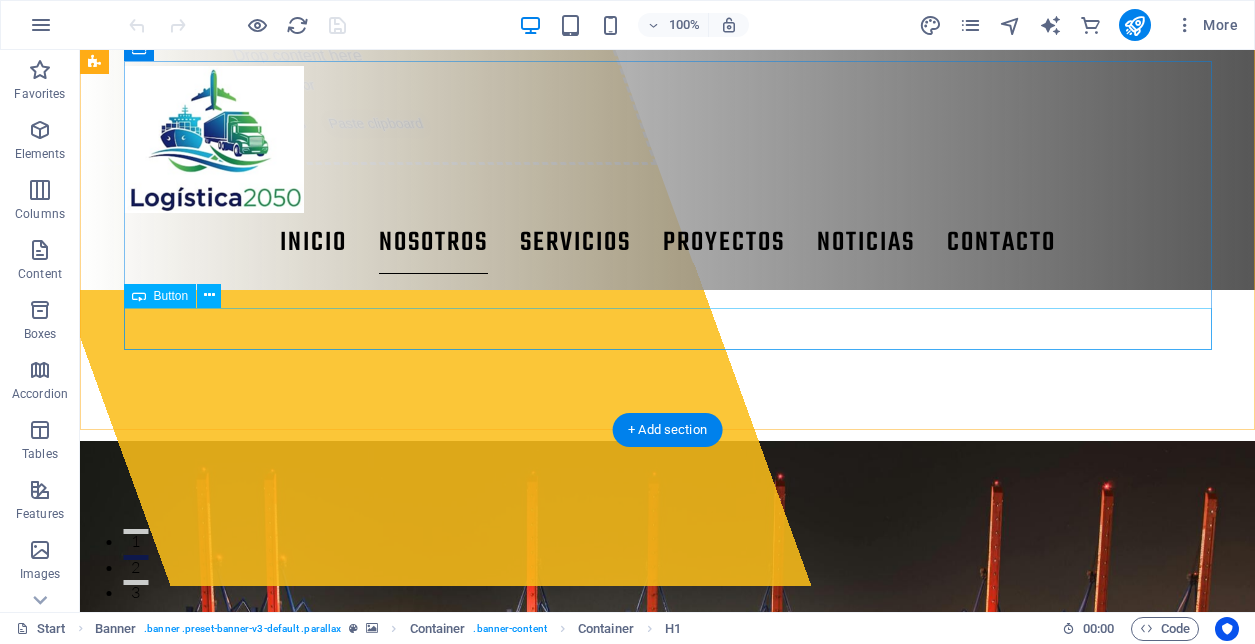scroll, scrollTop: 666, scrollLeft: 0, axis: vertical 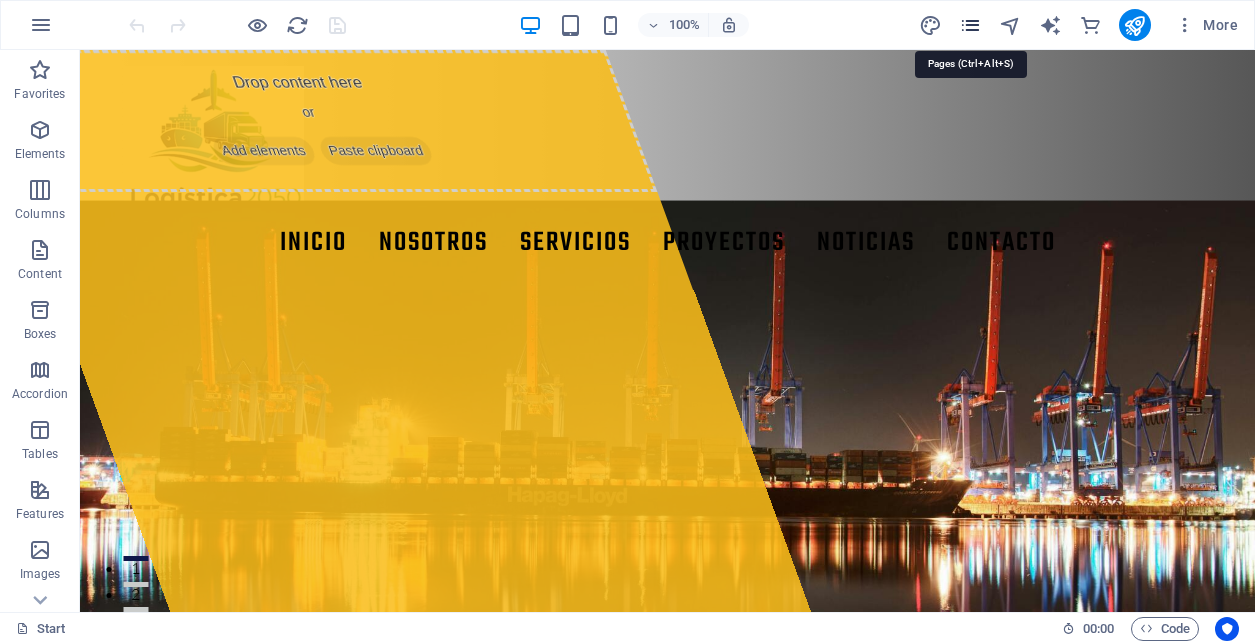 click at bounding box center (970, 25) 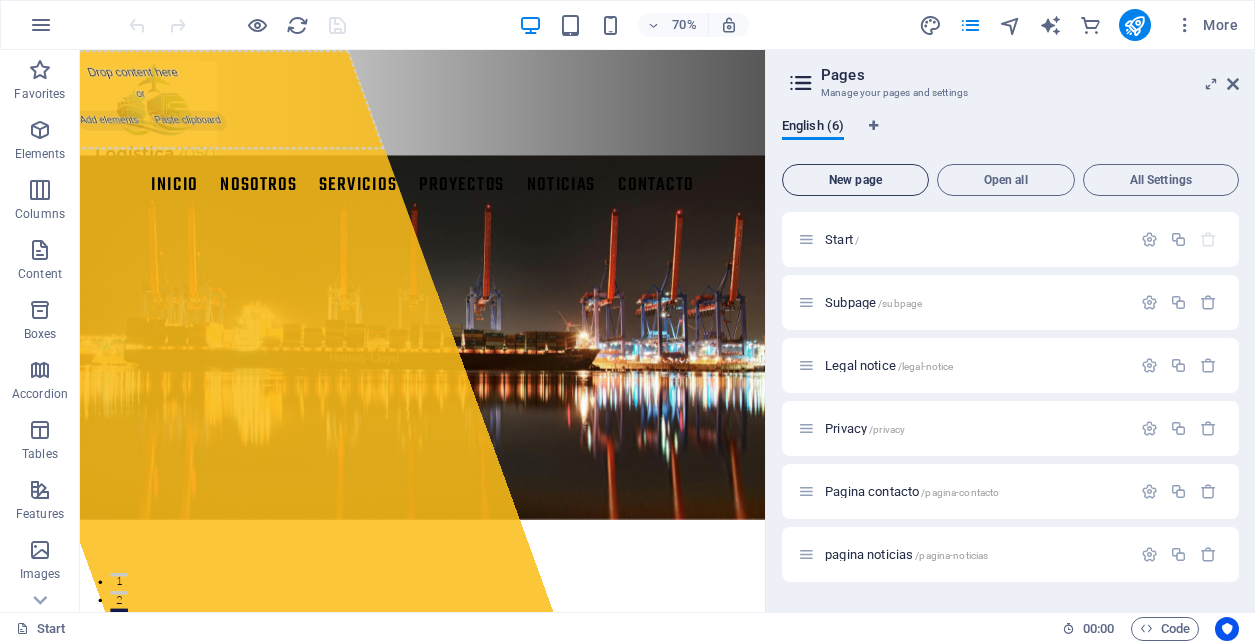 click on "New page" at bounding box center [855, 180] 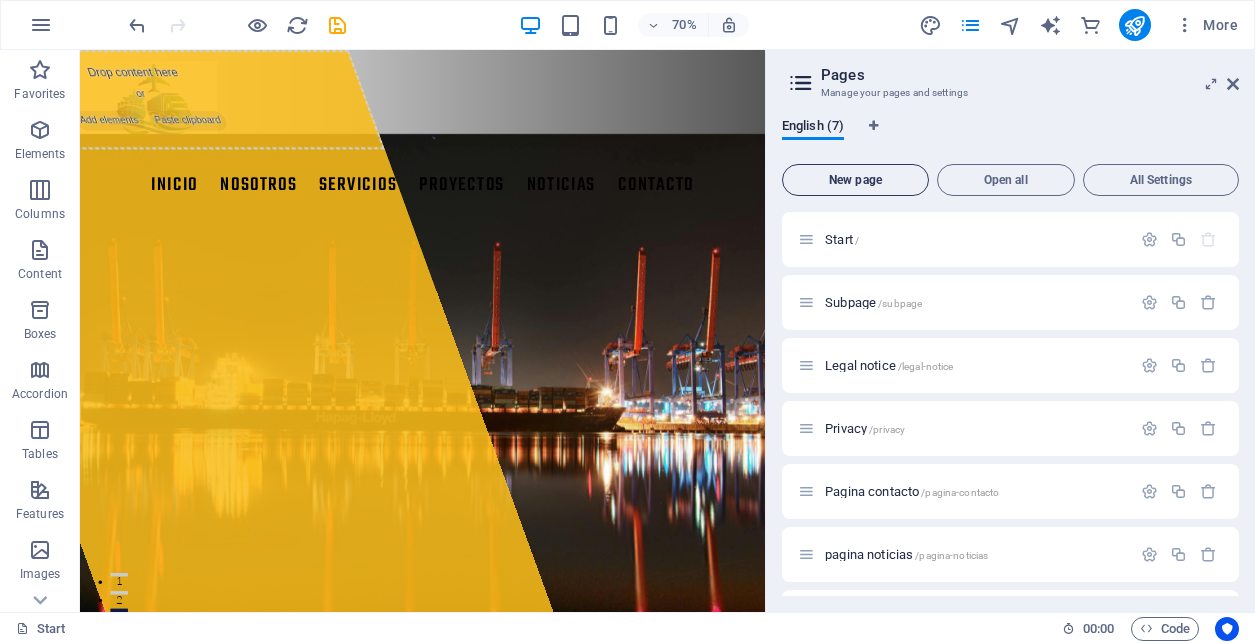 scroll, scrollTop: 289, scrollLeft: 0, axis: vertical 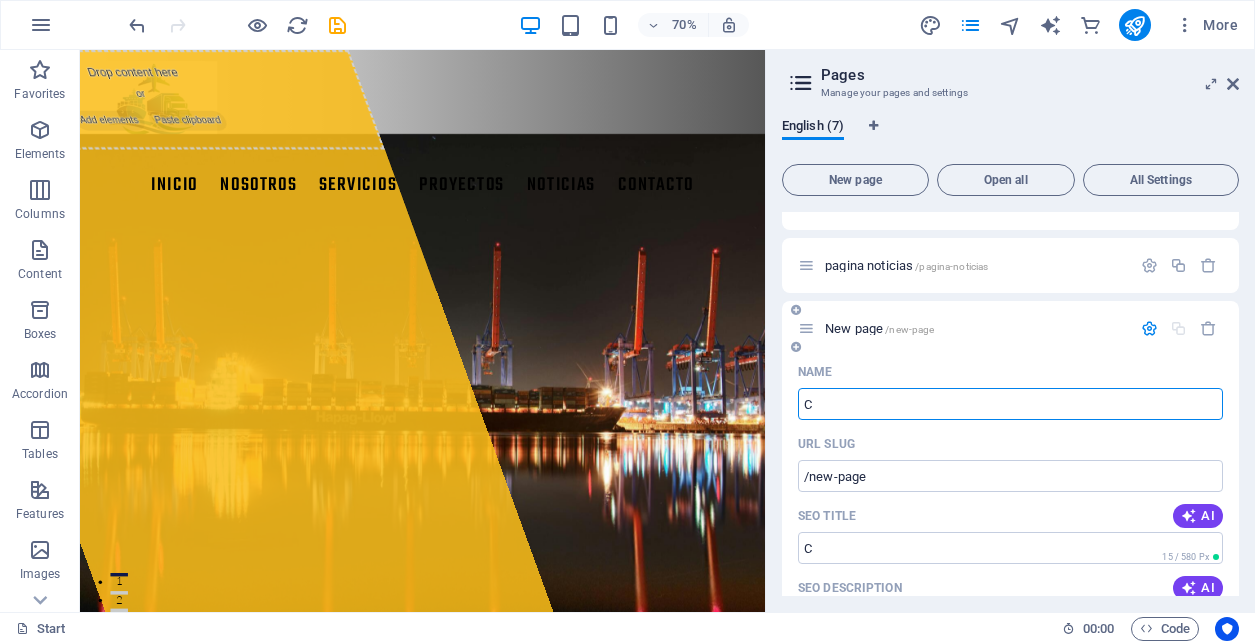 type on "C" 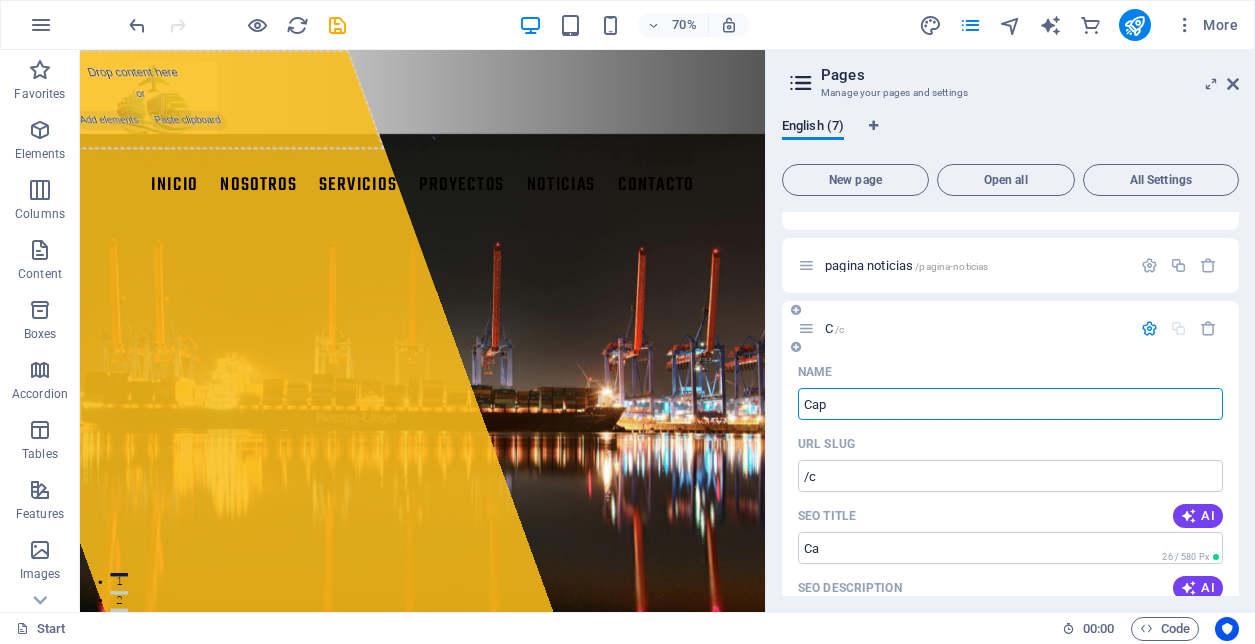 type on "Capa" 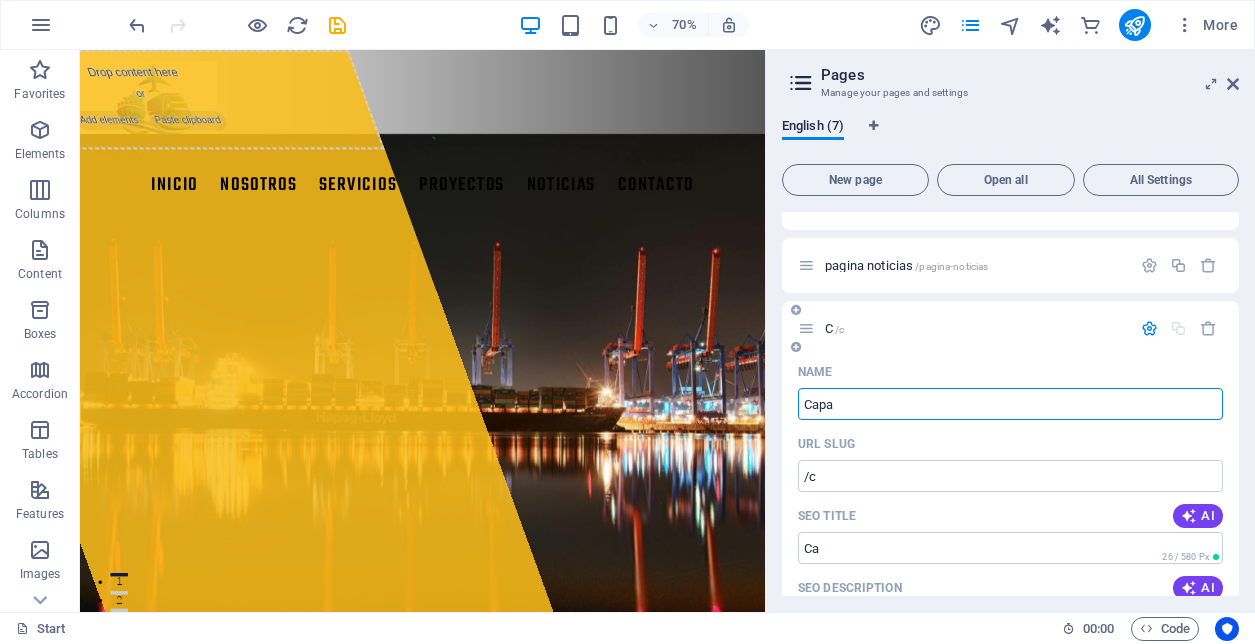 type on "/ca" 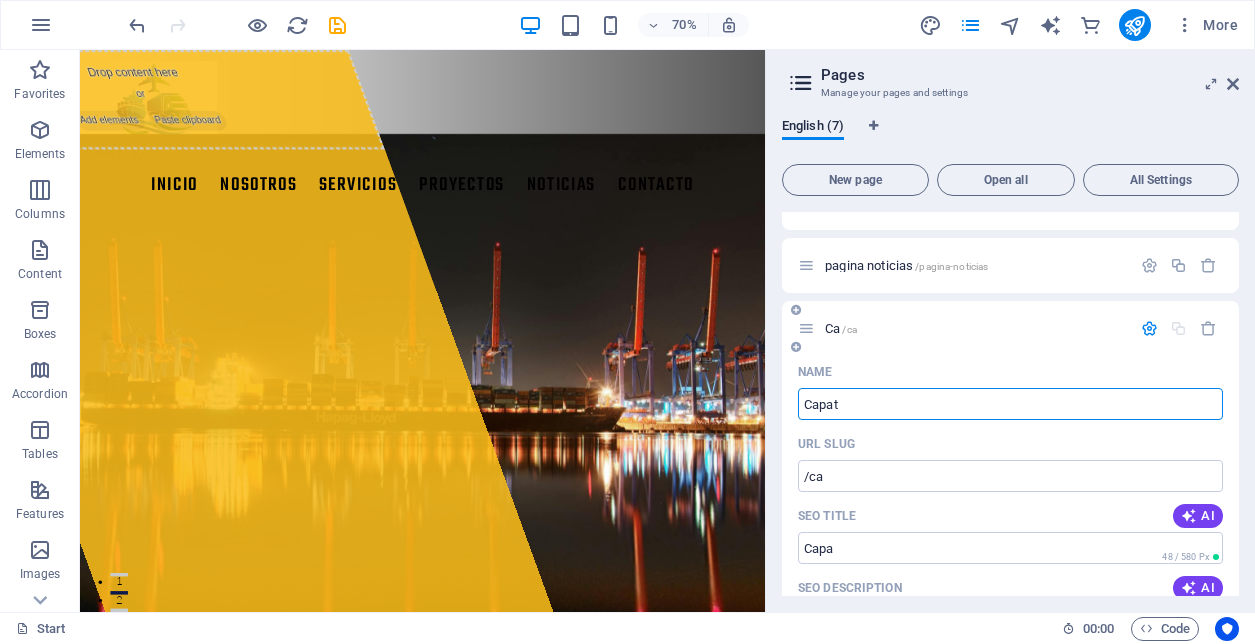 type on "Capati" 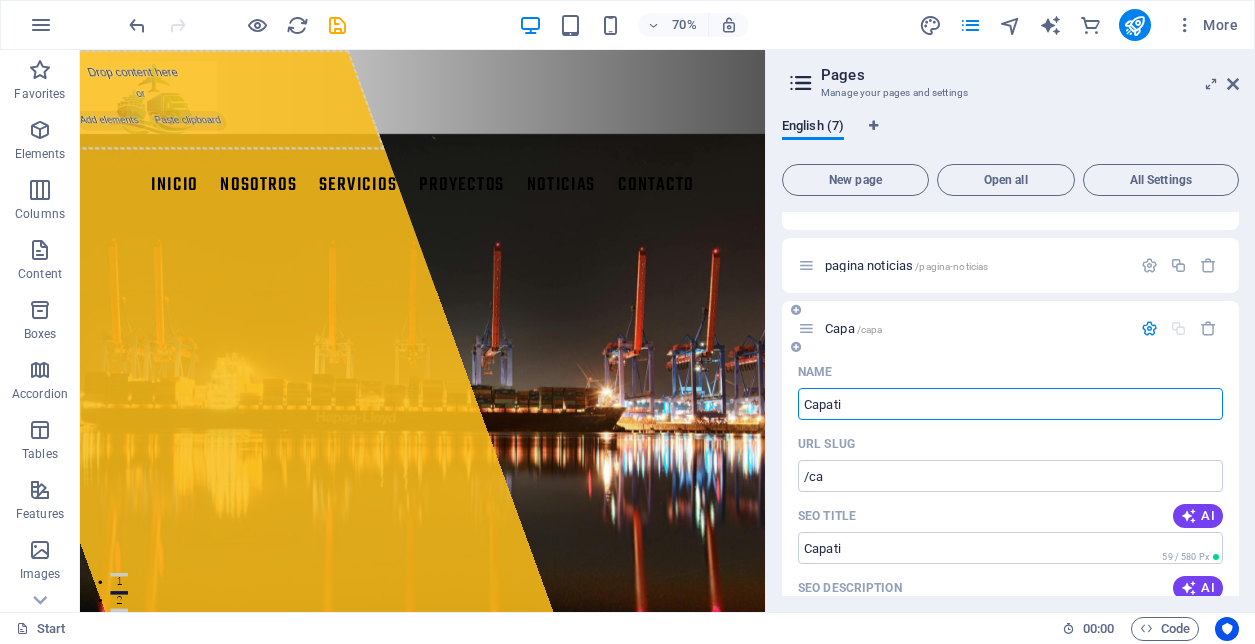 type on "/capa" 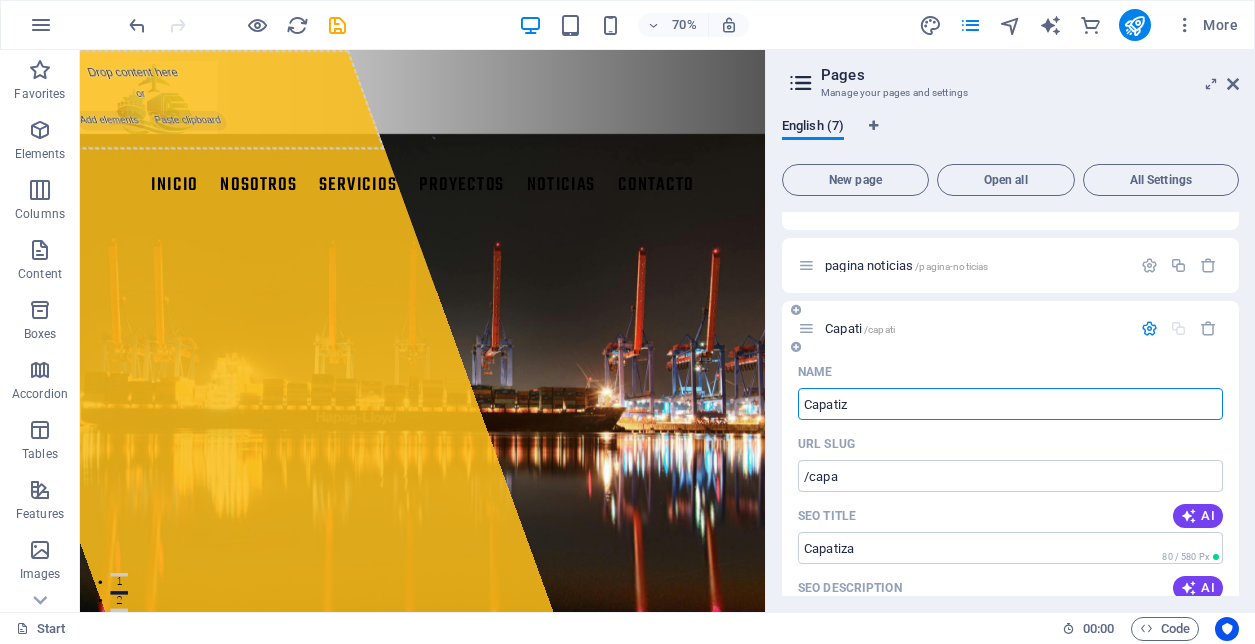 type on "Capatiza" 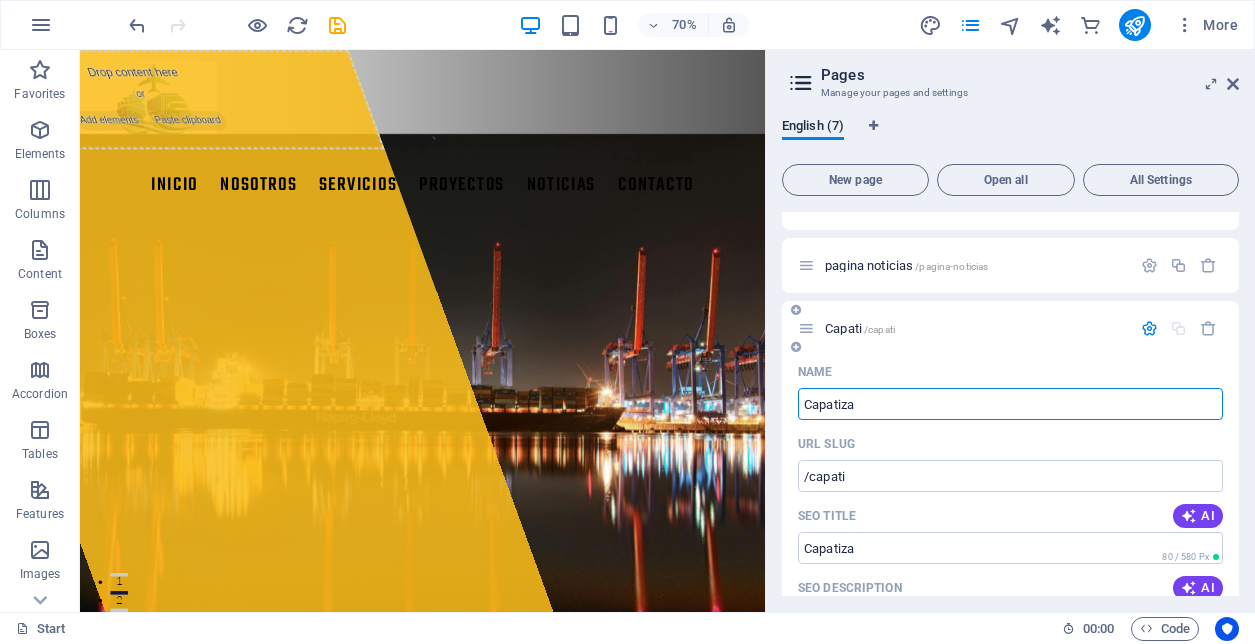 type on "Capatizai" 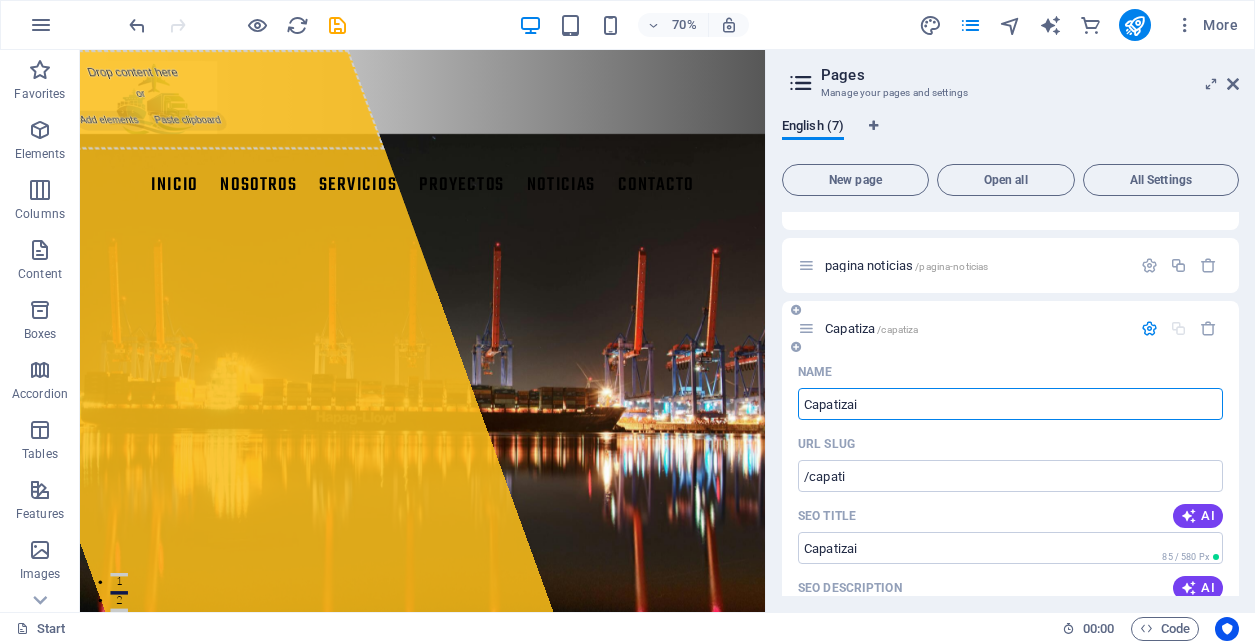 type on "/capatiza" 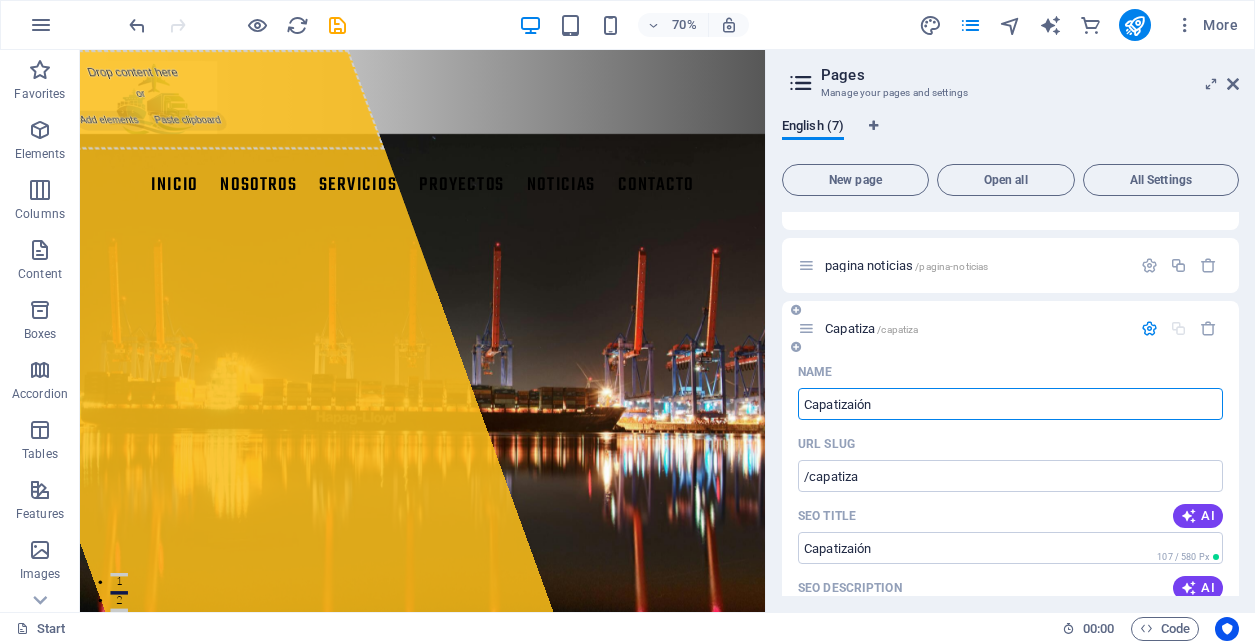 type on "Capatizaión" 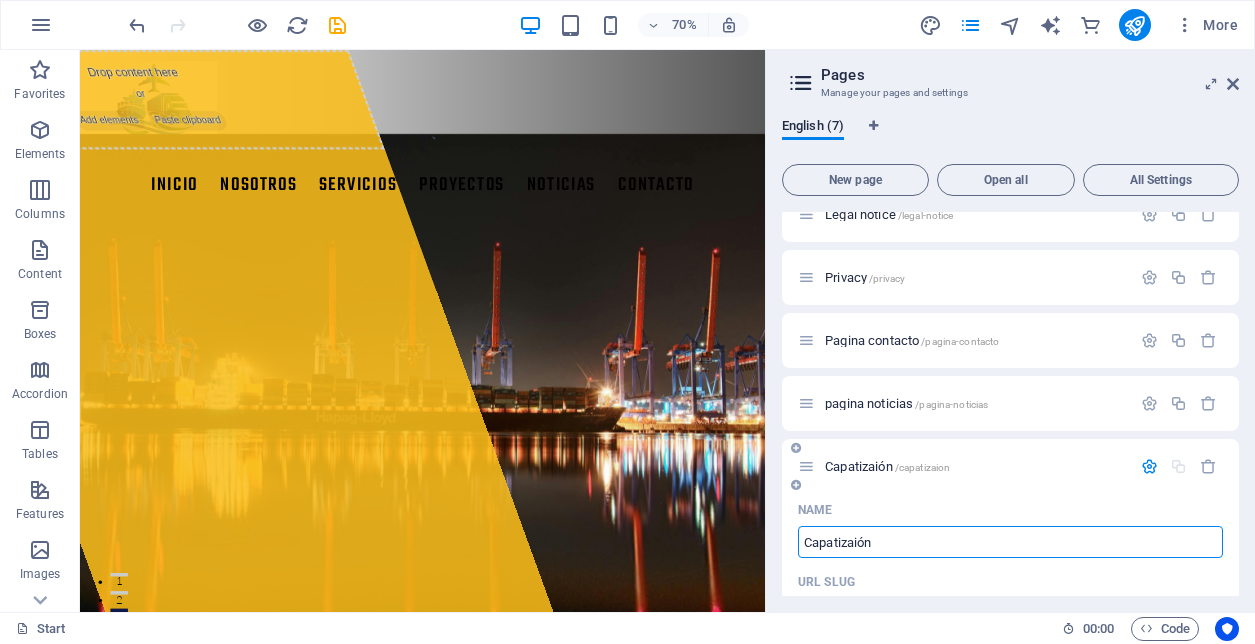 scroll, scrollTop: 150, scrollLeft: 0, axis: vertical 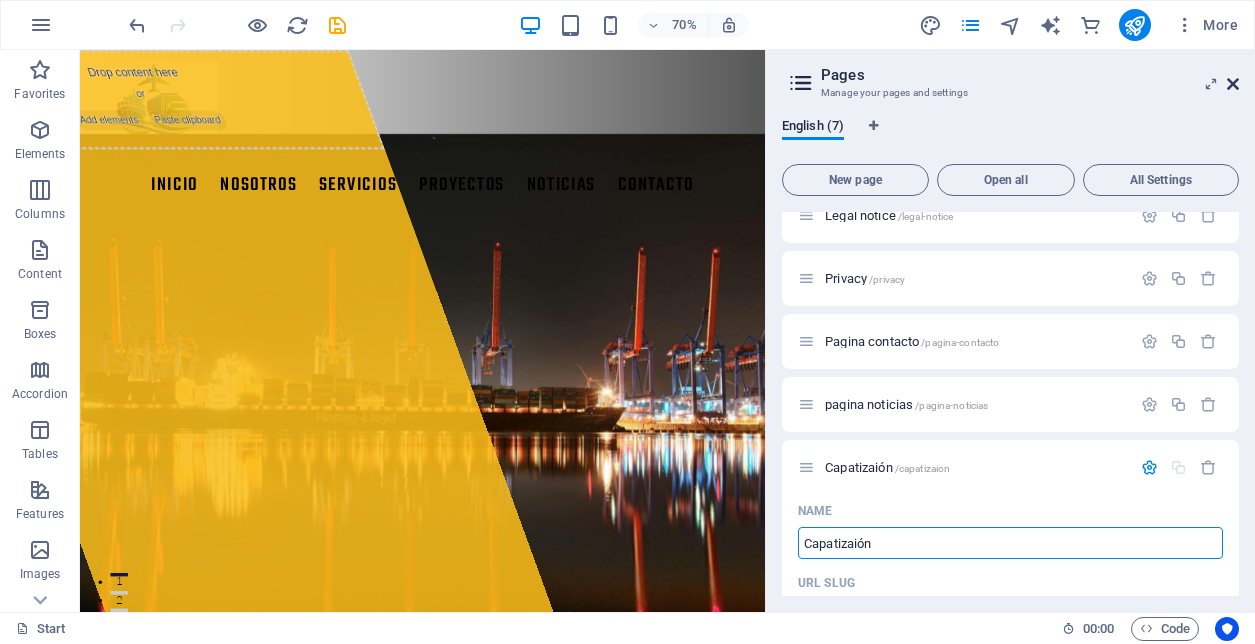 type on "Capatizaión" 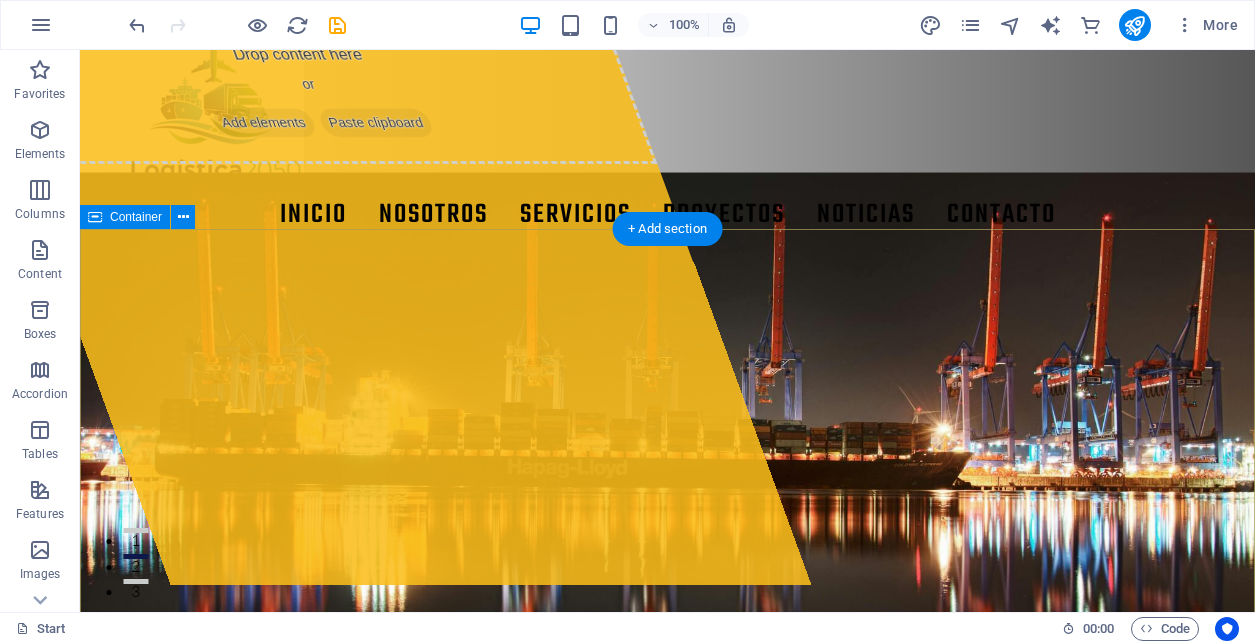 scroll, scrollTop: 0, scrollLeft: 0, axis: both 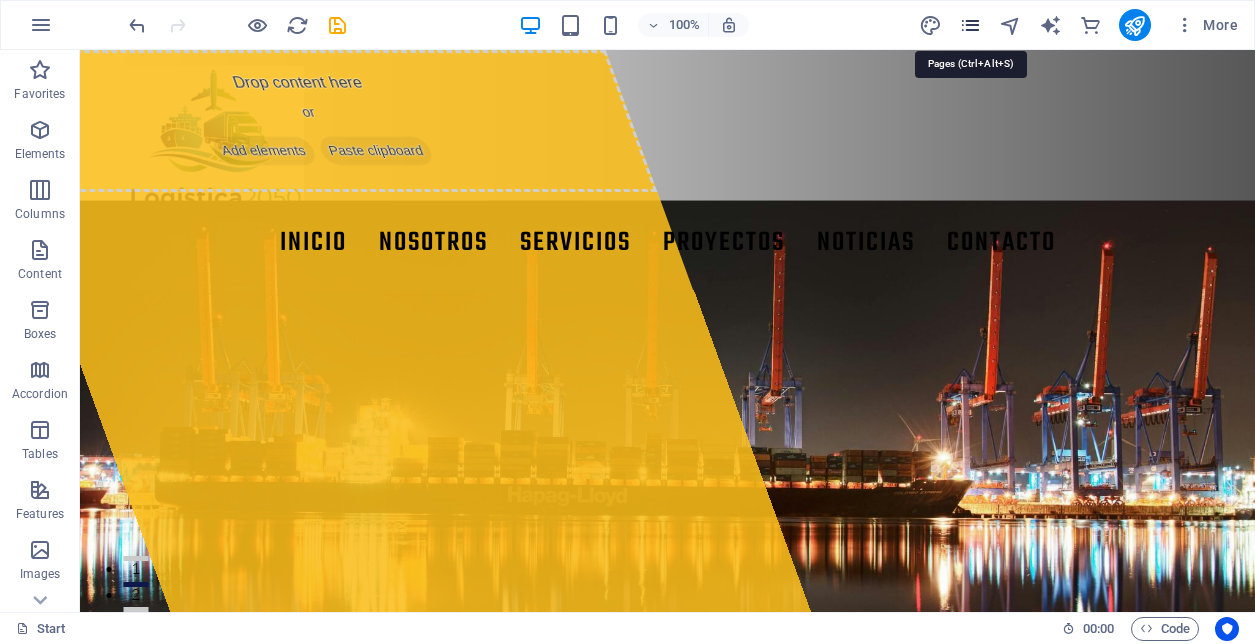 click at bounding box center [970, 25] 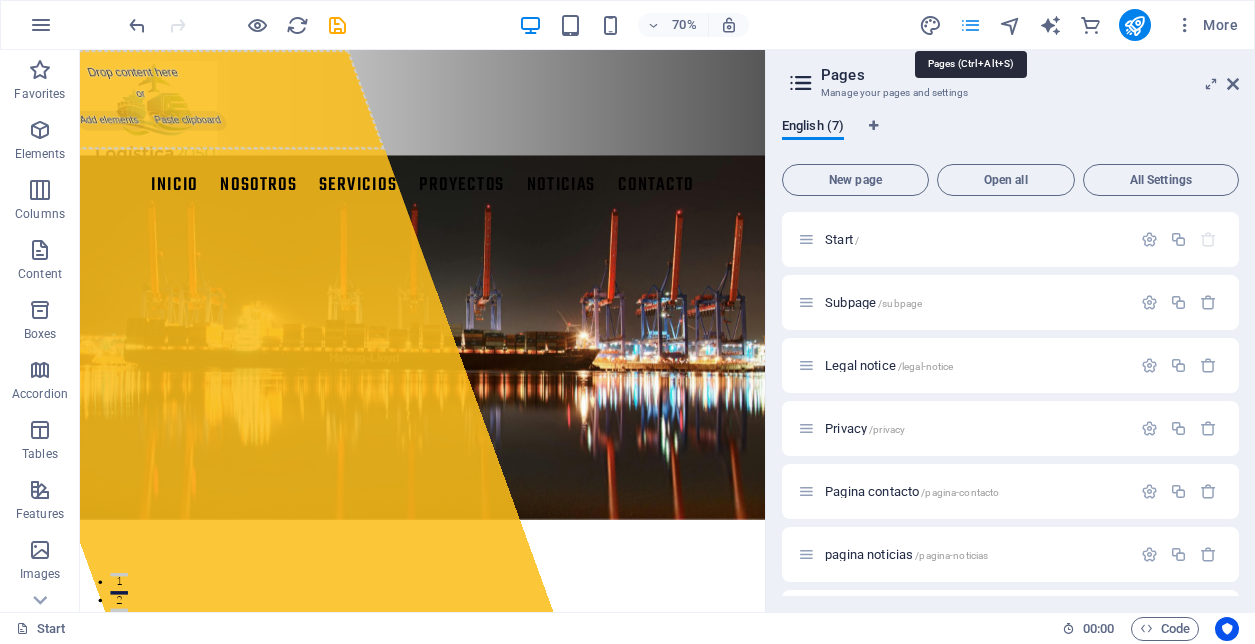scroll, scrollTop: 289, scrollLeft: 0, axis: vertical 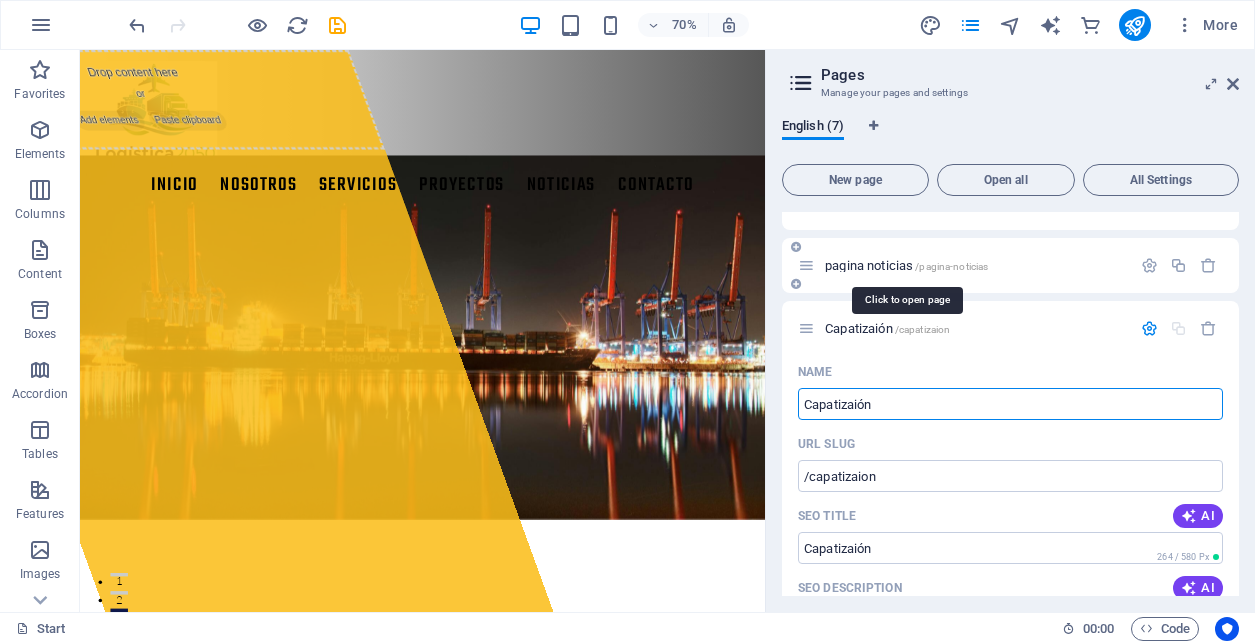 click on "pagina noticias /pagina-noticias" at bounding box center [906, 265] 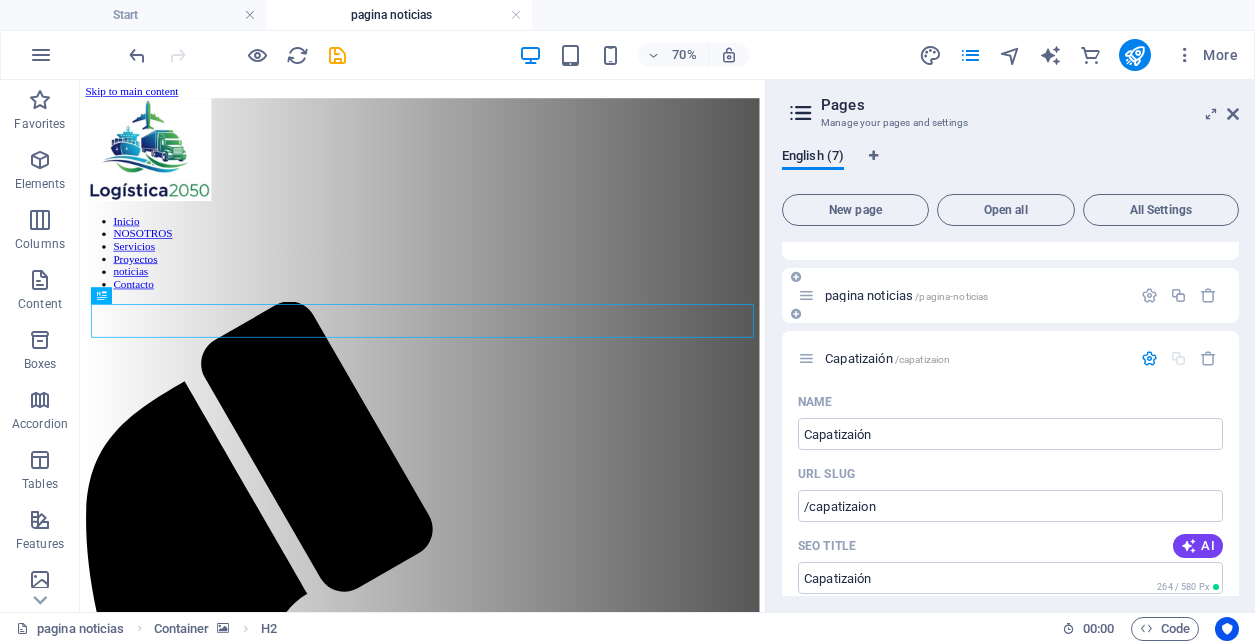 scroll, scrollTop: 0, scrollLeft: 0, axis: both 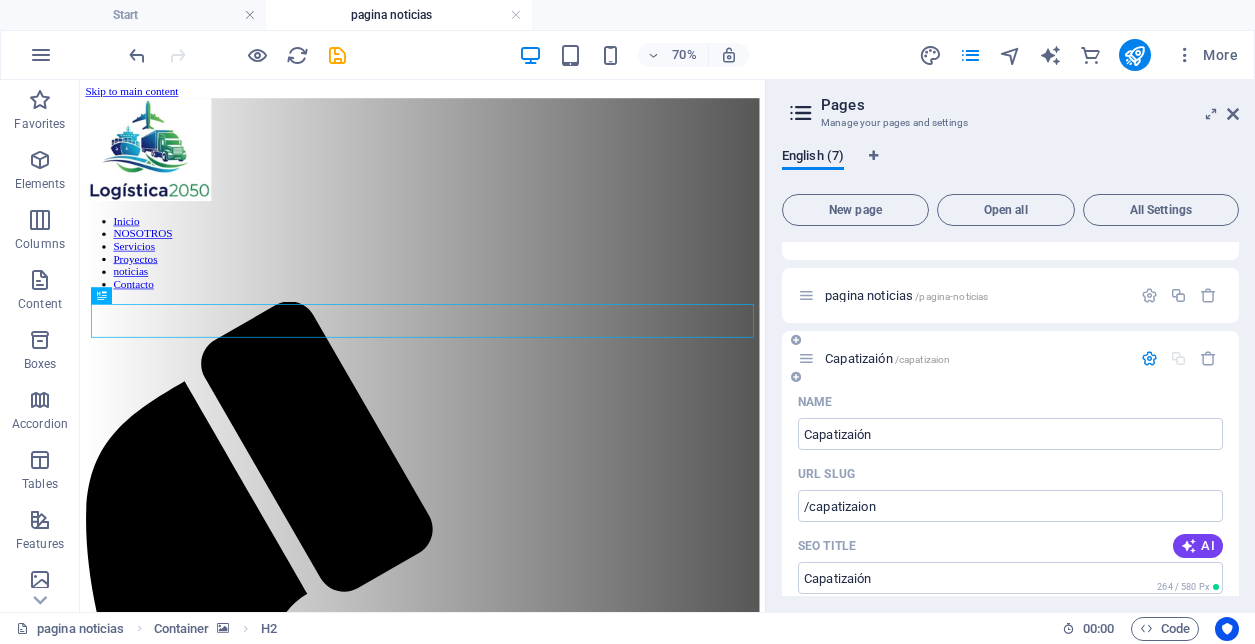 click on "Capatizaión /capatizaion" at bounding box center (887, 358) 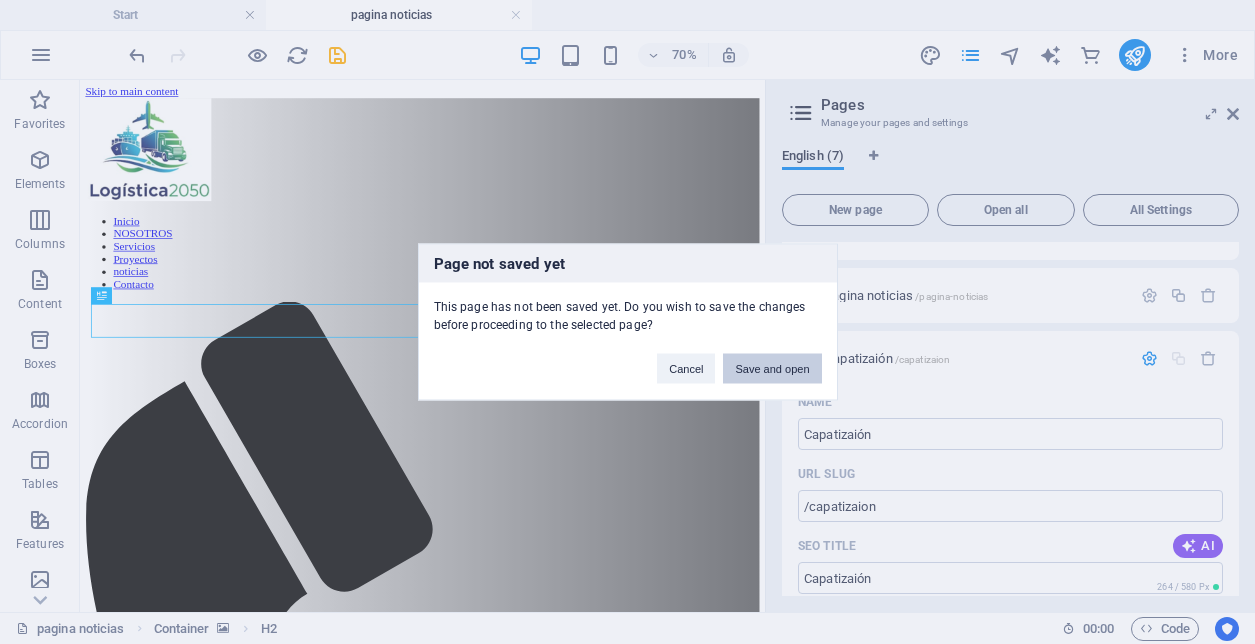 click on "Save and open" at bounding box center [772, 369] 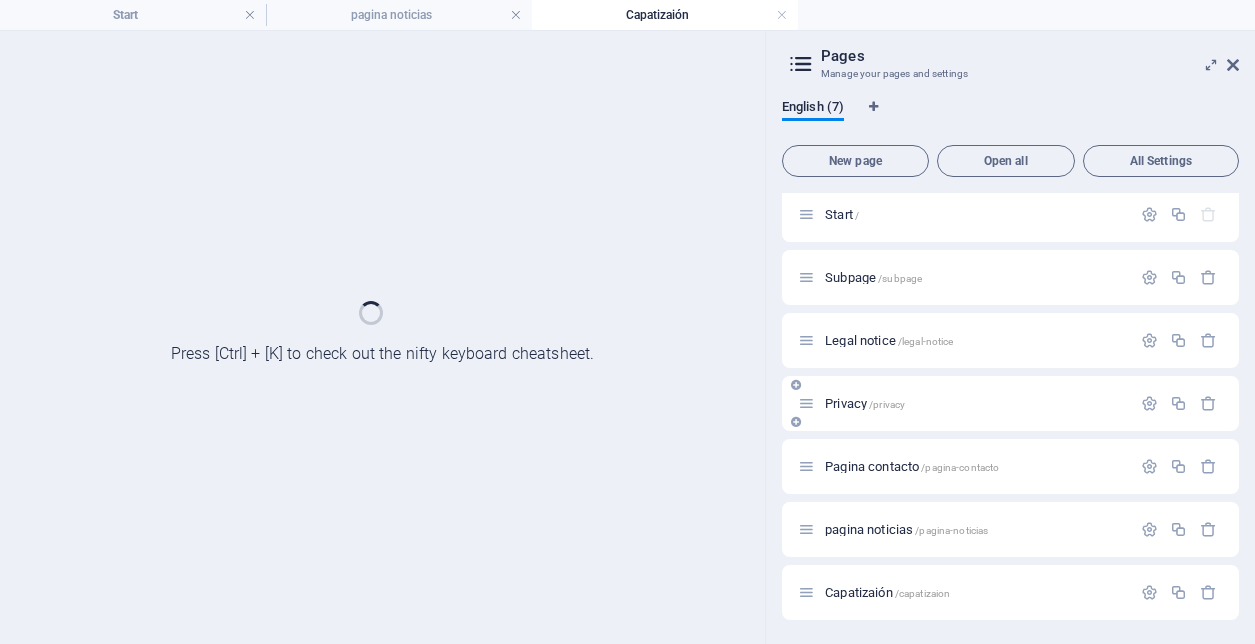 scroll, scrollTop: 6, scrollLeft: 0, axis: vertical 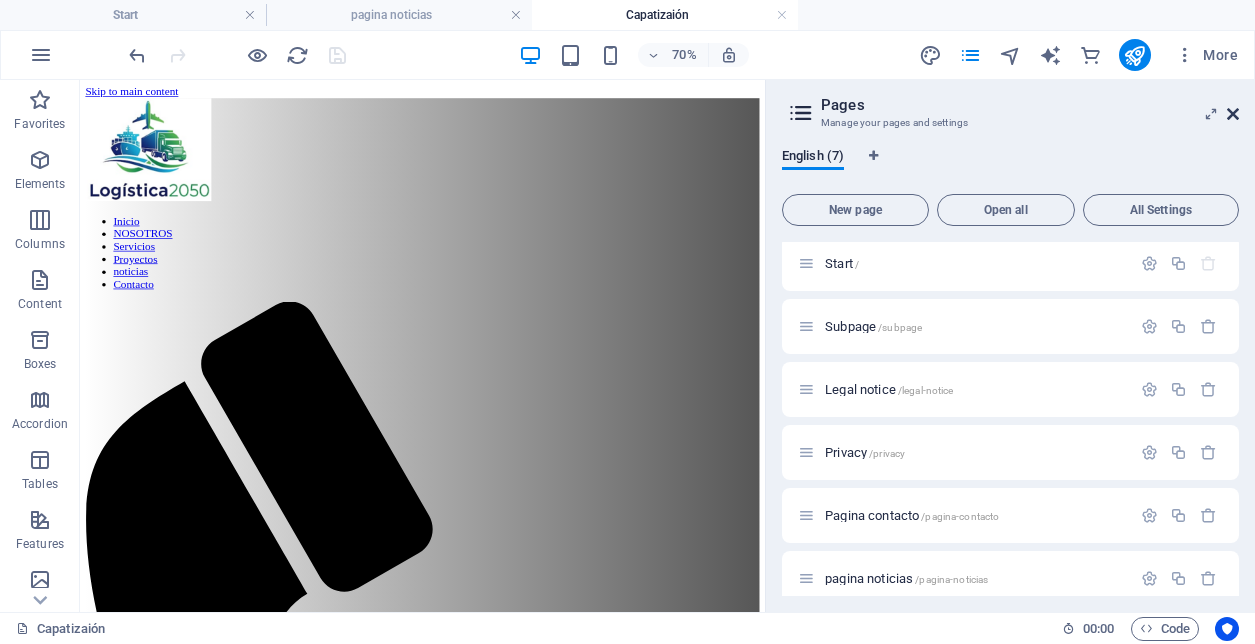 click at bounding box center (1233, 114) 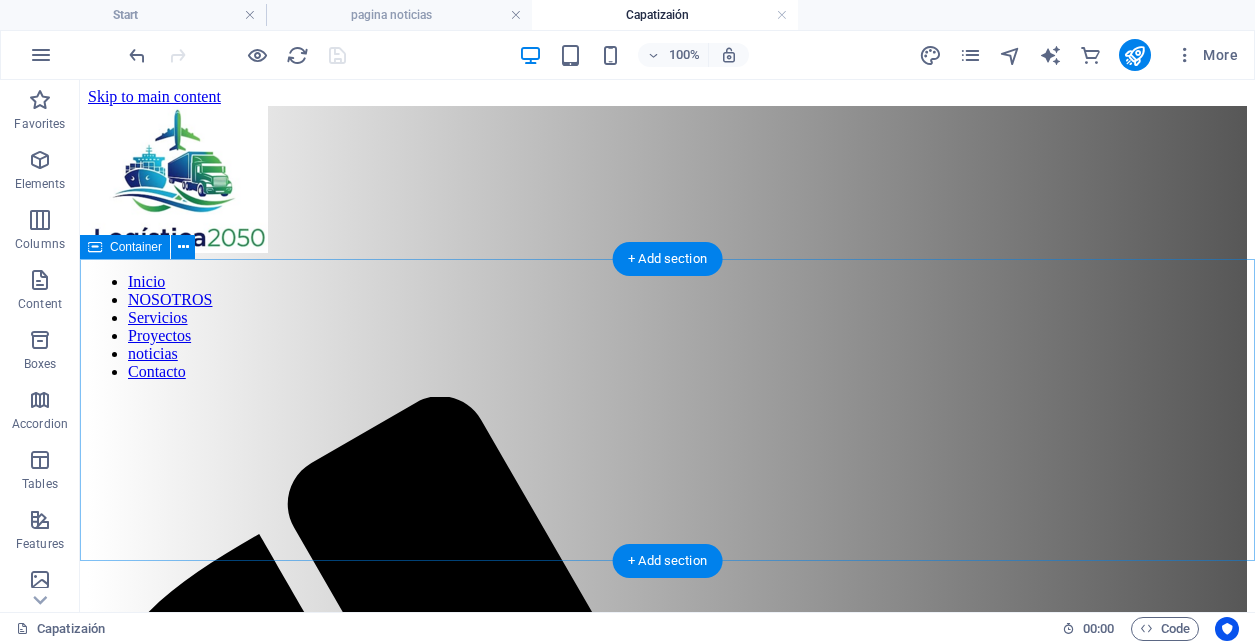 click on "Add elements" at bounding box center [608, 2038] 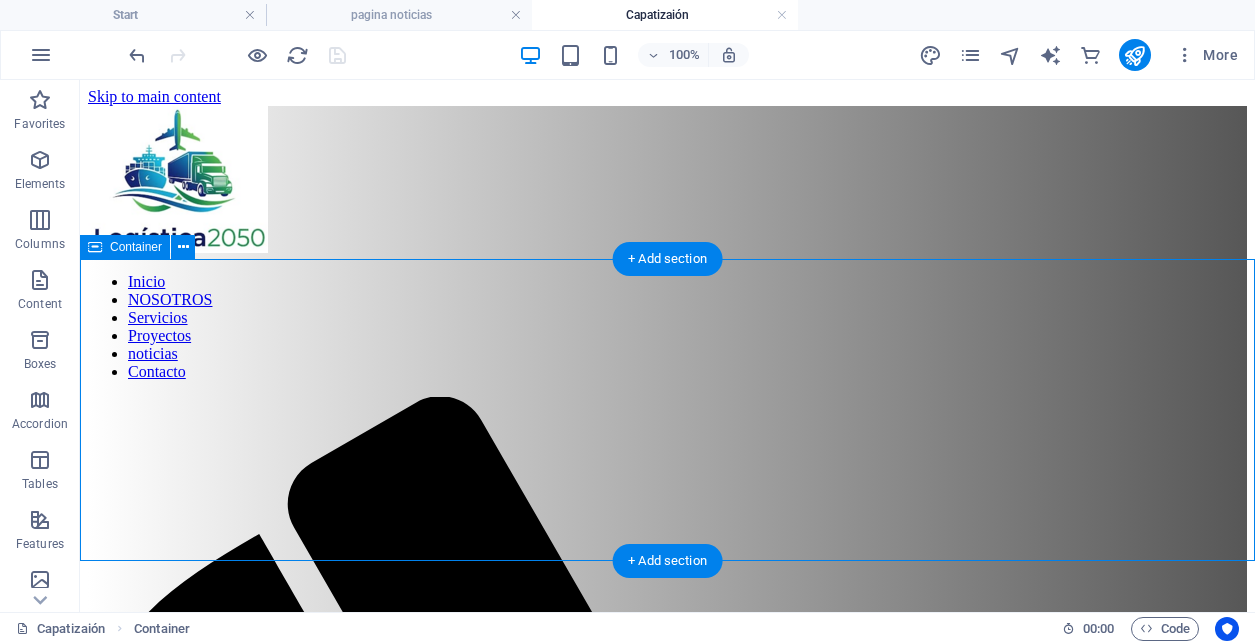 click on "Add elements" at bounding box center (608, 2038) 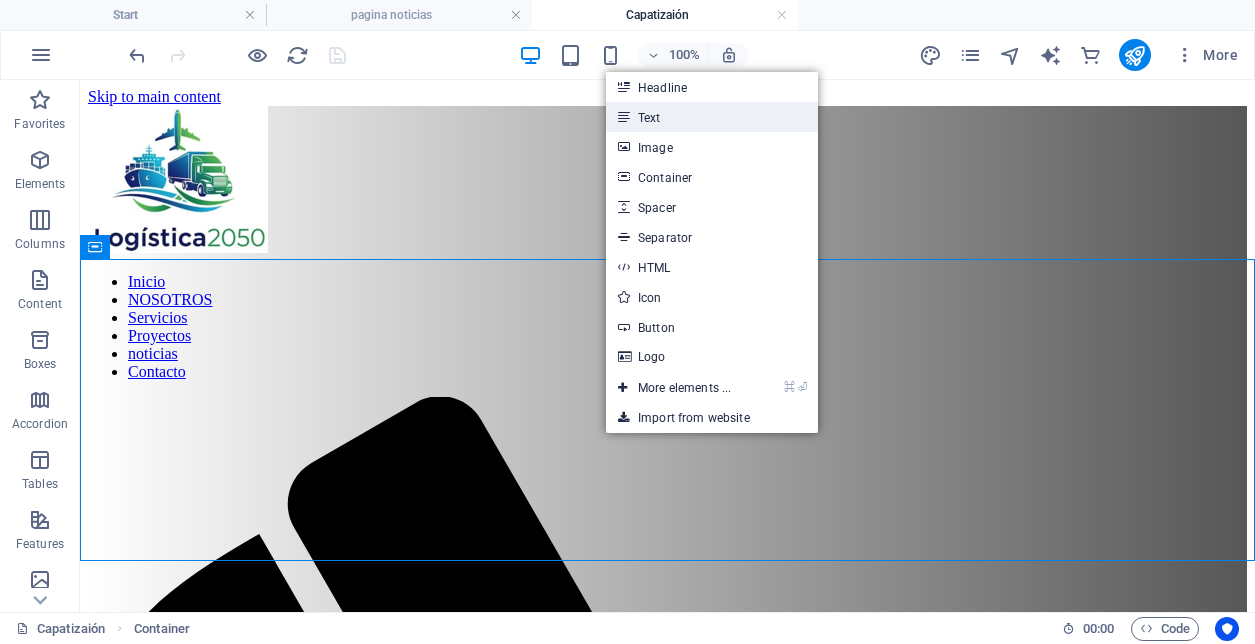 click on "Text" at bounding box center [712, 117] 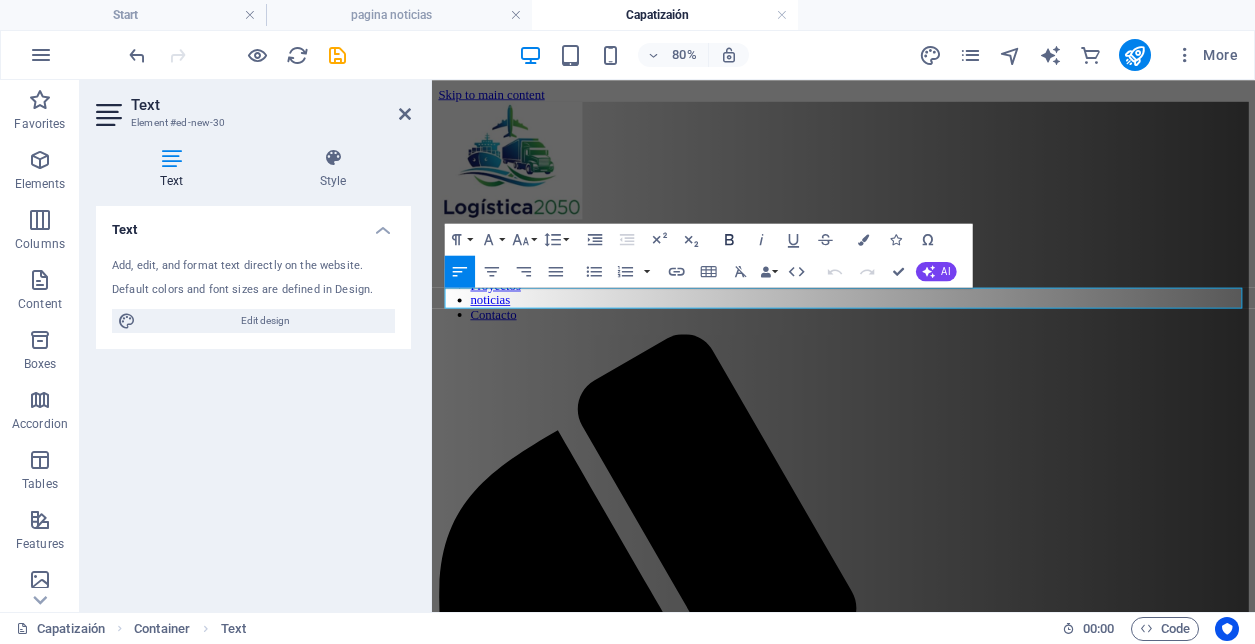 type 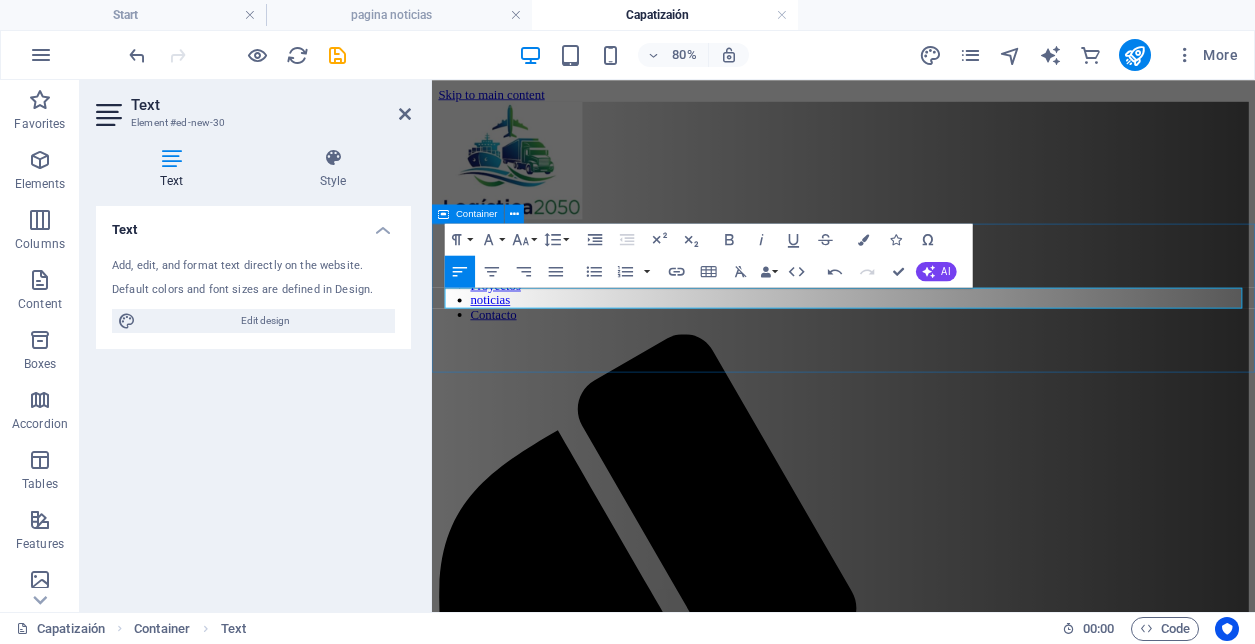 drag, startPoint x: 785, startPoint y: 357, endPoint x: 440, endPoint y: 341, distance: 345.37082 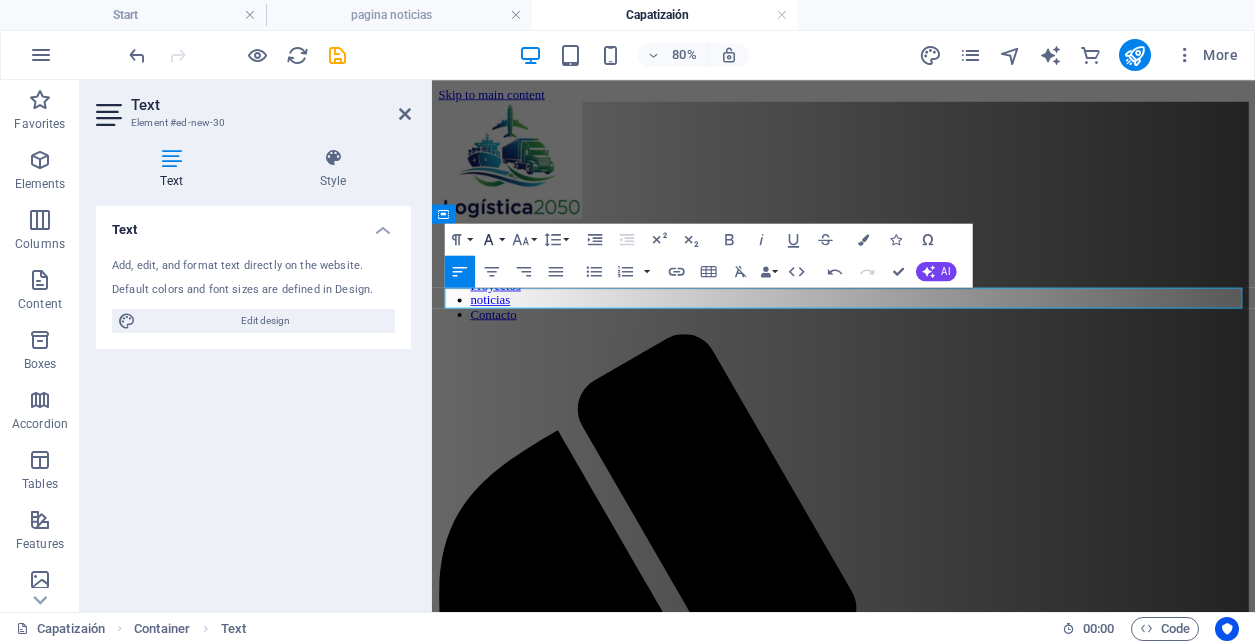 click on "Font Family" at bounding box center [492, 239] 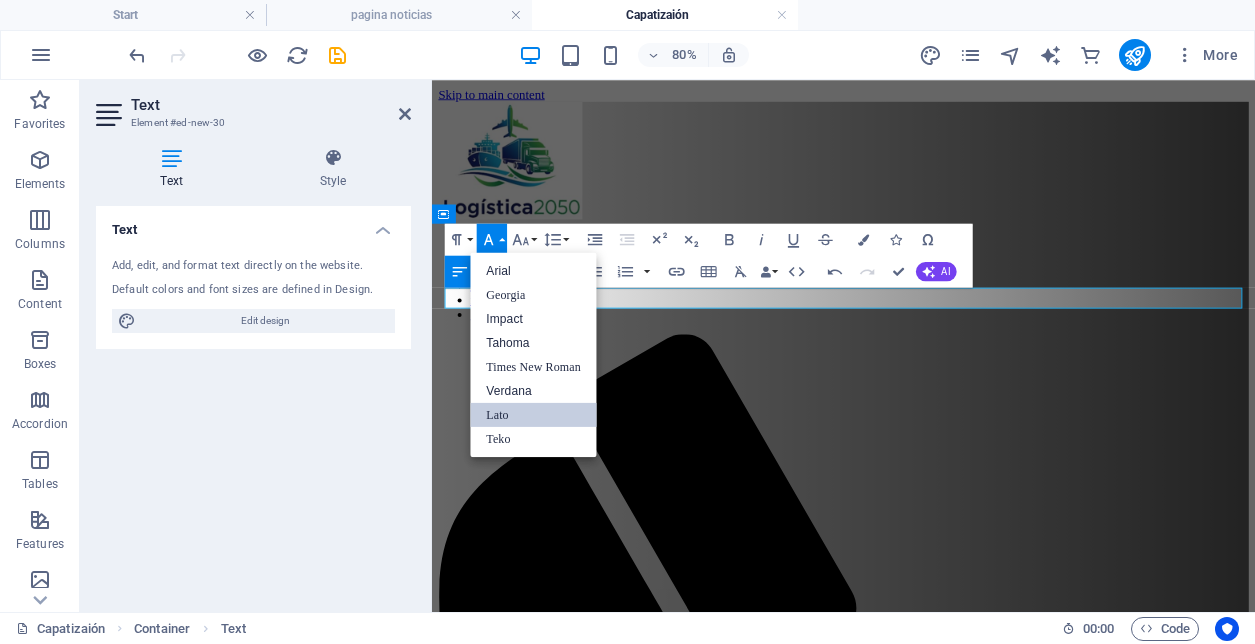 scroll, scrollTop: 0, scrollLeft: 0, axis: both 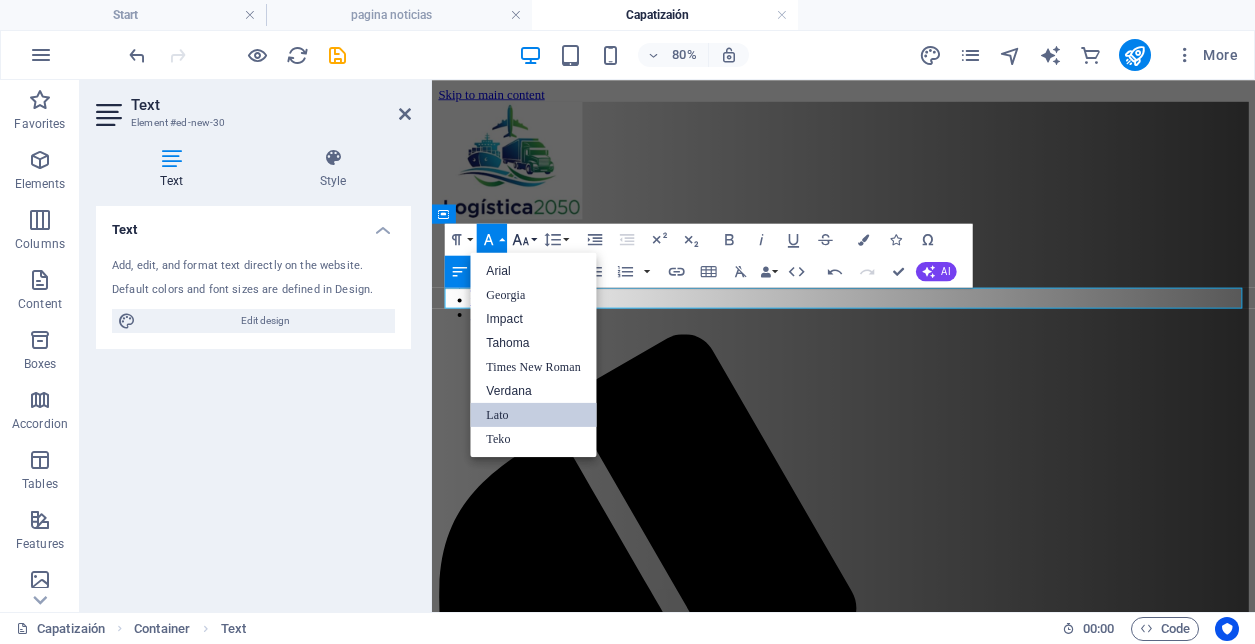 click 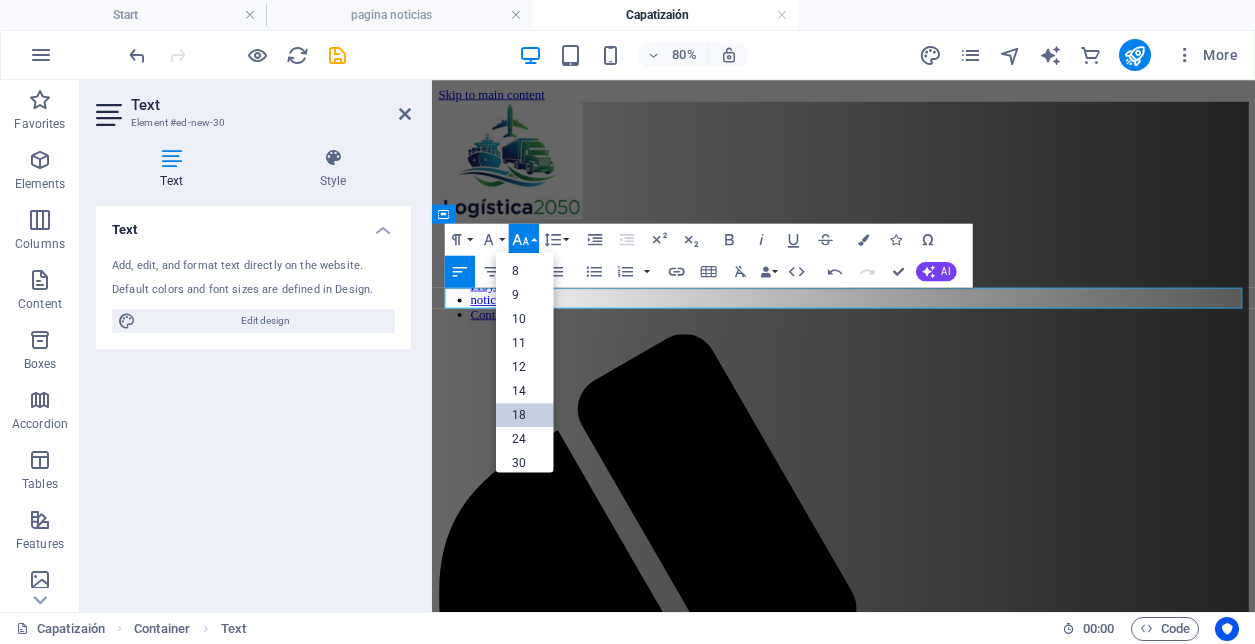 click on "18" at bounding box center [525, 414] 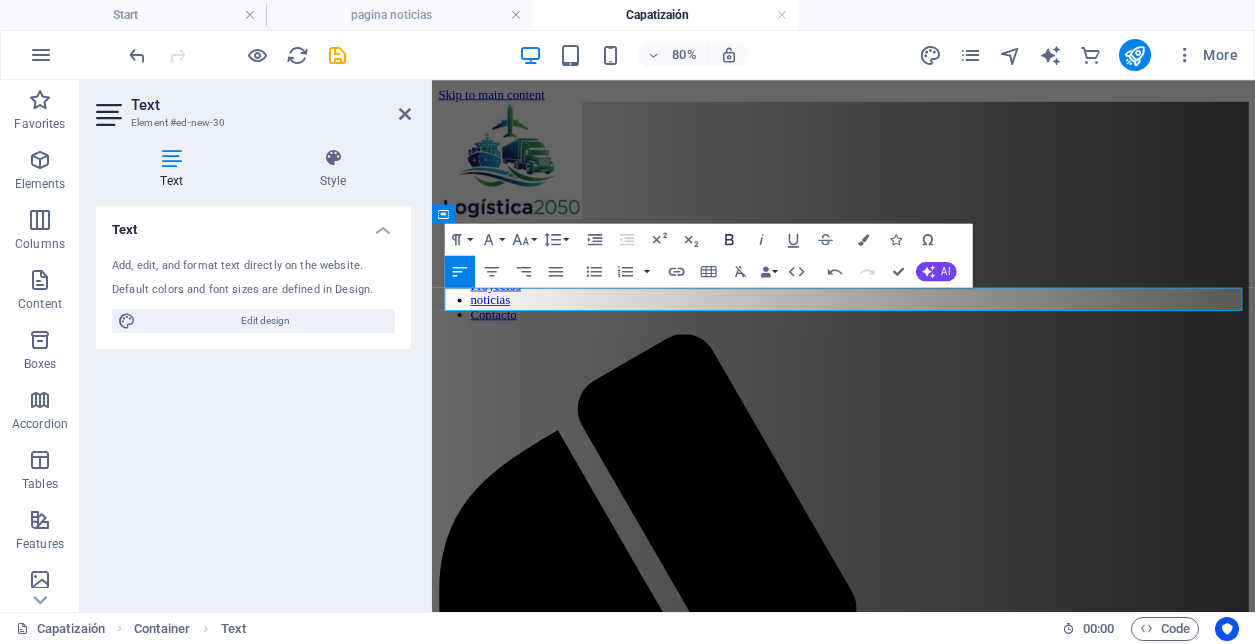 click 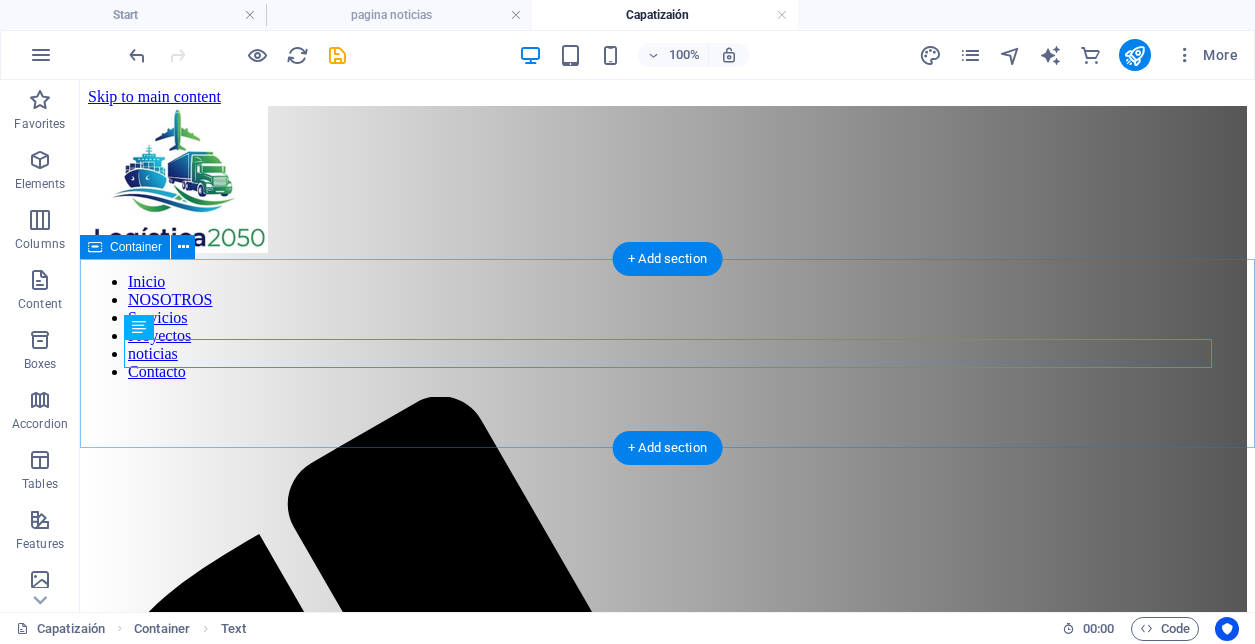 click on "APRENDE SOBRE LOGÍSTICA SCM Y COMEX" at bounding box center [667, 1963] 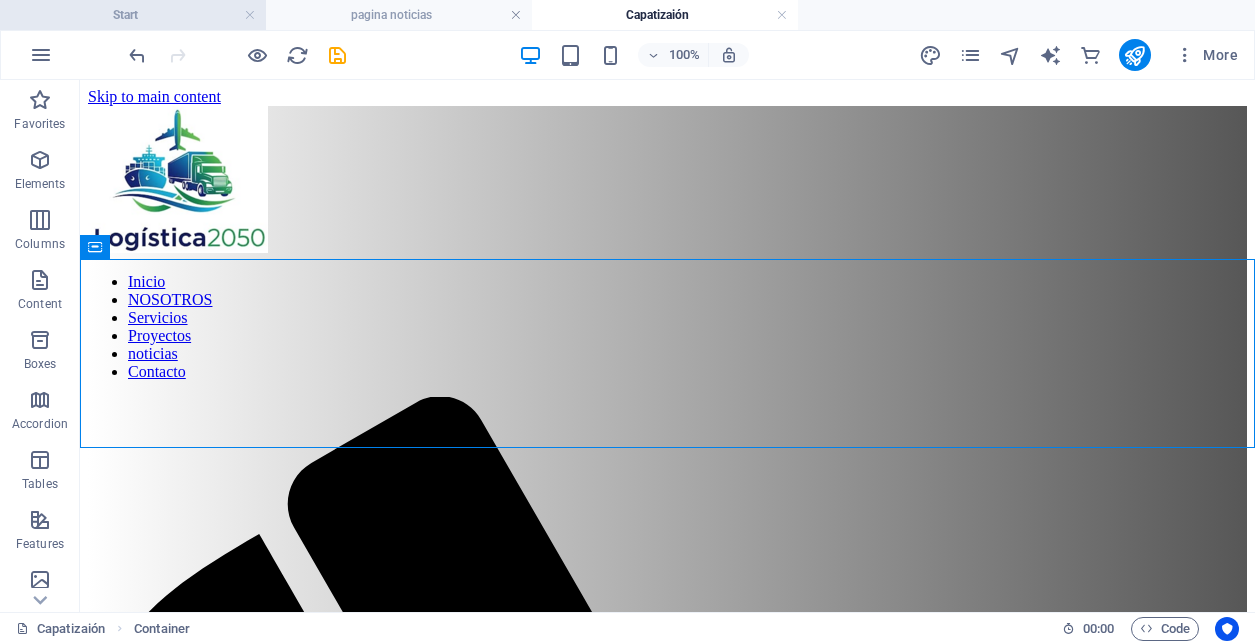 click on "Start" at bounding box center [133, 15] 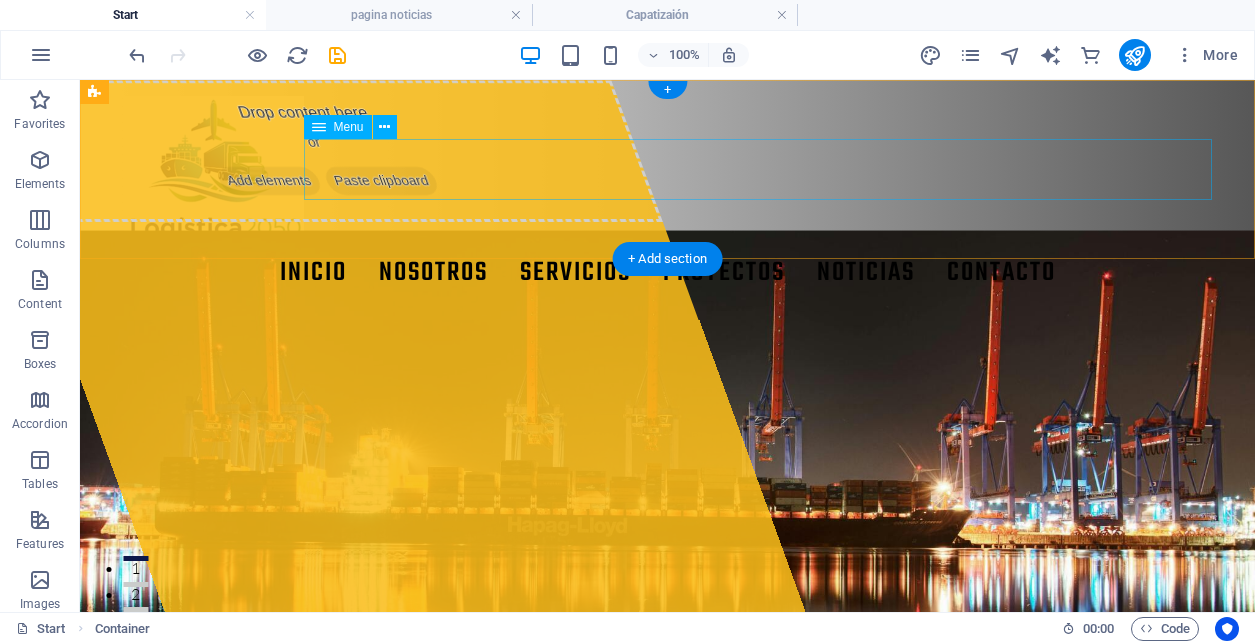 click on "Inicio NOSOTROS Servicios Proyectos noticias Contacto" at bounding box center (668, 273) 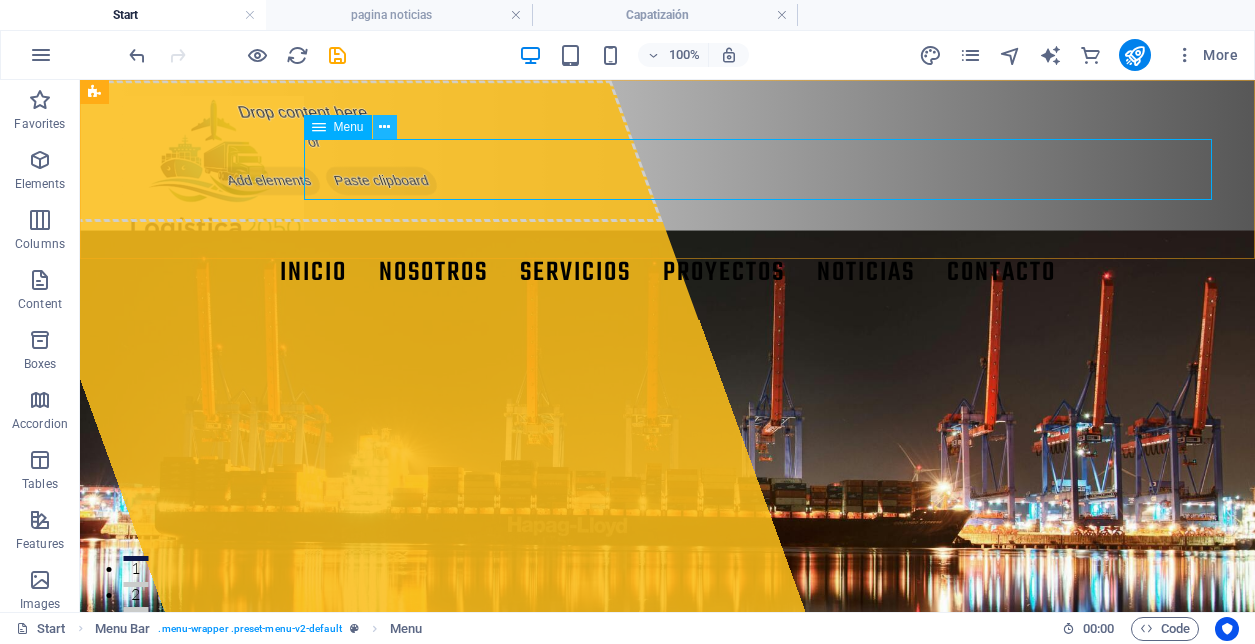 click at bounding box center (384, 127) 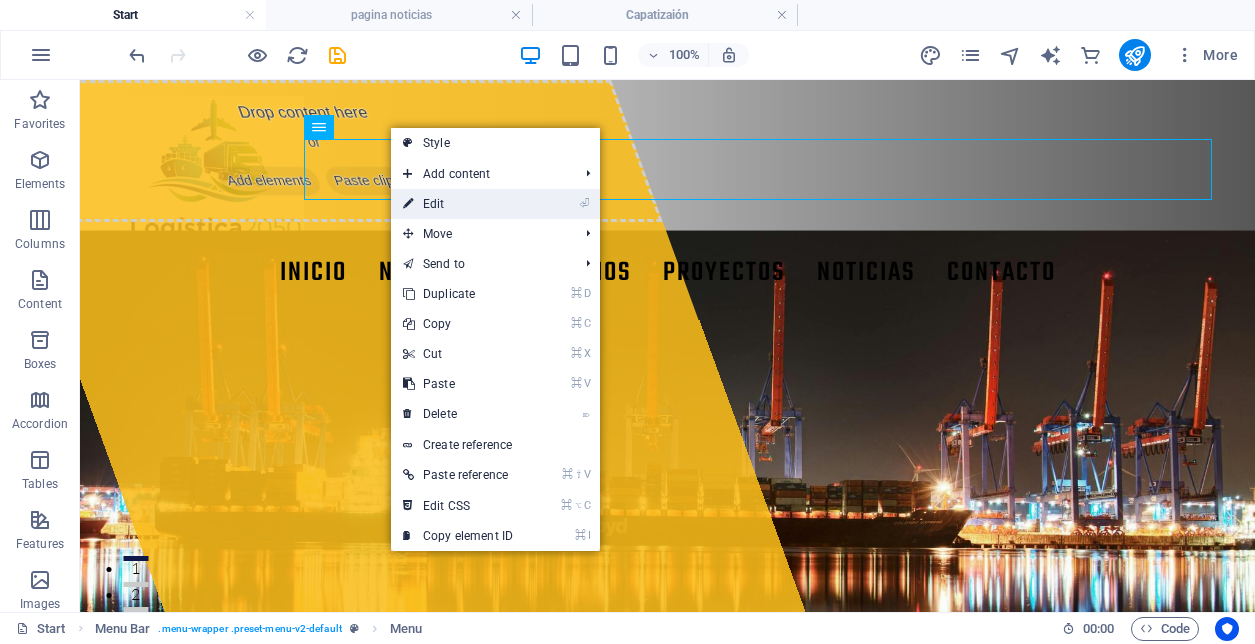 click on "⏎  Edit" at bounding box center (458, 204) 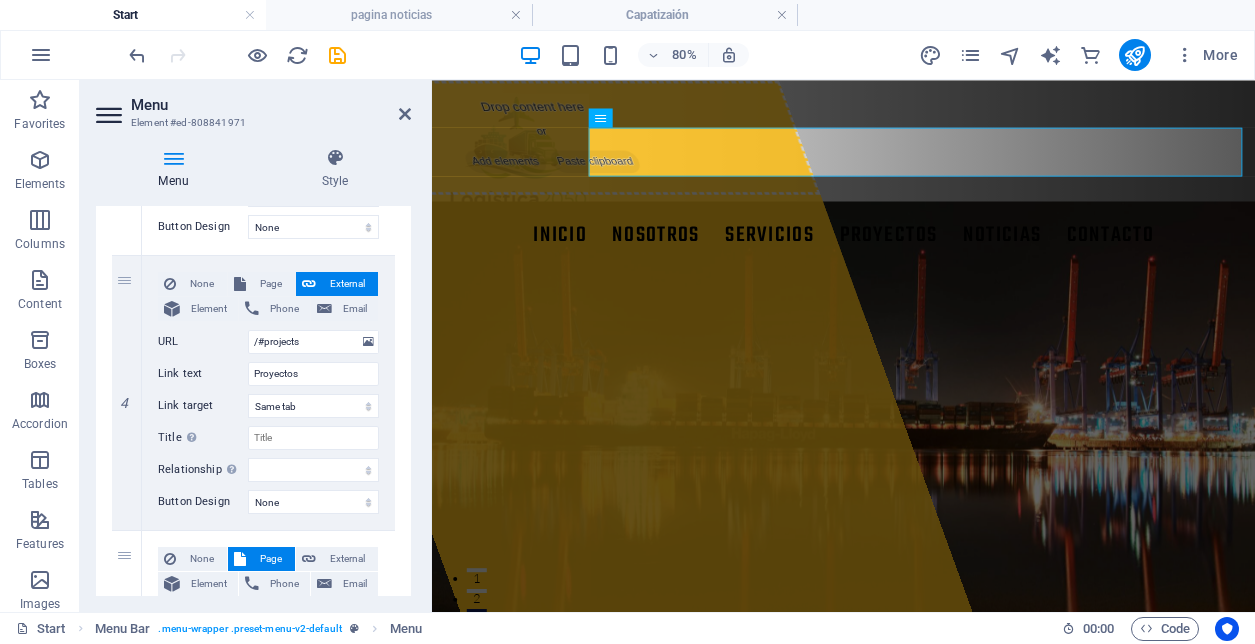 scroll, scrollTop: 970, scrollLeft: 0, axis: vertical 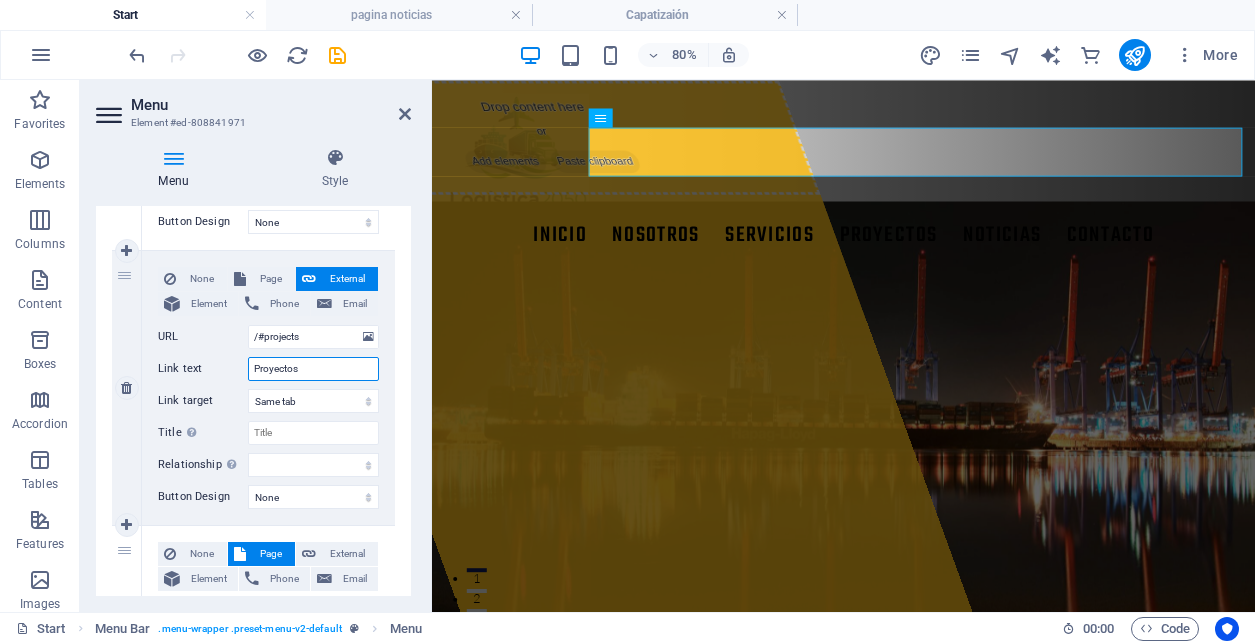 click on "Proyectos" at bounding box center [313, 369] 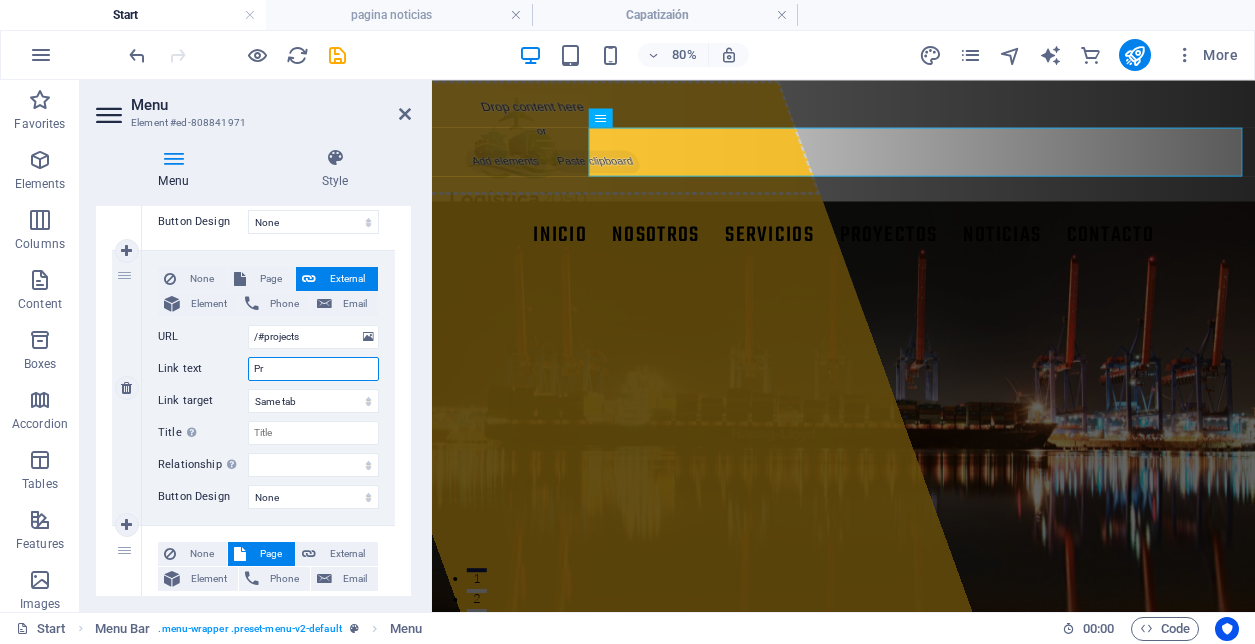 type on "P" 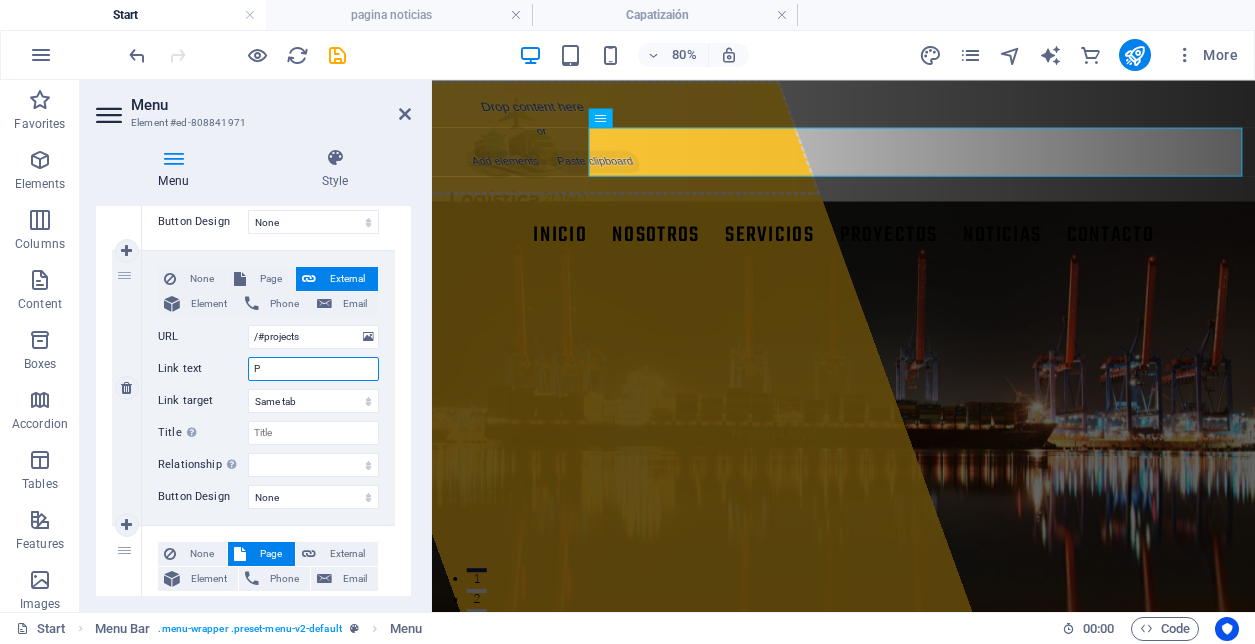 type 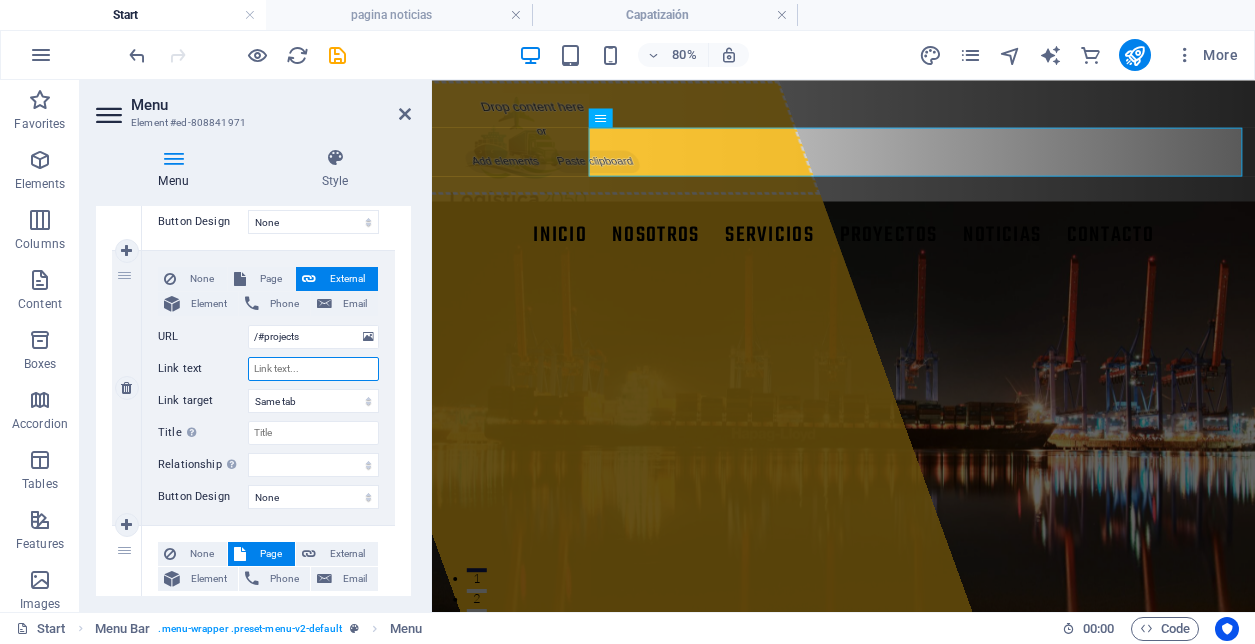 select 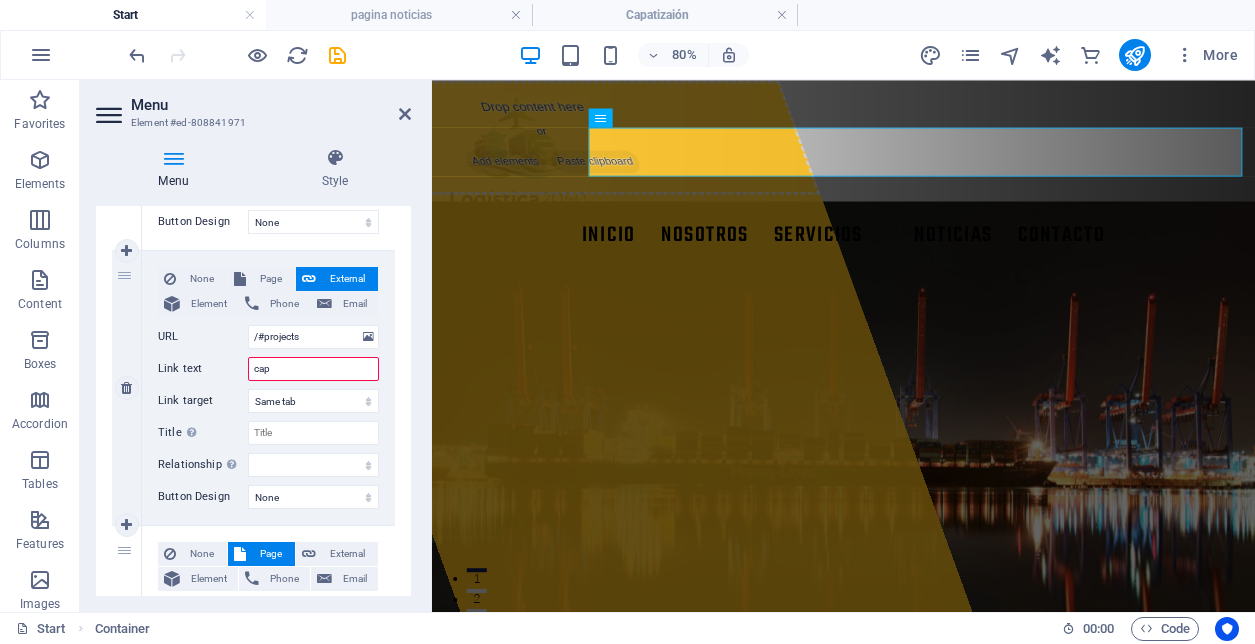 type on "capa" 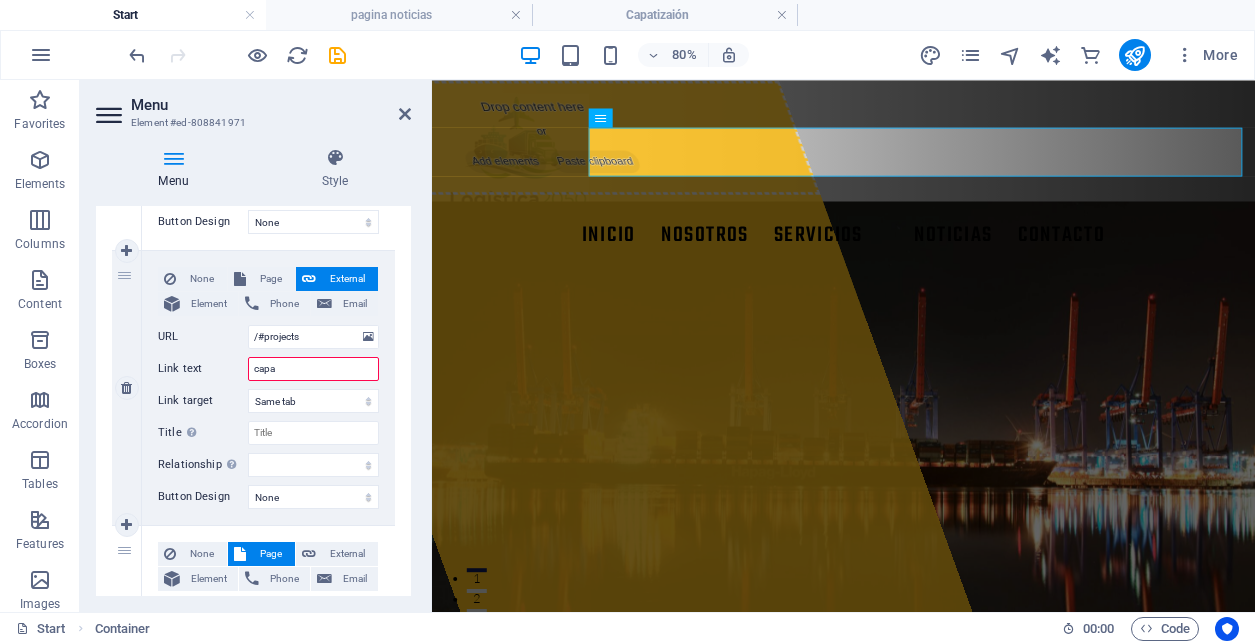 select 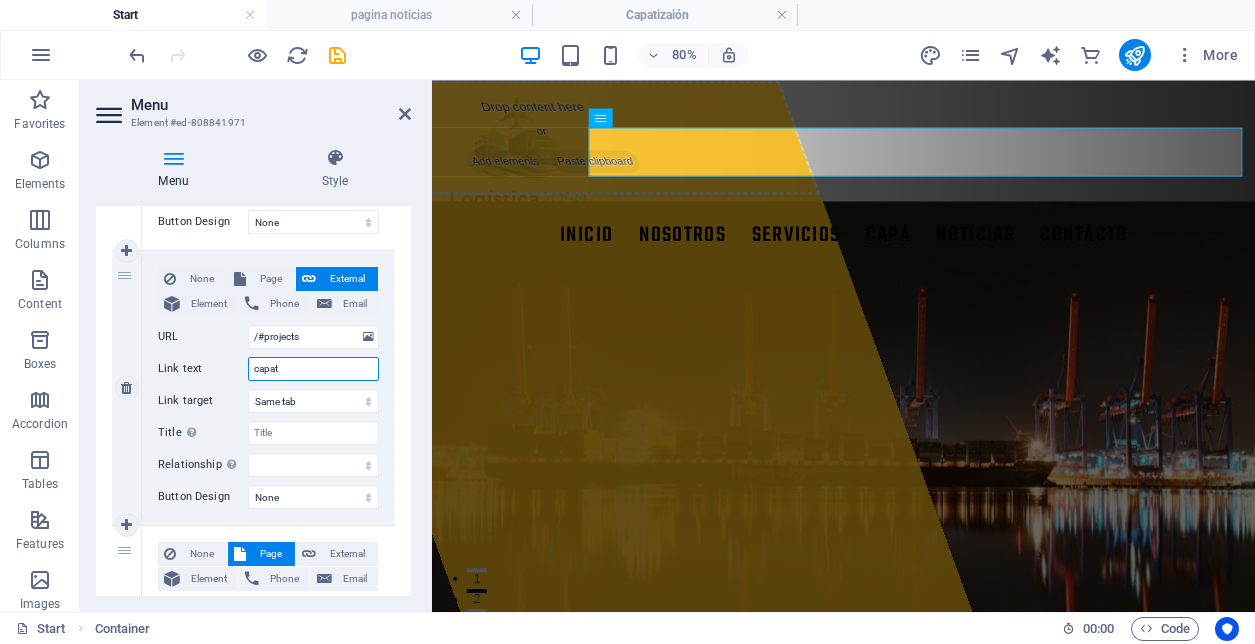 type on "capati" 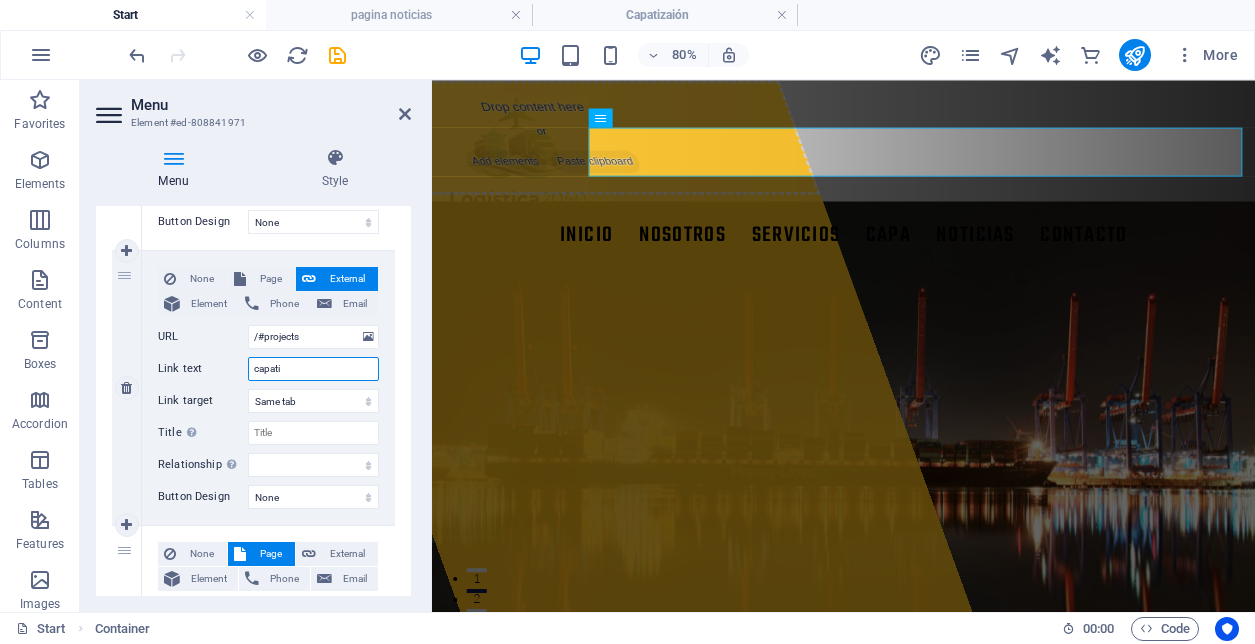 select 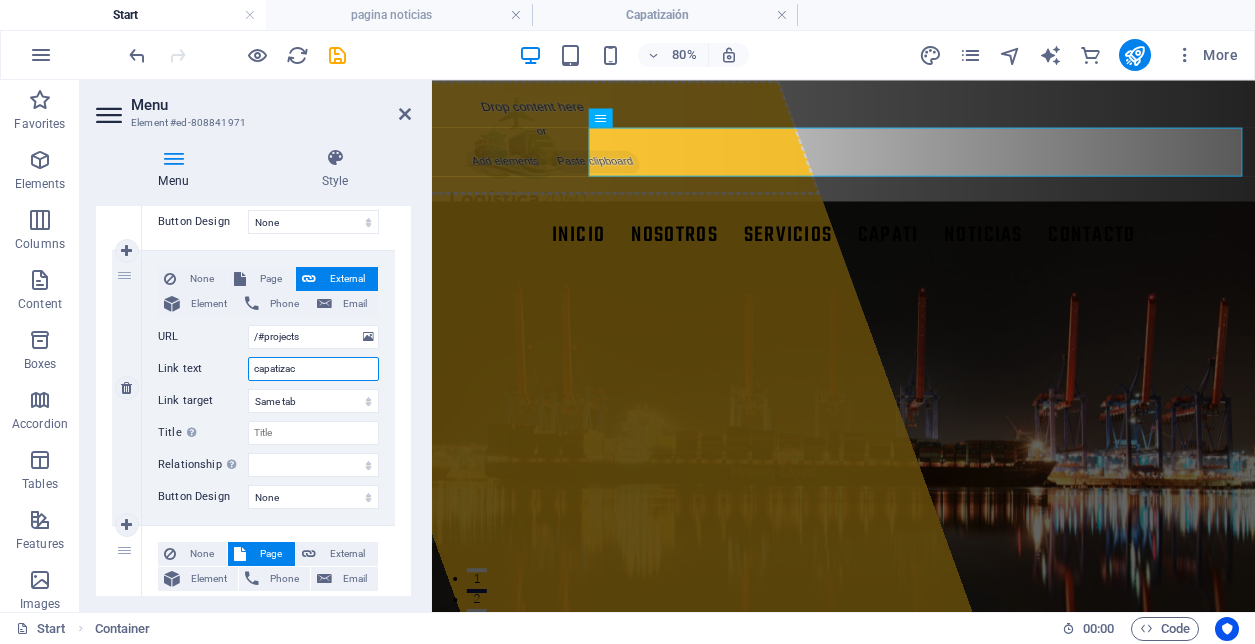 type on "capatizaci" 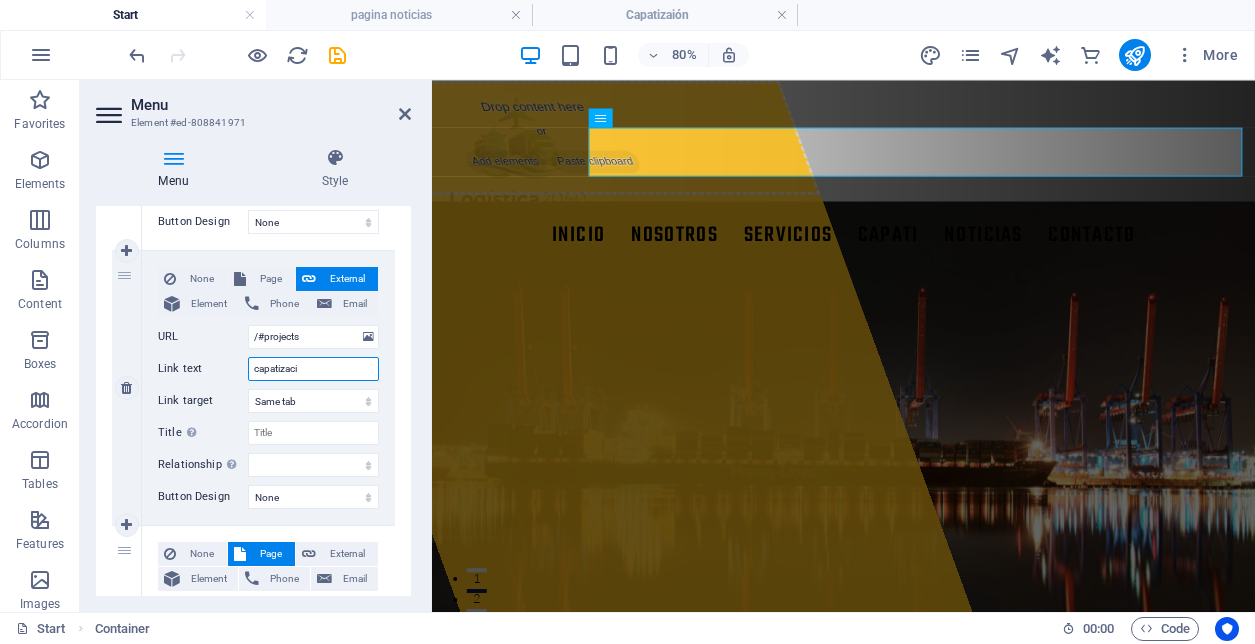 select 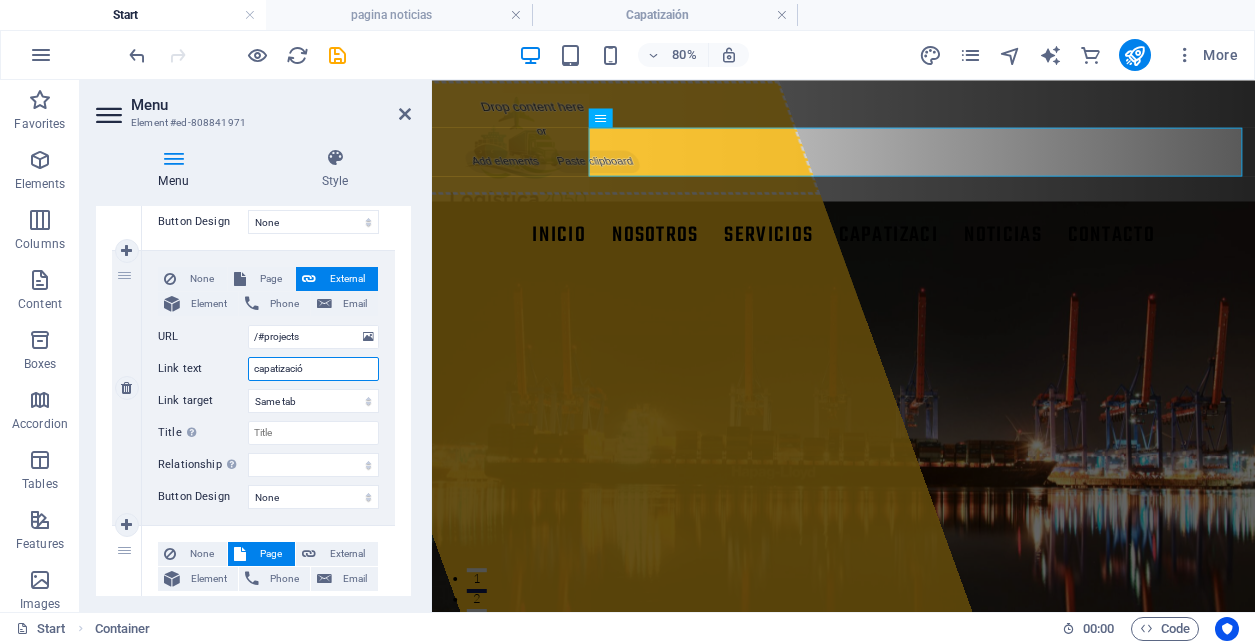 type on "capatización" 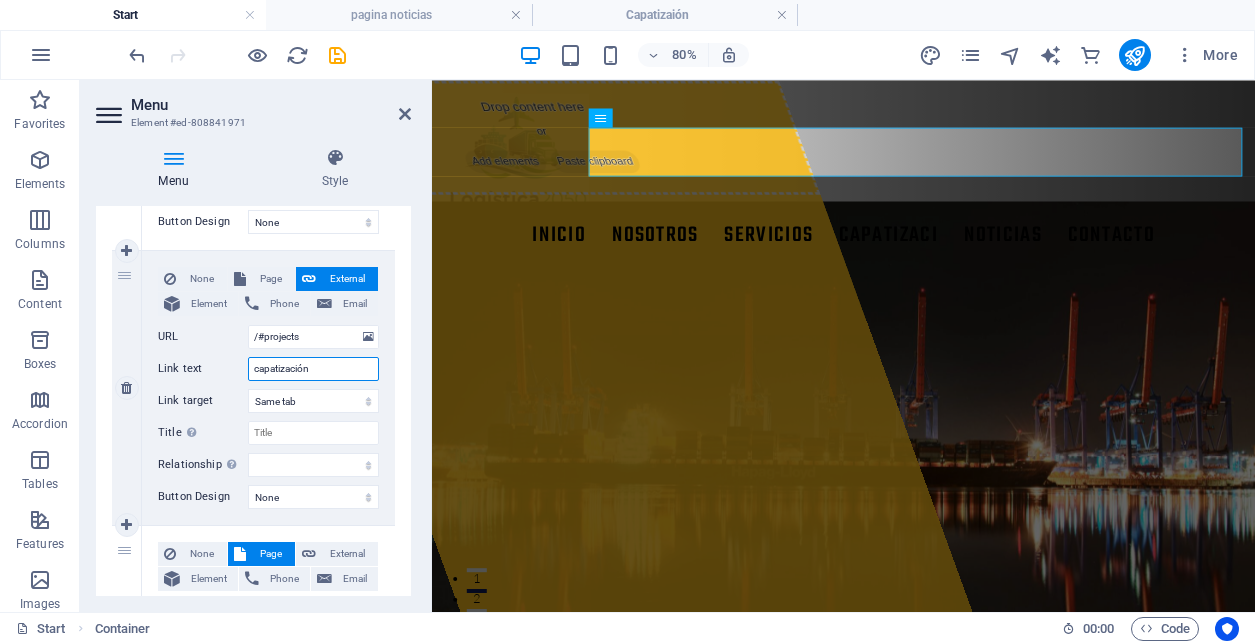 select 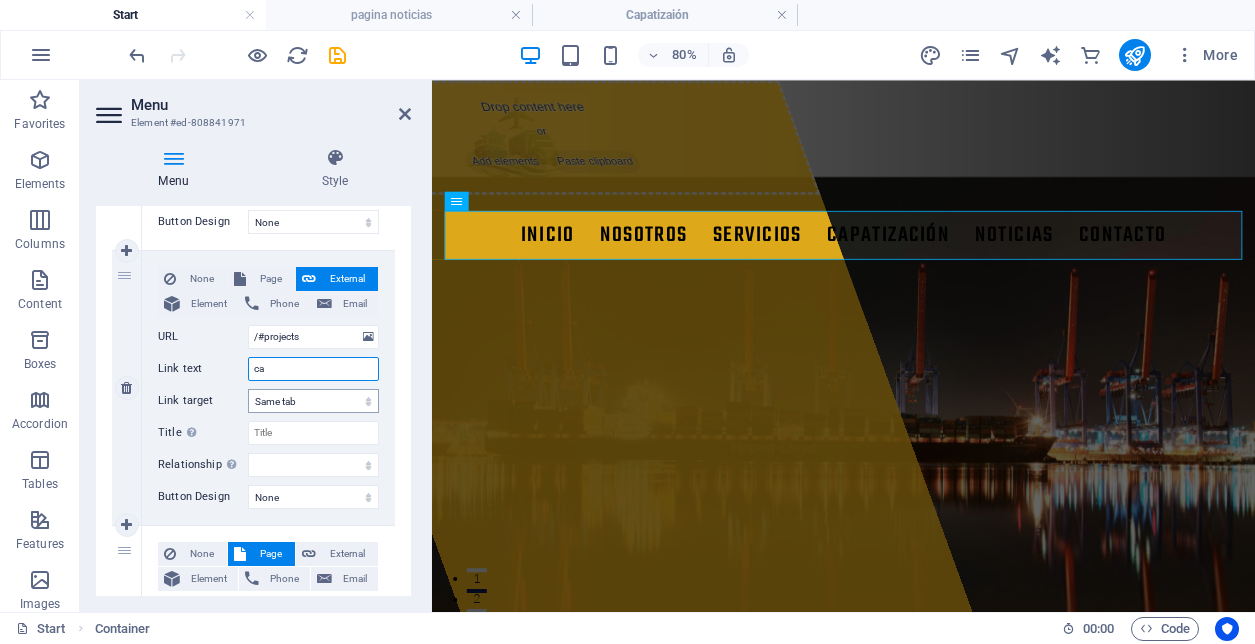 type on "c" 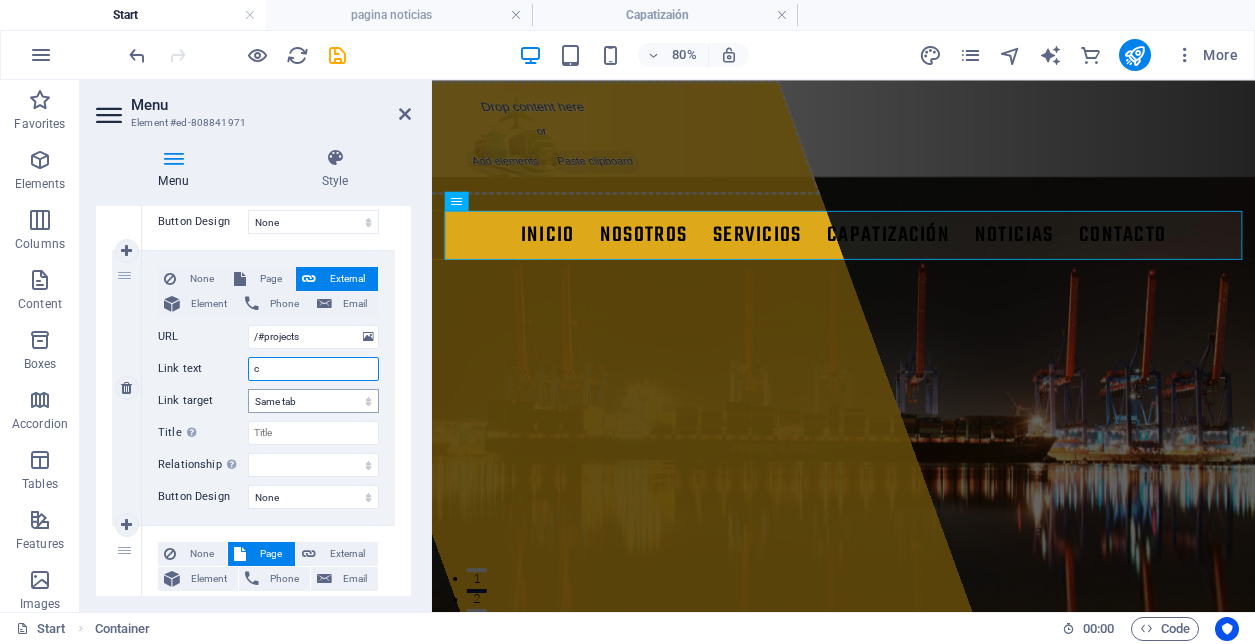 type 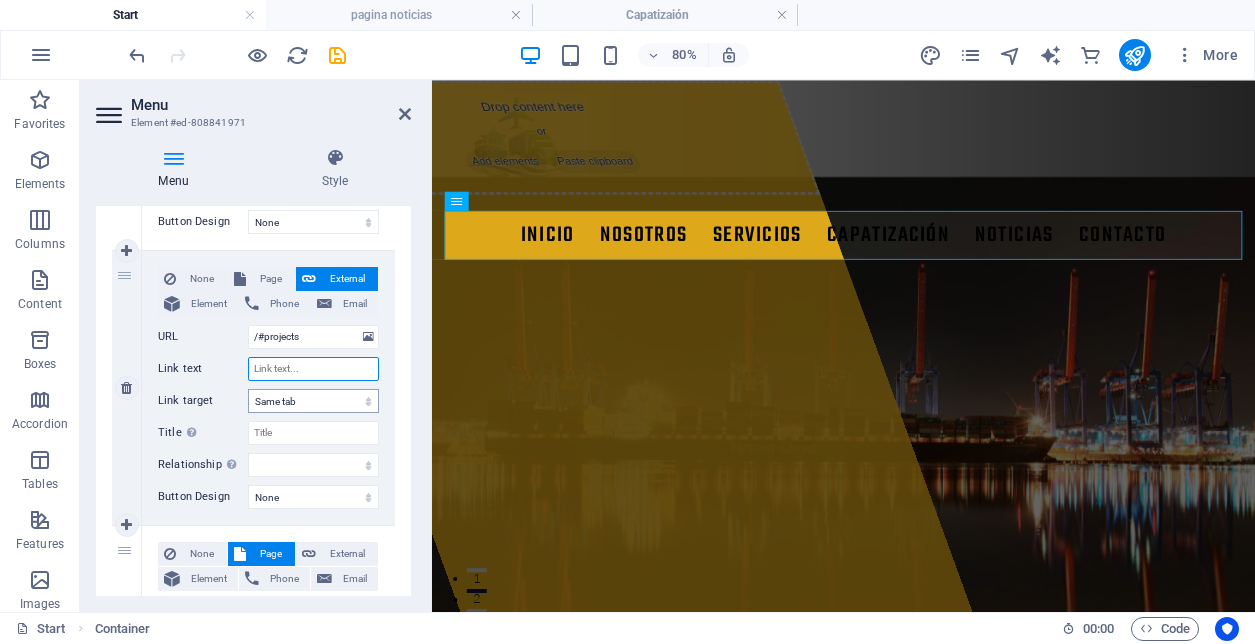 select 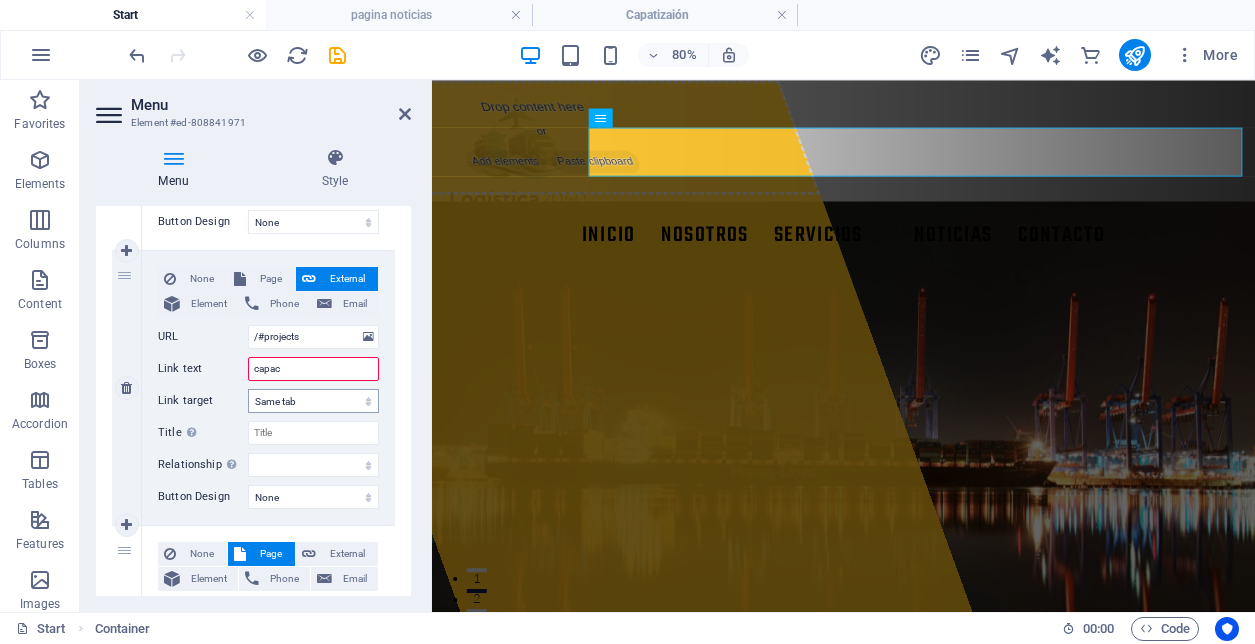 type on "capaci" 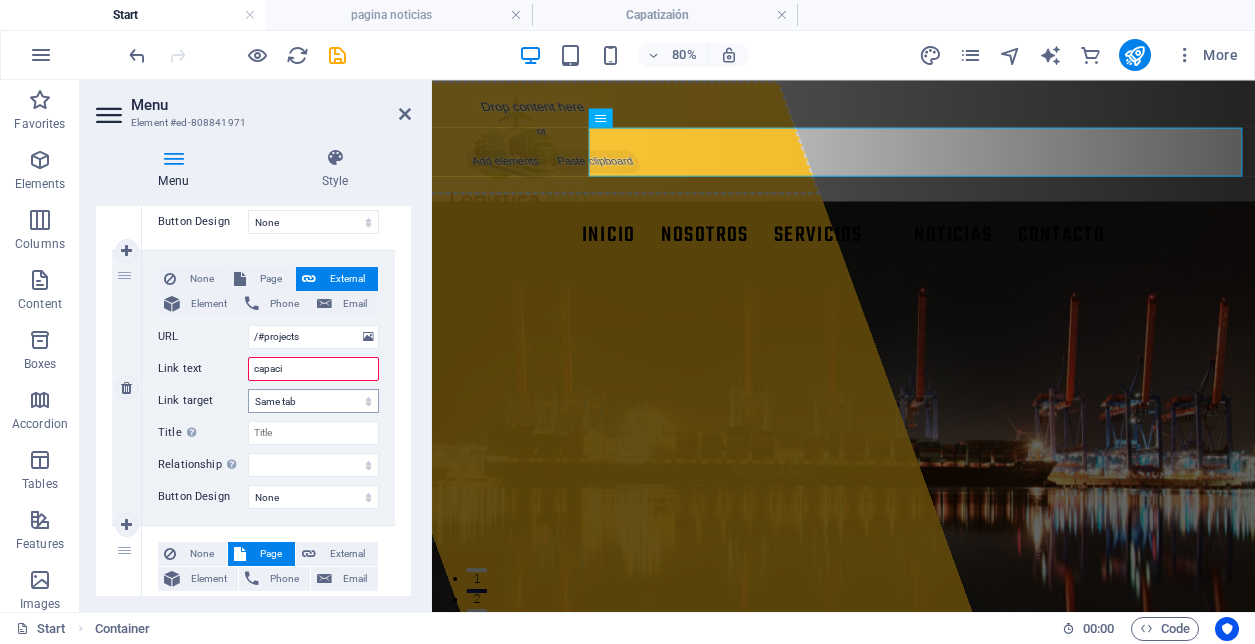select 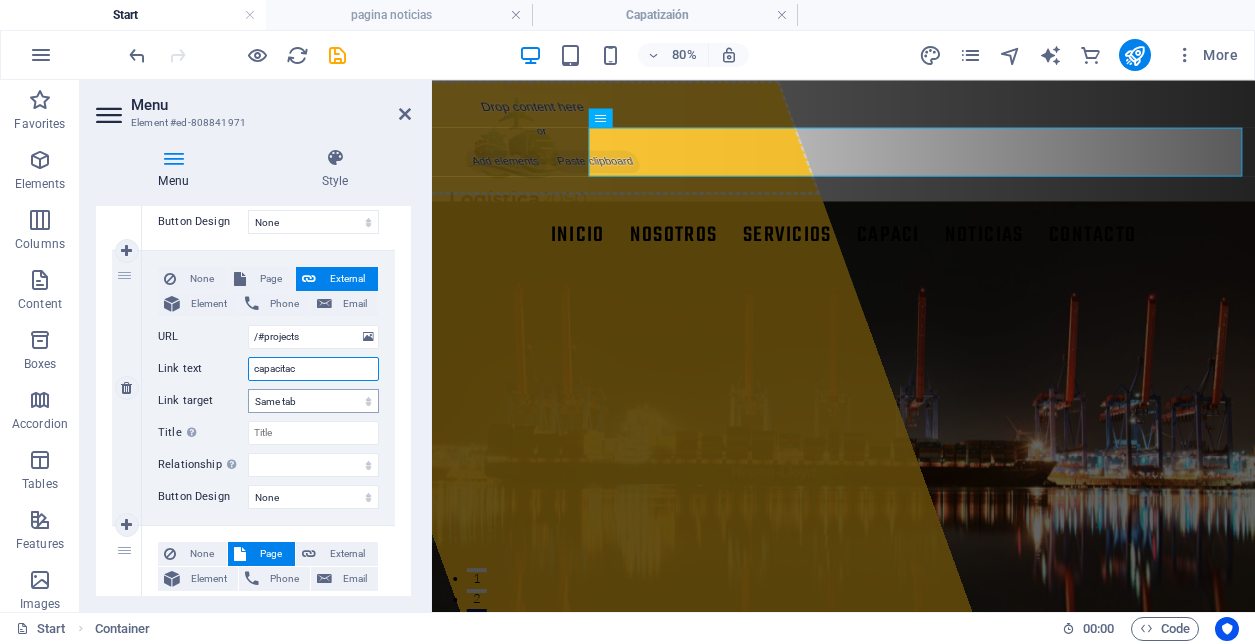type on "capacitaci" 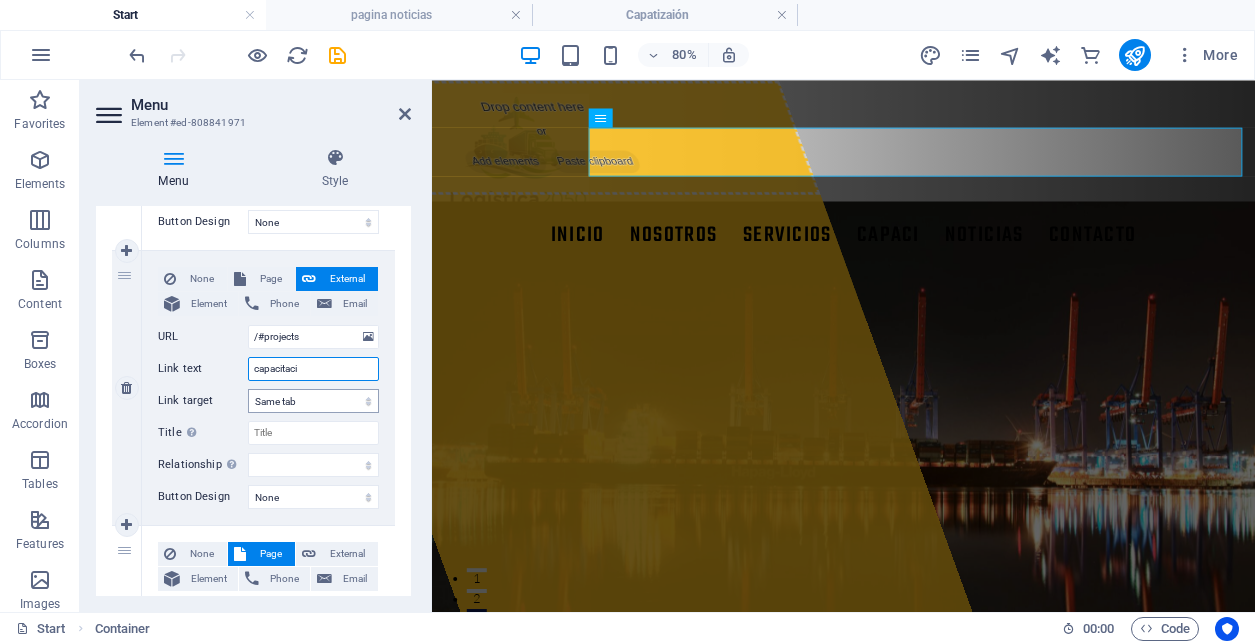 select 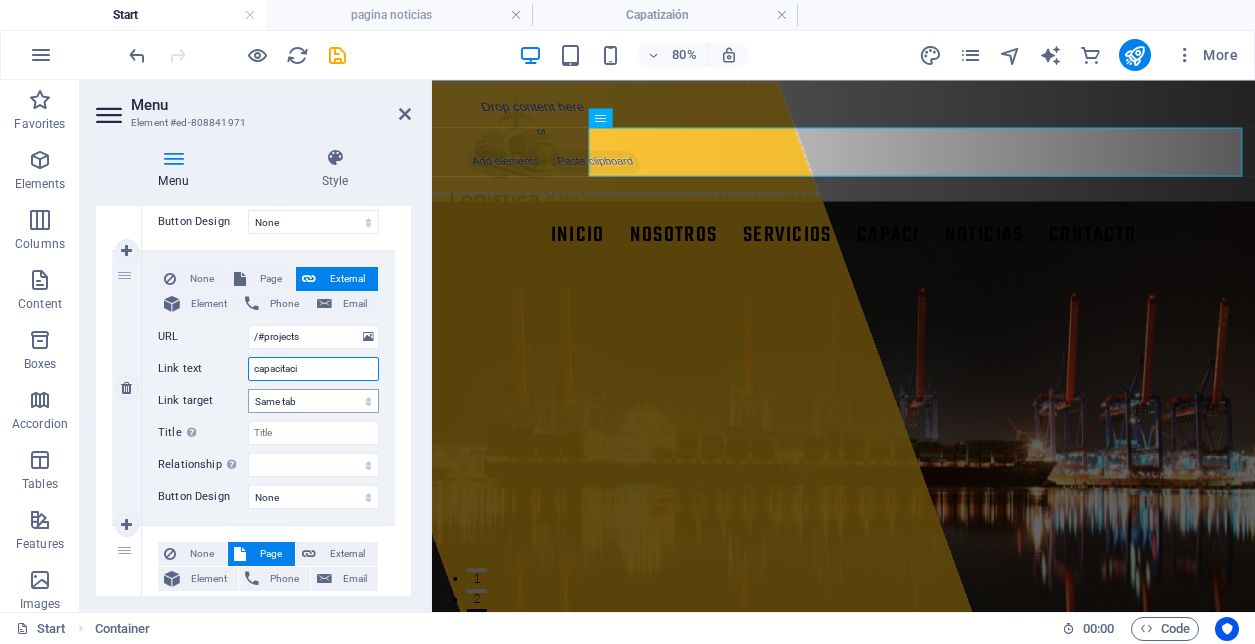 select 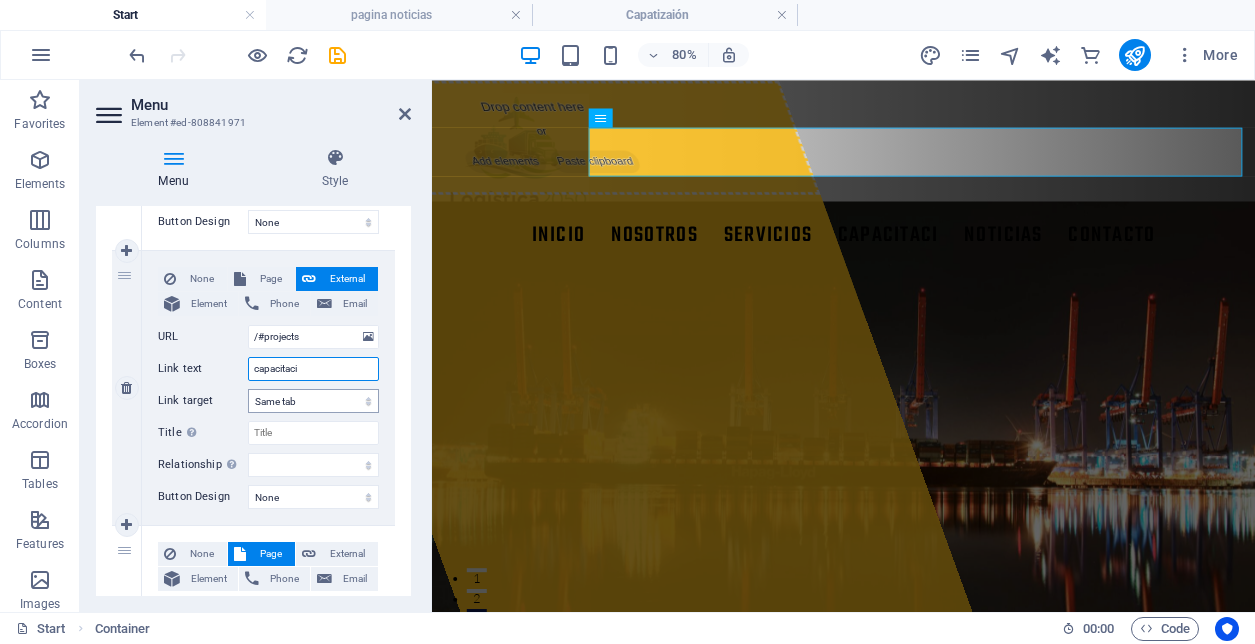 type on "capacitaci´" 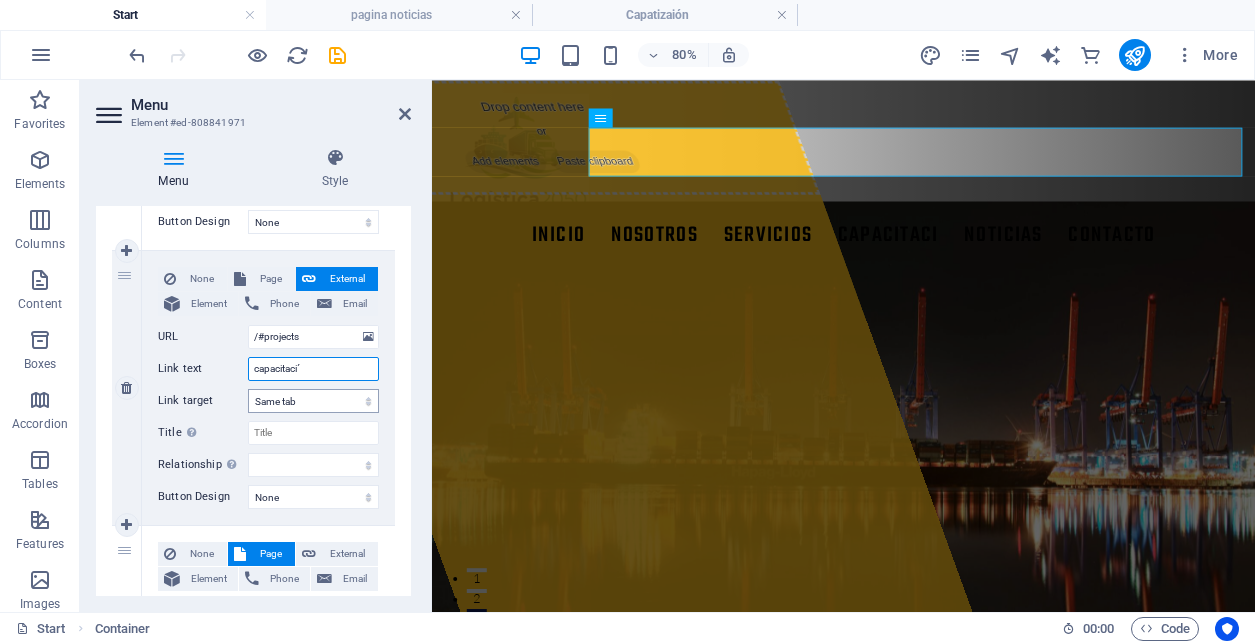 select 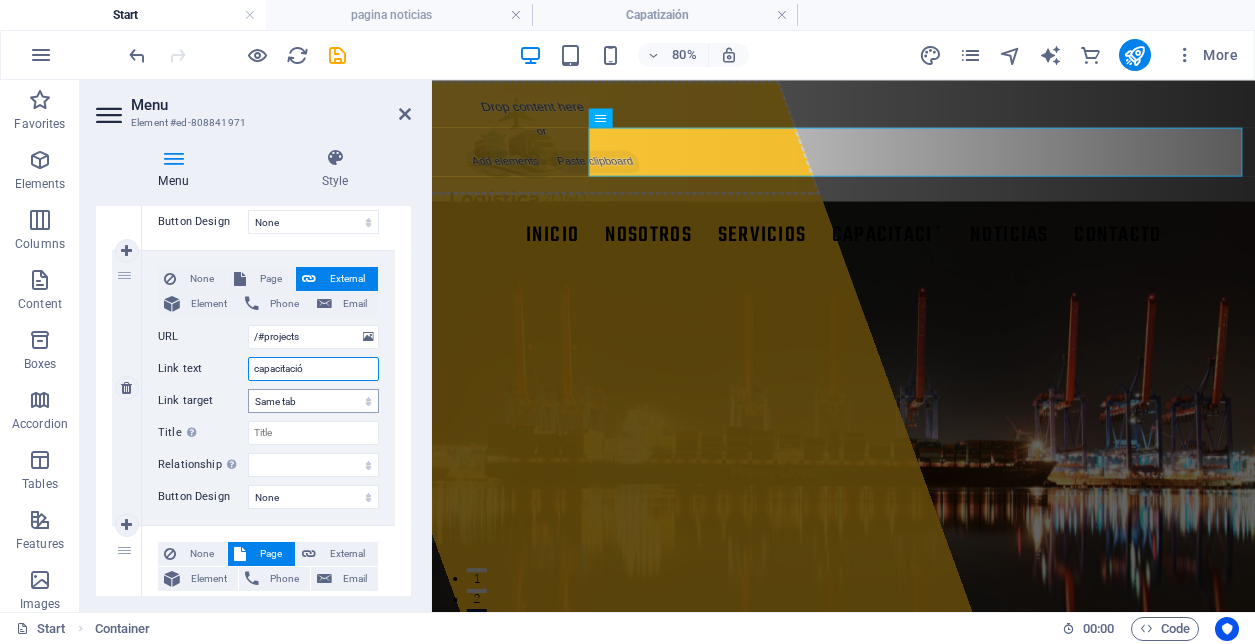 type on "capacitación" 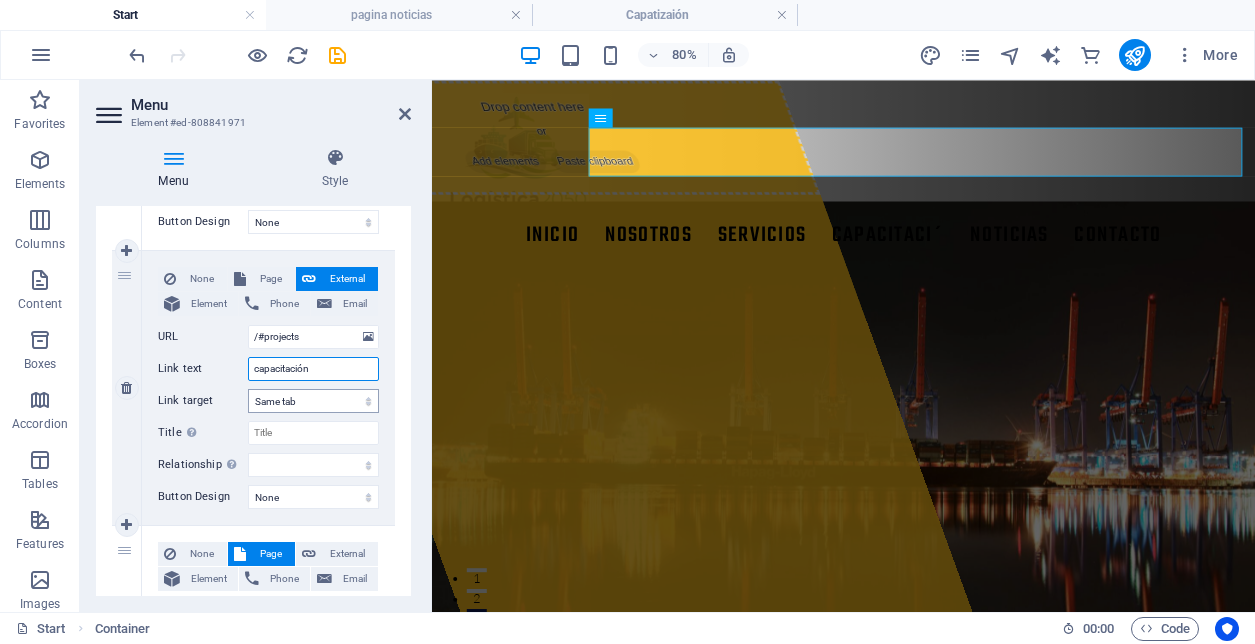 select 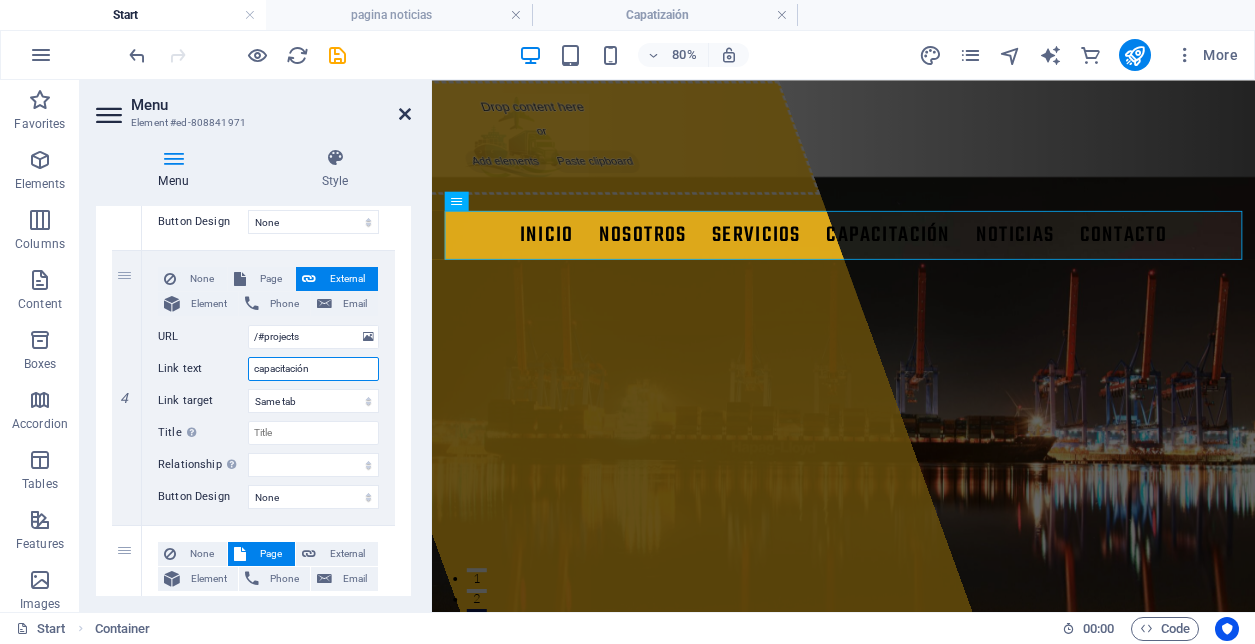 type on "capacitación" 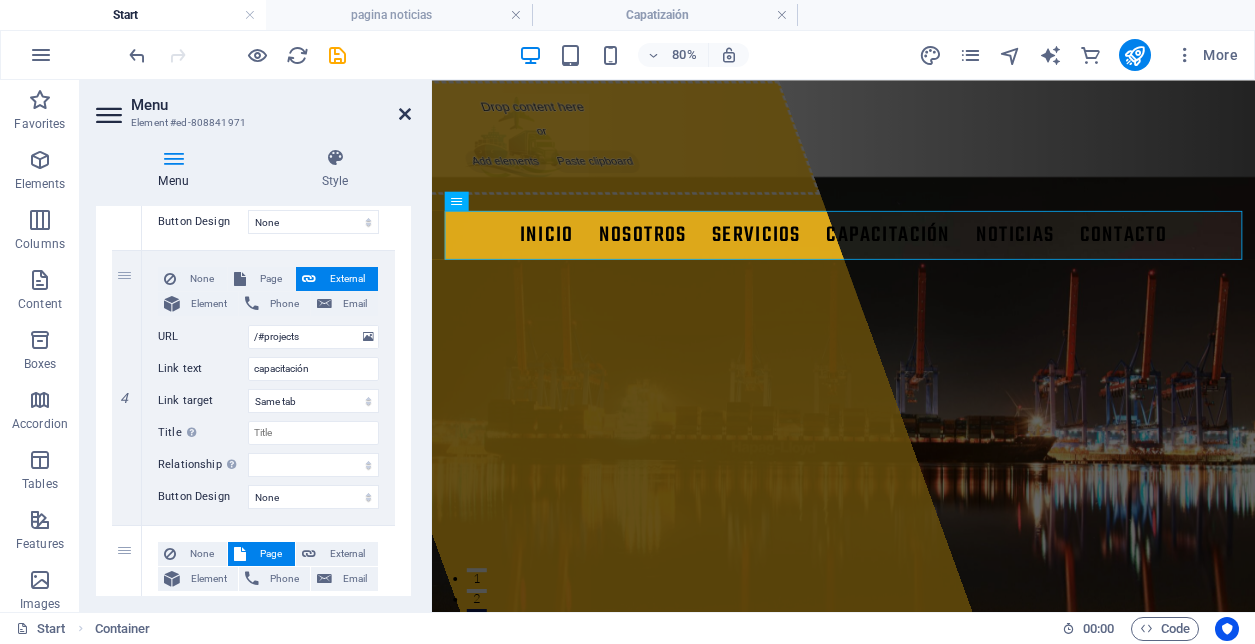 click at bounding box center (405, 114) 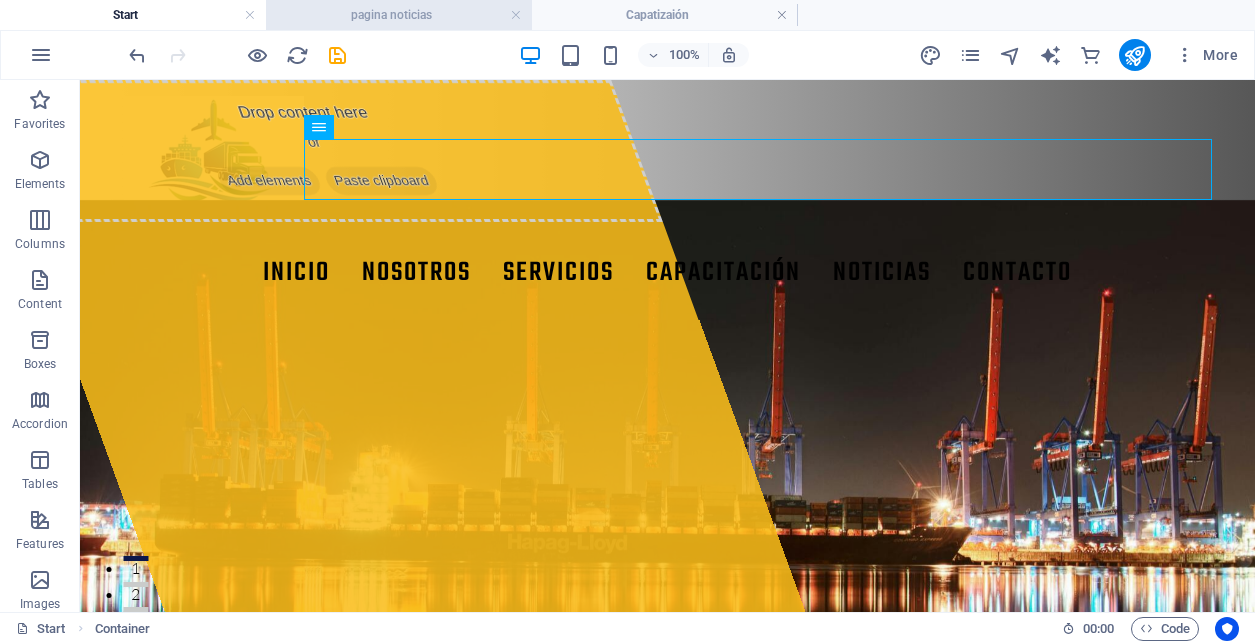 click on "pagina noticias" at bounding box center (399, 15) 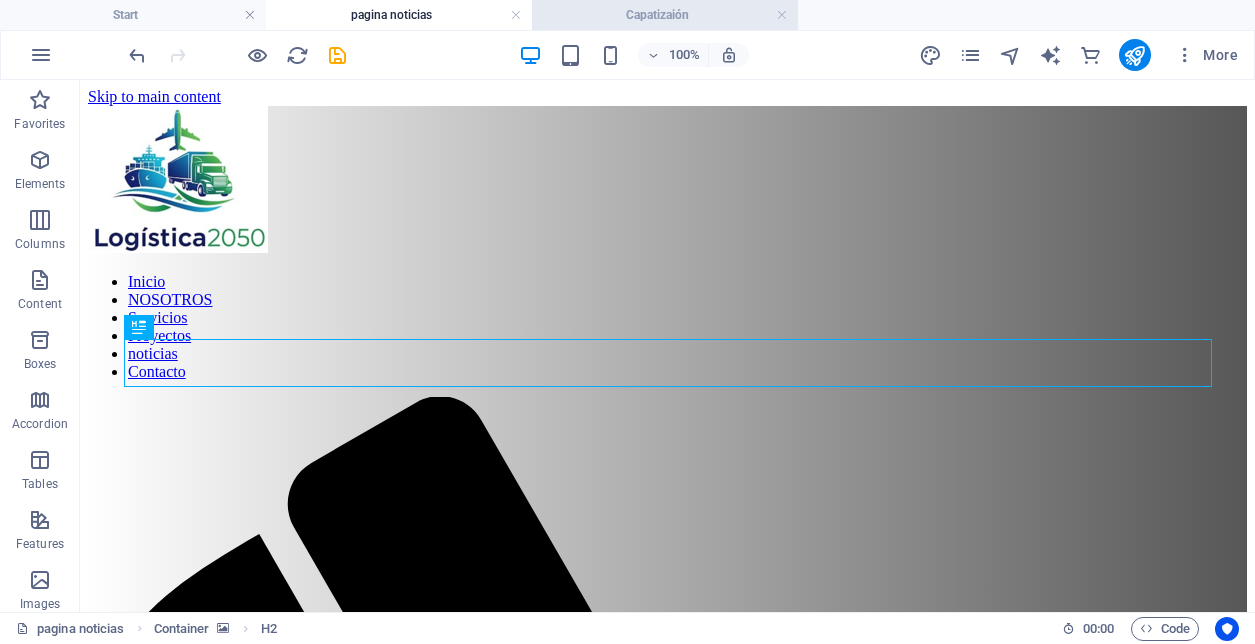 click on "Capatizaión" at bounding box center (665, 15) 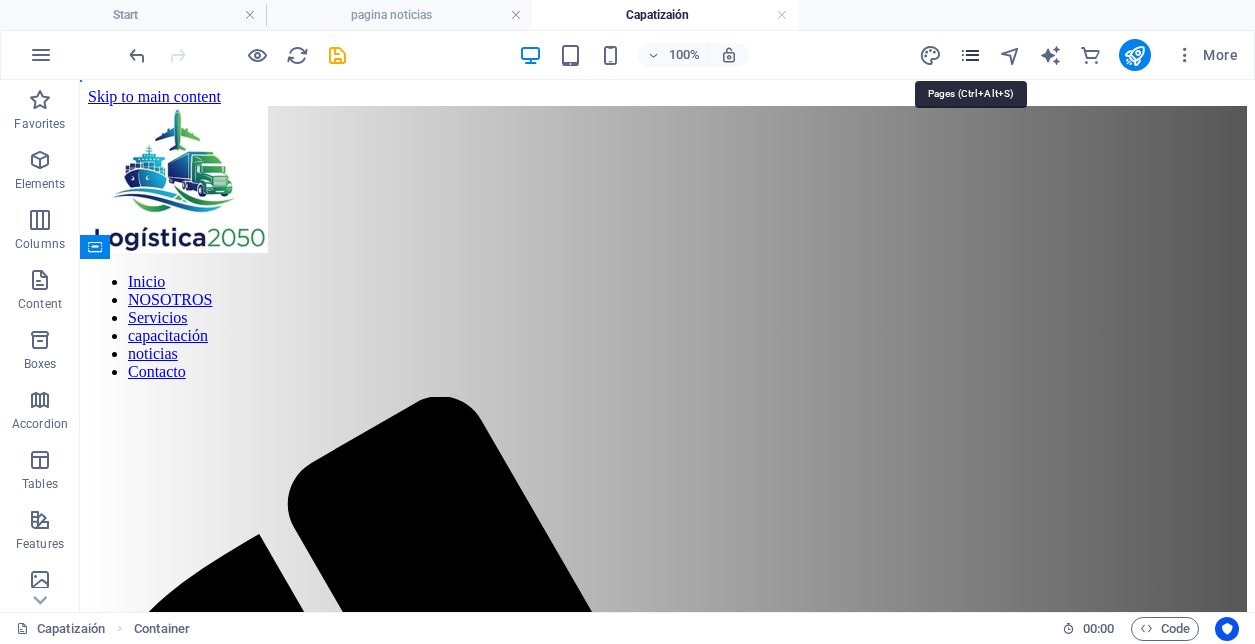 click at bounding box center (970, 55) 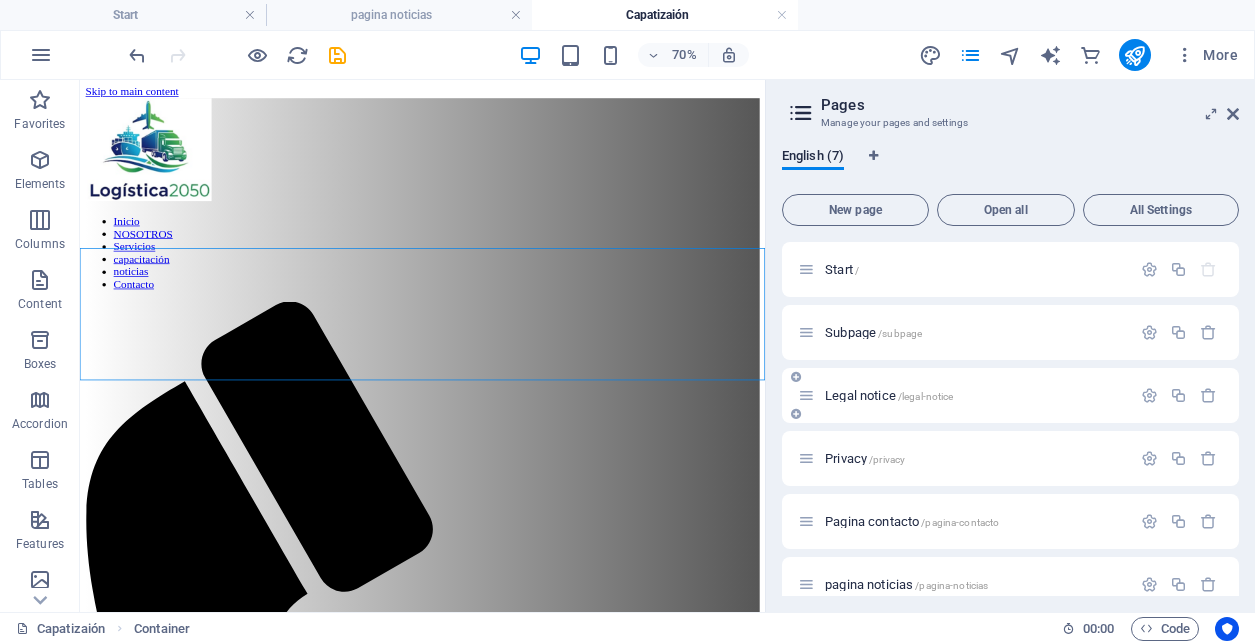 scroll, scrollTop: 87, scrollLeft: 0, axis: vertical 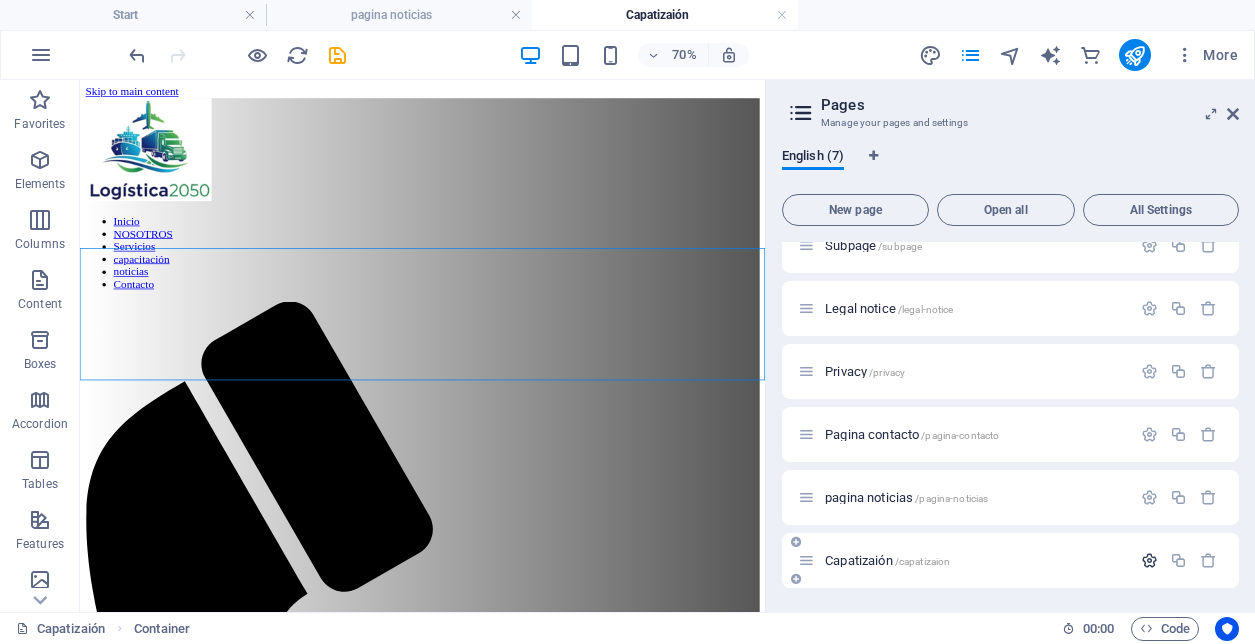 click at bounding box center (1149, 560) 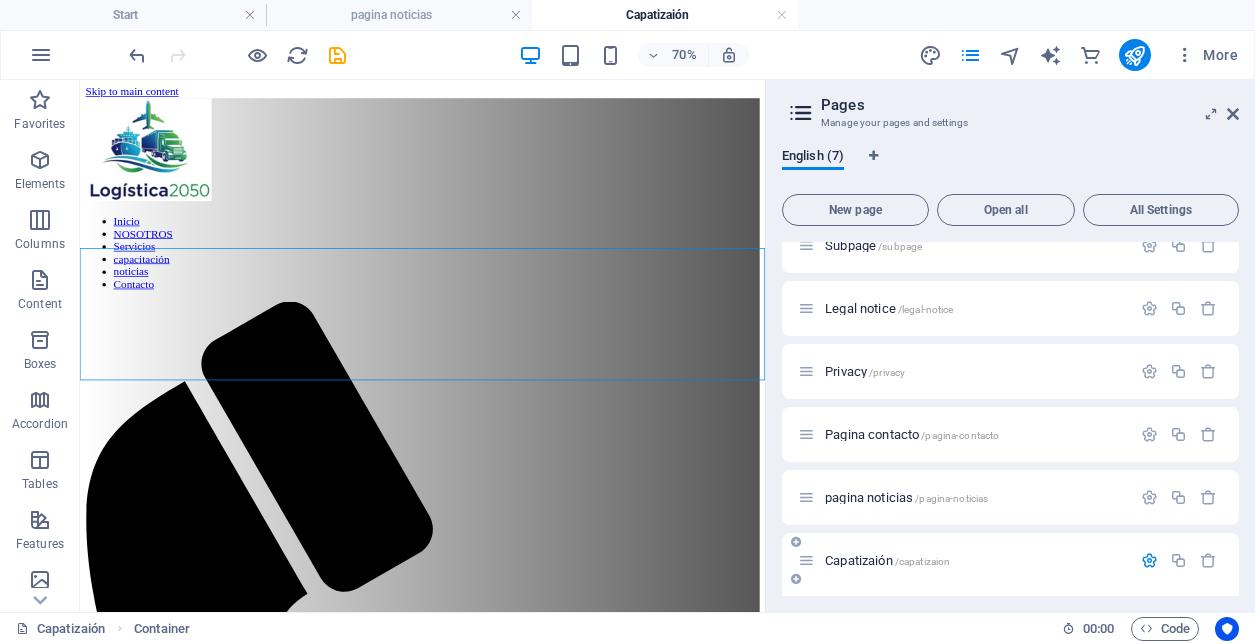 scroll, scrollTop: 304, scrollLeft: 0, axis: vertical 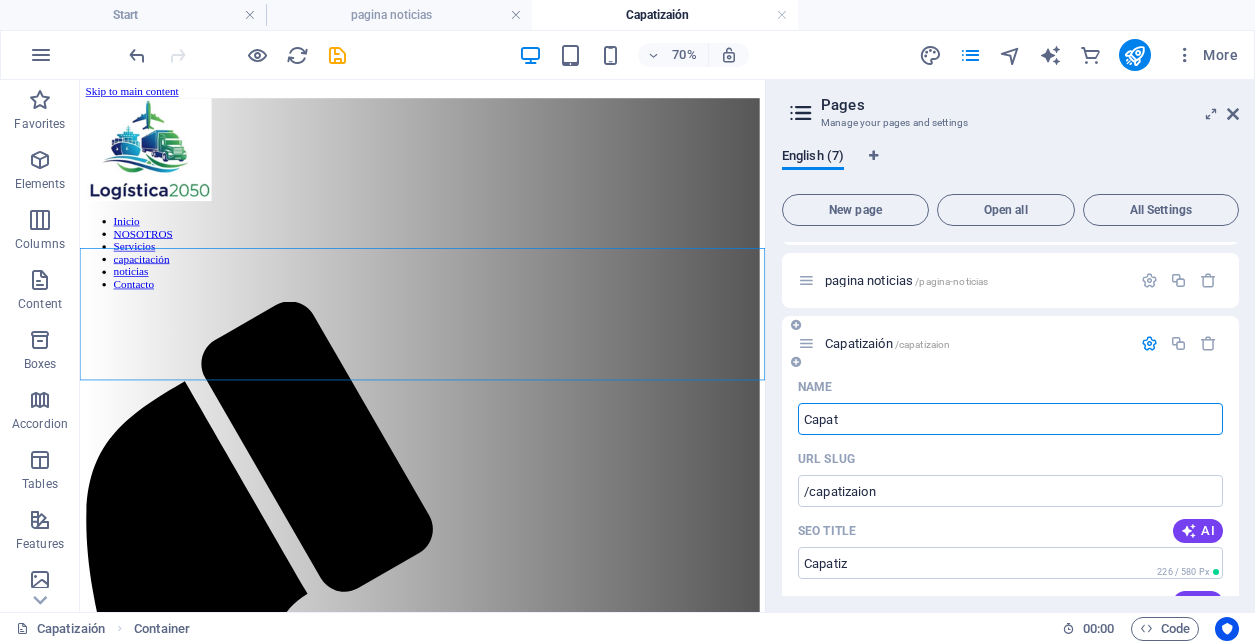 type on "Capa" 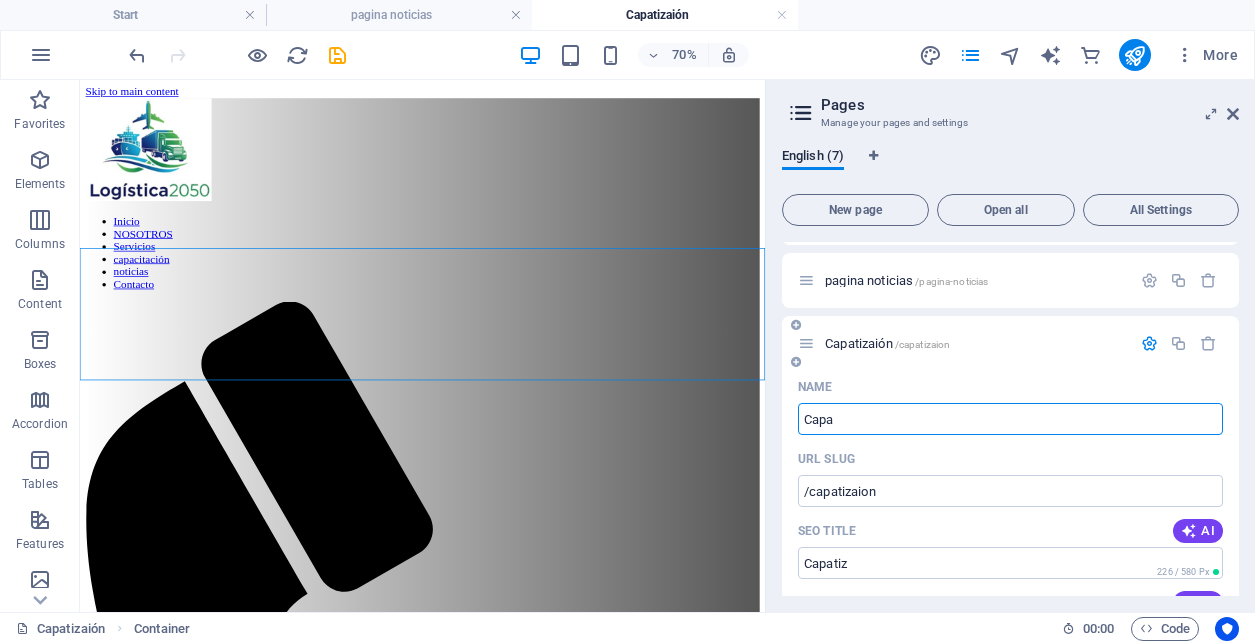 type on "/capatiz" 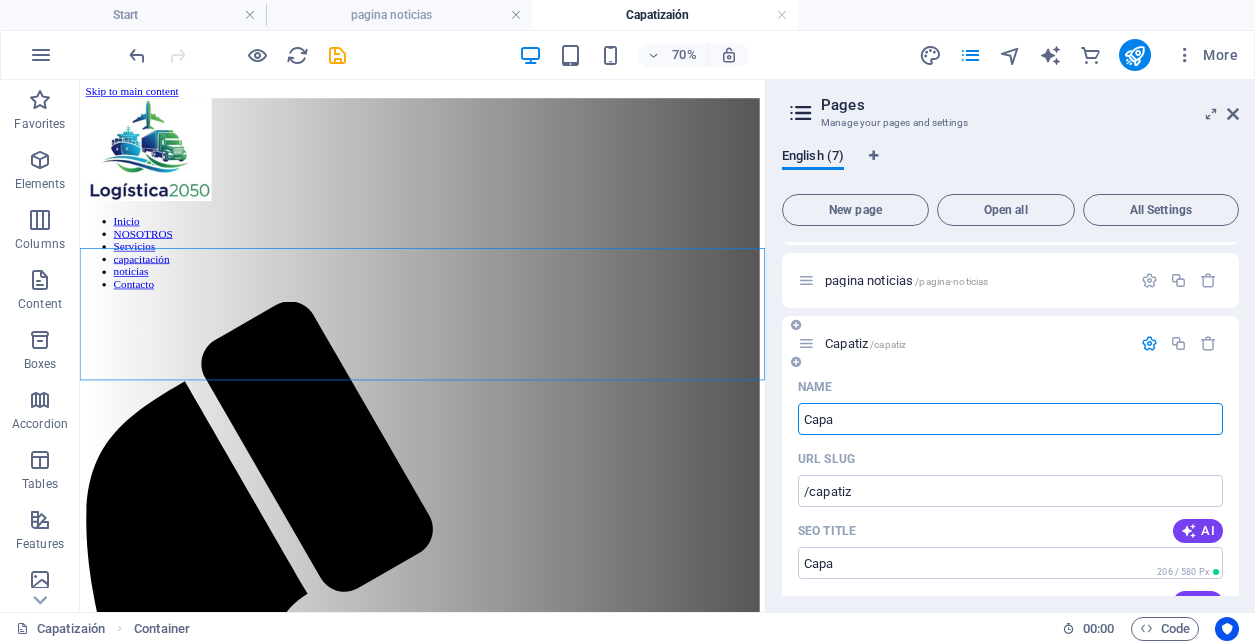 type on "Capa" 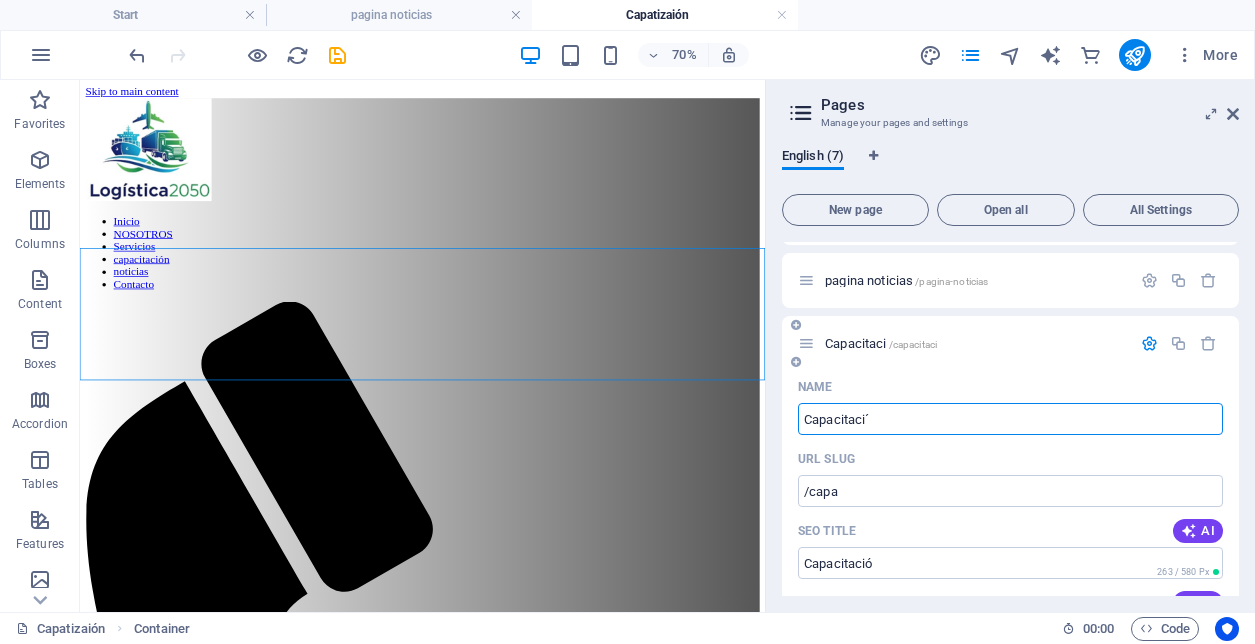 type on "Capacitació" 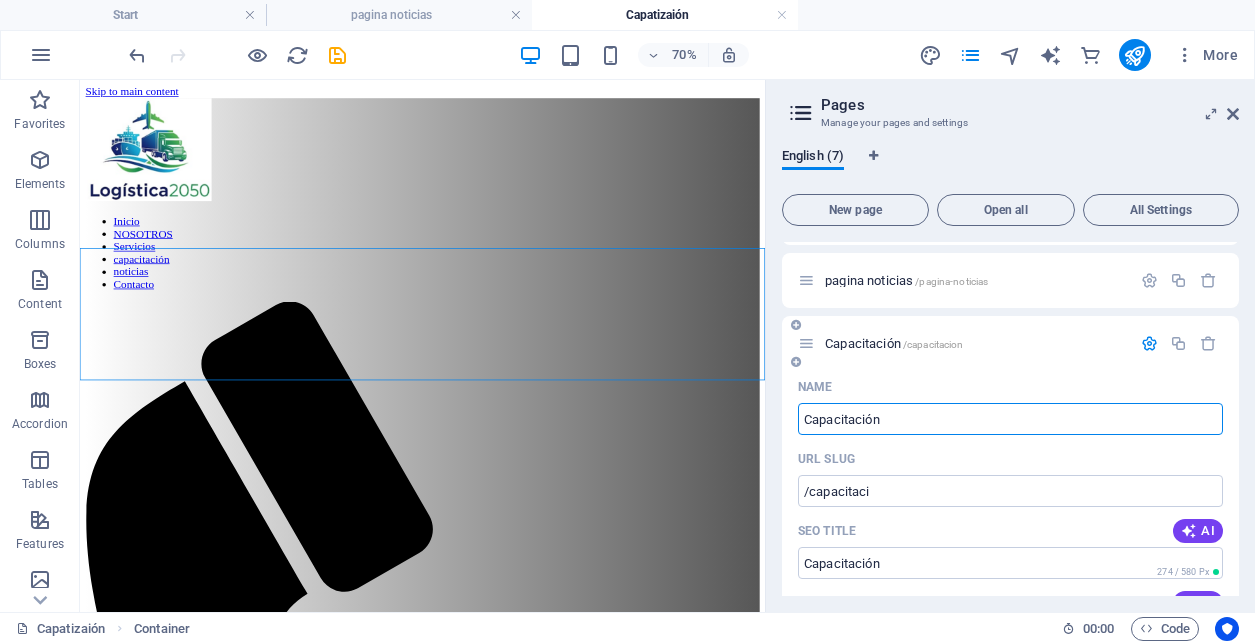 type on "Capacitación" 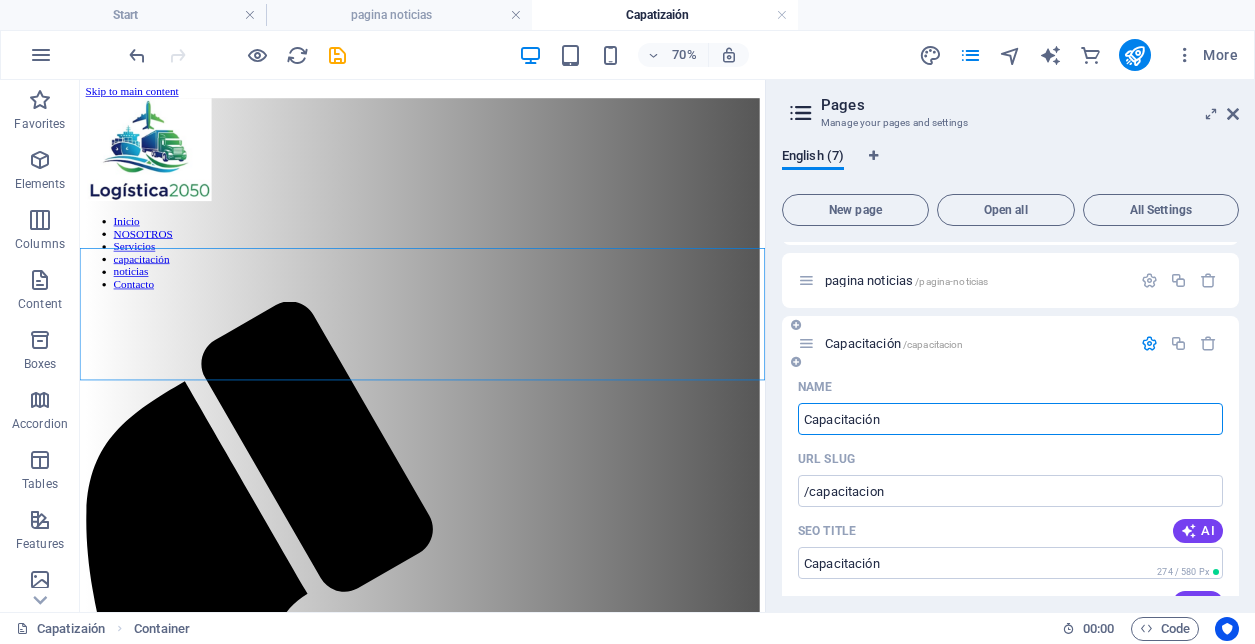 type on "Capacitación" 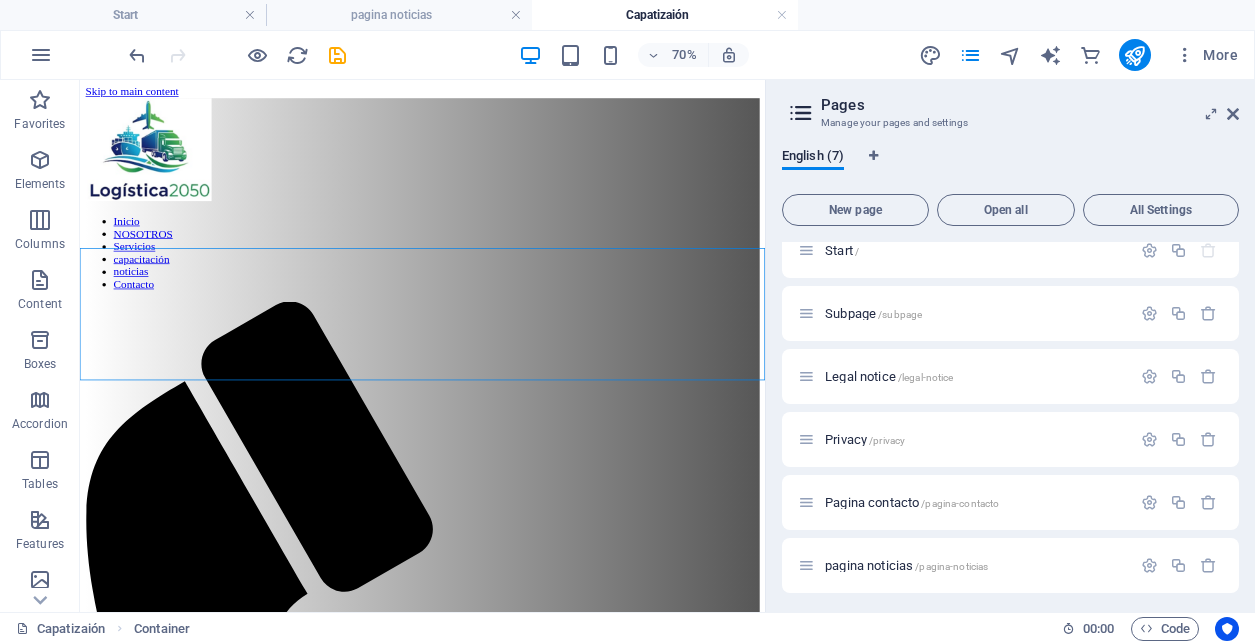 scroll, scrollTop: 0, scrollLeft: 0, axis: both 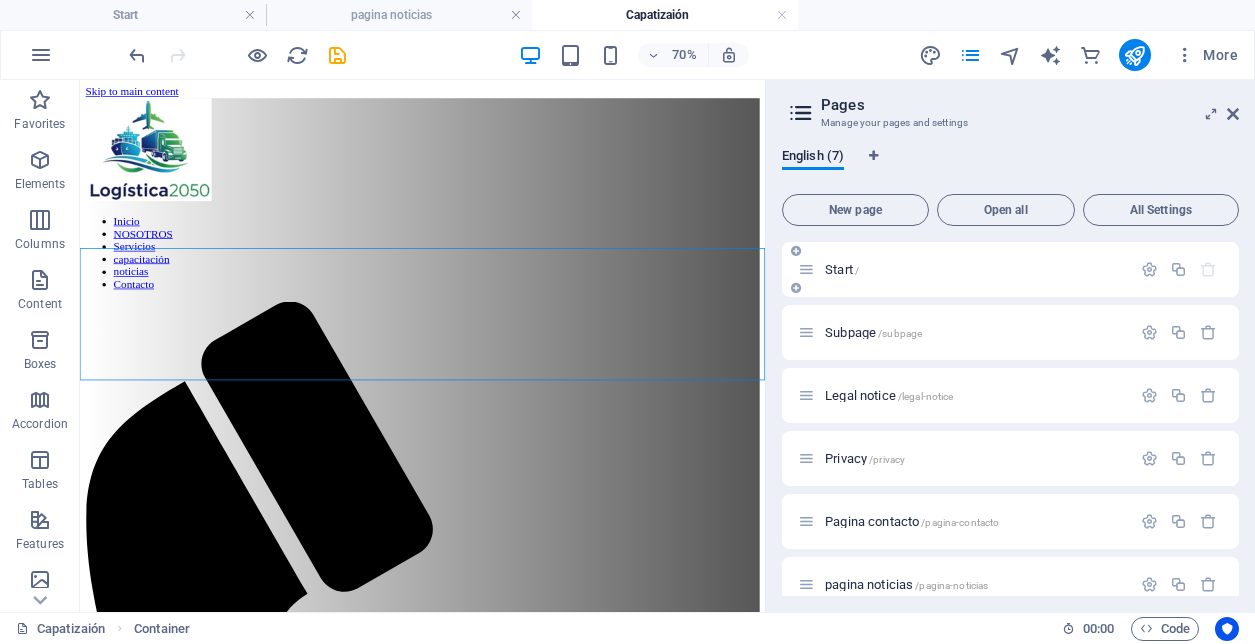 click on "Start /" at bounding box center [842, 269] 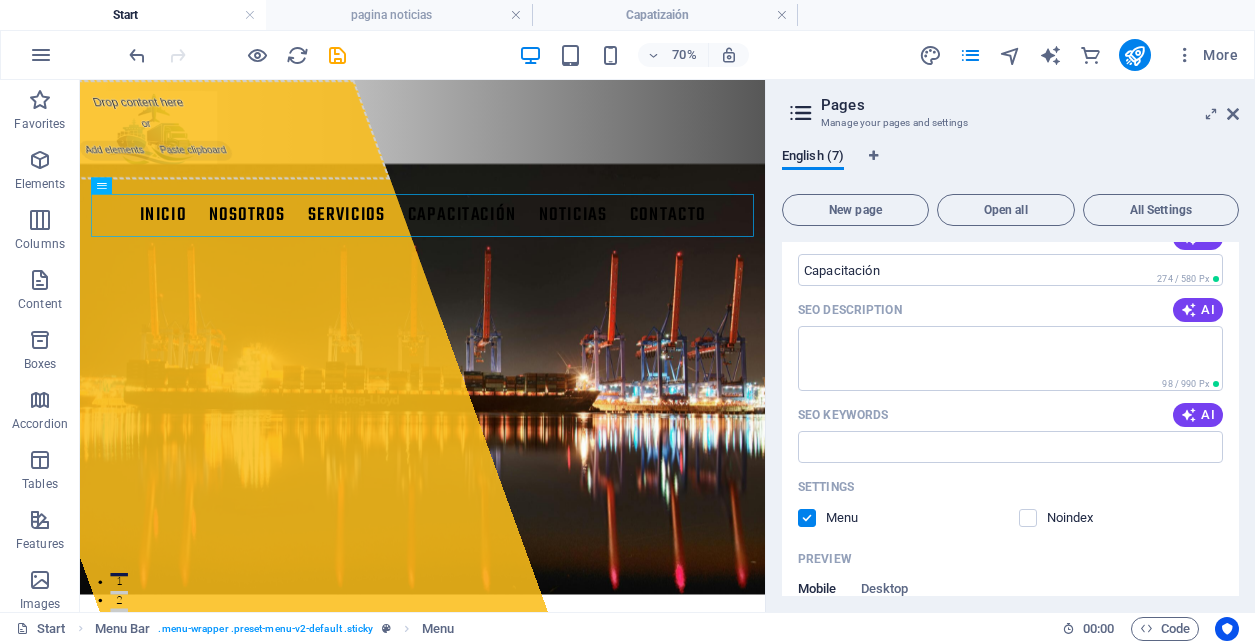 scroll, scrollTop: 319, scrollLeft: 0, axis: vertical 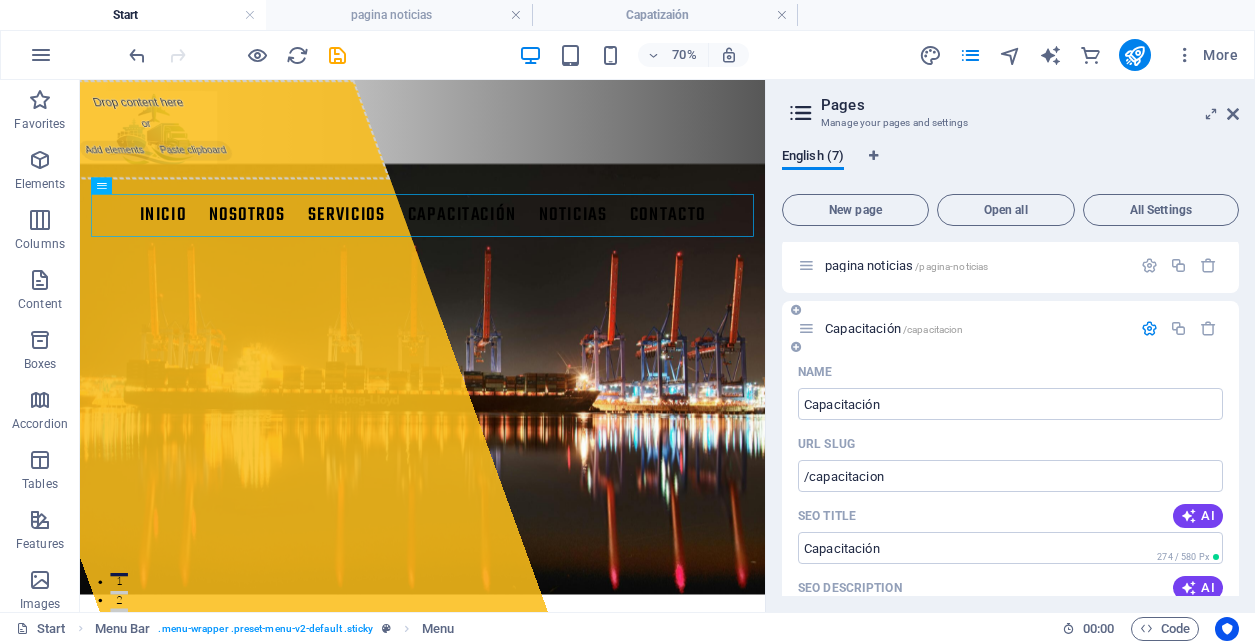 click on "Capacitación /capacitacion" at bounding box center [894, 328] 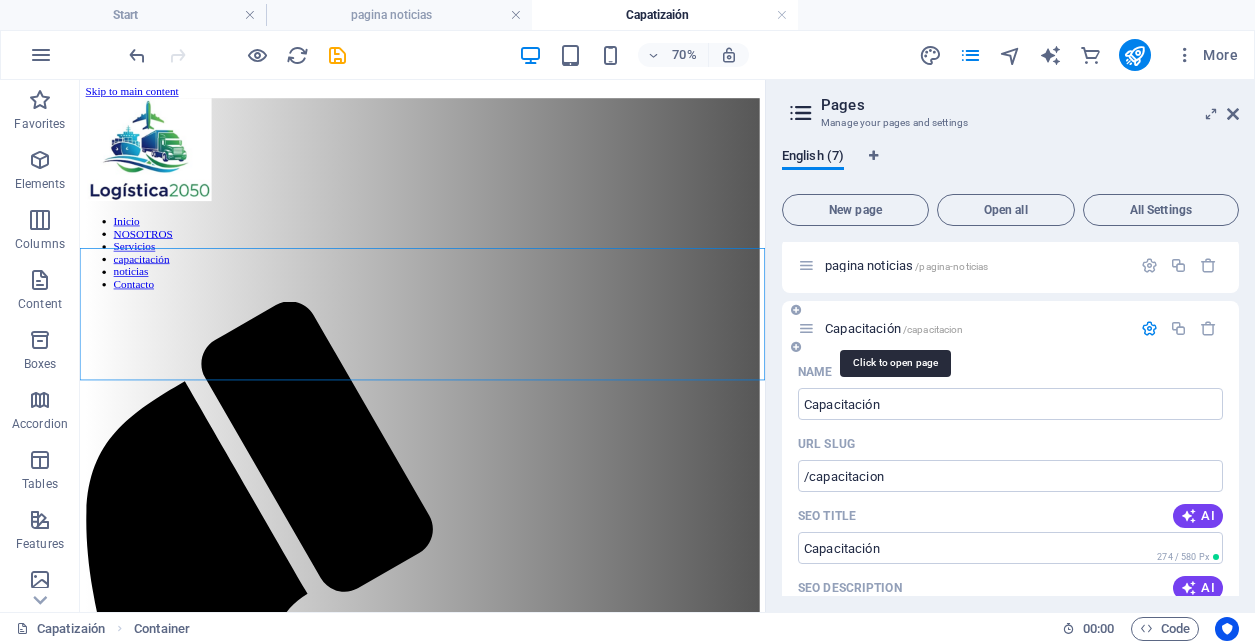 click on "Capacitación /capacitacion" at bounding box center (894, 328) 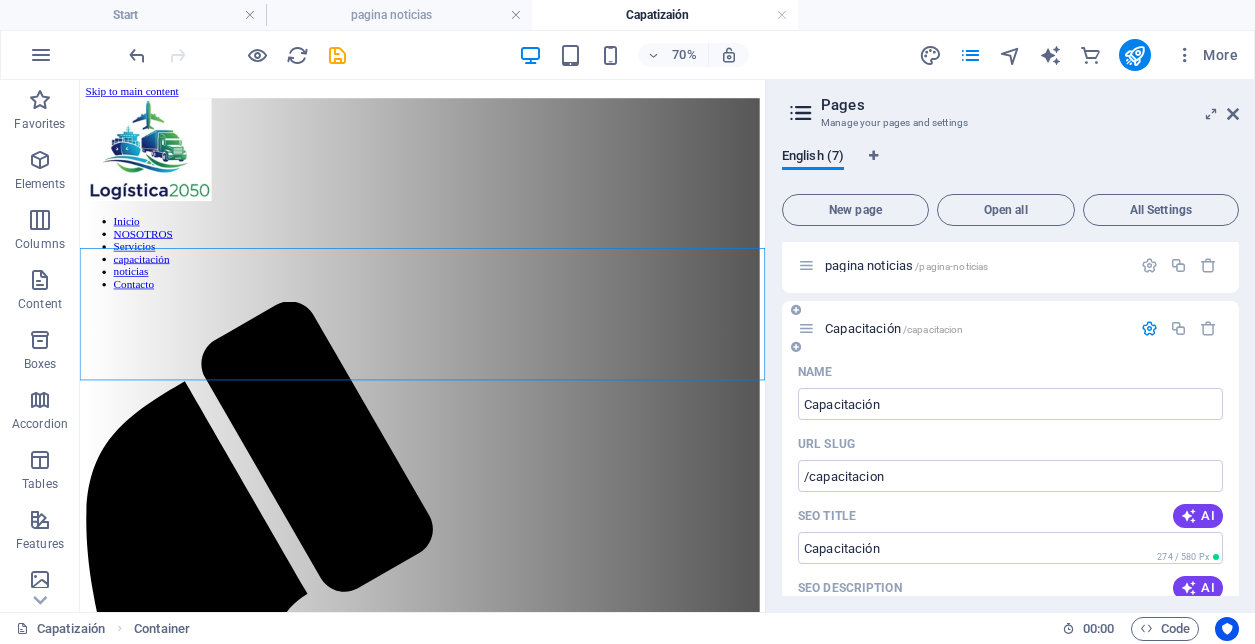 scroll, scrollTop: 0, scrollLeft: 0, axis: both 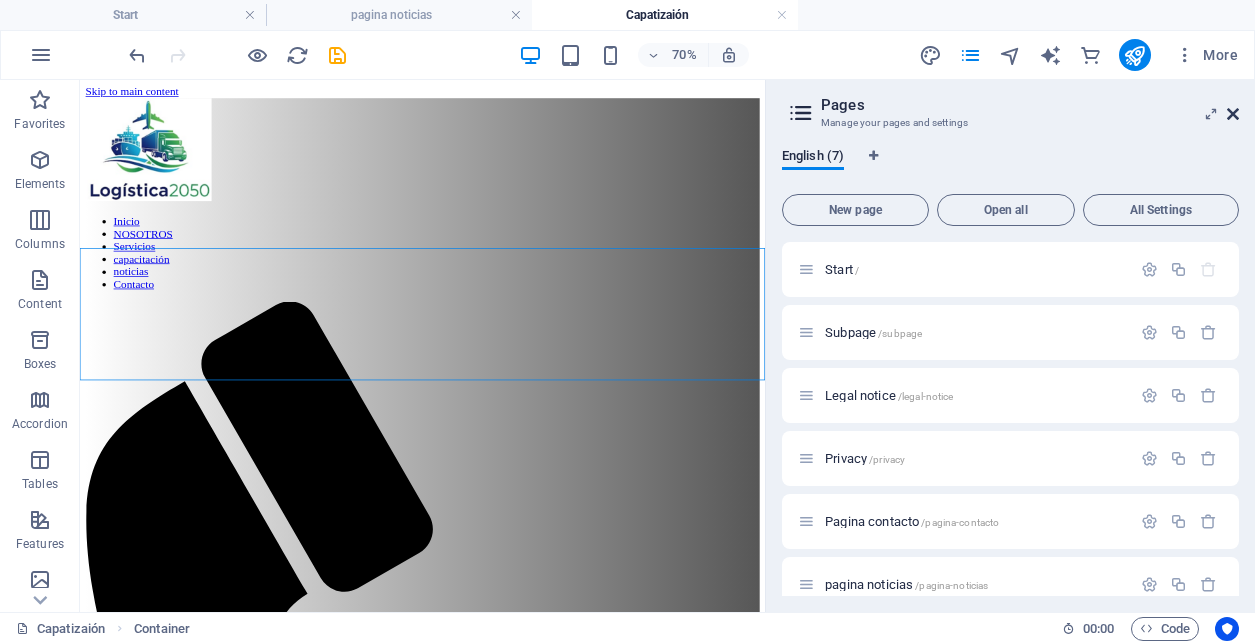 click at bounding box center (1233, 114) 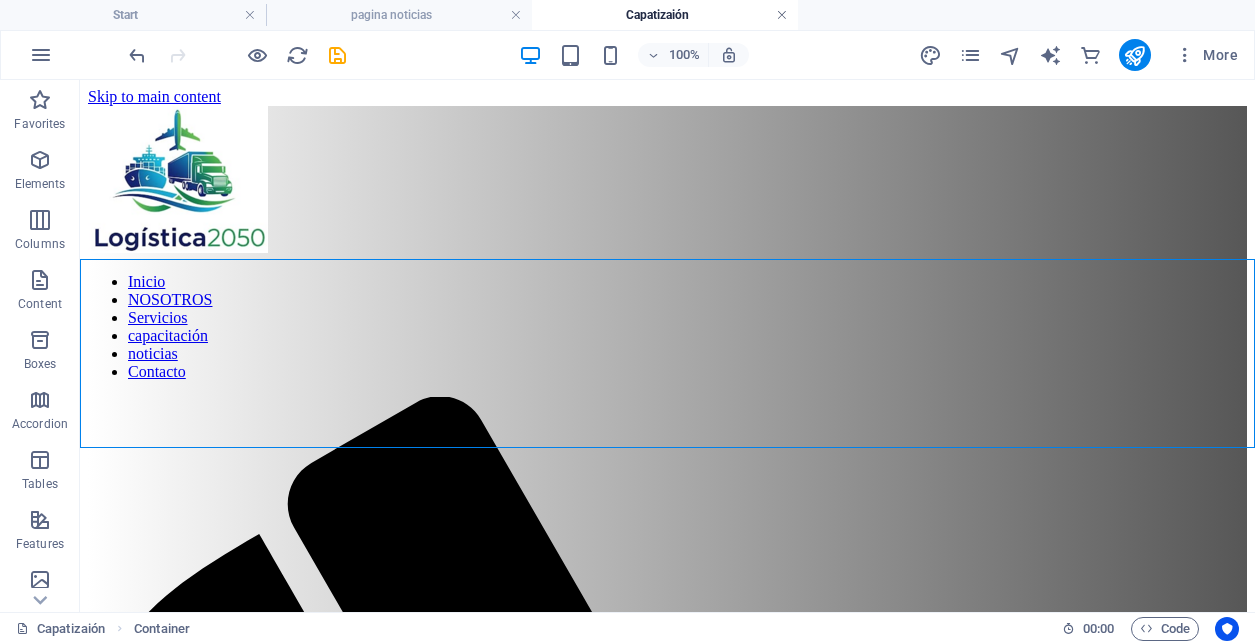 click at bounding box center [782, 15] 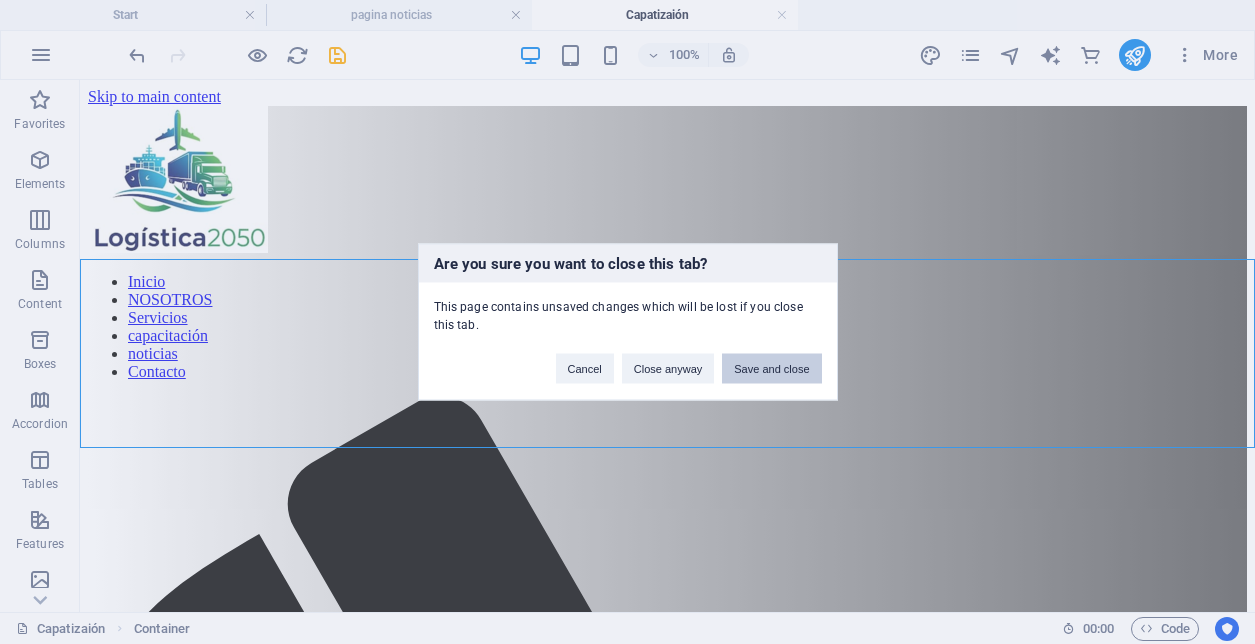 click on "Save and close" at bounding box center (771, 369) 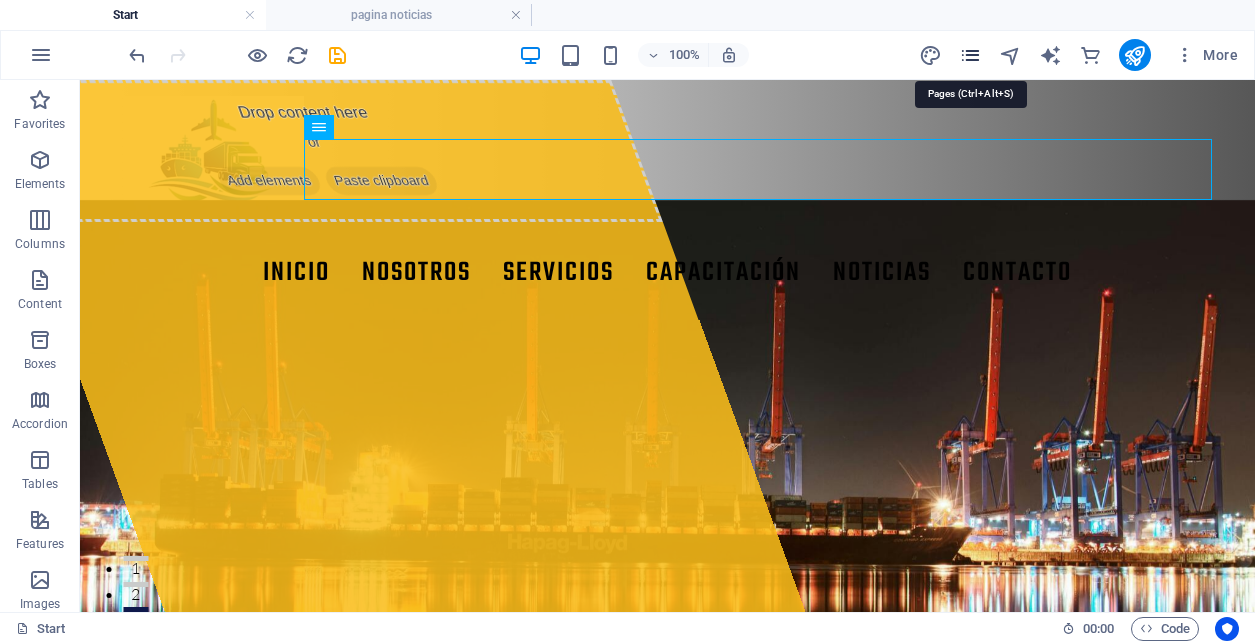 click at bounding box center [970, 55] 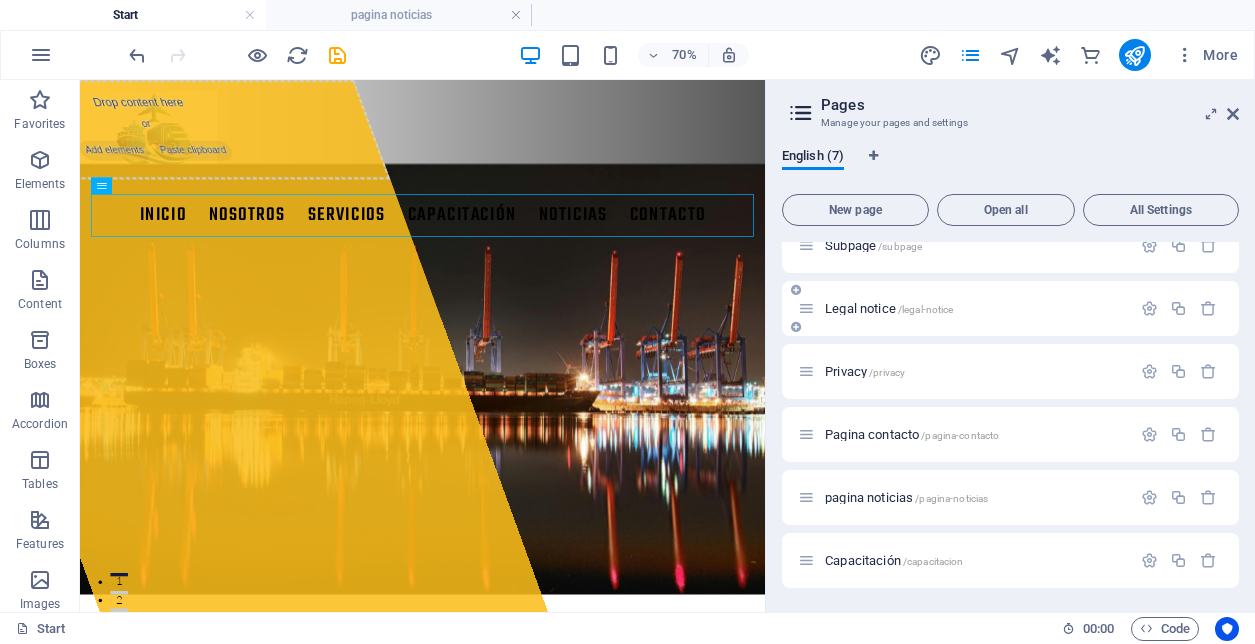 scroll, scrollTop: 0, scrollLeft: 0, axis: both 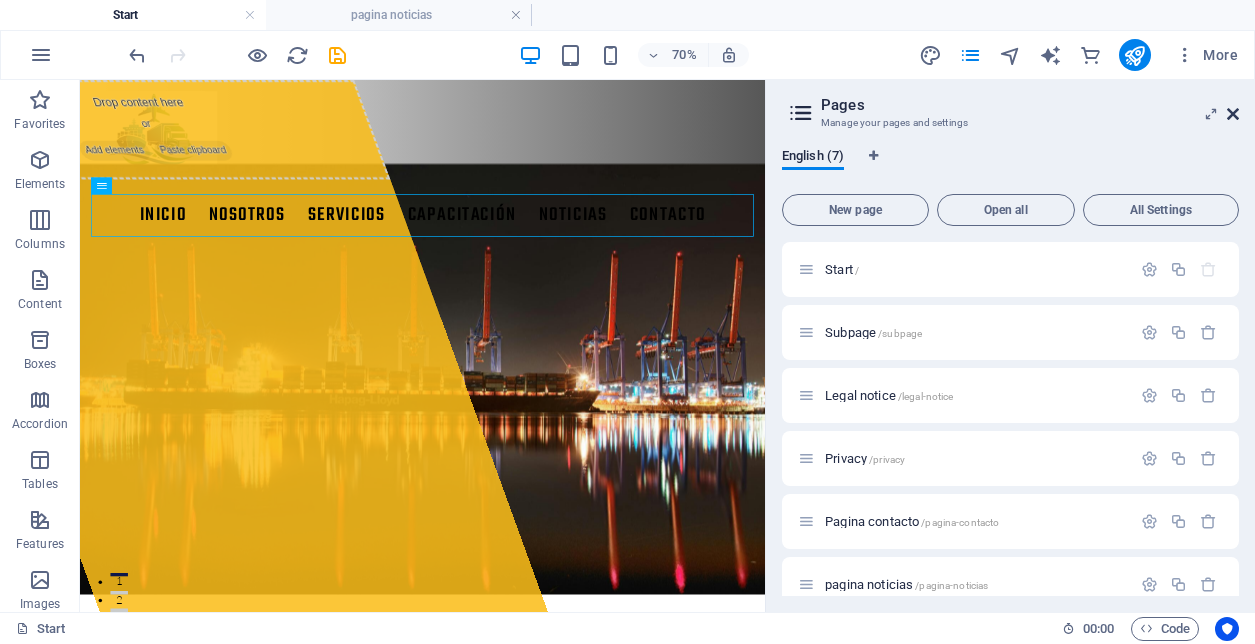 click at bounding box center (1233, 114) 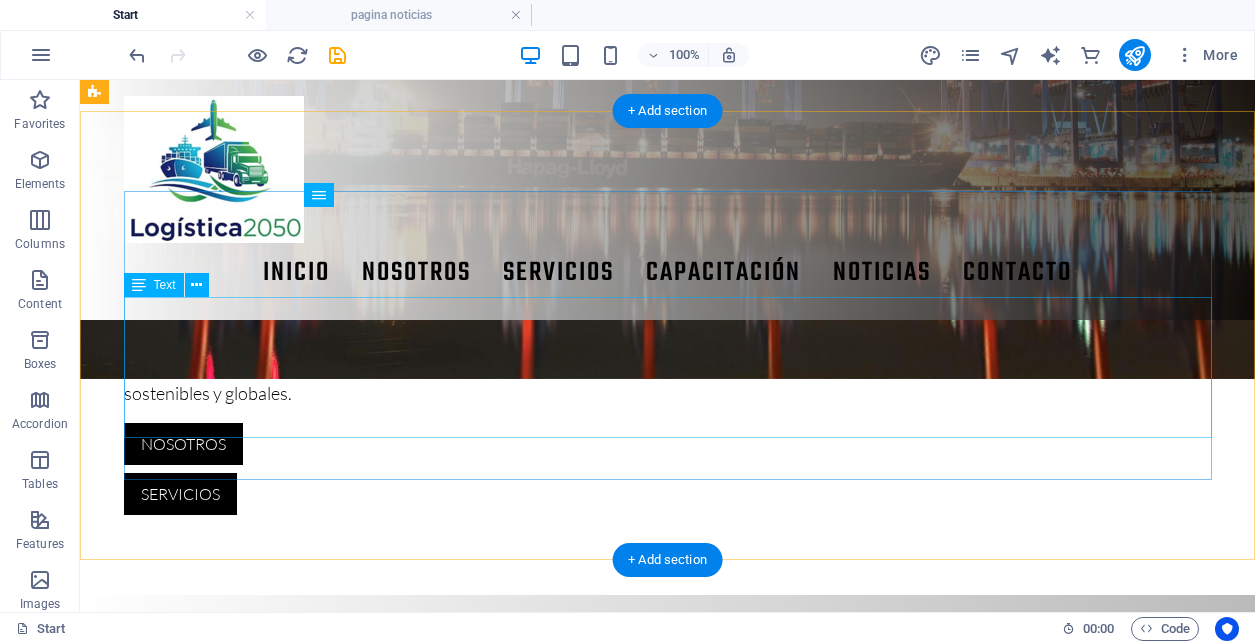 scroll, scrollTop: 0, scrollLeft: 0, axis: both 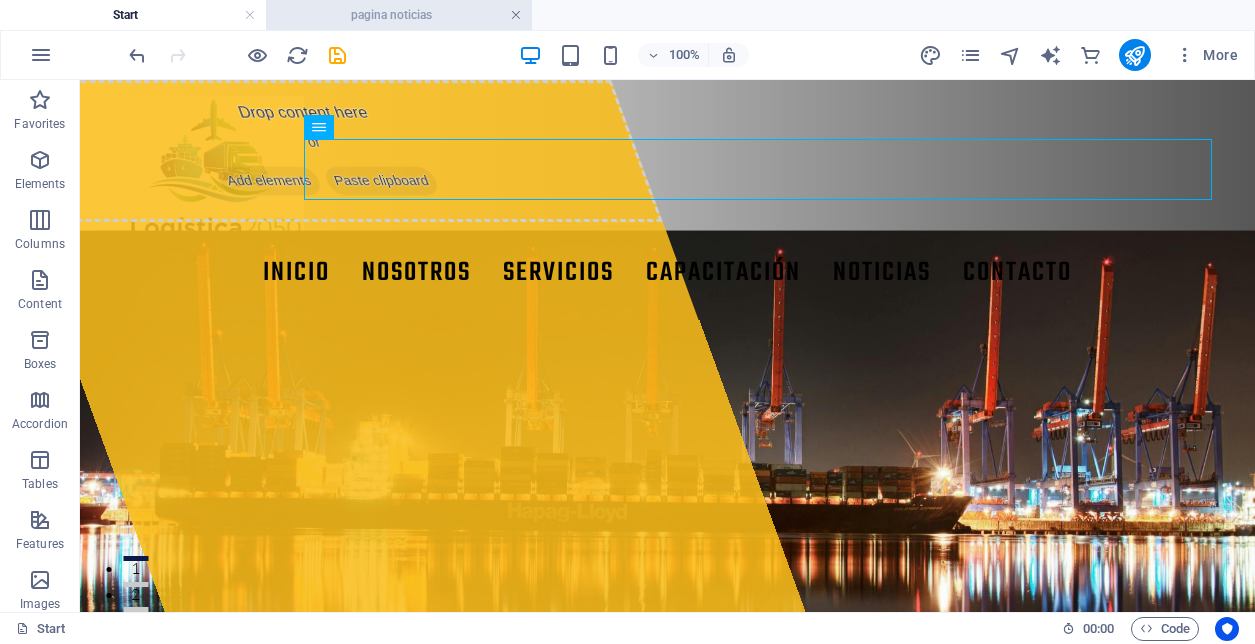 click at bounding box center [516, 15] 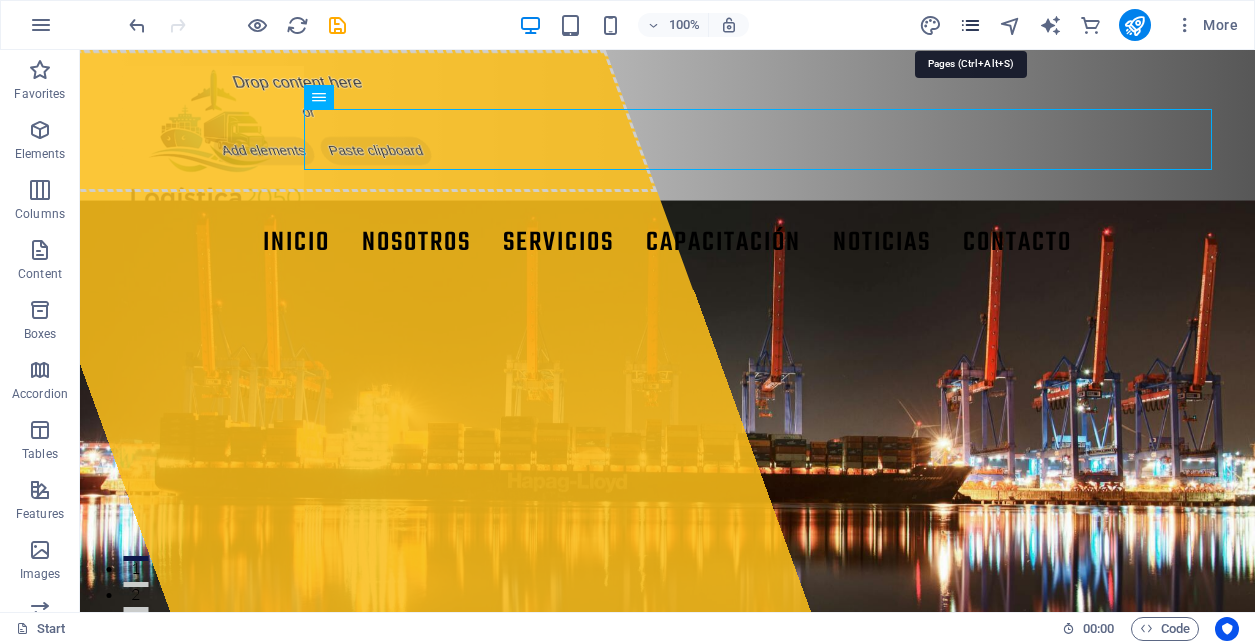 click at bounding box center (970, 25) 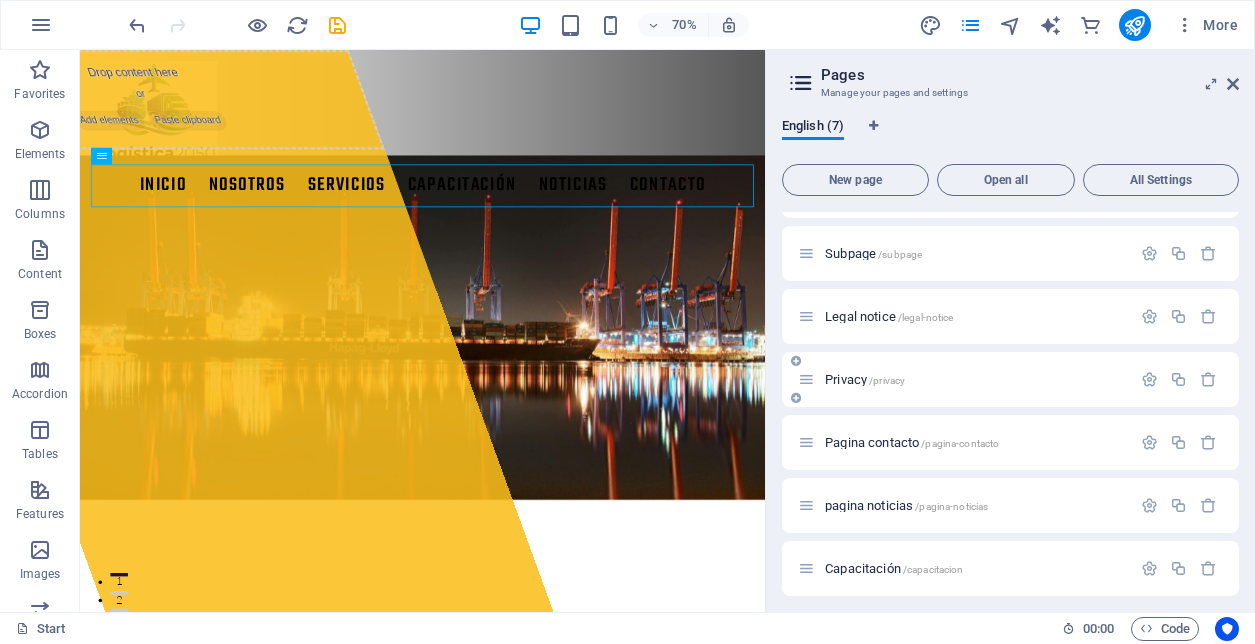 scroll, scrollTop: 57, scrollLeft: 0, axis: vertical 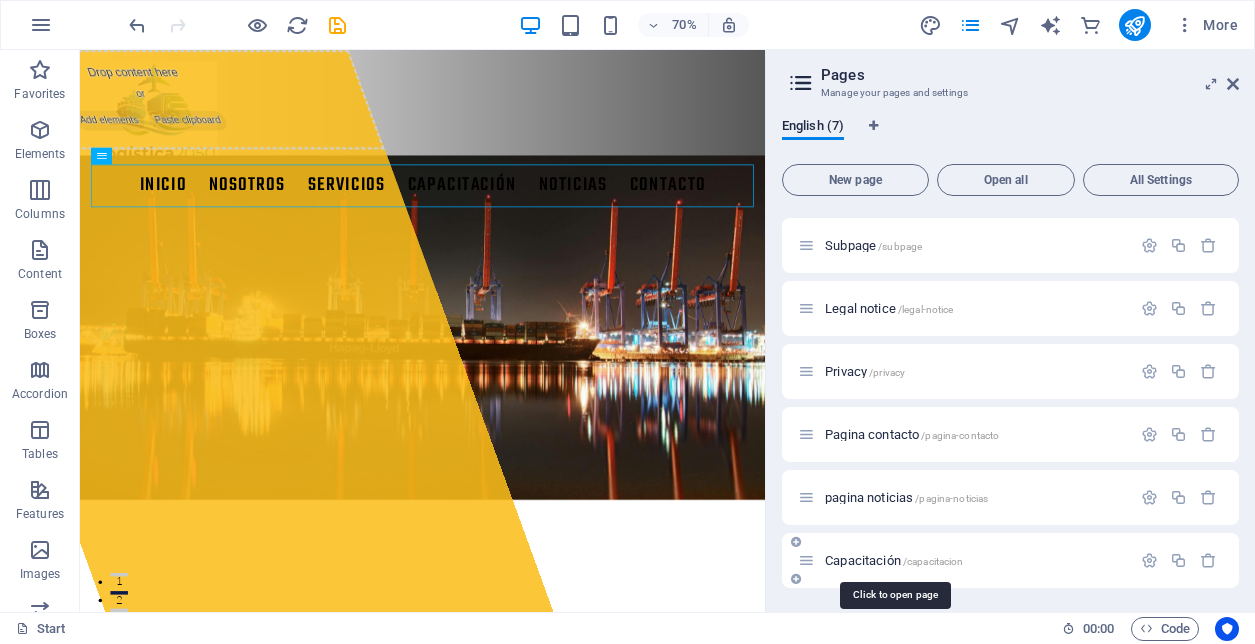 click on "Capacitación /capacitacion" at bounding box center (894, 560) 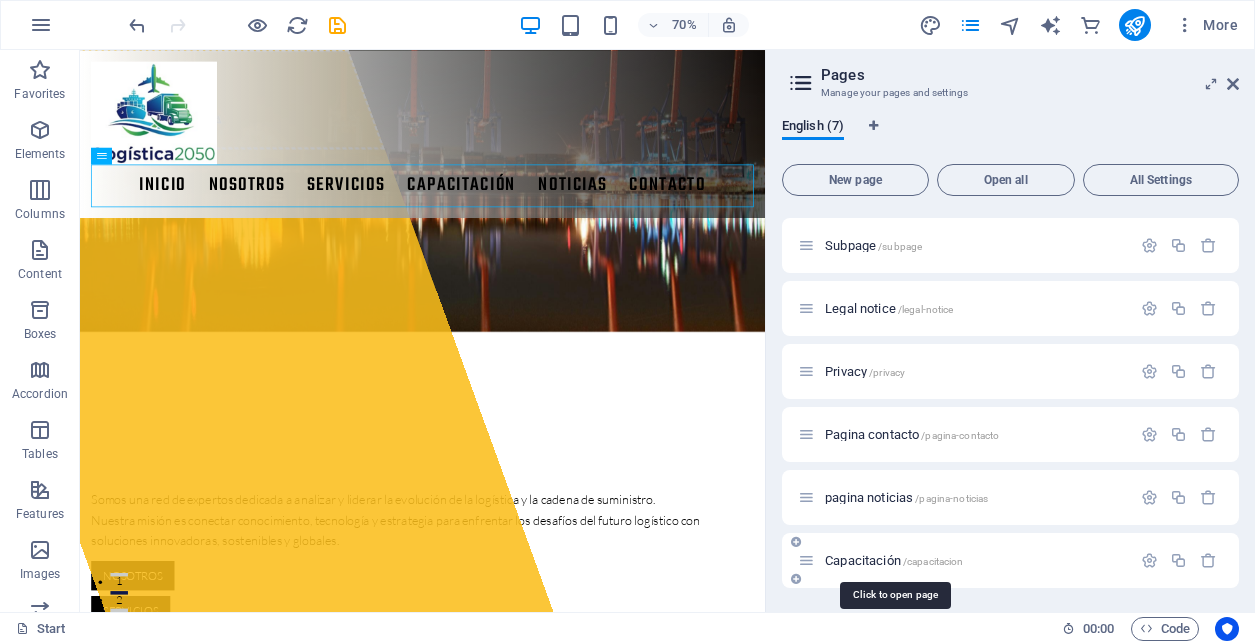 scroll, scrollTop: 6, scrollLeft: 0, axis: vertical 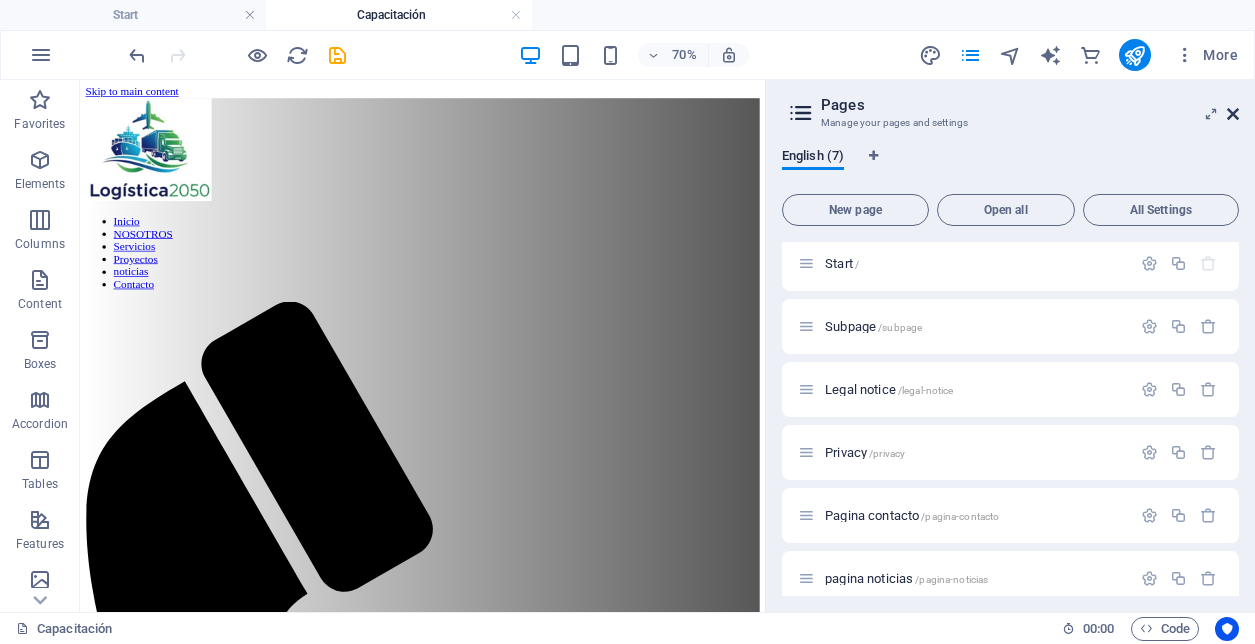 click at bounding box center (1233, 114) 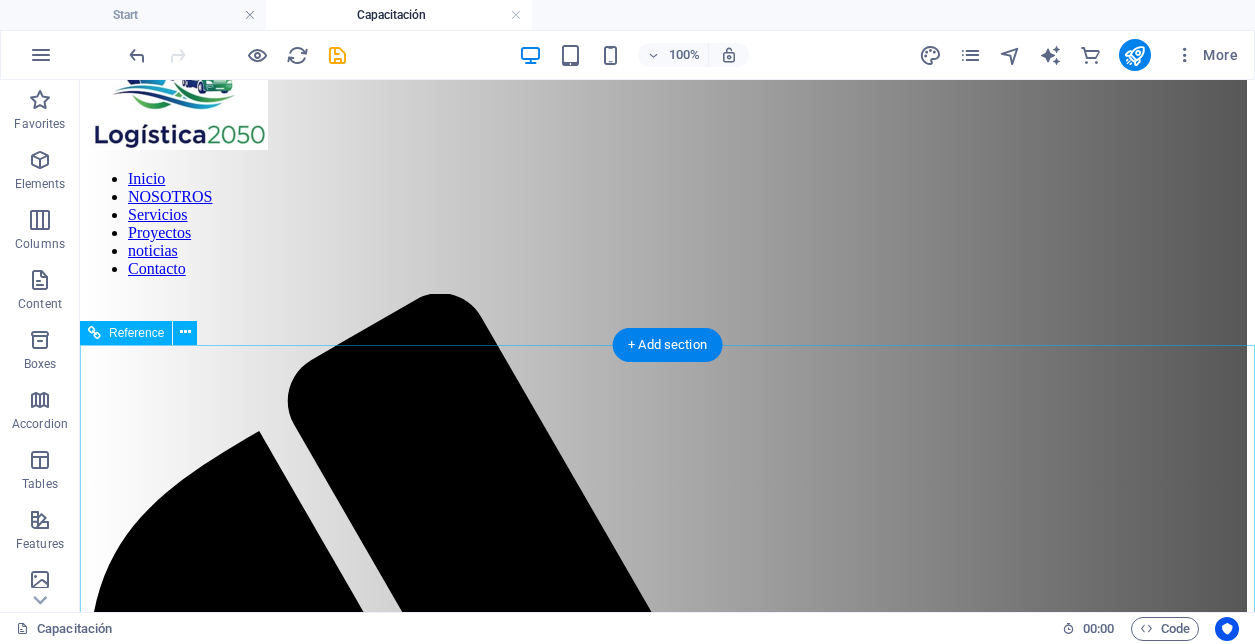 scroll, scrollTop: 0, scrollLeft: 0, axis: both 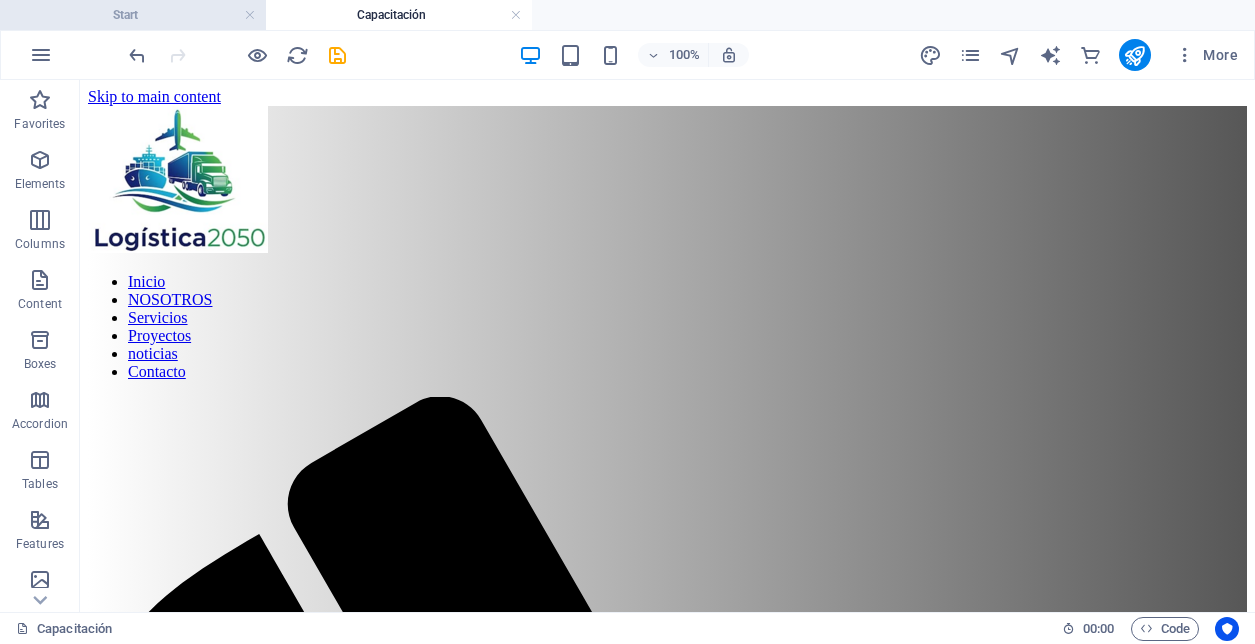 click on "Start" at bounding box center [133, 15] 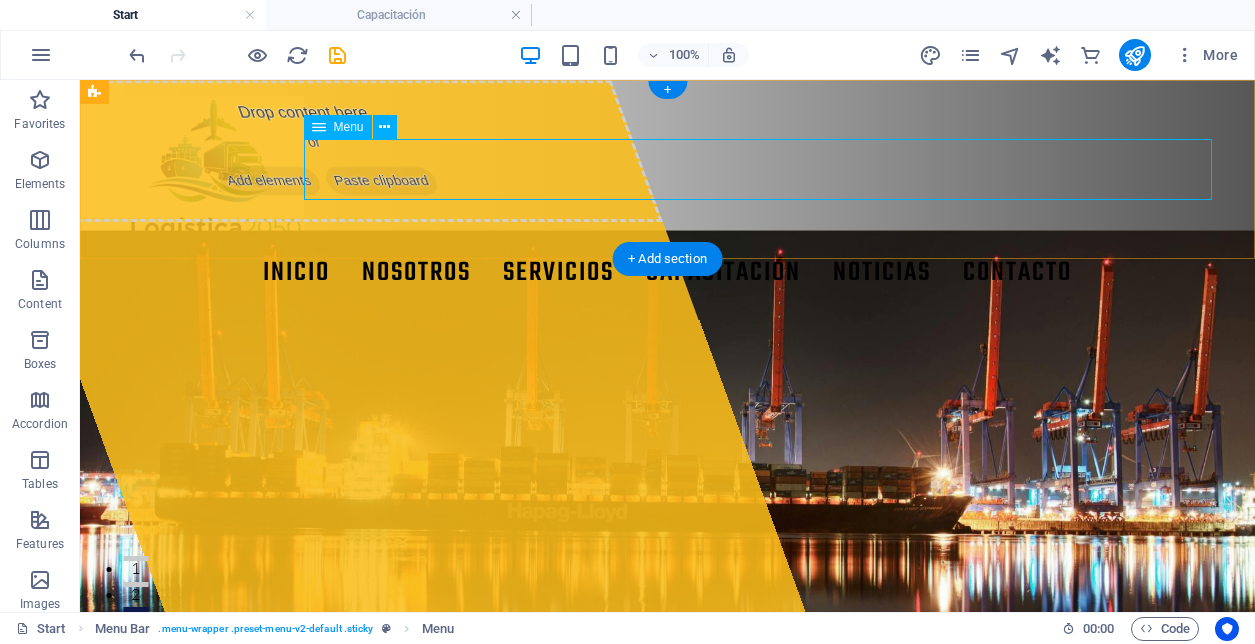 click on "Inicio NOSOTROS Servicios capacitación noticias Contacto" at bounding box center (668, 273) 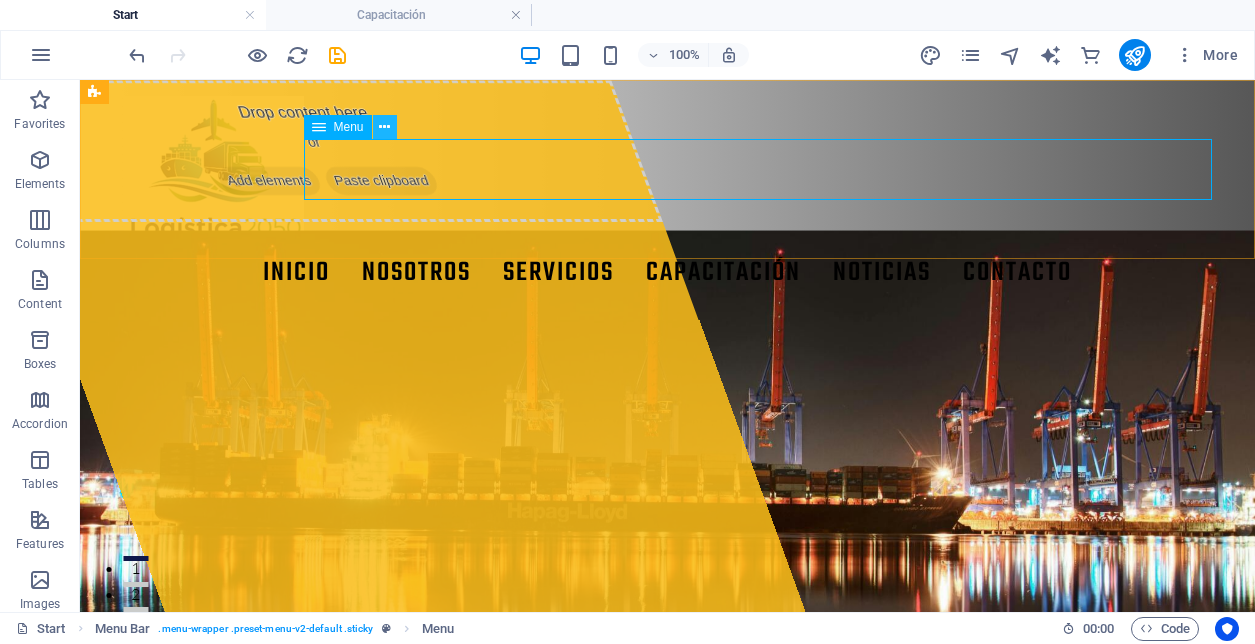 click at bounding box center (384, 127) 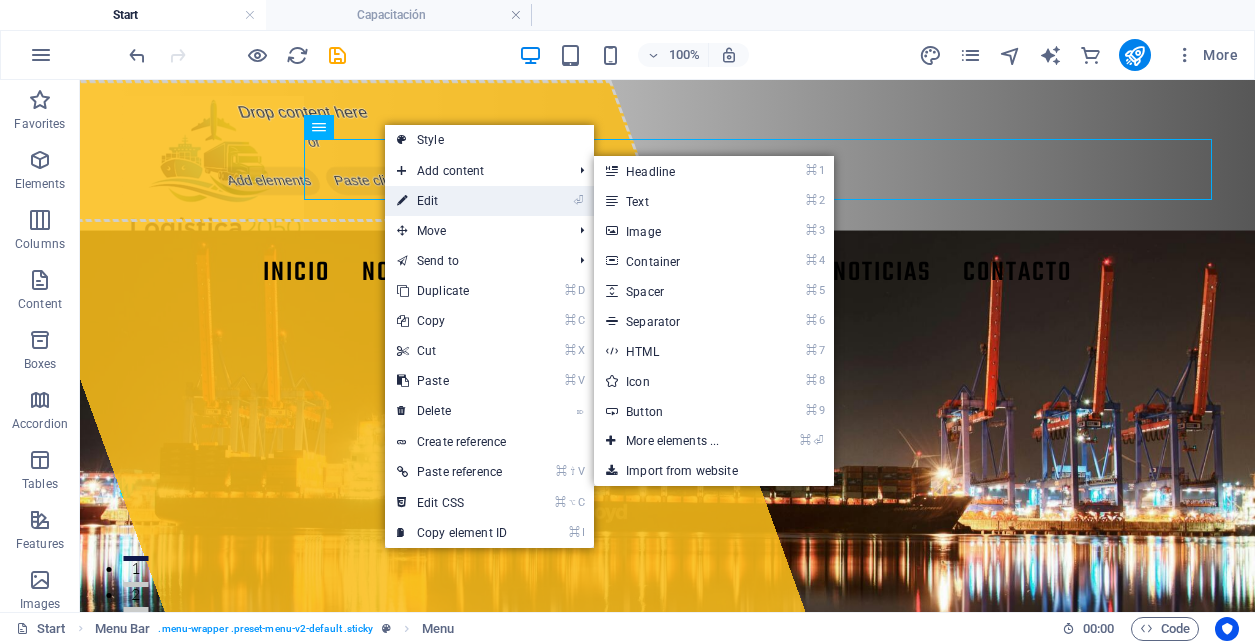 click on "⏎  Edit" at bounding box center (452, 201) 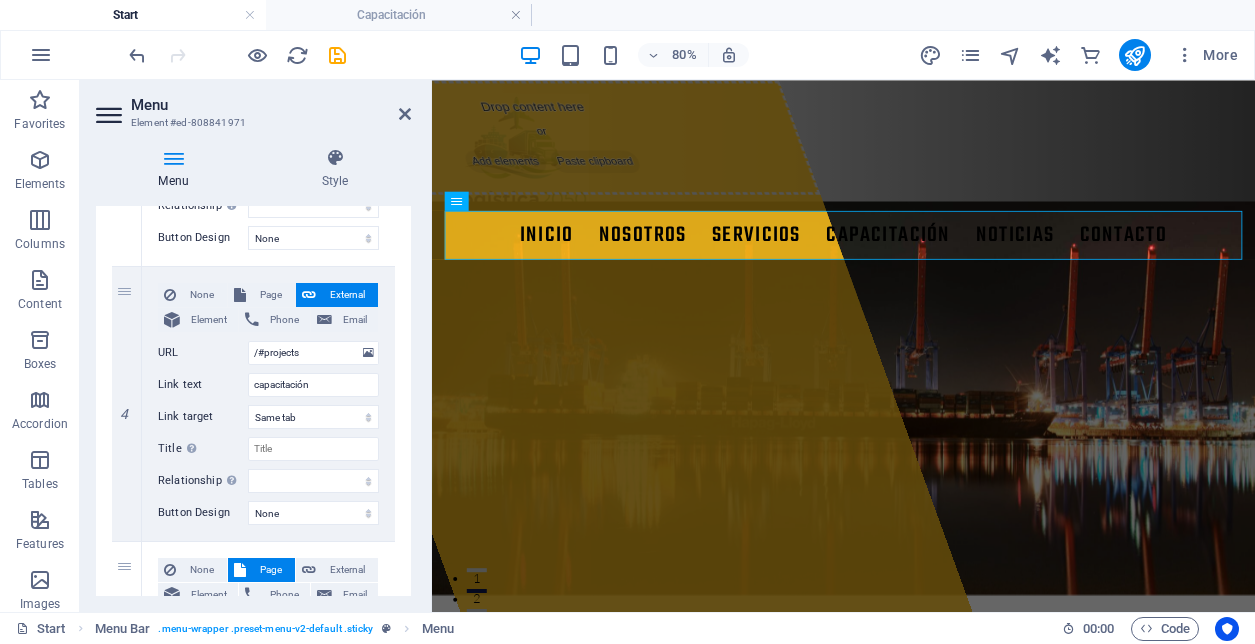 scroll, scrollTop: 930, scrollLeft: 0, axis: vertical 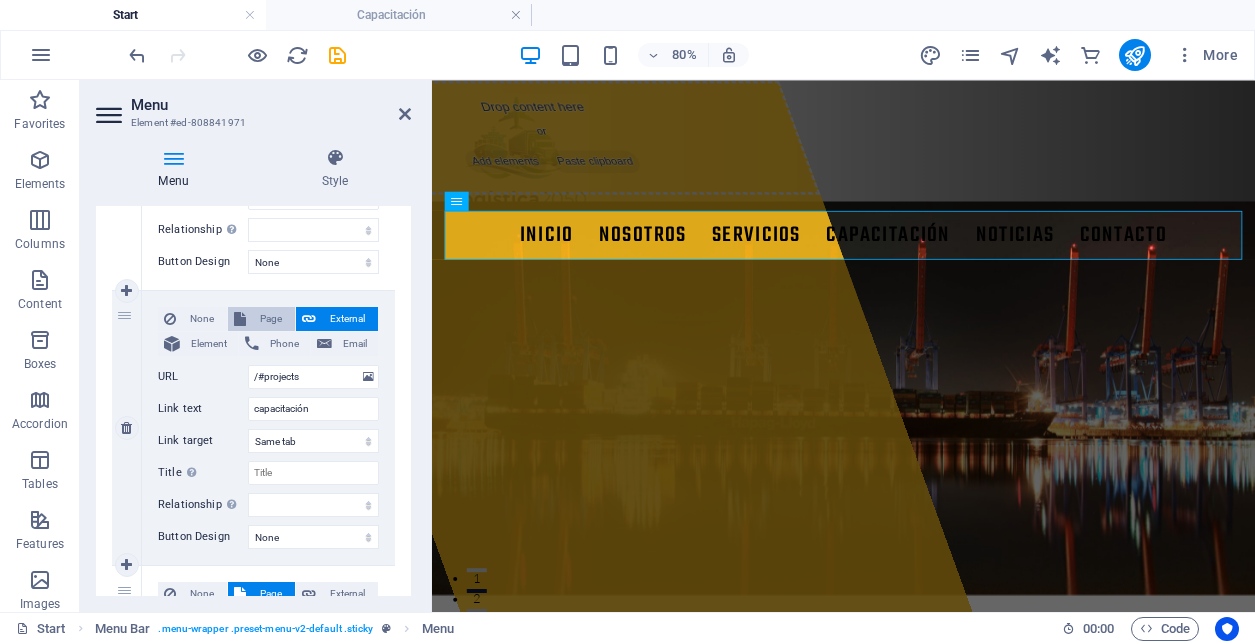 click on "Page" at bounding box center [270, 319] 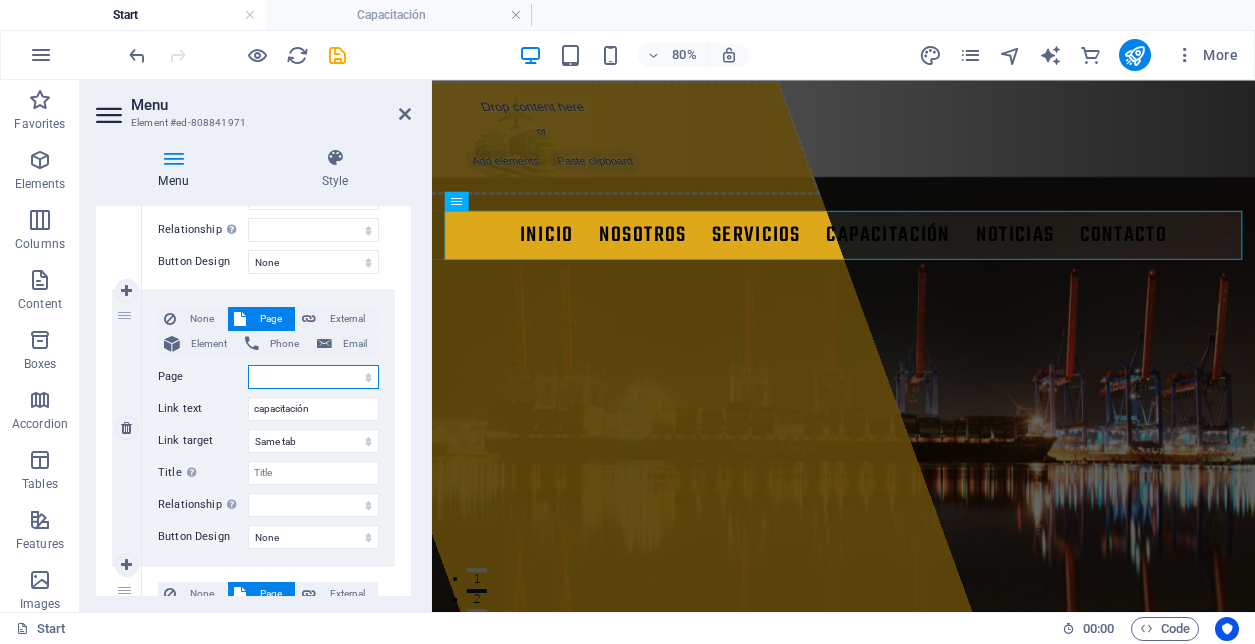click on "Start Subpage Legal notice Privacy Pagina contacto pagina noticias Capacitación" at bounding box center [313, 377] 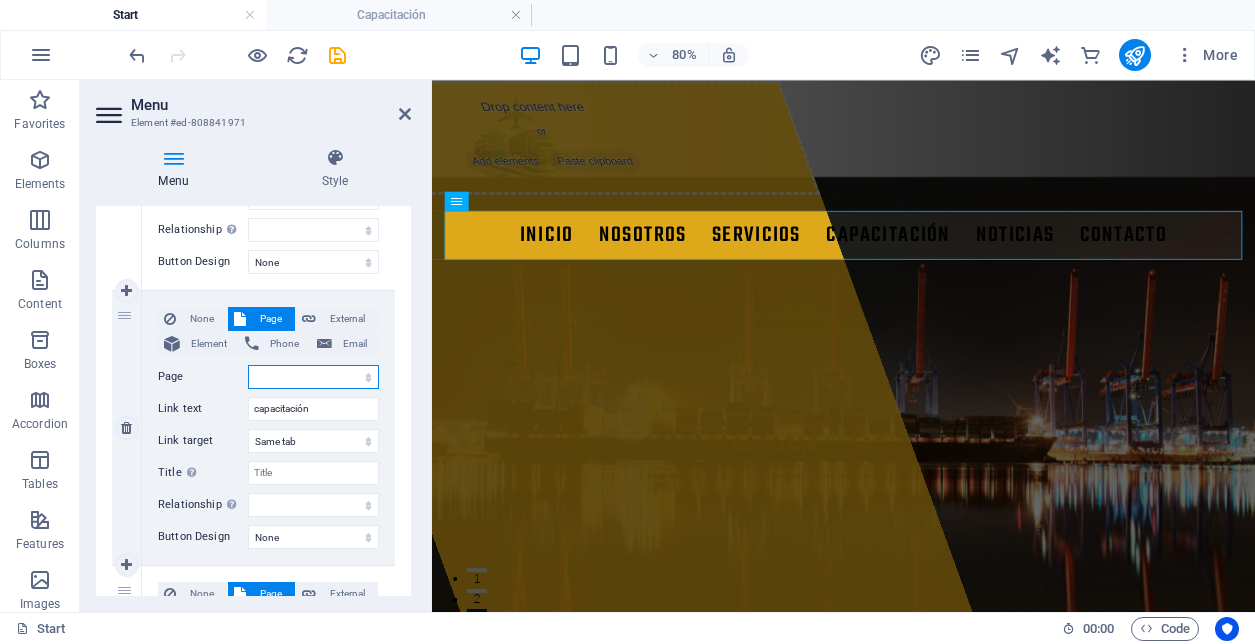 select on "6" 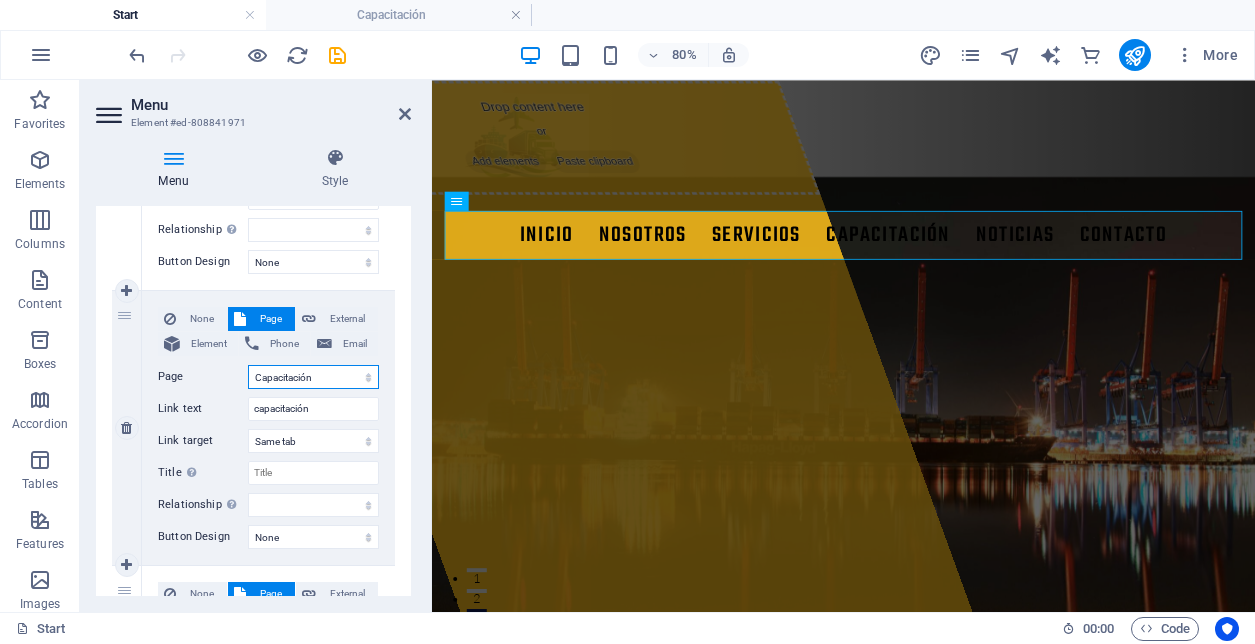 select 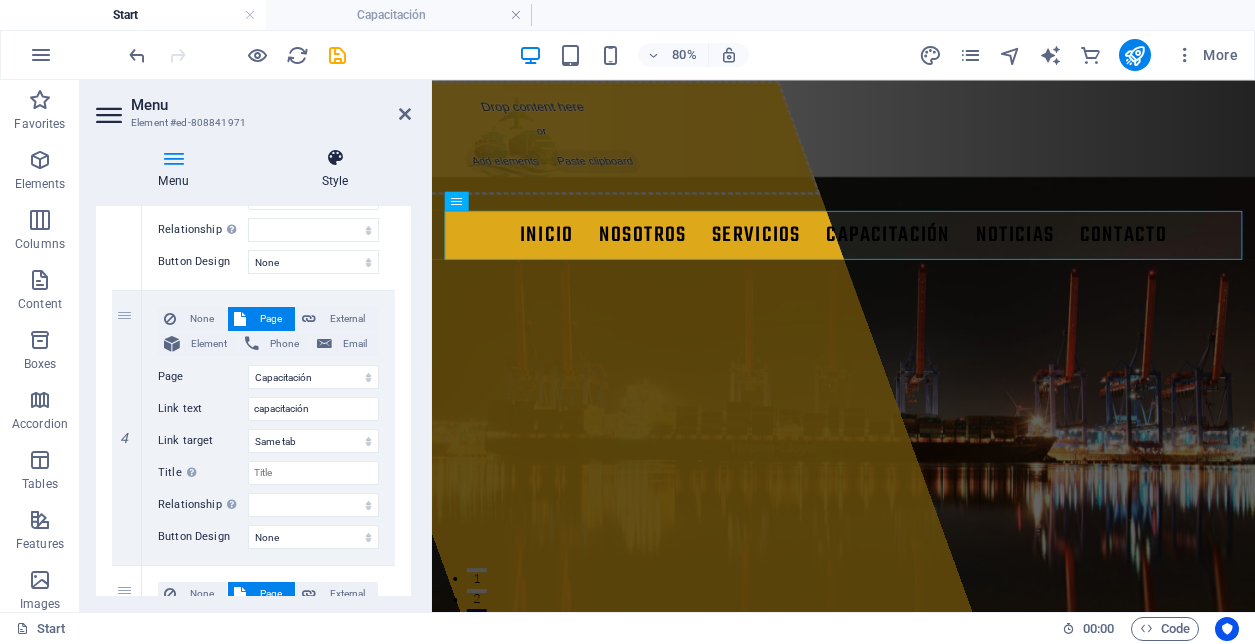 click at bounding box center (335, 158) 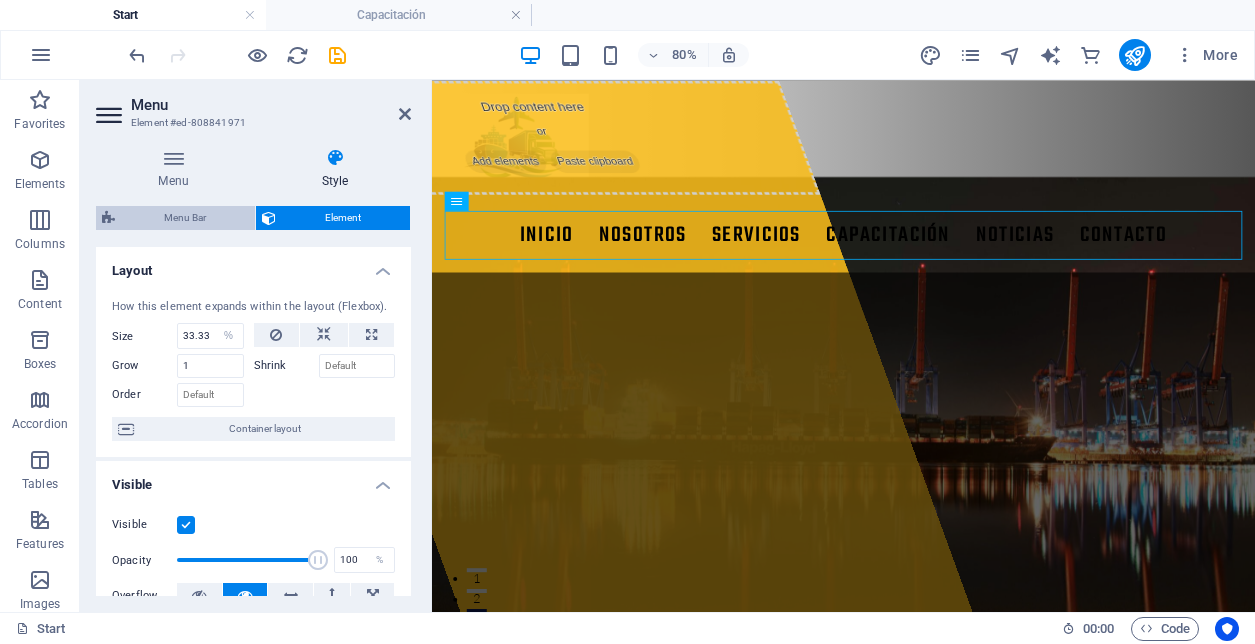 click on "Menu Bar" at bounding box center (185, 218) 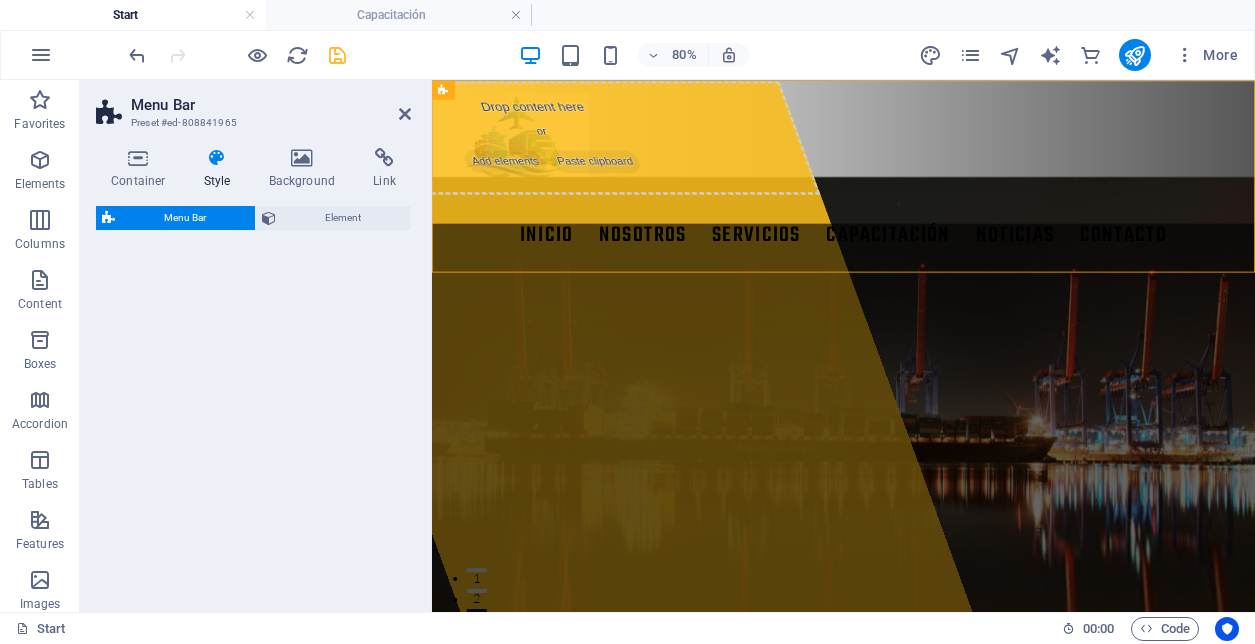 click at bounding box center [405, 114] 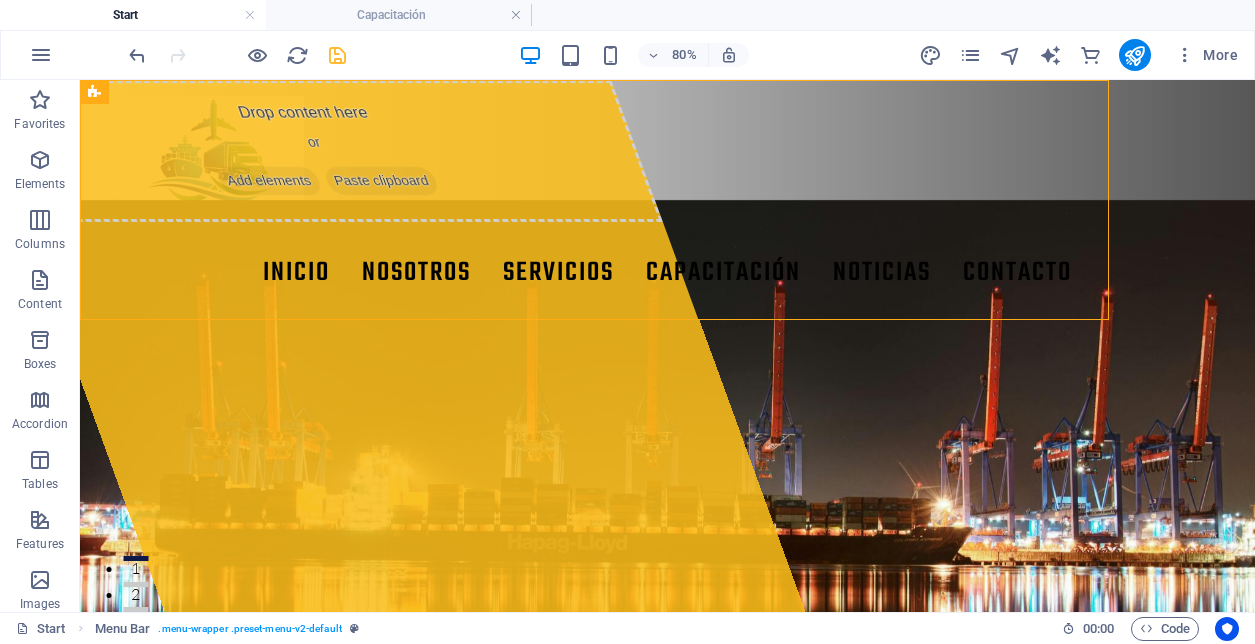 drag, startPoint x: 333, startPoint y: 59, endPoint x: 278, endPoint y: 61, distance: 55.03635 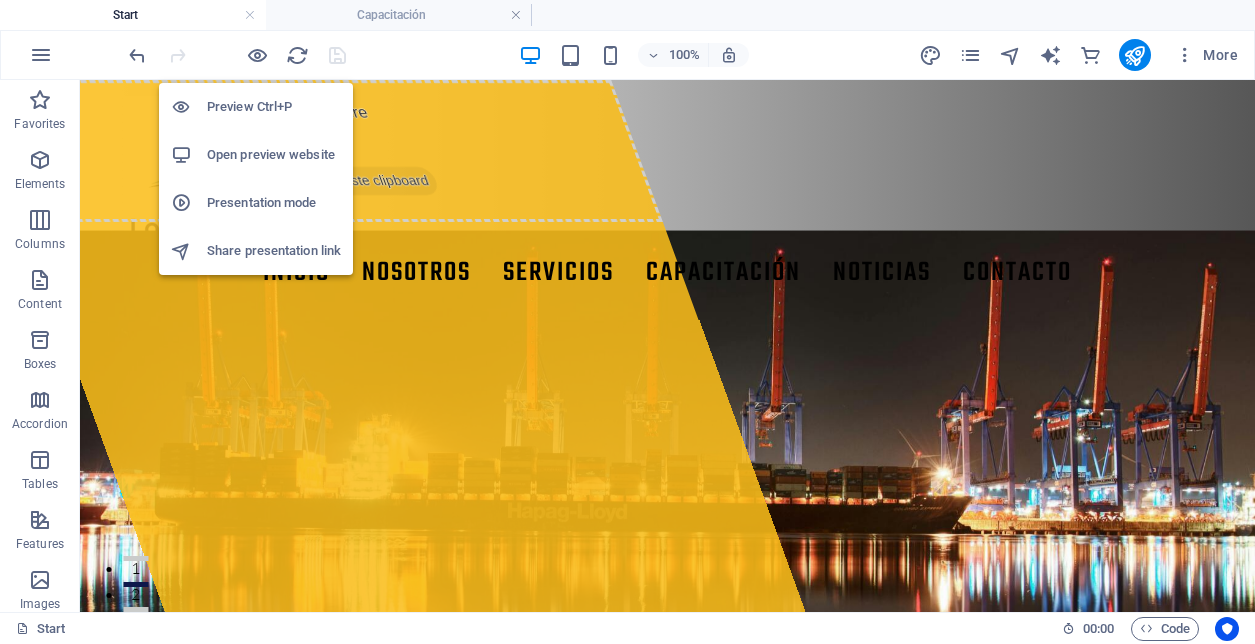 click on "Open preview website" at bounding box center [274, 155] 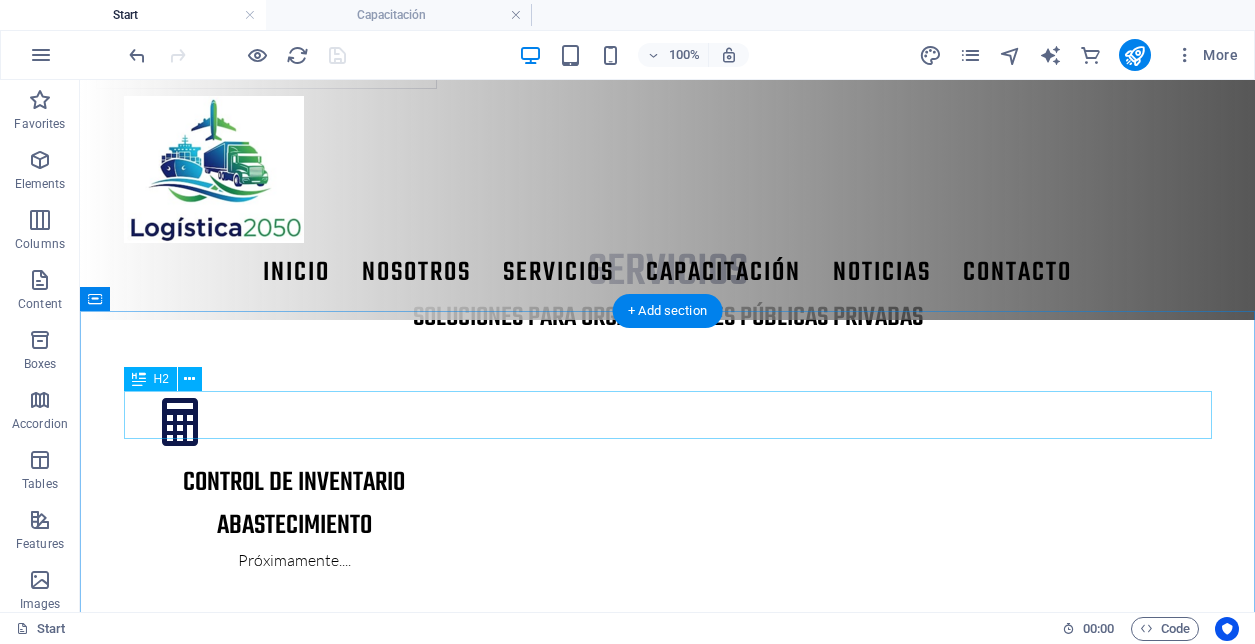 scroll, scrollTop: 2921, scrollLeft: 0, axis: vertical 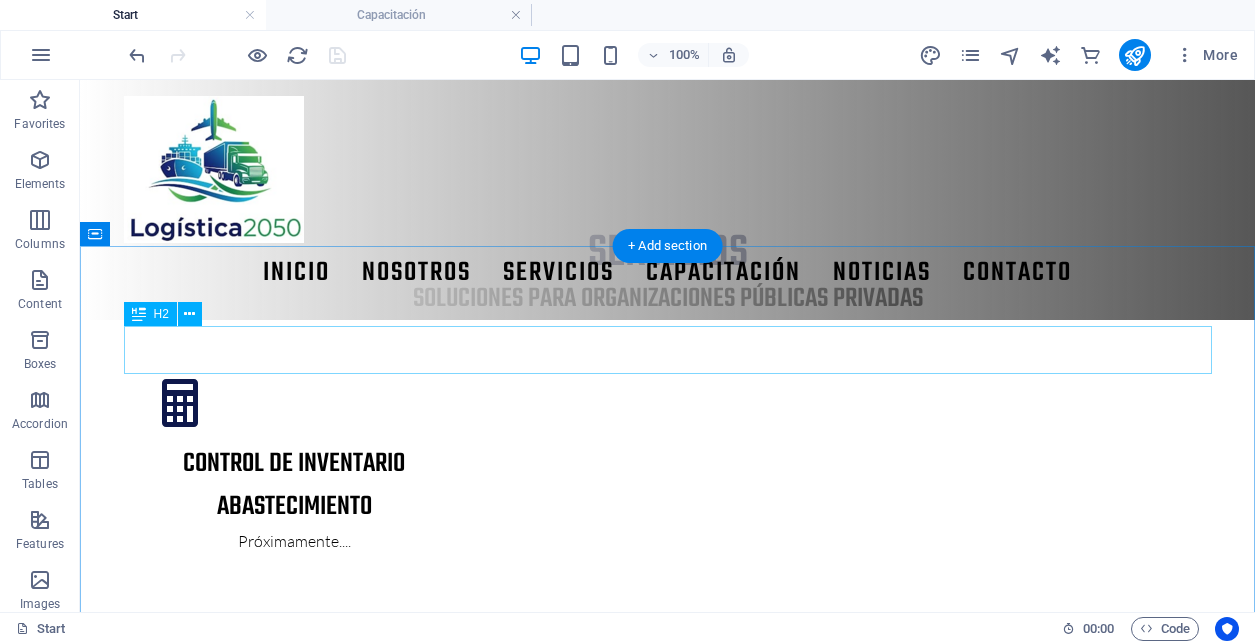 click on "próximos proyectos" at bounding box center [668, 3686] 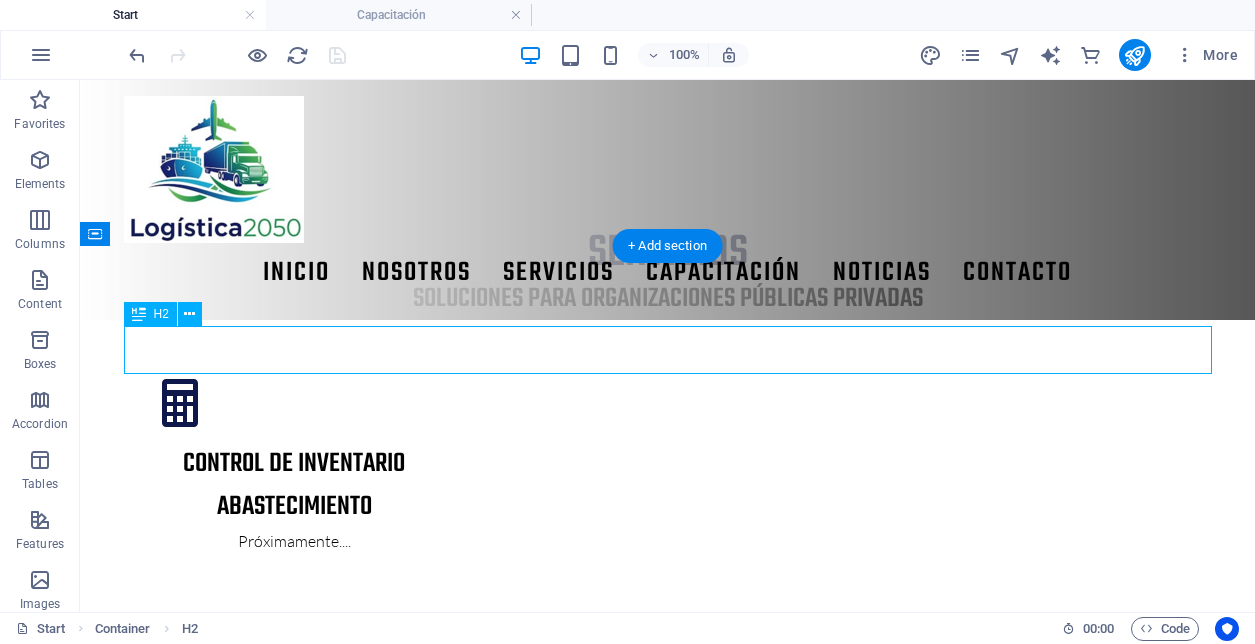 click on "próximos proyectos" at bounding box center (668, 3686) 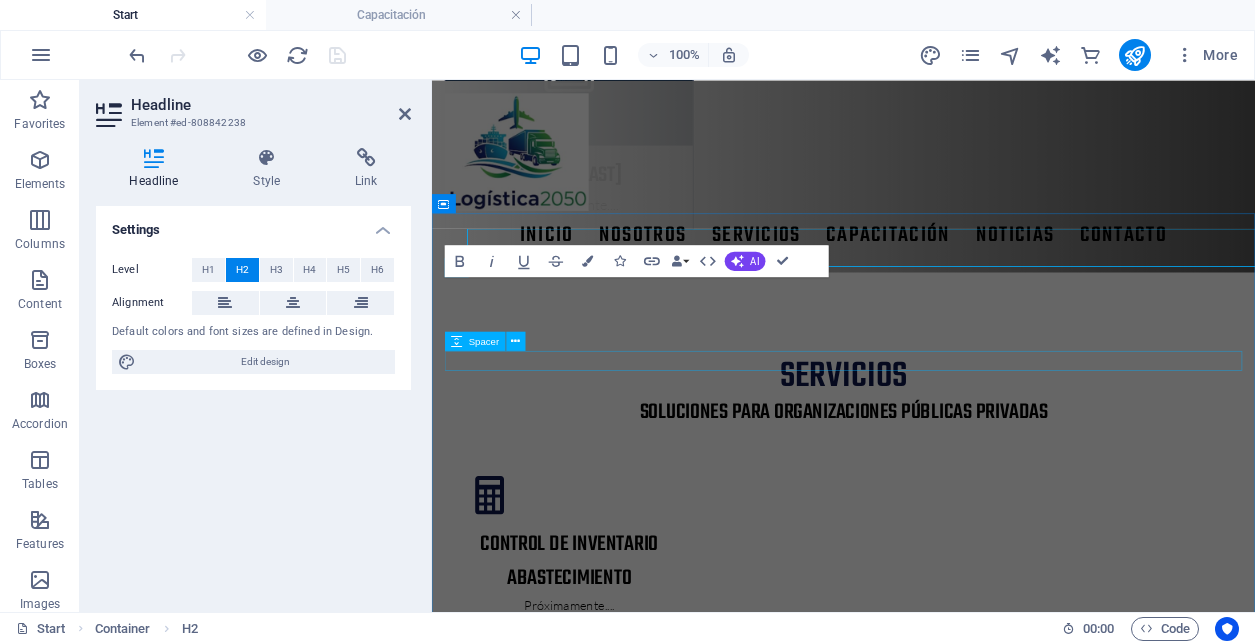 scroll, scrollTop: 2982, scrollLeft: 0, axis: vertical 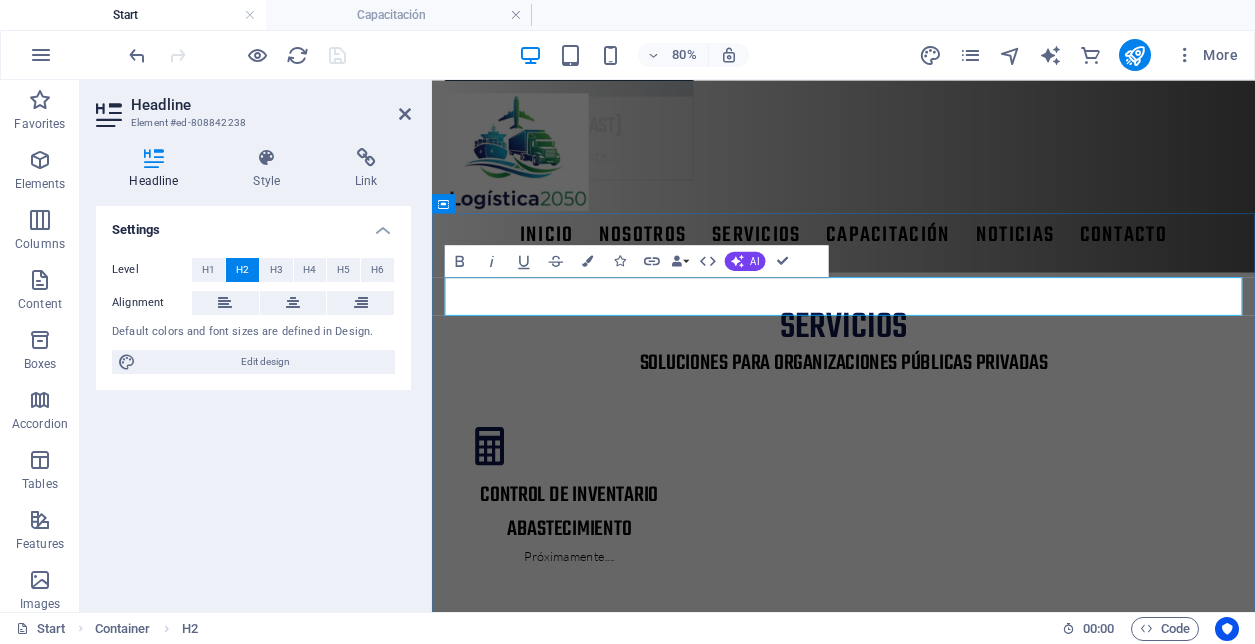 type 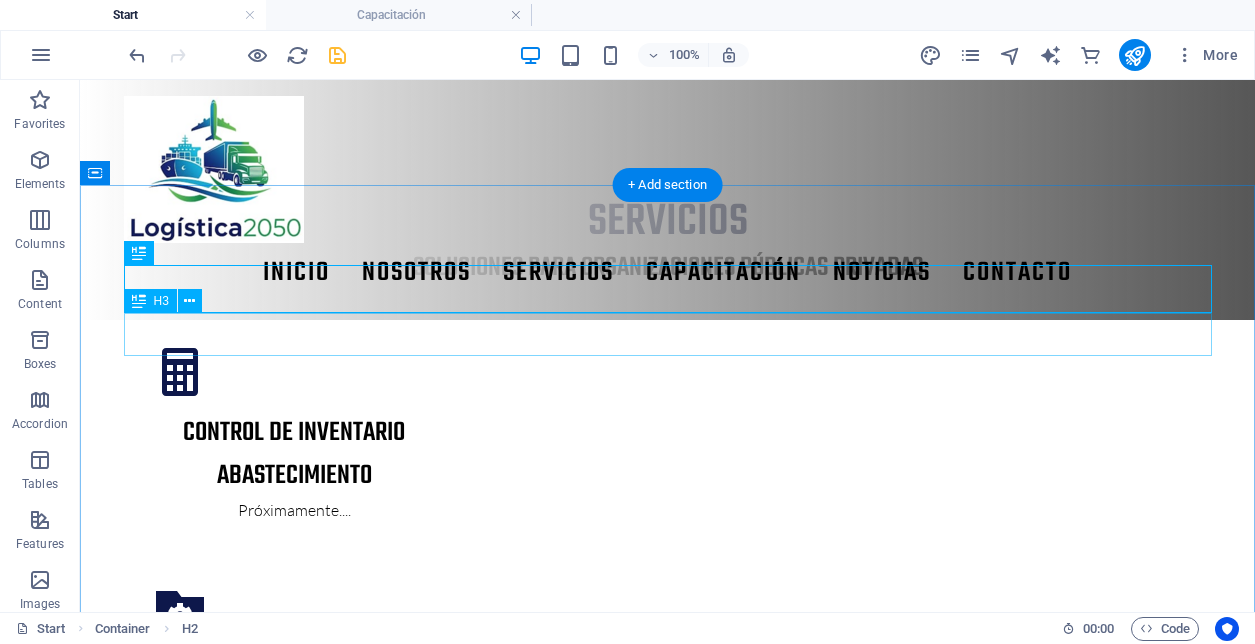 click on "soluciones para la industria" at bounding box center [668, 3700] 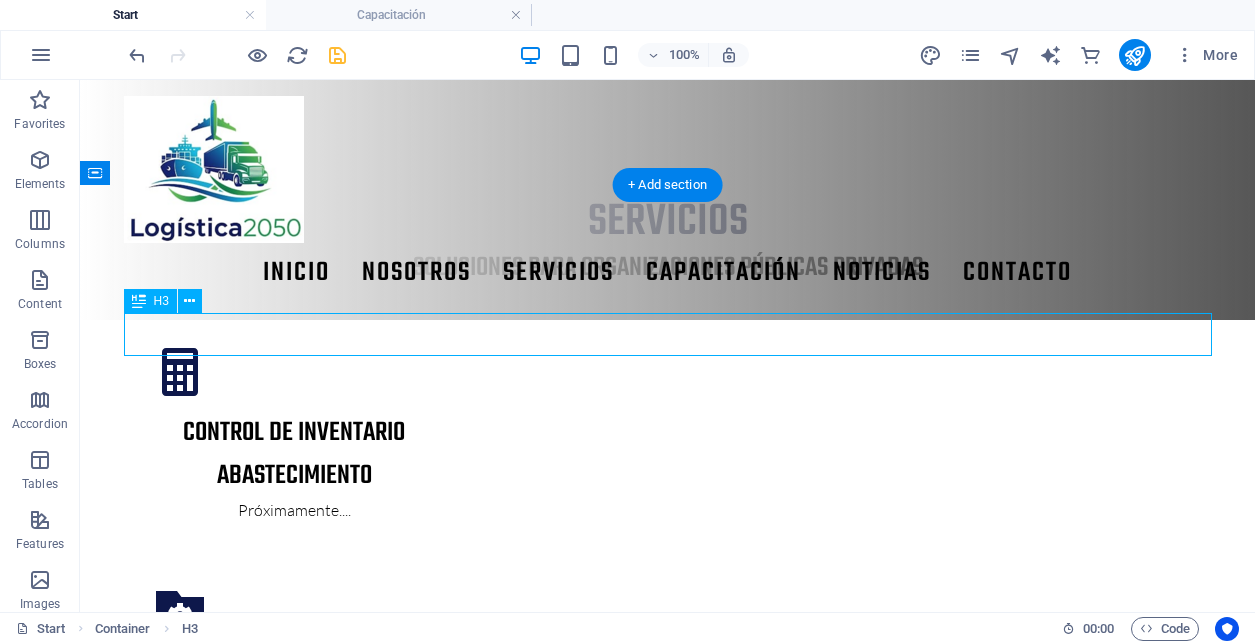 click on "soluciones para la industria" at bounding box center (668, 3700) 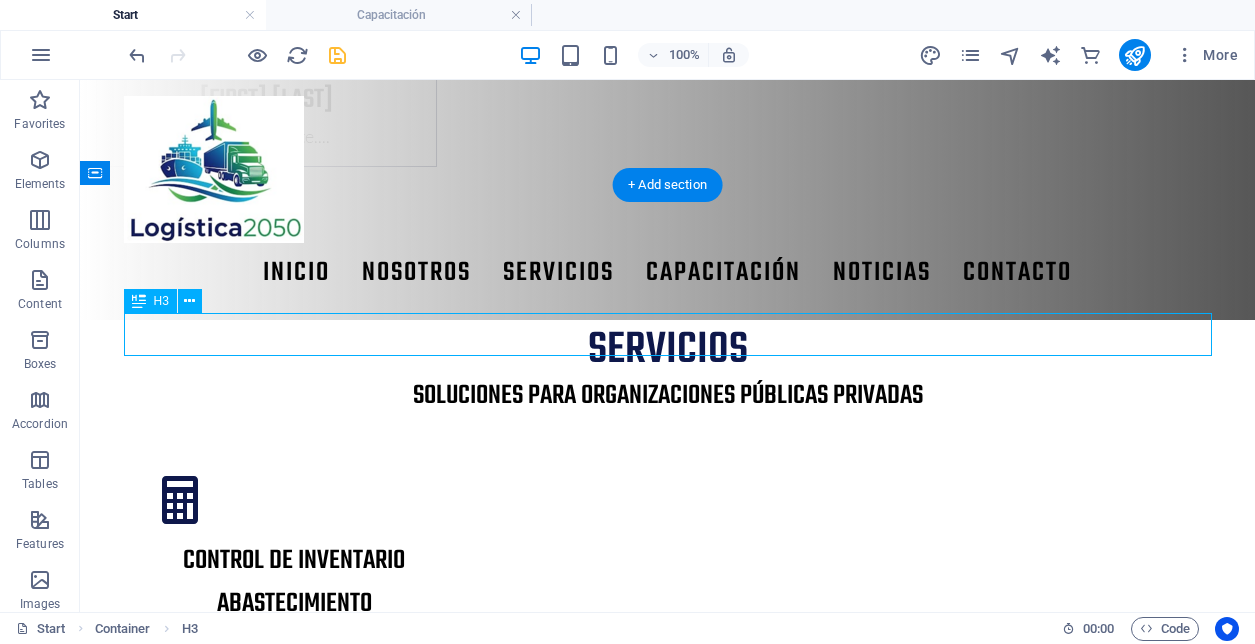 scroll, scrollTop: 3043, scrollLeft: 0, axis: vertical 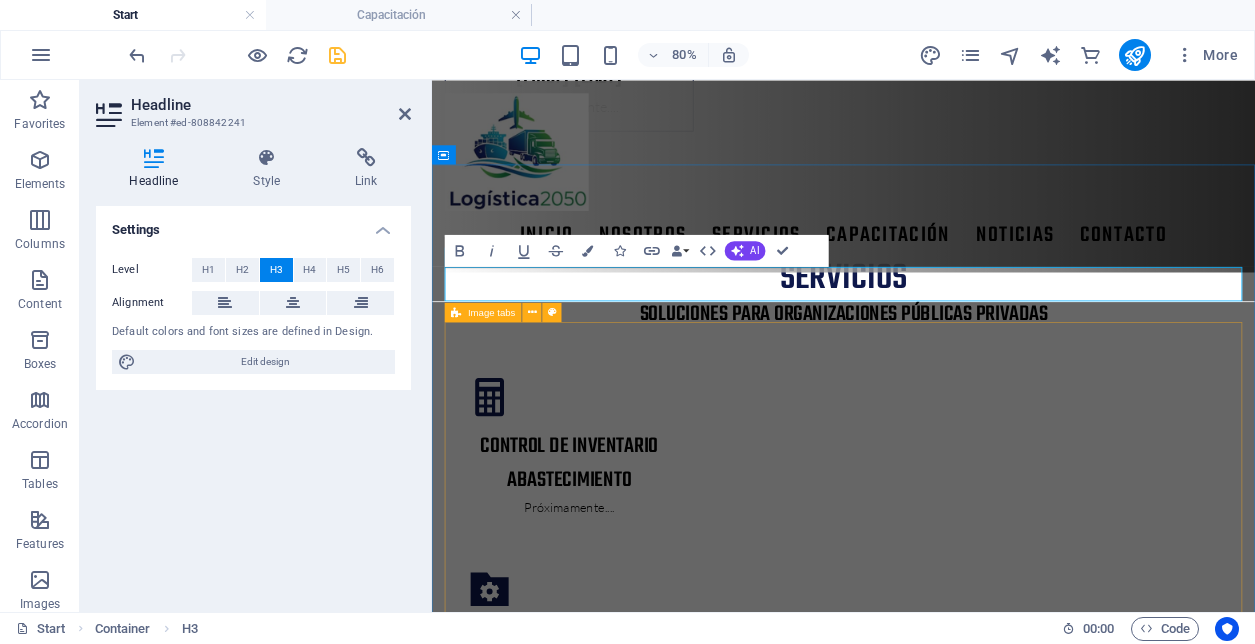 type 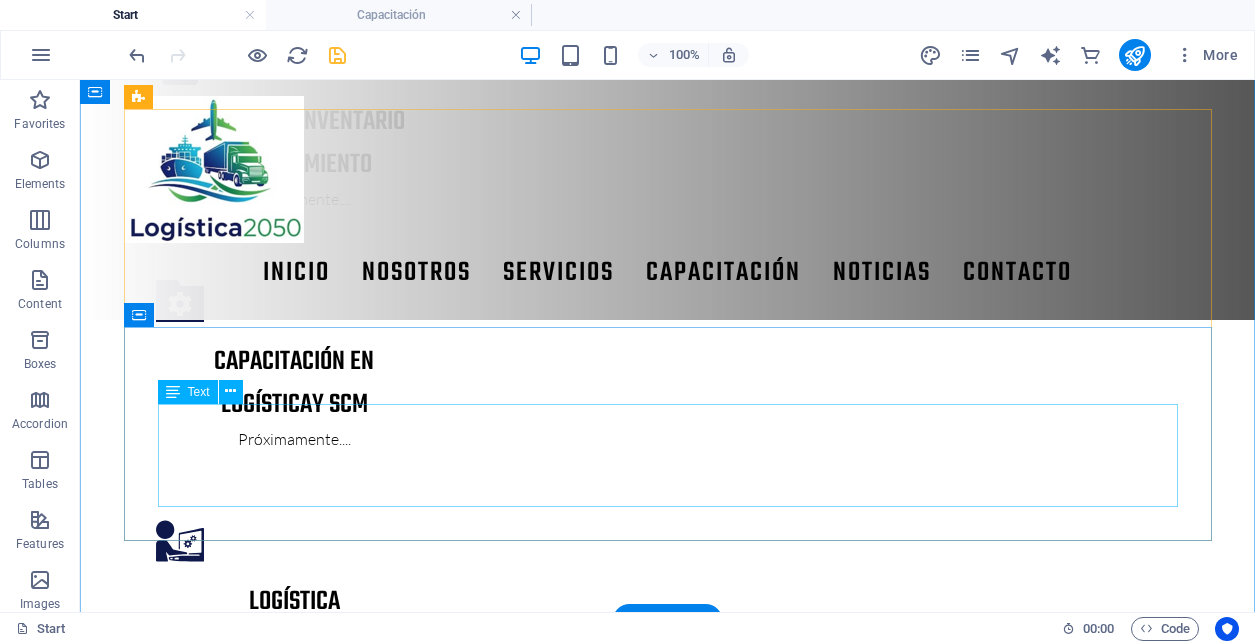 scroll, scrollTop: 3248, scrollLeft: 0, axis: vertical 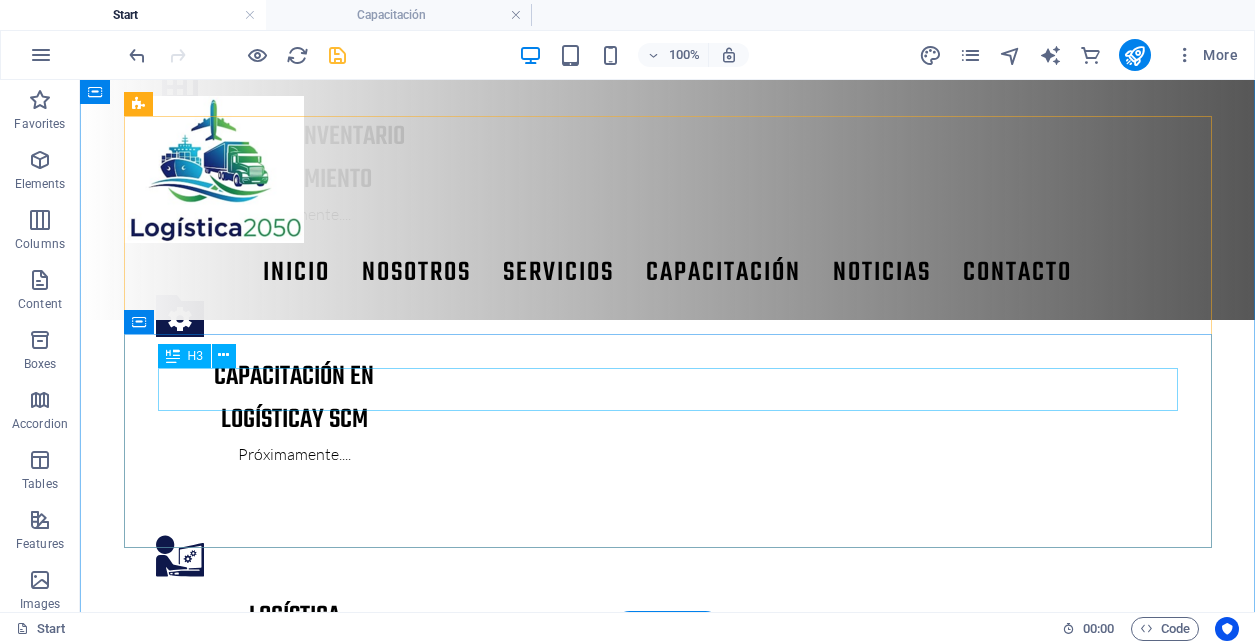 click on "próximos proyectos" at bounding box center (668, 3724) 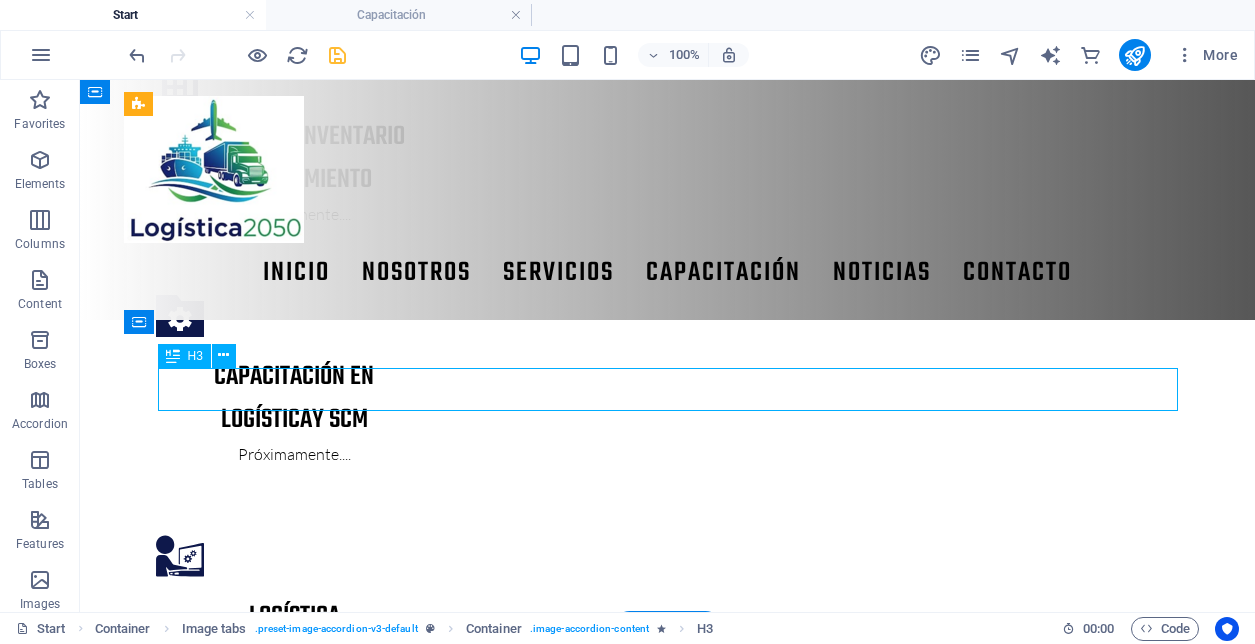 click on "próximos proyectos" at bounding box center [668, 3724] 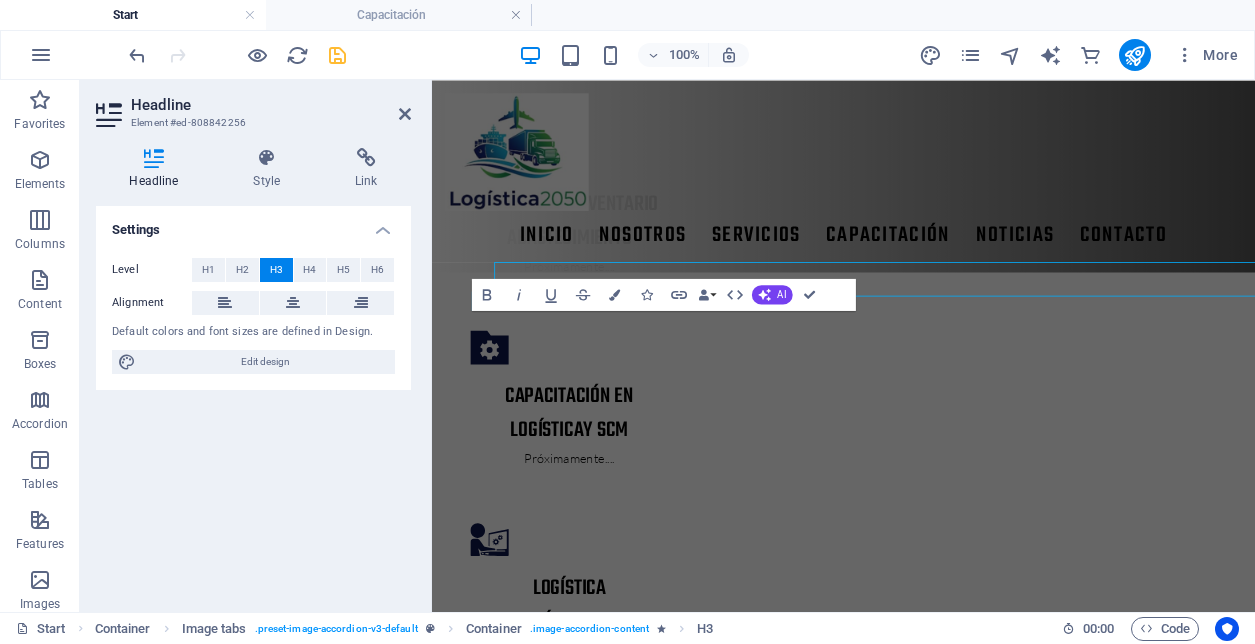 scroll, scrollTop: 3309, scrollLeft: 0, axis: vertical 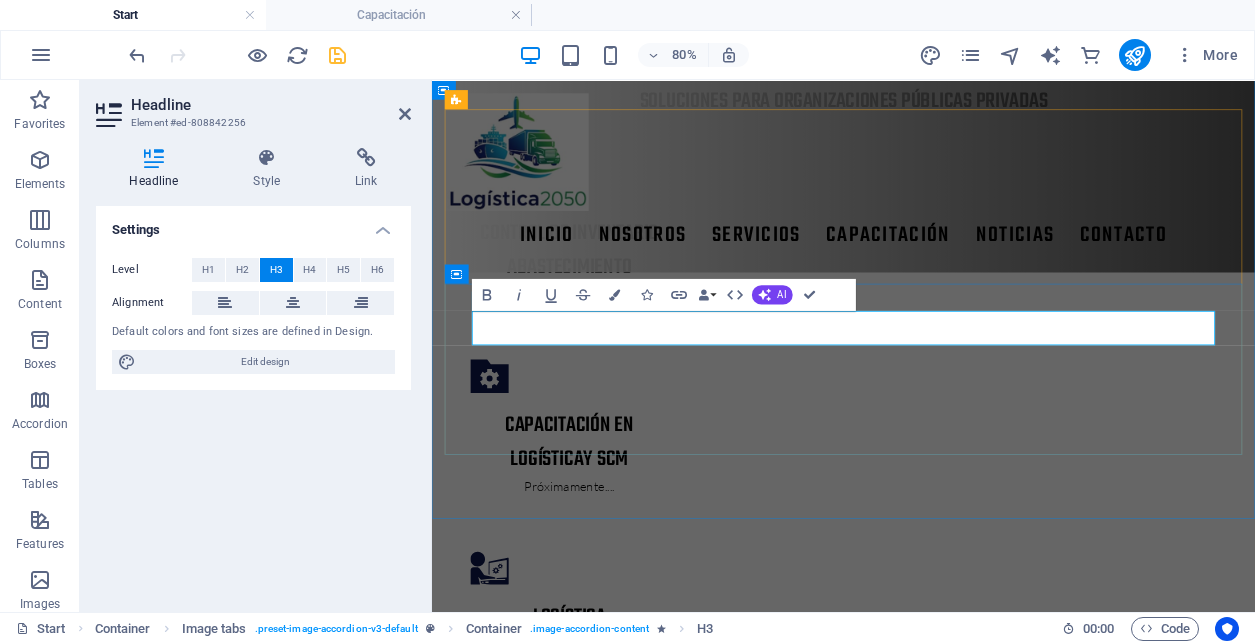 type 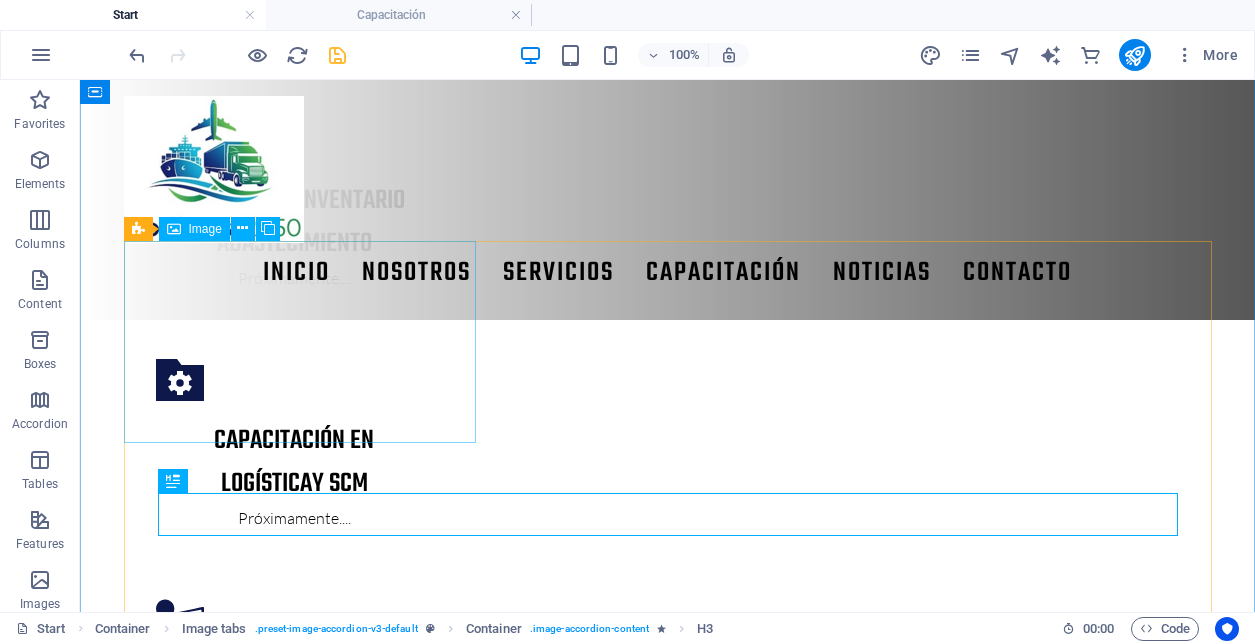 scroll, scrollTop: 3059, scrollLeft: 0, axis: vertical 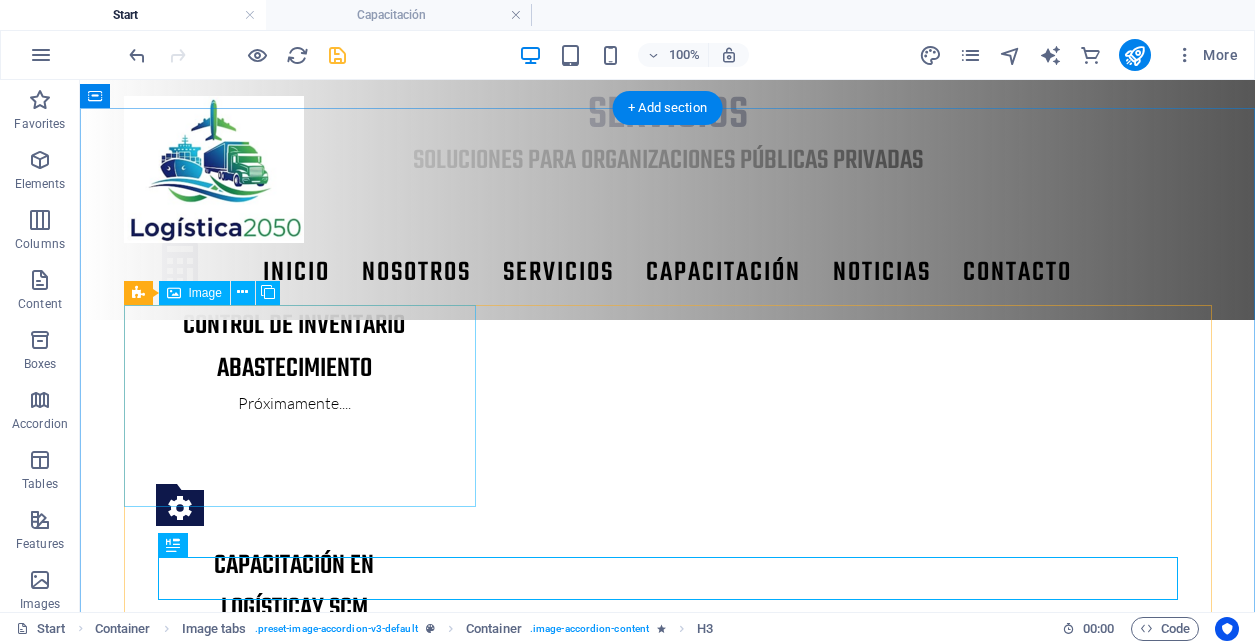 click on "PROYECTO 1" at bounding box center [300, 3741] 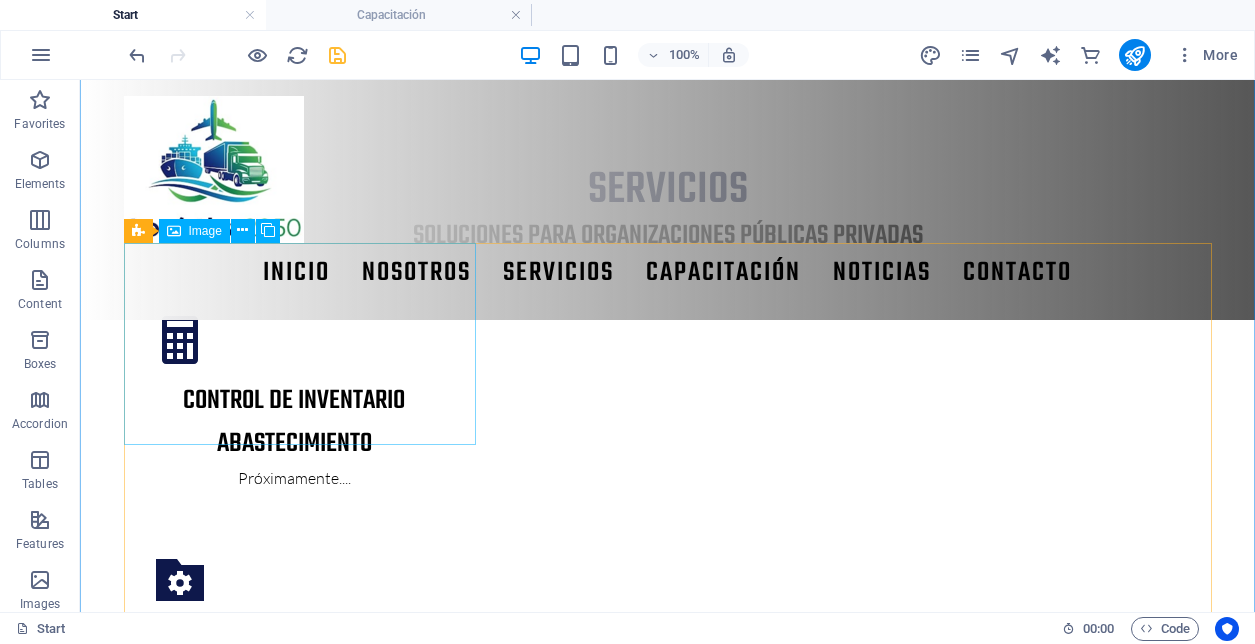 scroll, scrollTop: 3128, scrollLeft: 0, axis: vertical 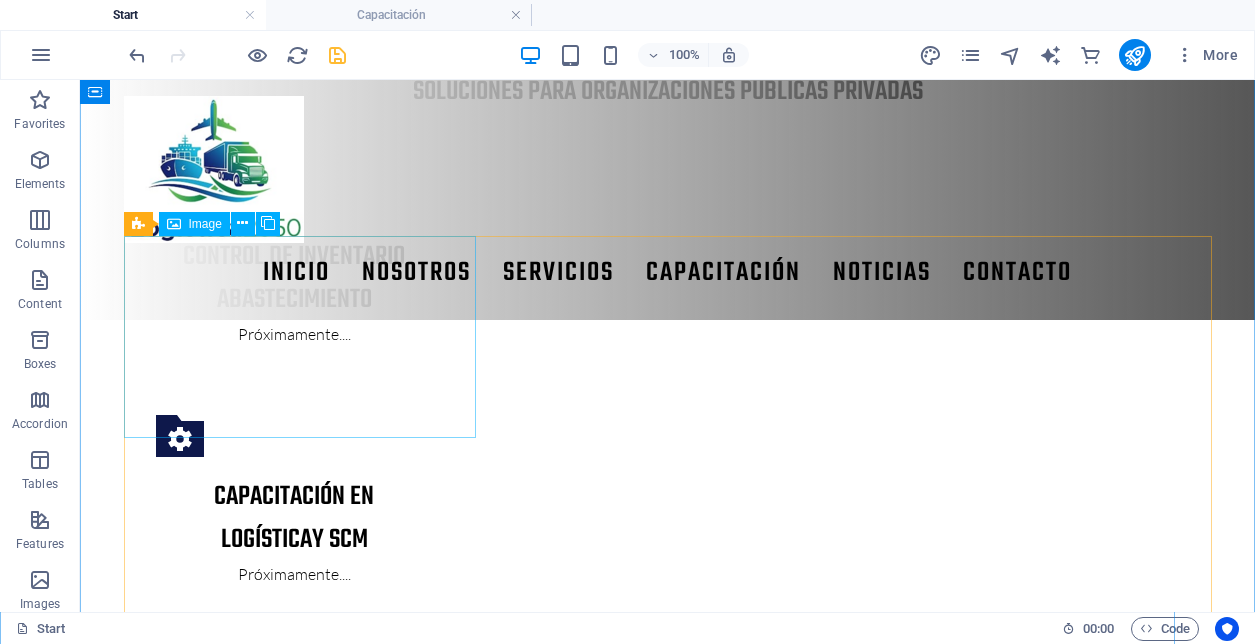 click on "PROYECTO 1" at bounding box center [300, 3672] 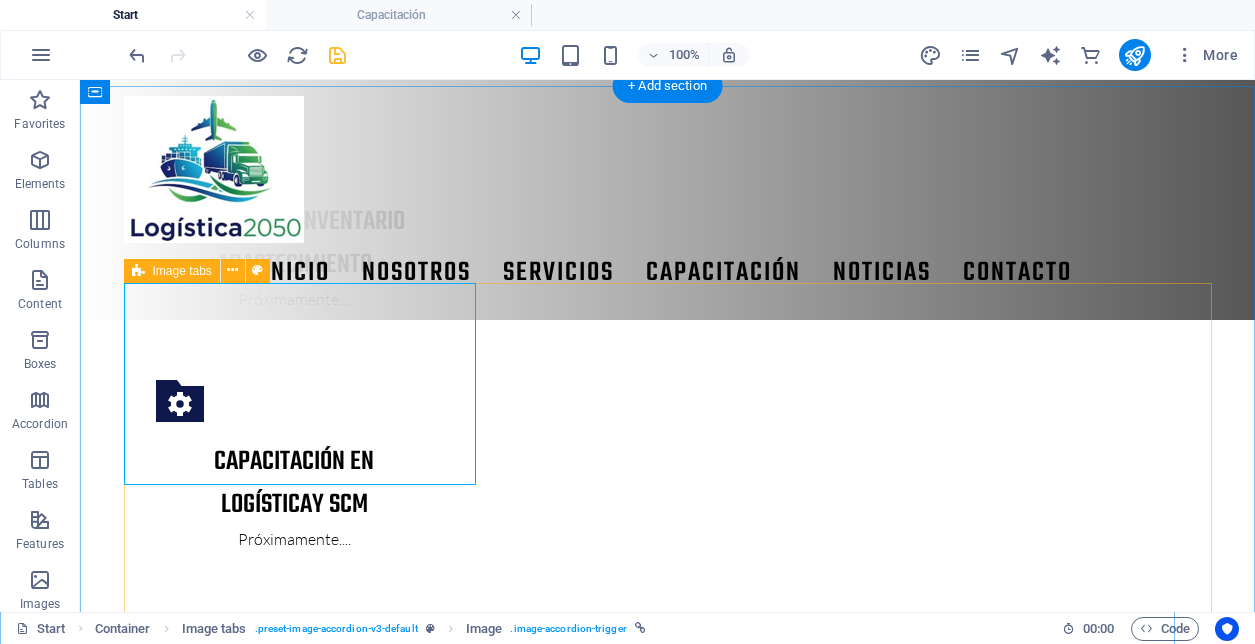 scroll, scrollTop: 3017, scrollLeft: 0, axis: vertical 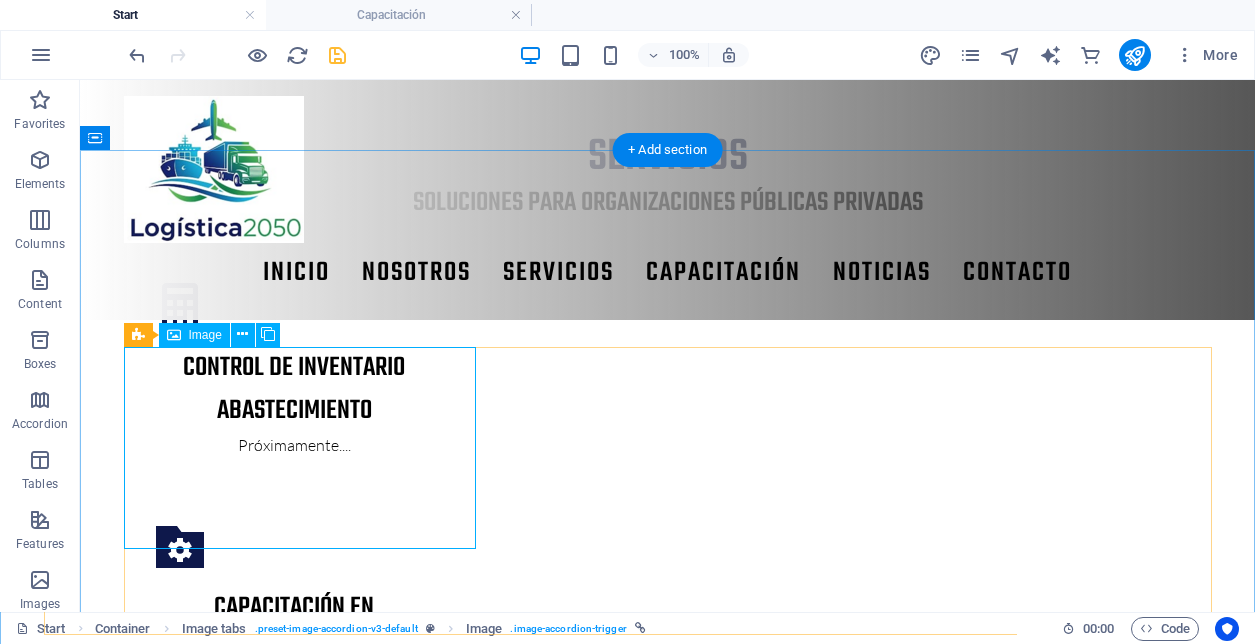 click on "PROYECTO 1" at bounding box center [300, 3783] 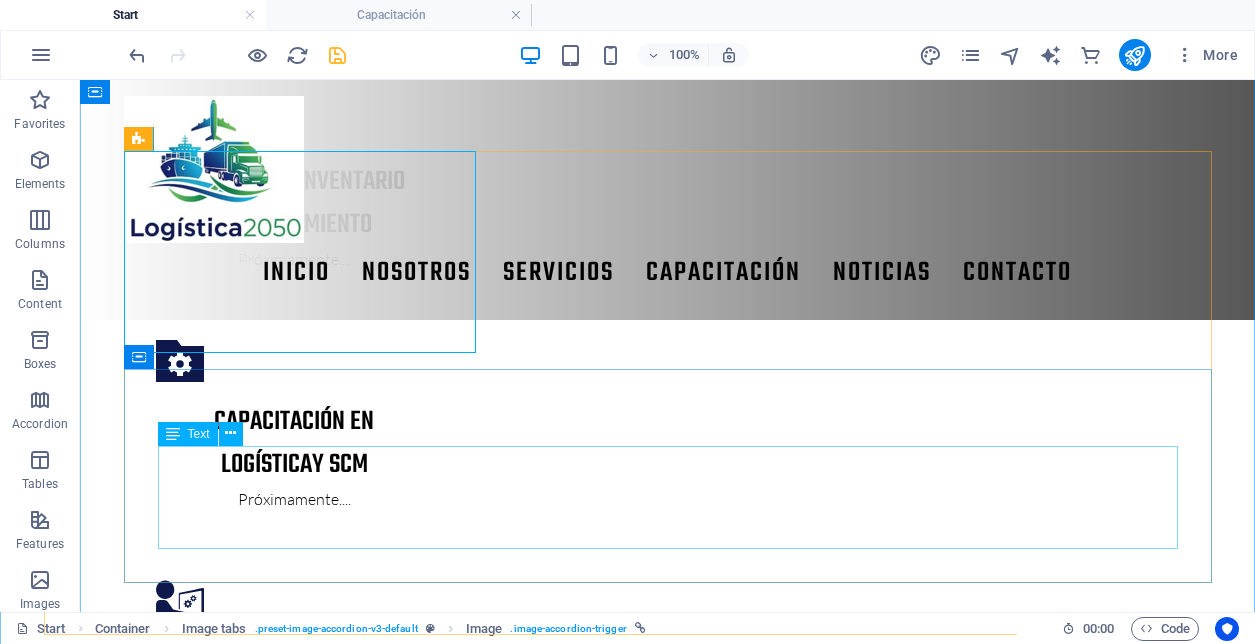 scroll, scrollTop: 3216, scrollLeft: 0, axis: vertical 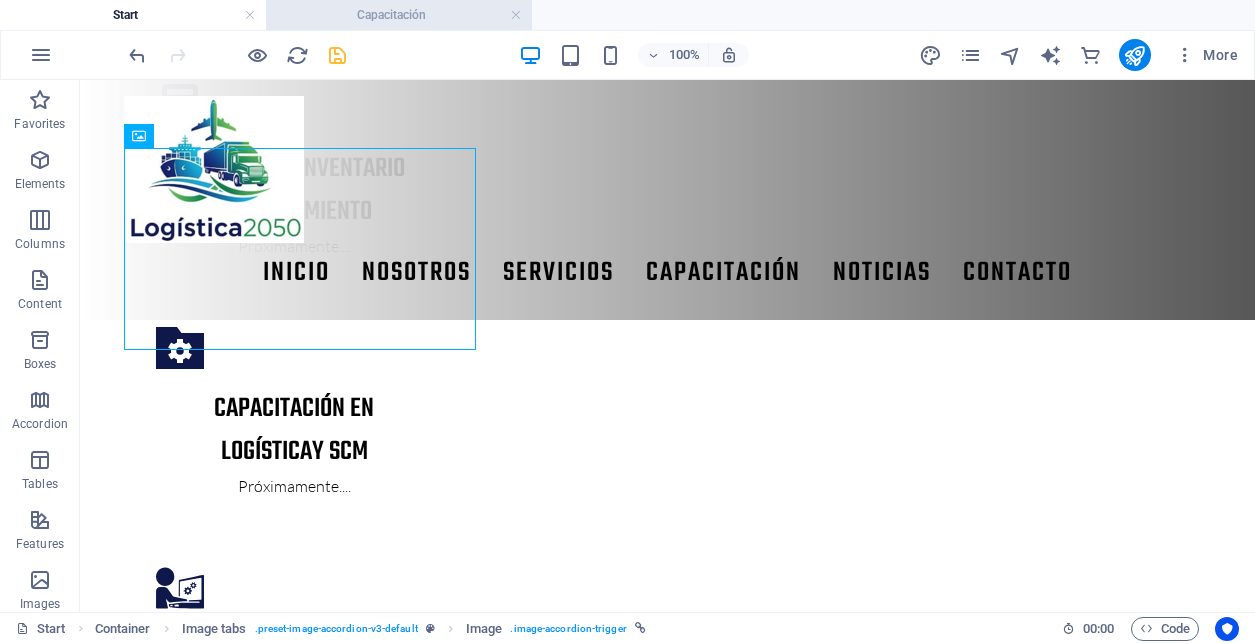 click on "Capacitación" at bounding box center (399, 15) 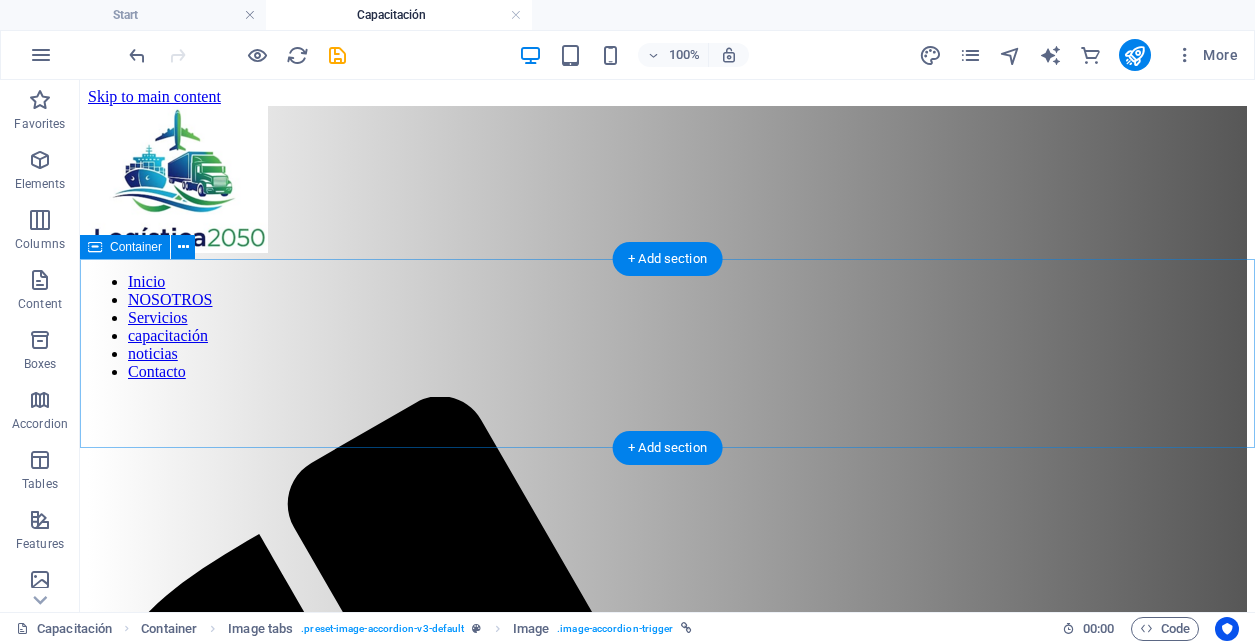 scroll, scrollTop: 65, scrollLeft: 0, axis: vertical 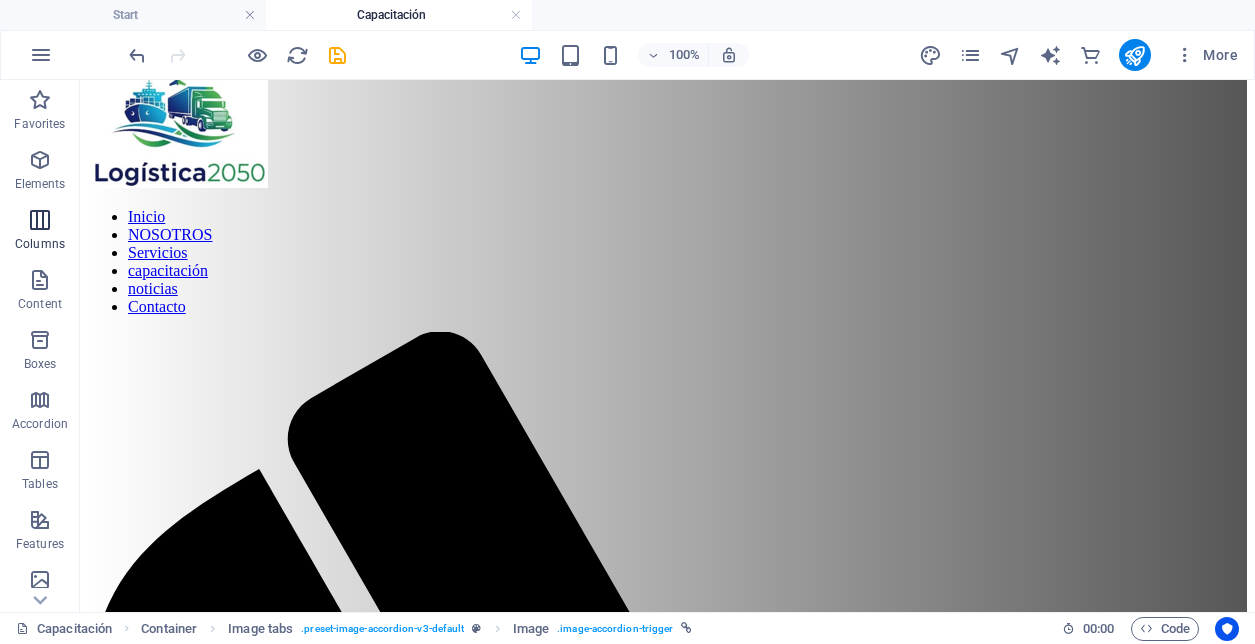 click at bounding box center [40, 220] 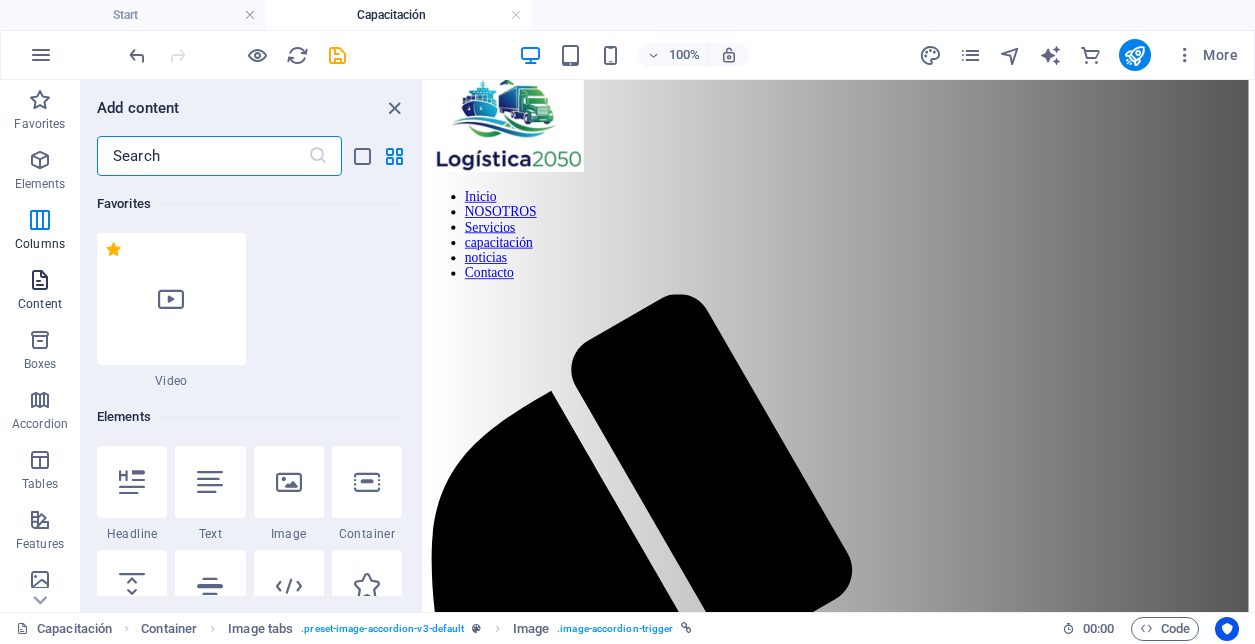 click at bounding box center (40, 280) 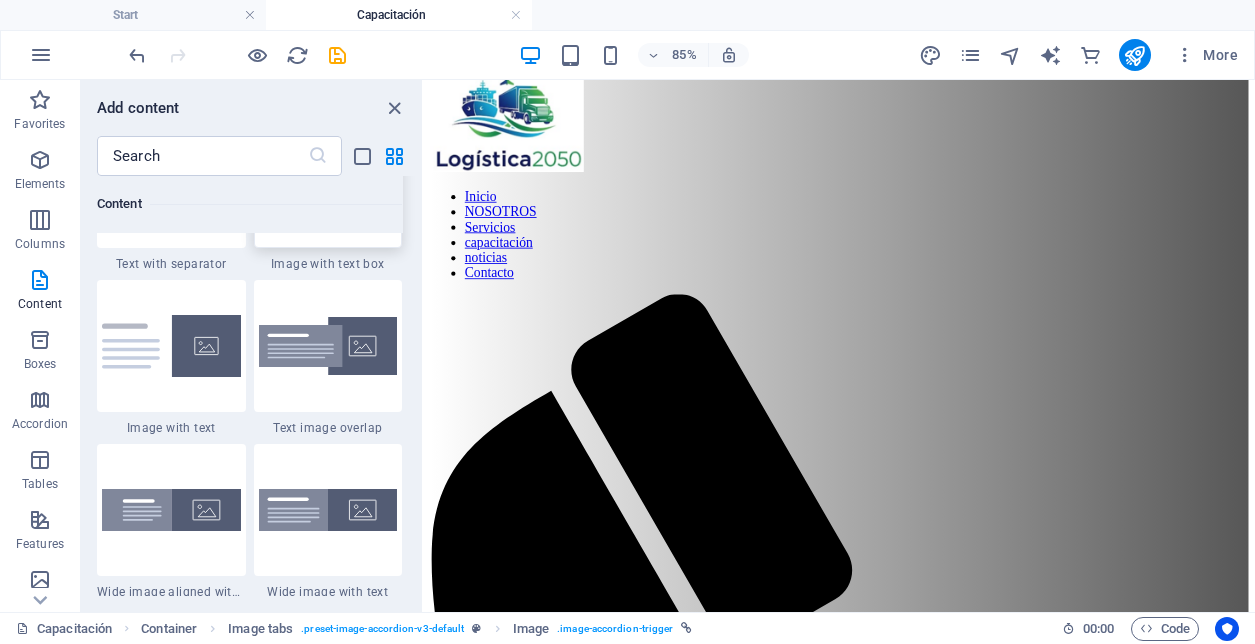 scroll, scrollTop: 3778, scrollLeft: 0, axis: vertical 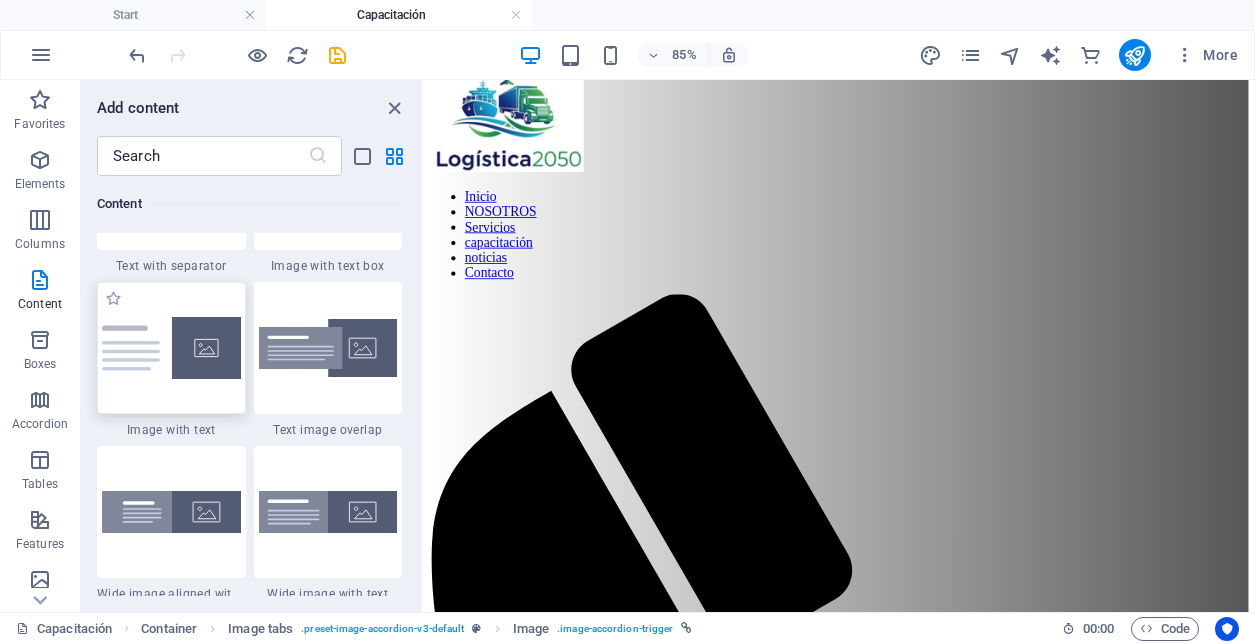 click at bounding box center (171, 348) 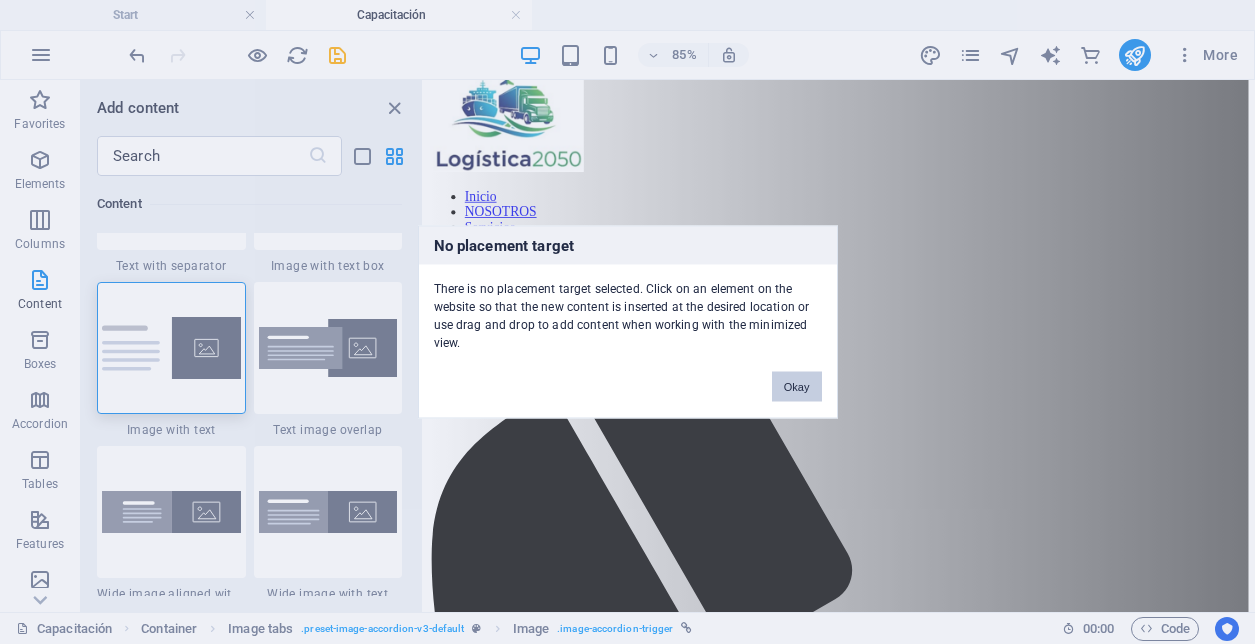 click on "Okay" at bounding box center [797, 387] 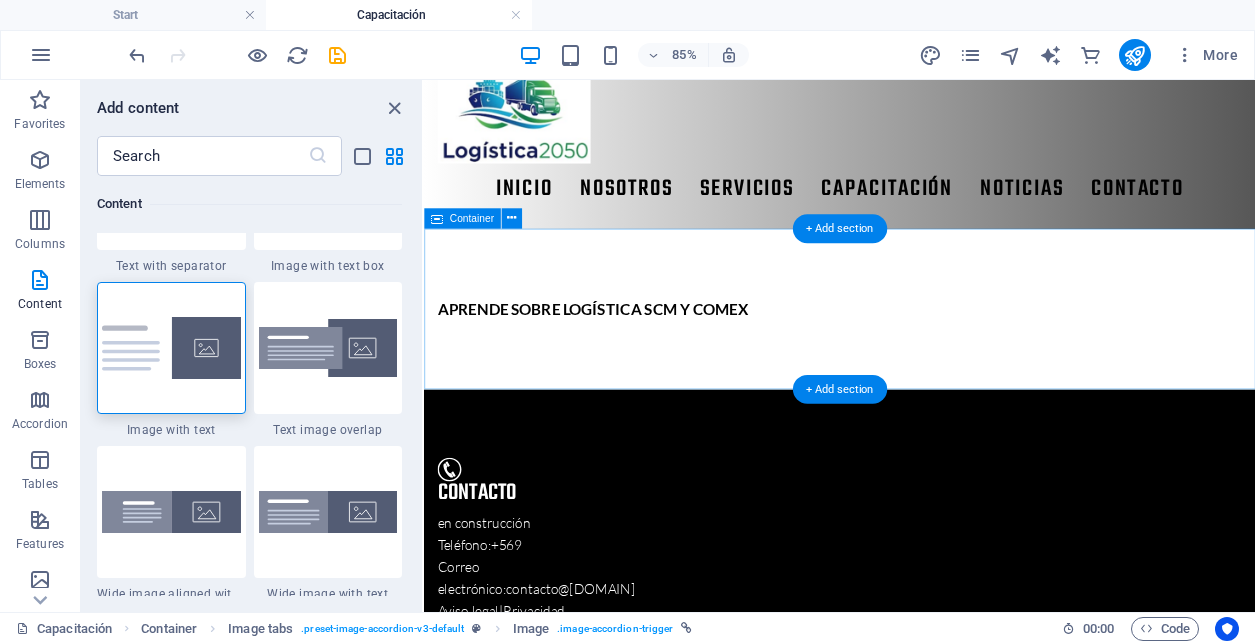 click on "APRENDE SOBRE LOGÍSTICA SCM Y COMEX" at bounding box center [913, 349] 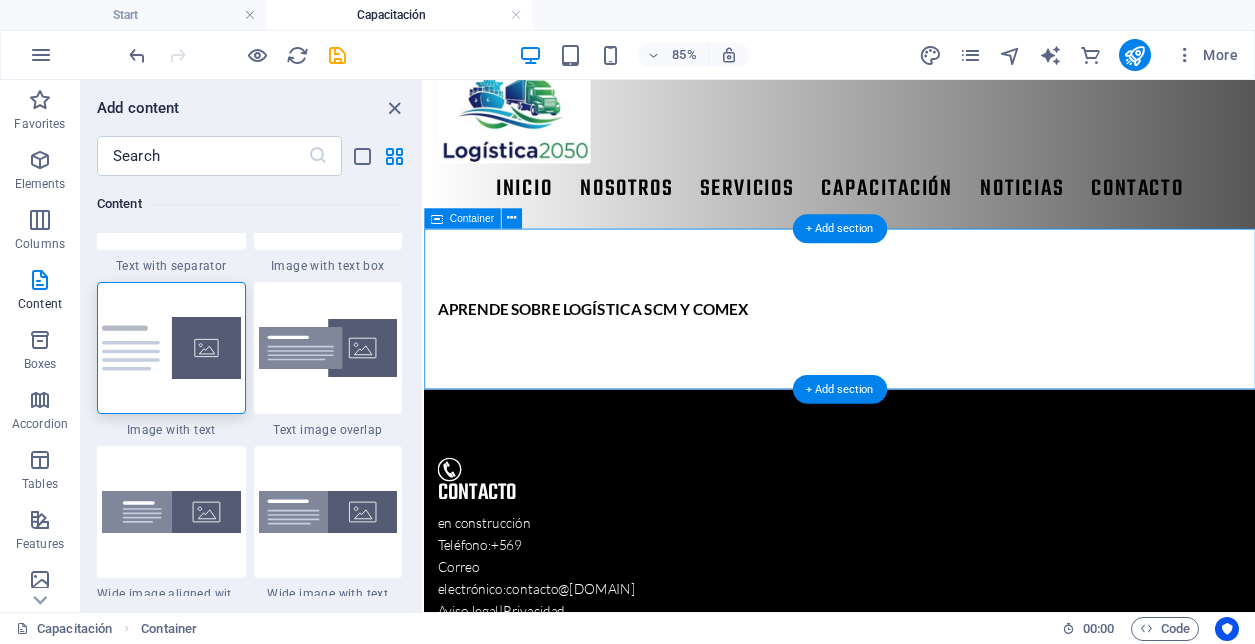 scroll, scrollTop: 0, scrollLeft: 0, axis: both 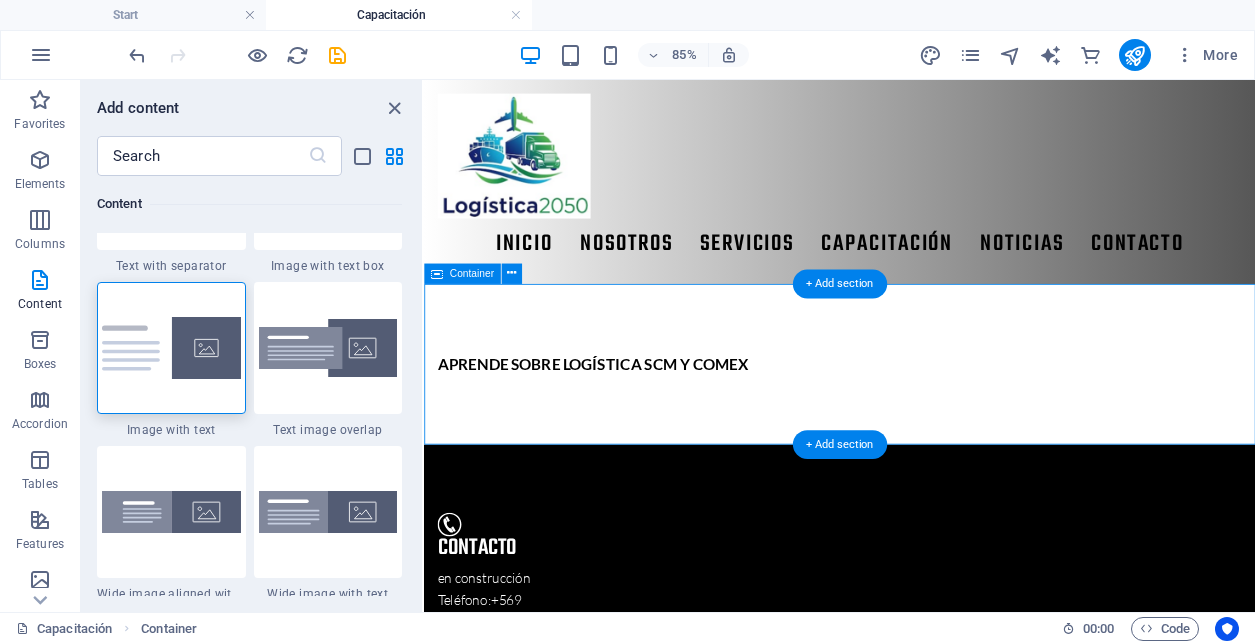 click on "APRENDE SOBRE LOGÍSTICA SCM Y COMEX" at bounding box center (913, 414) 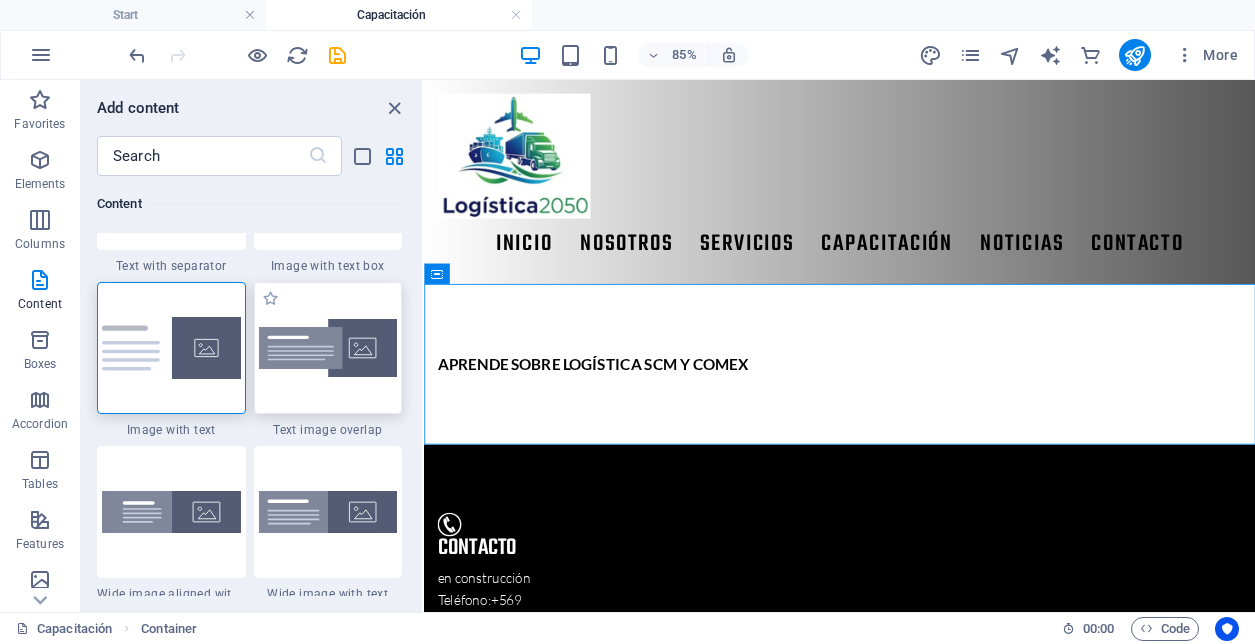 click at bounding box center [328, 348] 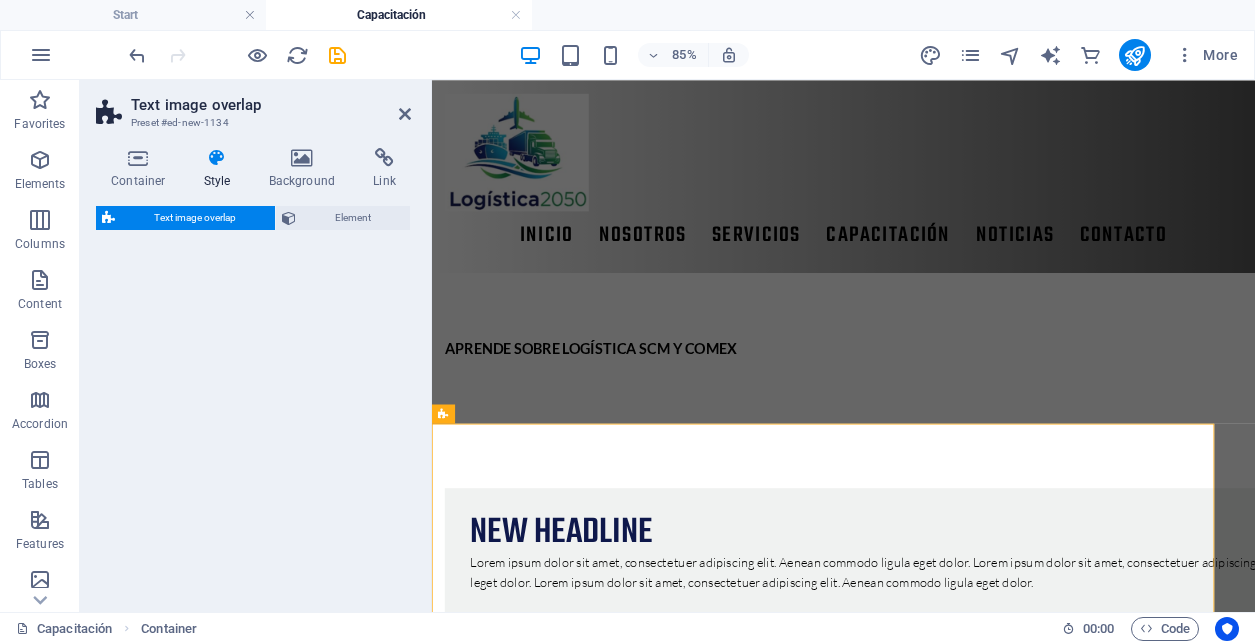 select on "rem" 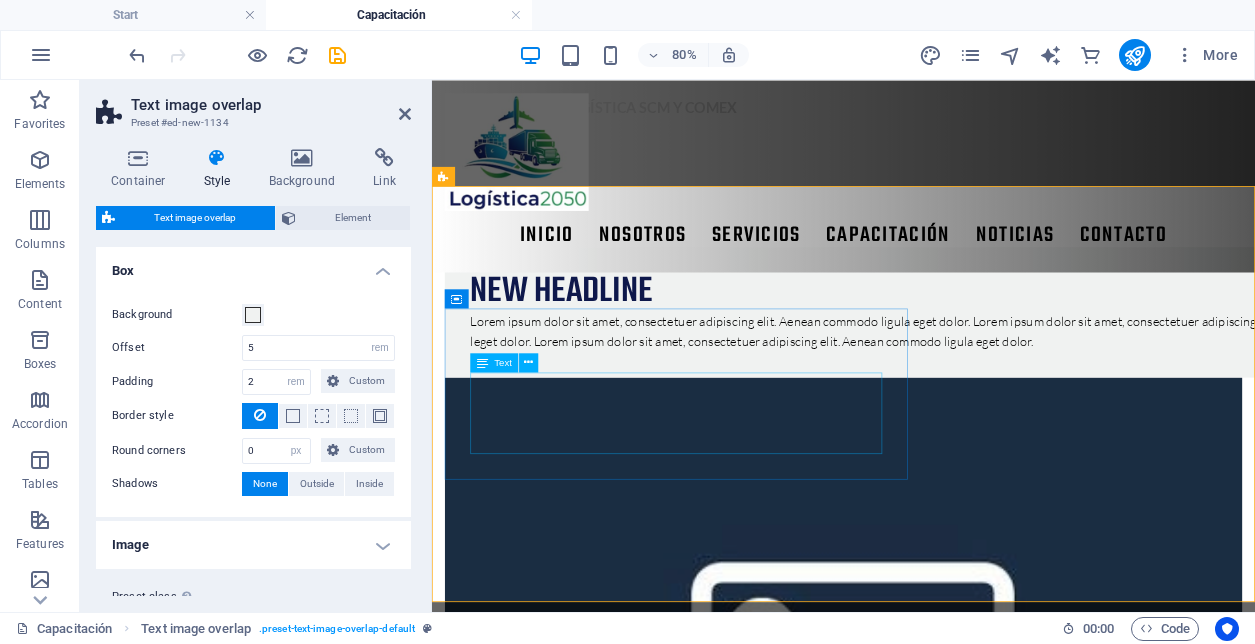 scroll, scrollTop: 286, scrollLeft: 0, axis: vertical 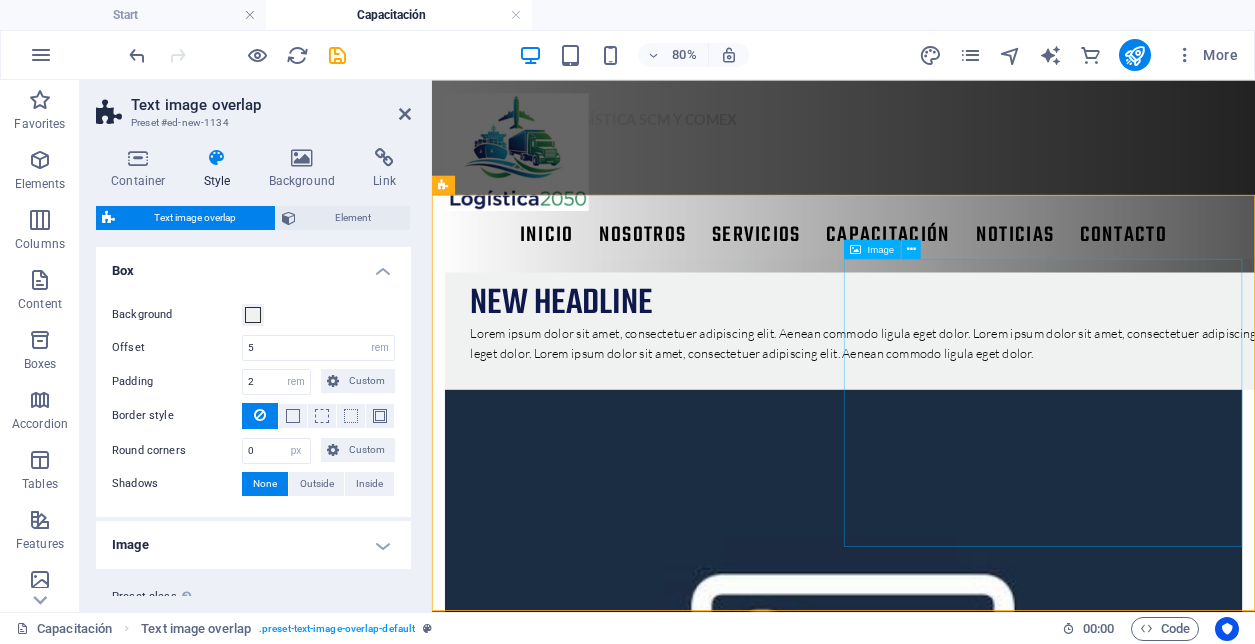 click at bounding box center [946, 826] 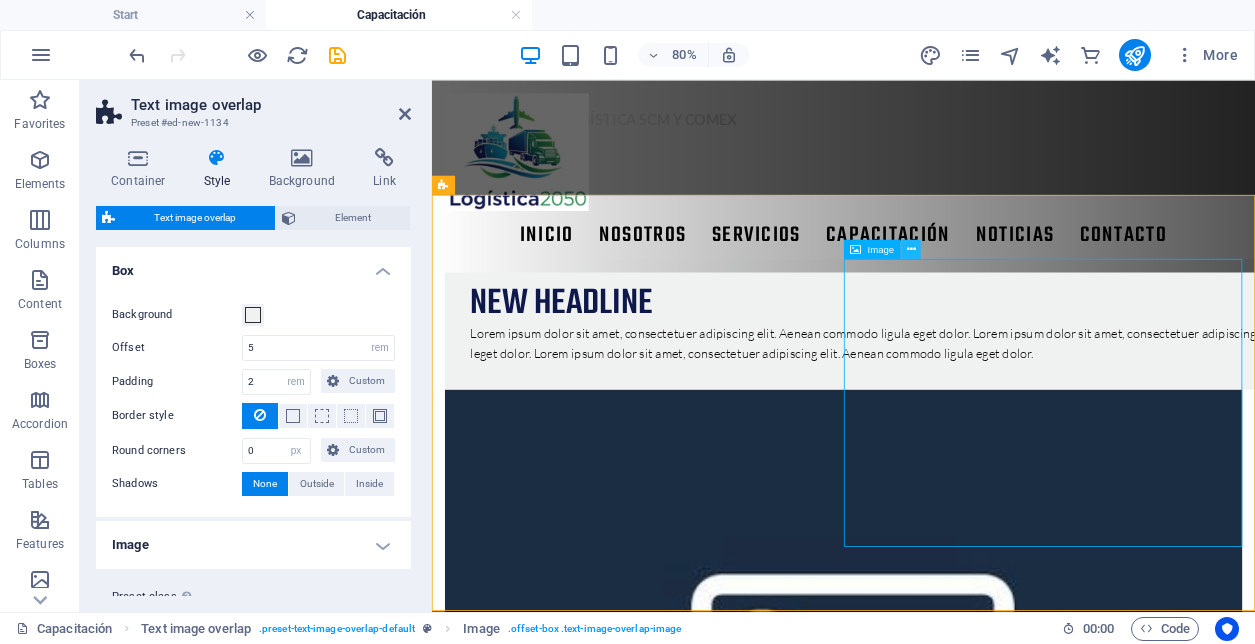 click at bounding box center (911, 248) 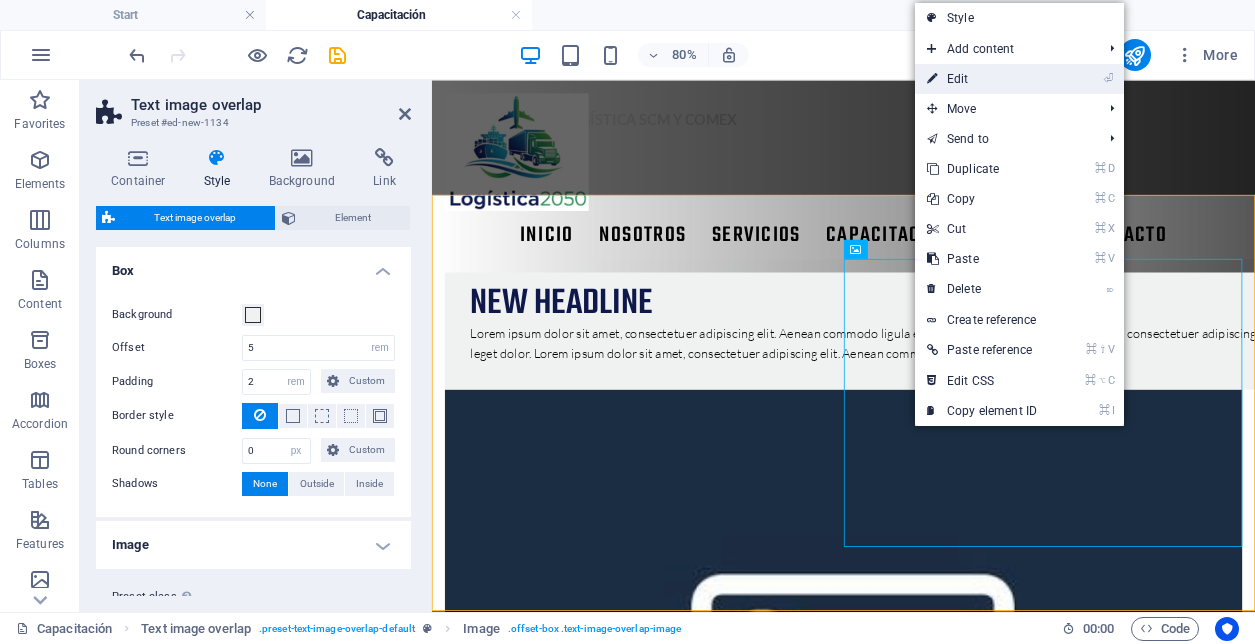 click on "⏎  Edit" at bounding box center (982, 79) 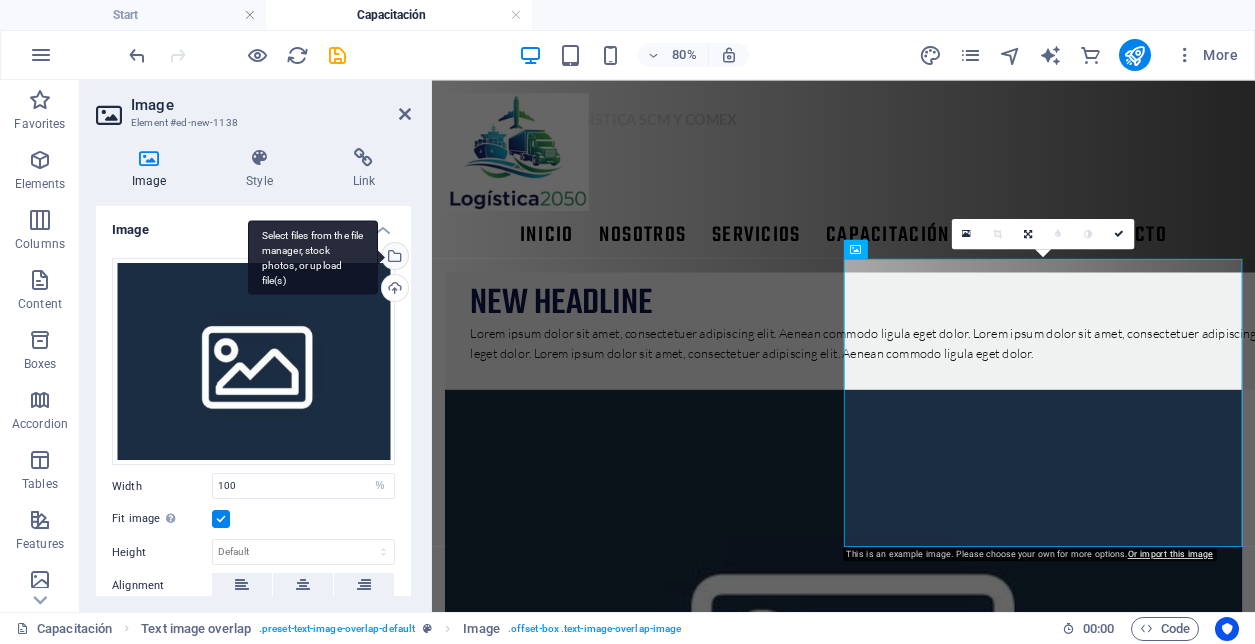 click on "Select files from the file manager, stock photos, or upload file(s)" at bounding box center [393, 258] 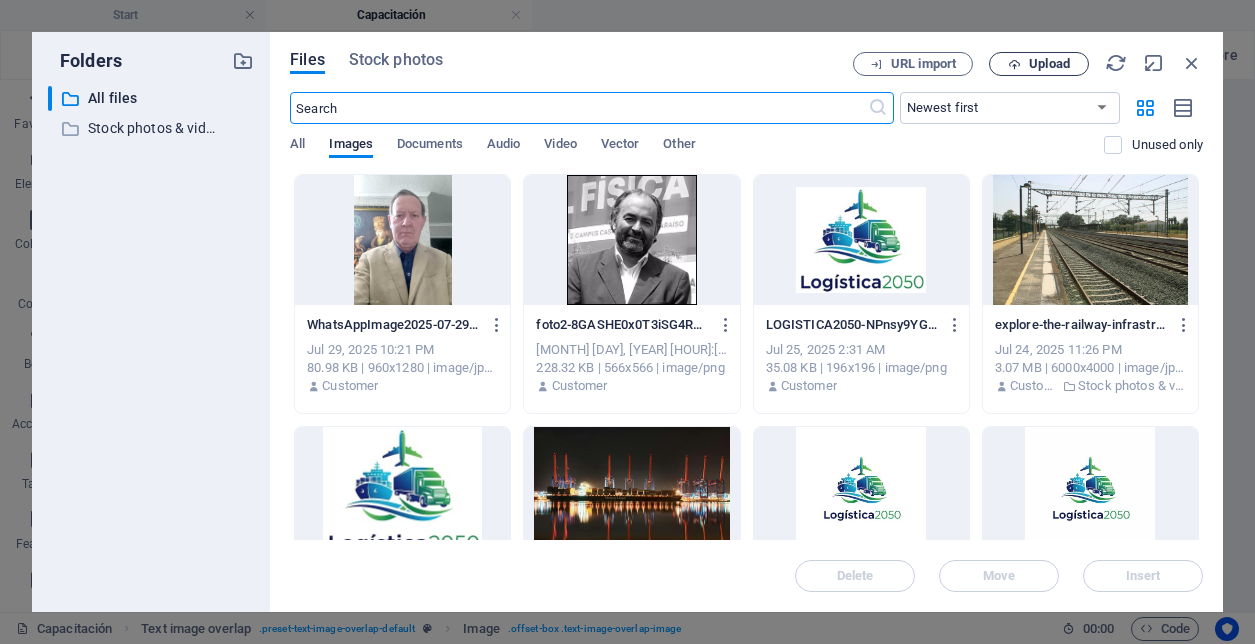 click at bounding box center [1014, 64] 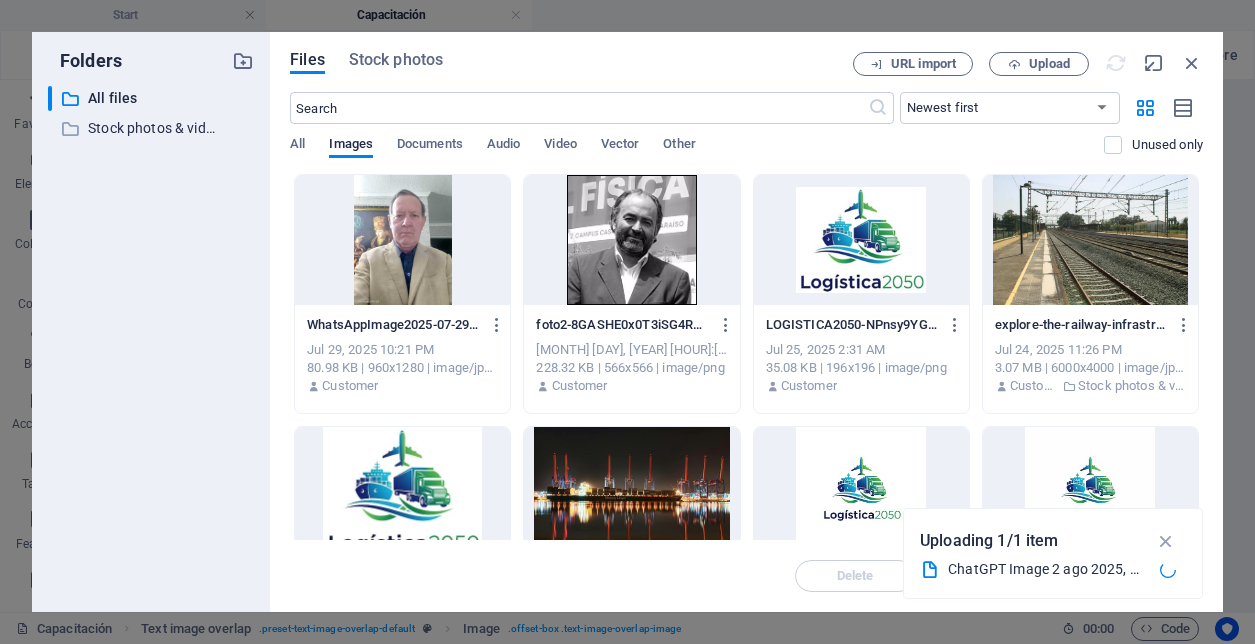 scroll, scrollTop: 378, scrollLeft: 0, axis: vertical 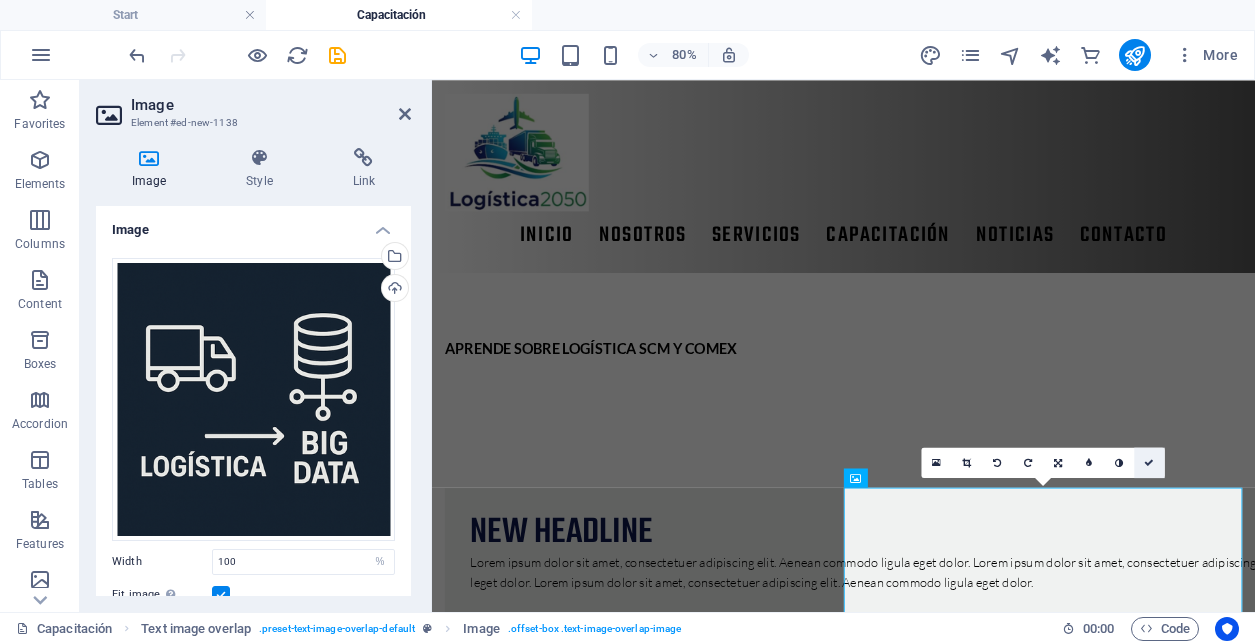 click at bounding box center [1150, 462] 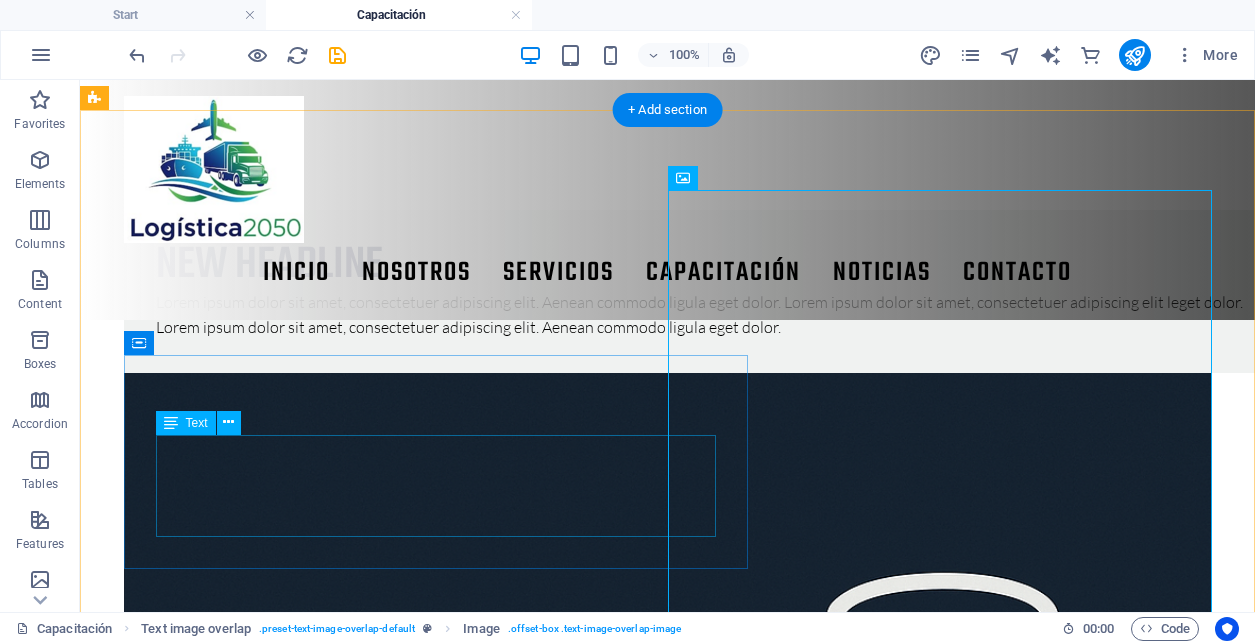 scroll, scrollTop: 431, scrollLeft: 0, axis: vertical 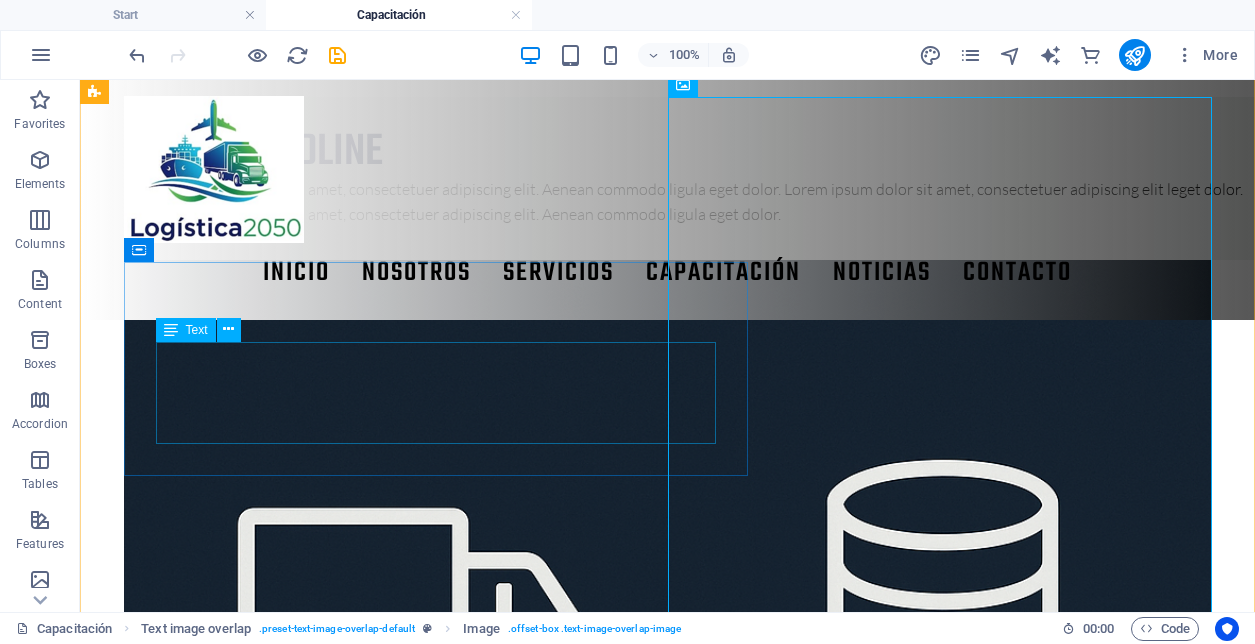 click on "Lorem ipsum dolor sit amet, consectetuer adipiscing elit. Aenean commodo ligula eget dolor. Lorem ipsum dolor sit amet, consectetuer adipiscing elit leget dolor. Lorem ipsum dolor sit amet, consectetuer adipiscing elit. Aenean commodo ligula eget dolor." at bounding box center [708, 202] 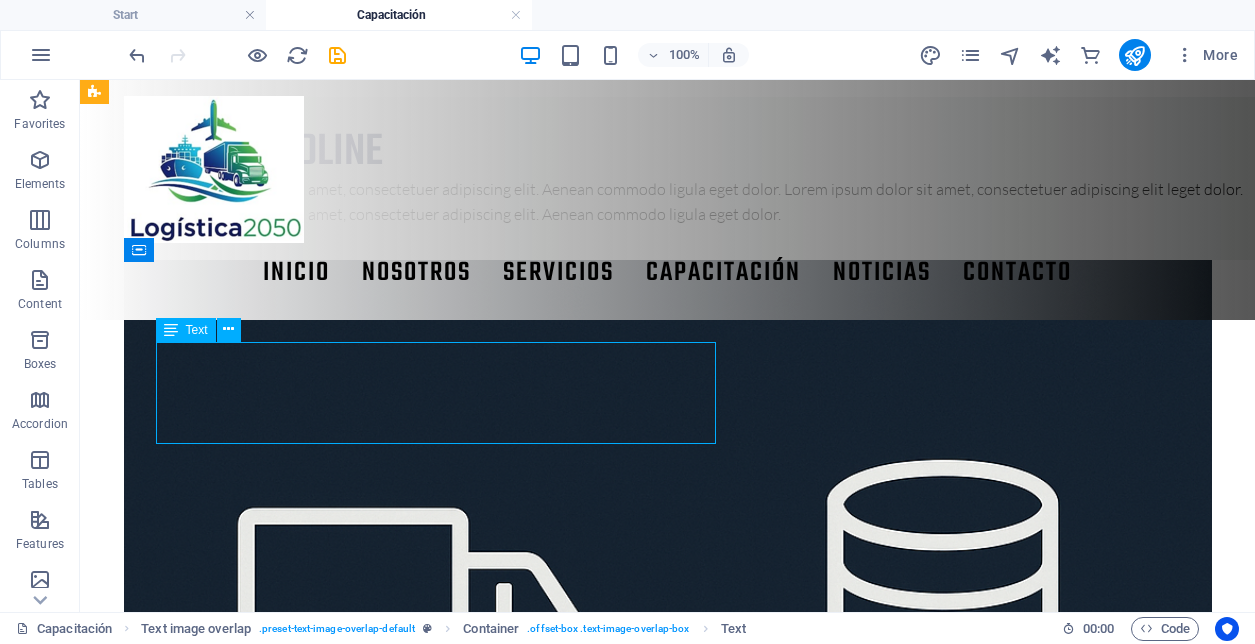 click on "Lorem ipsum dolor sit amet, consectetuer adipiscing elit. Aenean commodo ligula eget dolor. Lorem ipsum dolor sit amet, consectetuer adipiscing elit leget dolor. Lorem ipsum dolor sit amet, consectetuer adipiscing elit. Aenean commodo ligula eget dolor." at bounding box center [708, 202] 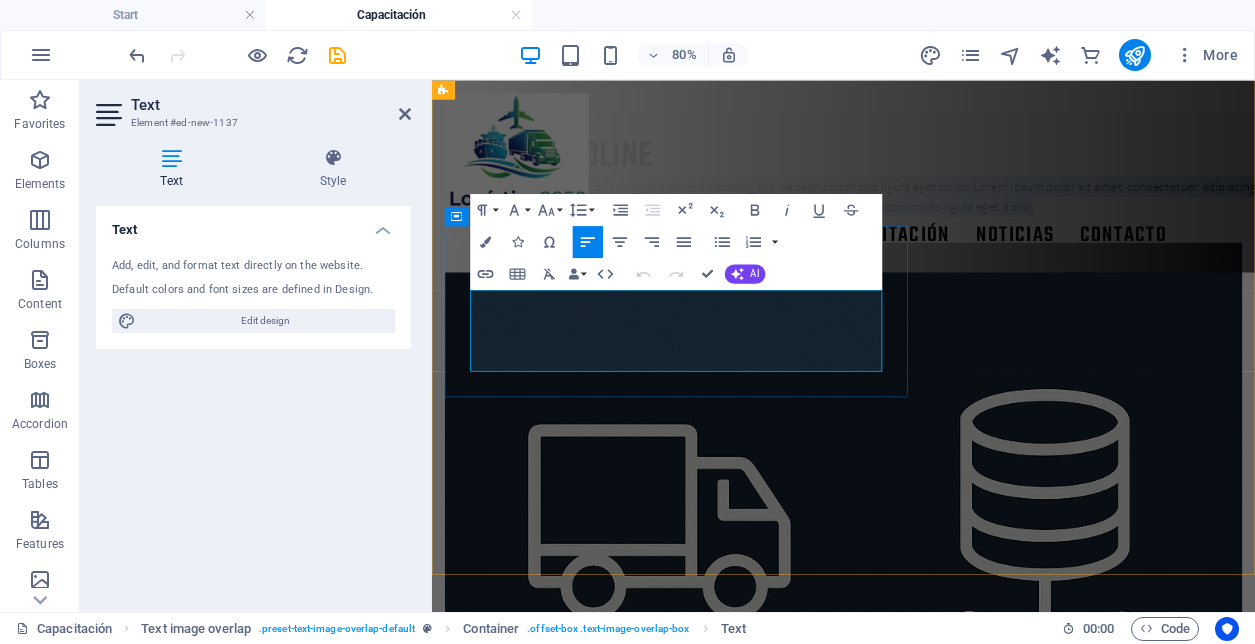 drag, startPoint x: 667, startPoint y: 433, endPoint x: 479, endPoint y: 362, distance: 200.96019 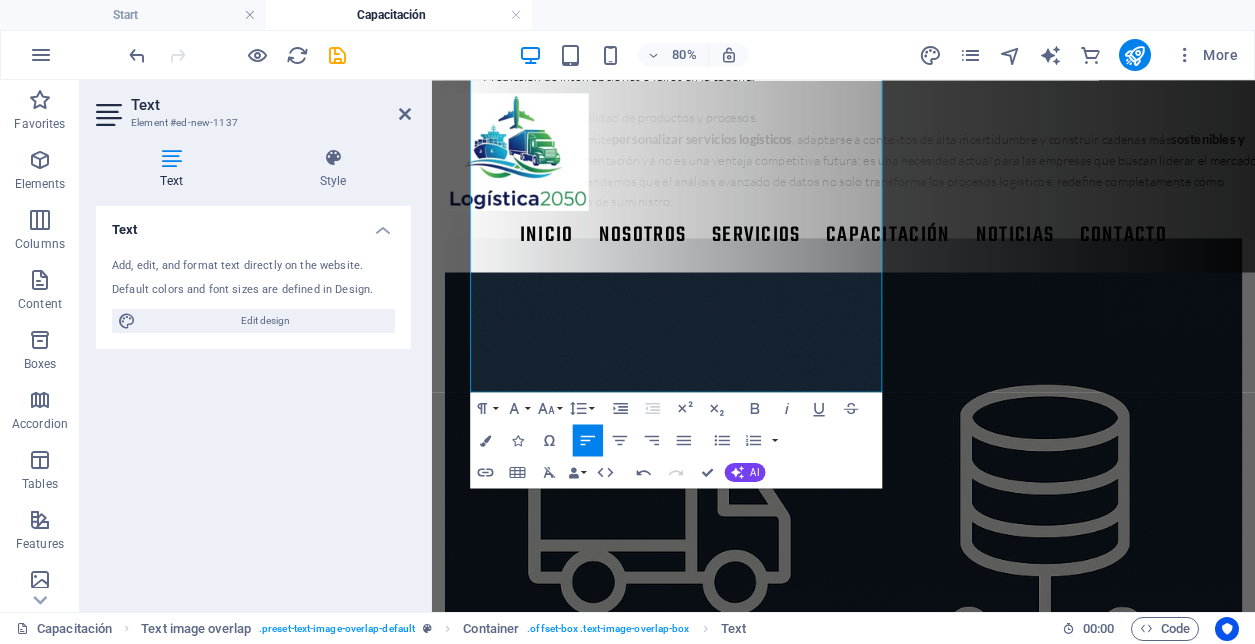 scroll, scrollTop: 1011, scrollLeft: 0, axis: vertical 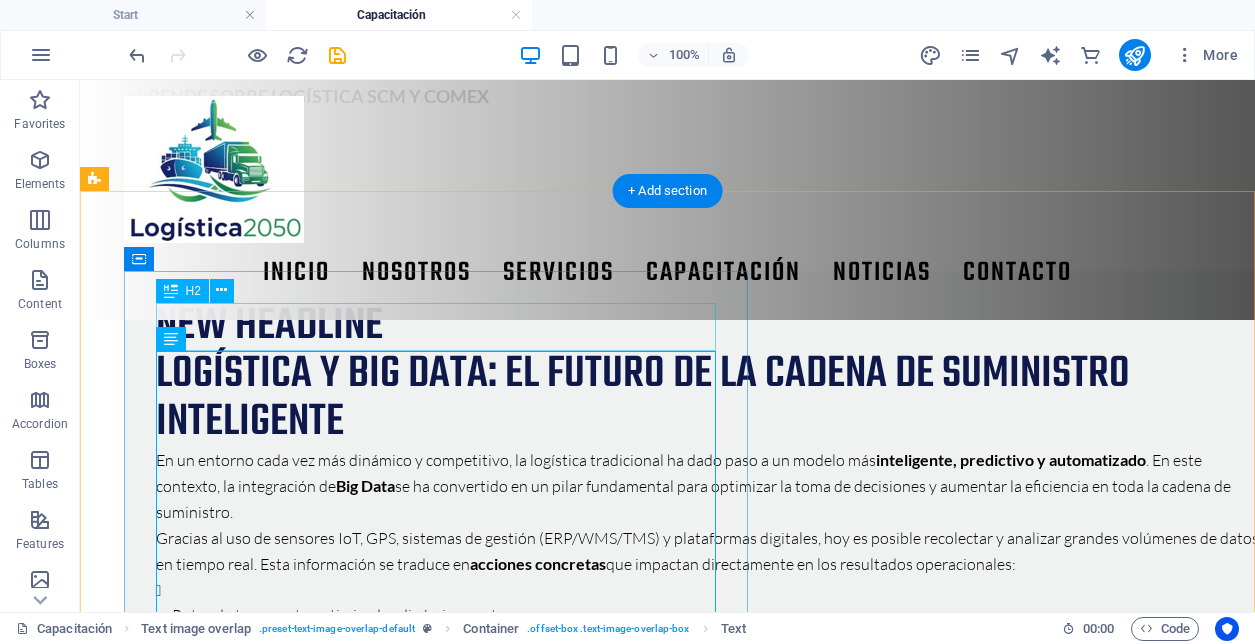 click on "New headline" at bounding box center [708, 327] 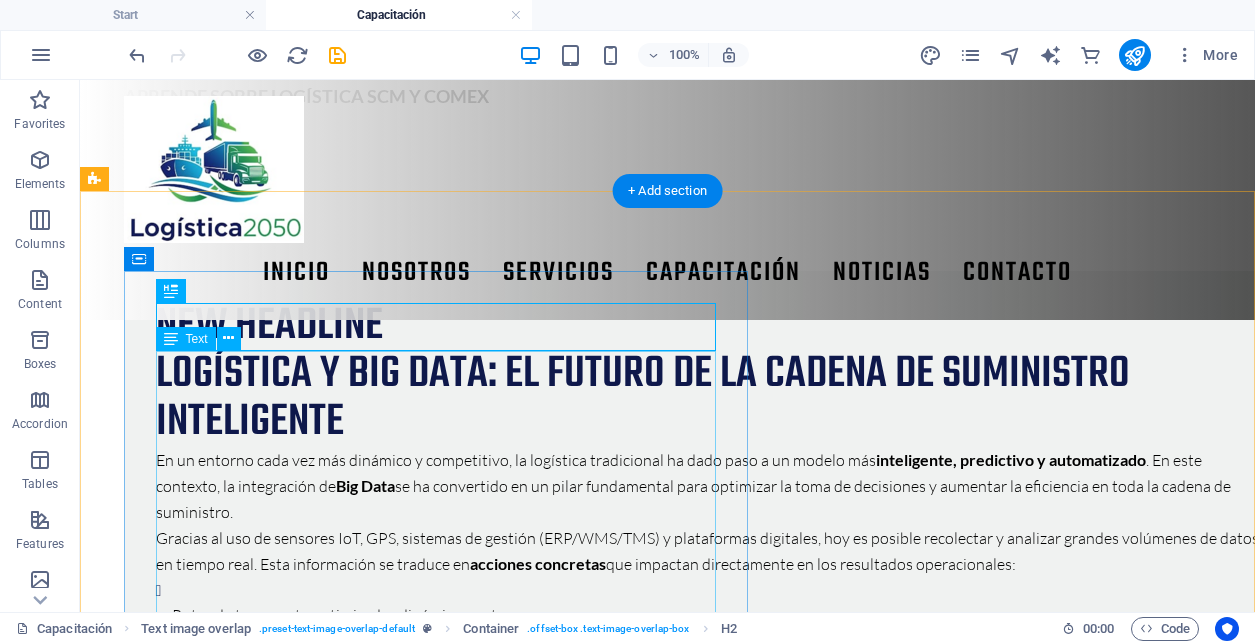 click on "Logística y Big Data: el futuro de la cadena de suministro inteligente En un entorno cada vez más dinámico y competitivo, la logística tradicional ha dado paso a un modelo más inteligente, predictivo y automatizado . En este contexto, la integración de Big Data se ha convertido en un pilar fundamental para optimizar la toma de decisiones y aumentar la eficiencia en toda la cadena de suministro. Gracias al uso de sensores IoT, GPS, sistemas de gestión (ERP/WMS/TMS) y plataformas digitales, hoy es posible recolectar y analizar grandes volúmenes de datos en tiempo real. Esta información se traduce en acciones concretas que impactan directamente en los resultados operacionales: Rutas de transporte optimizadas dinámicamente. Inventarios ajustados a la demanda real. Identificación de cuellos de botella en centros logísticos. Predicción de interrupciones o fallos en la cadena. Mejora en la trazabilidad de productos y procesos. Además, Big Data permite personalizar servicios logísticos En" at bounding box center [708, 644] 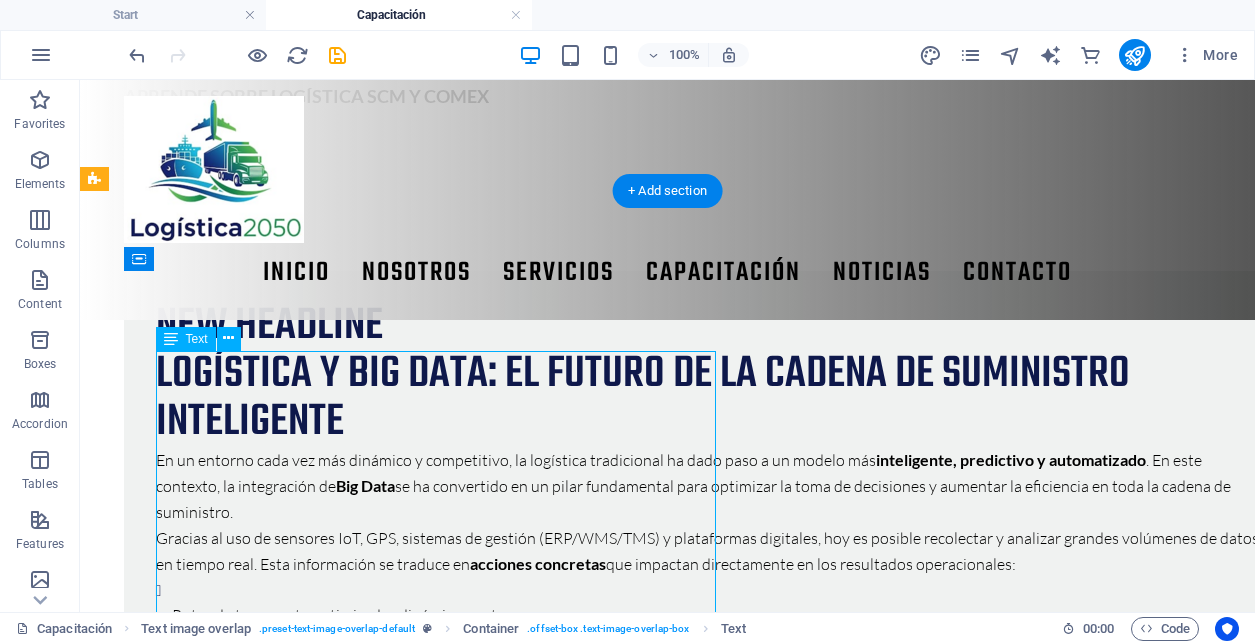 click on "Logística y Big Data: el futuro de la cadena de suministro inteligente En un entorno cada vez más dinámico y competitivo, la logística tradicional ha dado paso a un modelo más inteligente, predictivo y automatizado . En este contexto, la integración de Big Data se ha convertido en un pilar fundamental para optimizar la toma de decisiones y aumentar la eficiencia en toda la cadena de suministro. Gracias al uso de sensores IoT, GPS, sistemas de gestión (ERP/WMS/TMS) y plataformas digitales, hoy es posible recolectar y analizar grandes volúmenes de datos en tiempo real. Esta información se traduce en acciones concretas que impactan directamente en los resultados operacionales: Rutas de transporte optimizadas dinámicamente. Inventarios ajustados a la demanda real. Identificación de cuellos de botella en centros logísticos. Predicción de interrupciones o fallos en la cadena. Mejora en la trazabilidad de productos y procesos. Además, Big Data permite personalizar servicios logísticos En" at bounding box center (708, 644) 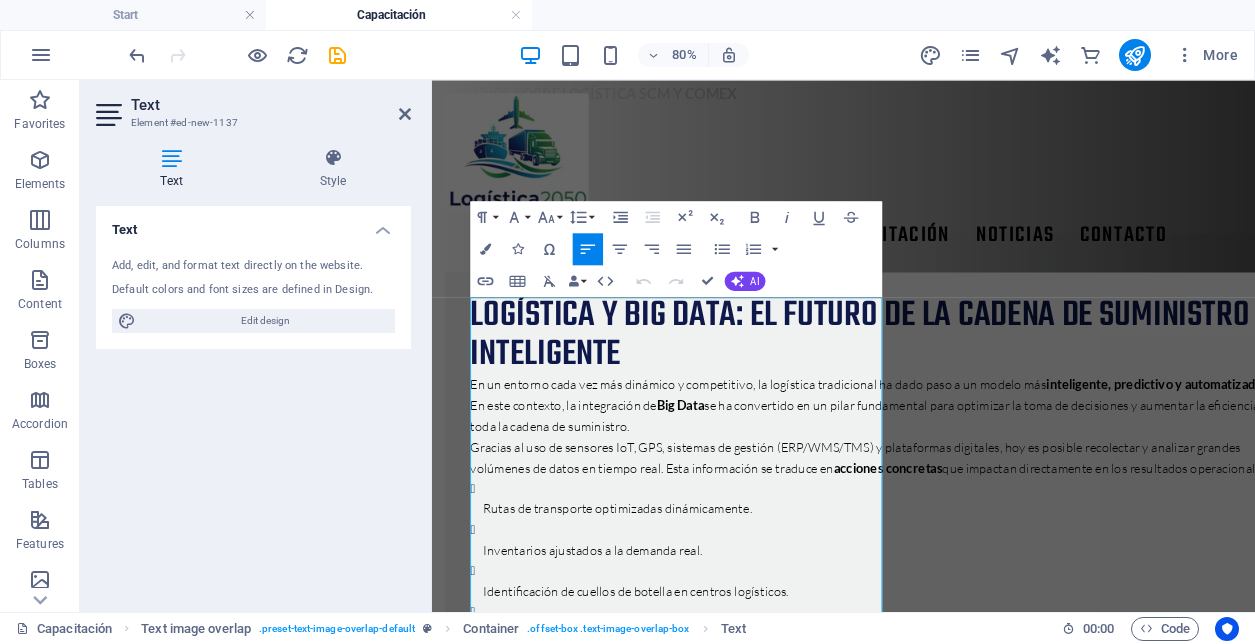 scroll, scrollTop: 318, scrollLeft: 0, axis: vertical 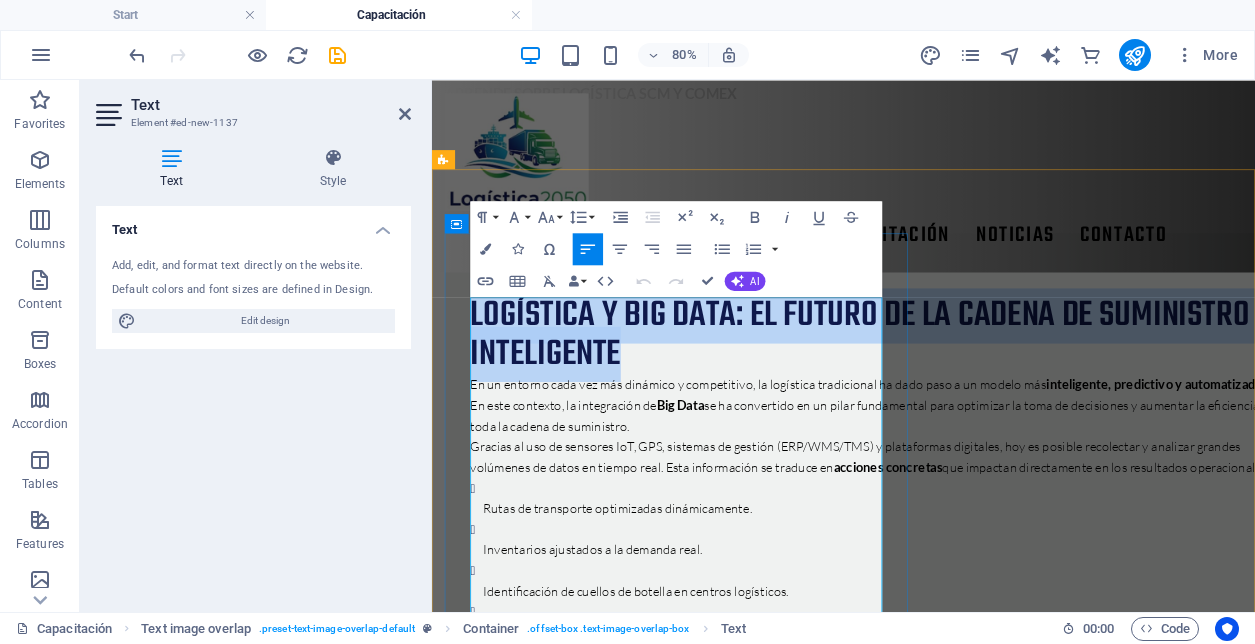 drag, startPoint x: 675, startPoint y: 475, endPoint x: 480, endPoint y: 387, distance: 213.9369 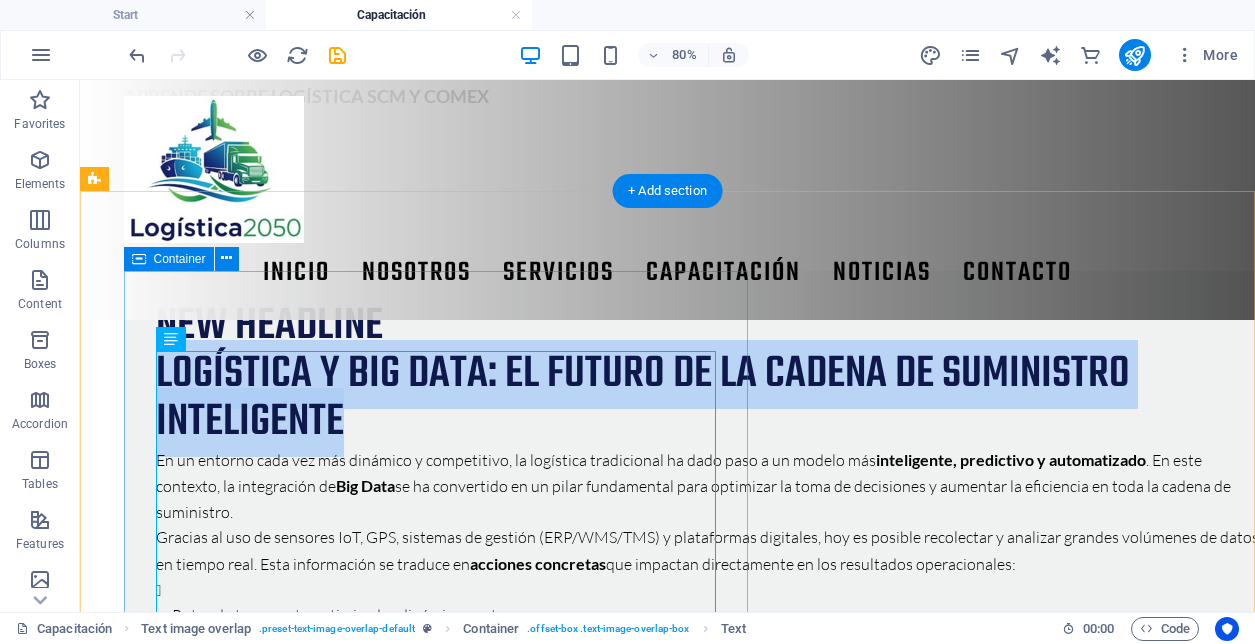 scroll, scrollTop: 257, scrollLeft: 0, axis: vertical 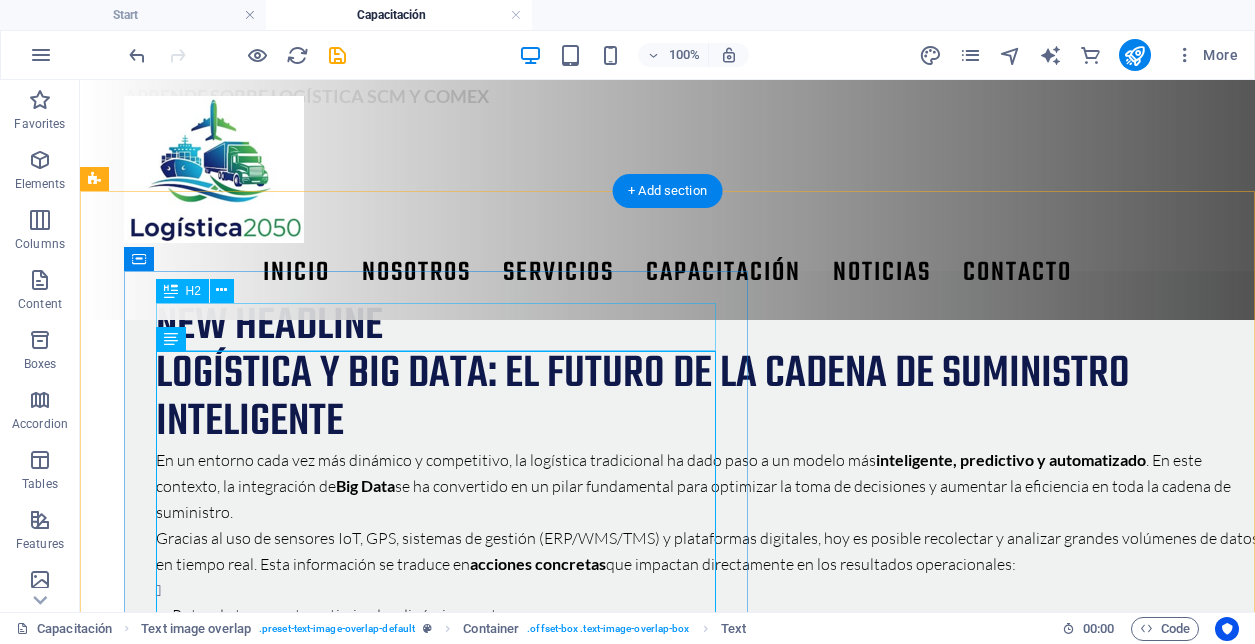 click on "New headline" at bounding box center (708, 327) 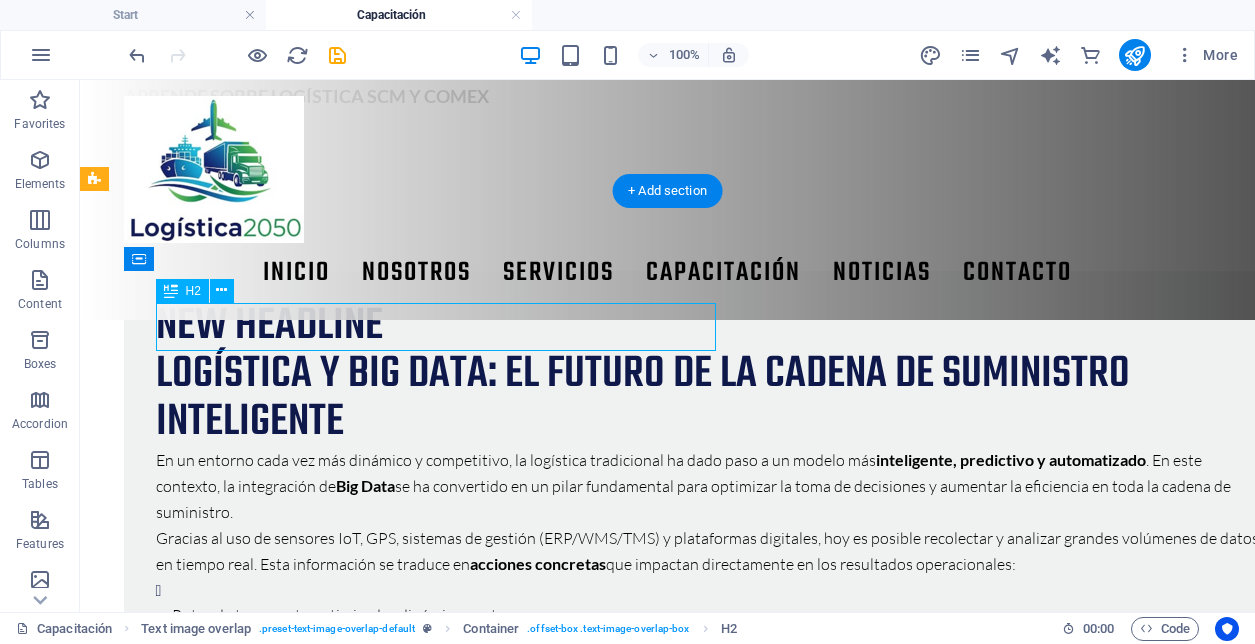 click on "New headline" at bounding box center [708, 327] 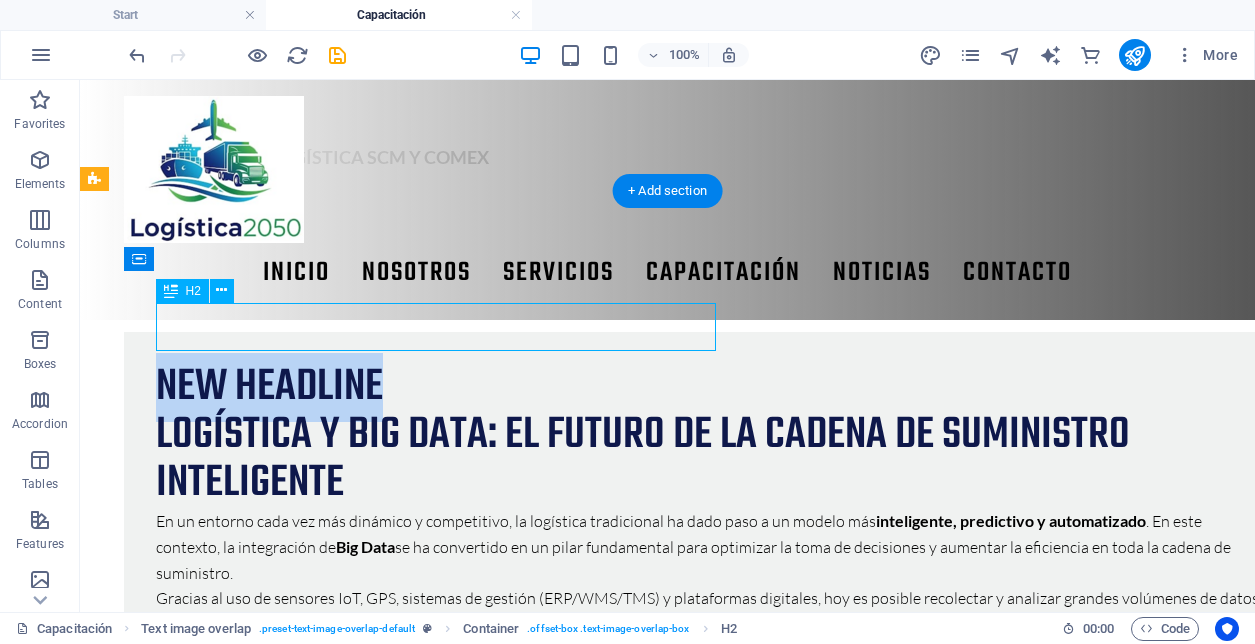 scroll, scrollTop: 318, scrollLeft: 0, axis: vertical 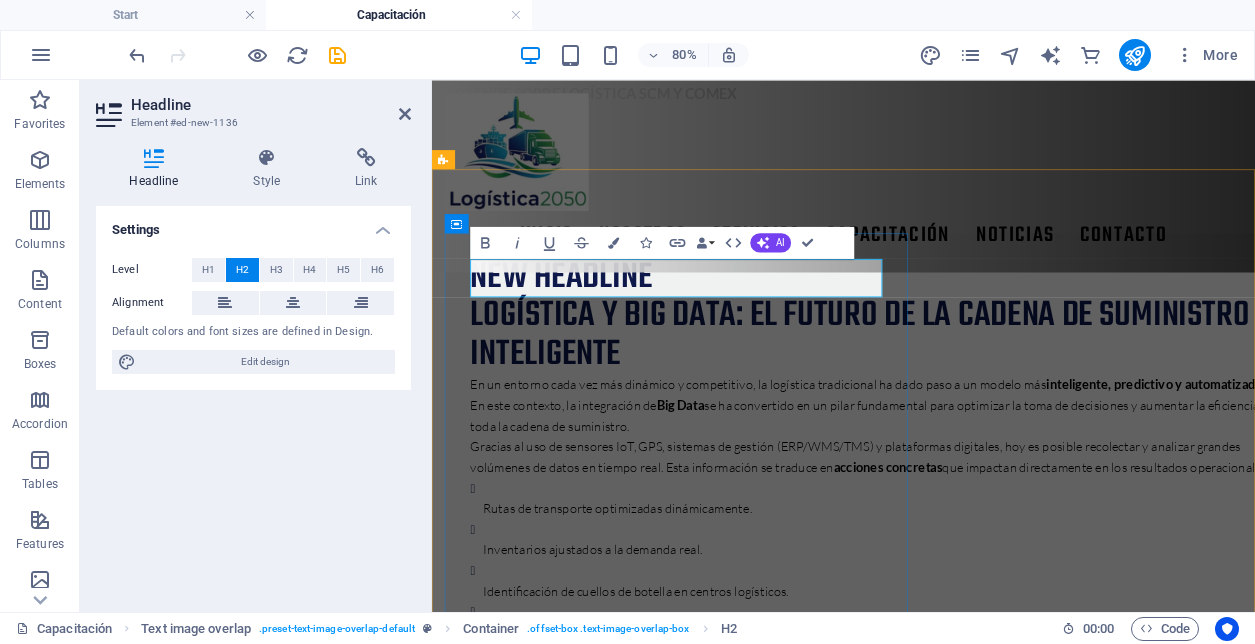 click on "New headline" at bounding box center (986, 327) 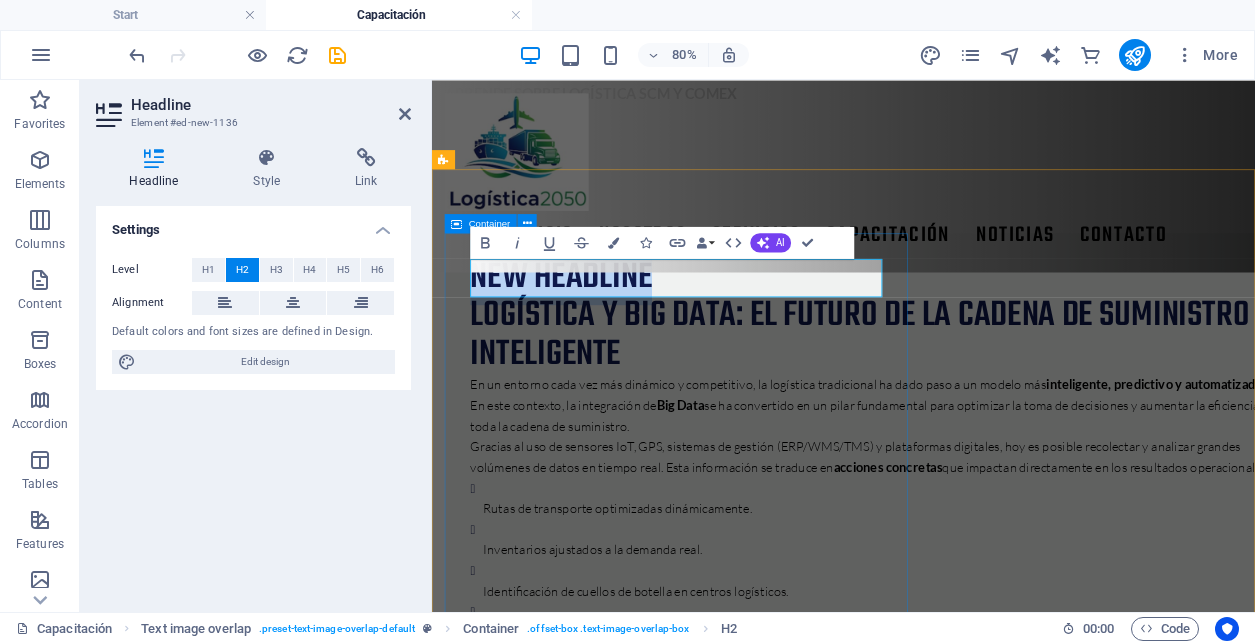 drag, startPoint x: 718, startPoint y: 328, endPoint x: 462, endPoint y: 320, distance: 256.12497 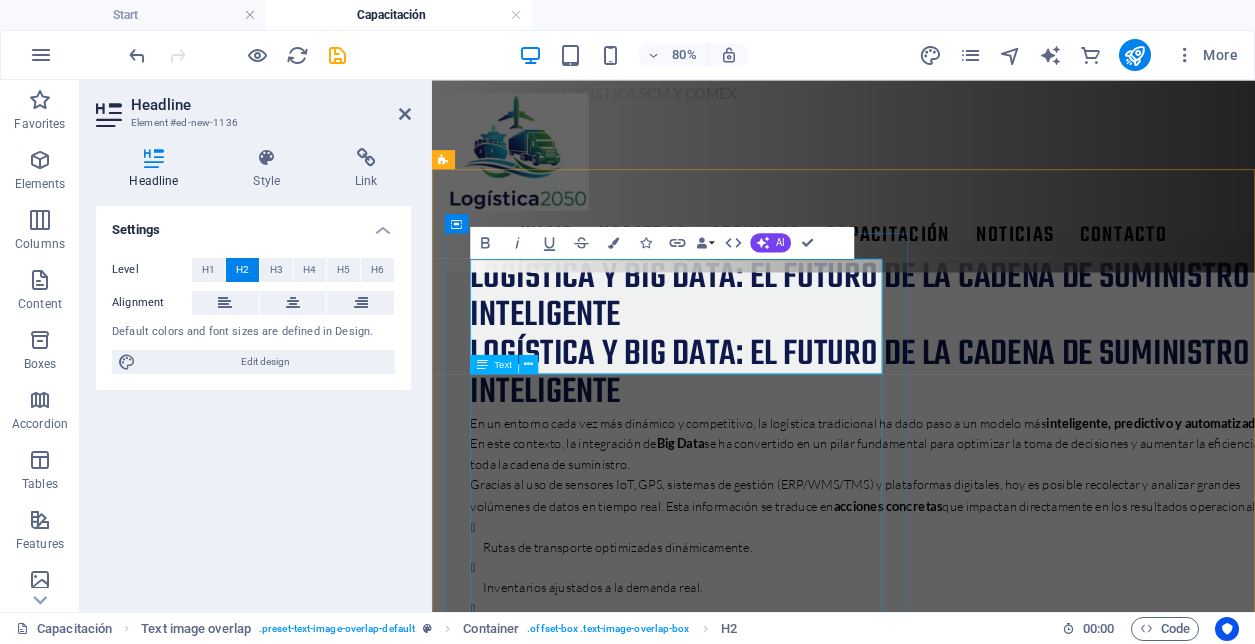 click on "Logística y Big Data: el futuro de la cadena de suministro inteligente En un entorno cada vez más dinámico y competitivo, la logística tradicional ha dado paso a un modelo más inteligente, predictivo y automatizado . En este contexto, la integración de Big Data se ha convertido en un pilar fundamental para optimizar la toma de decisiones y aumentar la eficiencia en toda la cadena de suministro. Gracias al uso de sensores IoT, GPS, sistemas de gestión (ERP/WMS/TMS) y plataformas digitales, hoy es posible recolectar y analizar grandes volúmenes de datos en tiempo real. Esta información se traduce en acciones concretas que impactan directamente en los resultados operacionales: Rutas de transporte optimizadas dinámicamente. Inventarios ajustados a la demanda real. Identificación de cuellos de botella en centros logísticos. Predicción de interrupciones o fallos en la cadena. Mejora en la trazabilidad de productos y procesos. Además, Big Data permite personalizar servicios logísticos En" at bounding box center (986, 693) 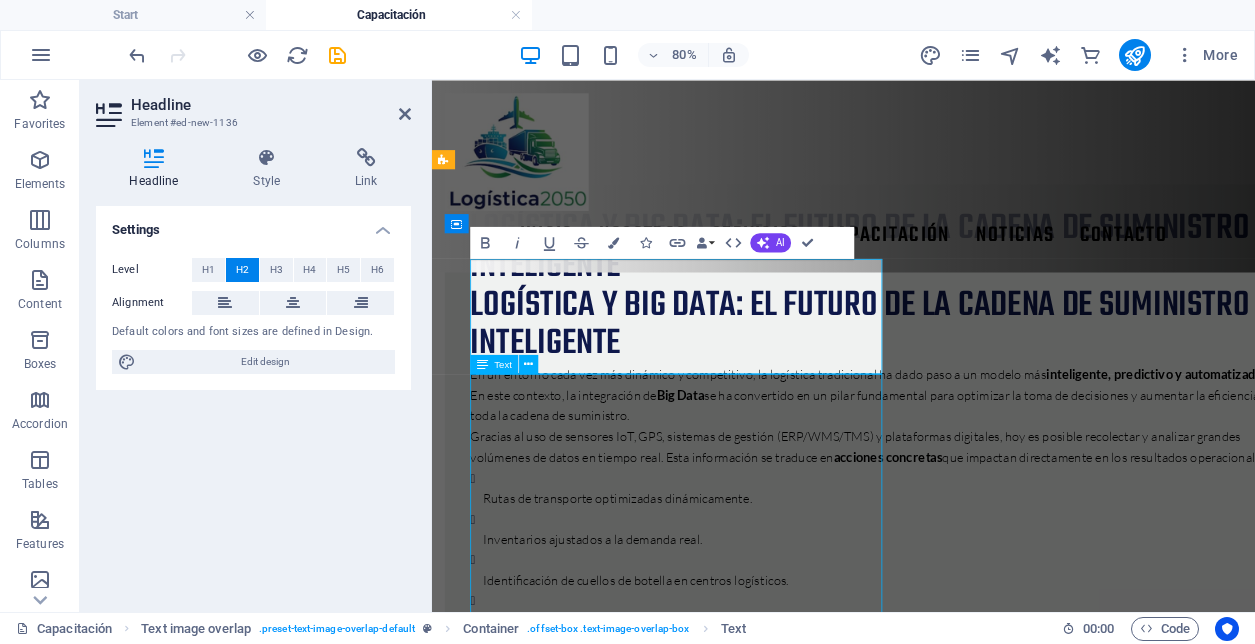 scroll, scrollTop: 257, scrollLeft: 0, axis: vertical 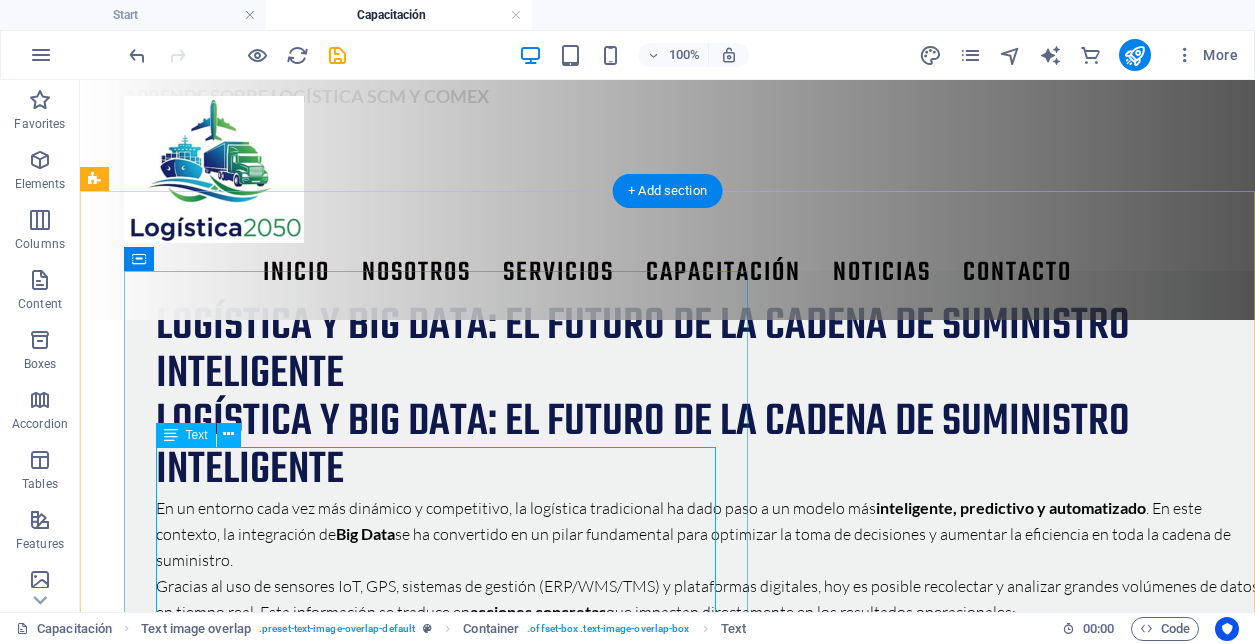 click on "Logística y Big Data: el futuro de la cadena de suministro inteligente En un entorno cada vez más dinámico y competitivo, la logística tradicional ha dado paso a un modelo más inteligente, predictivo y automatizado . En este contexto, la integración de Big Data se ha convertido en un pilar fundamental para optimizar la toma de decisiones y aumentar la eficiencia en toda la cadena de suministro. Gracias al uso de sensores IoT, GPS, sistemas de gestión (ERP/WMS/TMS) y plataformas digitales, hoy es posible recolectar y analizar grandes volúmenes de datos en tiempo real. Esta información se traduce en acciones concretas que impactan directamente en los resultados operacionales: Rutas de transporte optimizadas dinámicamente. Inventarios ajustados a la demanda real. Identificación de cuellos de botella en centros logísticos. Predicción de interrupciones o fallos en la cadena. Mejora en la trazabilidad de productos y procesos. Además, Big Data permite personalizar servicios logísticos En" at bounding box center (708, 692) 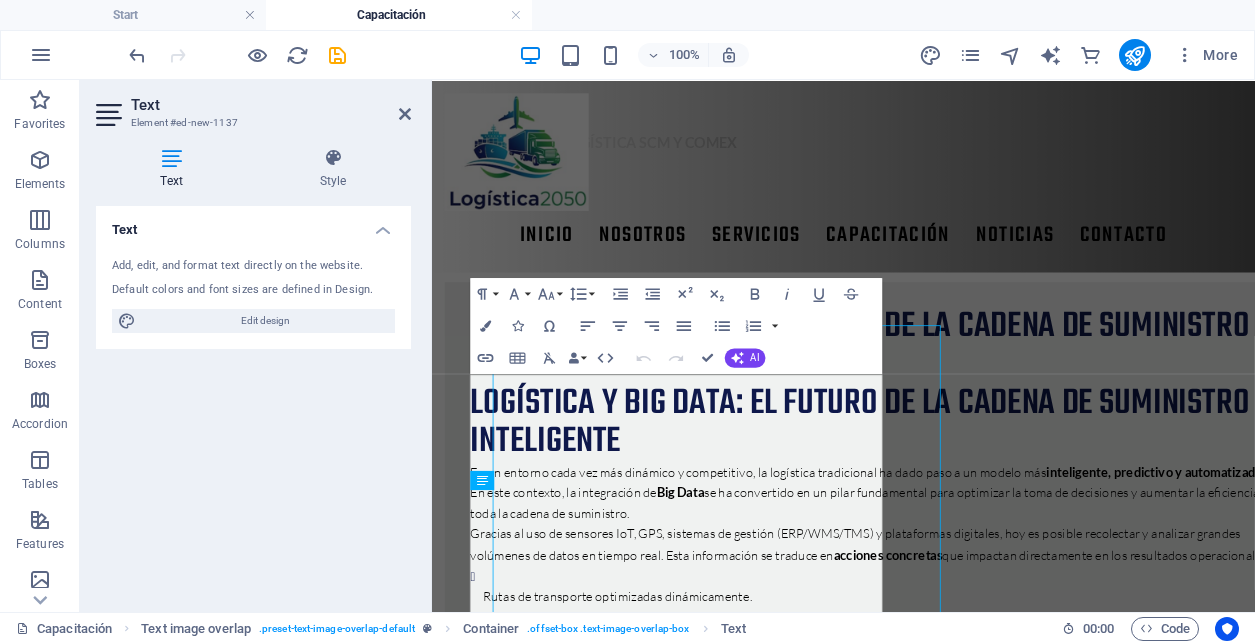 scroll, scrollTop: 318, scrollLeft: 0, axis: vertical 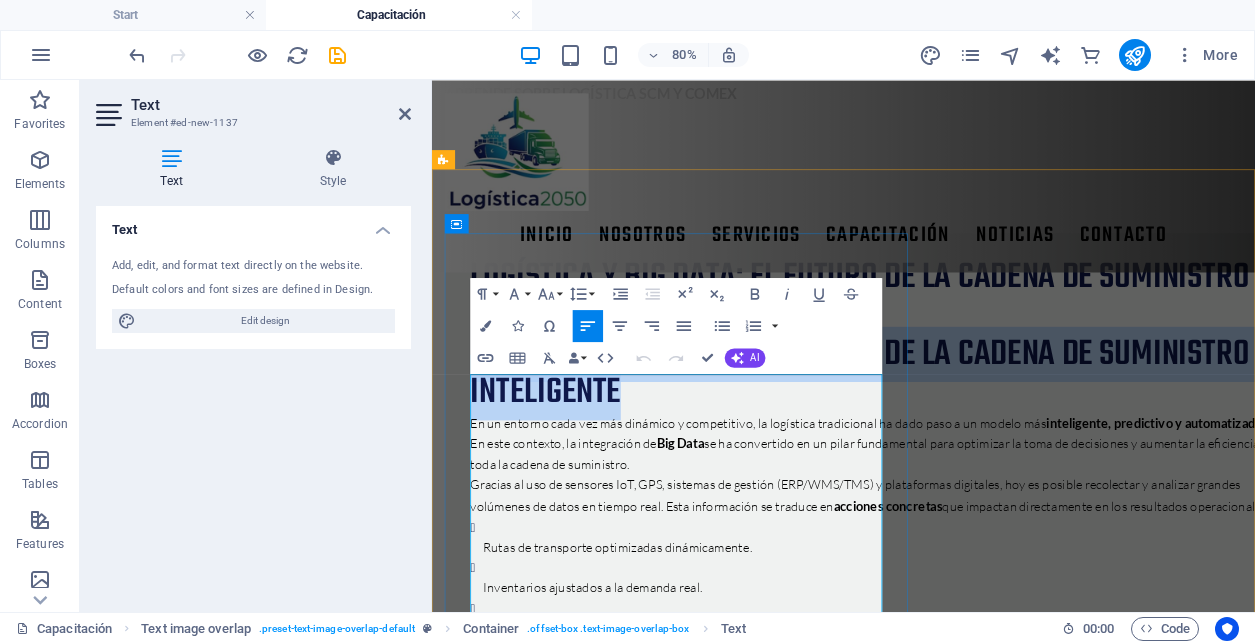 drag, startPoint x: 676, startPoint y: 558, endPoint x: 484, endPoint y: 486, distance: 205.05609 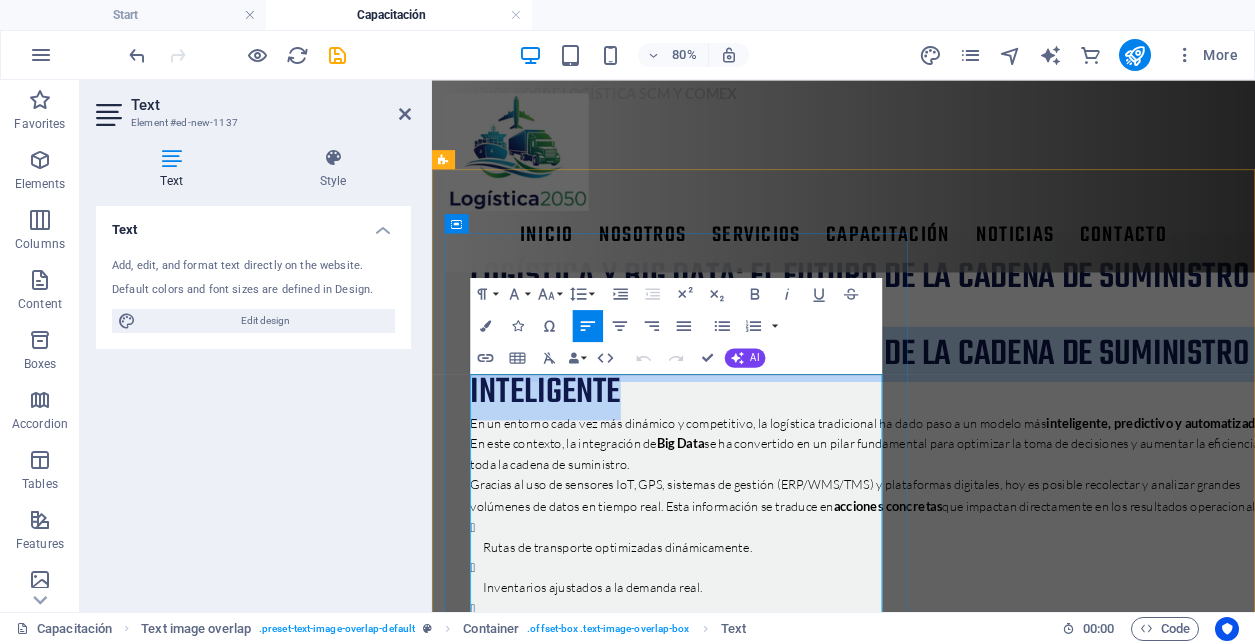 click on "Logística y Big Data: el futuro de la cadena de suministro inteligente" at bounding box center (986, 447) 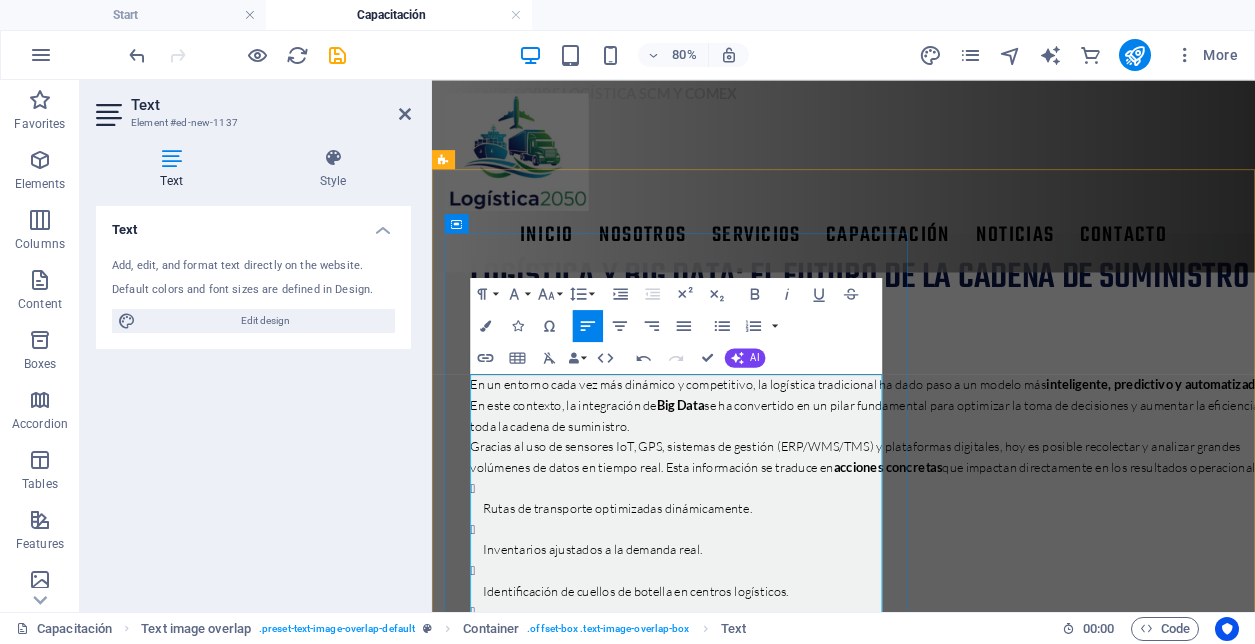 click on "En un entorno cada vez más dinámico y competitivo, la logística tradicional ha dado paso a un modelo más inteligente, predictivo y automatizado . En este contexto, la integración de Big Data se ha convertido en un pilar fundamental para optimizar la toma de decisiones y aumentar la eficiencia en toda la cadena de suministro." at bounding box center [986, 486] 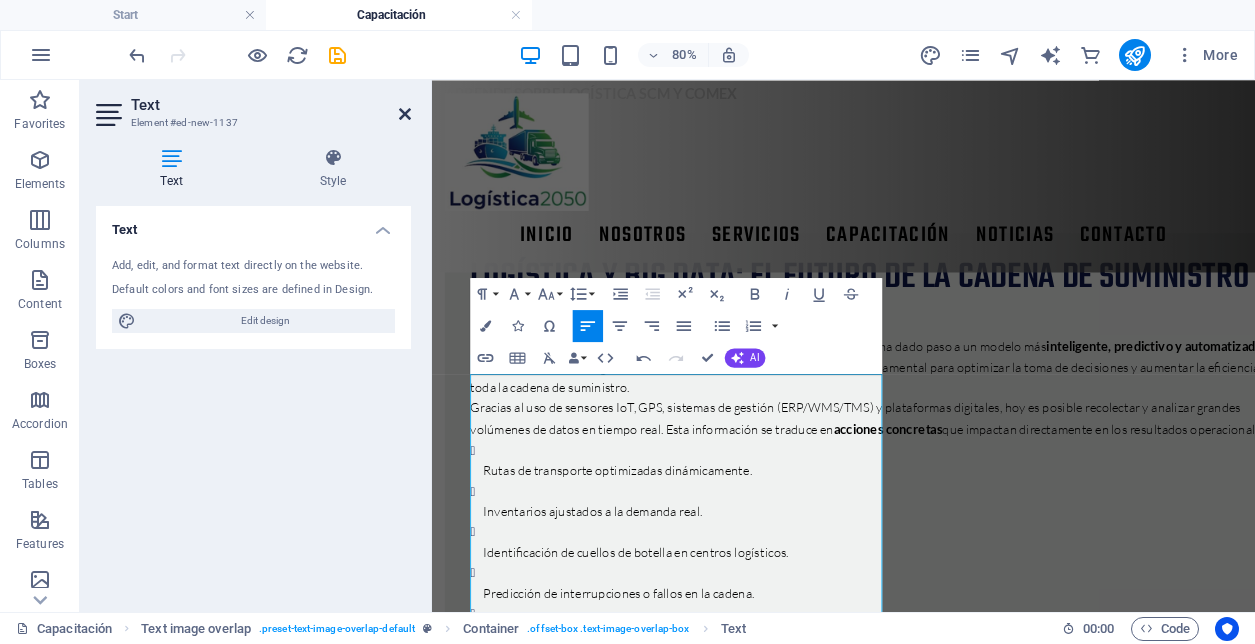 click at bounding box center [405, 114] 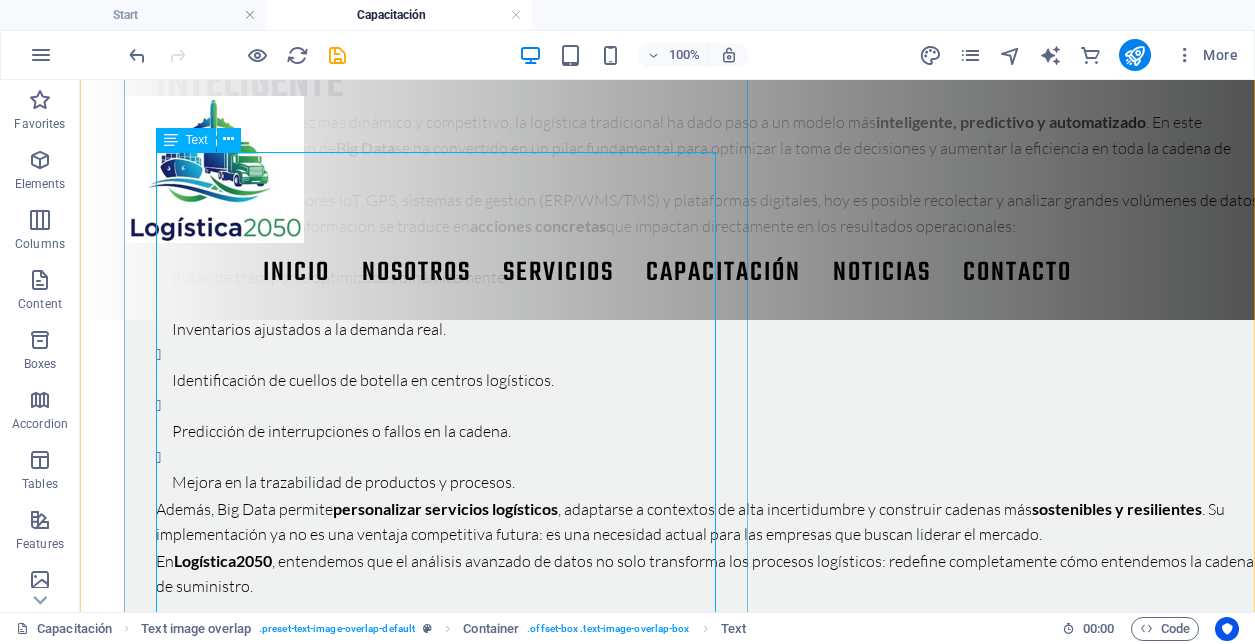scroll, scrollTop: 552, scrollLeft: 0, axis: vertical 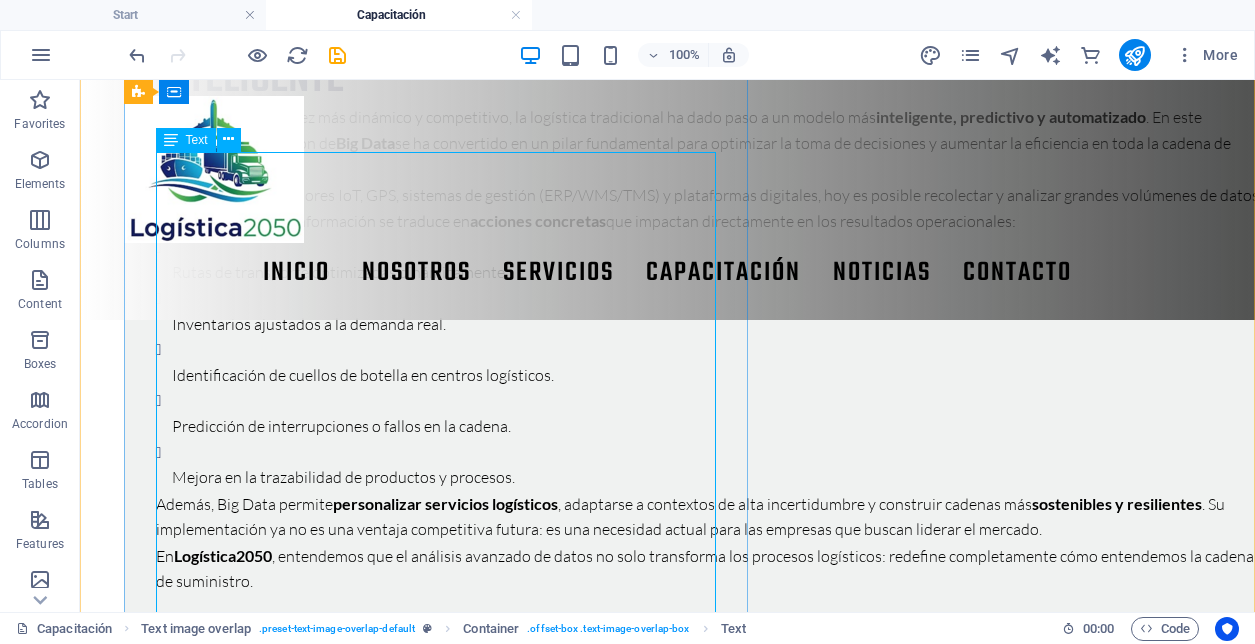 click on "En un entorno cada vez más dinámico y competitivo, la logística tradicional ha dado paso a un modelo más inteligente, predictivo y automatizado . En este contexto, la integración de Big Data se ha convertido en un pilar fundamental para optimizar la toma de decisiones y aumentar la eficiencia en toda la cadena de suministro. Gracias al uso de sensores IoT, GPS, sistemas de gestión (ERP/WMS/TMS) y plataformas digitales, hoy es posible recolectar y analizar grandes volúmenes de datos en tiempo real. Esta información se traduce en acciones concretas que impactan directamente en los resultados operacionales: Rutas de transporte optimizadas dinámicamente. Inventarios ajustados a la demanda real. Identificación de cuellos de botella en centros logísticos. Predicción de interrupciones o fallos en la cadena. Mejora en la trazabilidad de productos y procesos. Además, Big Data permite personalizar servicios logísticos , adaptarse a contextos de alta incertidumbre y construir cadenas más En" at bounding box center [708, 349] 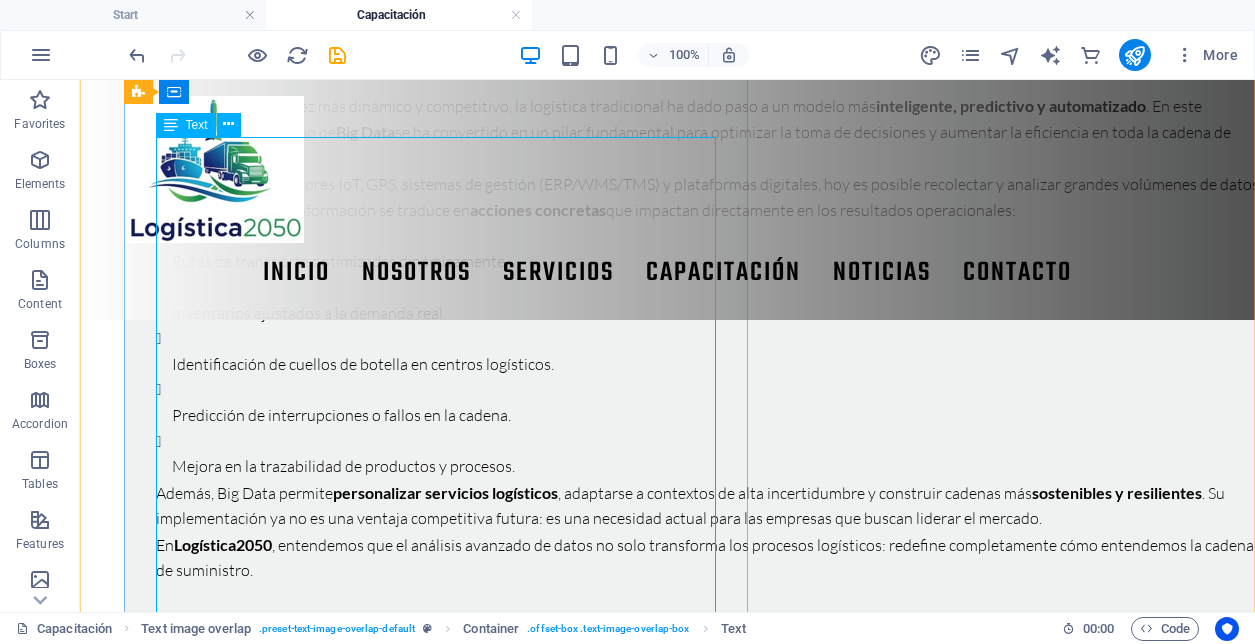 scroll, scrollTop: 552, scrollLeft: 0, axis: vertical 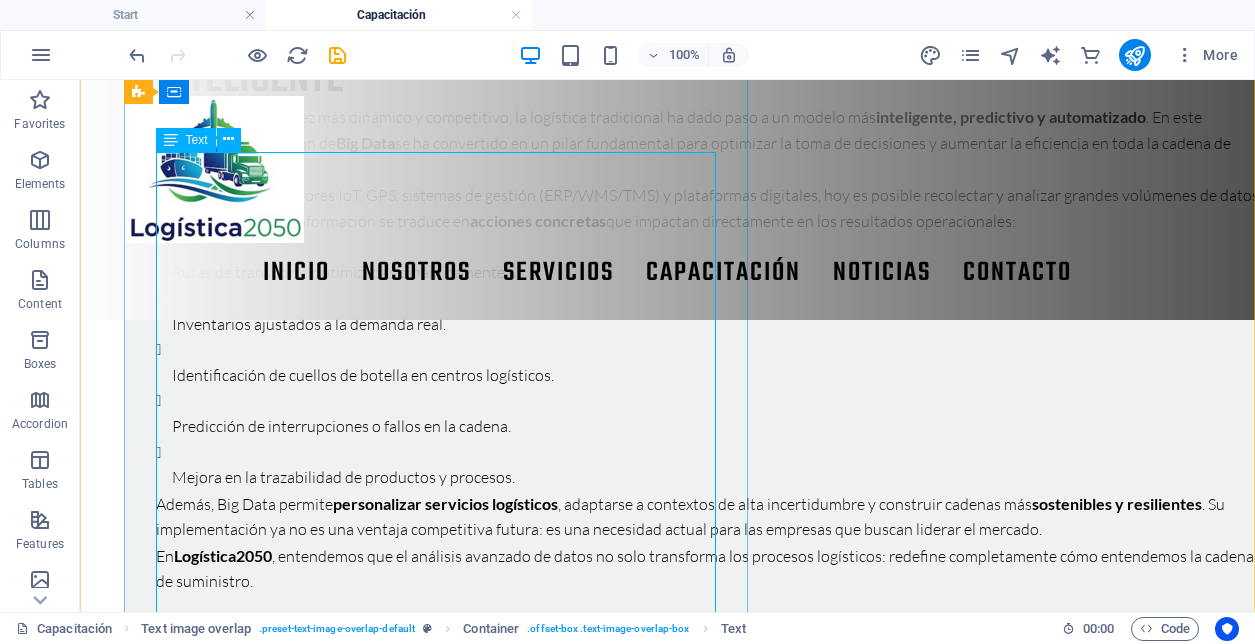 click on "En un entorno cada vez más dinámico y competitivo, la logística tradicional ha dado paso a un modelo más inteligente, predictivo y automatizado . En este contexto, la integración de Big Data se ha convertido en un pilar fundamental para optimizar la toma de decisiones y aumentar la eficiencia en toda la cadena de suministro. Gracias al uso de sensores IoT, GPS, sistemas de gestión (ERP/WMS/TMS) y plataformas digitales, hoy es posible recolectar y analizar grandes volúmenes de datos en tiempo real. Esta información se traduce en acciones concretas que impactan directamente en los resultados operacionales: Rutas de transporte optimizadas dinámicamente. Inventarios ajustados a la demanda real. Identificación de cuellos de botella en centros logísticos. Predicción de interrupciones o fallos en la cadena. Mejora en la trazabilidad de productos y procesos. Además, Big Data permite personalizar servicios logísticos , adaptarse a contextos de alta incertidumbre y construir cadenas más En" at bounding box center [708, 349] 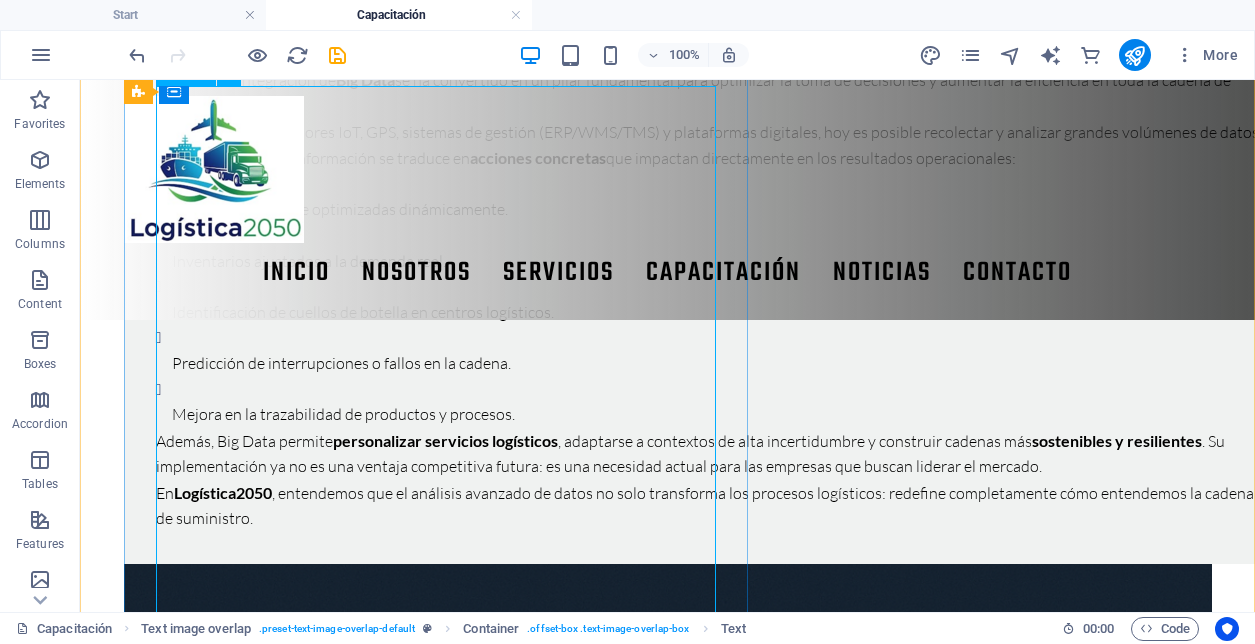 scroll, scrollTop: 622, scrollLeft: 0, axis: vertical 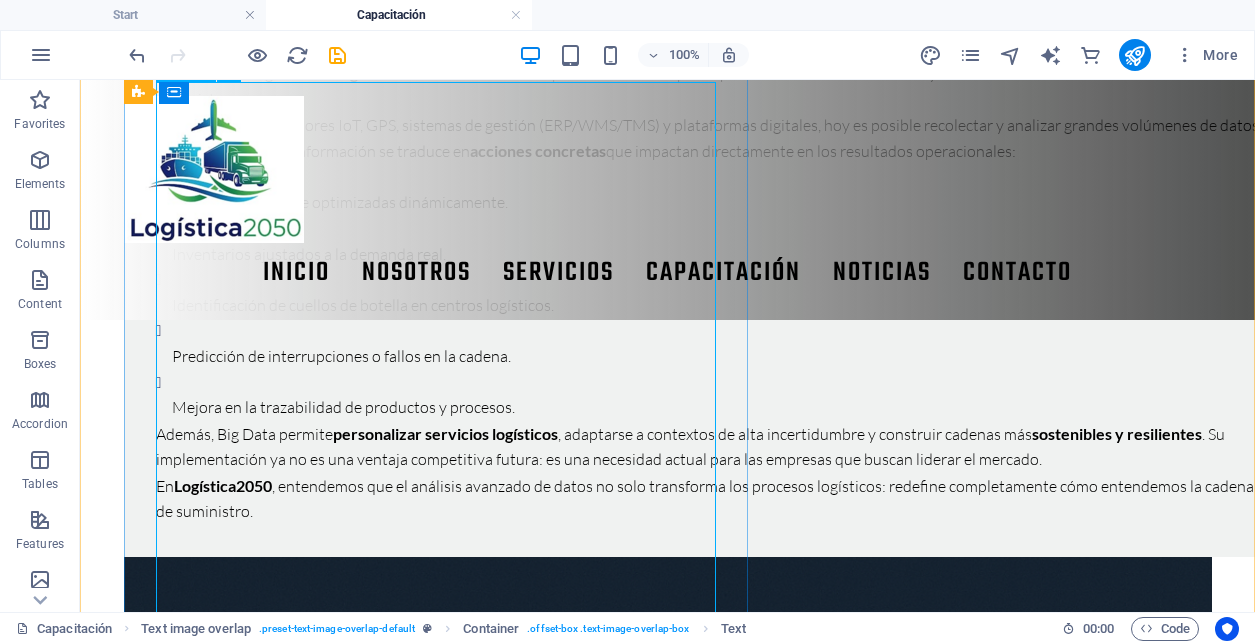 click on "En un entorno cada vez más dinámico y competitivo, la logística tradicional ha dado paso a un modelo más inteligente, predictivo y automatizado . En este contexto, la integración de Big Data se ha convertido en un pilar fundamental para optimizar la toma de decisiones y aumentar la eficiencia en toda la cadena de suministro. Gracias al uso de sensores IoT, GPS, sistemas de gestión (ERP/WMS/TMS) y plataformas digitales, hoy es posible recolectar y analizar grandes volúmenes de datos en tiempo real. Esta información se traduce en acciones concretas que impactan directamente en los resultados operacionales: Rutas de transporte optimizadas dinámicamente. Inventarios ajustados a la demanda real. Identificación de cuellos de botella en centros logísticos. Predicción de interrupciones o fallos en la cadena. Mejora en la trazabilidad de productos y procesos. Además, Big Data permite personalizar servicios logísticos , adaptarse a contextos de alta incertidumbre y construir cadenas más En" at bounding box center [708, 279] 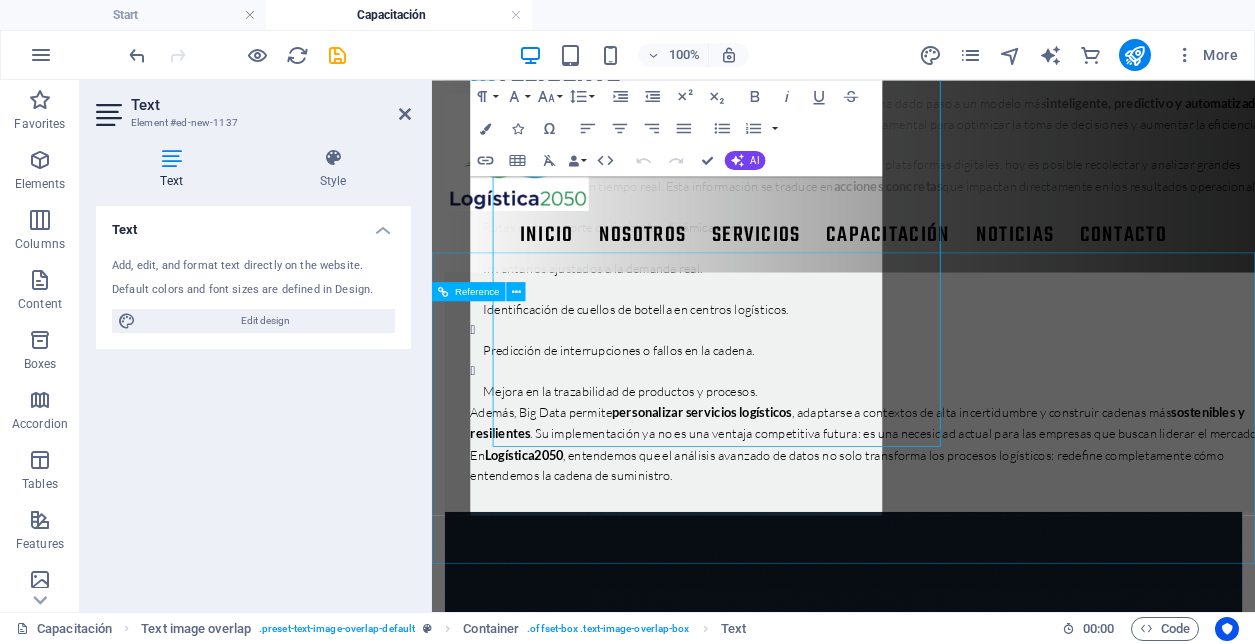 scroll, scrollTop: 683, scrollLeft: 0, axis: vertical 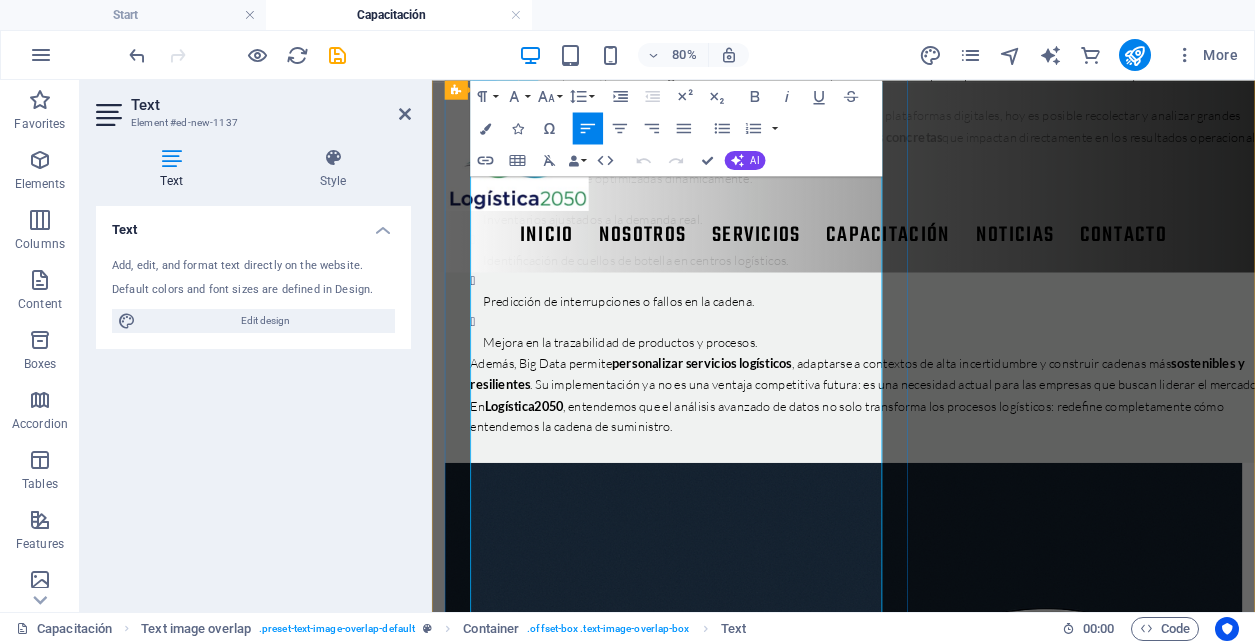 click on "Mejora en la trazabilidad de productos y procesos." at bounding box center (994, 408) 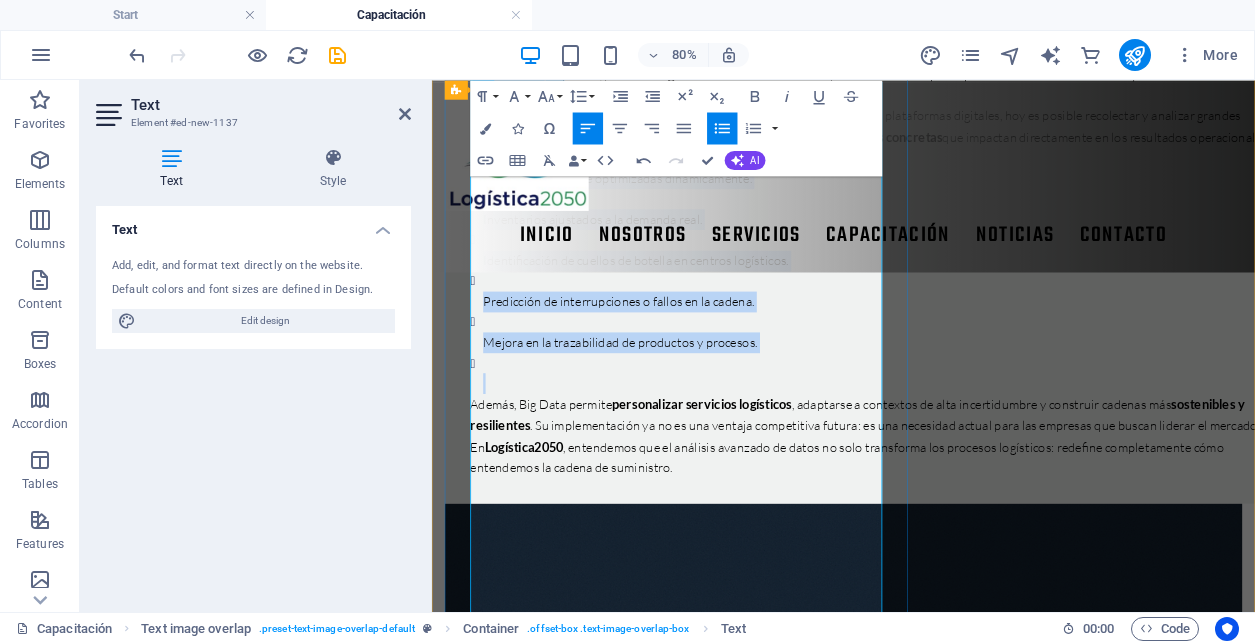 drag, startPoint x: 508, startPoint y: 605, endPoint x: 464, endPoint y: 321, distance: 287.38824 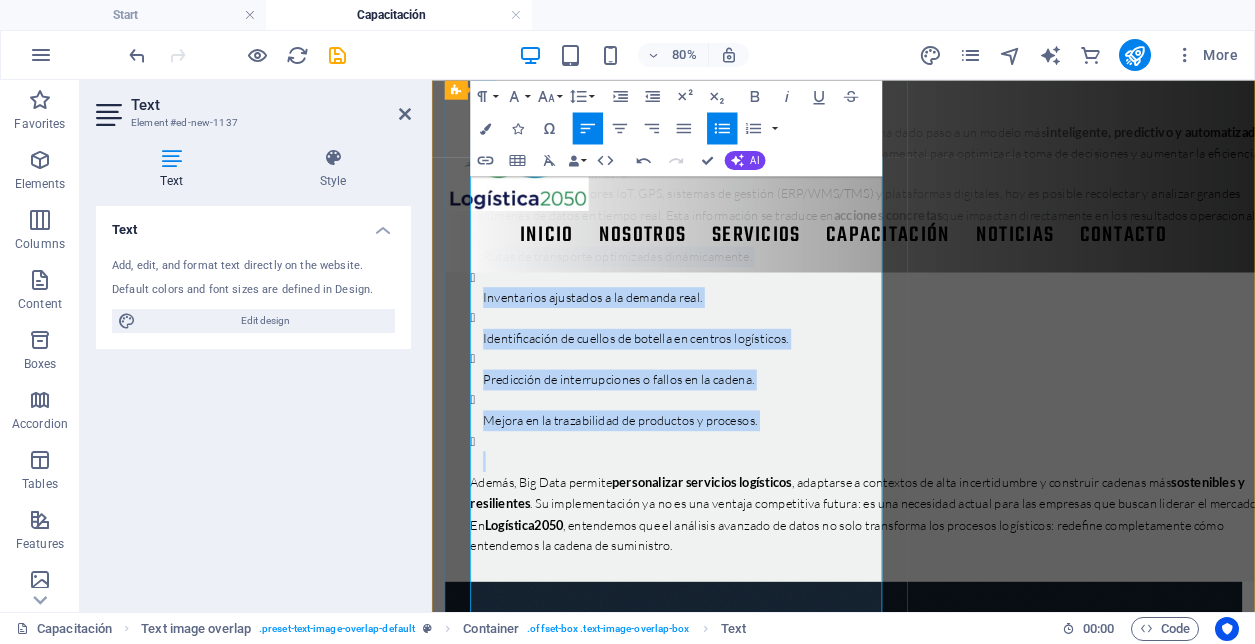 scroll, scrollTop: 582, scrollLeft: 0, axis: vertical 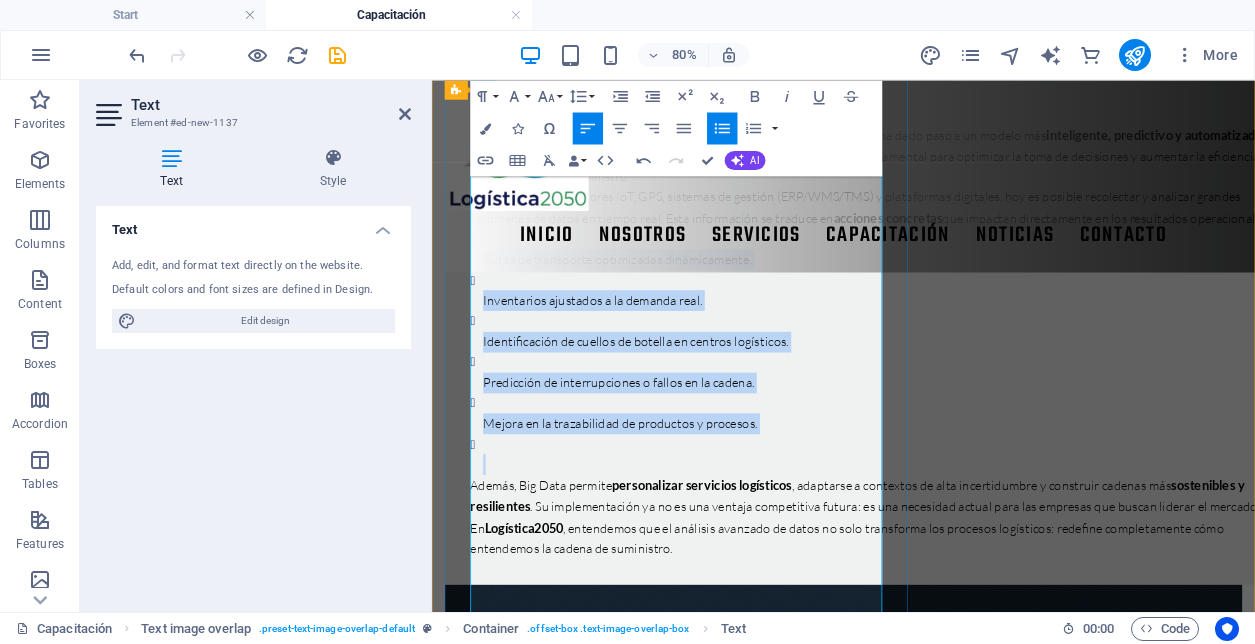 click on "Rutas de transporte optimizadas dinámicamente." at bounding box center [994, 304] 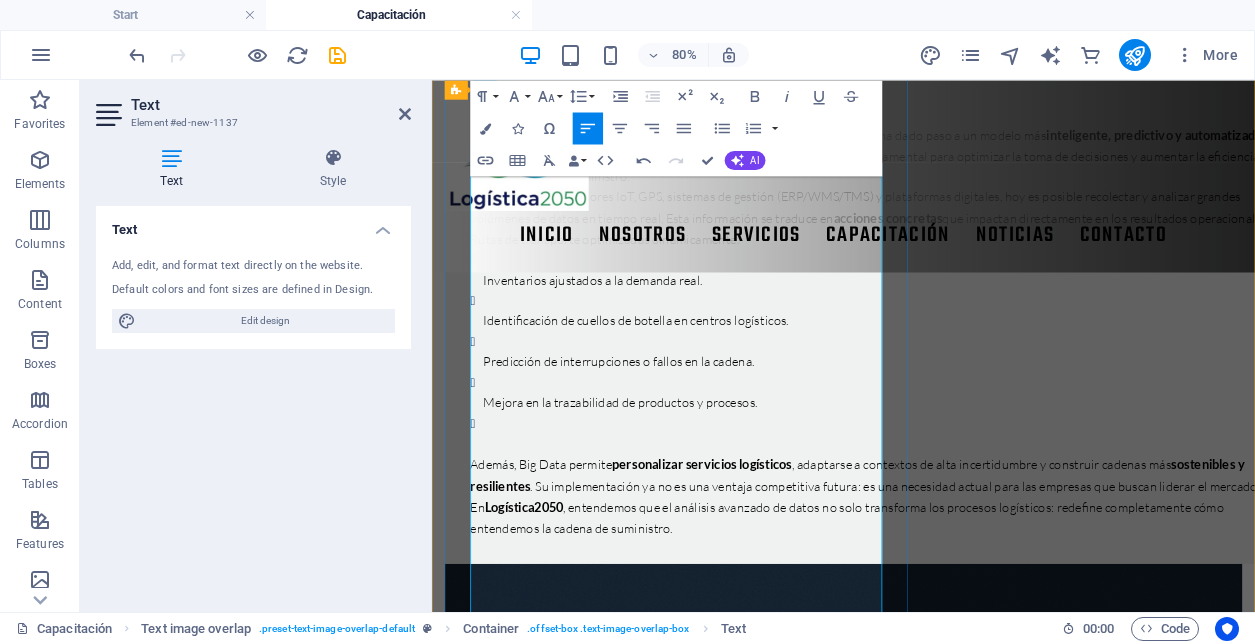 click on "Inventarios ajustados a la demanda real. Identificación de cuellos de botella en centros logísticos. Predicción de interrupciones o fallos en la cadena. Mejora en la trazabilidad de productos y procesos." at bounding box center (986, 419) 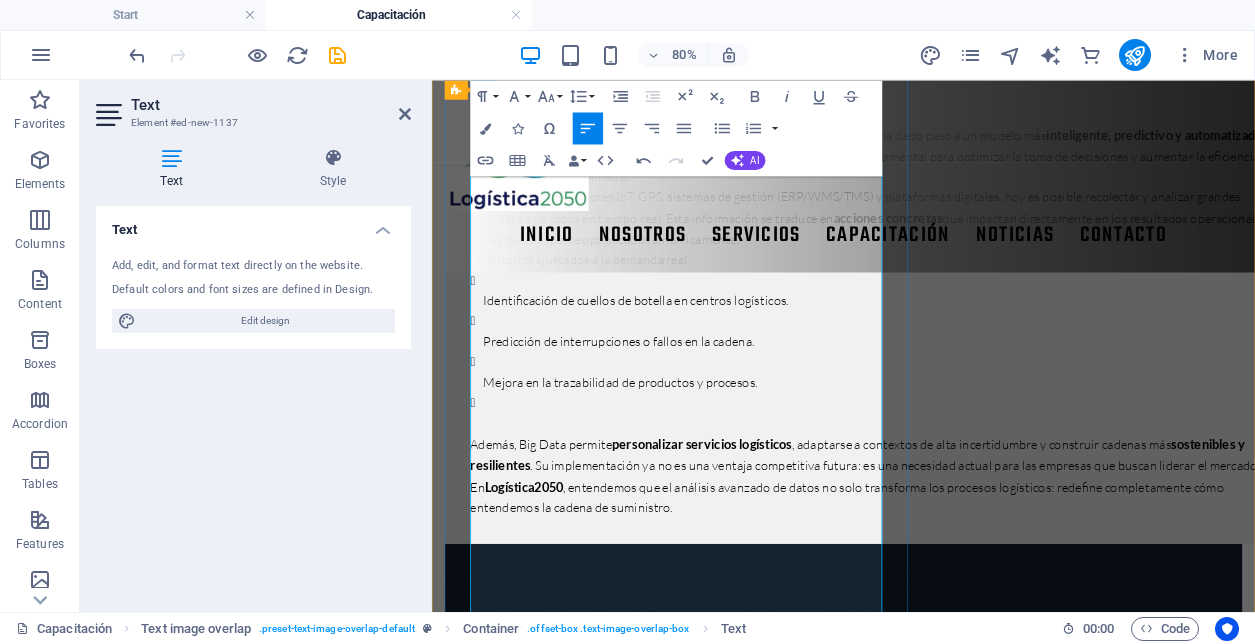 click on "Identificación de cuellos de botella en centros logísticos. Predicción de interrupciones o fallos en la cadena. Mejora en la trazabilidad de productos y procesos." at bounding box center (986, 419) 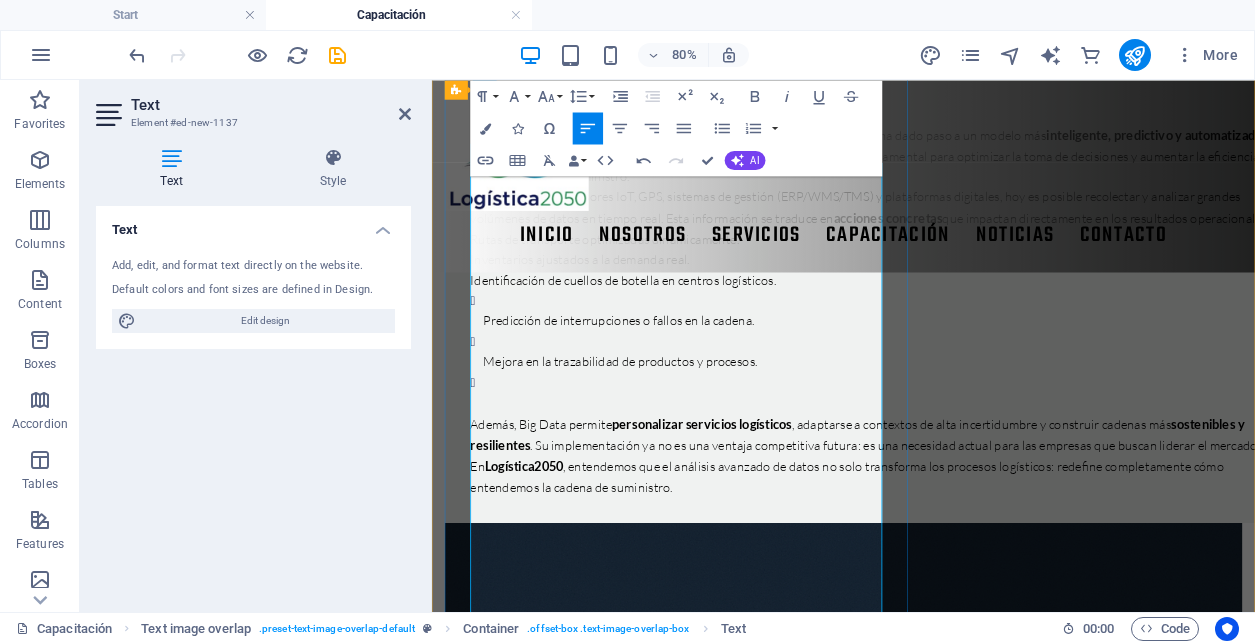 click on "Predicción de interrupciones o fallos en la cadena. Mejora en la trazabilidad de productos y procesos." at bounding box center (986, 419) 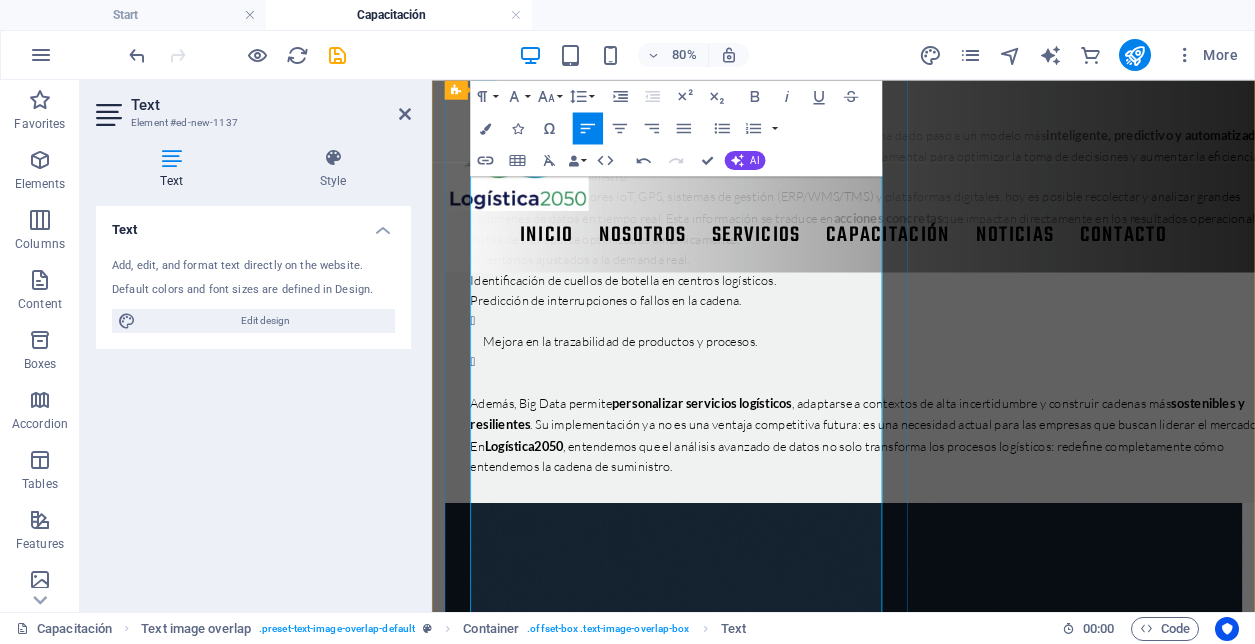 click on "Mejora en la trazabilidad de productos y procesos." at bounding box center (994, 407) 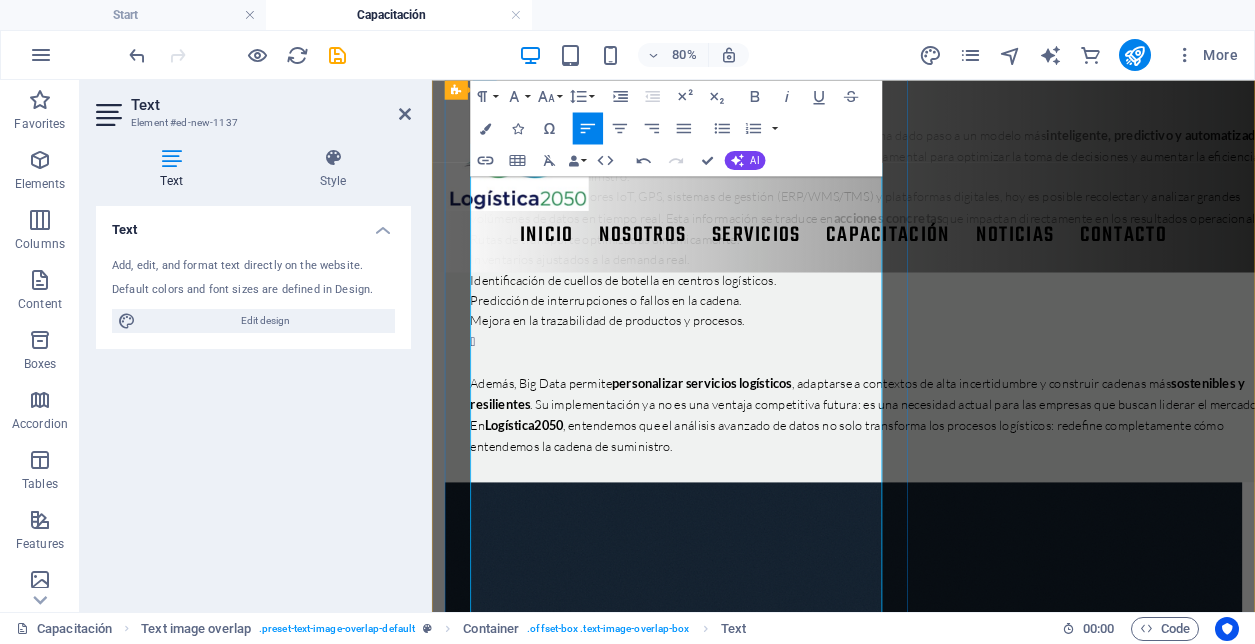 click at bounding box center [994, 419] 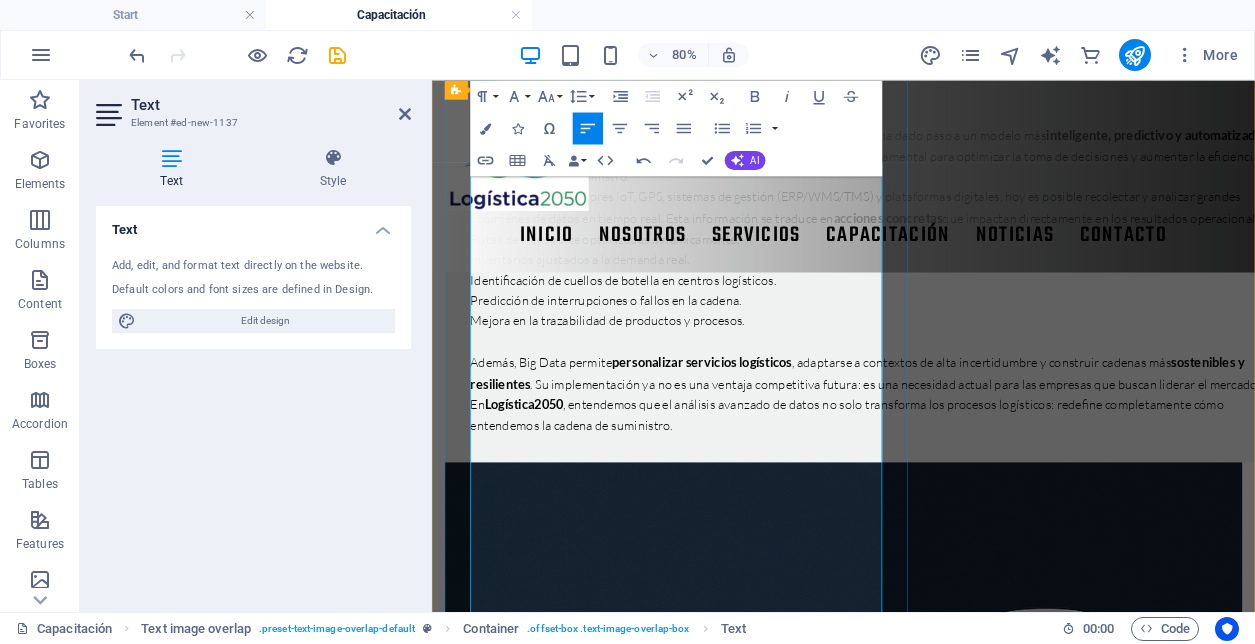 click on "Gracias al uso de sensores IoT, GPS, sistemas de gestión (ERP/WMS/TMS) y plataformas digitales, hoy es posible recolectar y analizar grandes volúmenes de datos en tiempo real. Esta información se traduce en  acciones concretas  que impactan directamente en los resultados operacionales:" at bounding box center [986, 239] 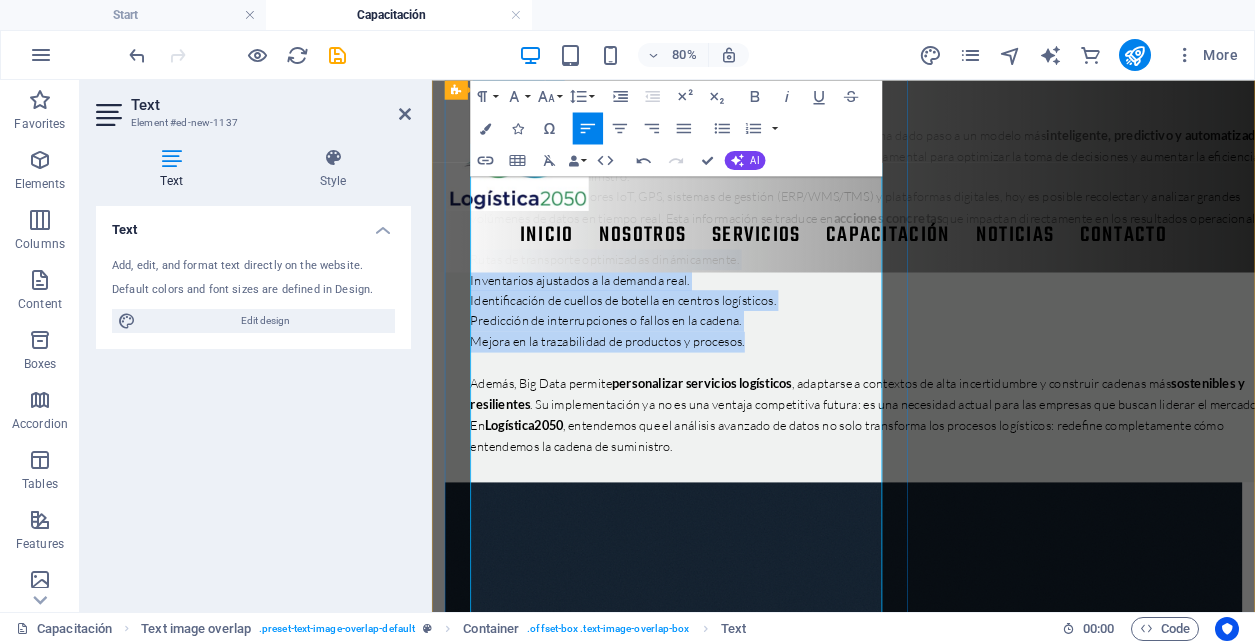 drag, startPoint x: 837, startPoint y: 556, endPoint x: 471, endPoint y: 452, distance: 380.48917 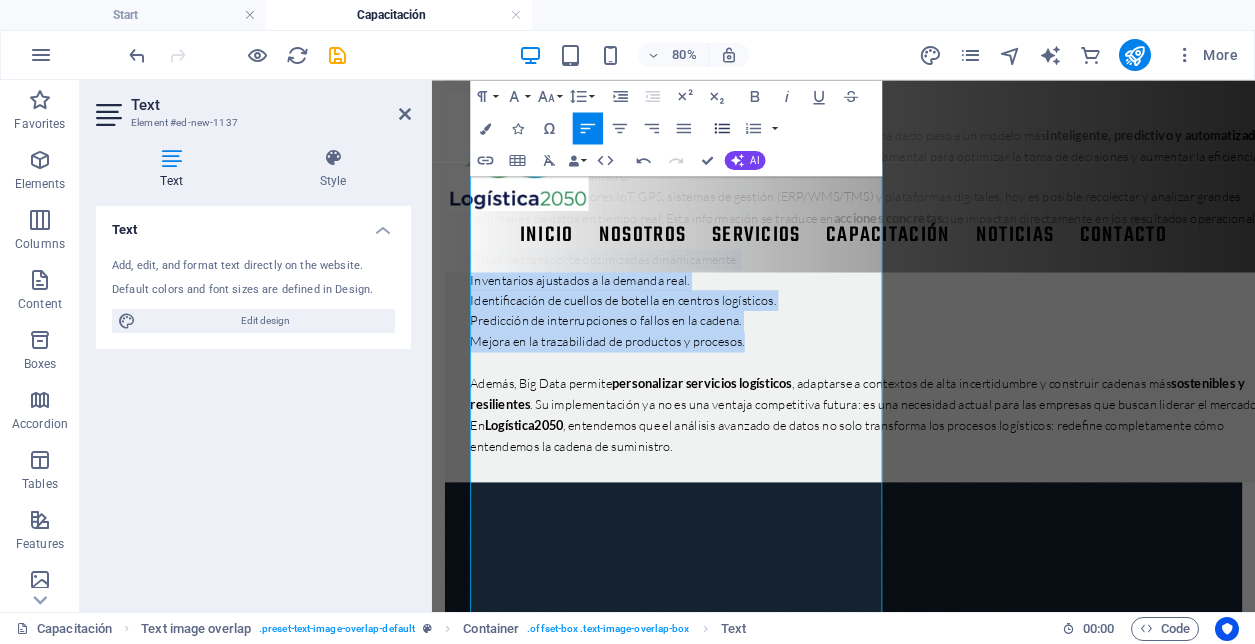 click 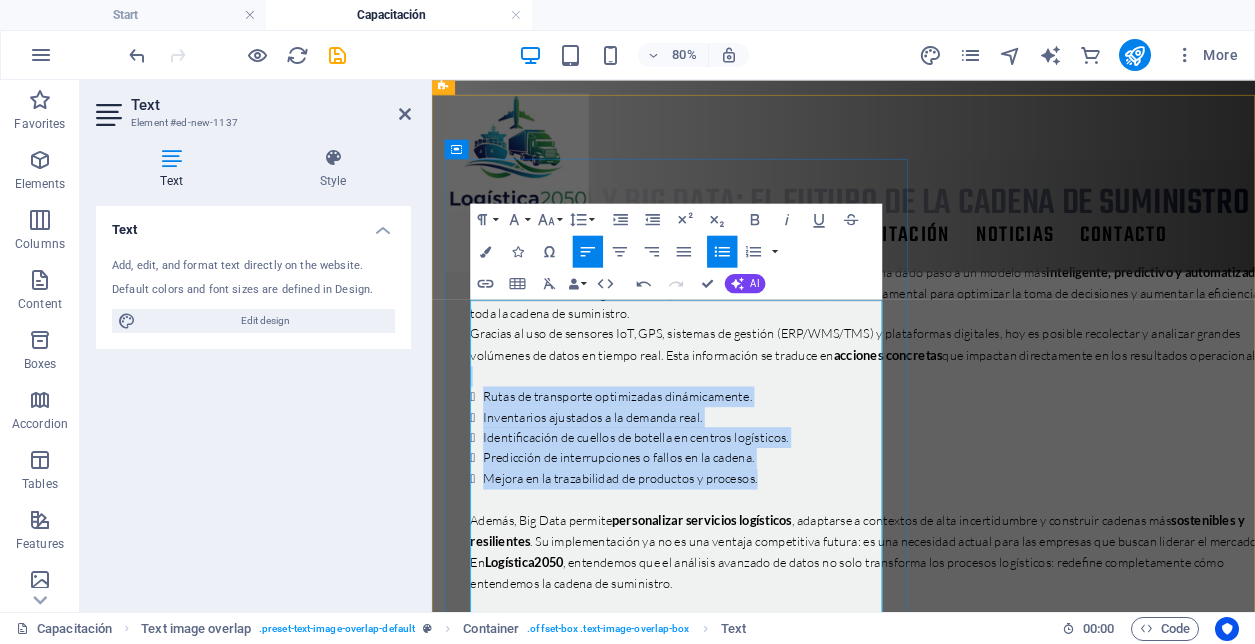 scroll, scrollTop: 353, scrollLeft: 0, axis: vertical 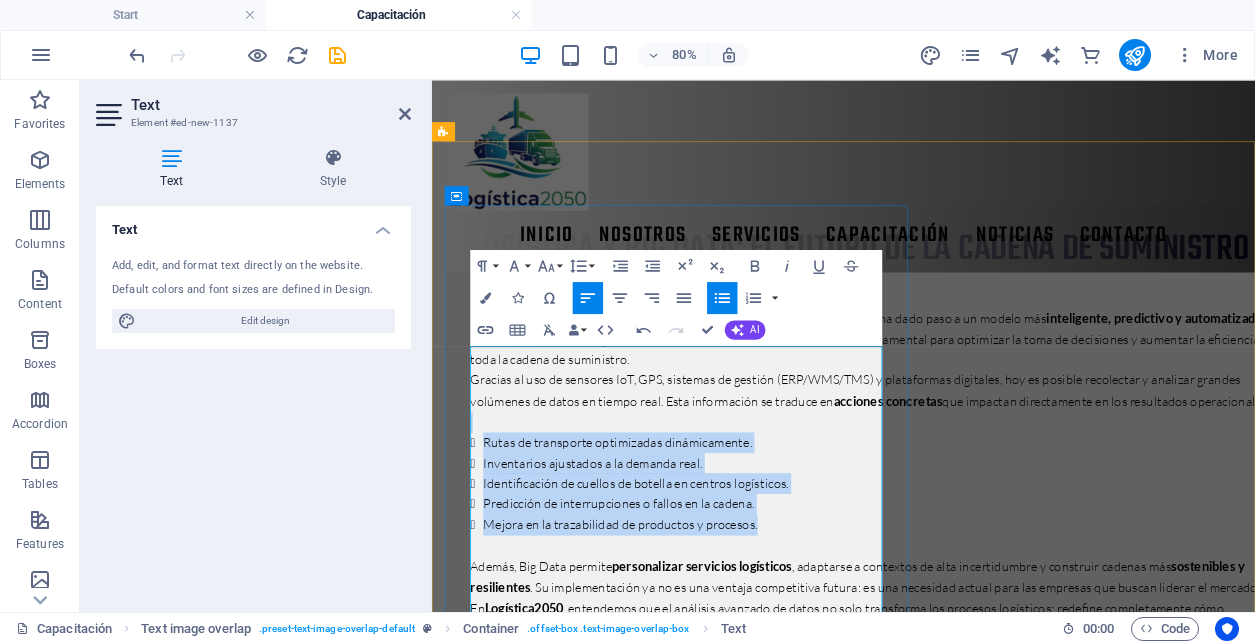 drag, startPoint x: 968, startPoint y: 635, endPoint x: 479, endPoint y: 431, distance: 529.8462 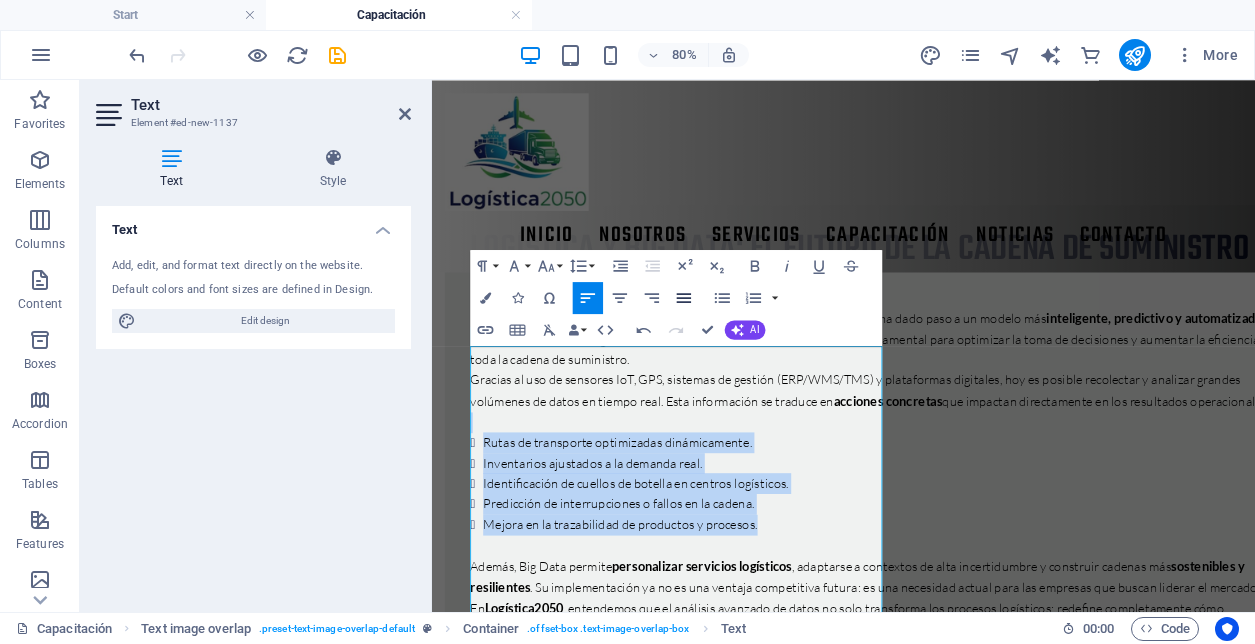 click 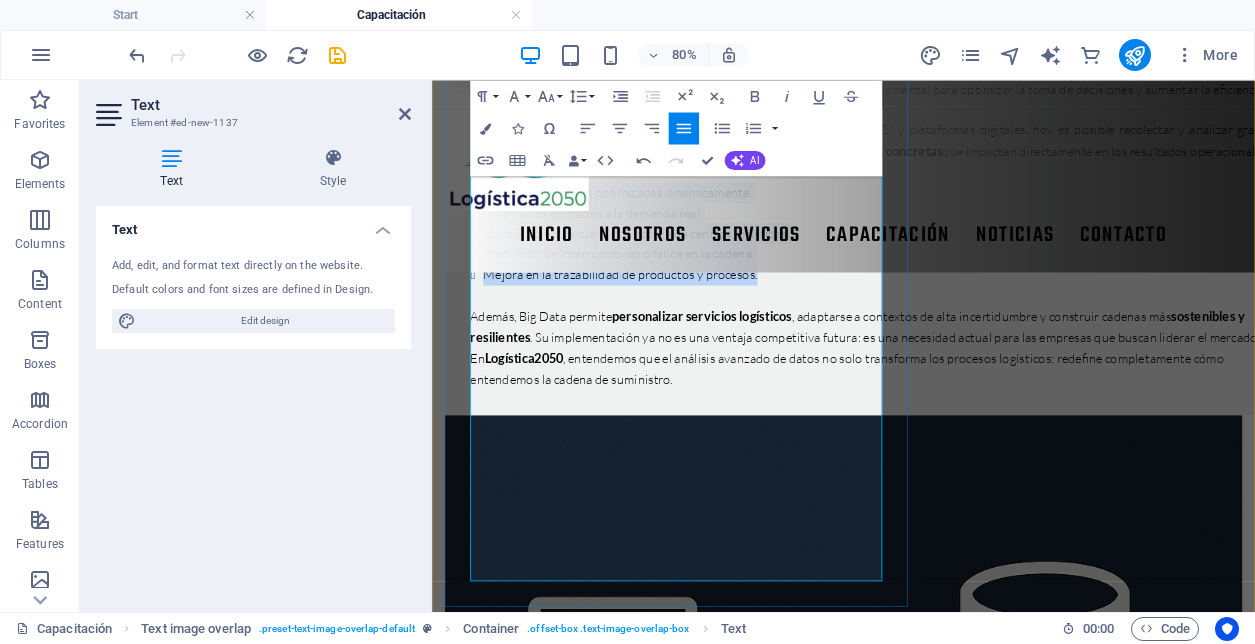 scroll, scrollTop: 695, scrollLeft: 0, axis: vertical 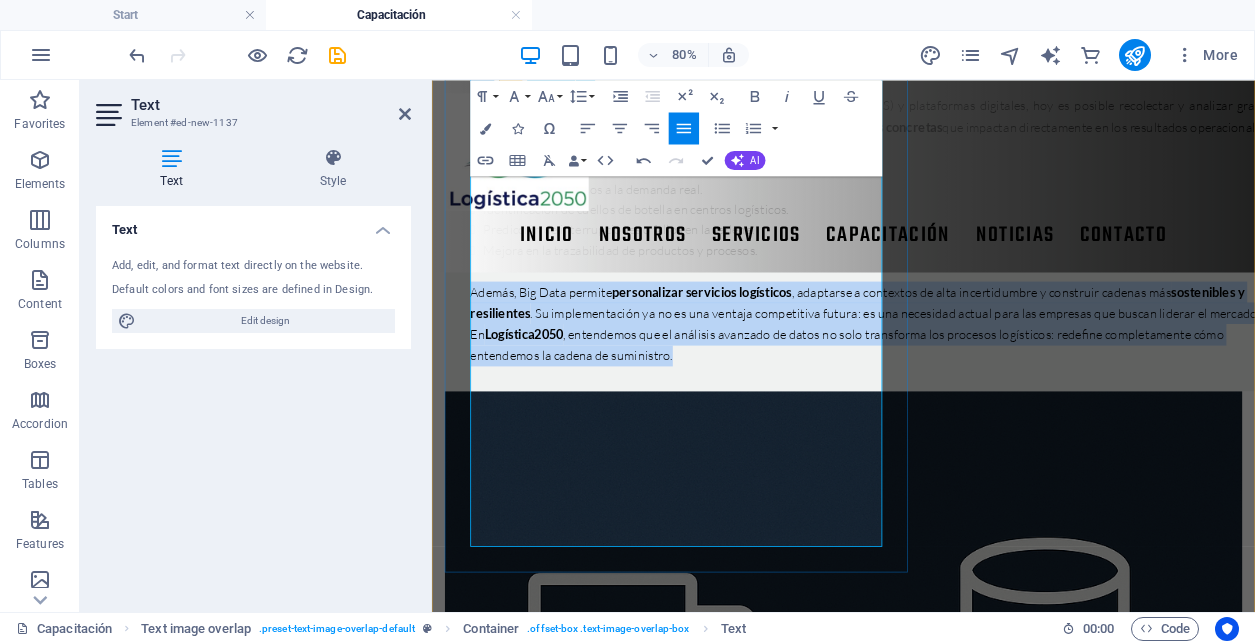 drag, startPoint x: 743, startPoint y: 655, endPoint x: 478, endPoint y: 500, distance: 307.00162 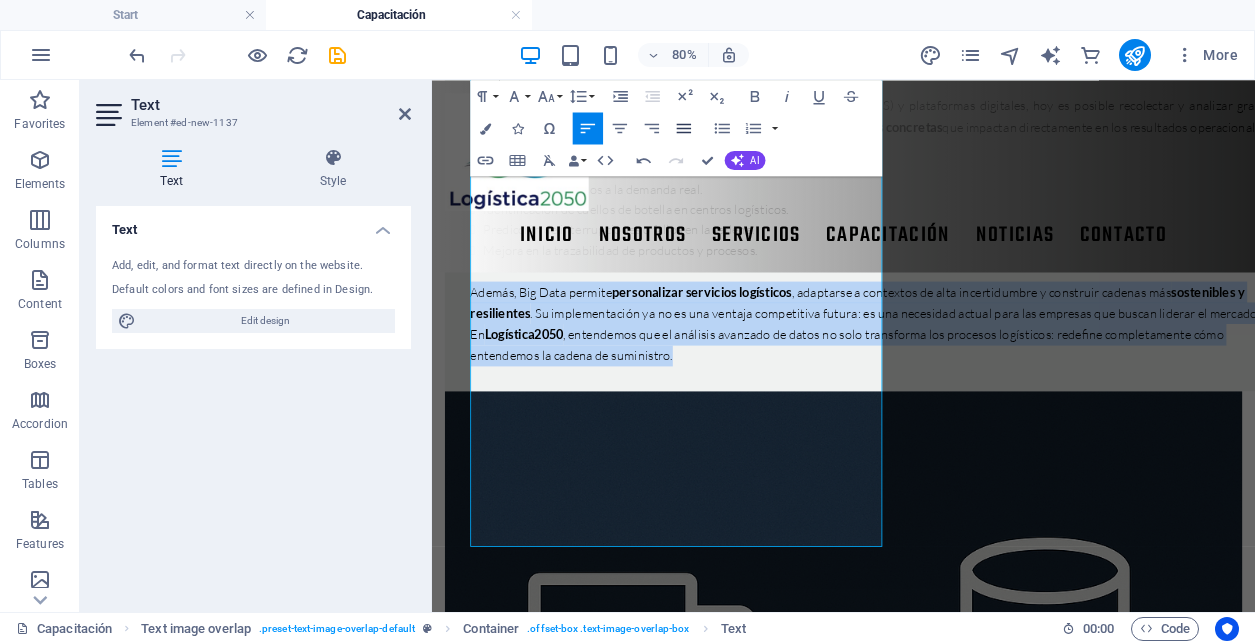click 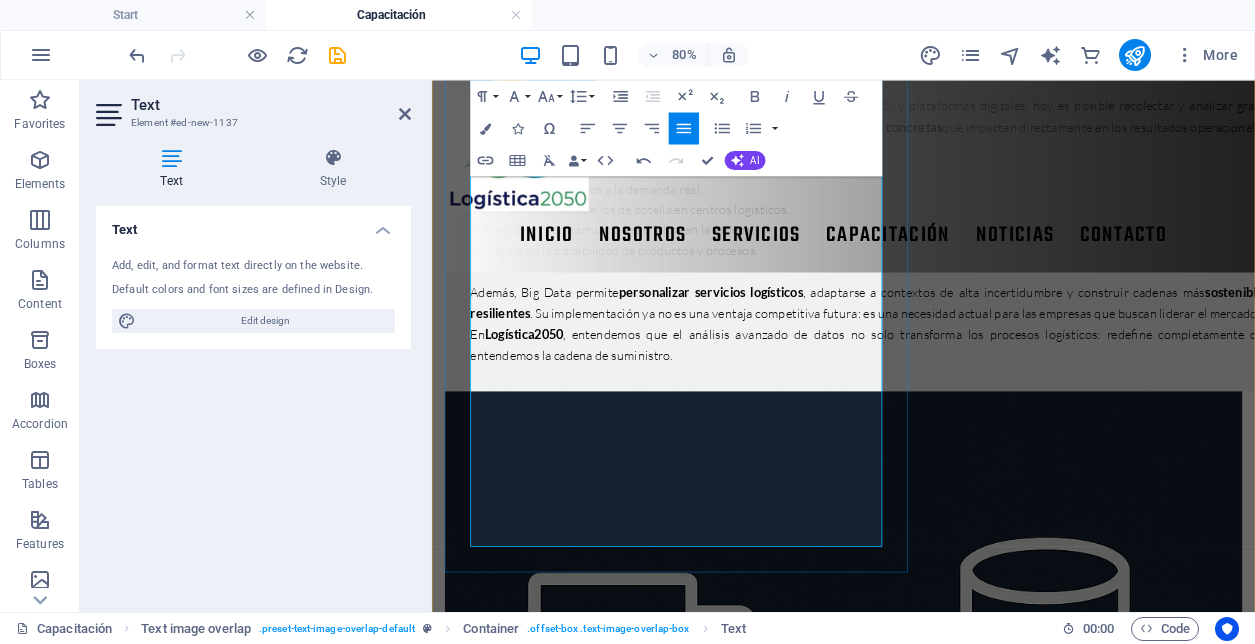 click on "Predicción de interrupciones o fallos en la cadena." at bounding box center (994, 268) 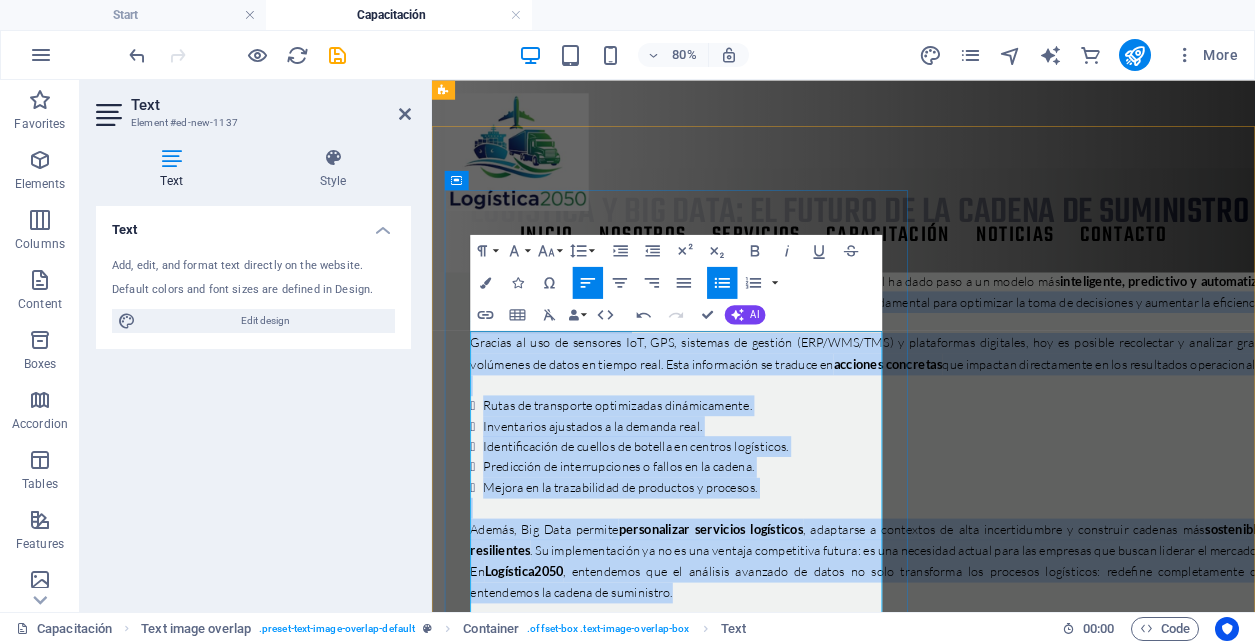 scroll, scrollTop: 365, scrollLeft: 0, axis: vertical 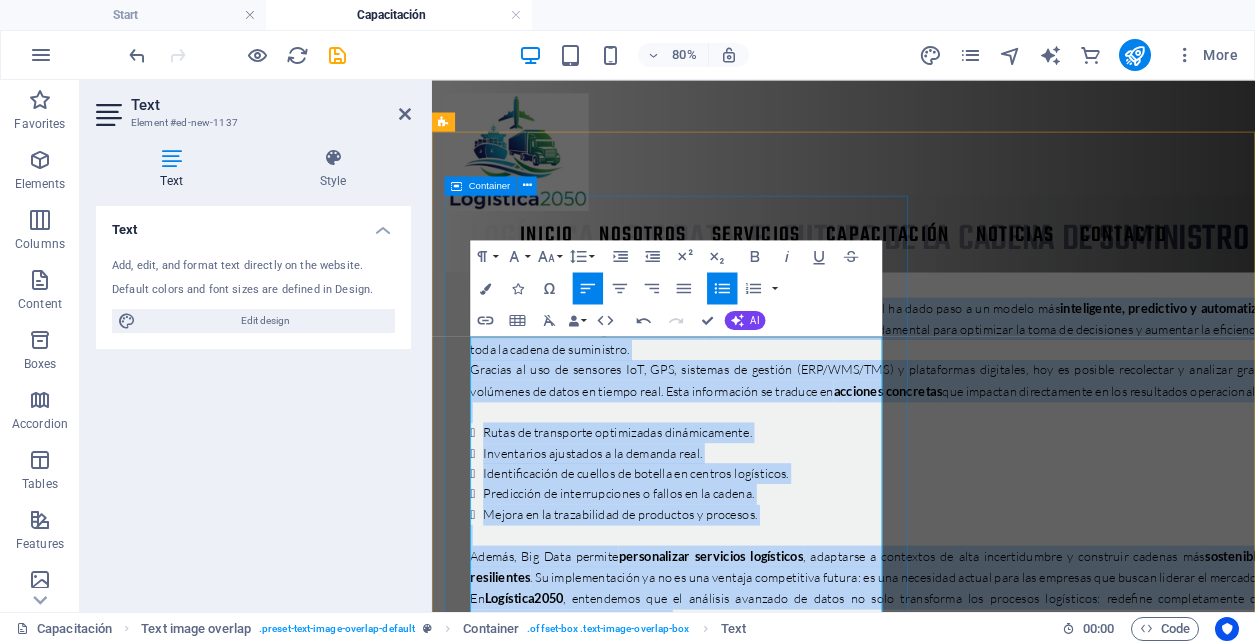 drag, startPoint x: 741, startPoint y: 642, endPoint x: 473, endPoint y: 416, distance: 350.57095 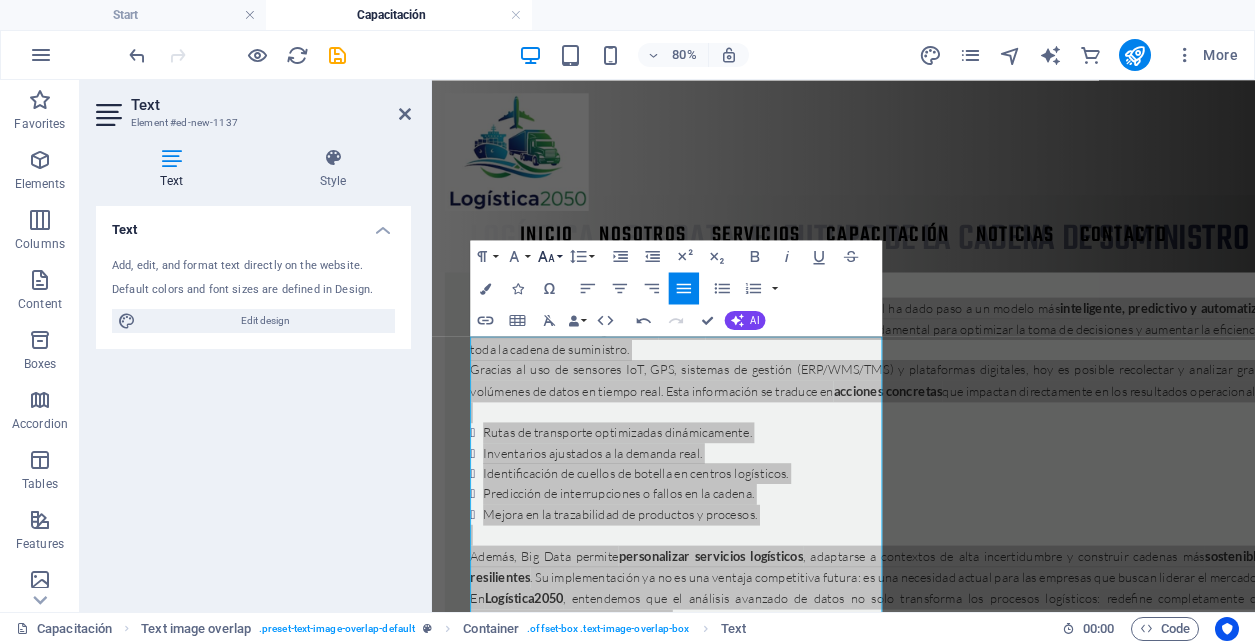 click 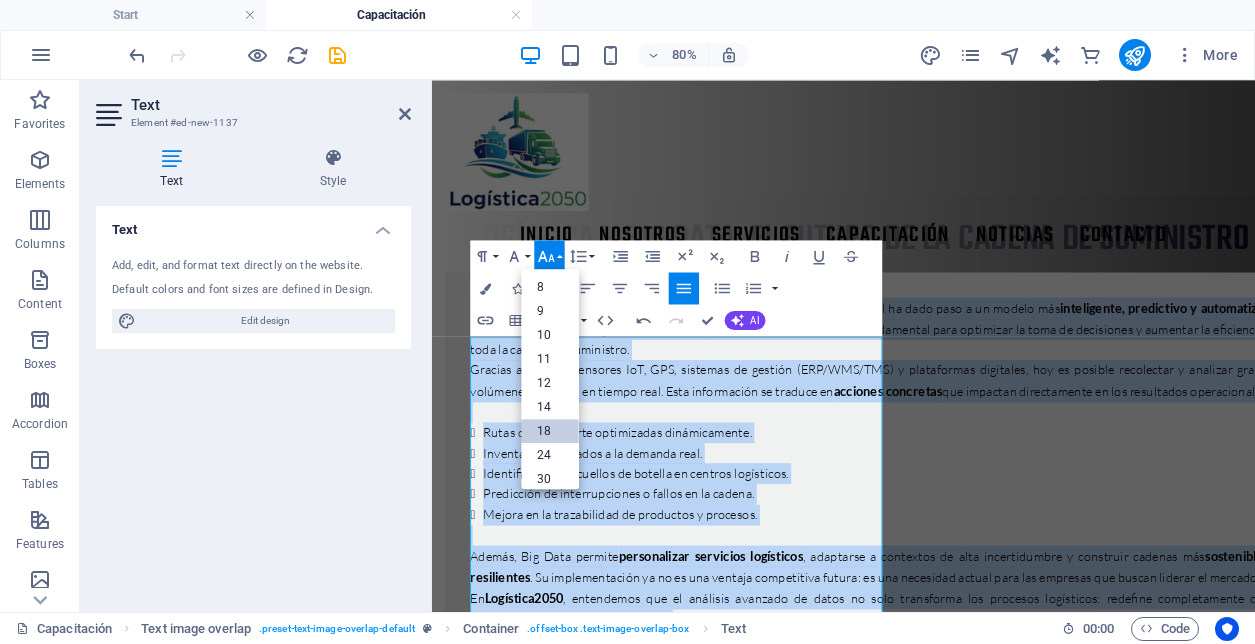 click on "18" at bounding box center [551, 431] 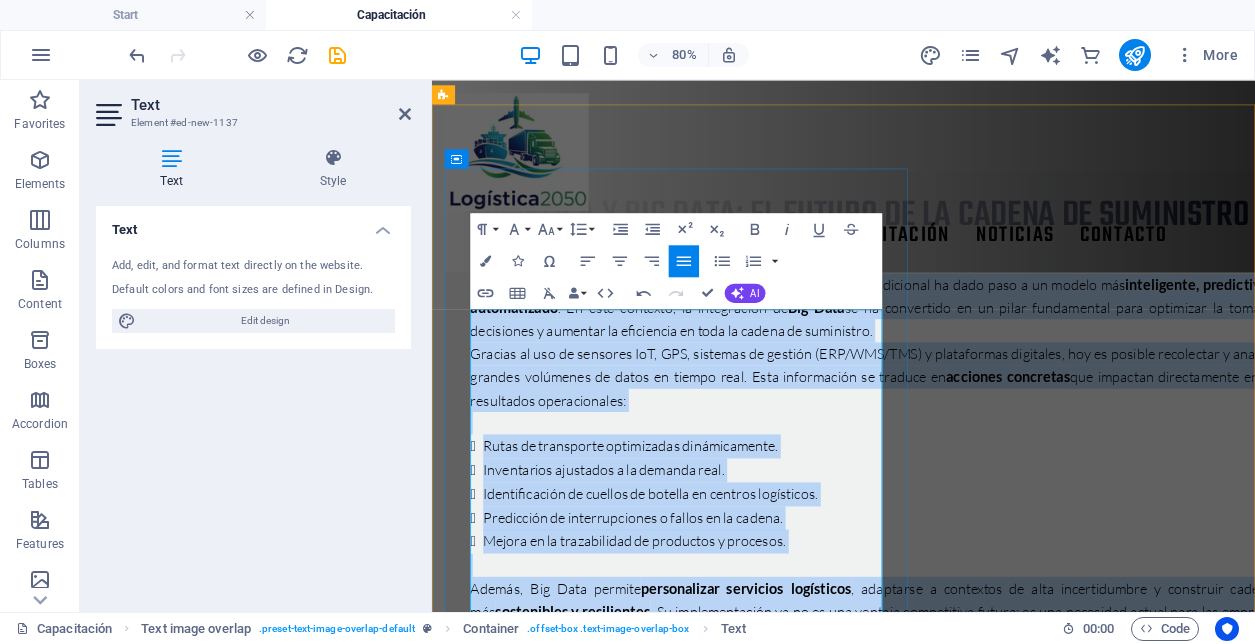 scroll, scrollTop: 394, scrollLeft: 0, axis: vertical 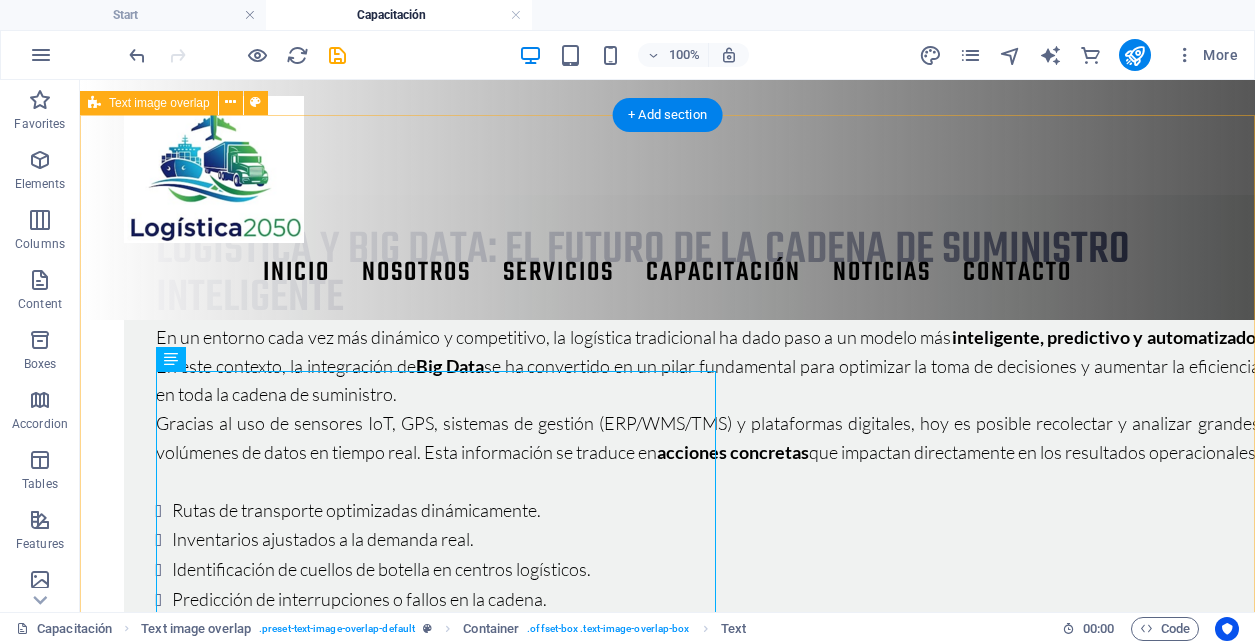 click on "Logística y Big Data: el futuro de la cadena de suministro inteligente En un entorno cada vez más dinámico y competitivo, la logística tradicional ha dado paso a un modelo más inteligente, predictivo y automatizado . En este contexto, la integración de Big Data se ha convertido en un pilar fundamental para optimizar la toma de decisiones y aumentar la eficiencia en toda la cadena de suministro. Gracias al uso de sensores IoT, GPS, sistemas de gestión (ERP/WMS/TMS) y plataformas digitales, hoy es posible recolectar y analizar grandes volúmenes de datos en tiempo real. Esta información se traduce en acciones concretas que impactan directamente en los resultados operacionales: Rutas de transporte optimizadas dinámicamente. Inventarios ajustados a la demanda real. Identificación de cuellos de botella en centros logísticos. Predicción de interrupciones o fallos en la cadena. Mejora en la trazabilidad de productos y procesos. Además, Big Data permite personalizar servicios logísticos En" at bounding box center [667, 1052] 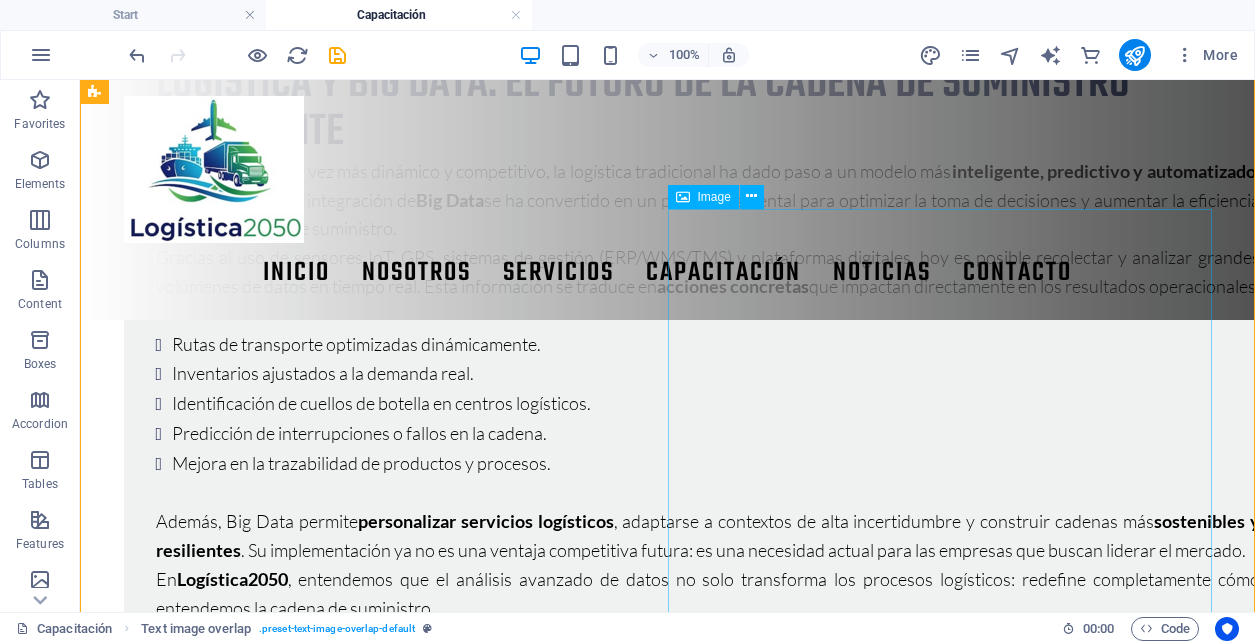 scroll, scrollTop: 515, scrollLeft: 0, axis: vertical 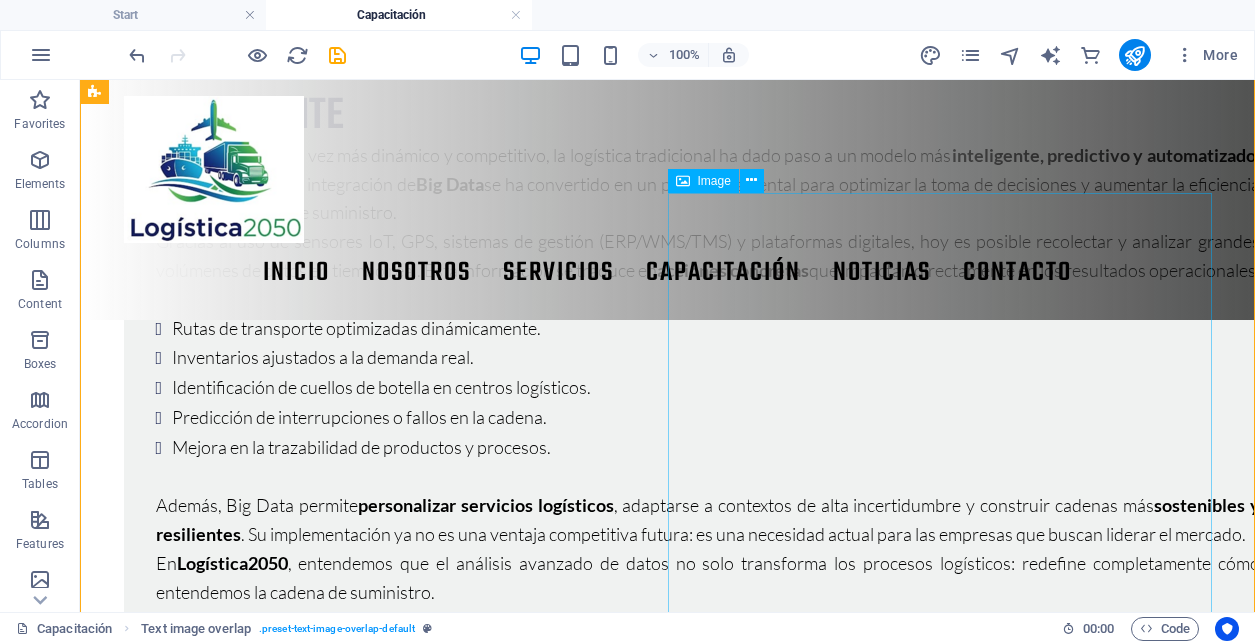 click at bounding box center (668, 1183) 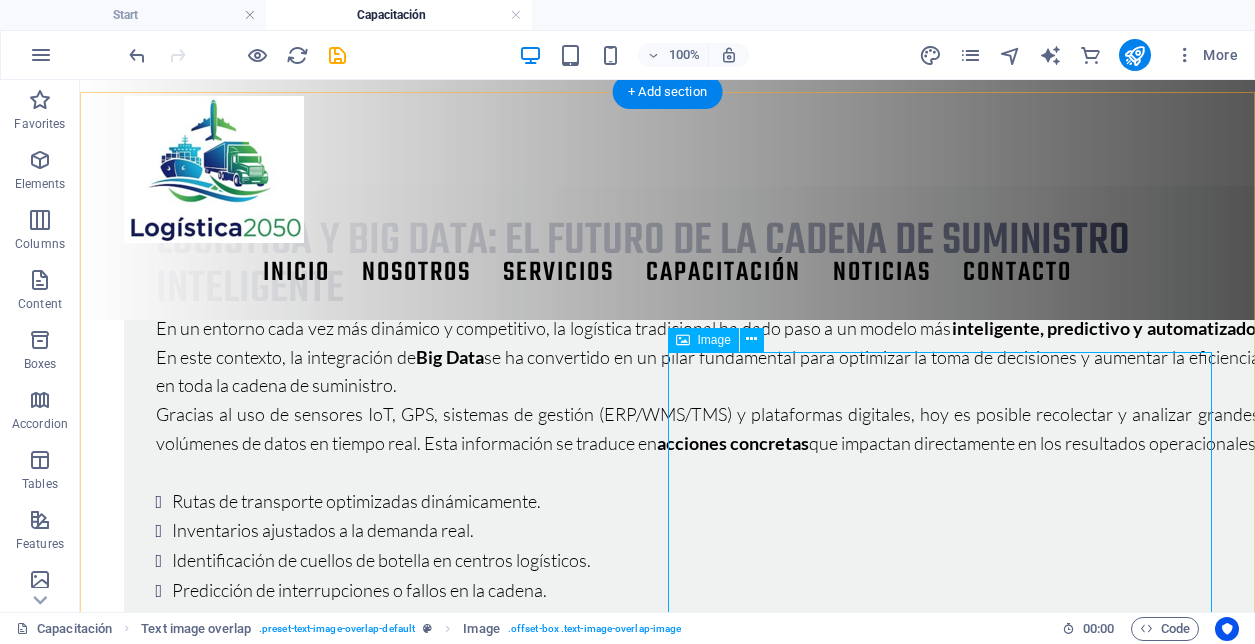 scroll, scrollTop: 335, scrollLeft: 0, axis: vertical 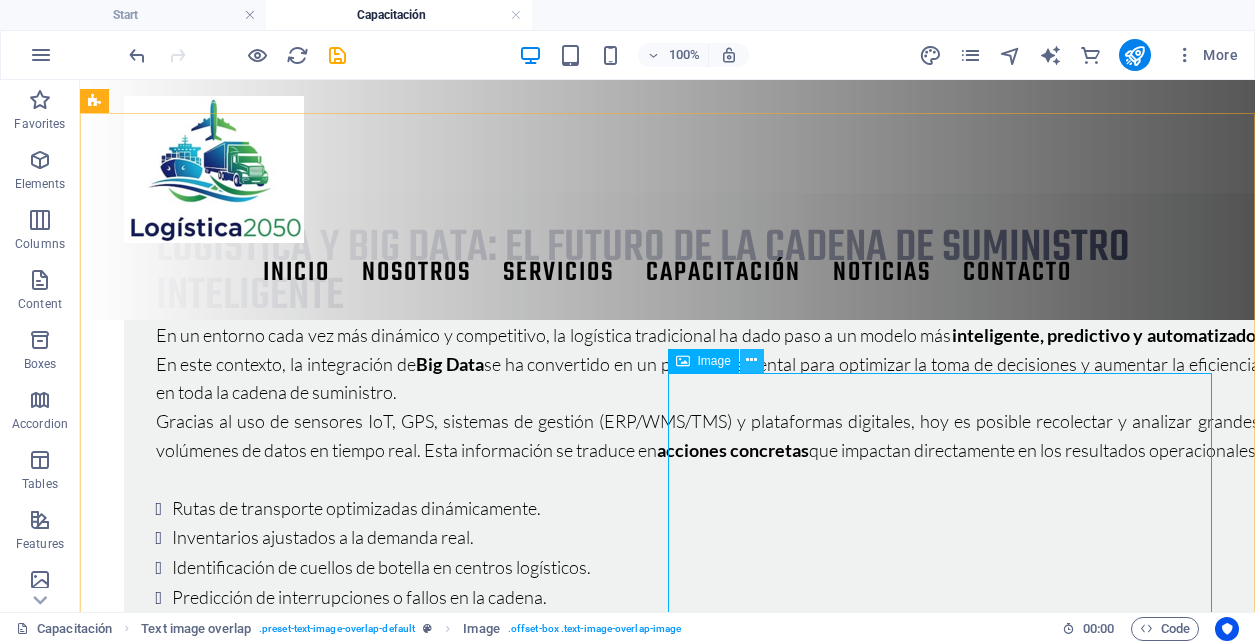 click at bounding box center [751, 360] 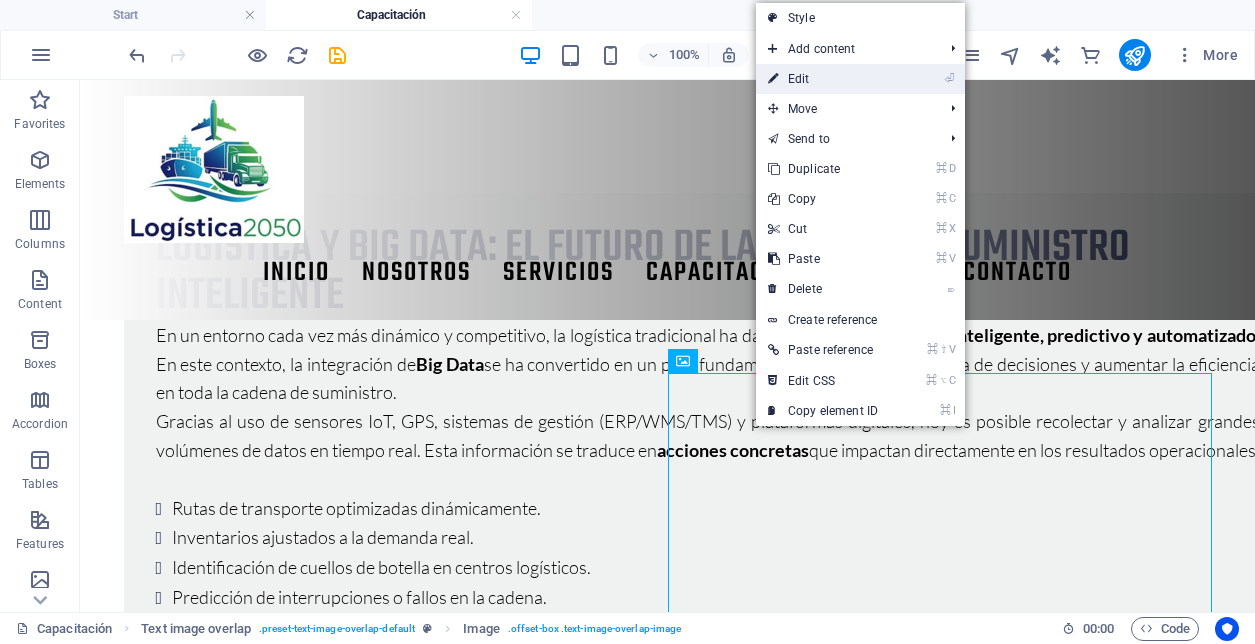 click on "⏎  Edit" at bounding box center [823, 79] 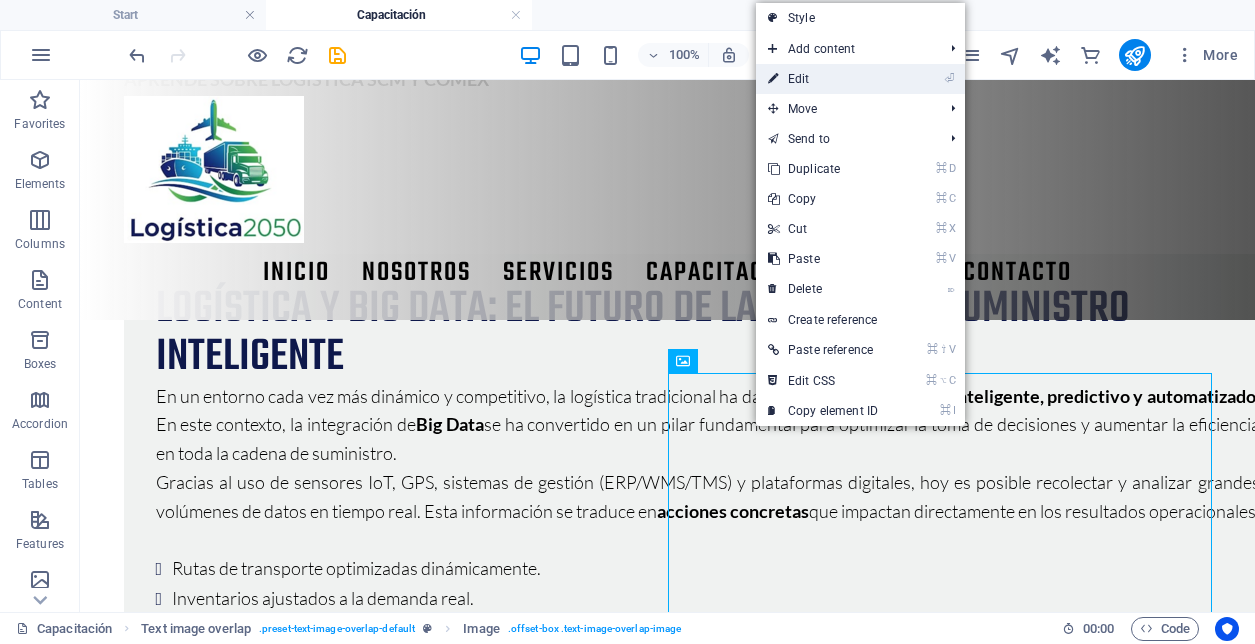 scroll, scrollTop: 396, scrollLeft: 0, axis: vertical 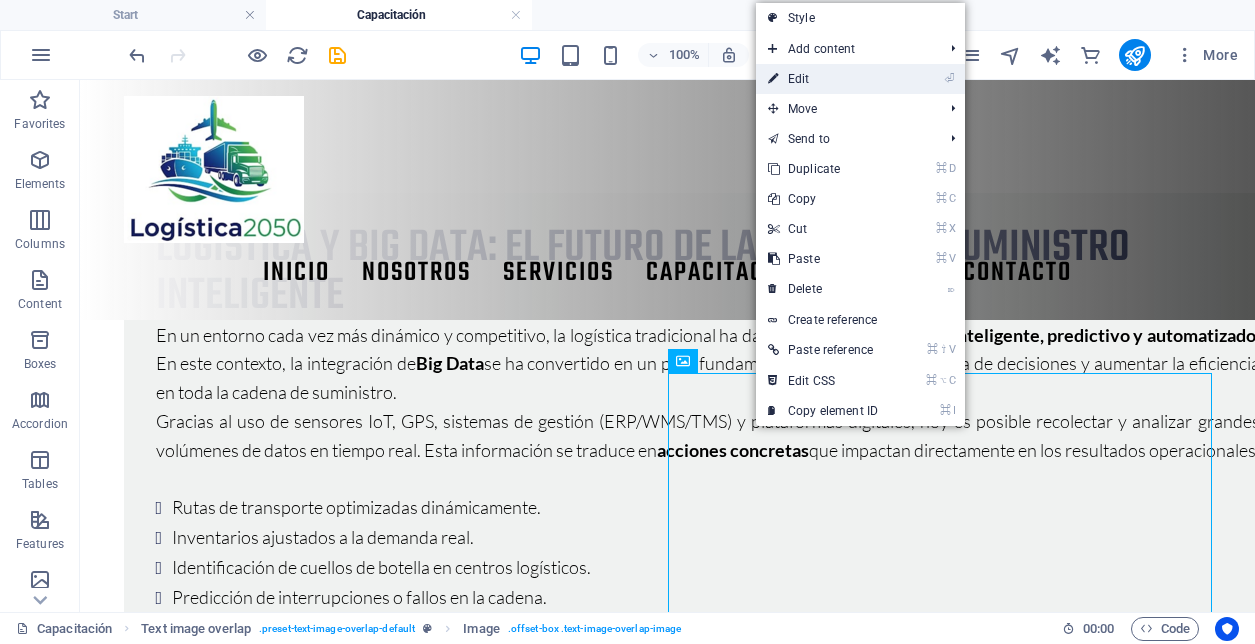 select on "%" 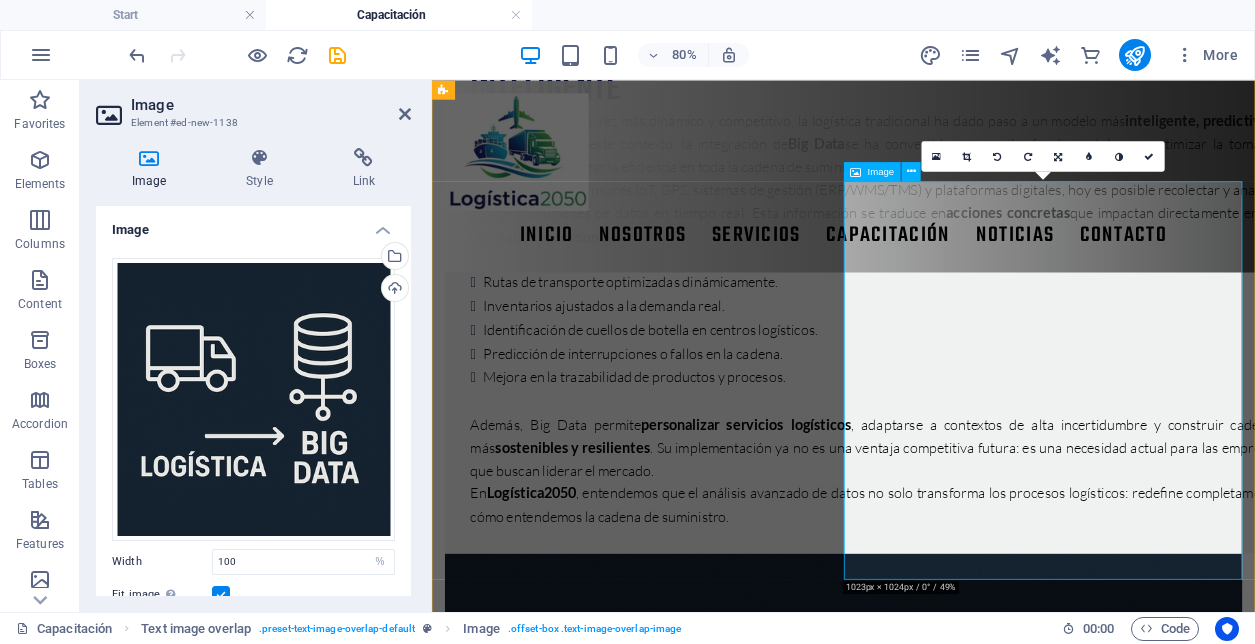 scroll, scrollTop: 608, scrollLeft: 0, axis: vertical 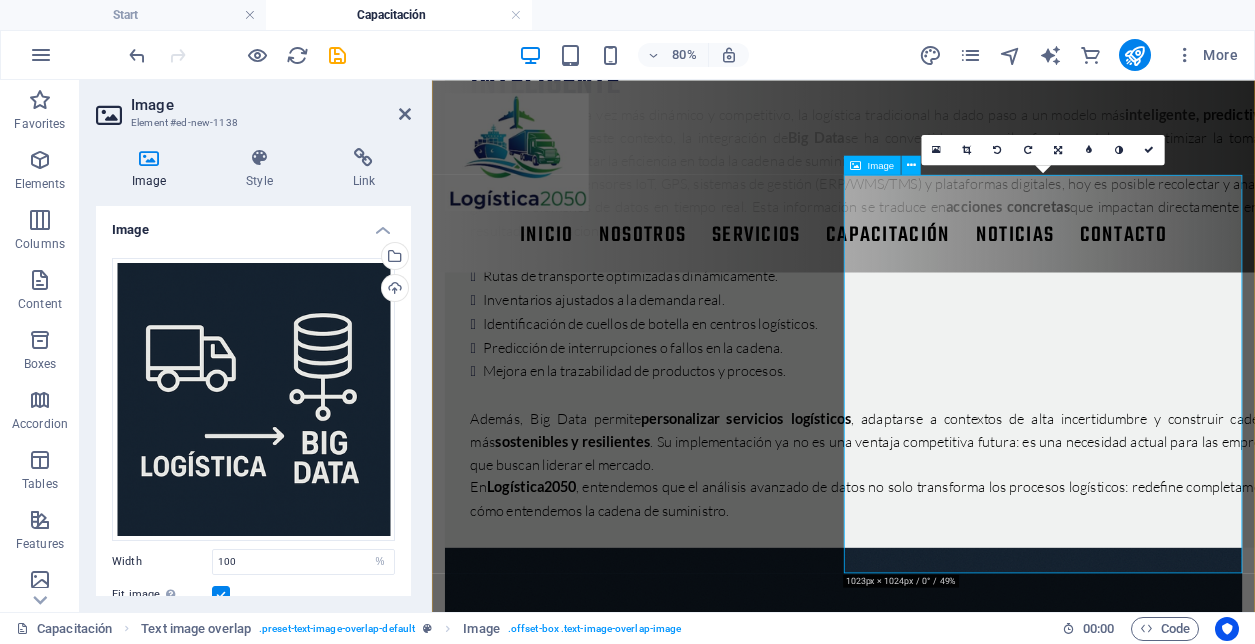 click at bounding box center (946, 1162) 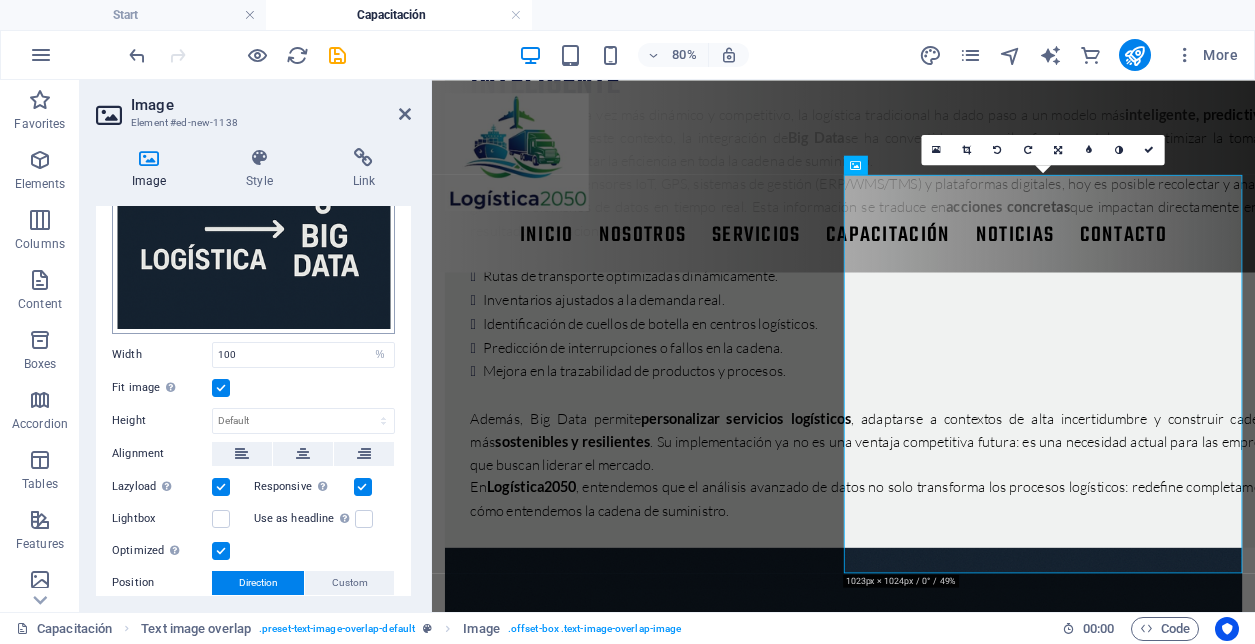 scroll, scrollTop: 208, scrollLeft: 0, axis: vertical 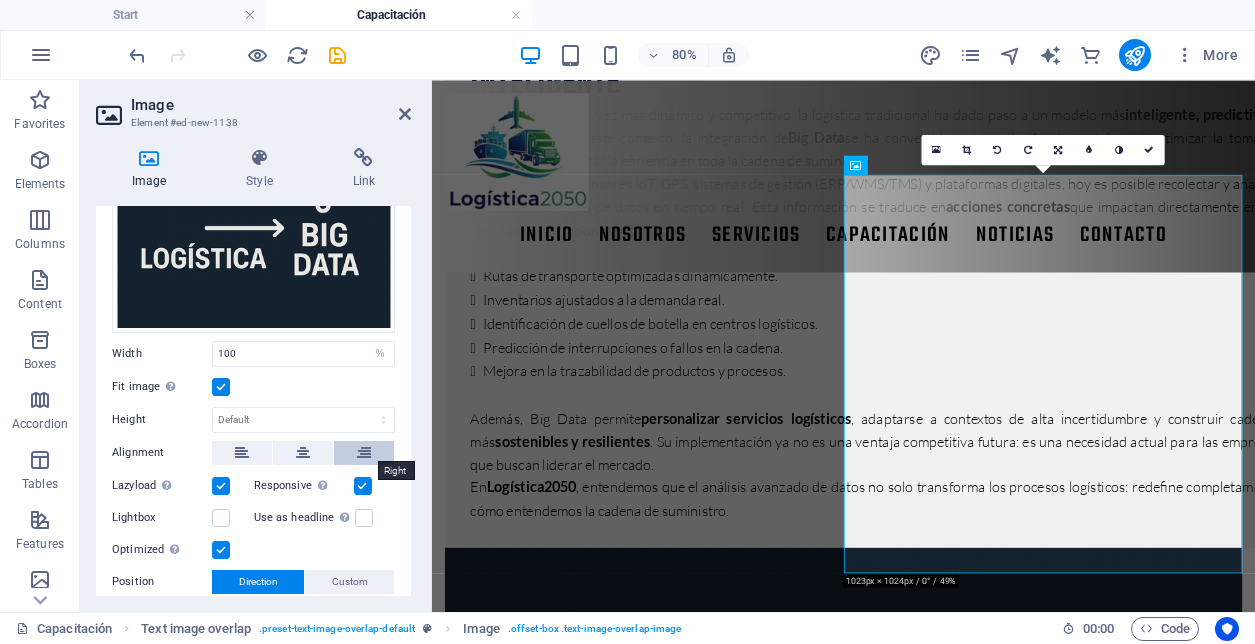 click at bounding box center [364, 453] 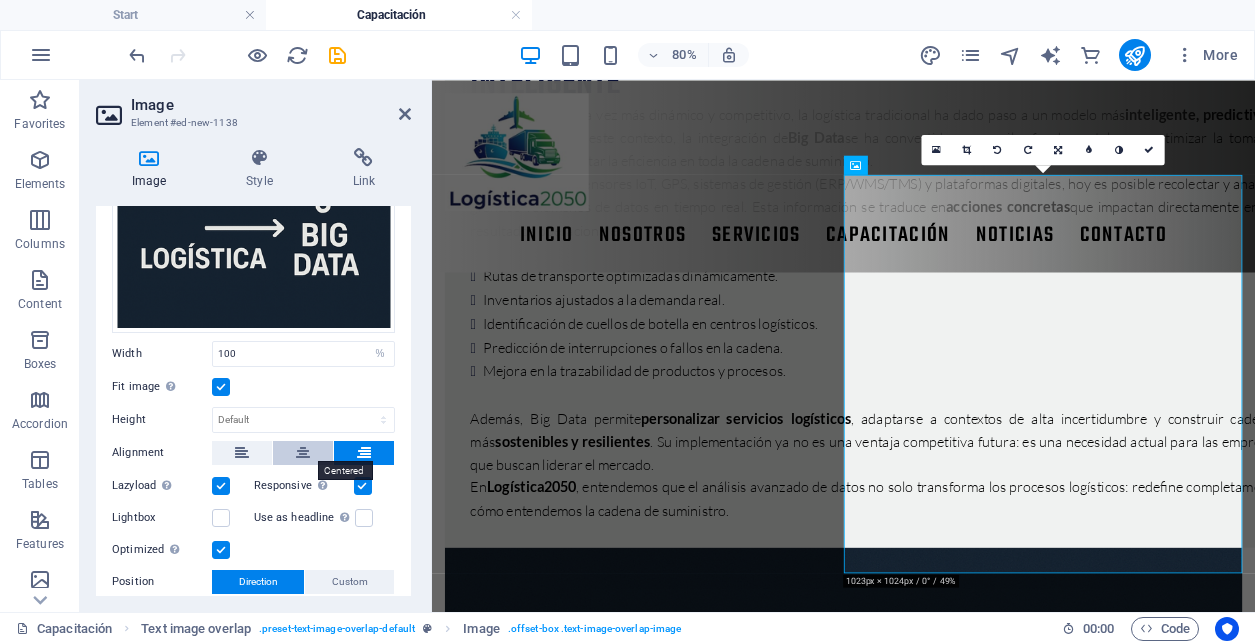 click at bounding box center [303, 453] 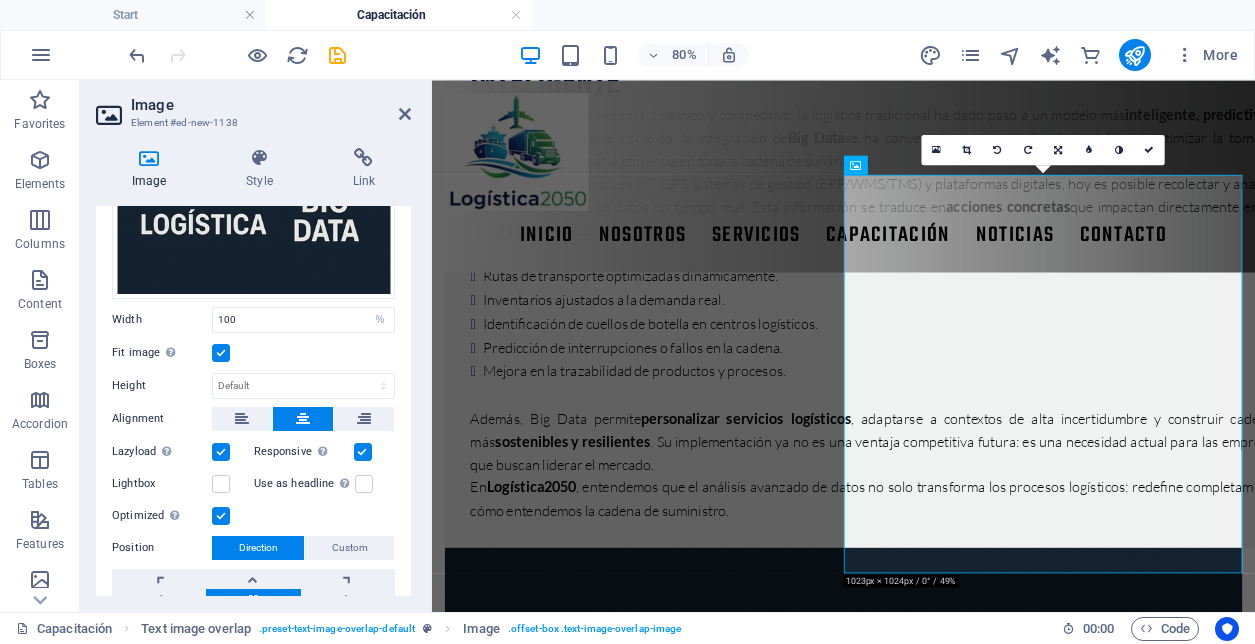 scroll, scrollTop: 245, scrollLeft: 0, axis: vertical 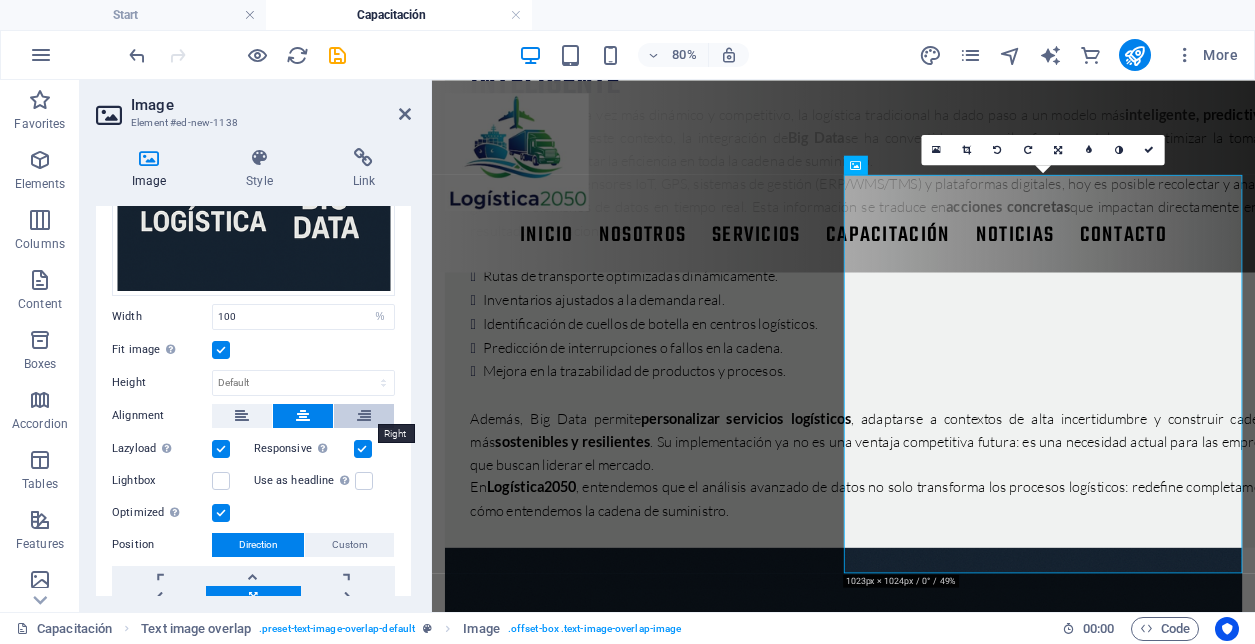 click at bounding box center [364, 416] 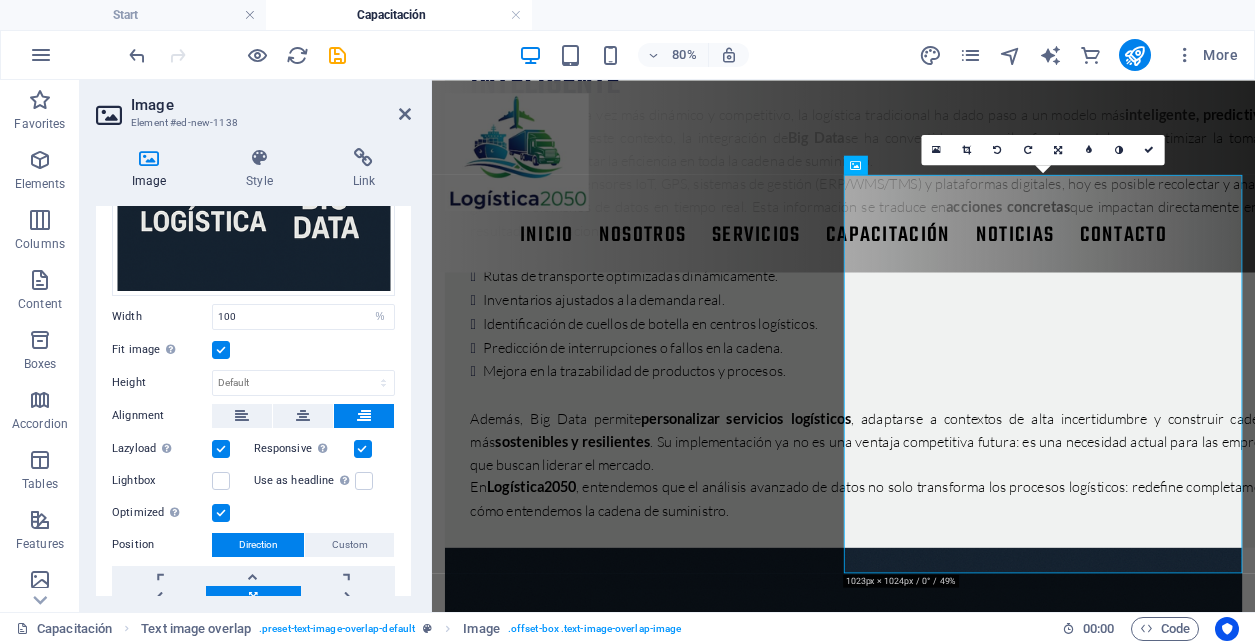 scroll, scrollTop: 335, scrollLeft: 0, axis: vertical 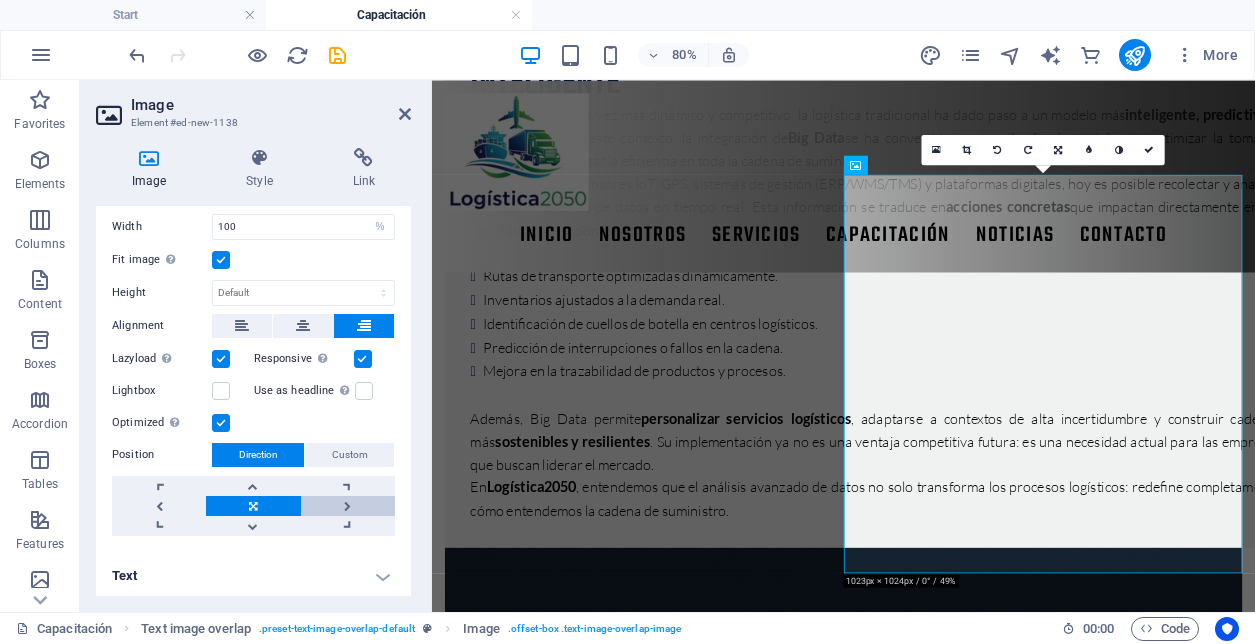 click at bounding box center [348, 506] 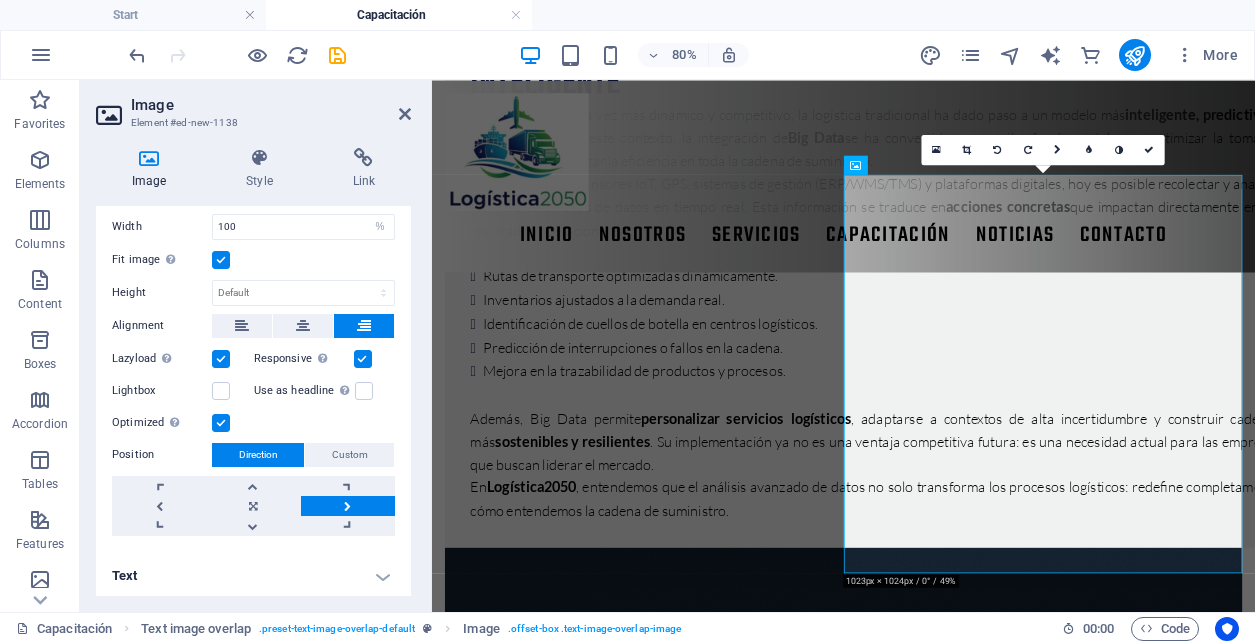 click at bounding box center (348, 506) 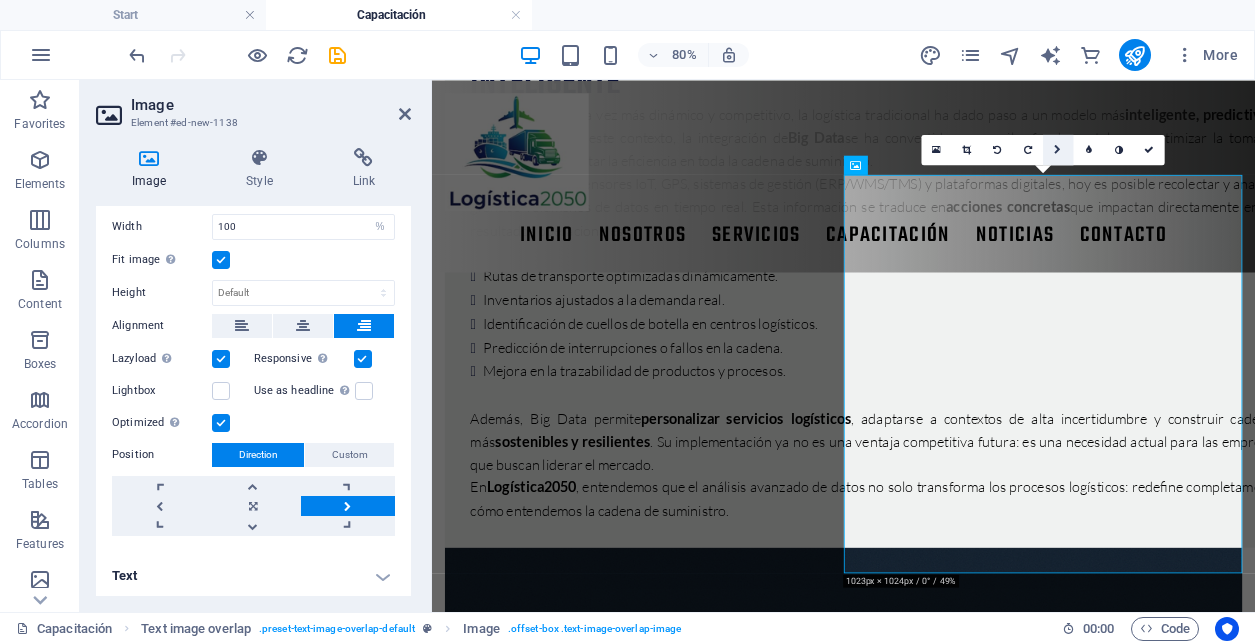 click at bounding box center [1058, 149] 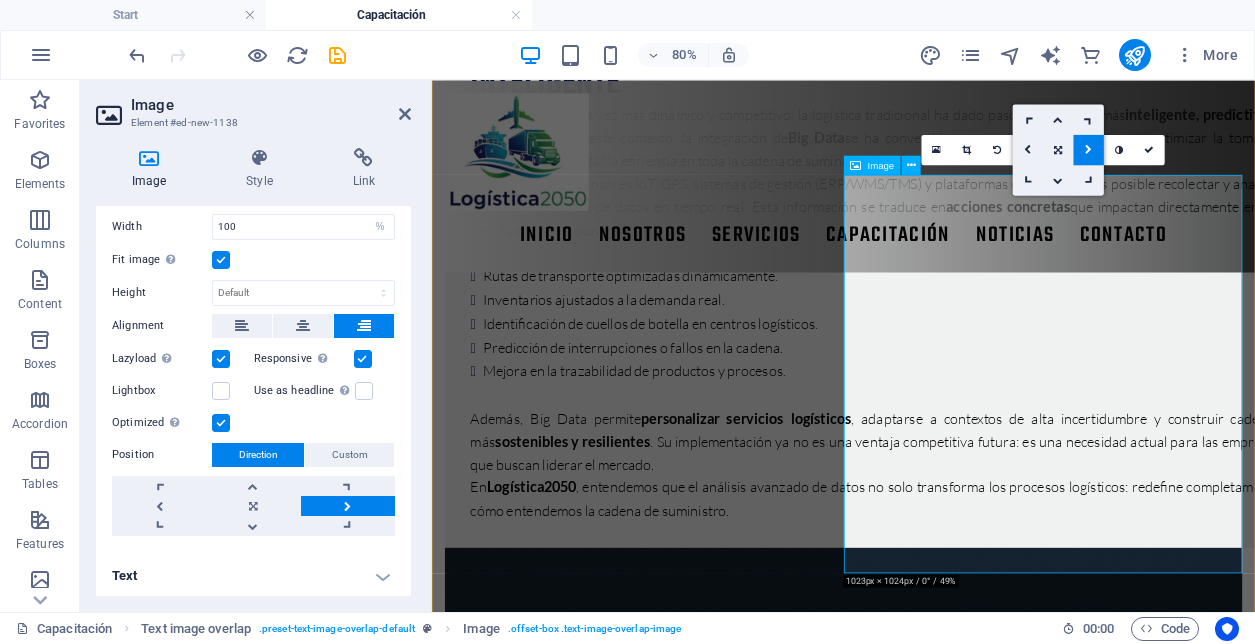 click at bounding box center [946, 1162] 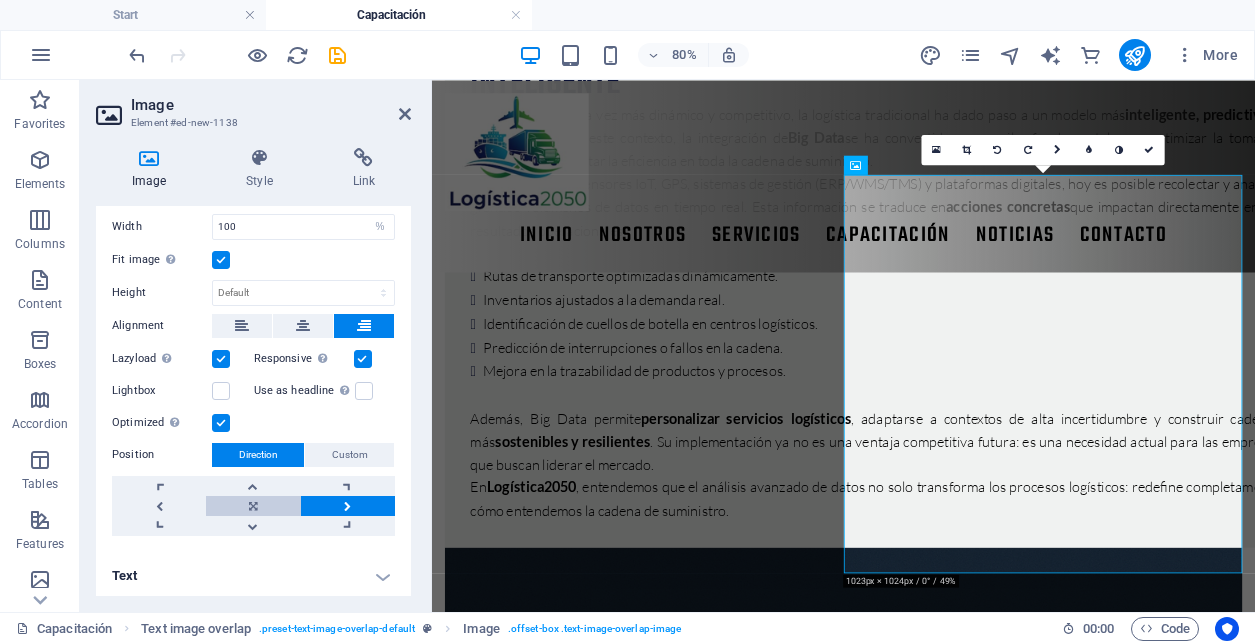 click at bounding box center (253, 506) 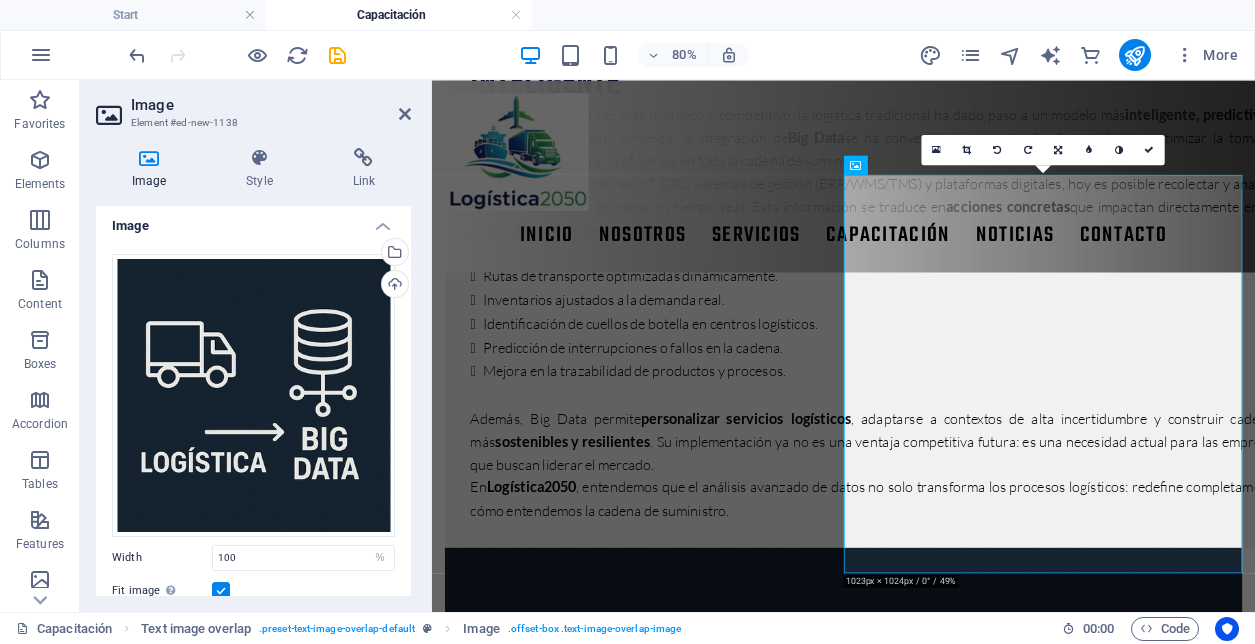scroll, scrollTop: 0, scrollLeft: 0, axis: both 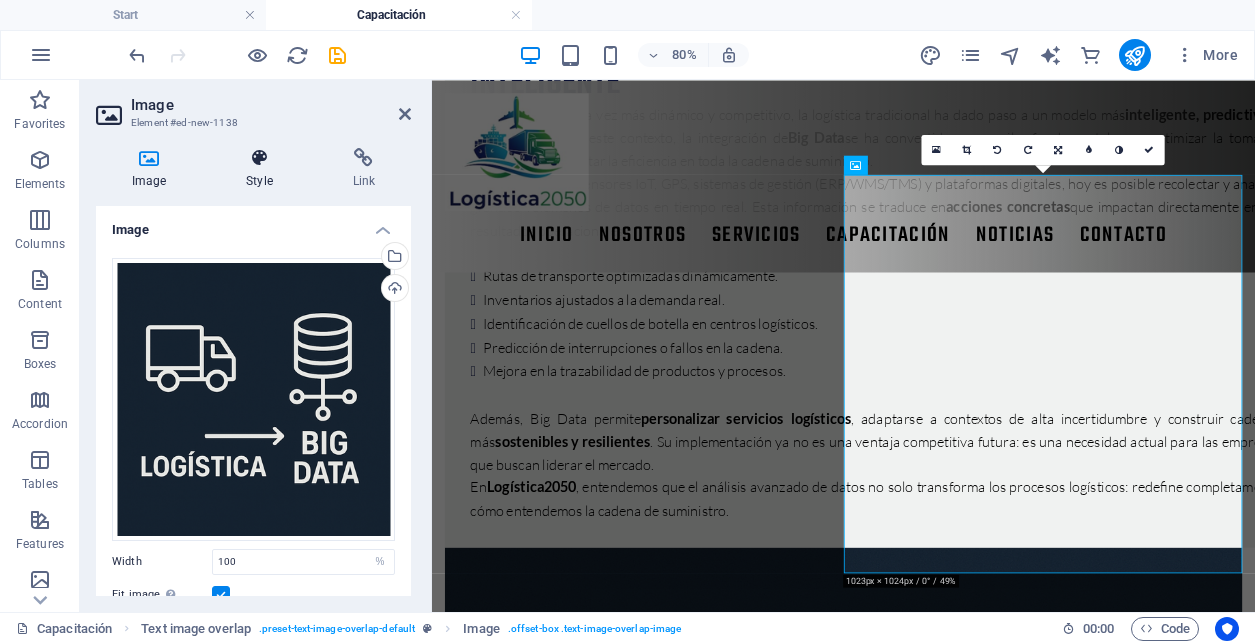 click at bounding box center (259, 158) 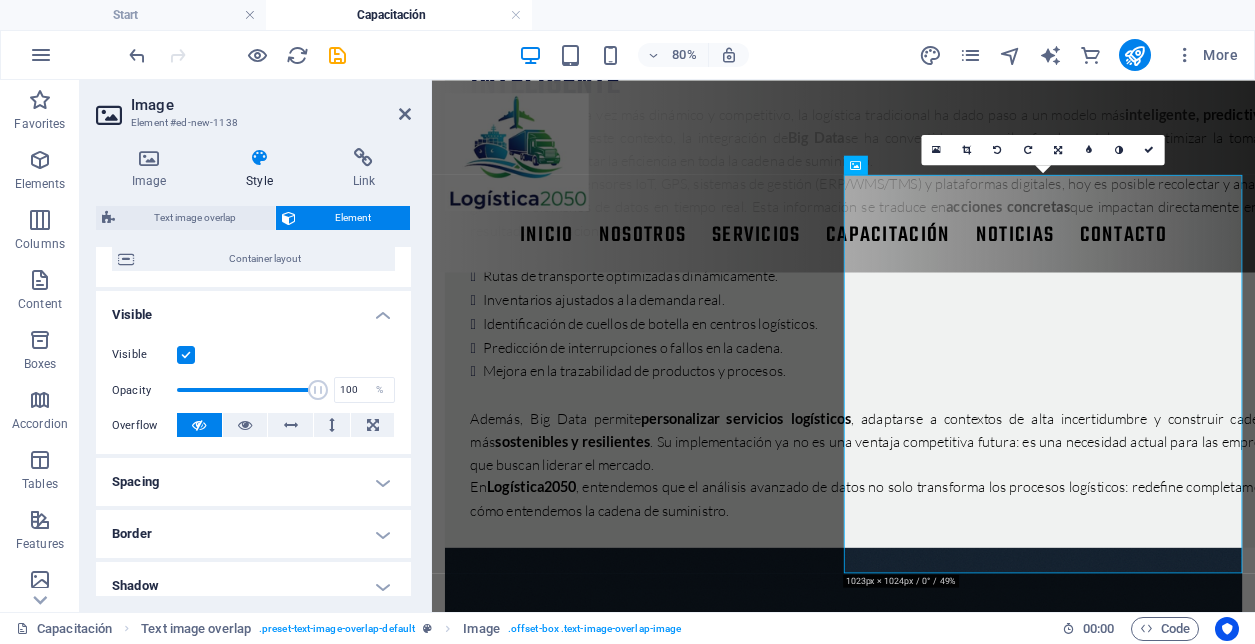 scroll, scrollTop: 173, scrollLeft: 0, axis: vertical 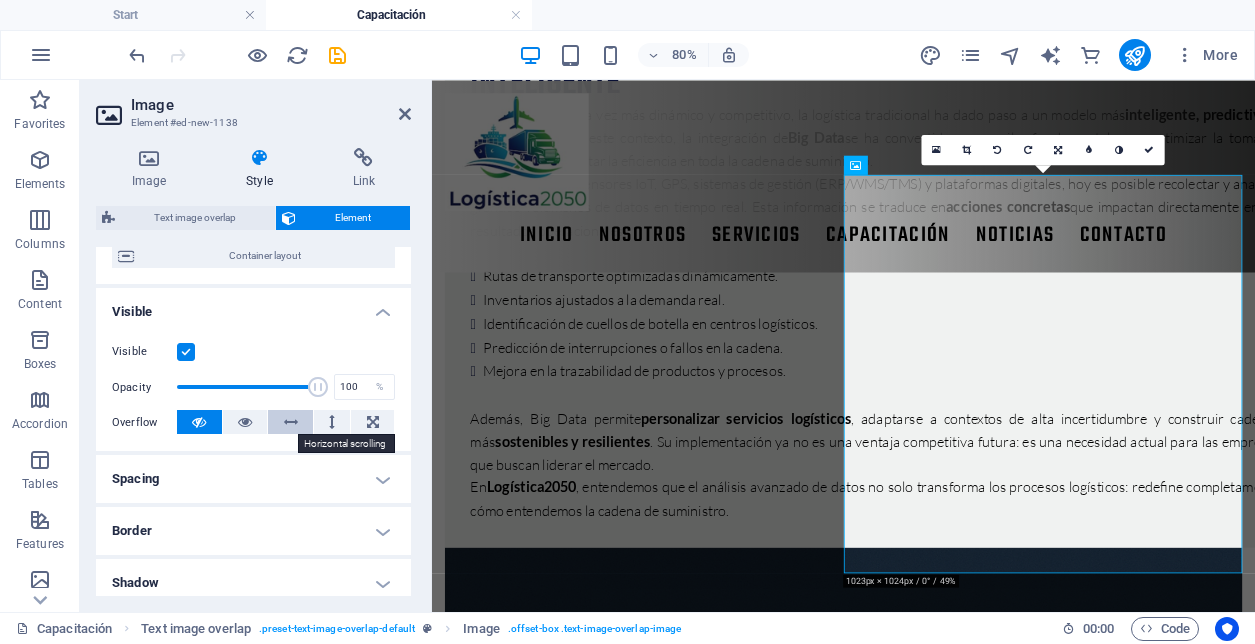 click at bounding box center [291, 422] 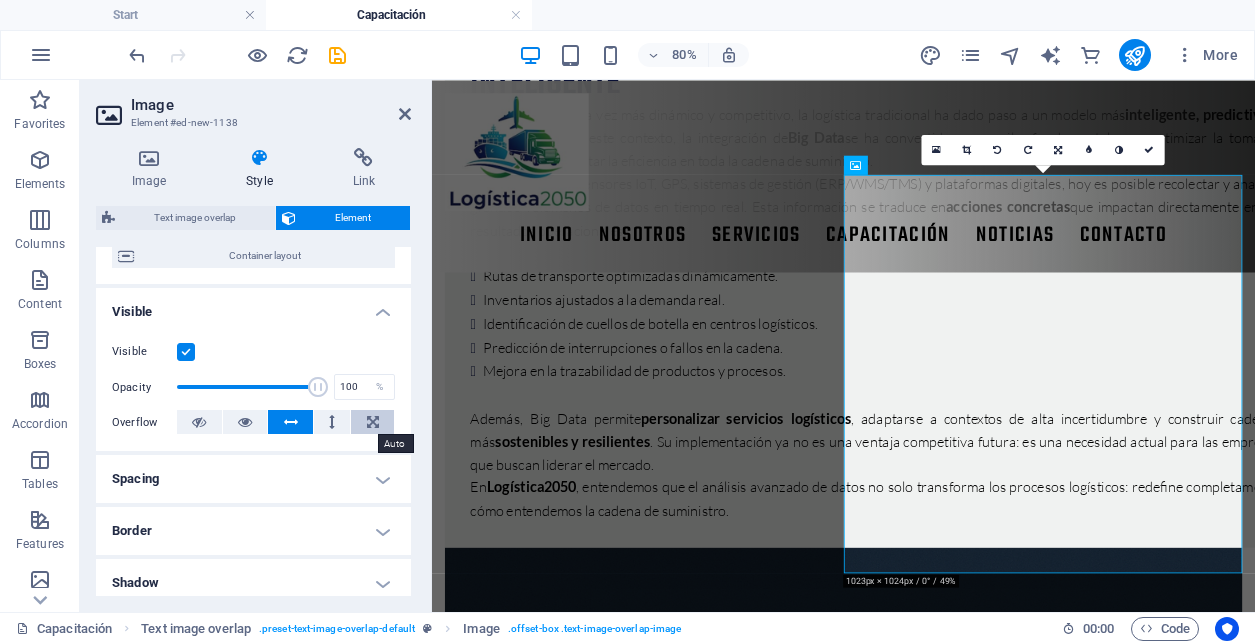 click at bounding box center [373, 422] 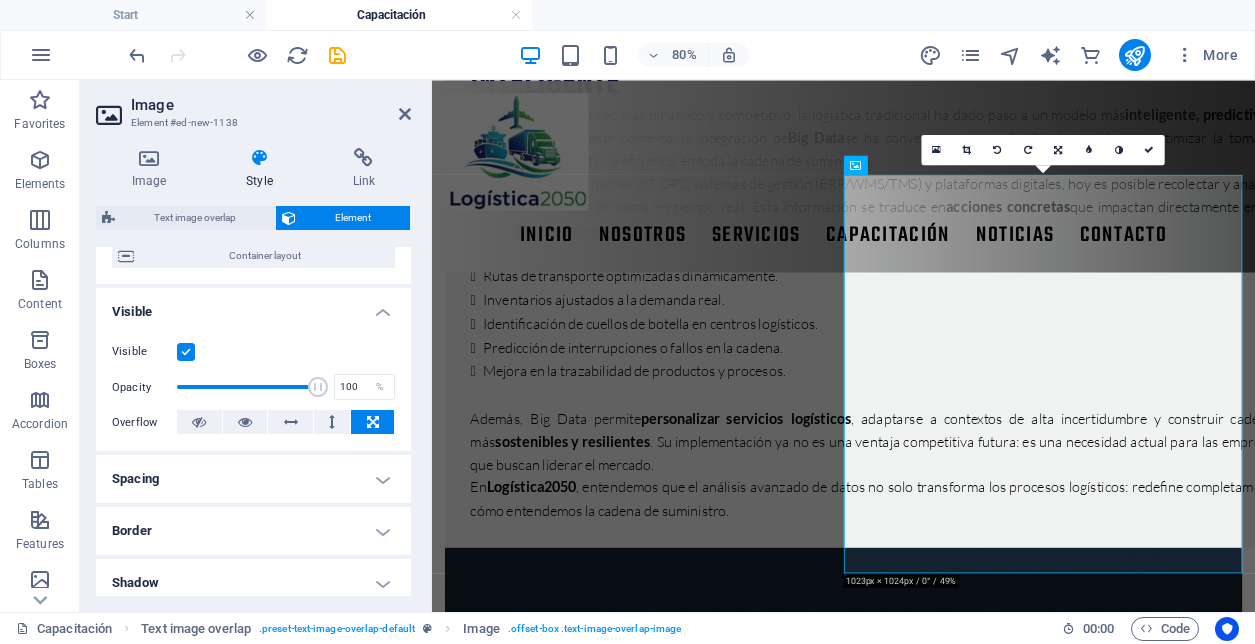 click on "Spacing" at bounding box center [253, 479] 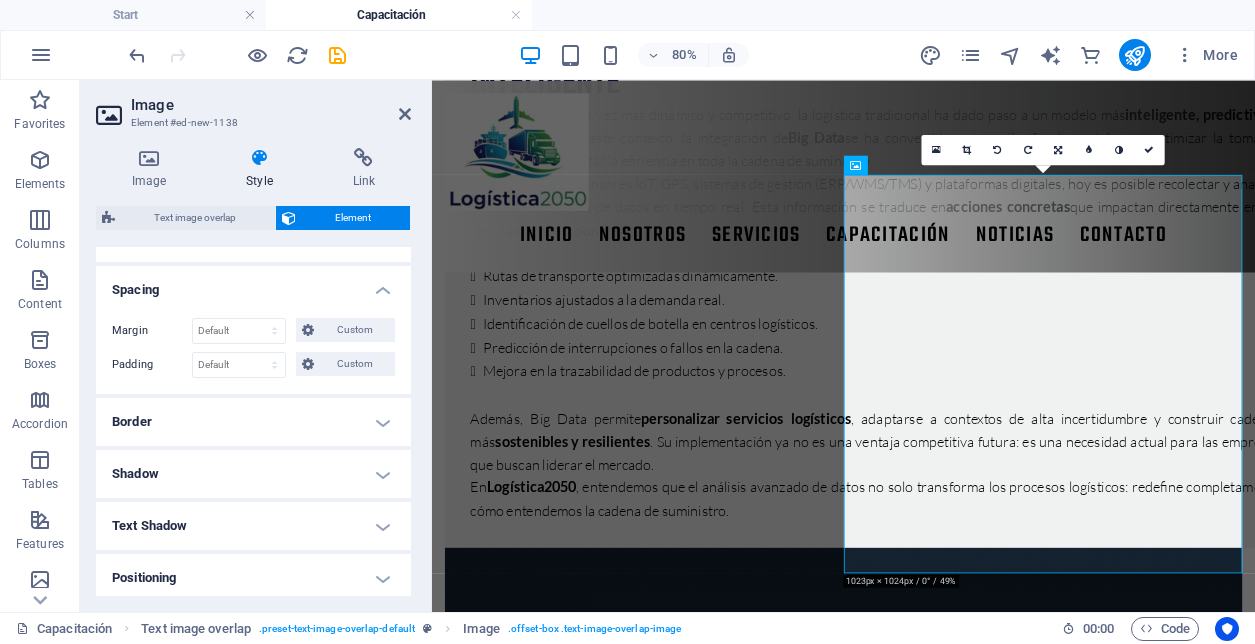 scroll, scrollTop: 370, scrollLeft: 0, axis: vertical 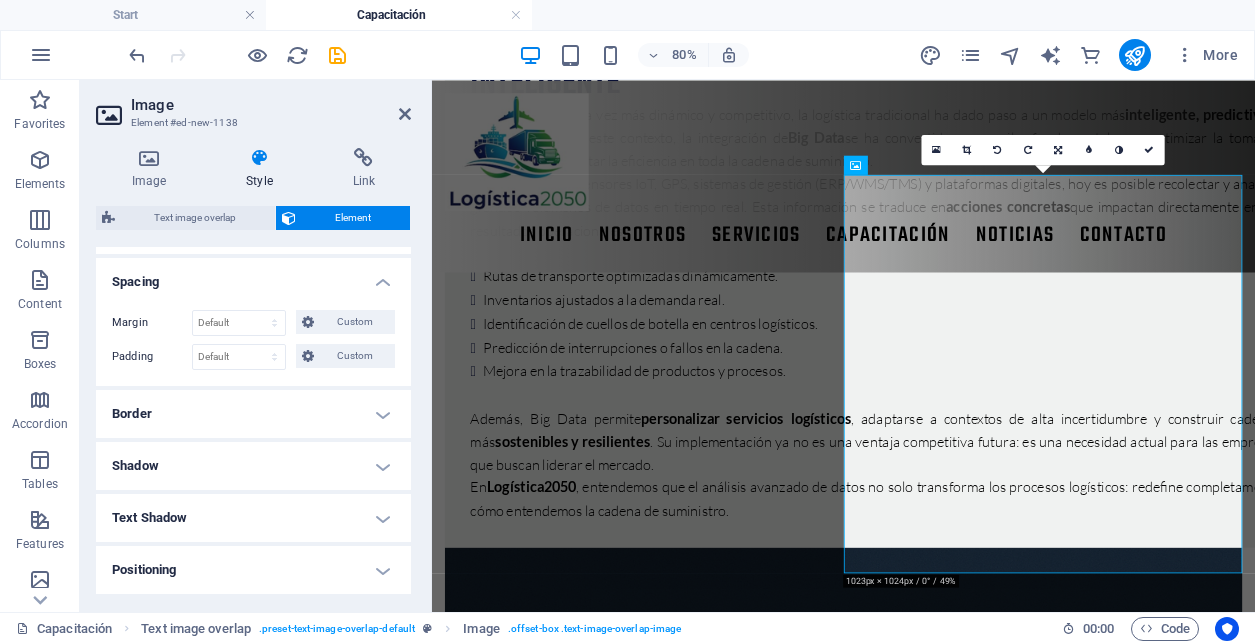 click on "Border" at bounding box center [253, 414] 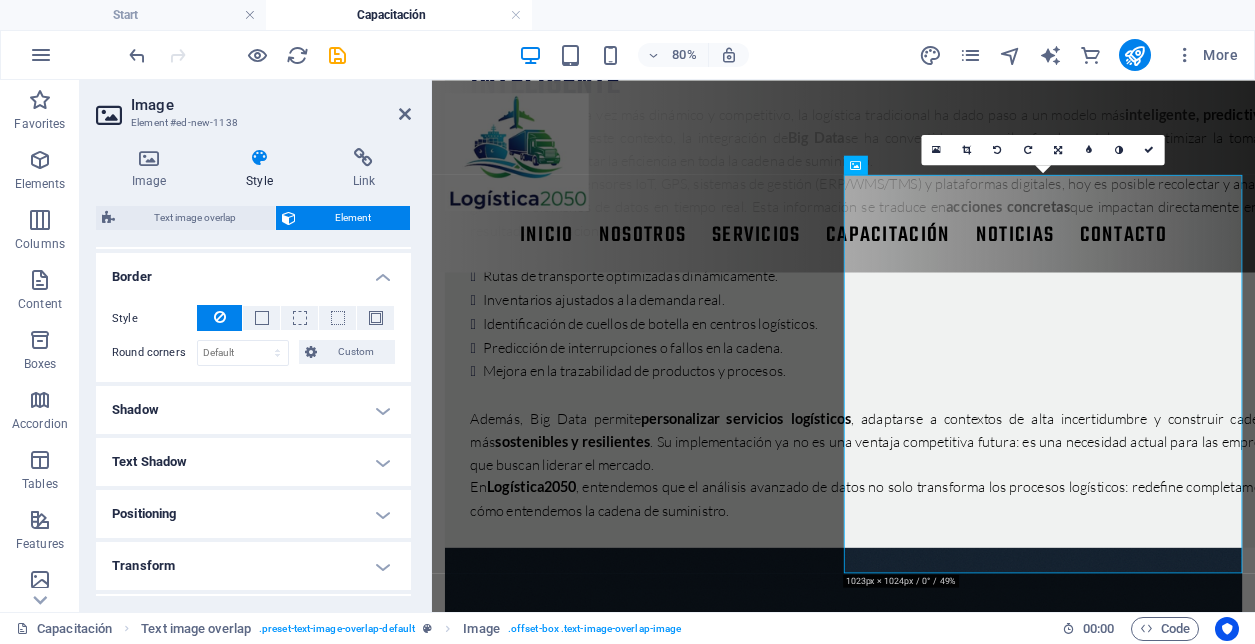 scroll, scrollTop: 508, scrollLeft: 0, axis: vertical 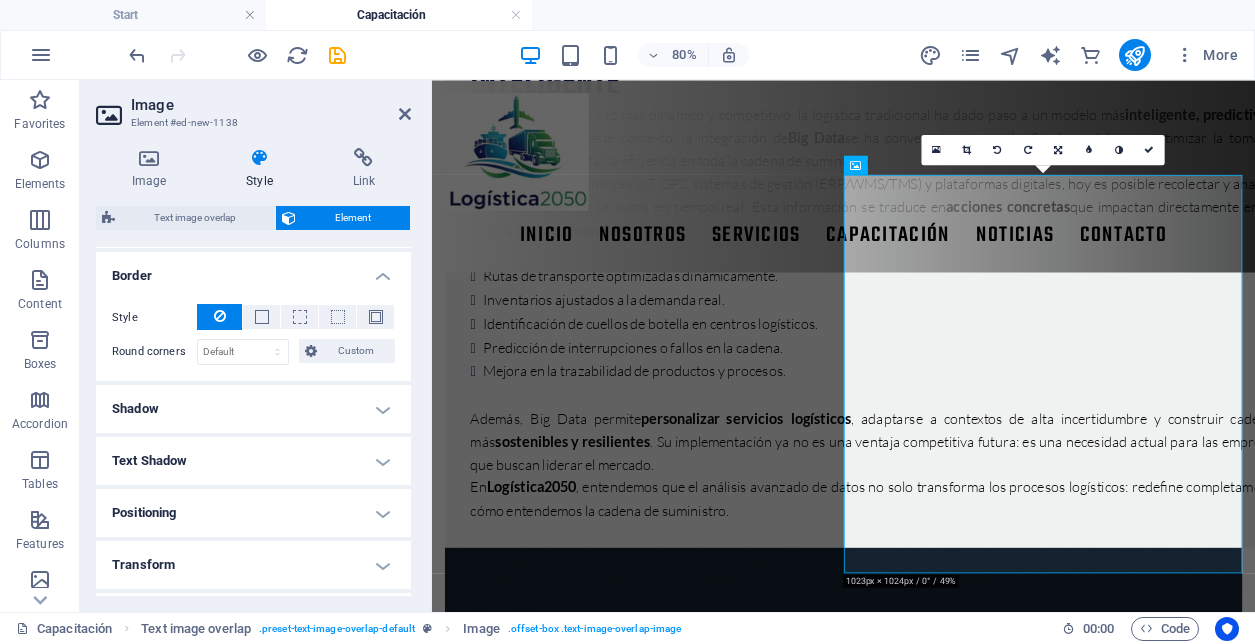 click on "Shadow" at bounding box center [253, 409] 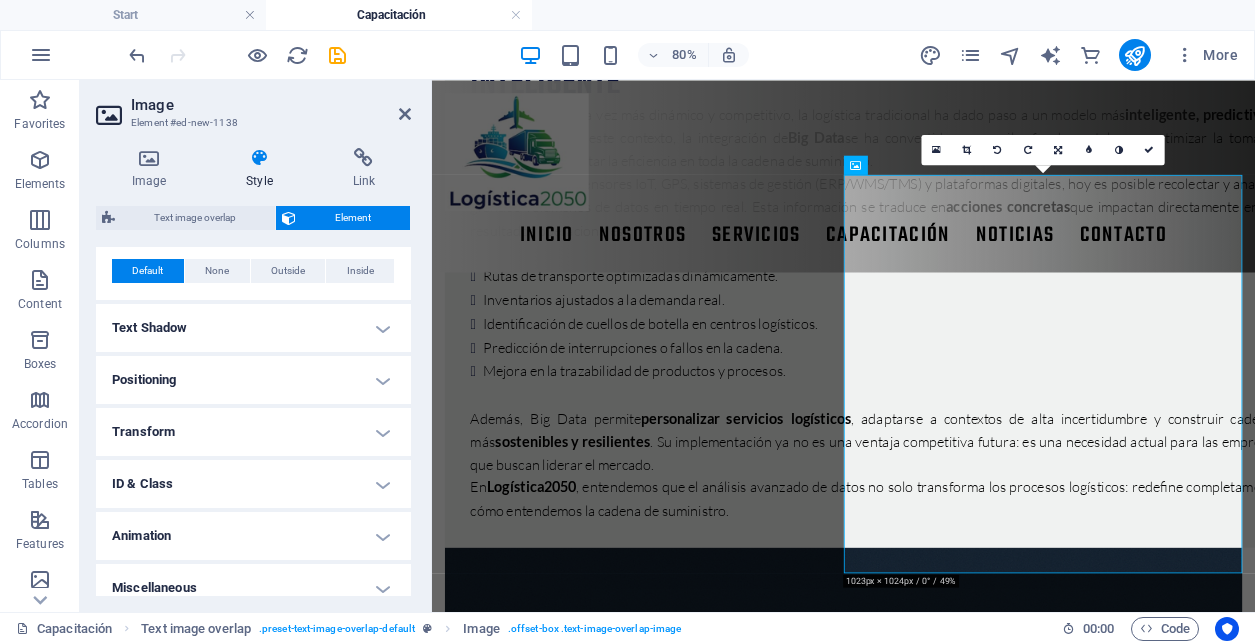 scroll, scrollTop: 691, scrollLeft: 0, axis: vertical 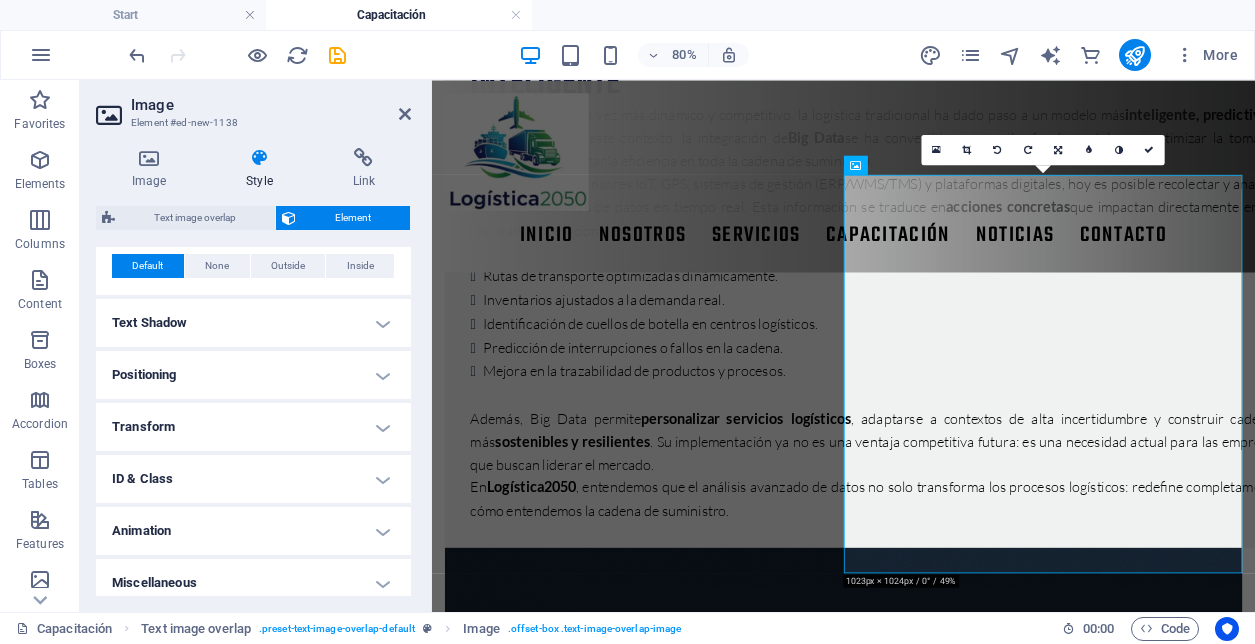 click on "Positioning" at bounding box center [253, 375] 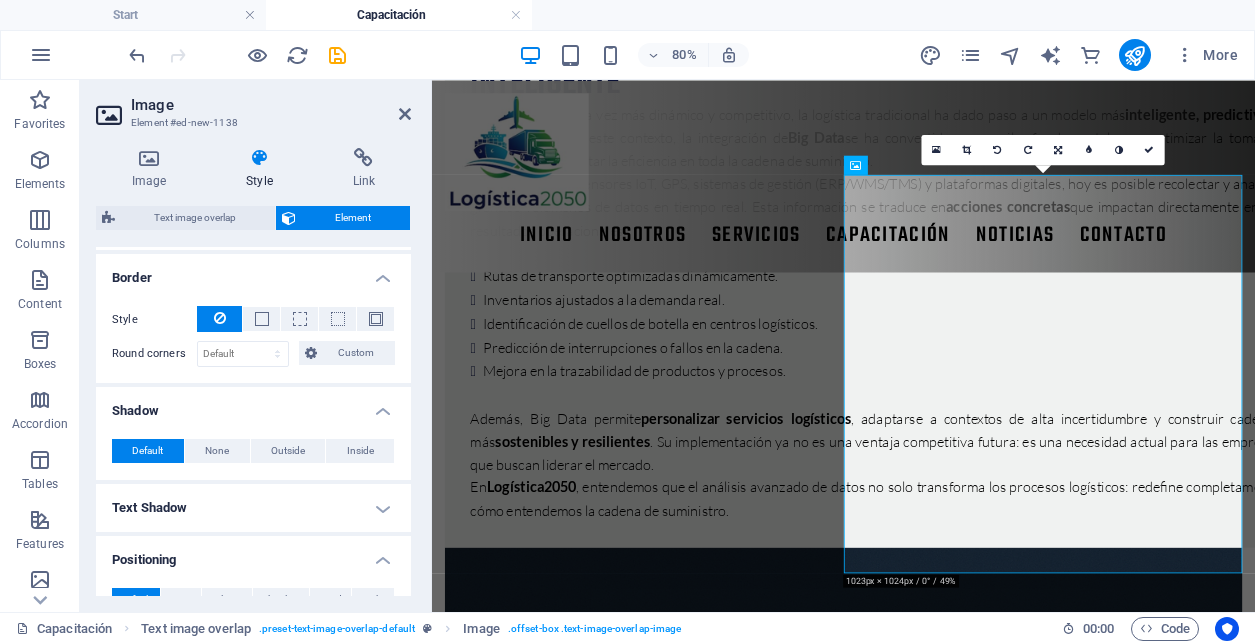 scroll, scrollTop: 362, scrollLeft: 0, axis: vertical 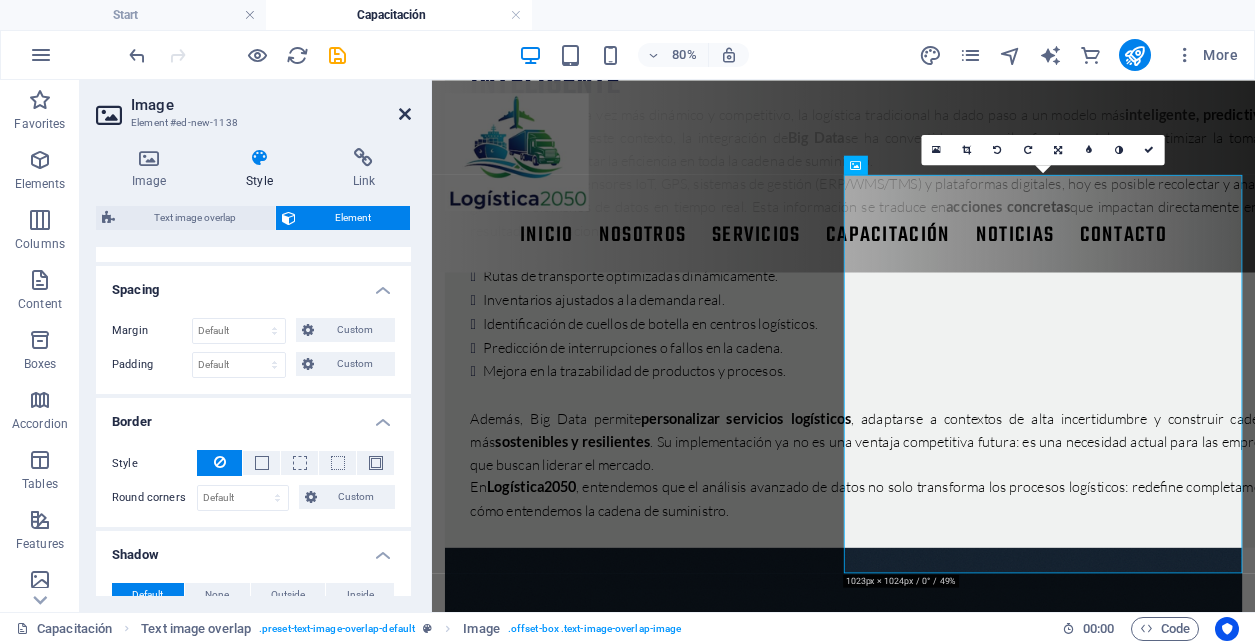 click at bounding box center [405, 114] 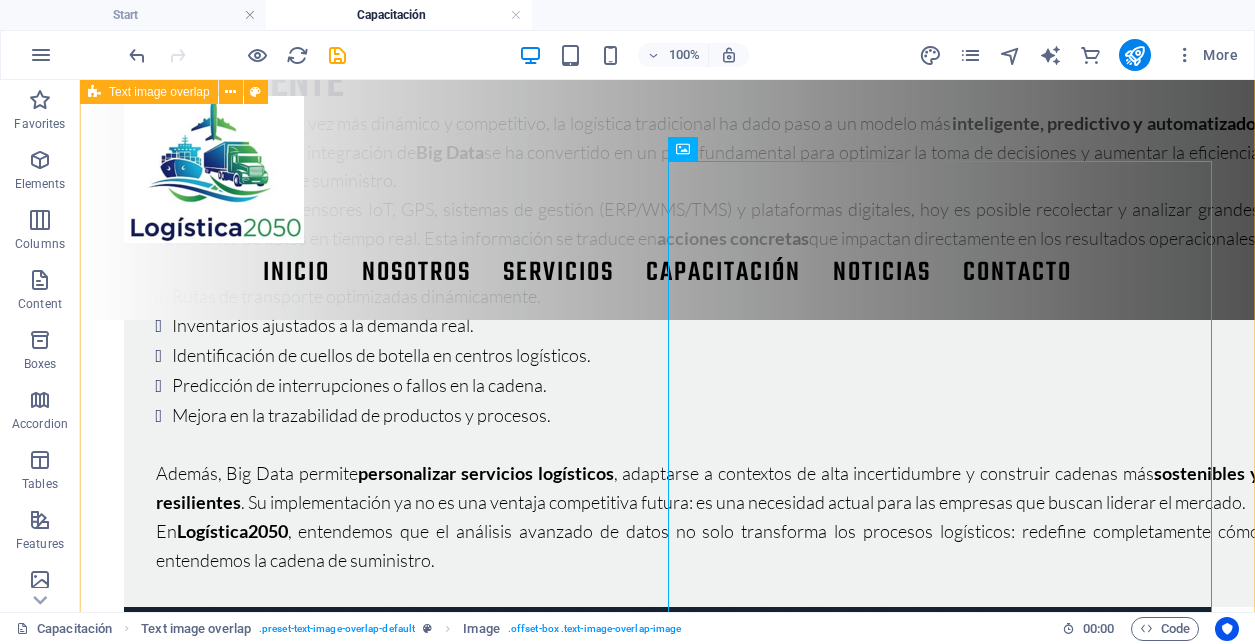 click on "Logística y Big Data: el futuro de la cadena de suministro inteligente En un entorno cada vez más dinámico y competitivo, la logística tradicional ha dado paso a un modelo más inteligente, predictivo y automatizado . En este contexto, la integración de Big Data se ha convertido en un pilar fundamental para optimizar la toma de decisiones y aumentar la eficiencia en toda la cadena de suministro. Gracias al uso de sensores IoT, GPS, sistemas de gestión (ERP/WMS/TMS) y plataformas digitales, hoy es posible recolectar y analizar grandes volúmenes de datos en tiempo real. Esta información se traduce en acciones concretas que impactan directamente en los resultados operacionales: Rutas de transporte optimizadas dinámicamente. Inventarios ajustados a la demanda real. Identificación de cuellos de botella en centros logísticos. Predicción de interrupciones o fallos en la cadena. Mejora en la trazabilidad de productos y procesos. Además, Big Data permite personalizar servicios logísticos En" at bounding box center [667, 838] 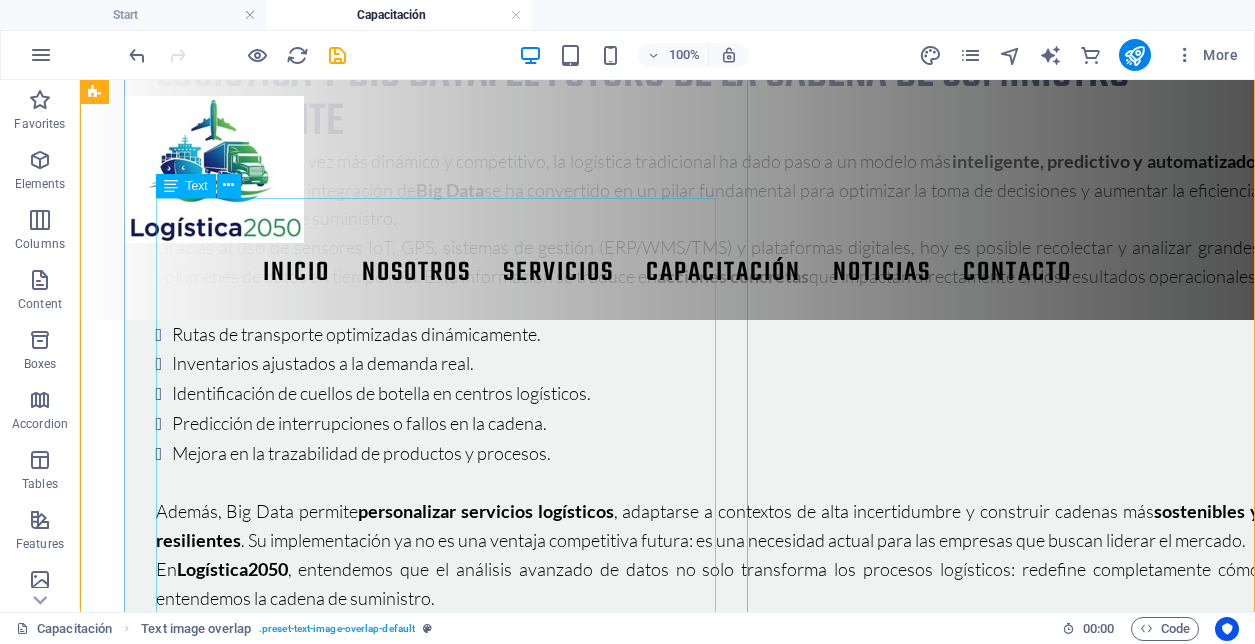 scroll, scrollTop: 535, scrollLeft: 0, axis: vertical 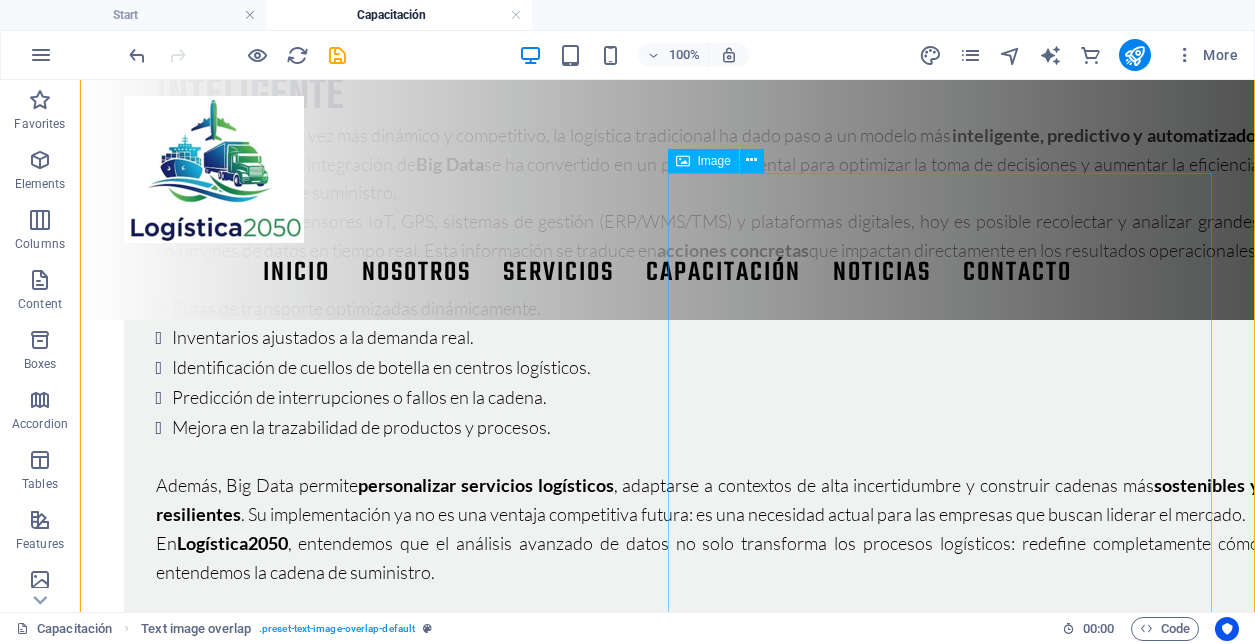 click at bounding box center [668, 1163] 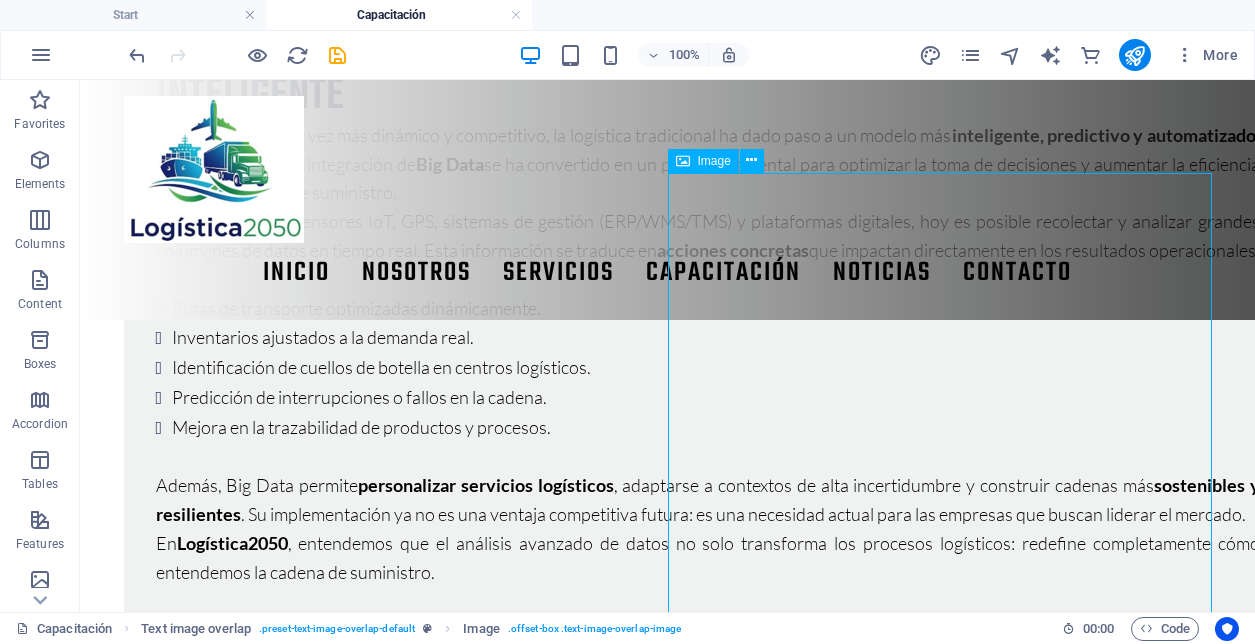 drag, startPoint x: 794, startPoint y: 332, endPoint x: 895, endPoint y: 322, distance: 101.49384 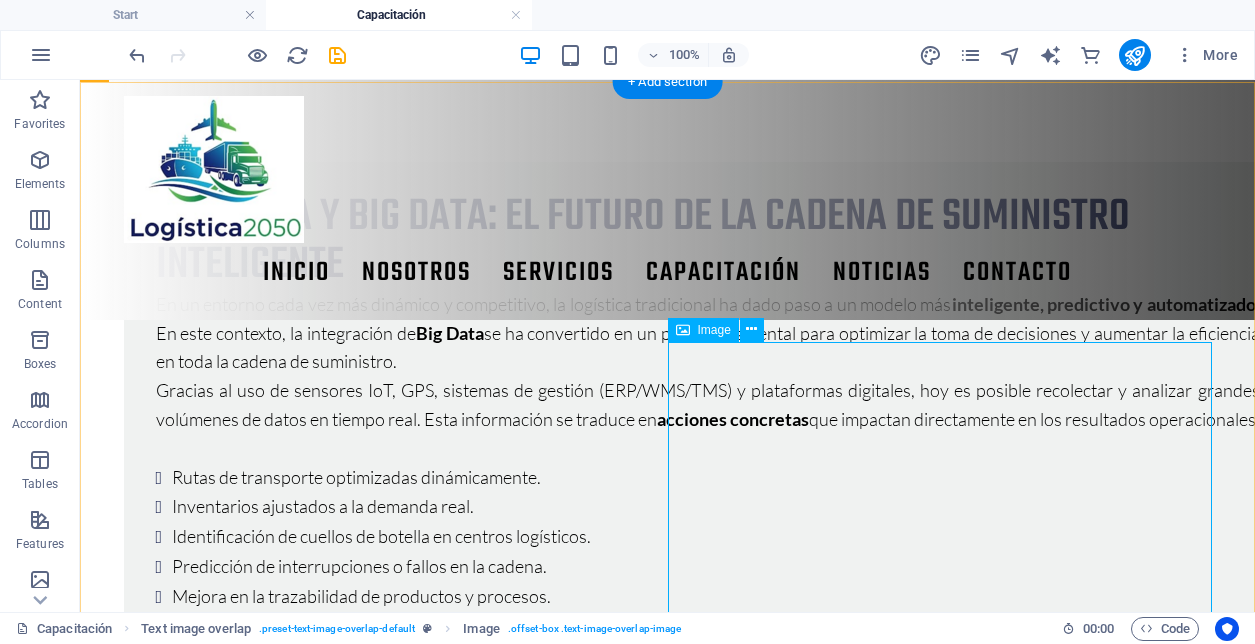 scroll, scrollTop: 334, scrollLeft: 0, axis: vertical 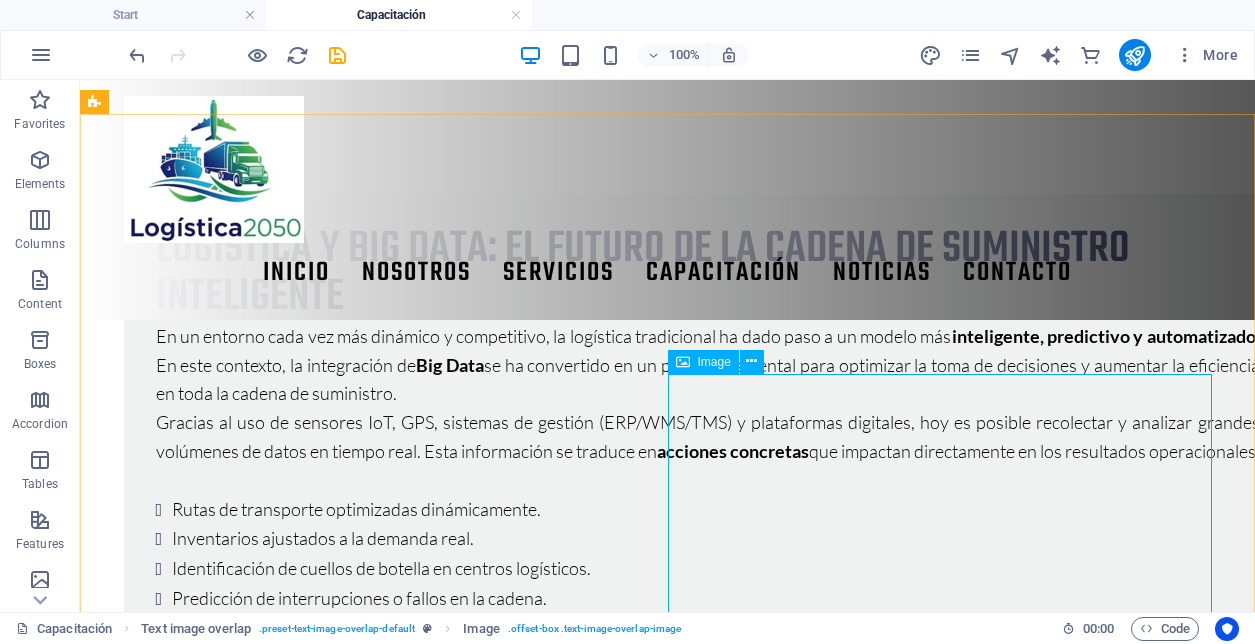 click on "Image" at bounding box center [714, 362] 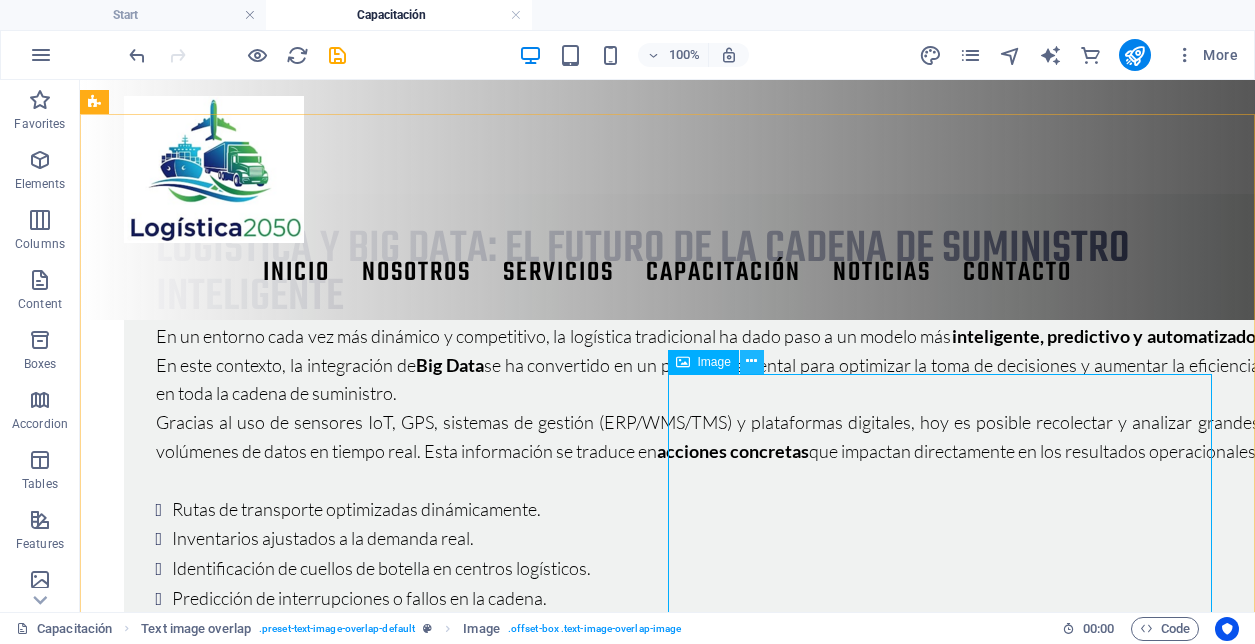 click at bounding box center (751, 361) 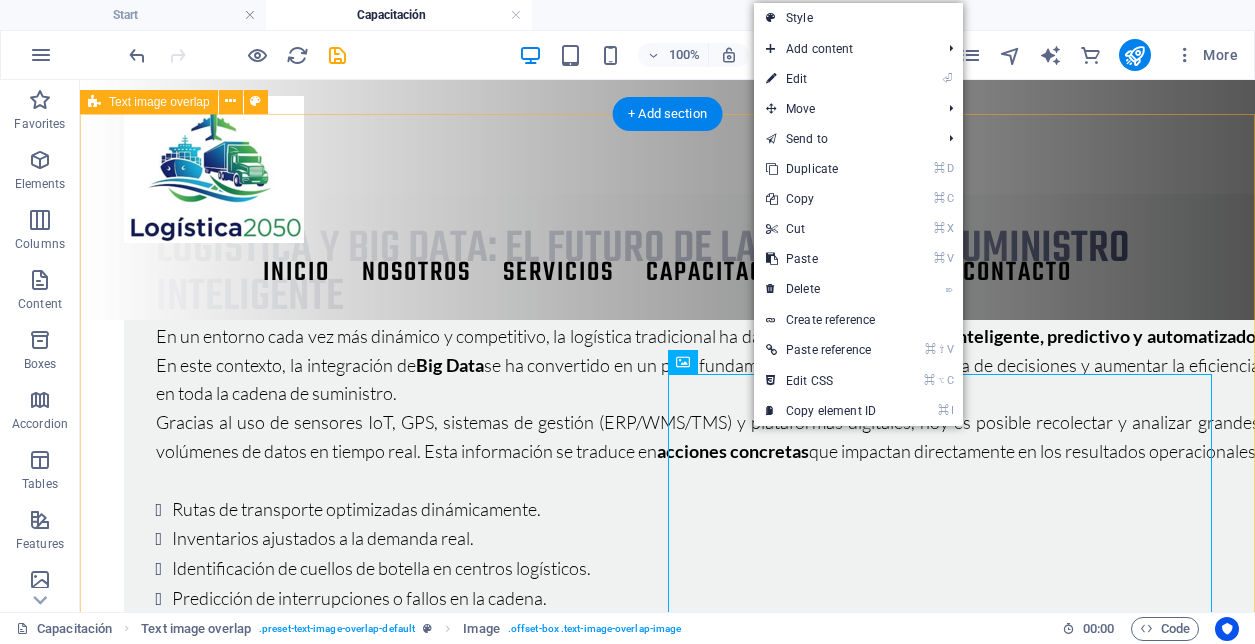 click on "Logística y Big Data: el futuro de la cadena de suministro inteligente En un entorno cada vez más dinámico y competitivo, la logística tradicional ha dado paso a un modelo más inteligente, predictivo y automatizado . En este contexto, la integración de Big Data se ha convertido en un pilar fundamental para optimizar la toma de decisiones y aumentar la eficiencia en toda la cadena de suministro. Gracias al uso de sensores IoT, GPS, sistemas de gestión (ERP/WMS/TMS) y plataformas digitales, hoy es posible recolectar y analizar grandes volúmenes de datos en tiempo real. Esta información se traduce en acciones concretas que impactan directamente en los resultados operacionales: Rutas de transporte optimizadas dinámicamente. Inventarios ajustados a la demanda real. Identificación de cuellos de botella en centros logísticos. Predicción de interrupciones o fallos en la cadena. Mejora en la trazabilidad de productos y procesos. Además, Big Data permite personalizar servicios logísticos En" at bounding box center (667, 1051) 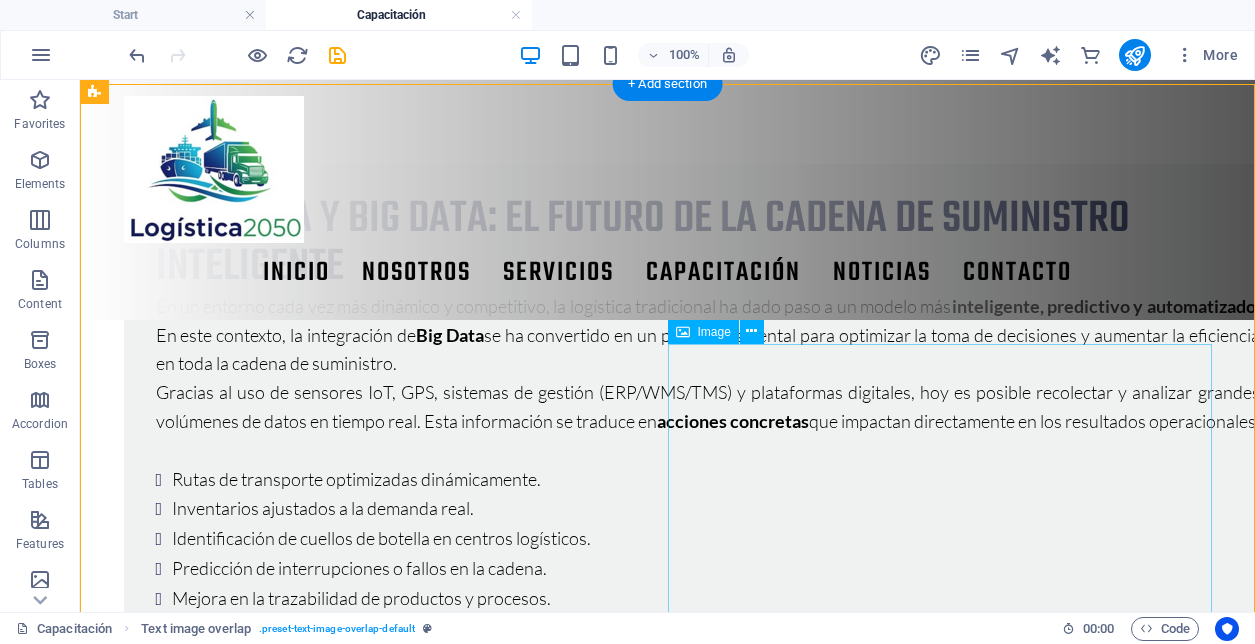 scroll, scrollTop: 363, scrollLeft: 0, axis: vertical 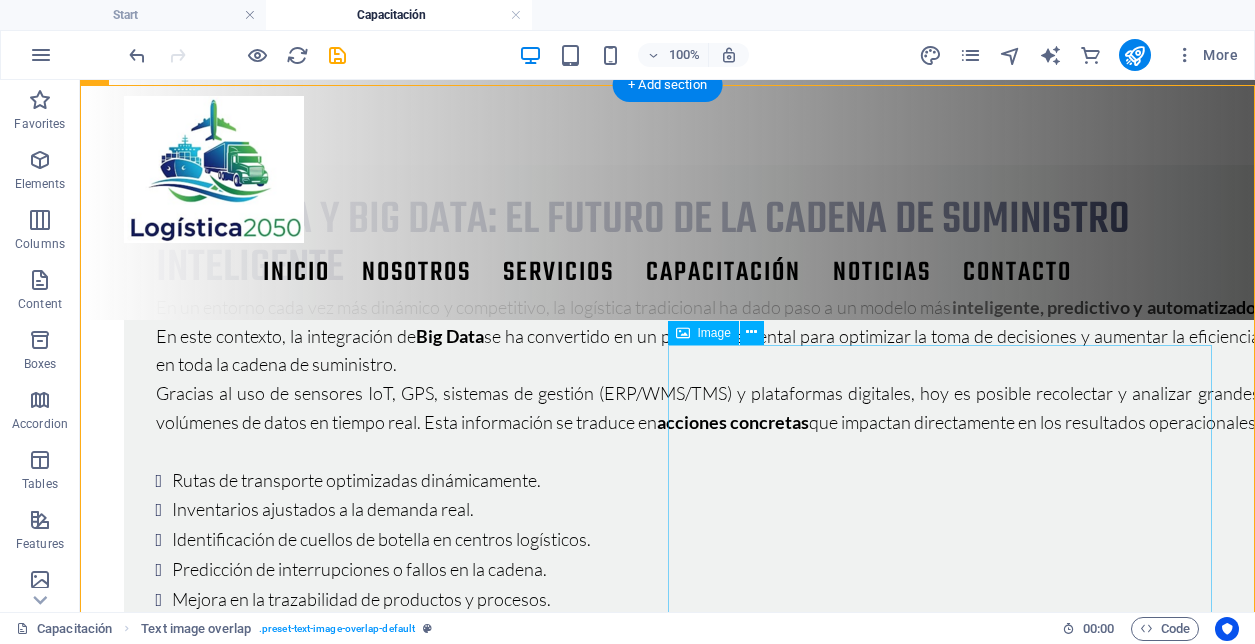click at bounding box center [668, 1335] 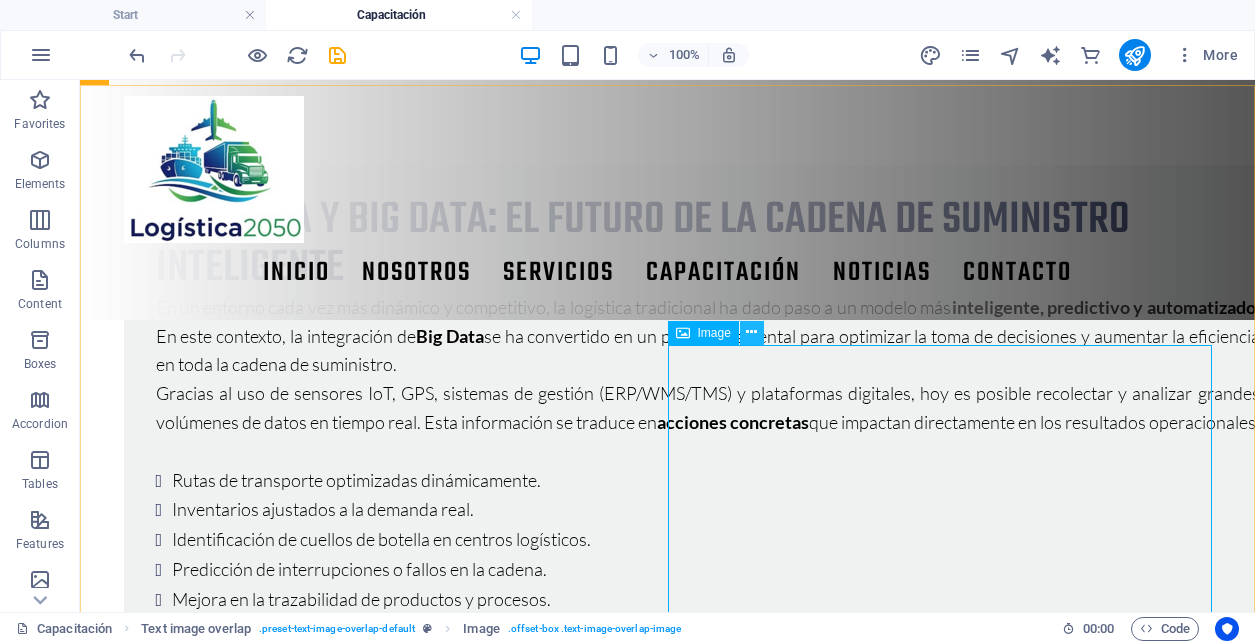 click at bounding box center (751, 332) 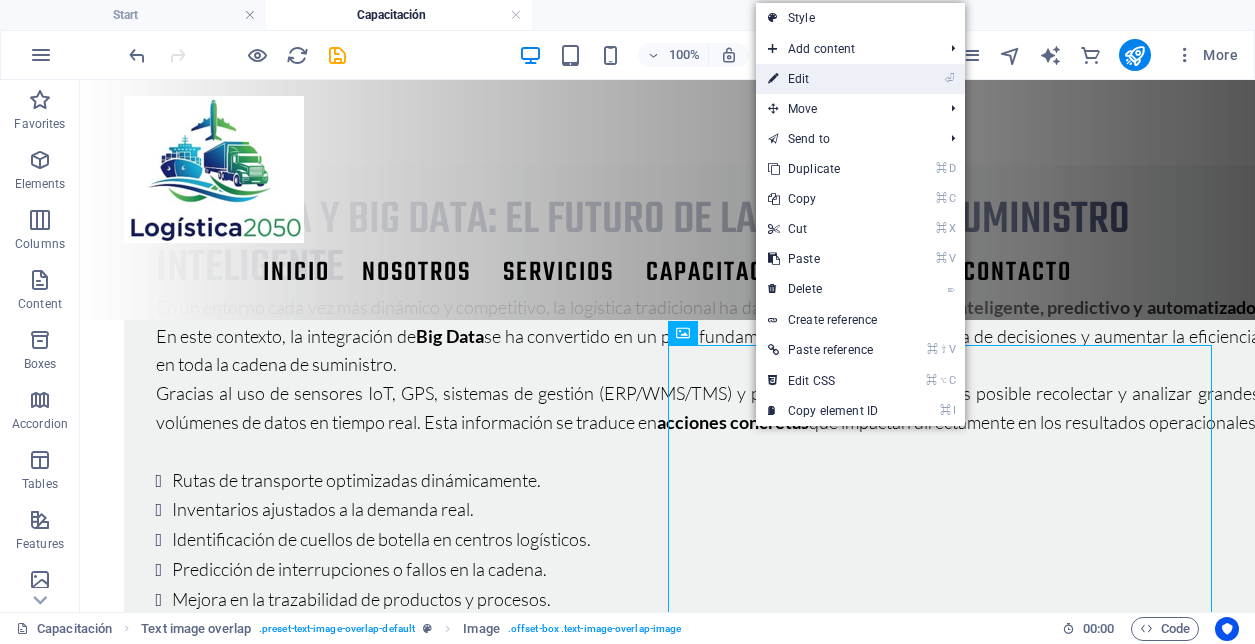 click on "⏎  Edit" at bounding box center (823, 79) 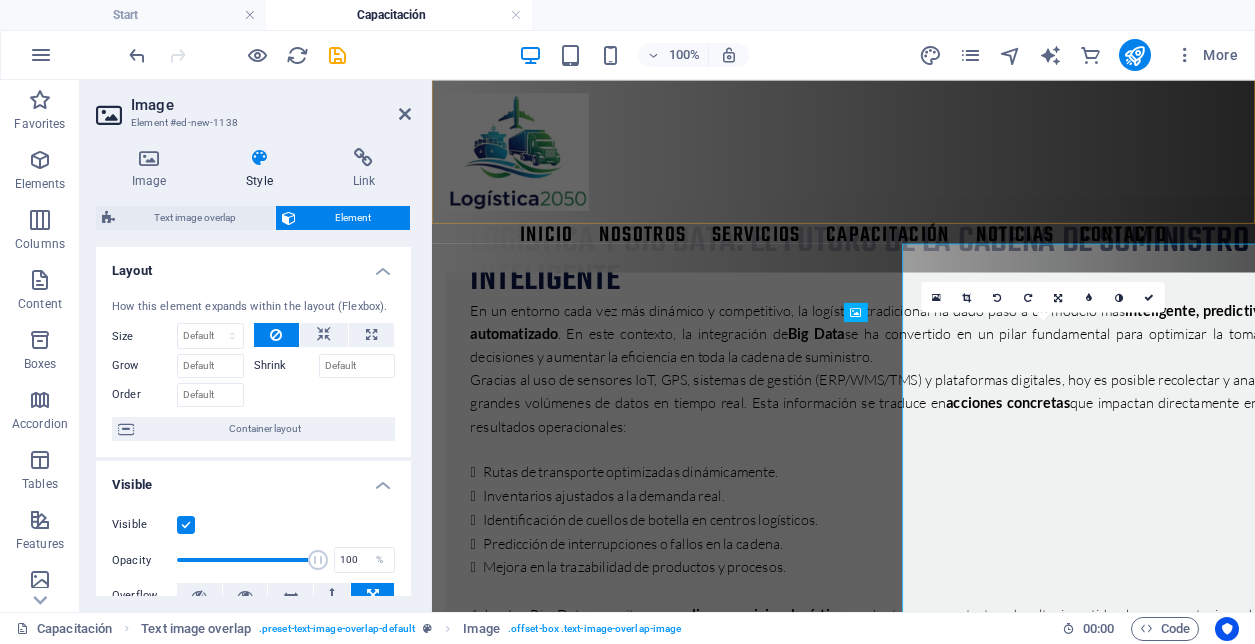 scroll, scrollTop: 424, scrollLeft: 0, axis: vertical 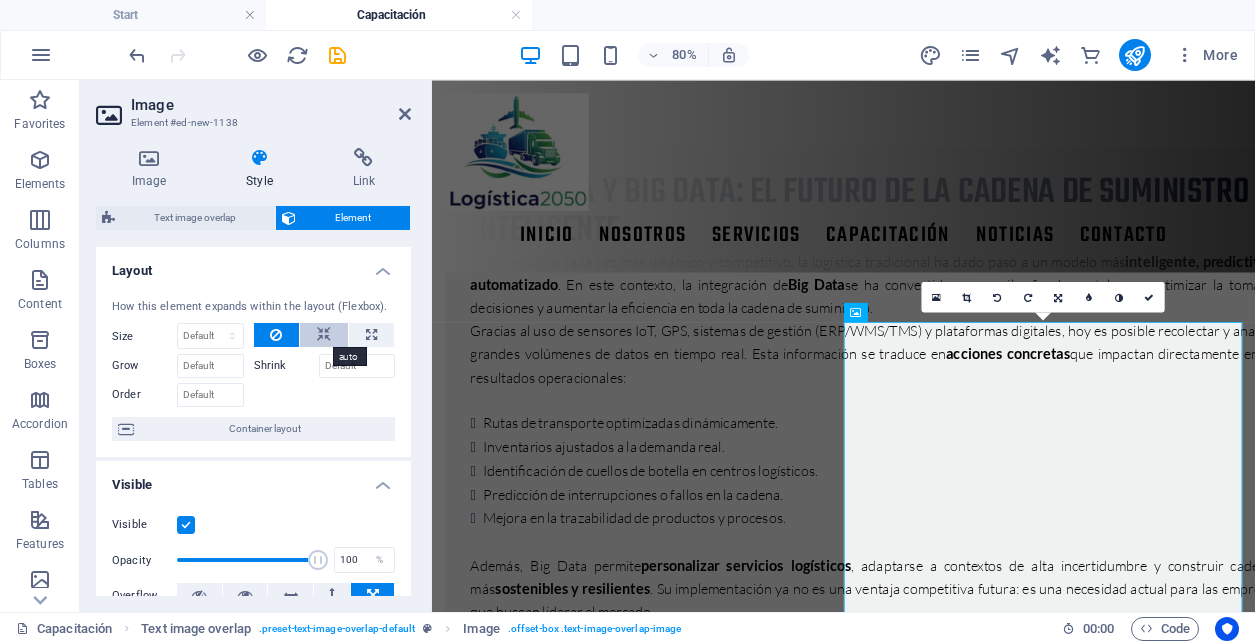 click at bounding box center [324, 335] 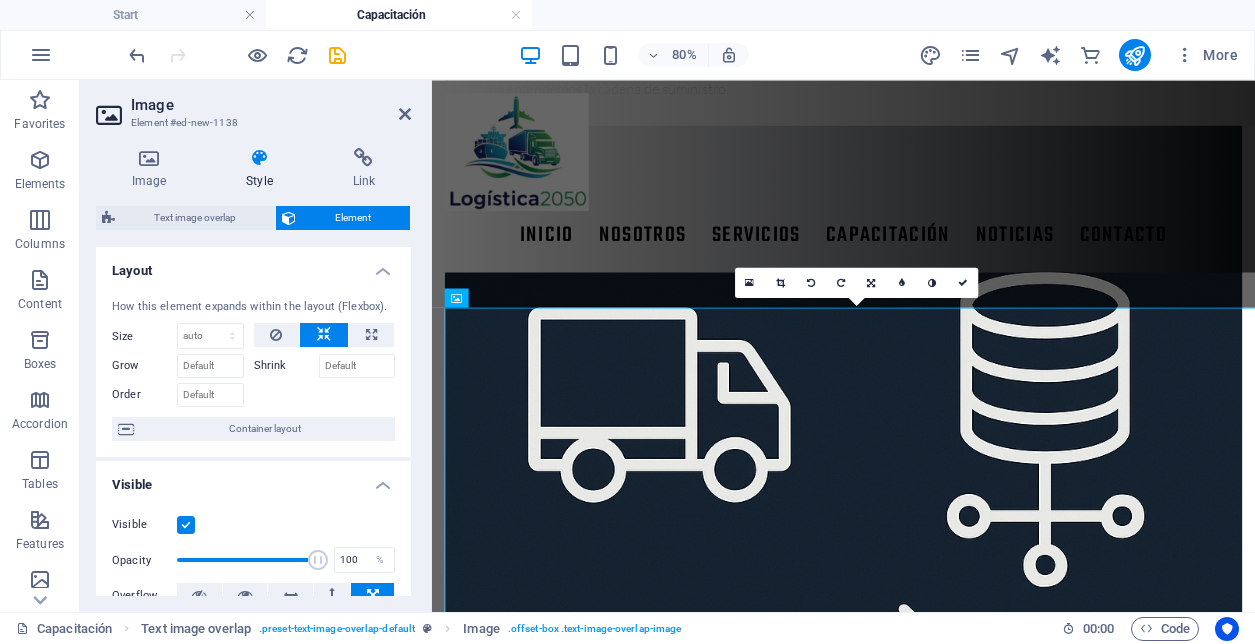 scroll, scrollTop: 1373, scrollLeft: 0, axis: vertical 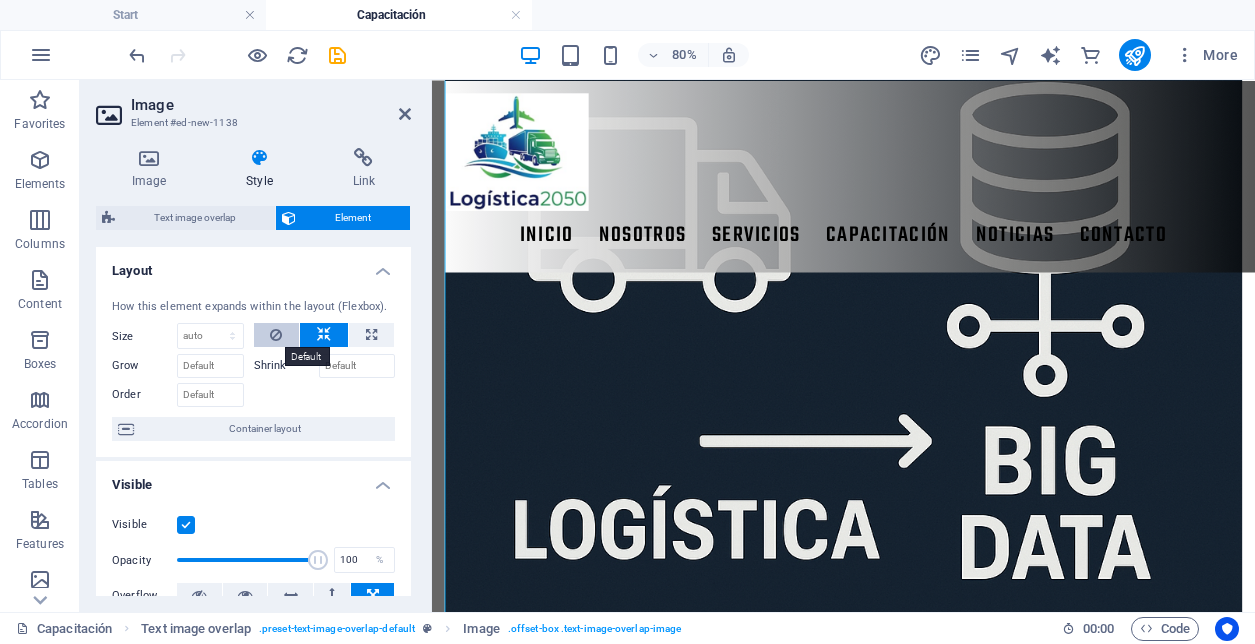 click at bounding box center [276, 335] 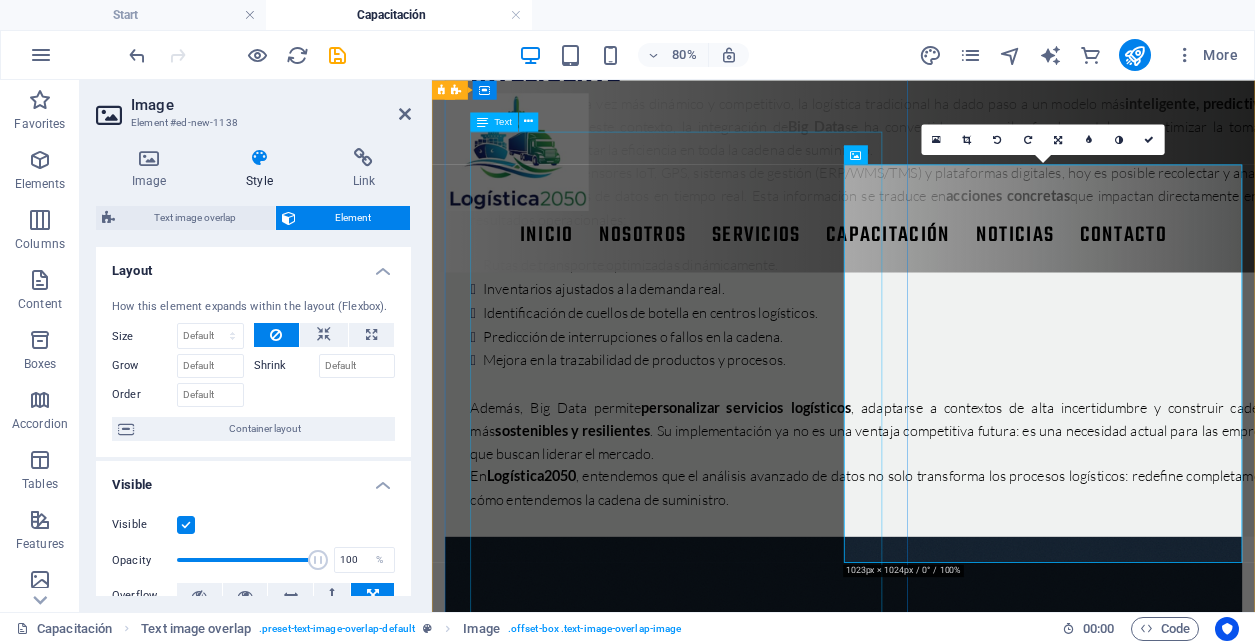 scroll, scrollTop: 621, scrollLeft: 0, axis: vertical 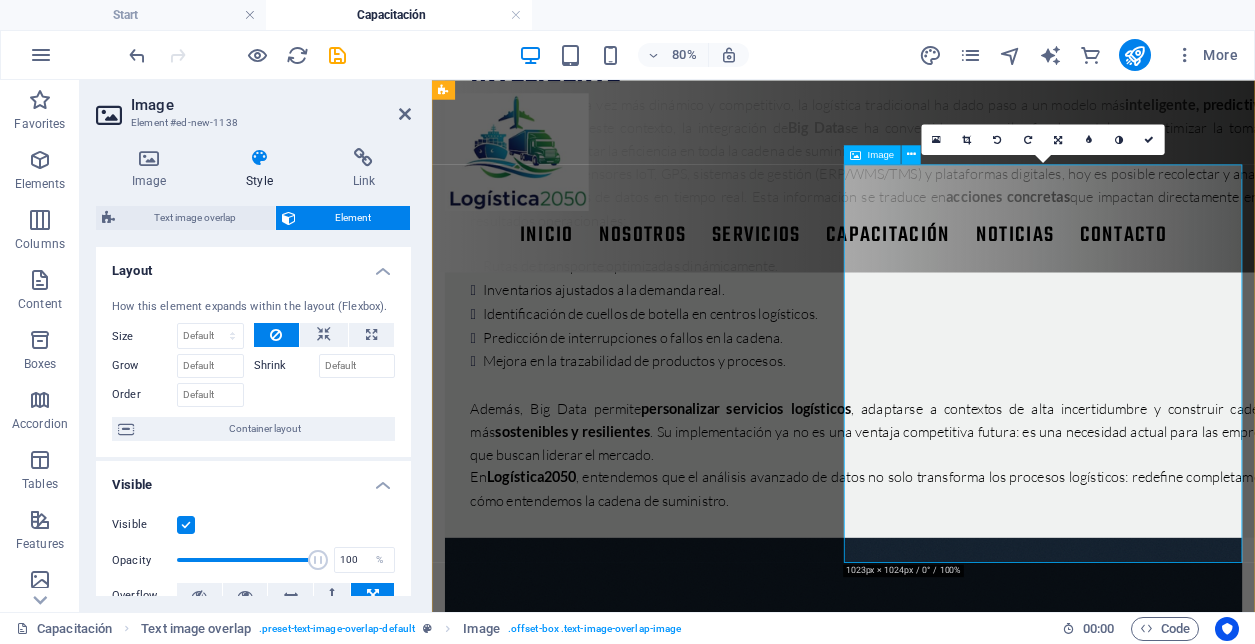 click at bounding box center (946, 1149) 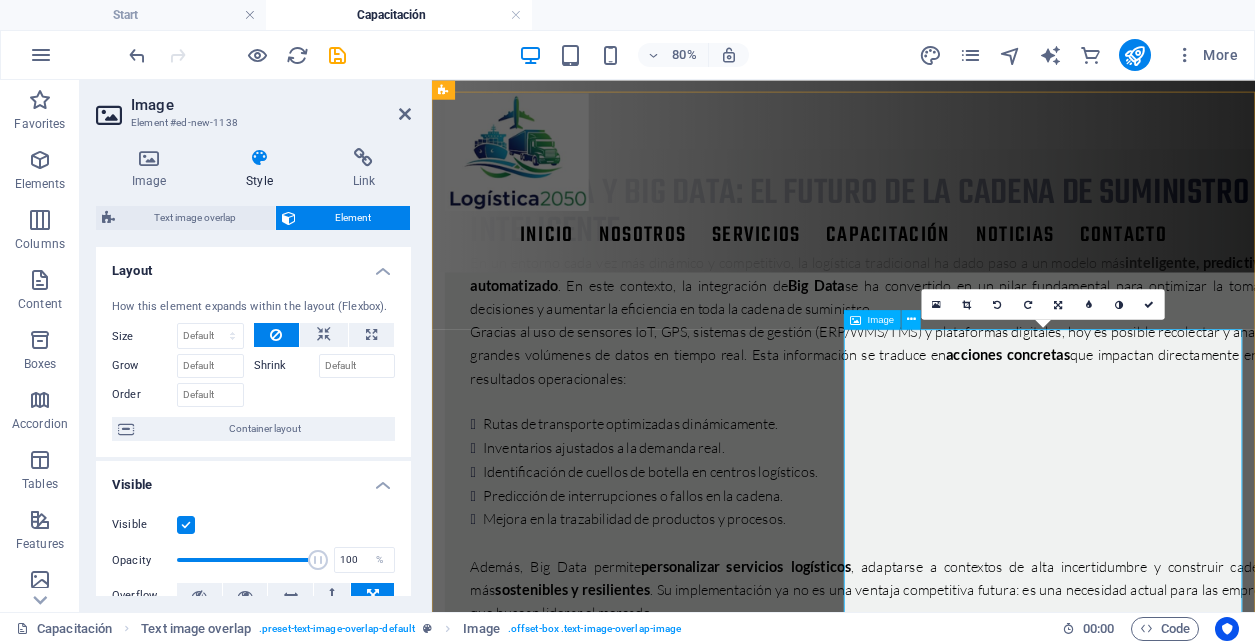 scroll, scrollTop: 400, scrollLeft: 0, axis: vertical 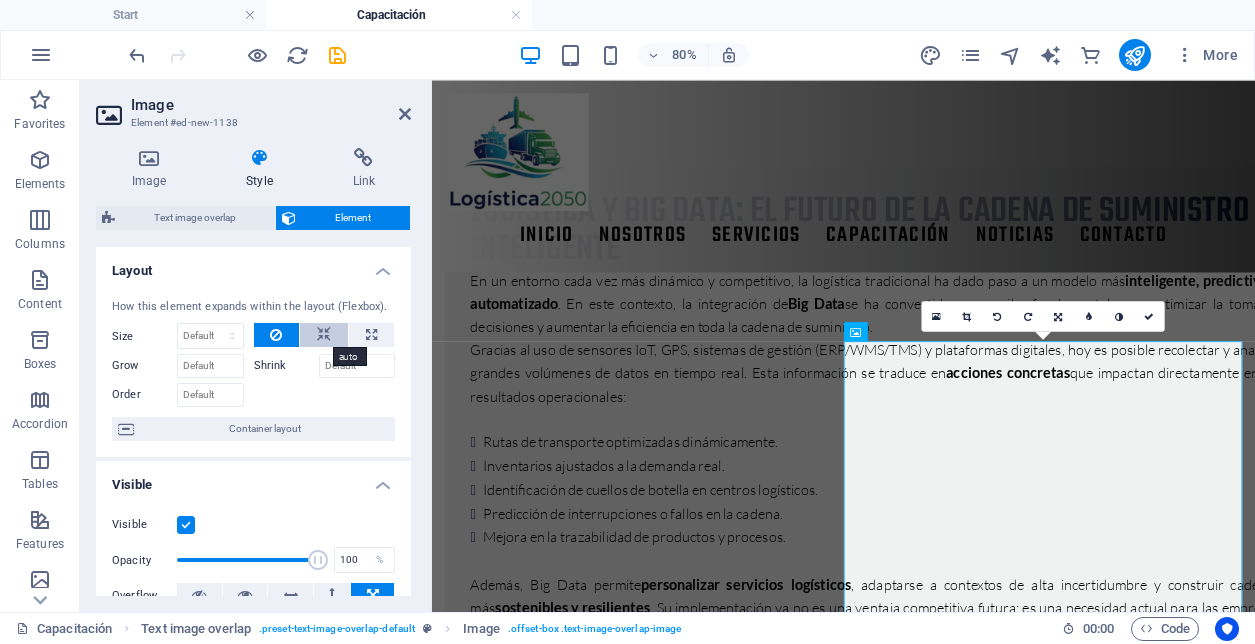 click at bounding box center (324, 335) 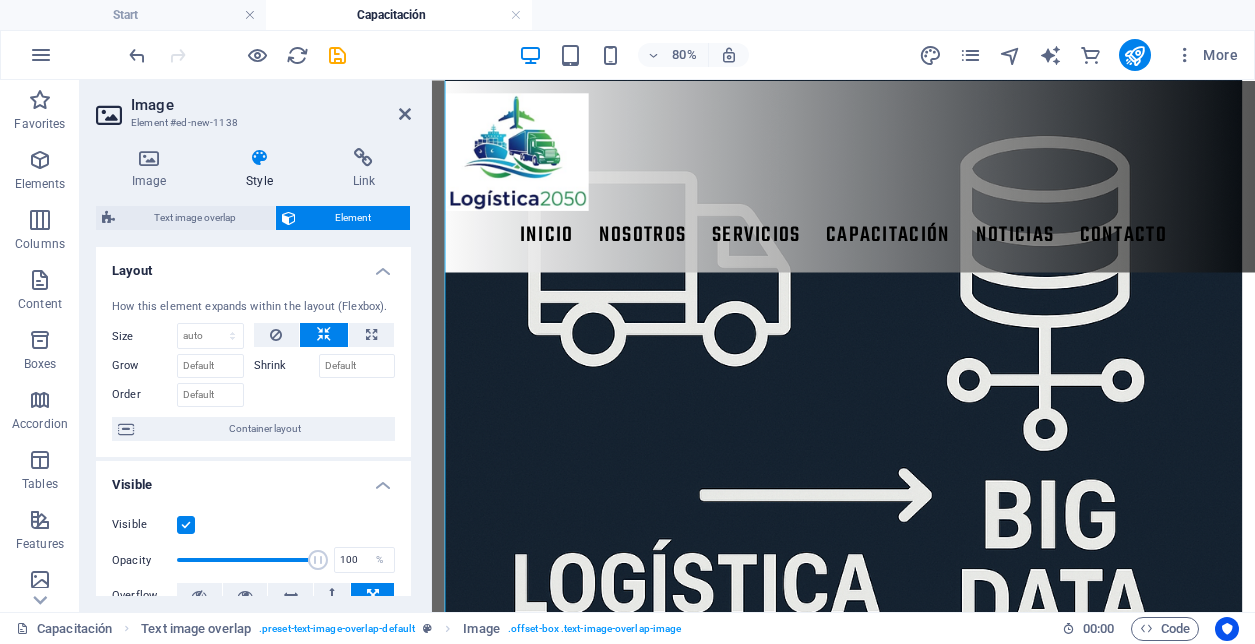 scroll, scrollTop: 1373, scrollLeft: 0, axis: vertical 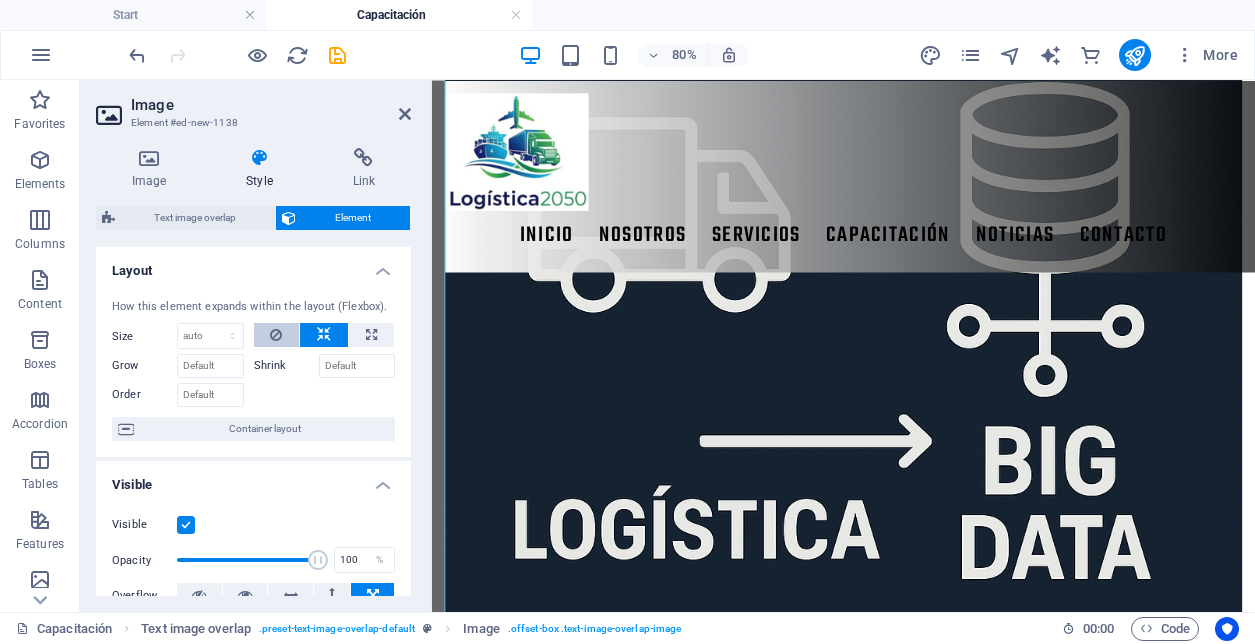 click at bounding box center (276, 335) 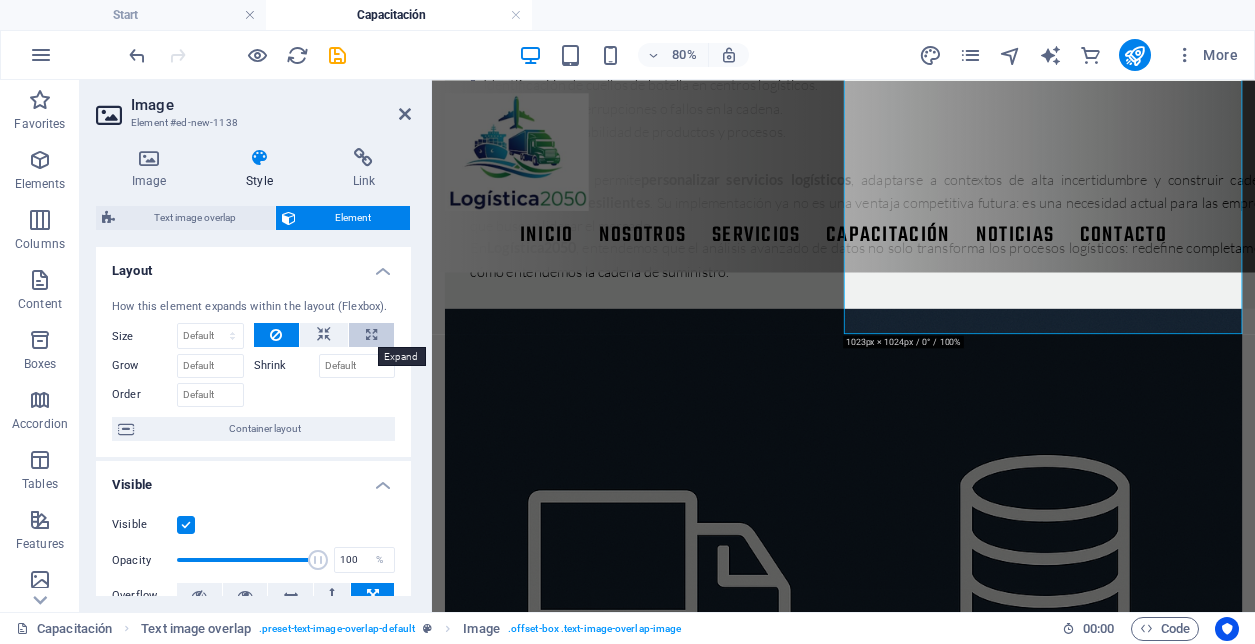 click at bounding box center [371, 335] 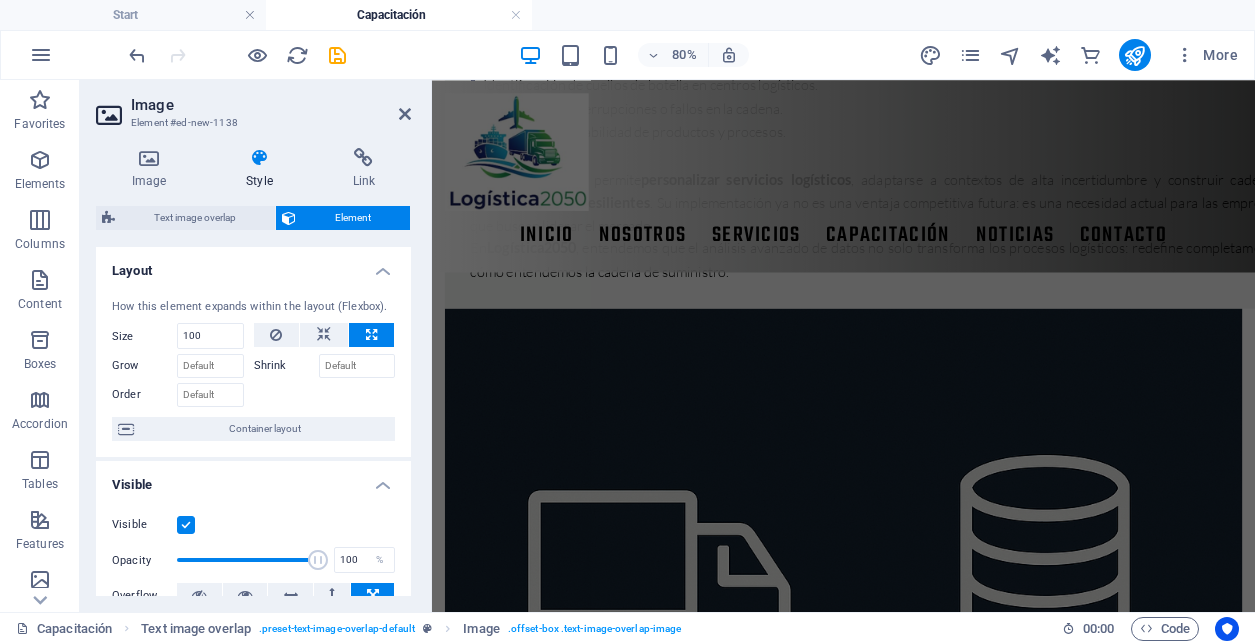 type on "100" 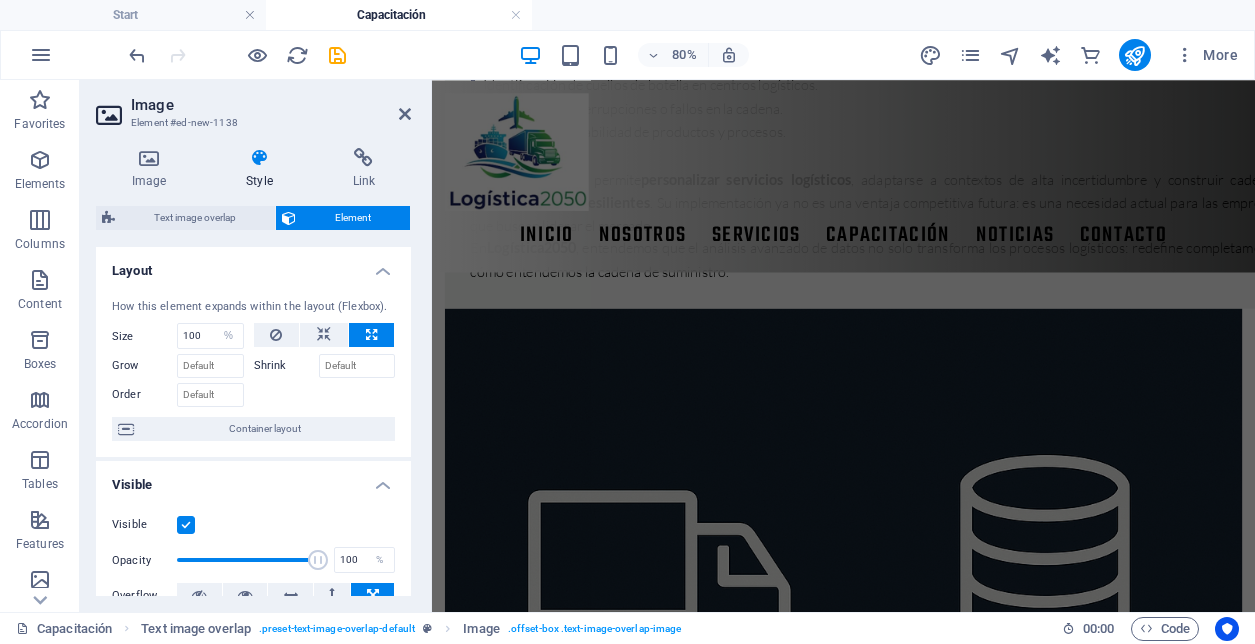 scroll, scrollTop: 1373, scrollLeft: 0, axis: vertical 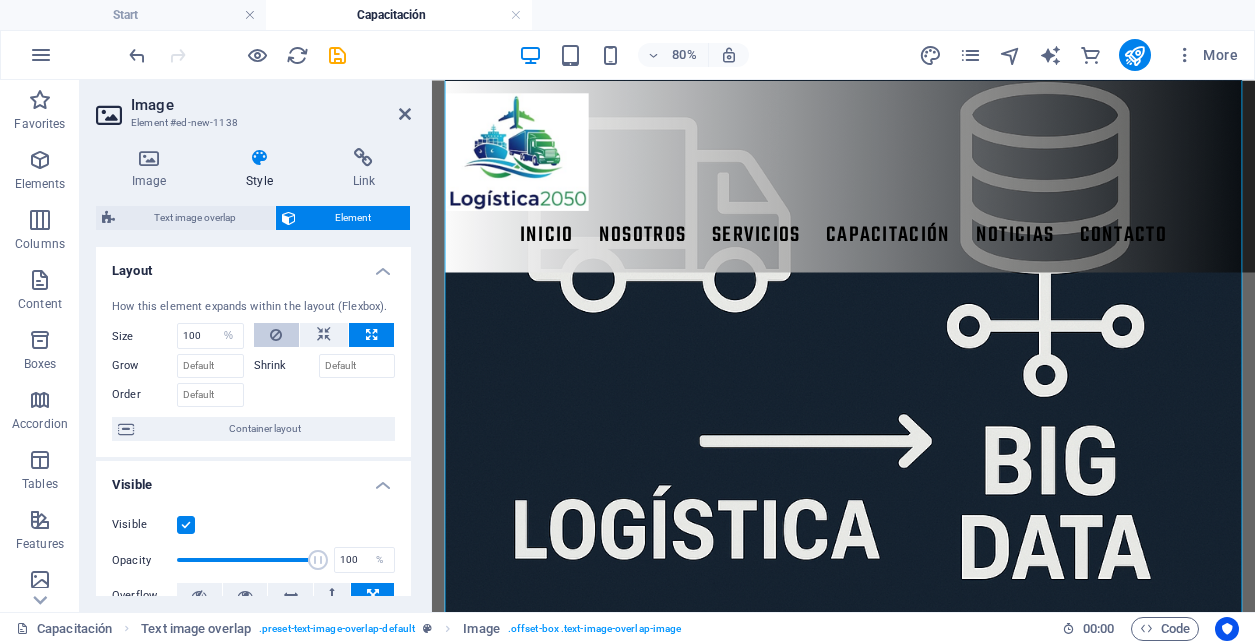 click at bounding box center (276, 335) 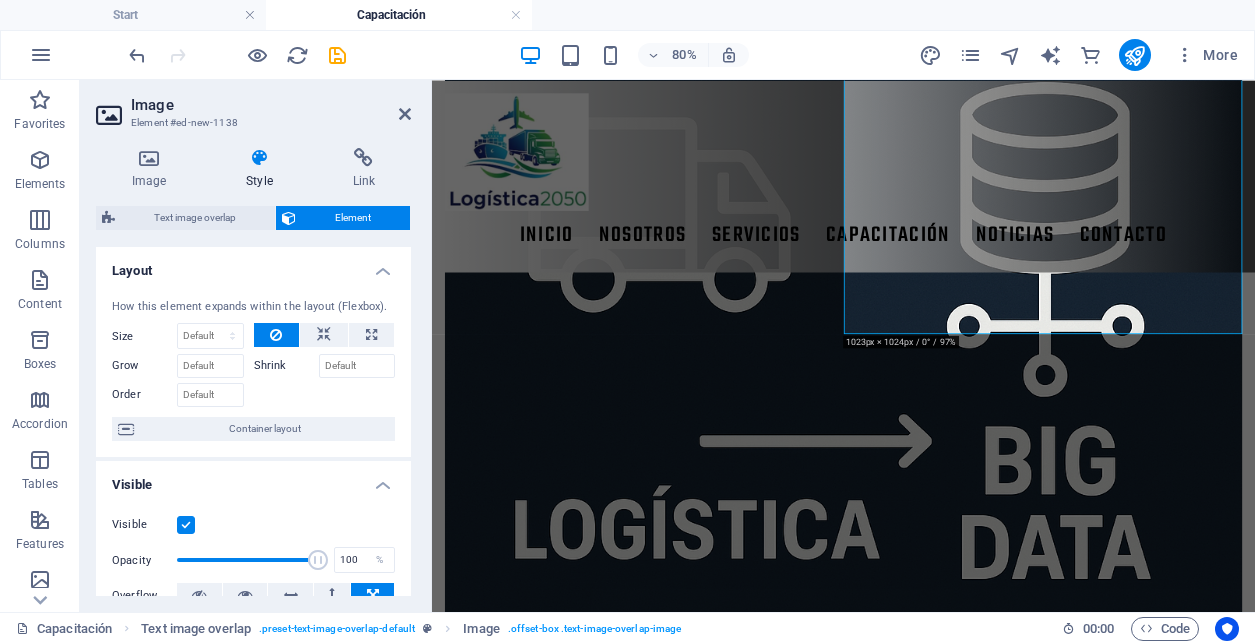 scroll, scrollTop: 907, scrollLeft: 0, axis: vertical 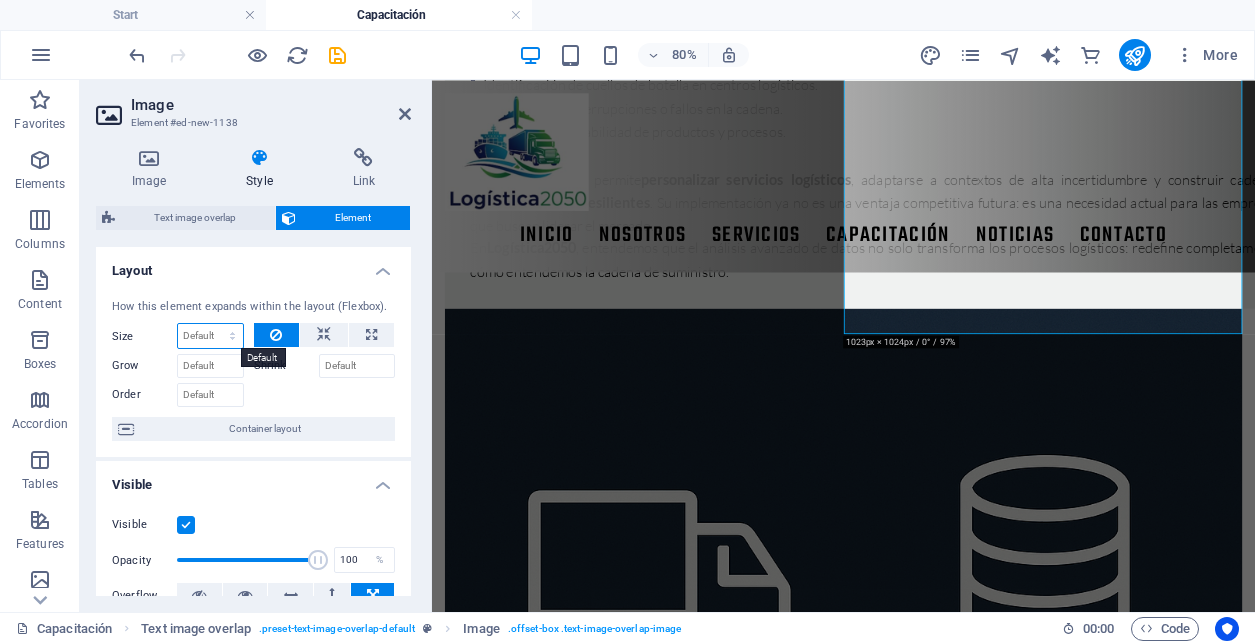 click on "Default auto px % 1/1 1/2 1/3 1/4 1/5 1/6 1/7 1/8 1/9 1/10" at bounding box center (210, 336) 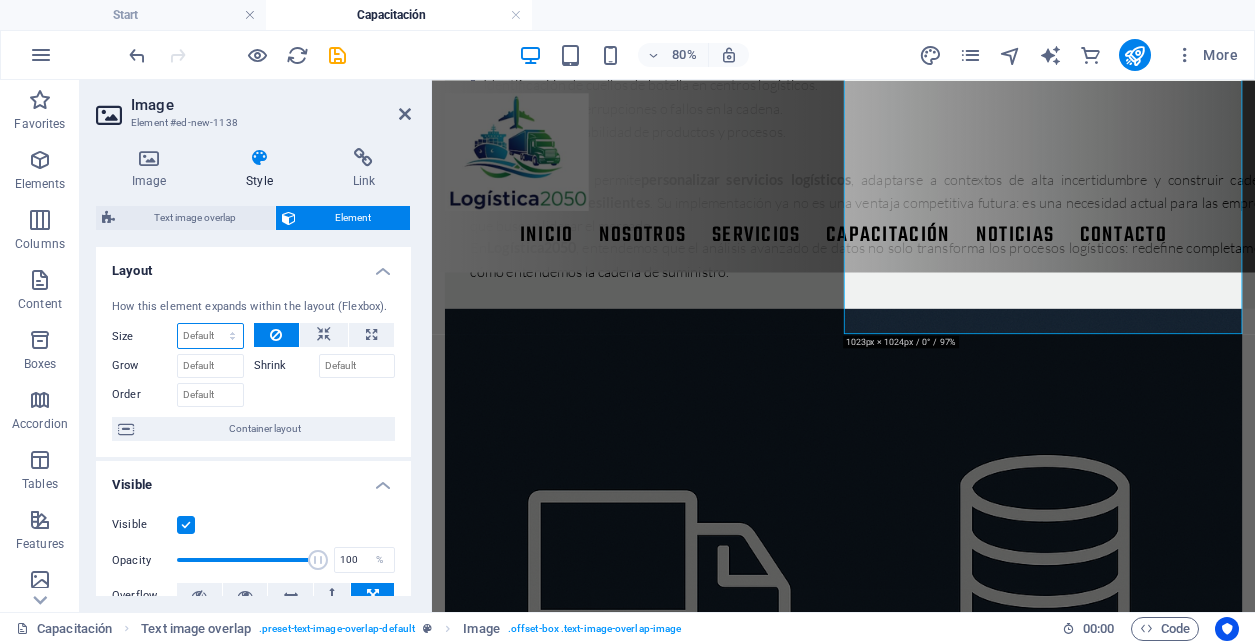 select on "1/2" 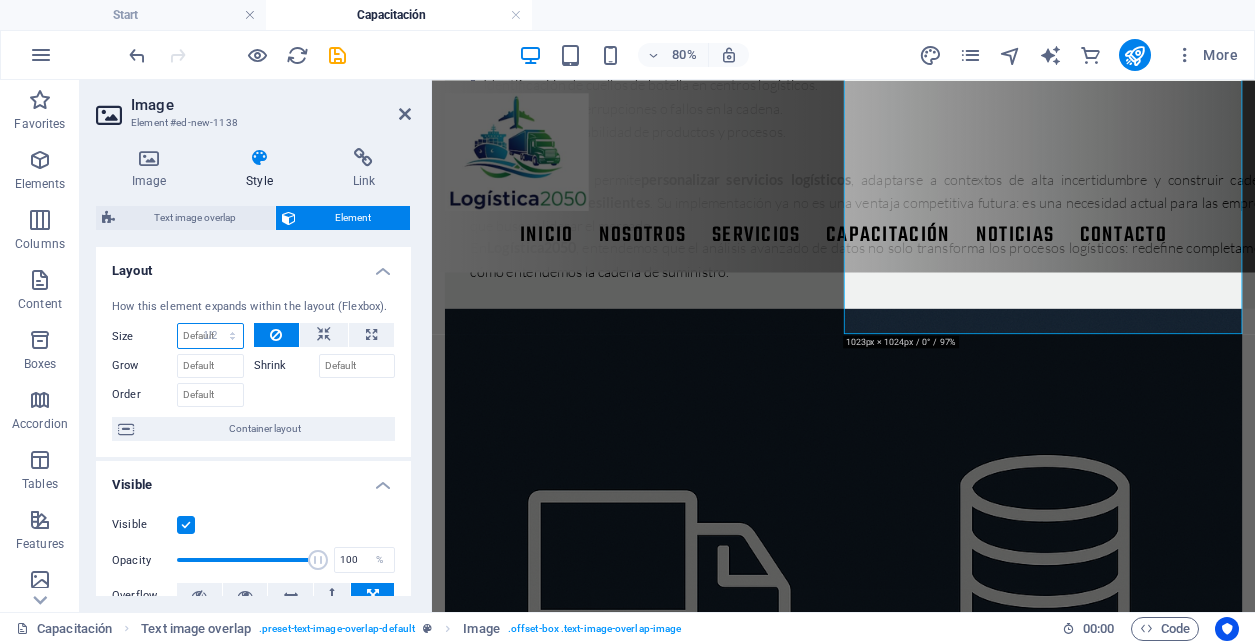 type on "50" 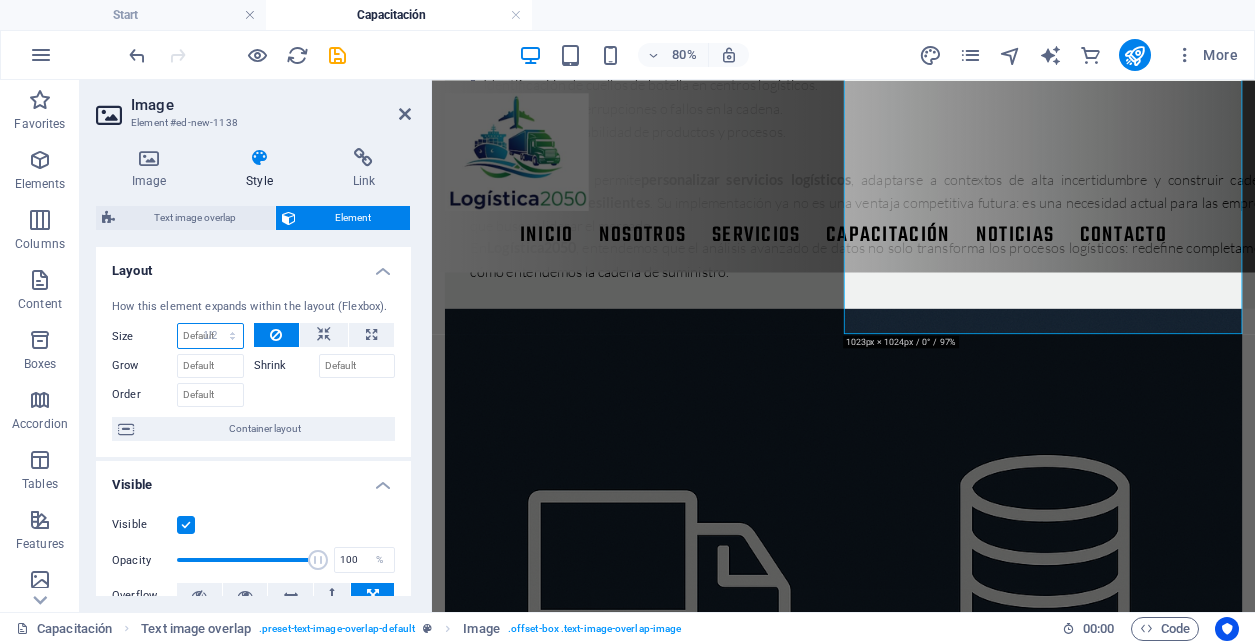 select on "%" 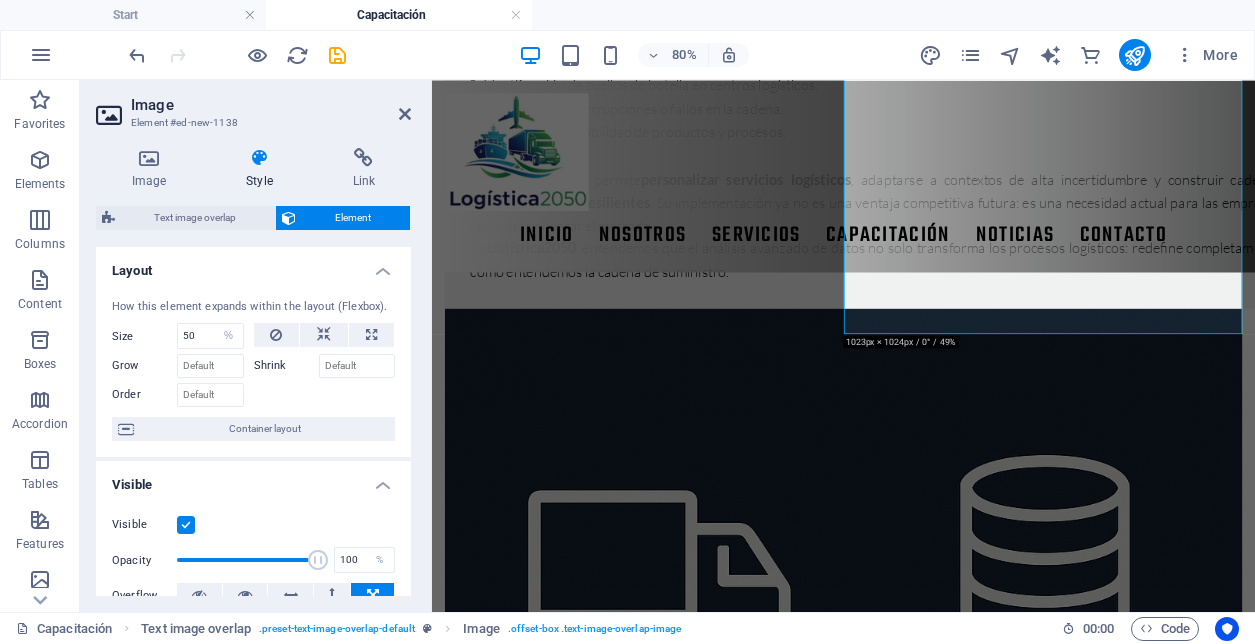 click at bounding box center (325, 392) 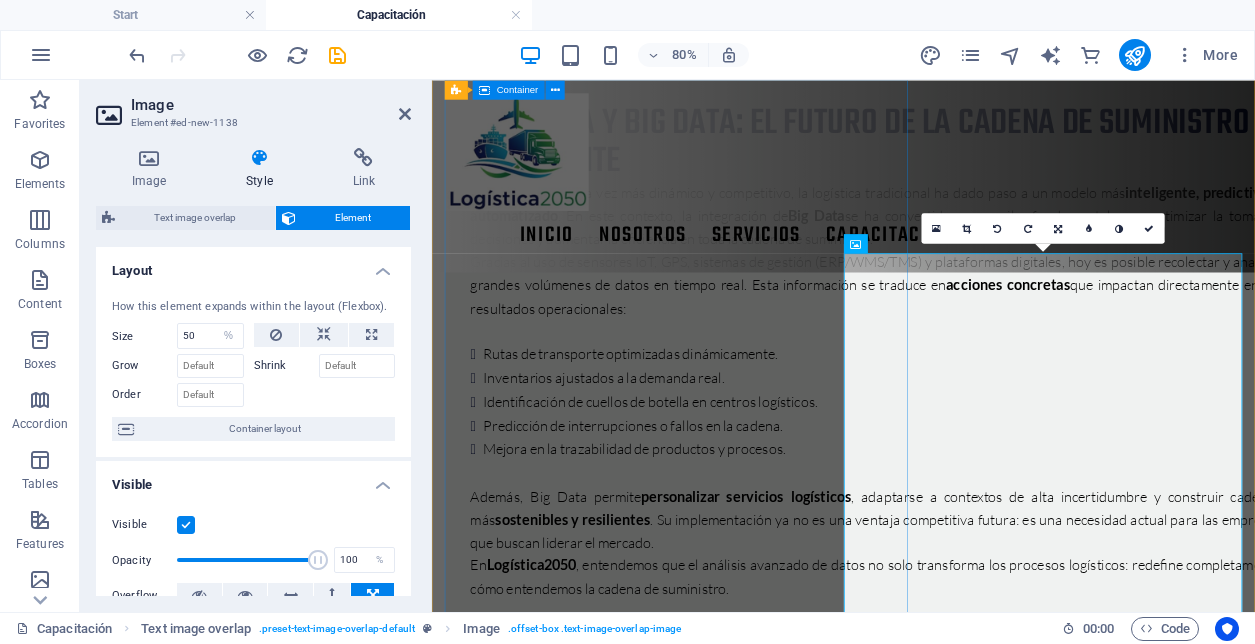 scroll, scrollTop: 510, scrollLeft: 0, axis: vertical 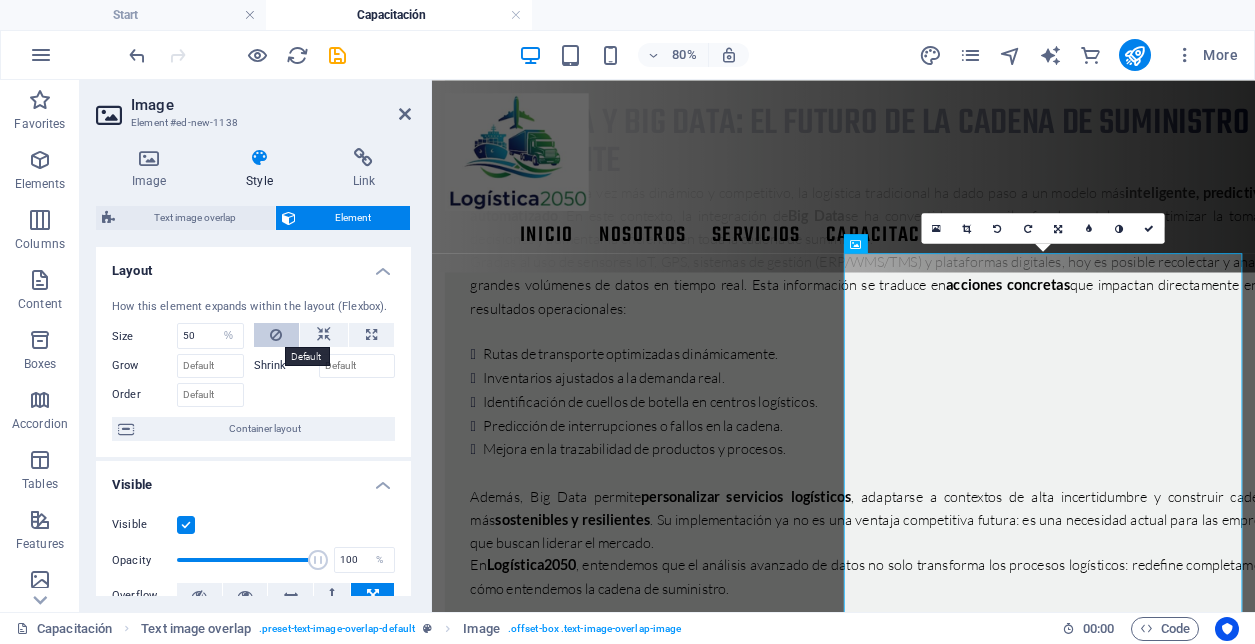 click at bounding box center [276, 335] 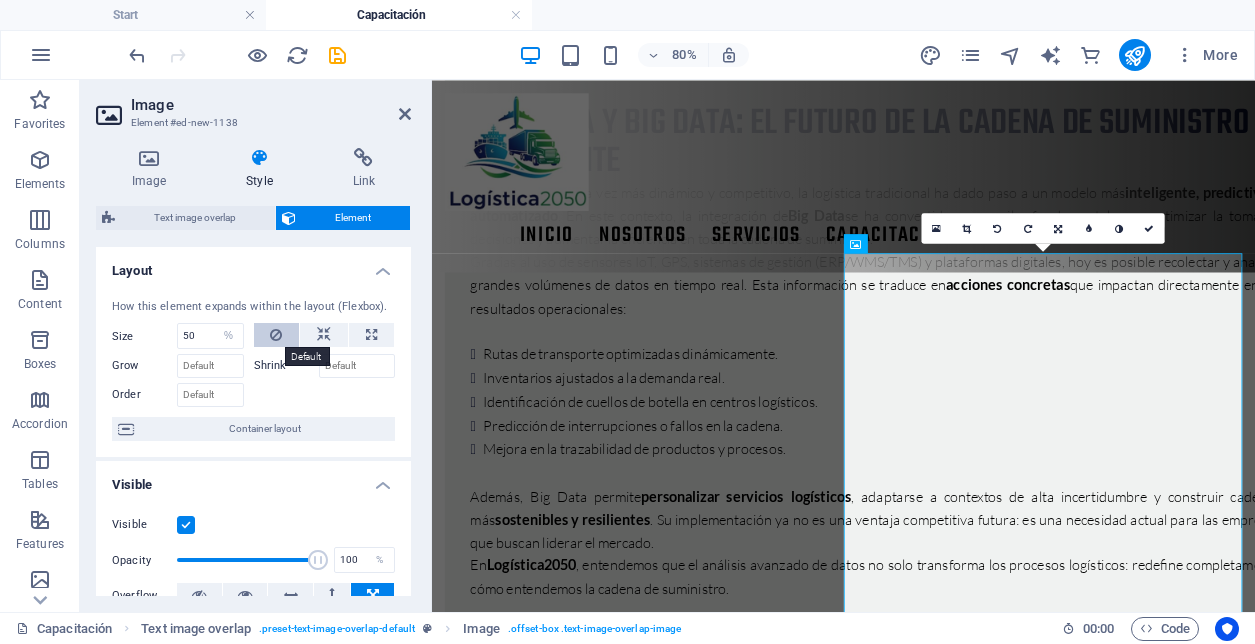 type 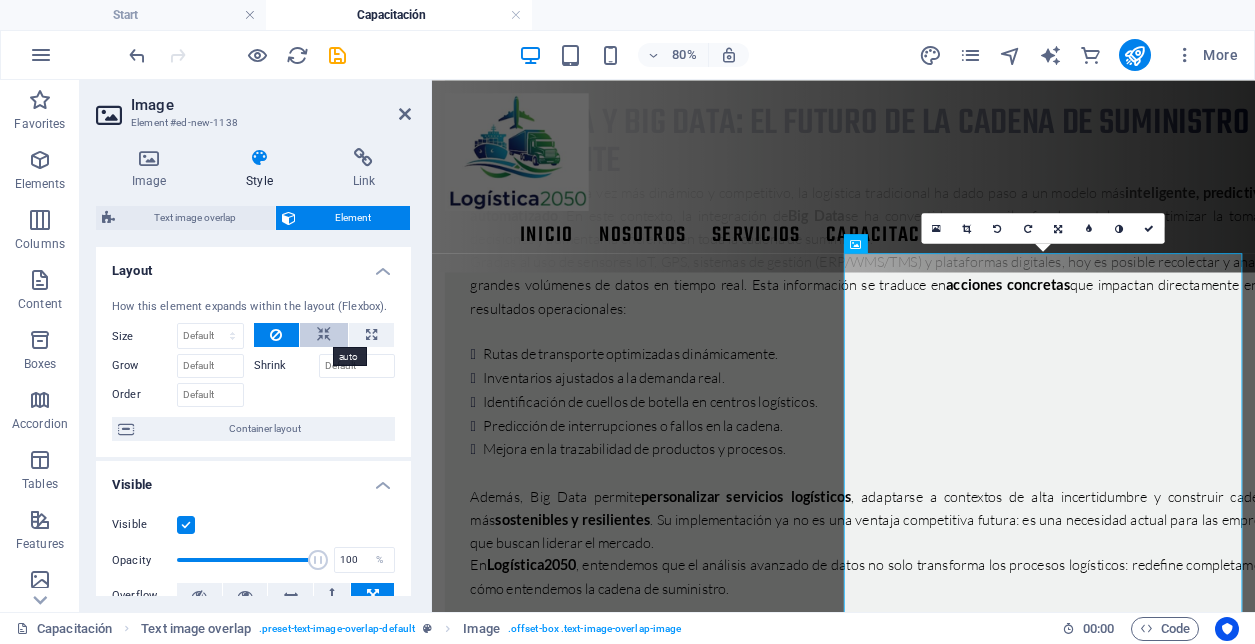 click at bounding box center [324, 335] 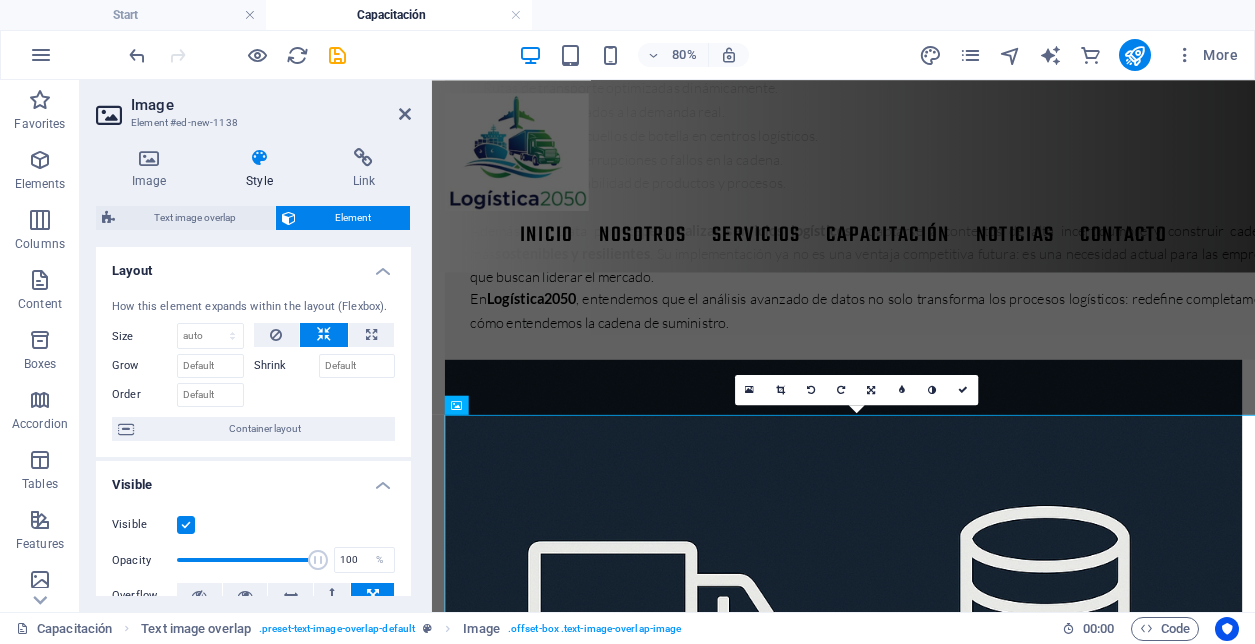 scroll, scrollTop: 1373, scrollLeft: 0, axis: vertical 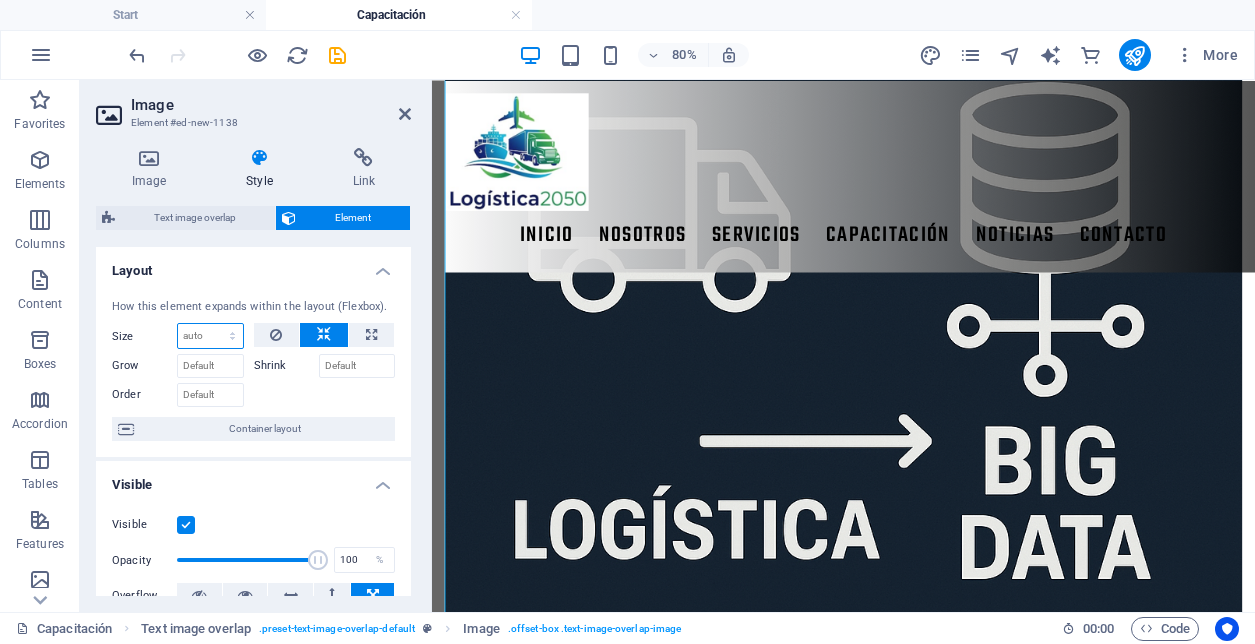 click on "Default auto px % 1/1 1/2 1/3 1/4 1/5 1/6 1/7 1/8 1/9 1/10" at bounding box center (210, 336) 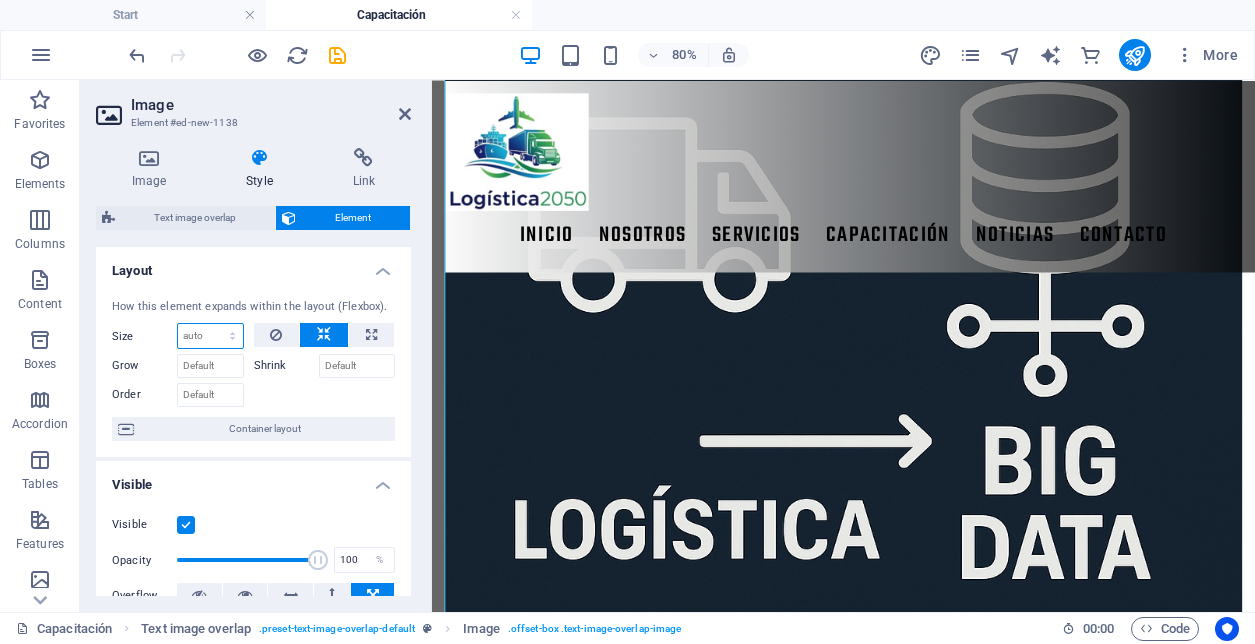 select on "1/5" 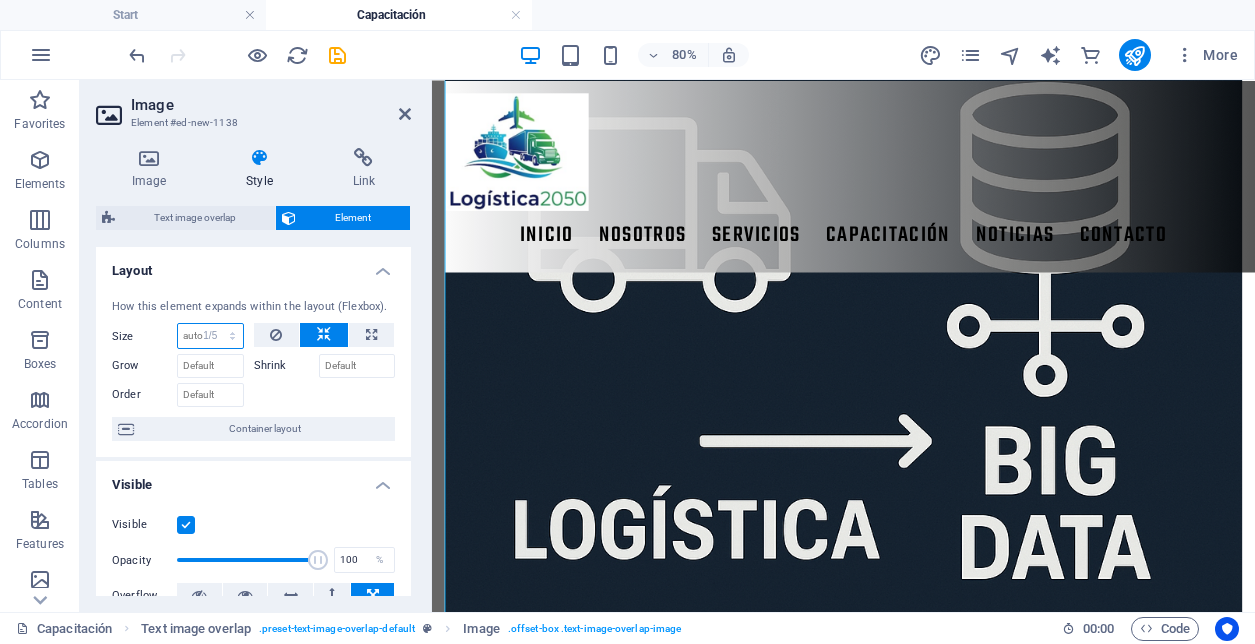 type on "20" 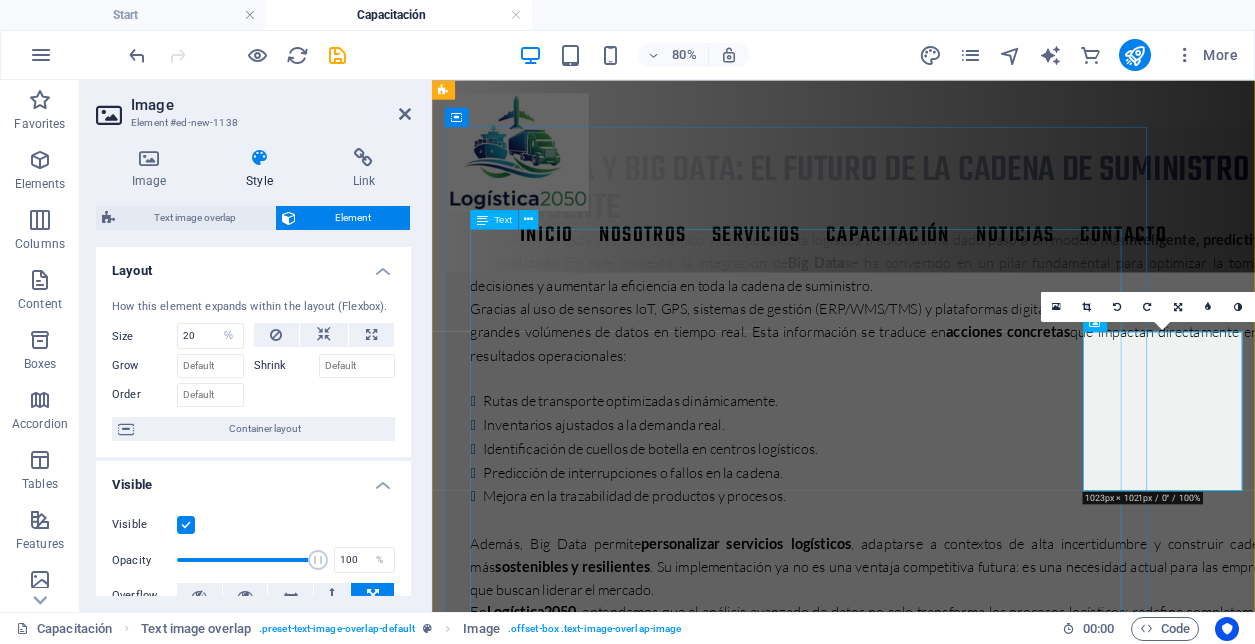scroll, scrollTop: 451, scrollLeft: 0, axis: vertical 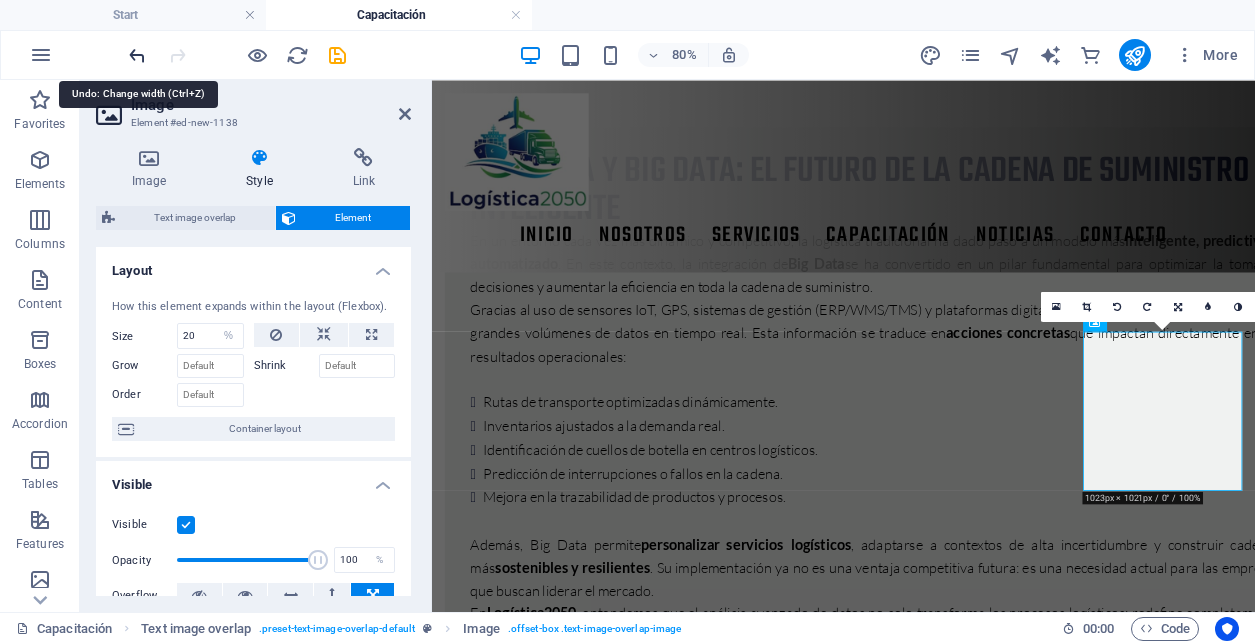 click at bounding box center [137, 55] 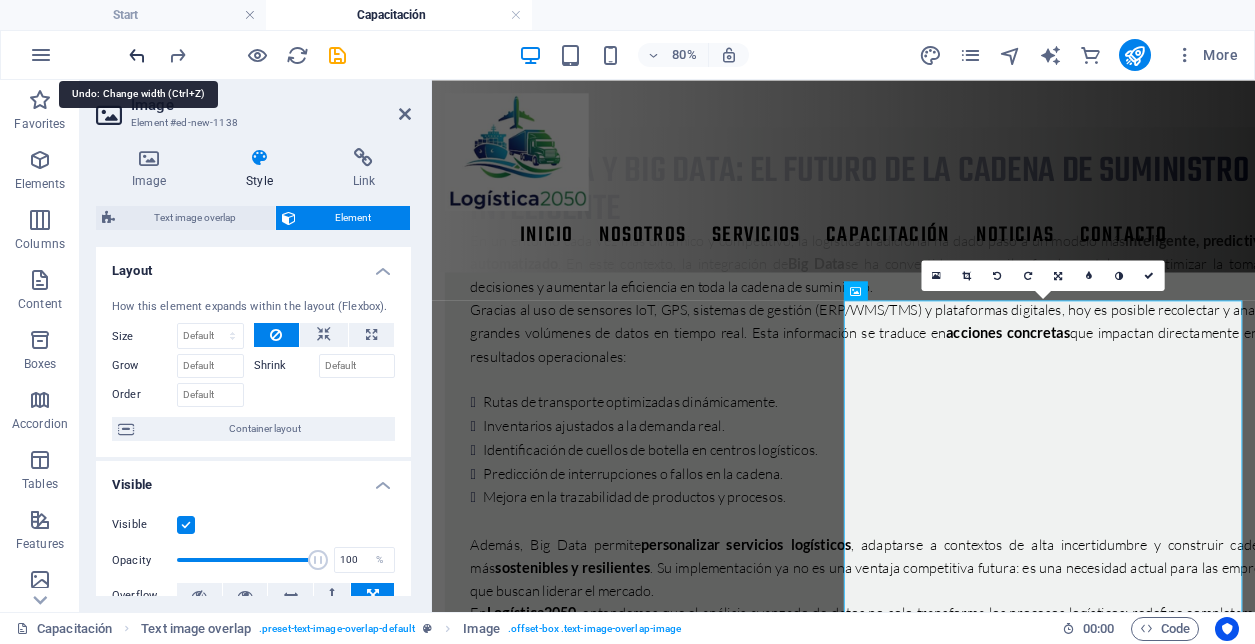 click at bounding box center (137, 55) 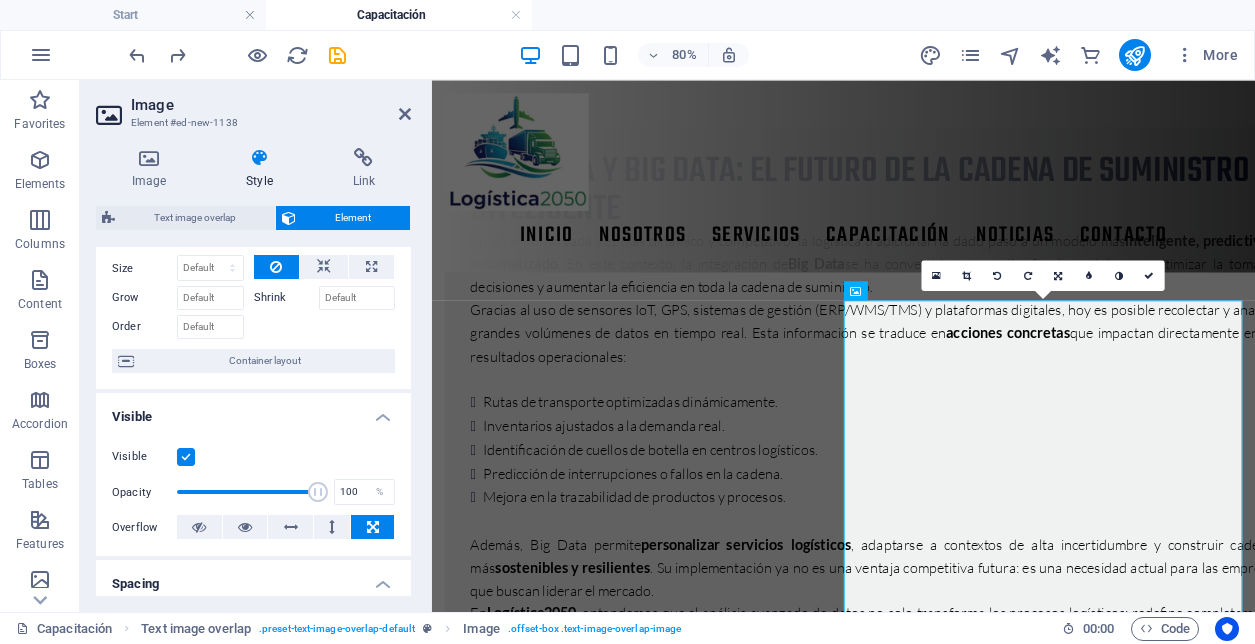 scroll, scrollTop: 18, scrollLeft: 0, axis: vertical 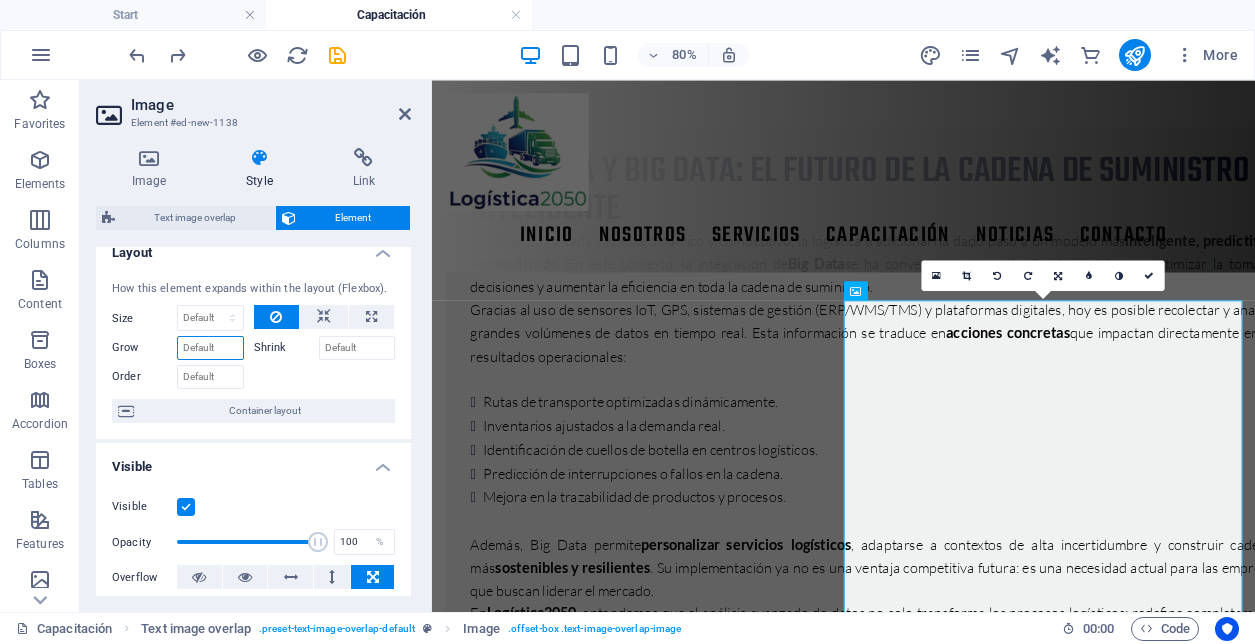 click on "Grow" at bounding box center (210, 348) 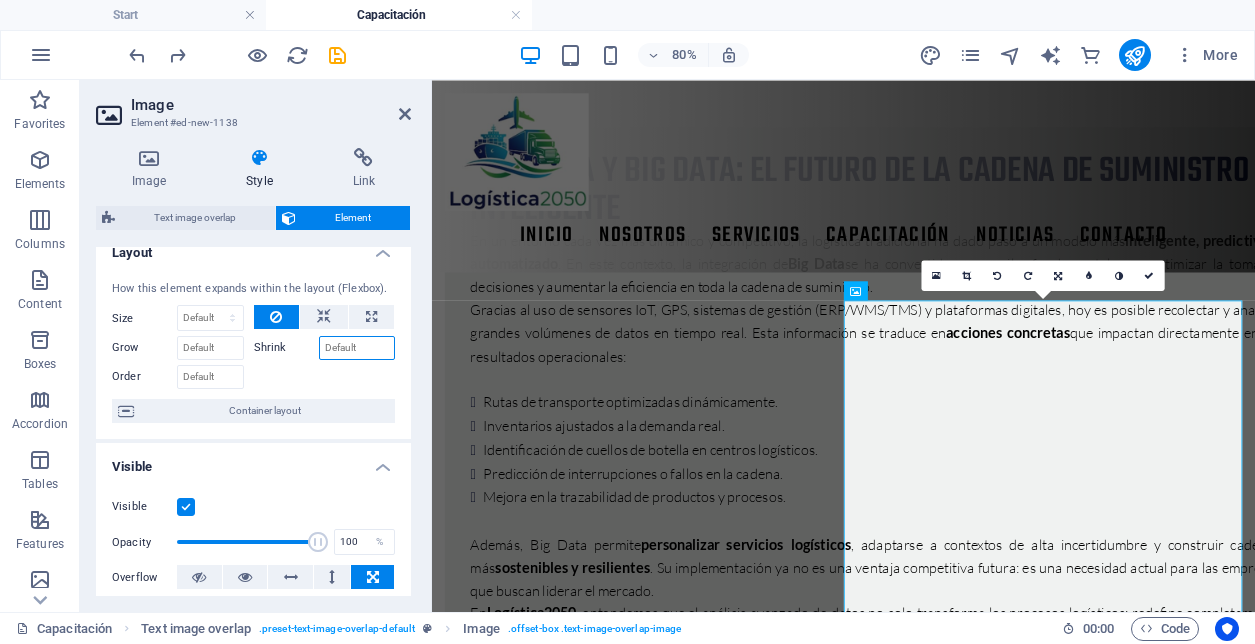 click on "Shrink" at bounding box center [357, 348] 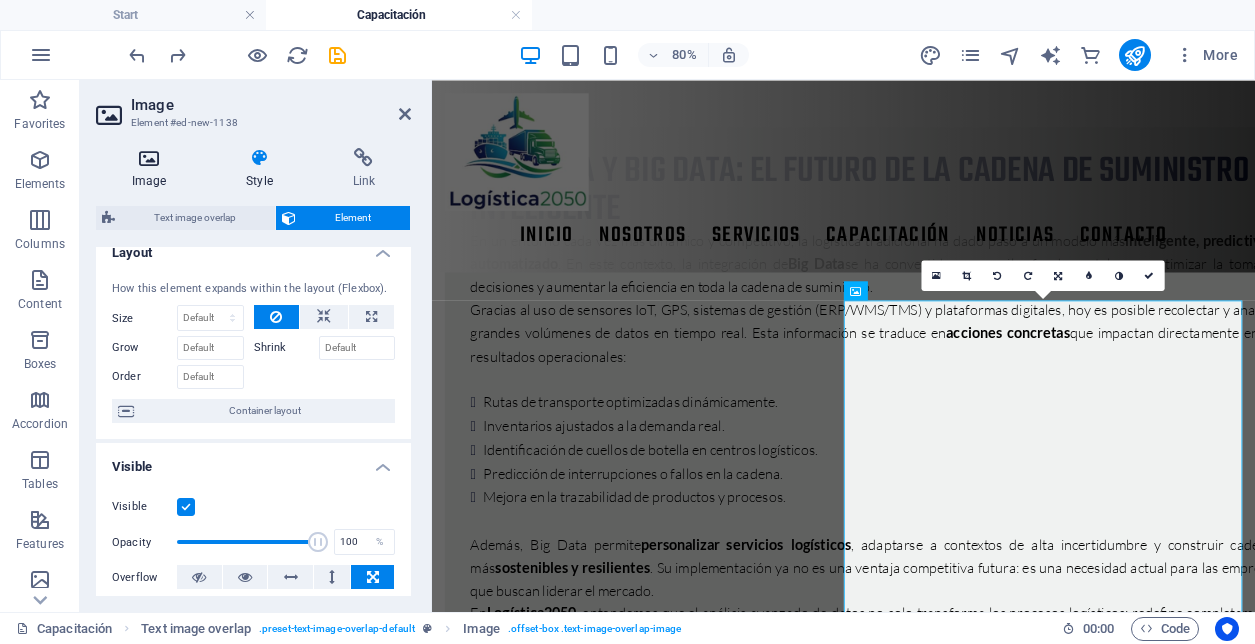 click at bounding box center [149, 158] 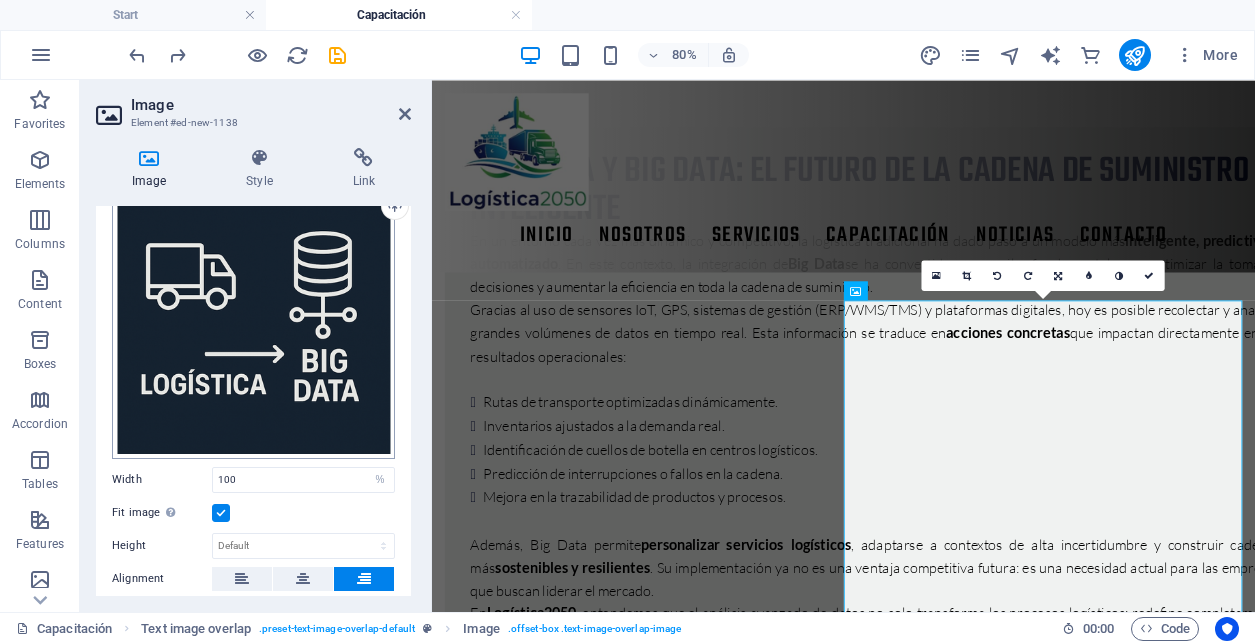 scroll, scrollTop: 112, scrollLeft: 0, axis: vertical 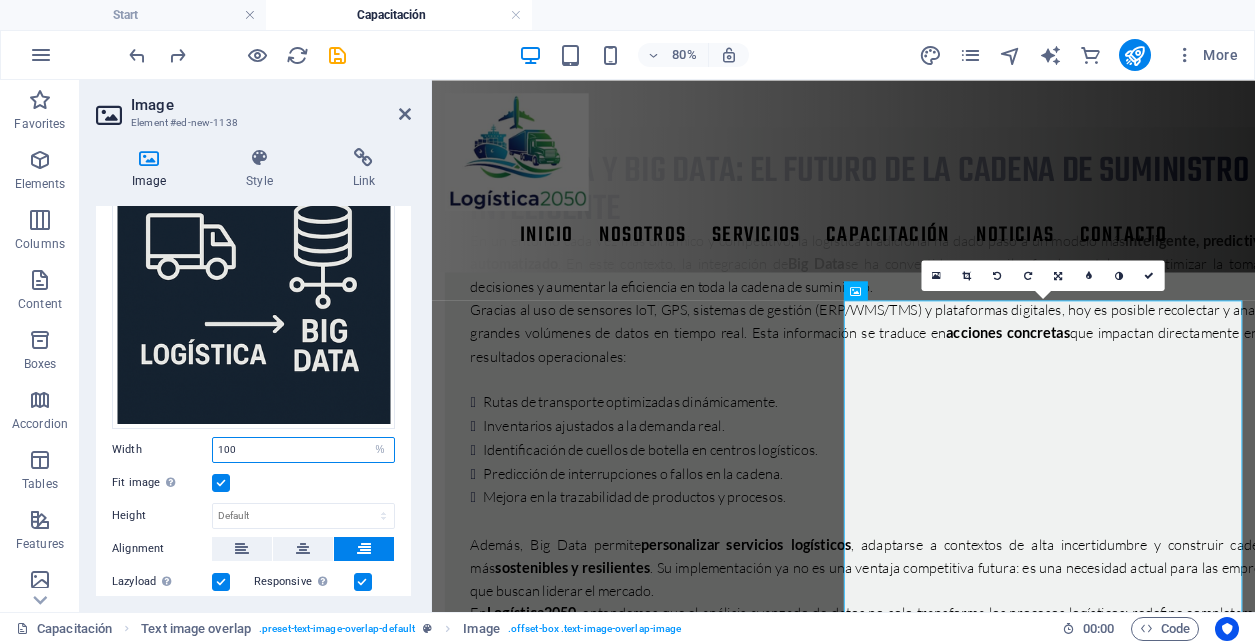 click on "100" at bounding box center (303, 450) 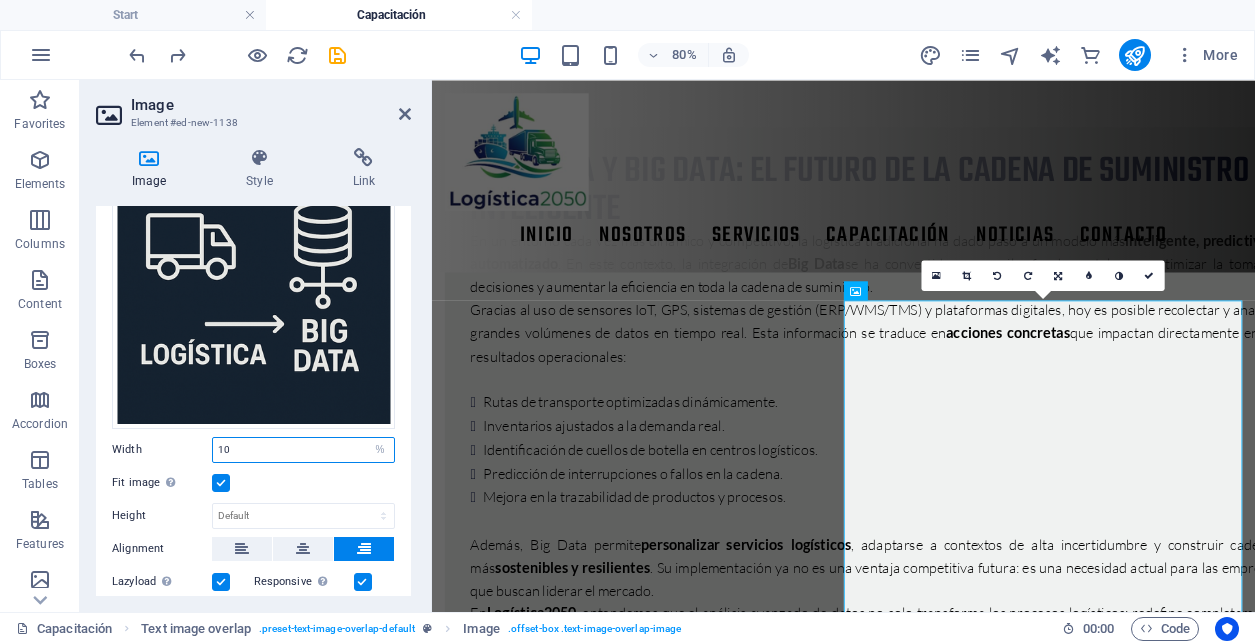 type on "1" 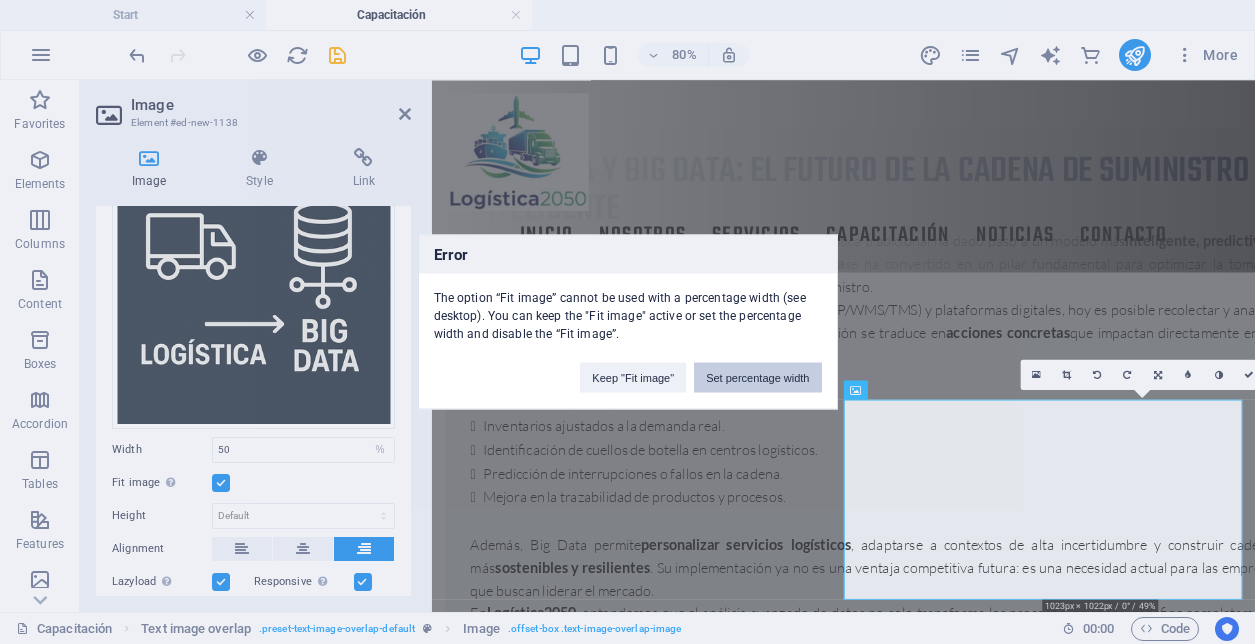 click on "Set percentage width" at bounding box center (757, 378) 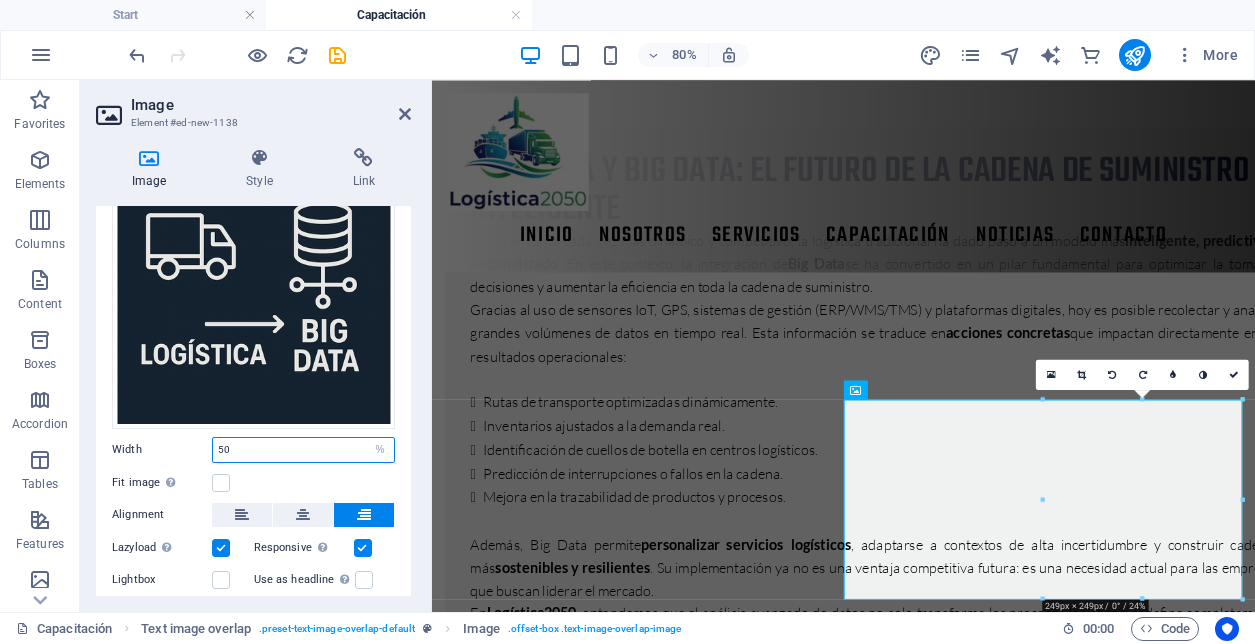 click on "50" at bounding box center (303, 450) 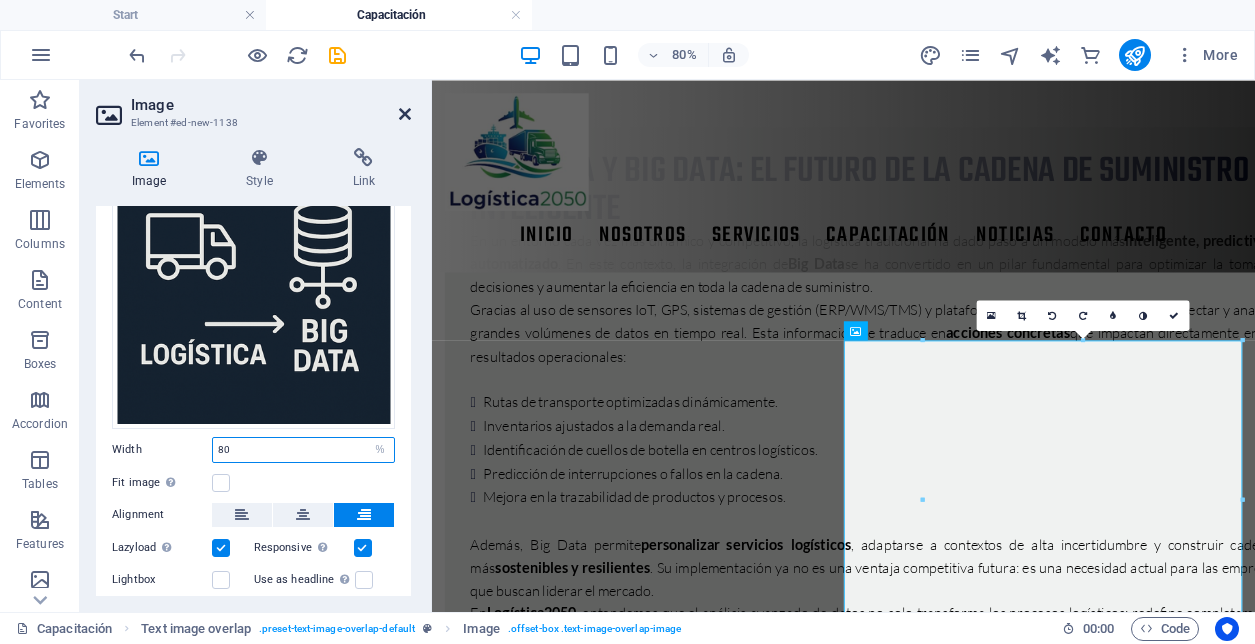 type on "80" 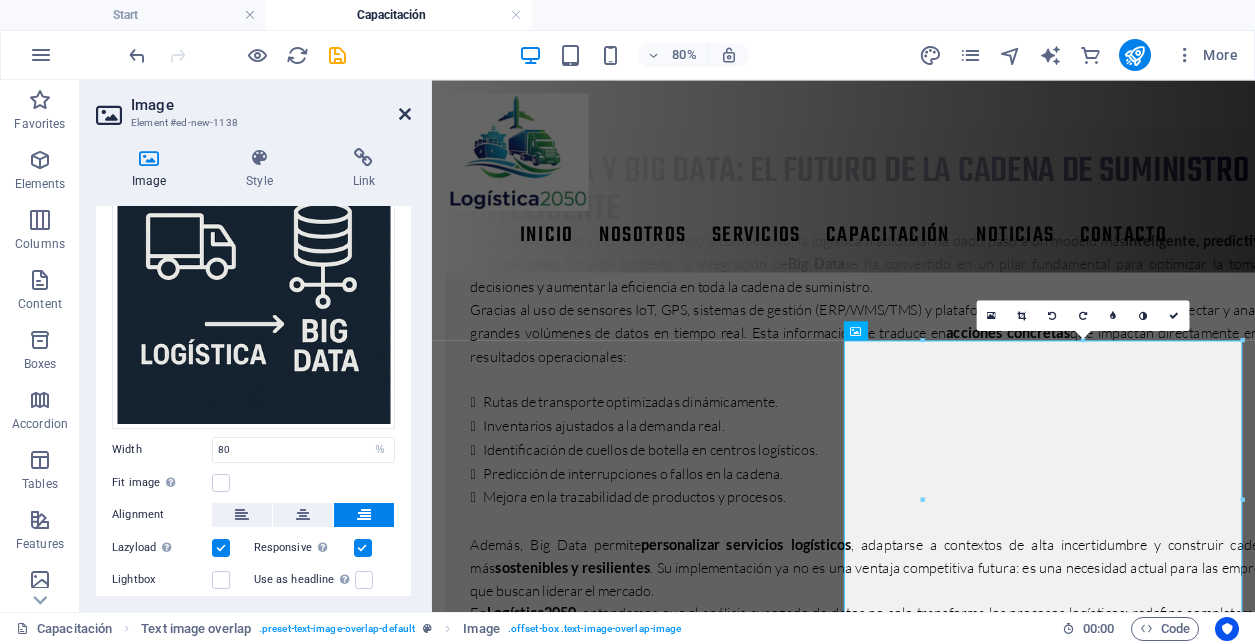 click at bounding box center (405, 114) 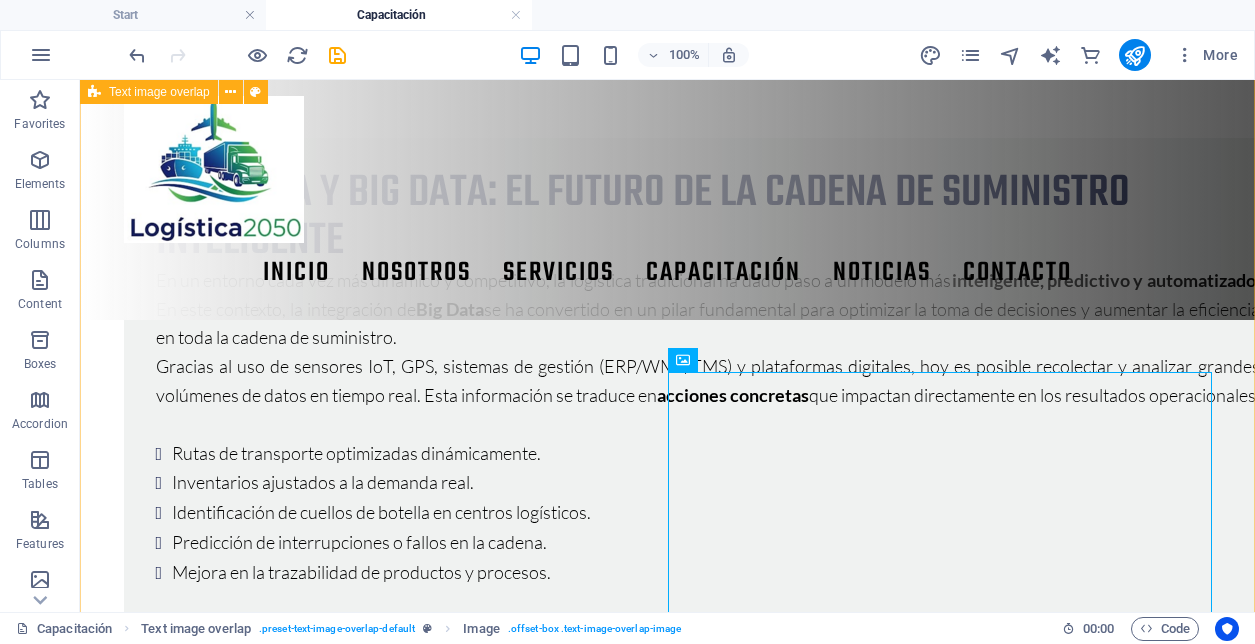 click on "Logística y Big Data: el futuro de la cadena de suministro inteligente En un entorno cada vez más dinámico y competitivo, la logística tradicional ha dado paso a un modelo más inteligente, predictivo y automatizado . En este contexto, la integración de Big Data se ha convertido en un pilar fundamental para optimizar la toma de decisiones y aumentar la eficiencia en toda la cadena de suministro. Gracias al uso de sensores IoT, GPS, sistemas de gestión (ERP/WMS/TMS) y plataformas digitales, hoy es posible recolectar y analizar grandes volúmenes de datos en tiempo real. Esta información se traduce en acciones concretas que impactan directamente en los resultados operacionales: Rutas de transporte optimizadas dinámicamente. Inventarios ajustados a la demanda real. Identificación de cuellos de botella en centros logísticos. Predicción de interrupciones o fallos en la cadena. Mejora en la trazabilidad de productos y procesos. Además, Big Data permite personalizar servicios logísticos En" at bounding box center (667, 886) 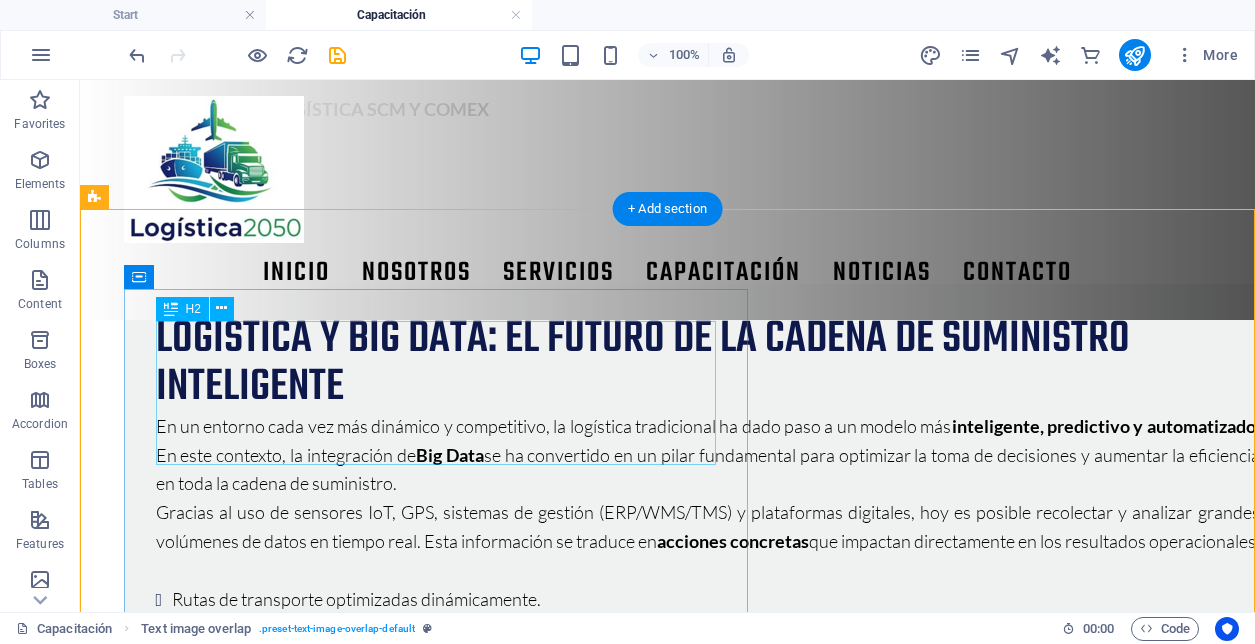 scroll, scrollTop: 239, scrollLeft: 0, axis: vertical 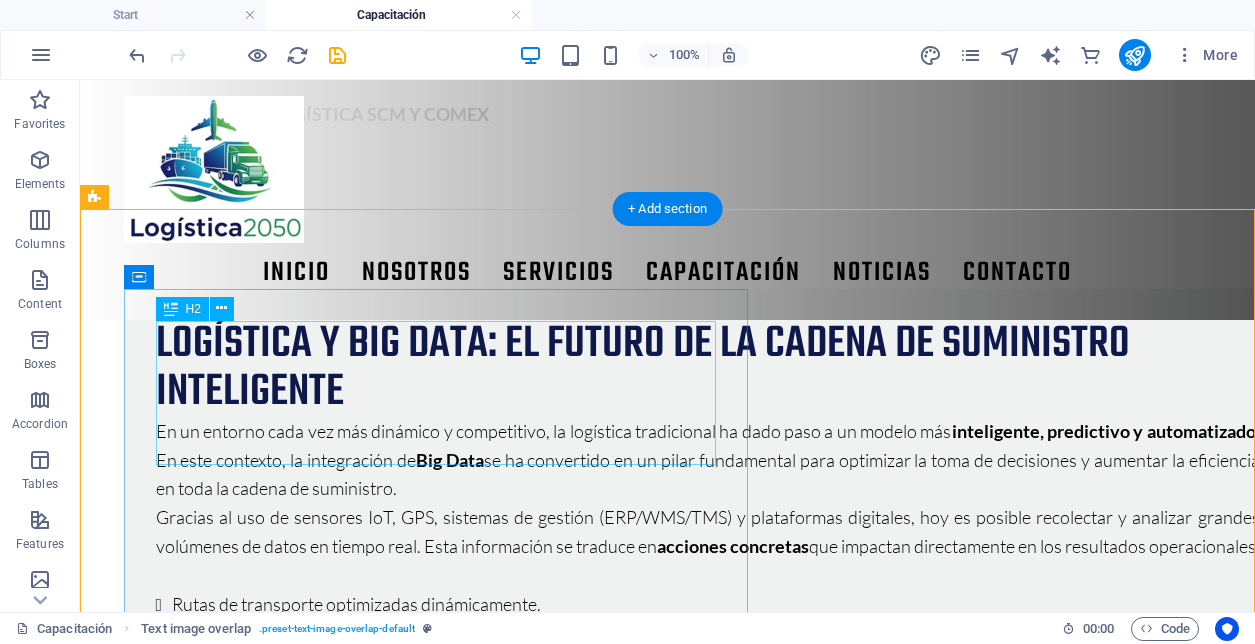 click on "Logística y Big Data: el futuro de la cadena de suministro inteligente" at bounding box center [708, 369] 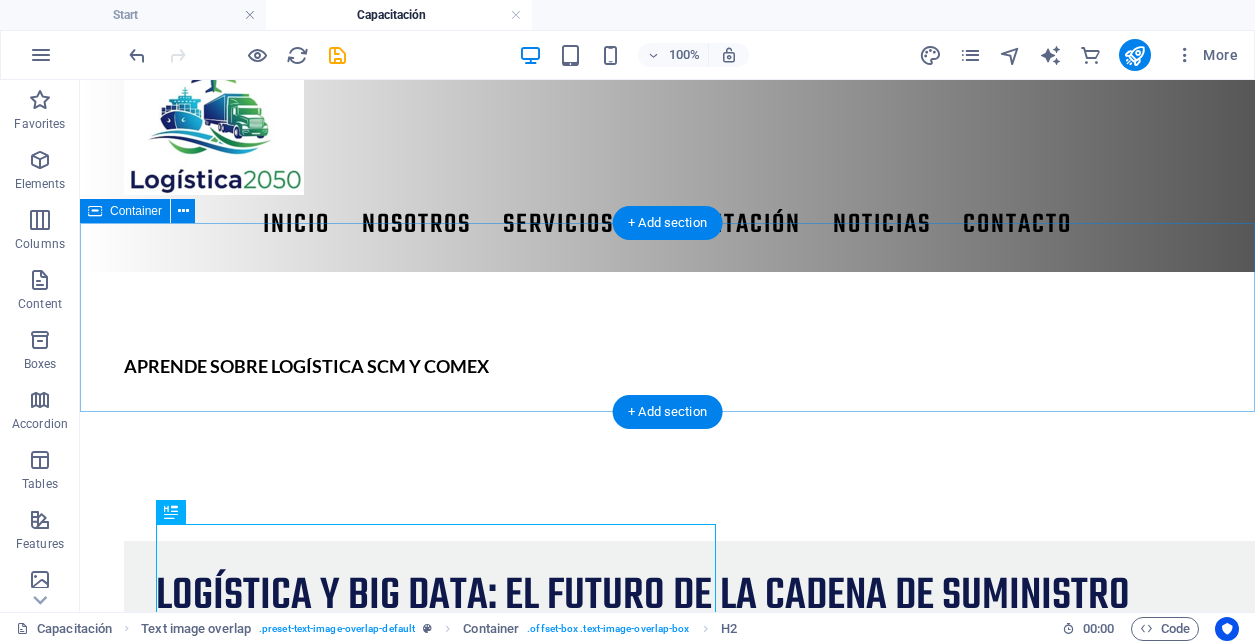 scroll, scrollTop: 31, scrollLeft: 0, axis: vertical 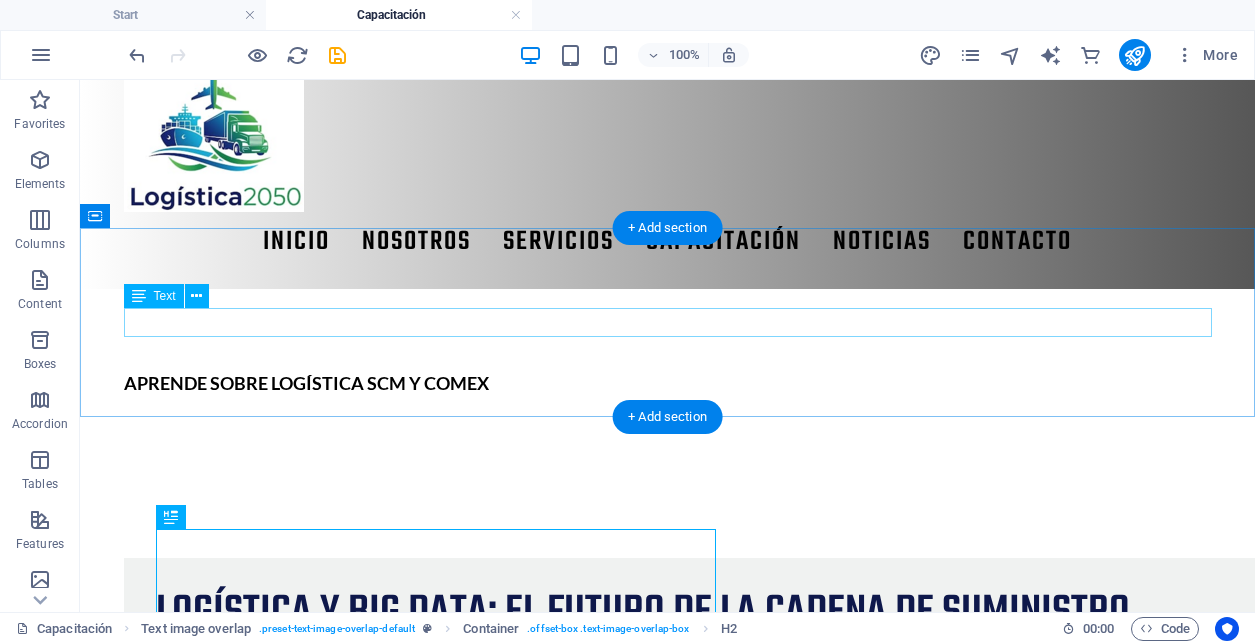 click on "APRENDE SOBRE LOGÍSTICA SCM Y COMEX" at bounding box center [668, 383] 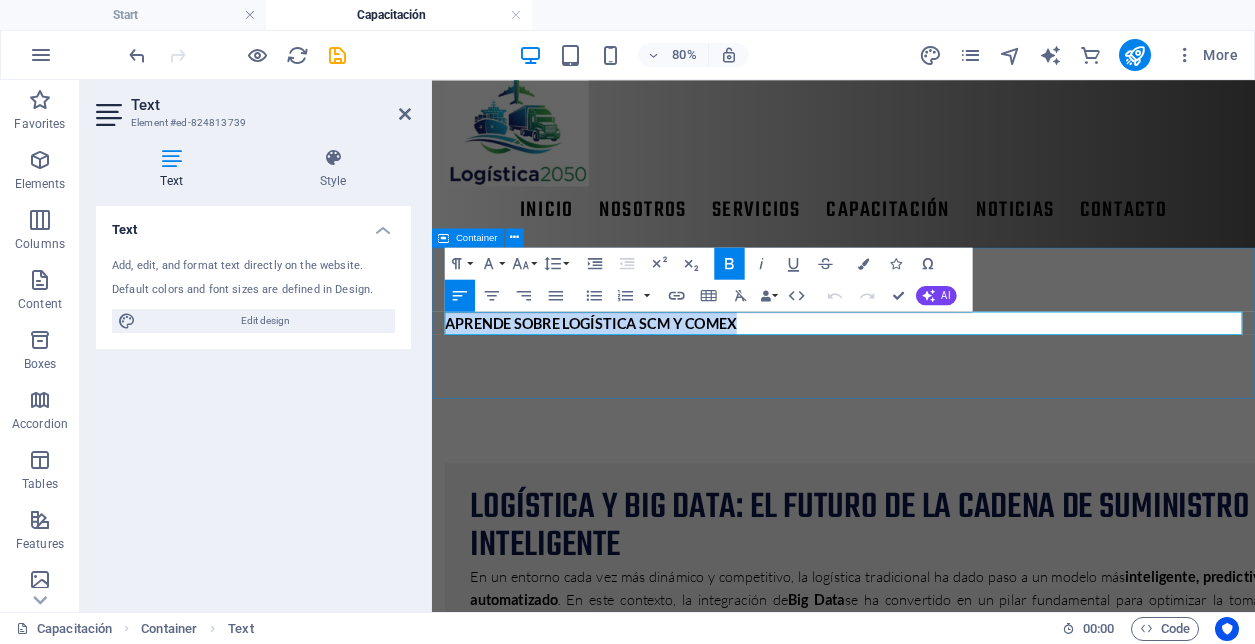 drag, startPoint x: 821, startPoint y: 382, endPoint x: 439, endPoint y: 385, distance: 382.01178 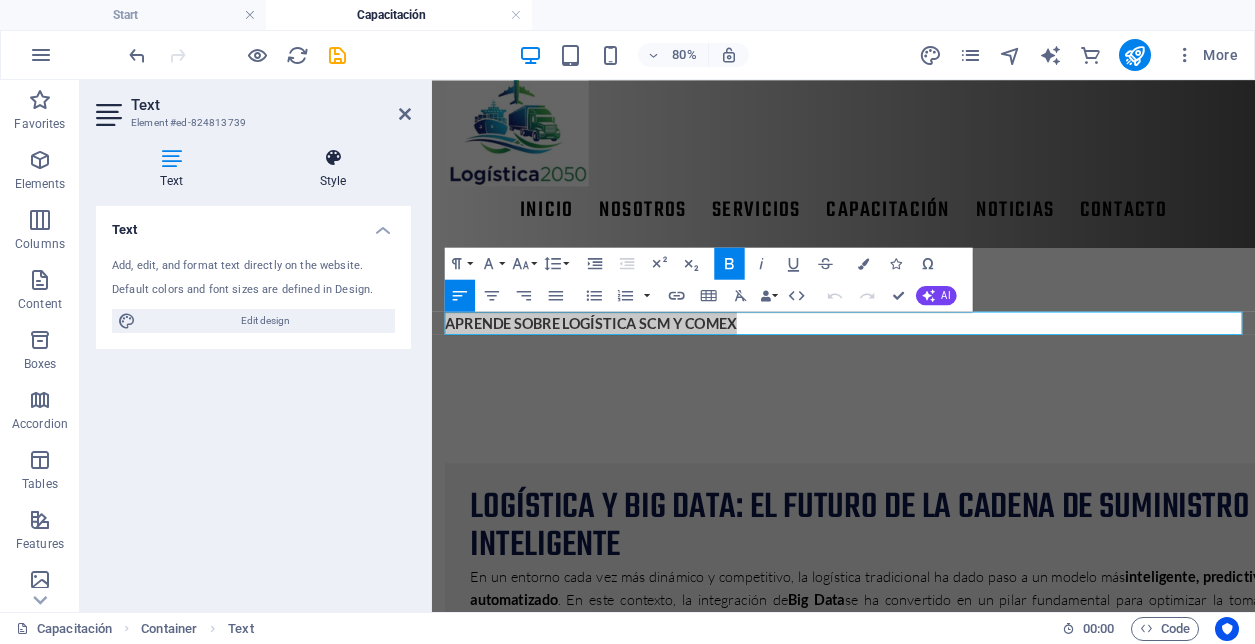 click at bounding box center (333, 158) 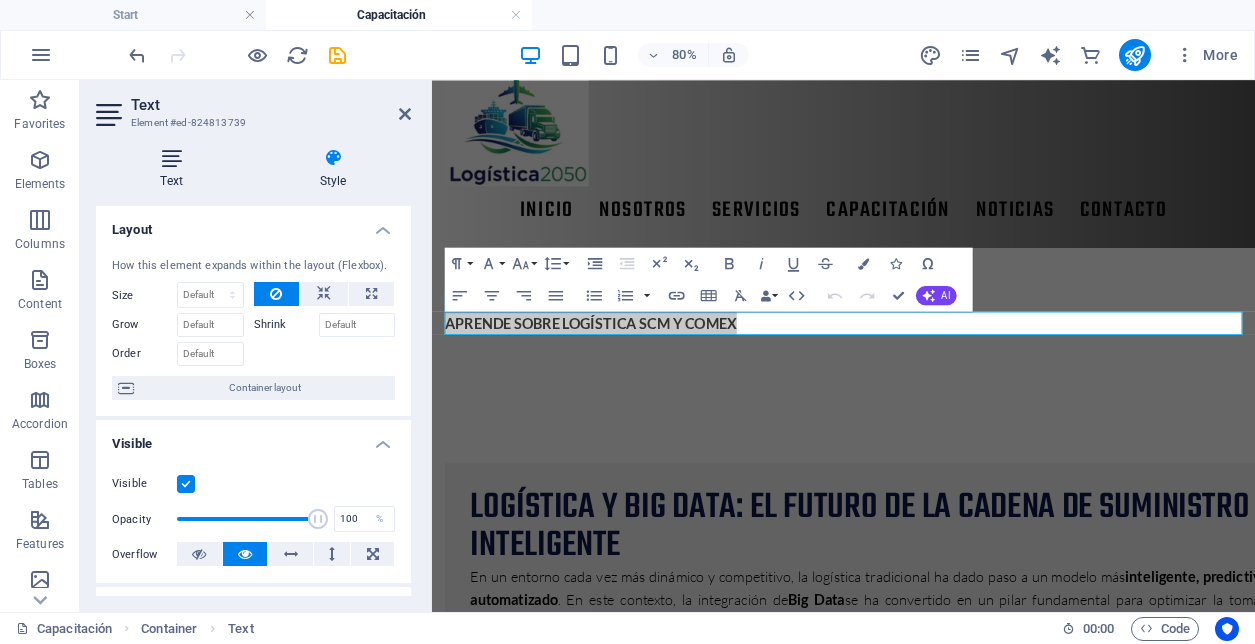 click at bounding box center [171, 158] 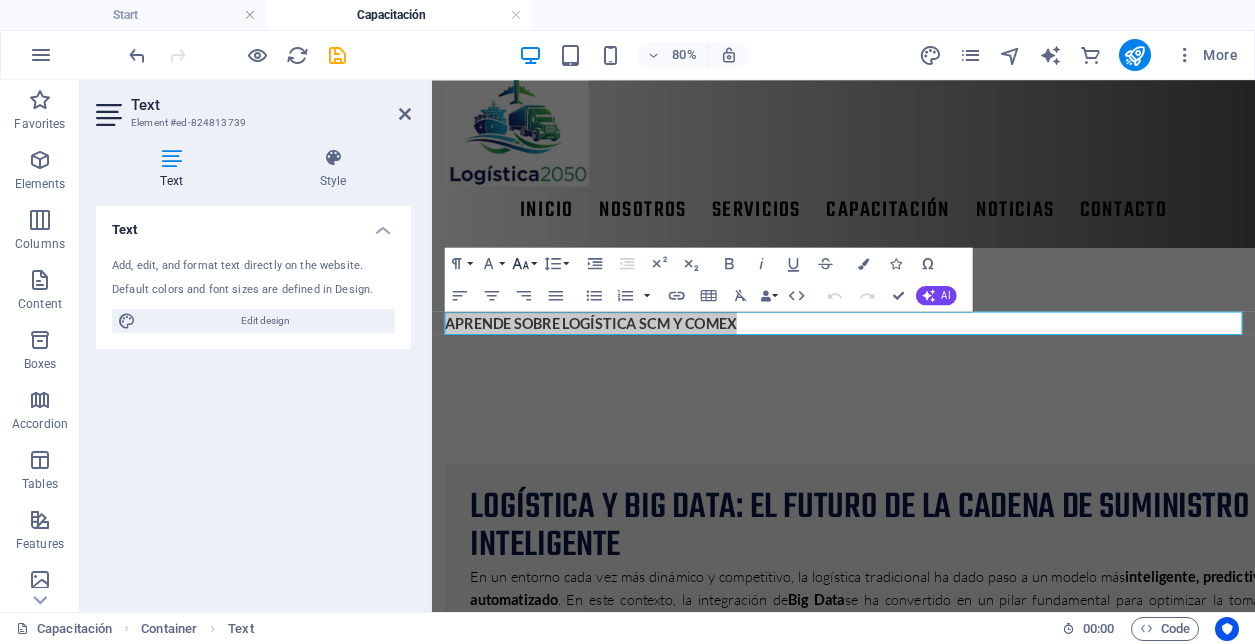 click 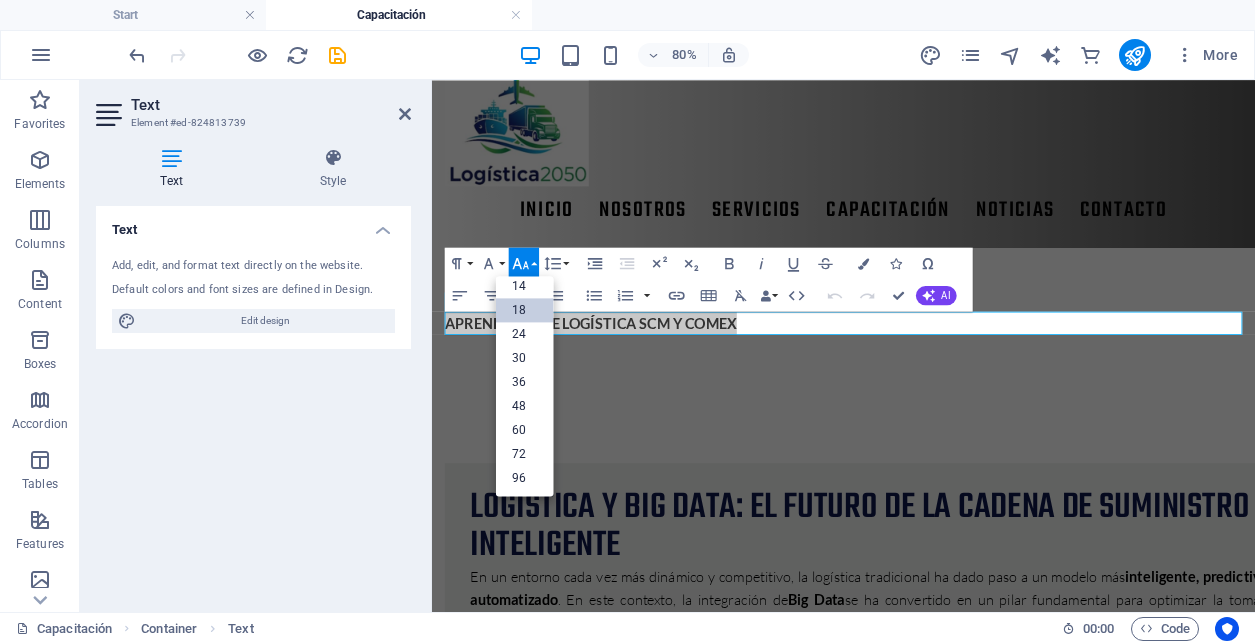 scroll, scrollTop: 161, scrollLeft: 0, axis: vertical 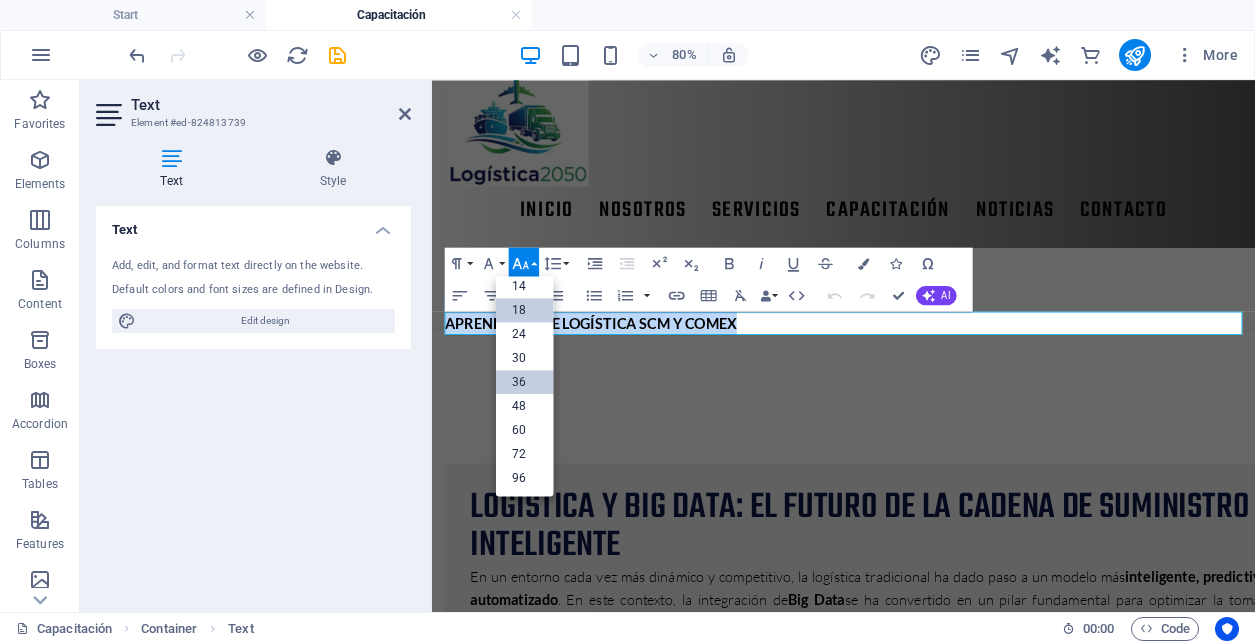 click on "36" at bounding box center (525, 381) 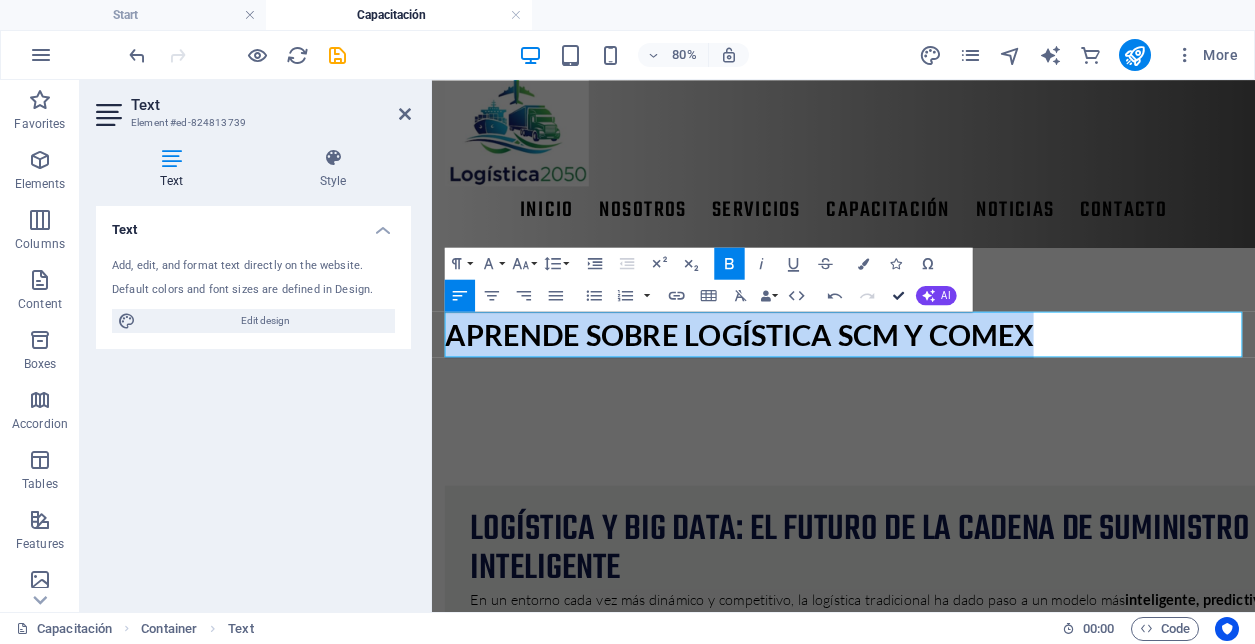 scroll, scrollTop: 0, scrollLeft: 0, axis: both 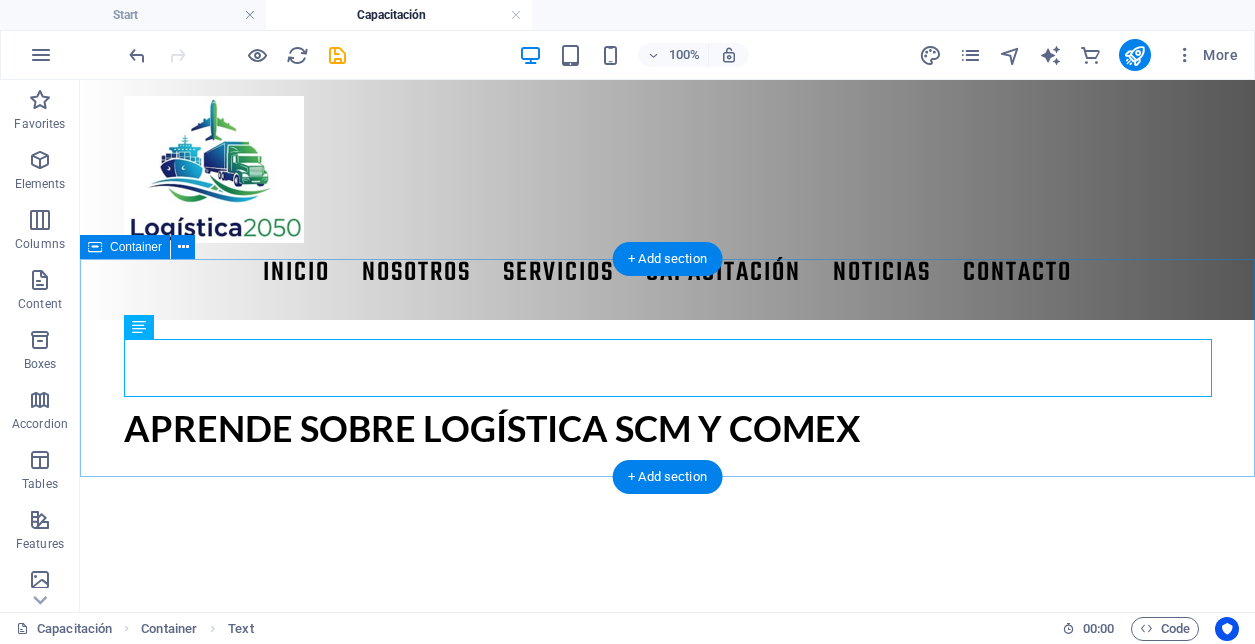 click on "APRENDE SOBRE LOGÍSTICA SCM Y COMEX" at bounding box center [667, 429] 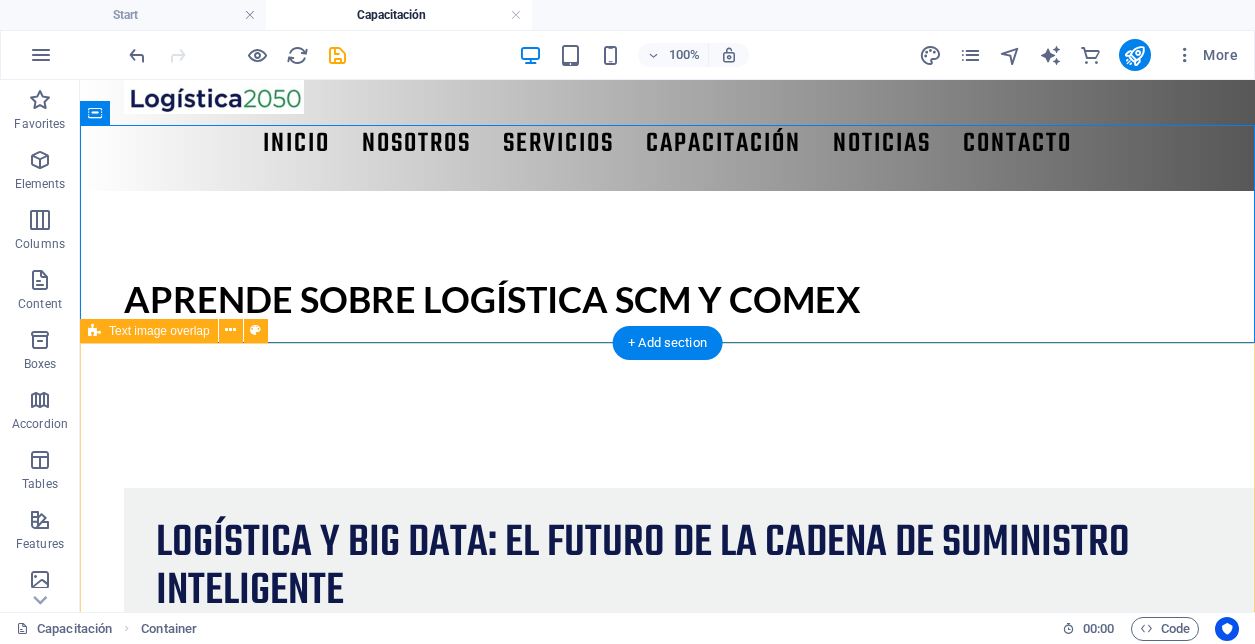 scroll, scrollTop: 136, scrollLeft: 0, axis: vertical 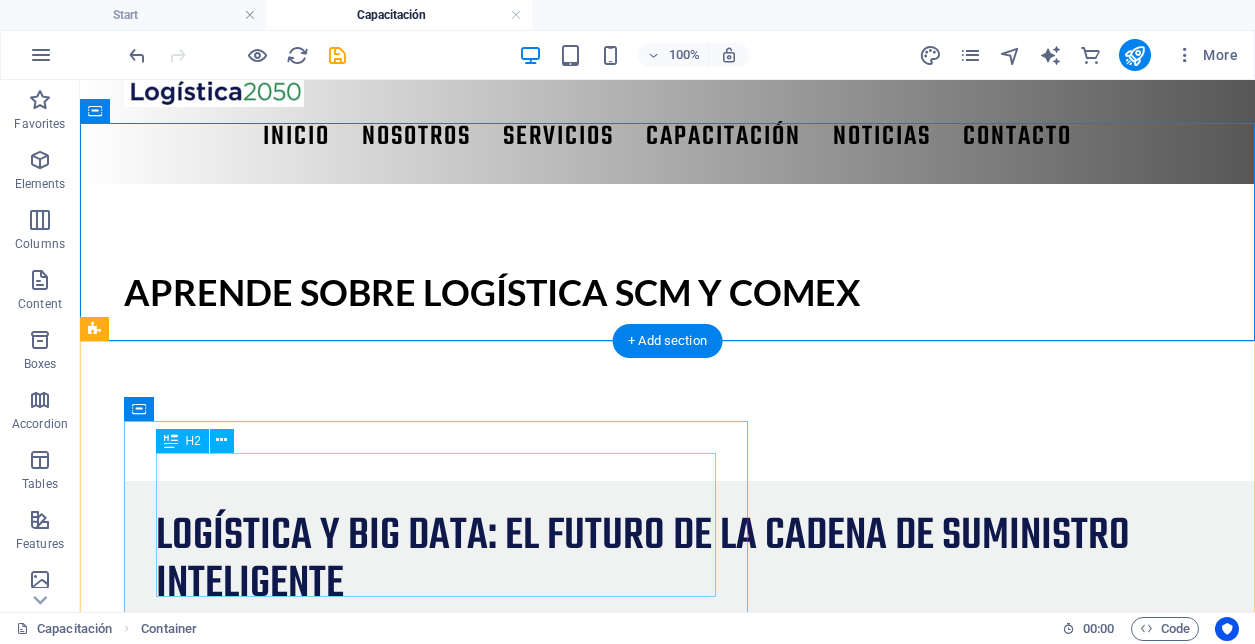 click on "Logística y Big Data: el futuro de la cadena de suministro inteligente" at bounding box center [708, 561] 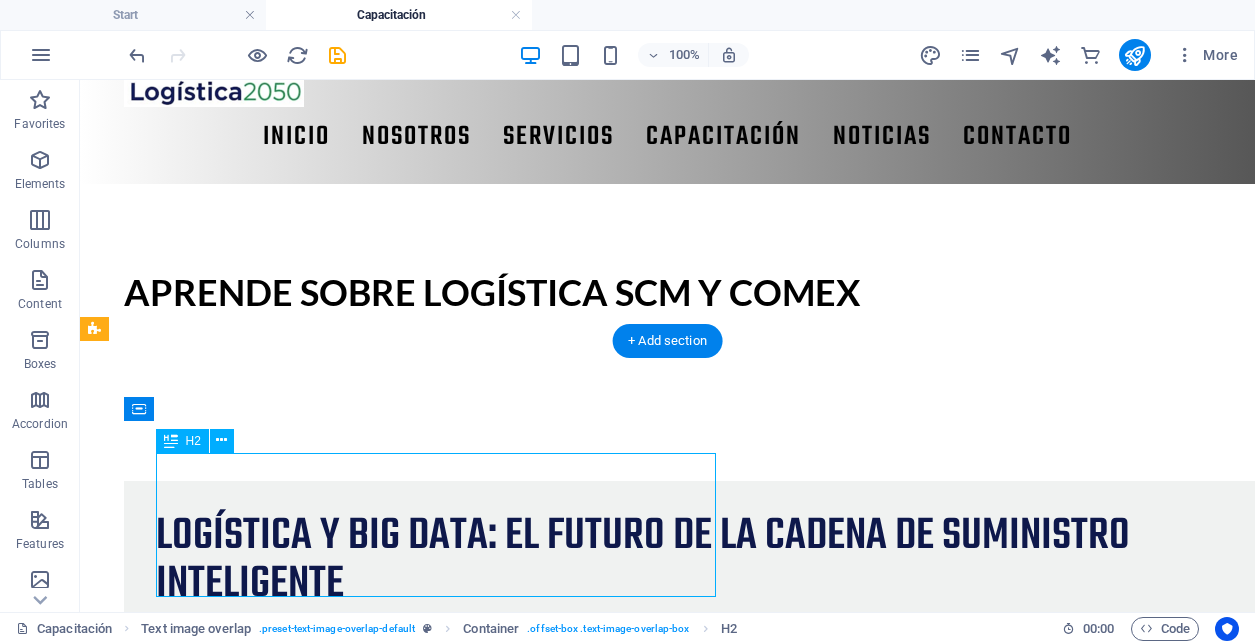 click on "Logística y Big Data: el futuro de la cadena de suministro inteligente" at bounding box center [708, 561] 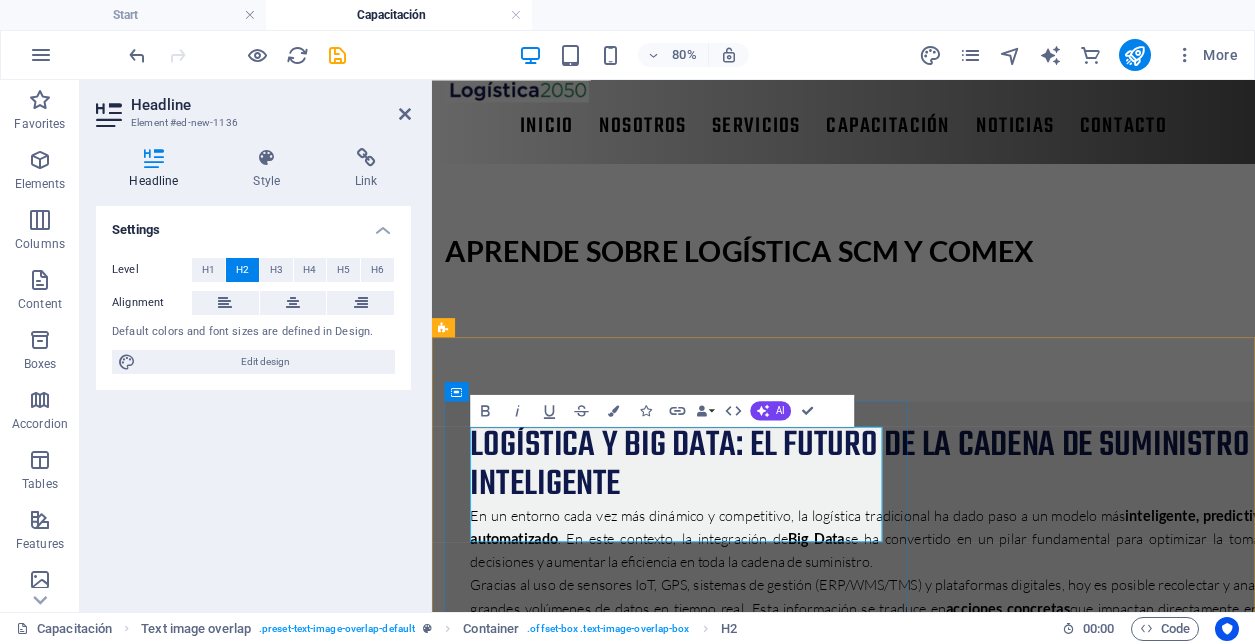 click on "Logística y Big Data: el futuro de la cadena de suministro inteligente" at bounding box center (986, 561) 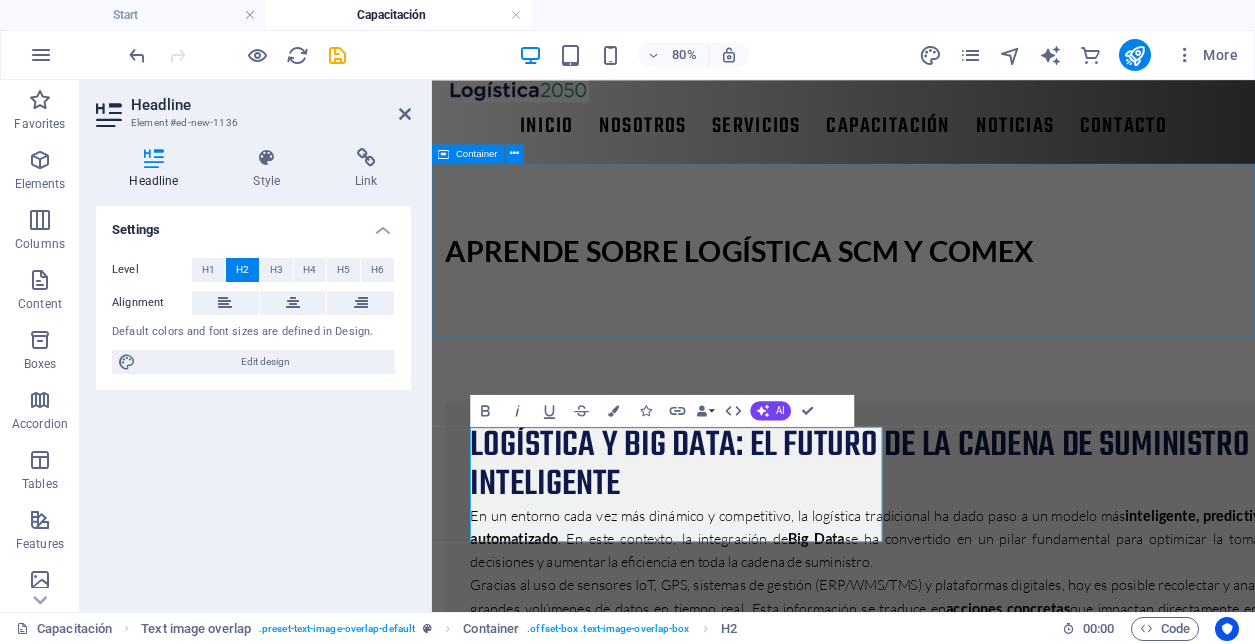 click on "APRENDE SOBRE LOGÍSTICA SCM Y COMEX" at bounding box center [946, 293] 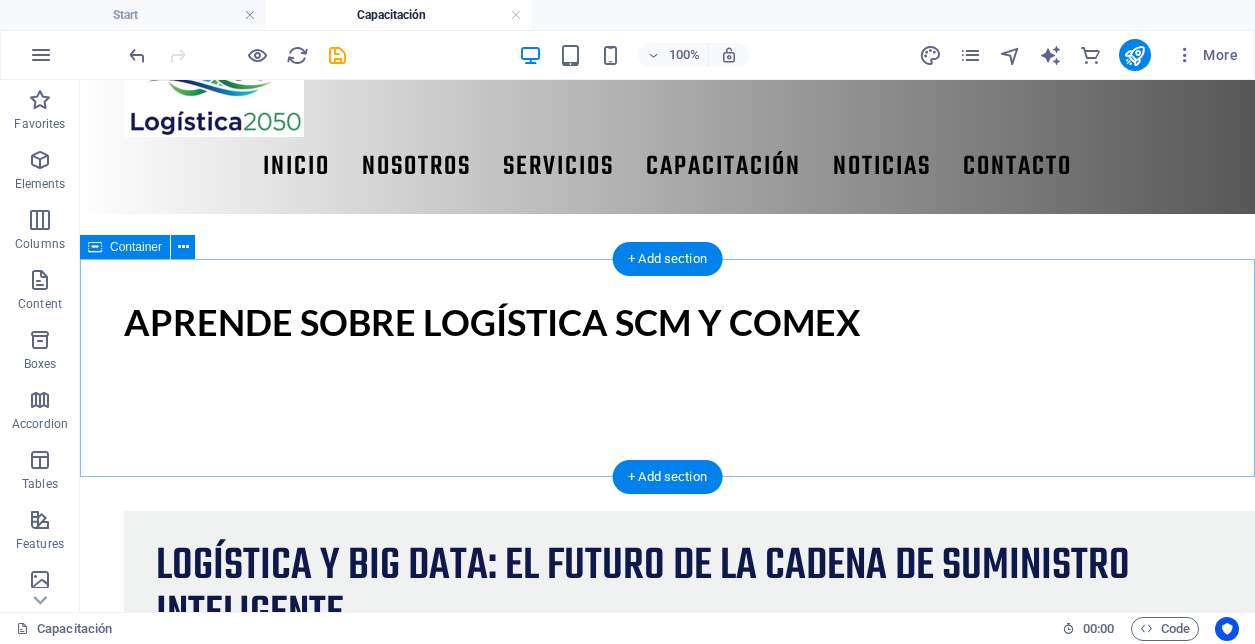 scroll, scrollTop: 0, scrollLeft: 0, axis: both 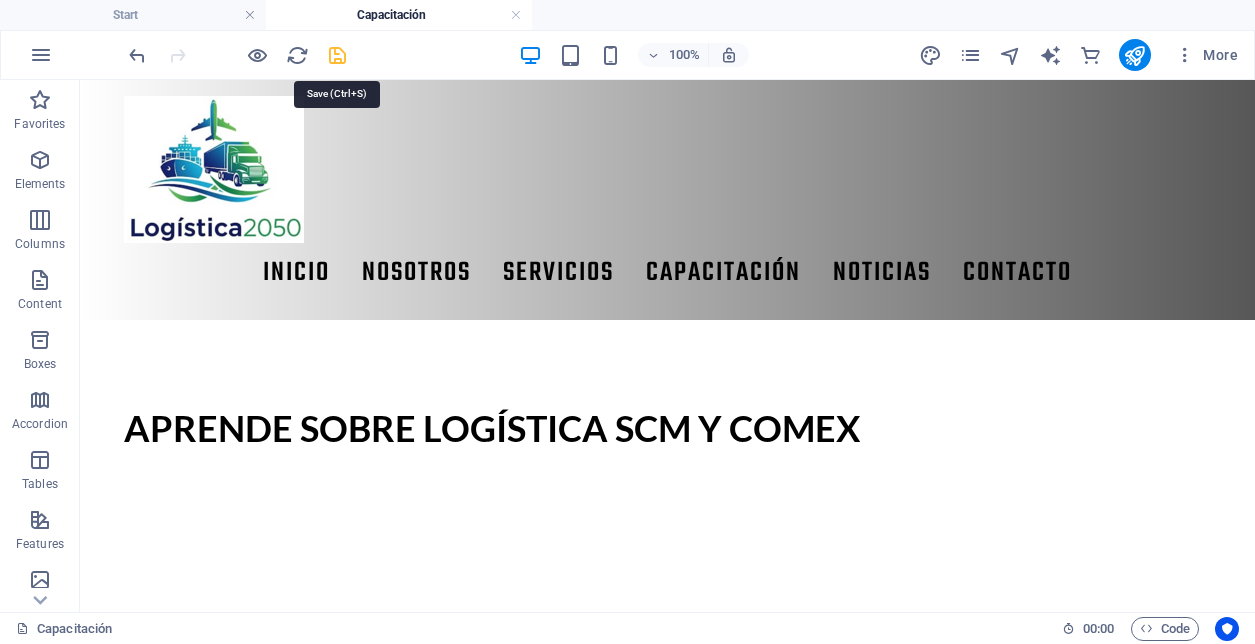 click at bounding box center (337, 55) 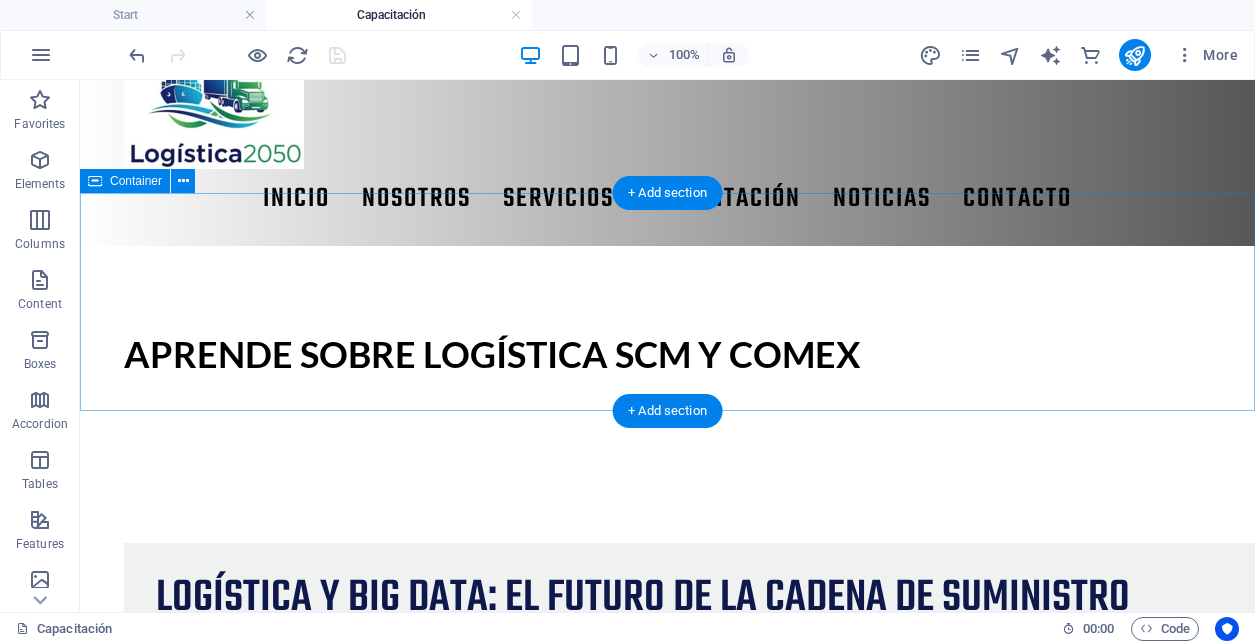 scroll, scrollTop: 51, scrollLeft: 0, axis: vertical 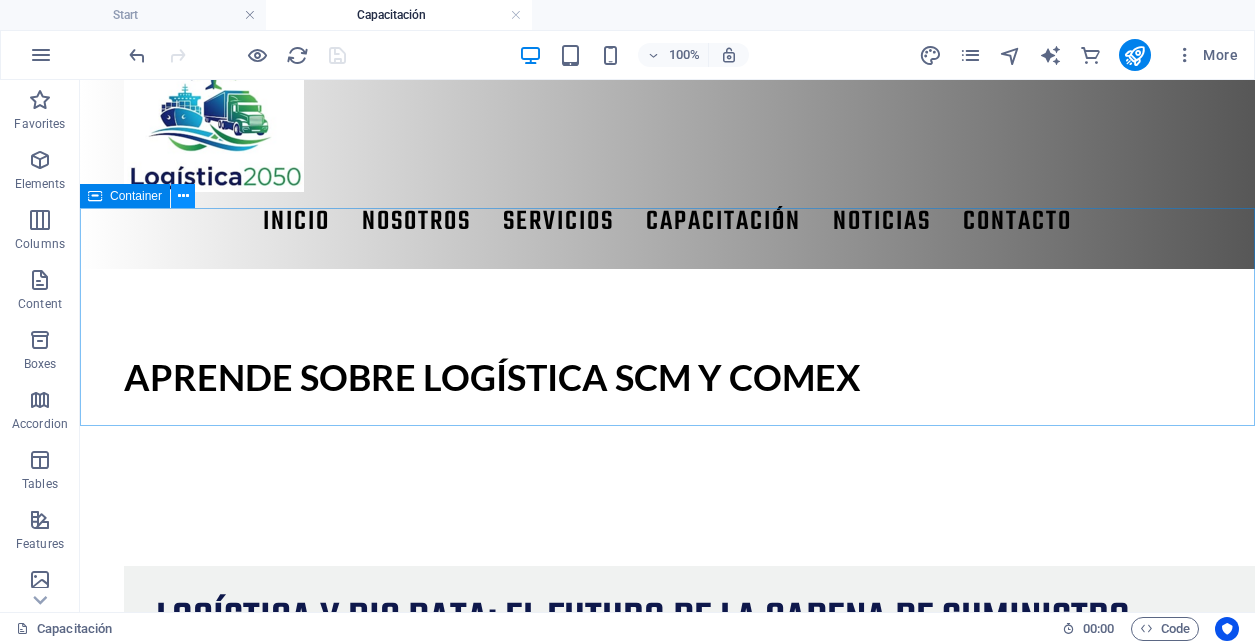 click at bounding box center [183, 196] 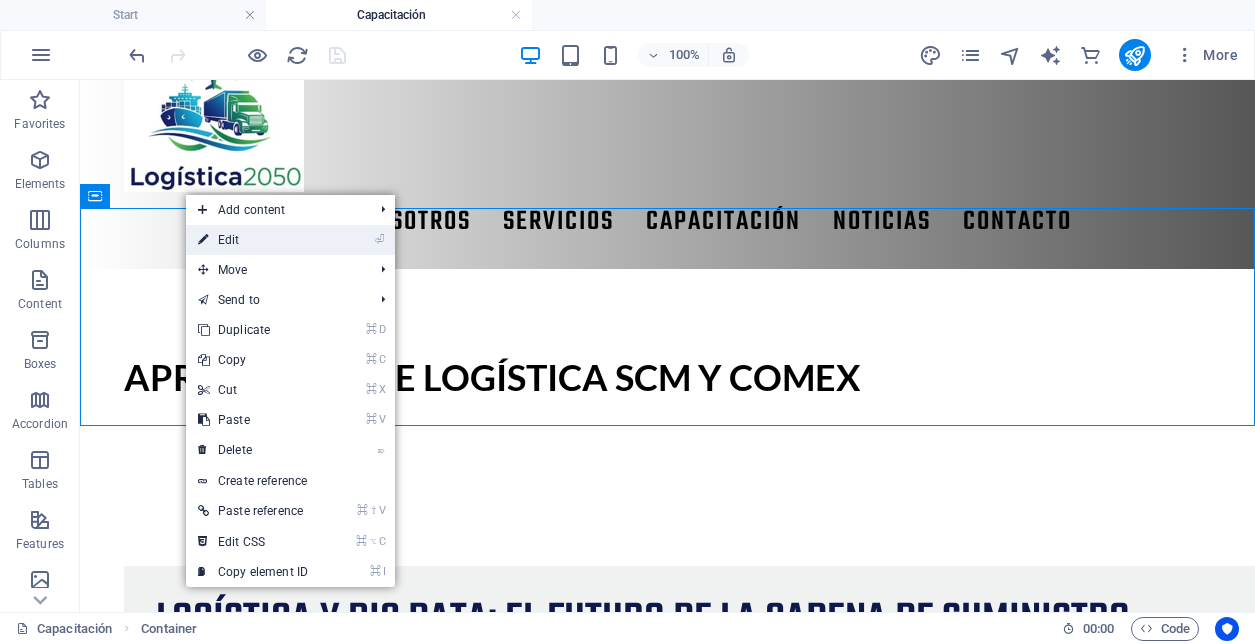 click on "⏎  Edit" at bounding box center [253, 240] 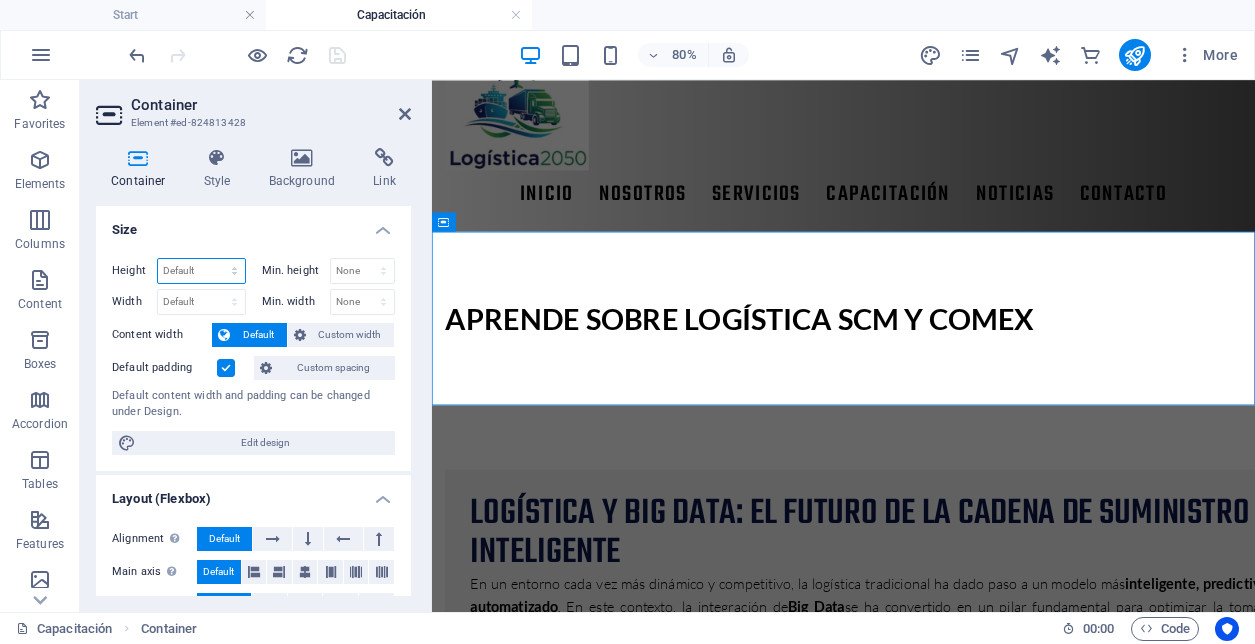 click on "Default px rem % vh vw" at bounding box center [201, 271] 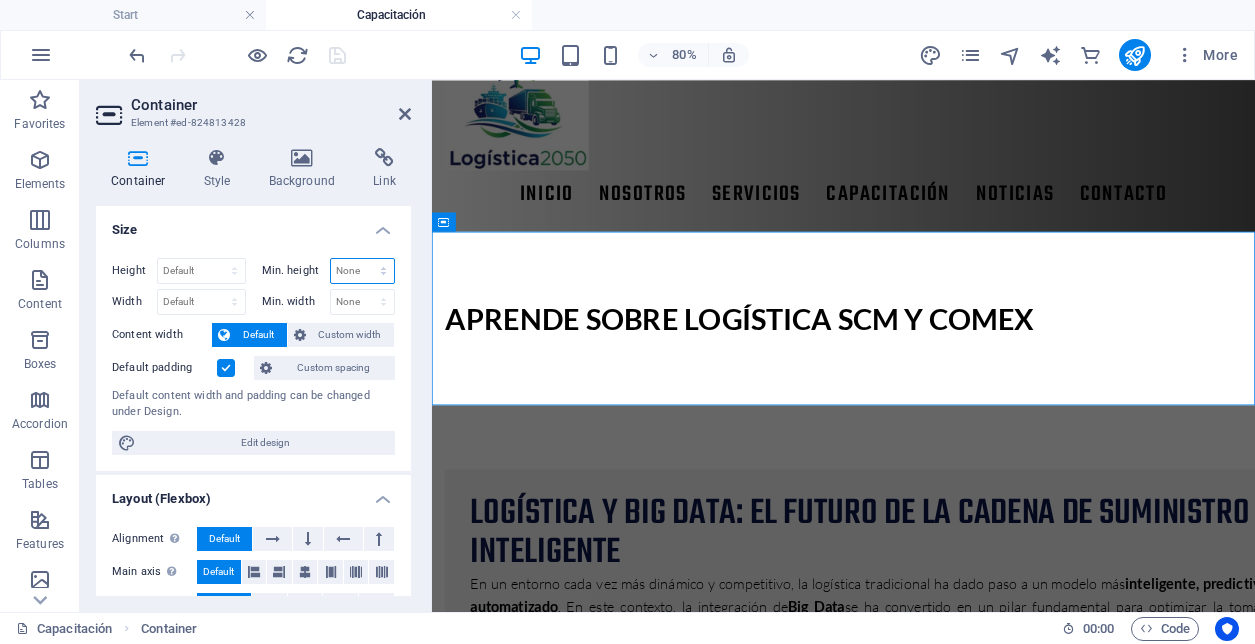 click on "None px rem % vh vw" at bounding box center [363, 271] 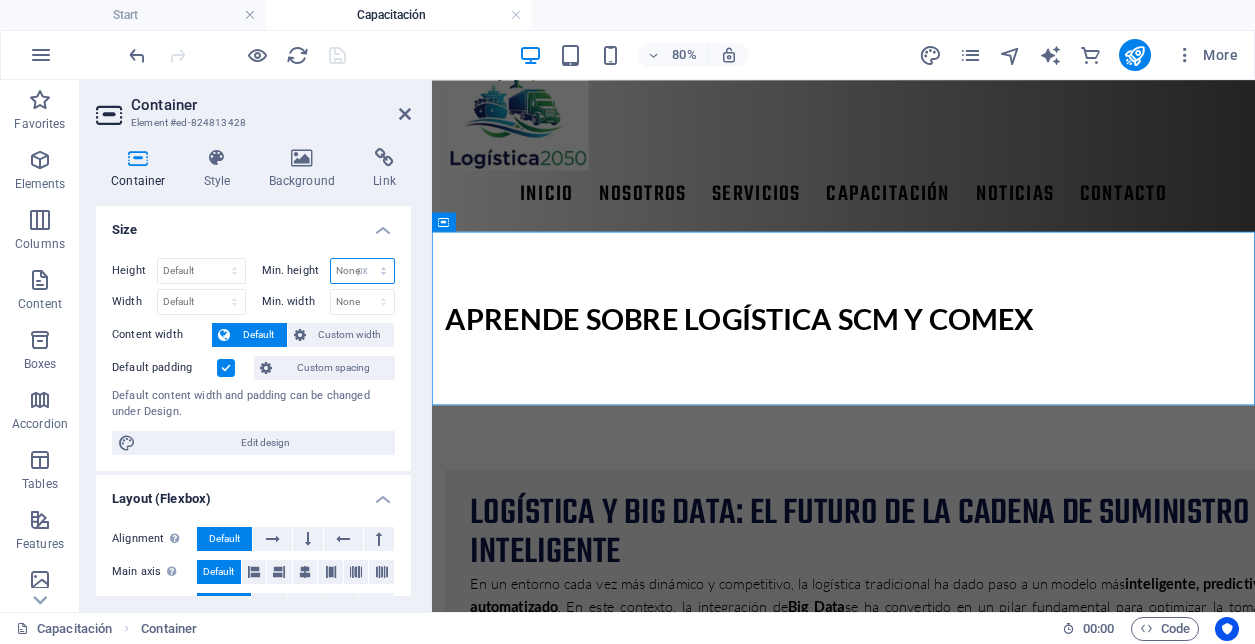 type on "0" 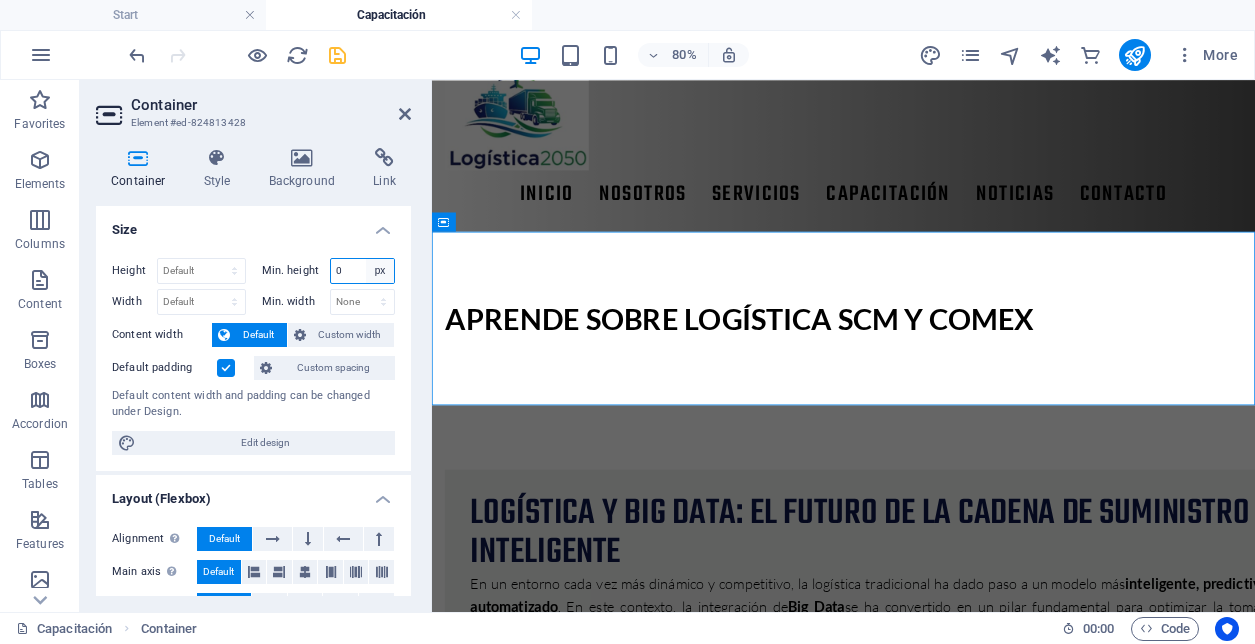click on "None px rem % vh vw" at bounding box center [380, 271] 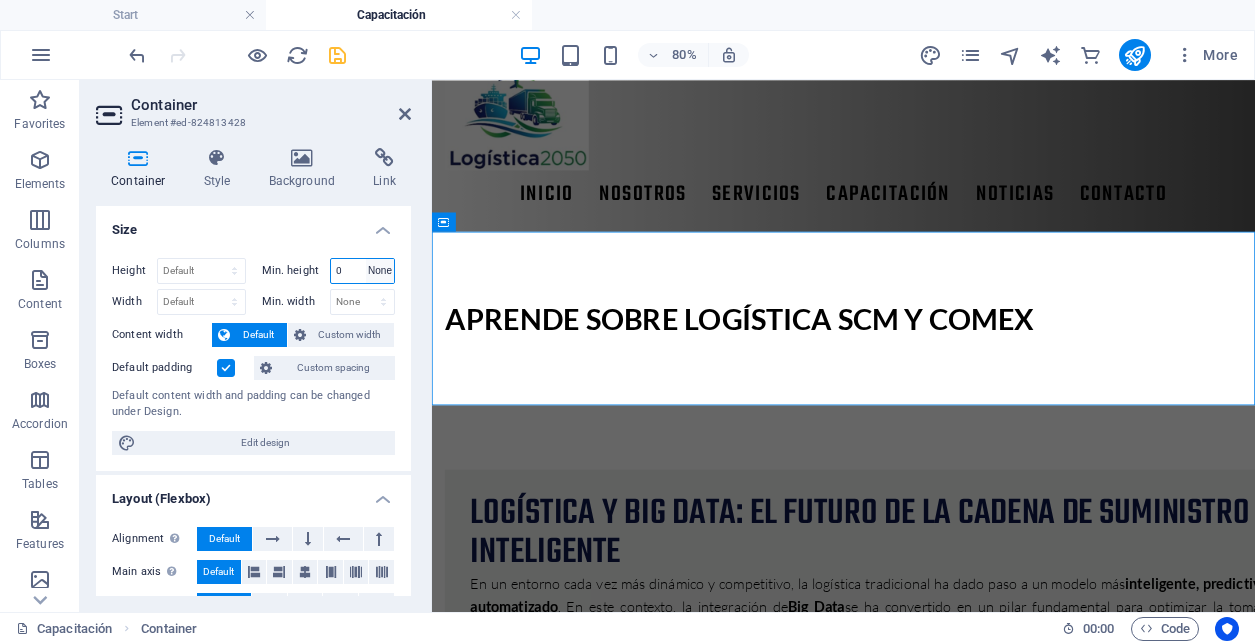 type 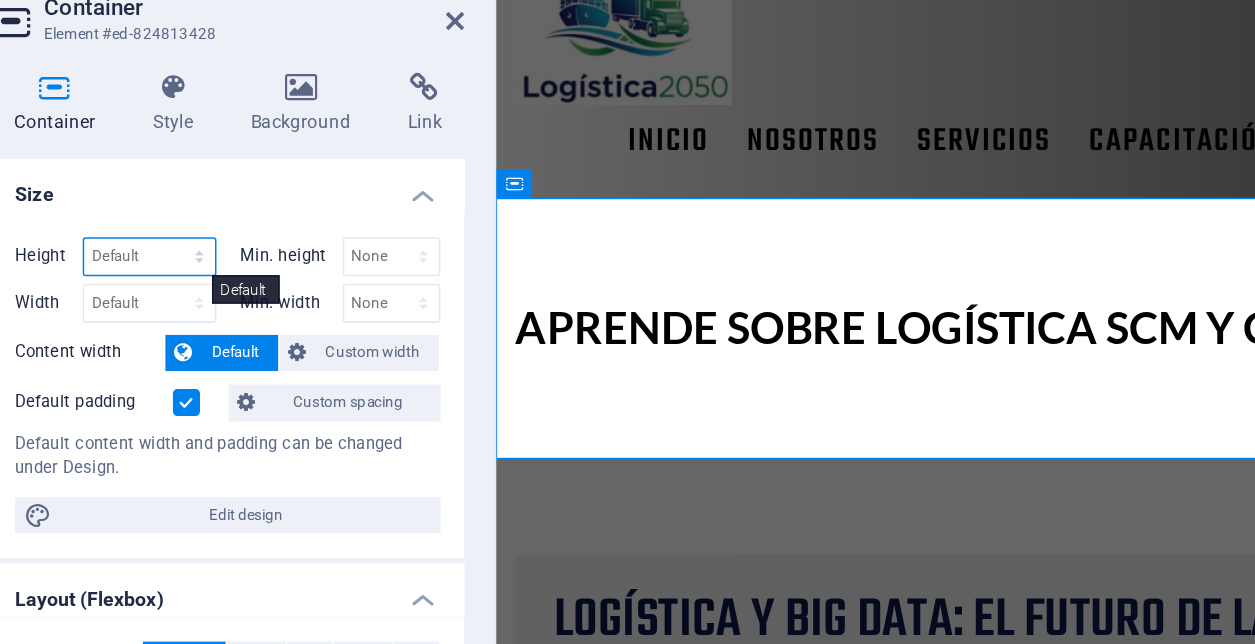 click on "Default px rem % vh vw" at bounding box center [201, 271] 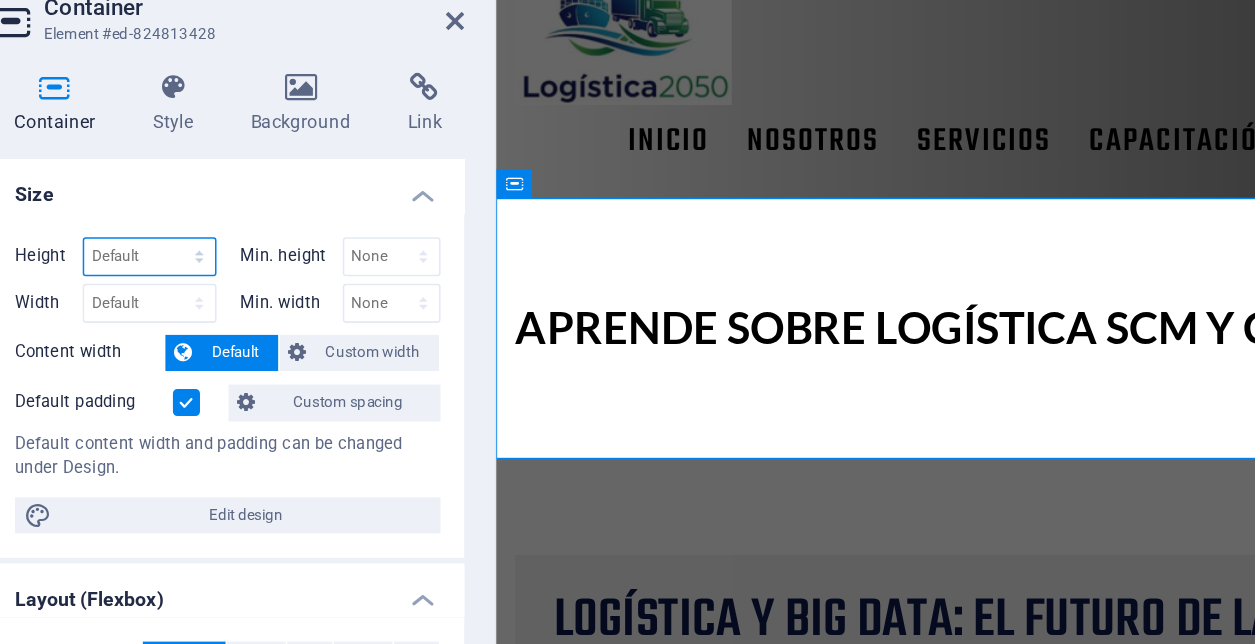 select on "%" 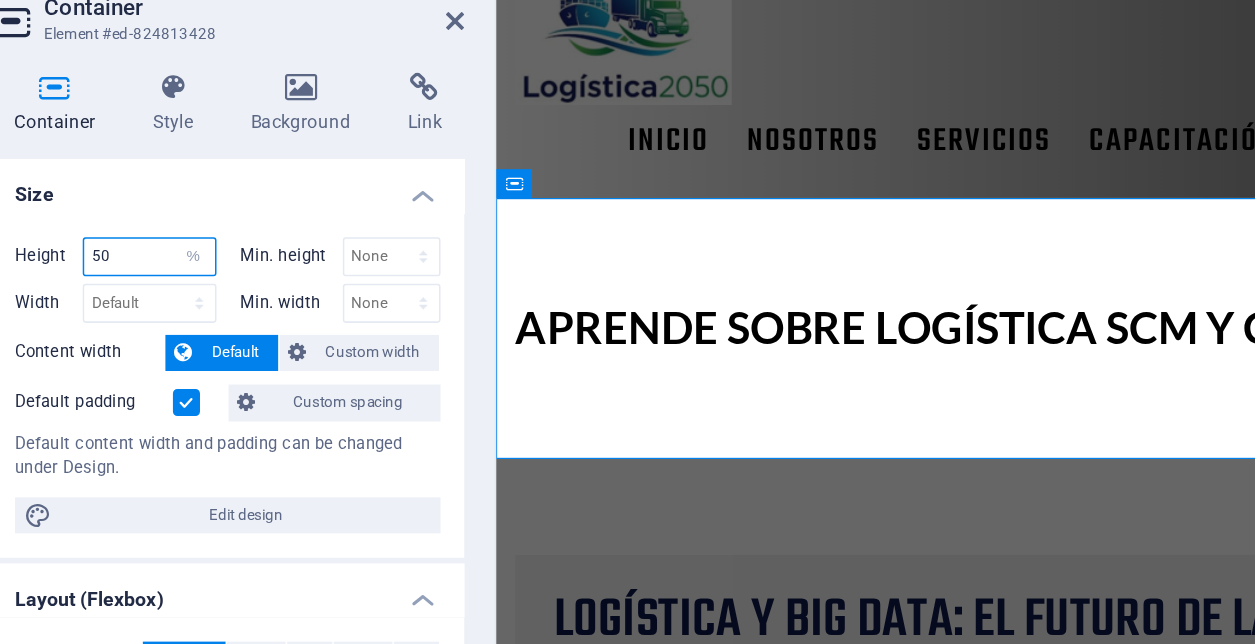 type on "50" 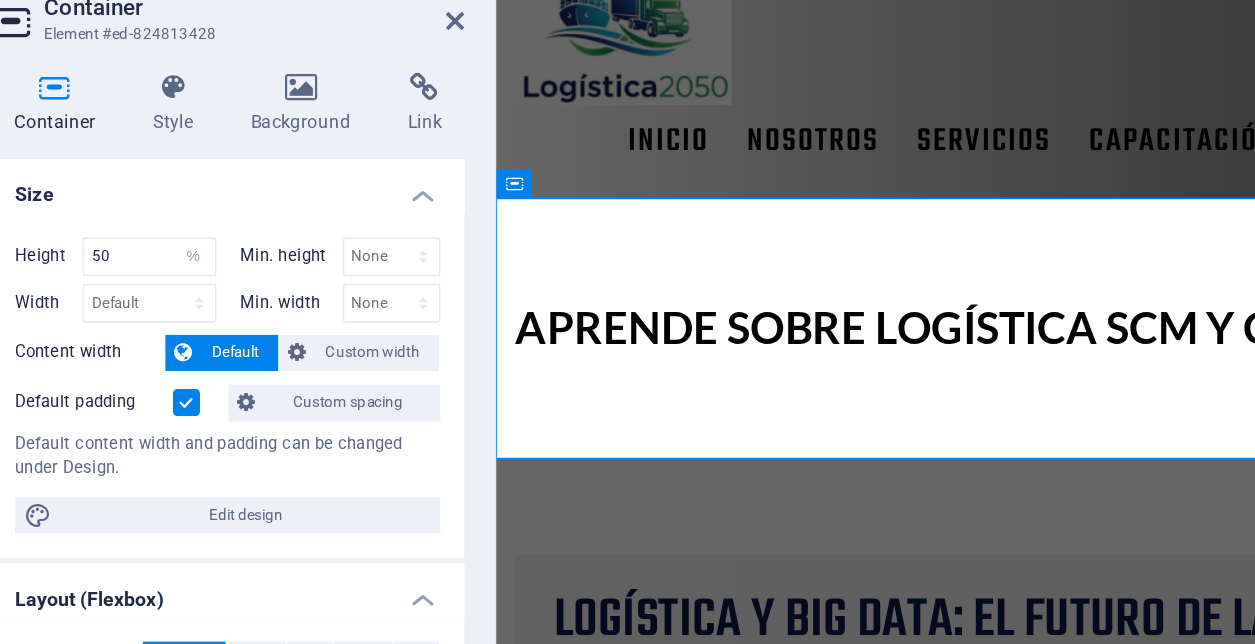 click on "Size" at bounding box center [253, 224] 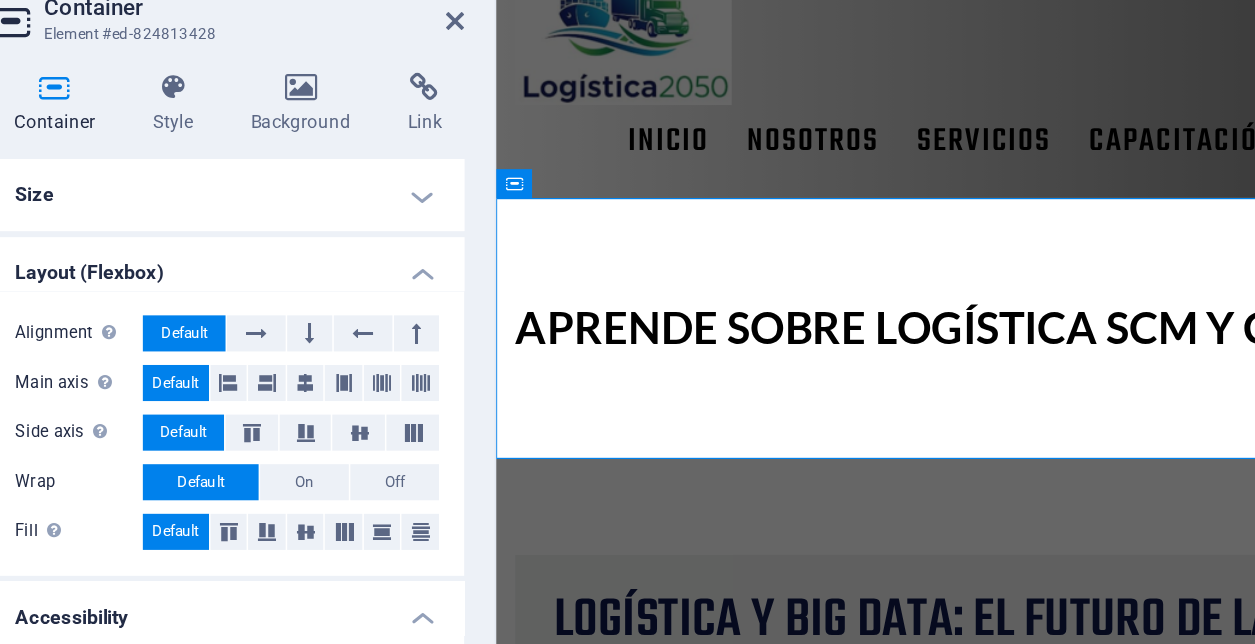 click on "Size" at bounding box center [253, 230] 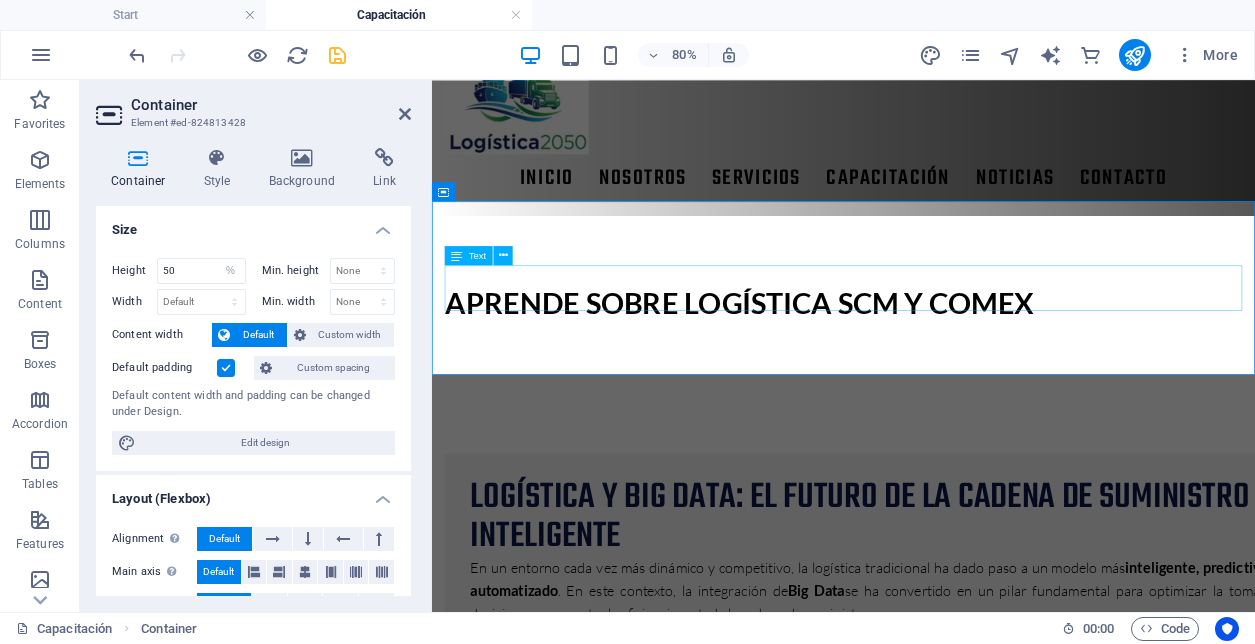 scroll, scrollTop: 70, scrollLeft: 0, axis: vertical 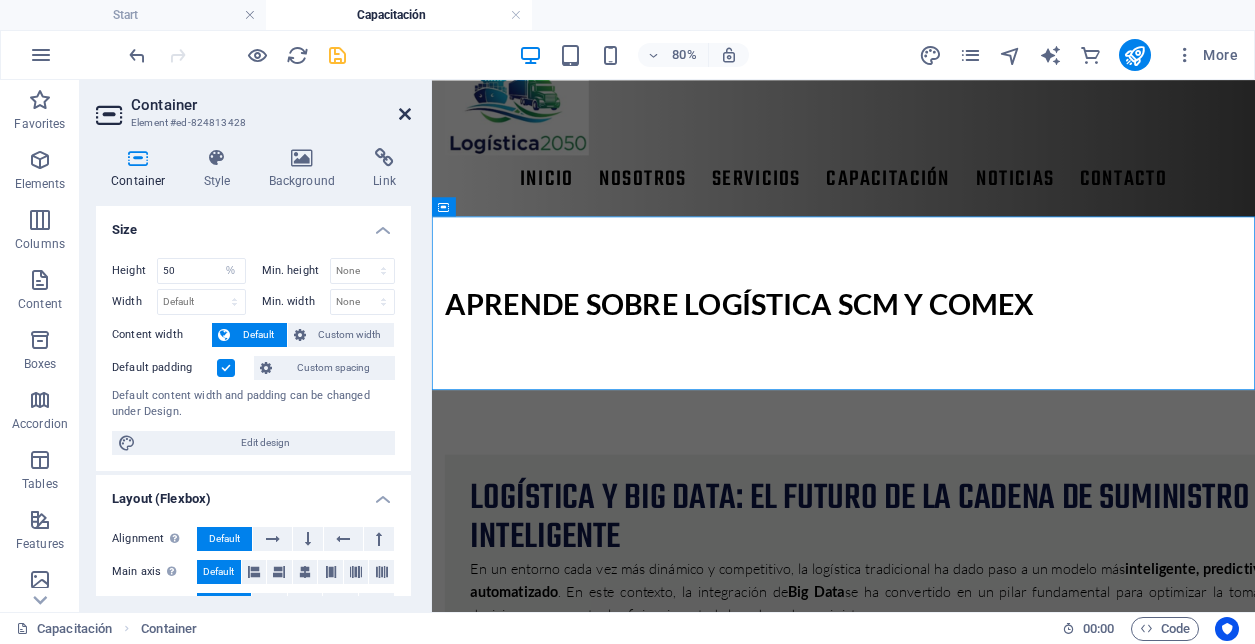 click at bounding box center [405, 114] 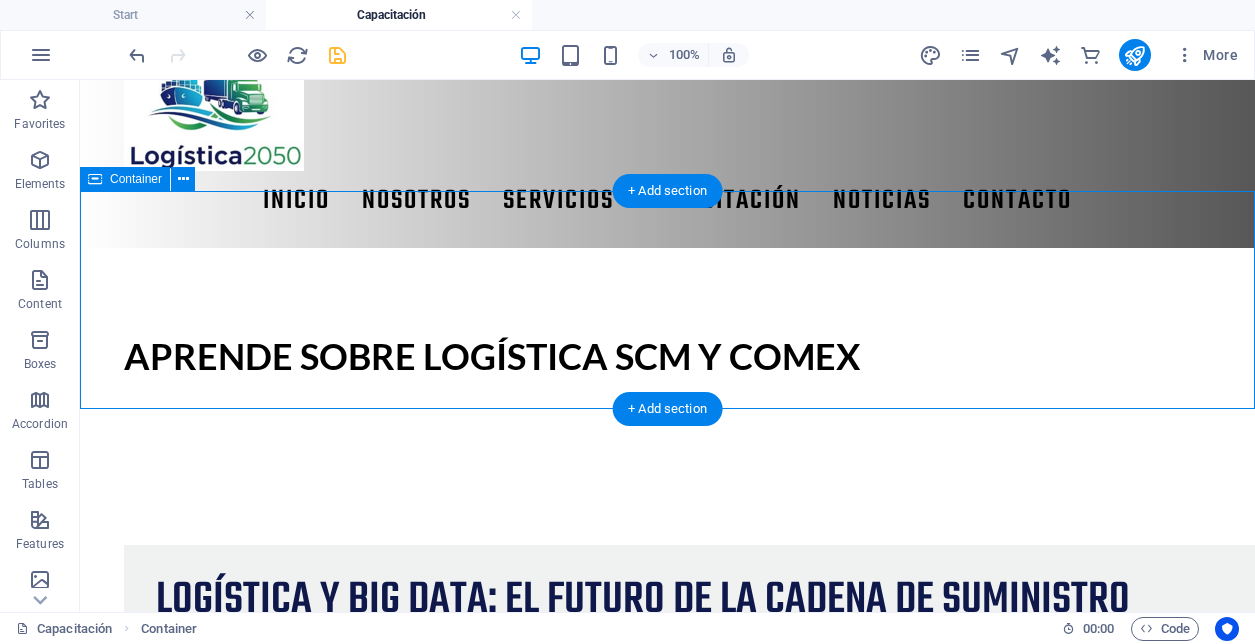 scroll, scrollTop: 68, scrollLeft: 0, axis: vertical 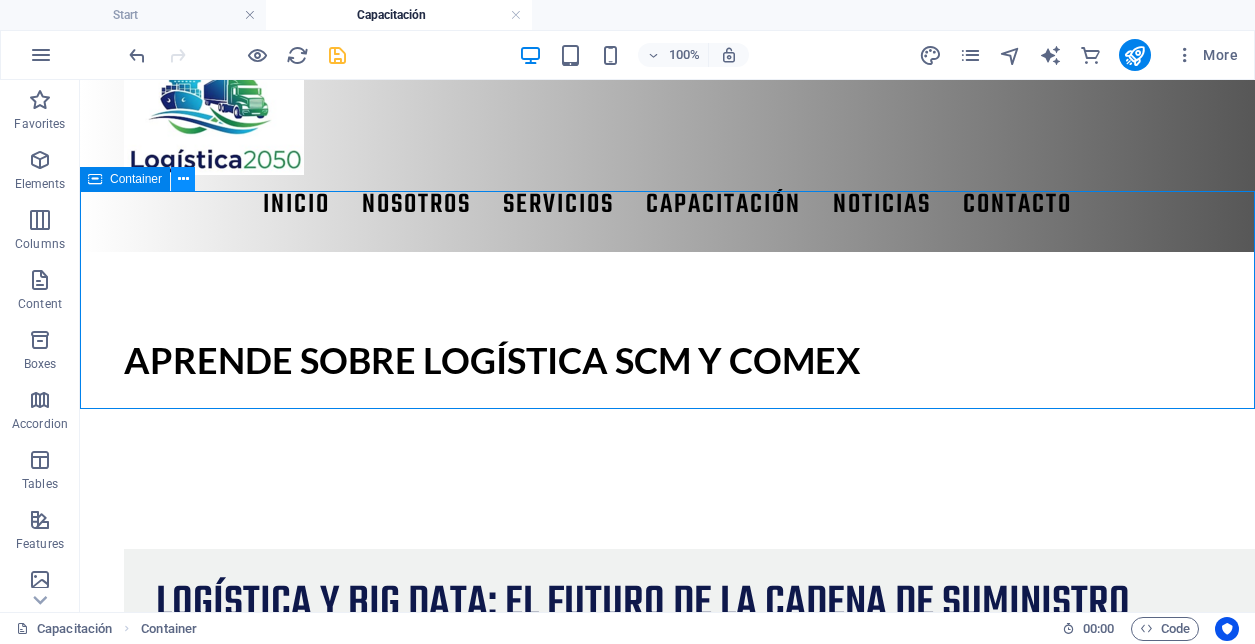click at bounding box center (183, 179) 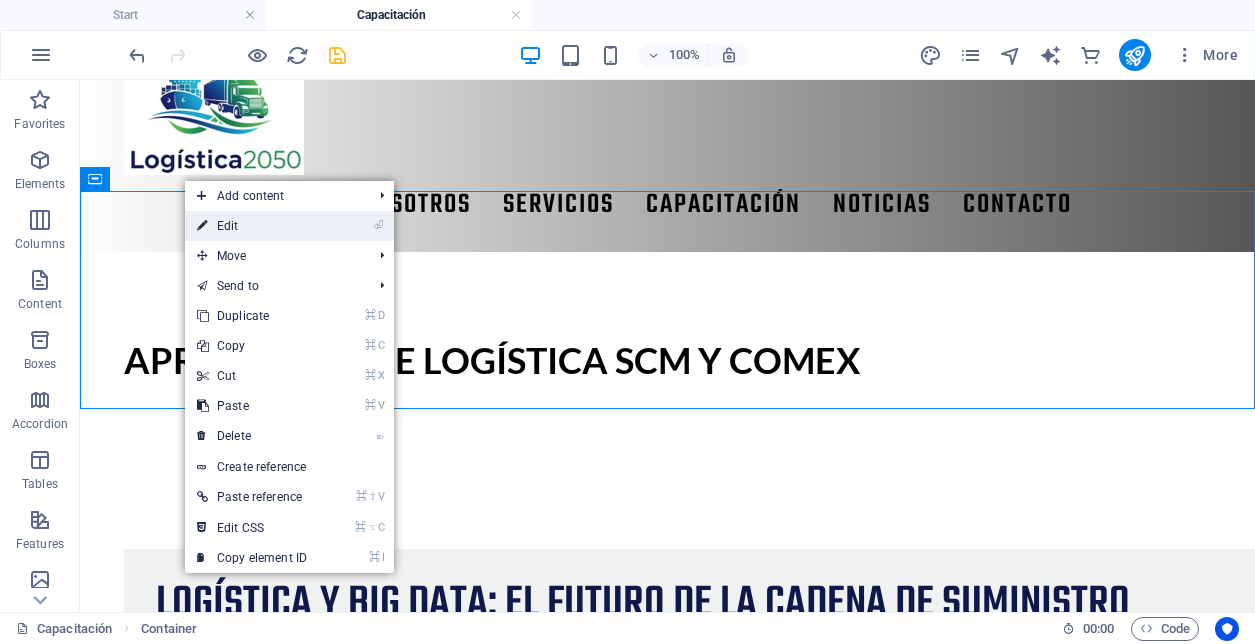 click on "⏎  Edit" at bounding box center [252, 226] 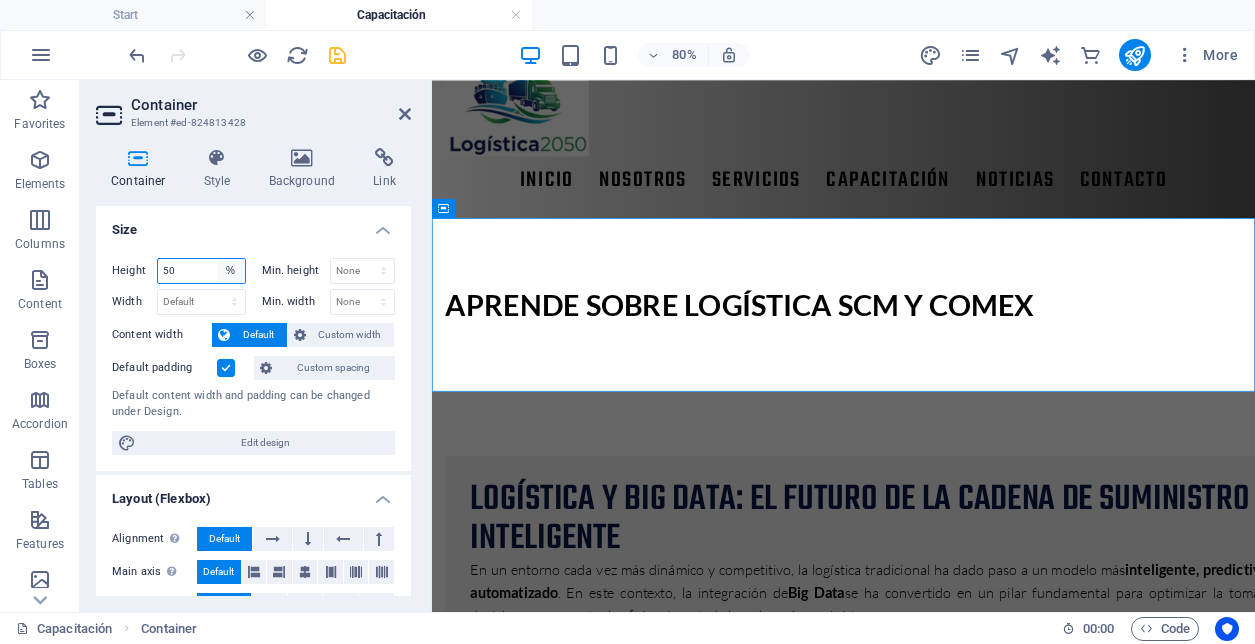 click on "Default px rem % vh vw" at bounding box center (231, 271) 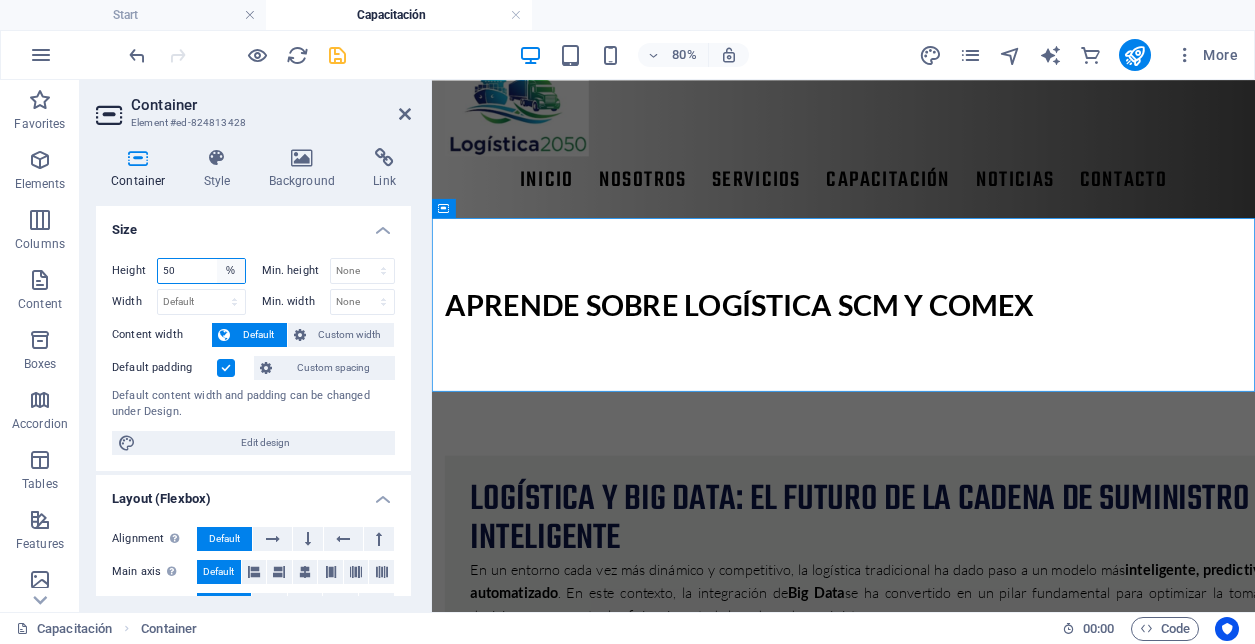 select on "default" 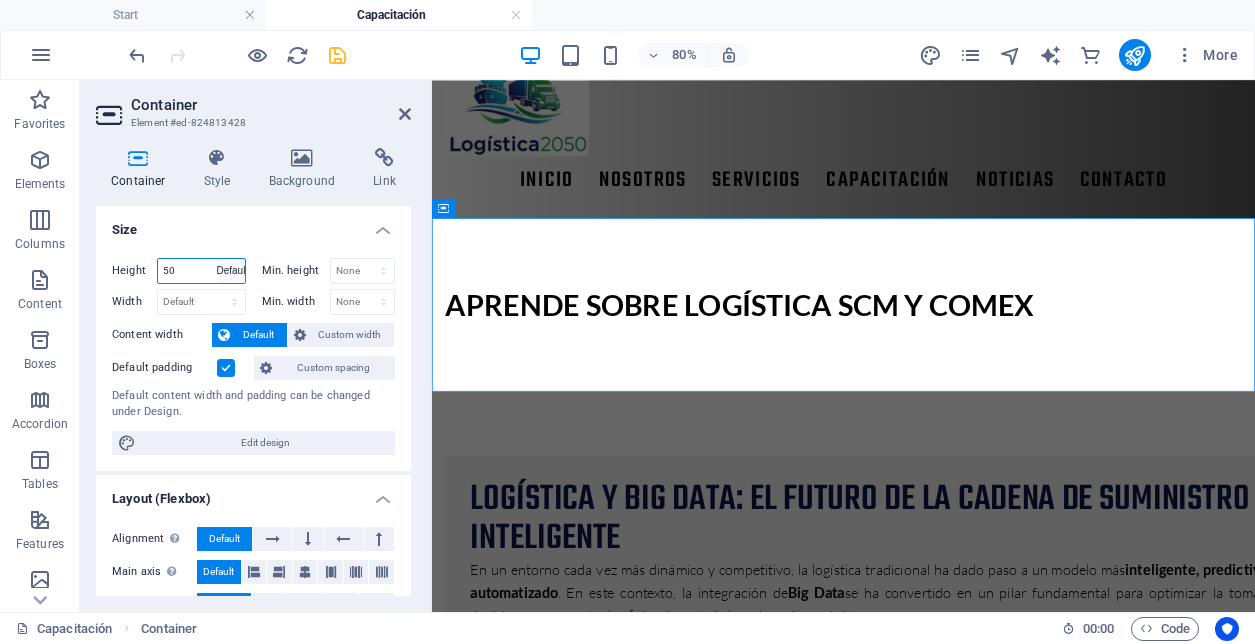 type 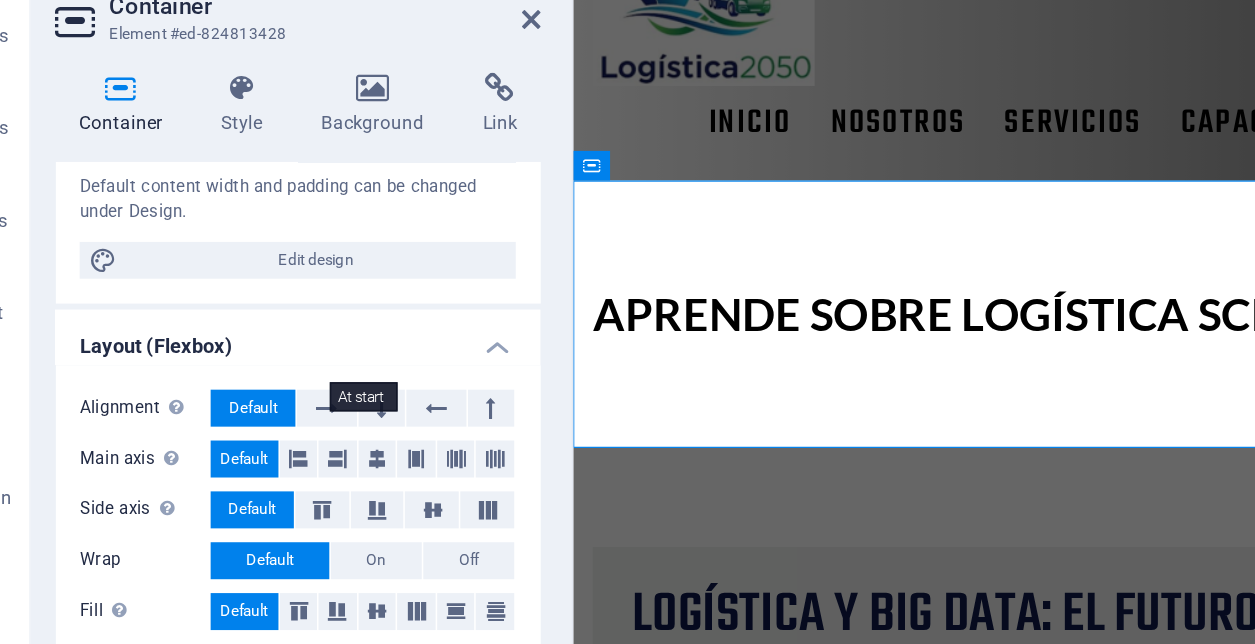 scroll, scrollTop: 0, scrollLeft: 0, axis: both 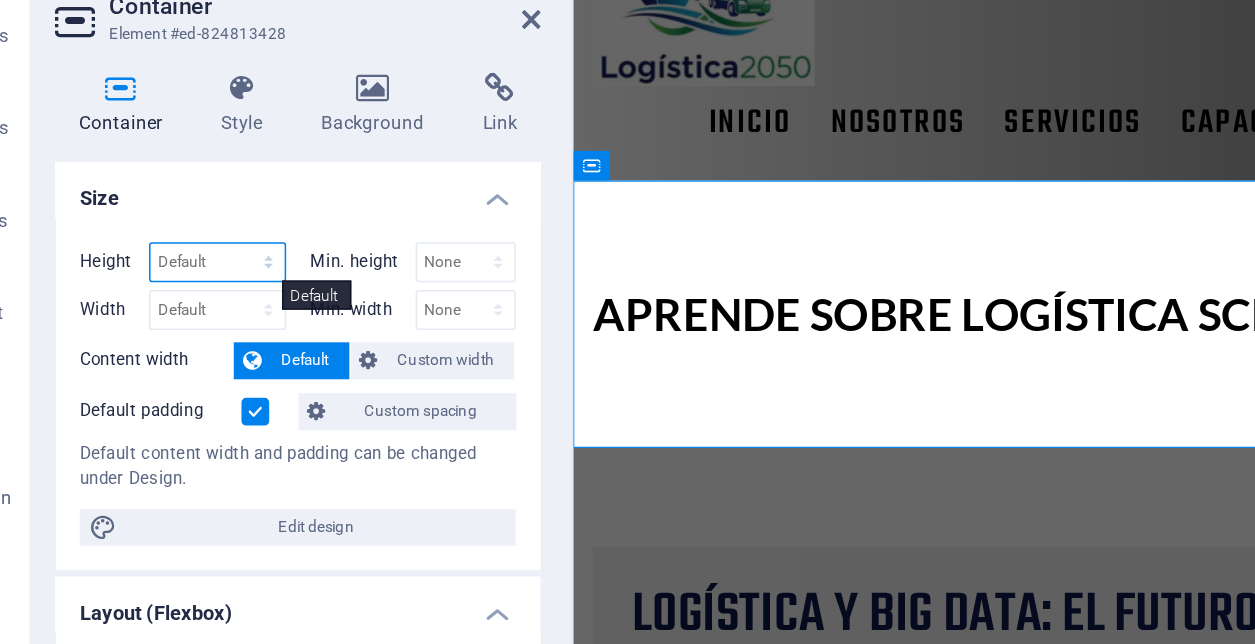 click on "Default px rem % vh vw" at bounding box center (201, 271) 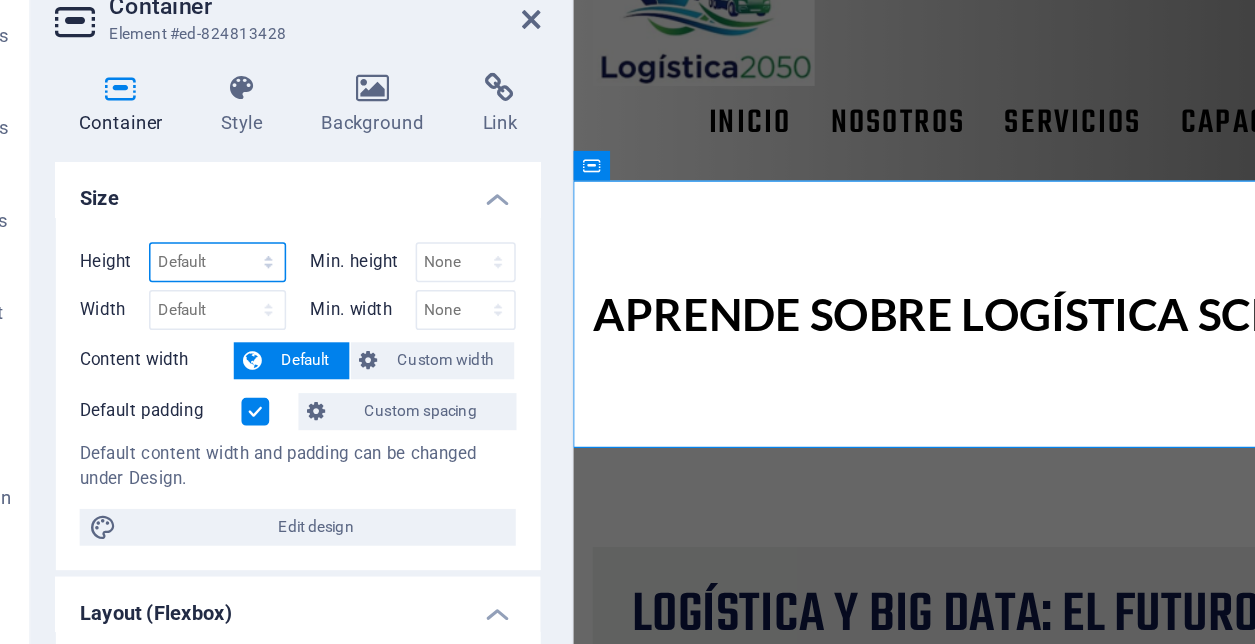 select on "rem" 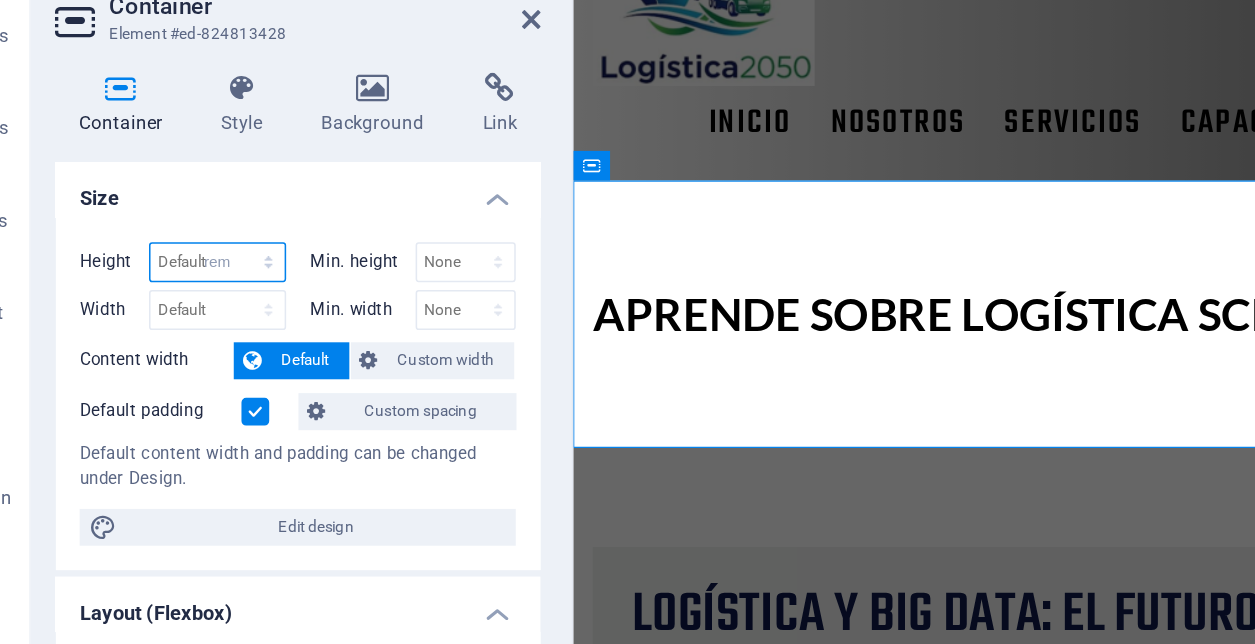 type on "13.5996" 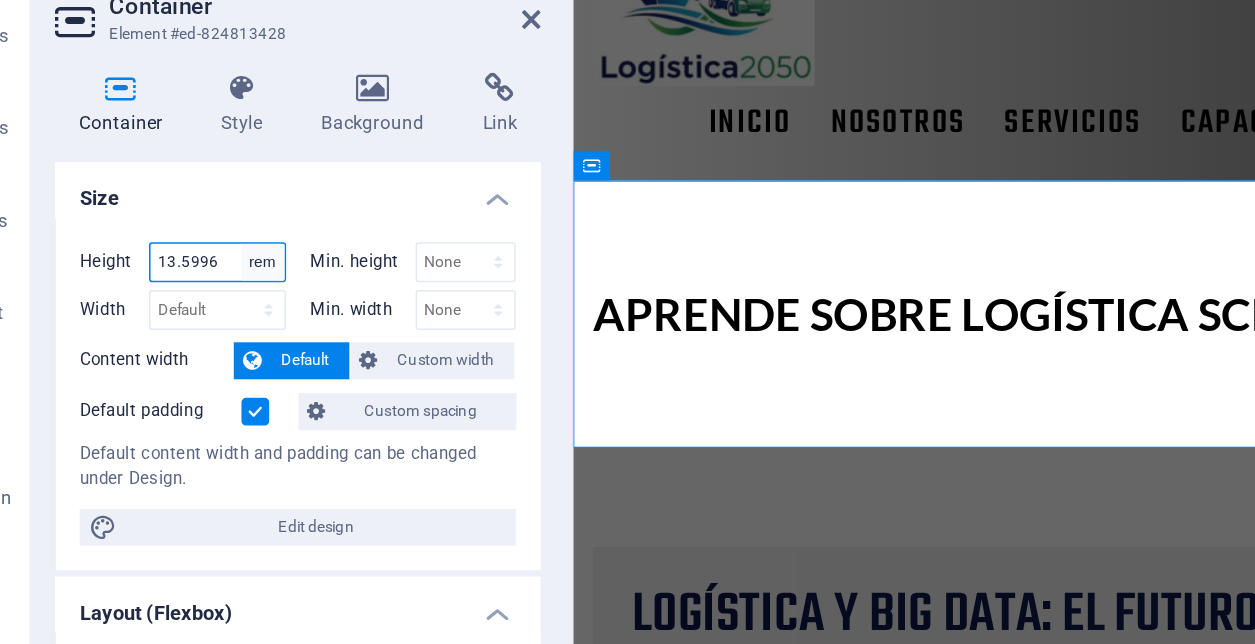 click on "Default px rem % vh vw" at bounding box center (231, 271) 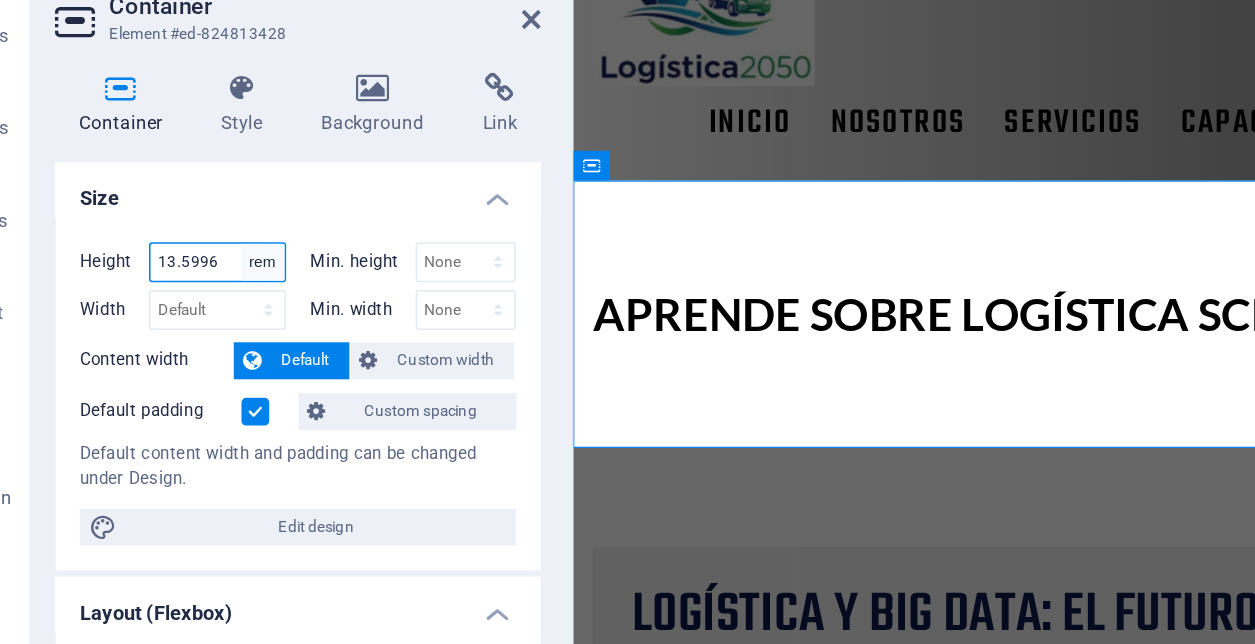 select on "%" 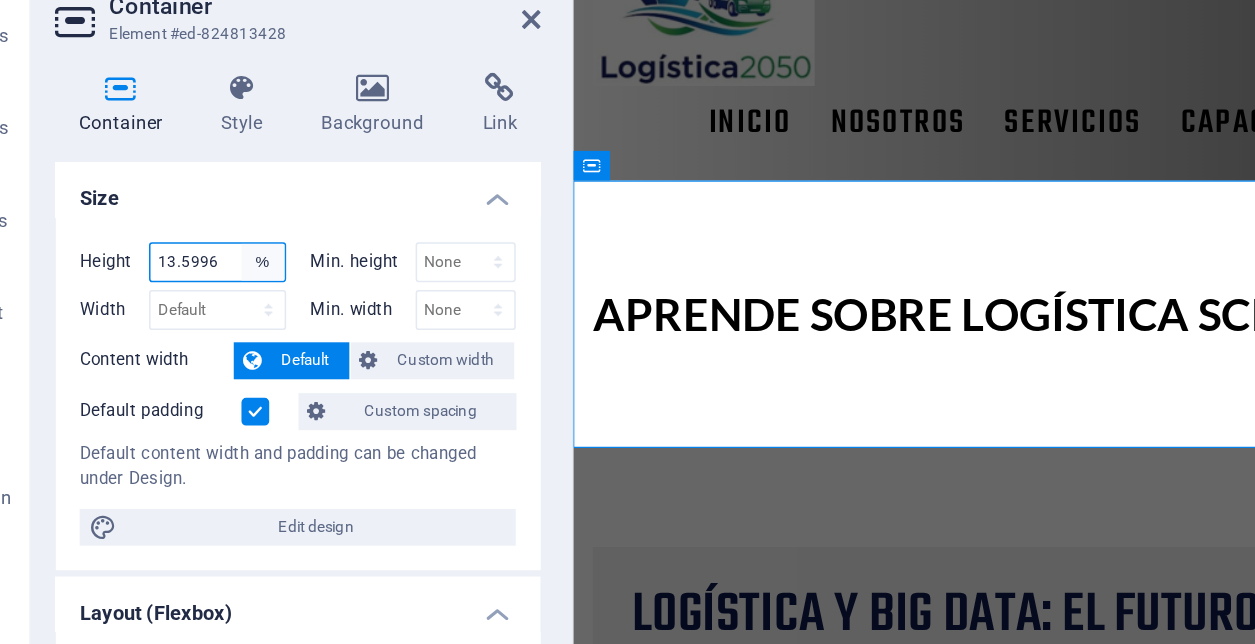 type on "100.01" 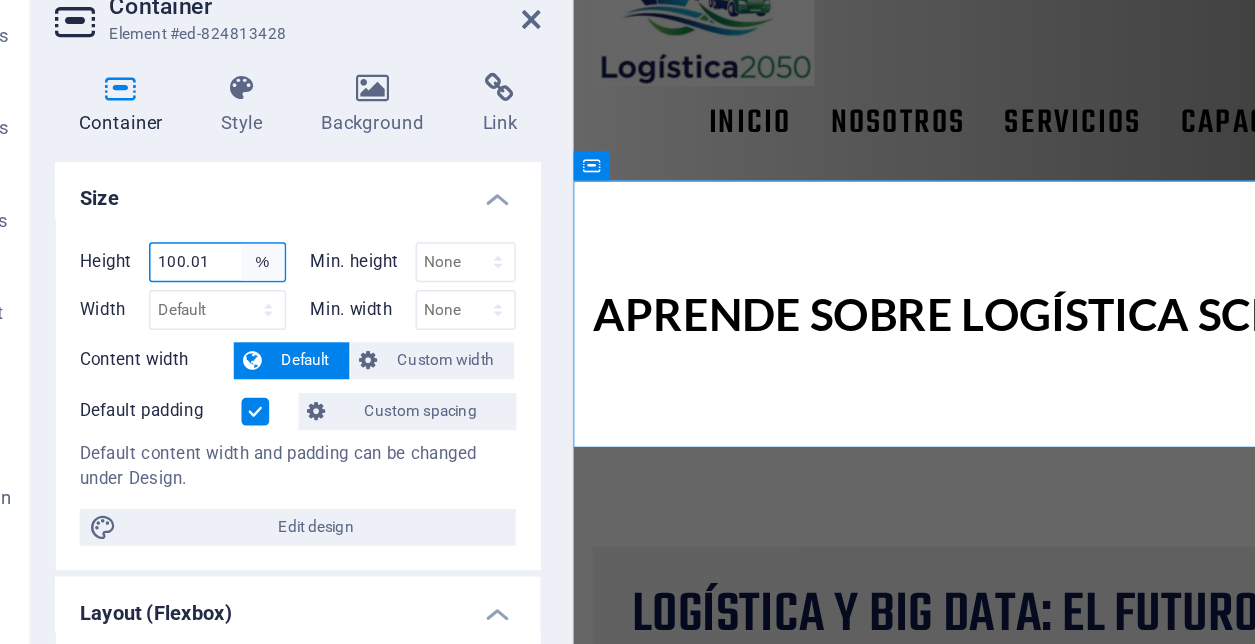click on "Default px rem % vh vw" at bounding box center (231, 271) 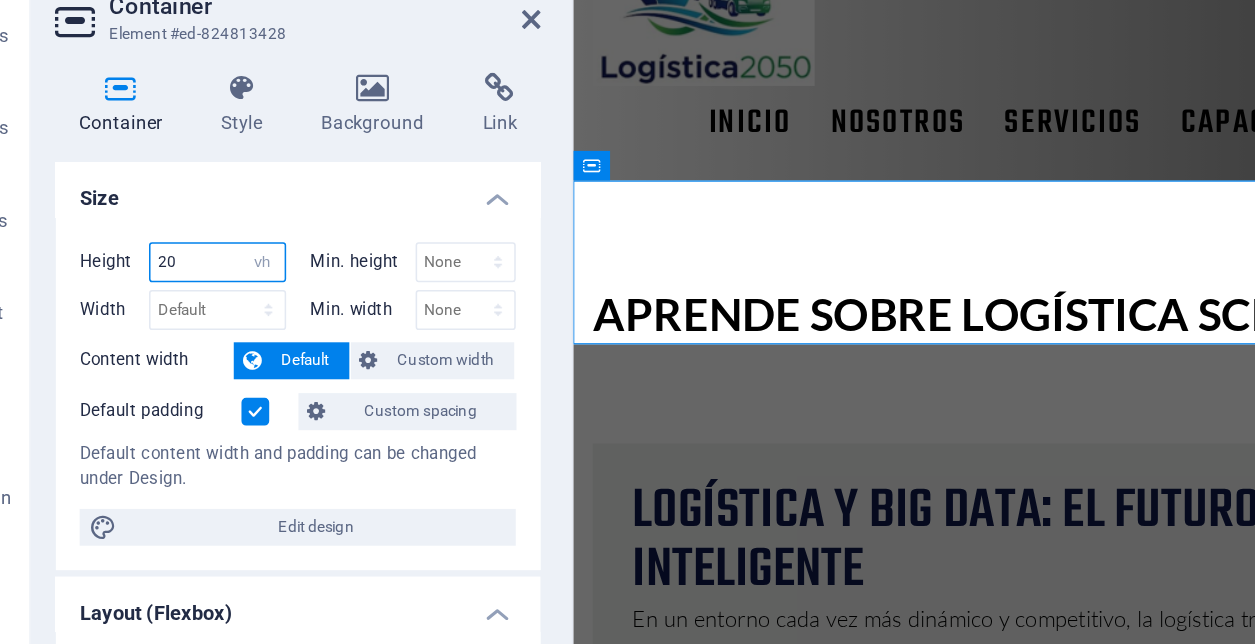 type on "20" 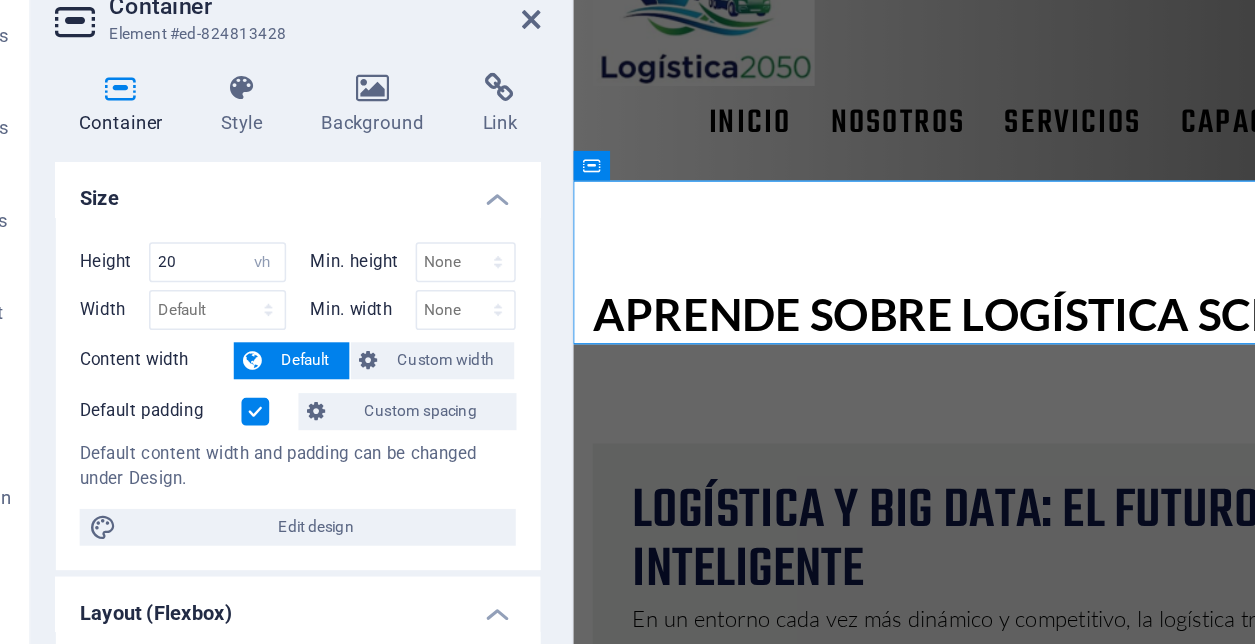 click on "Size" at bounding box center (253, 224) 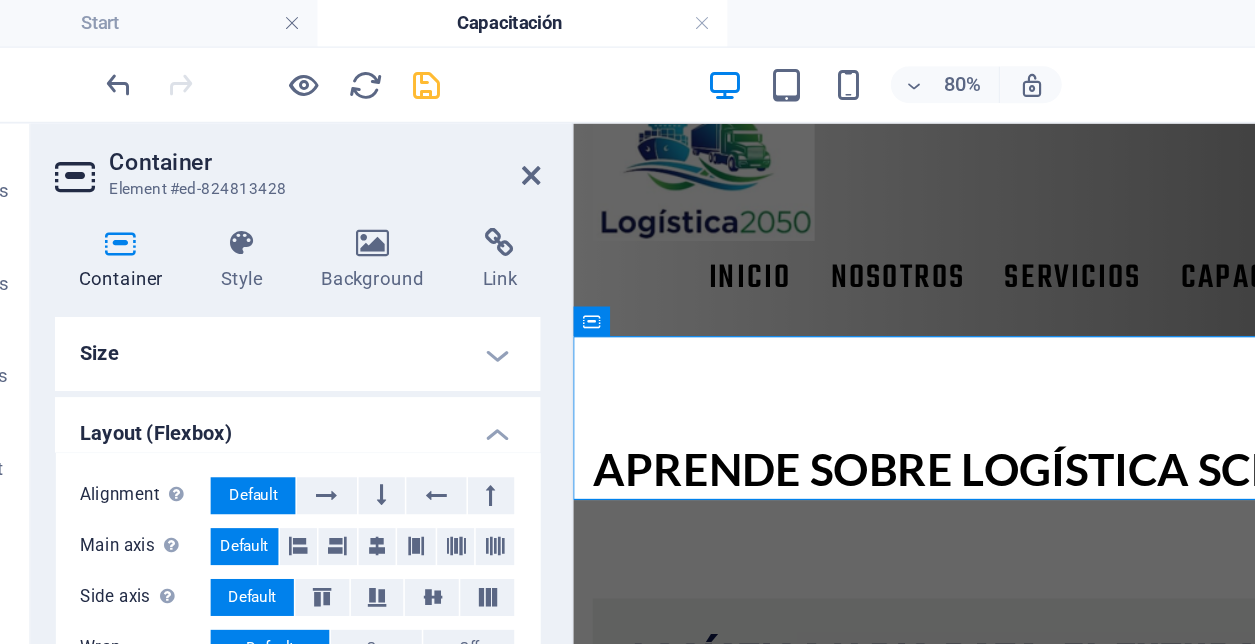 click on "Size" at bounding box center (253, 230) 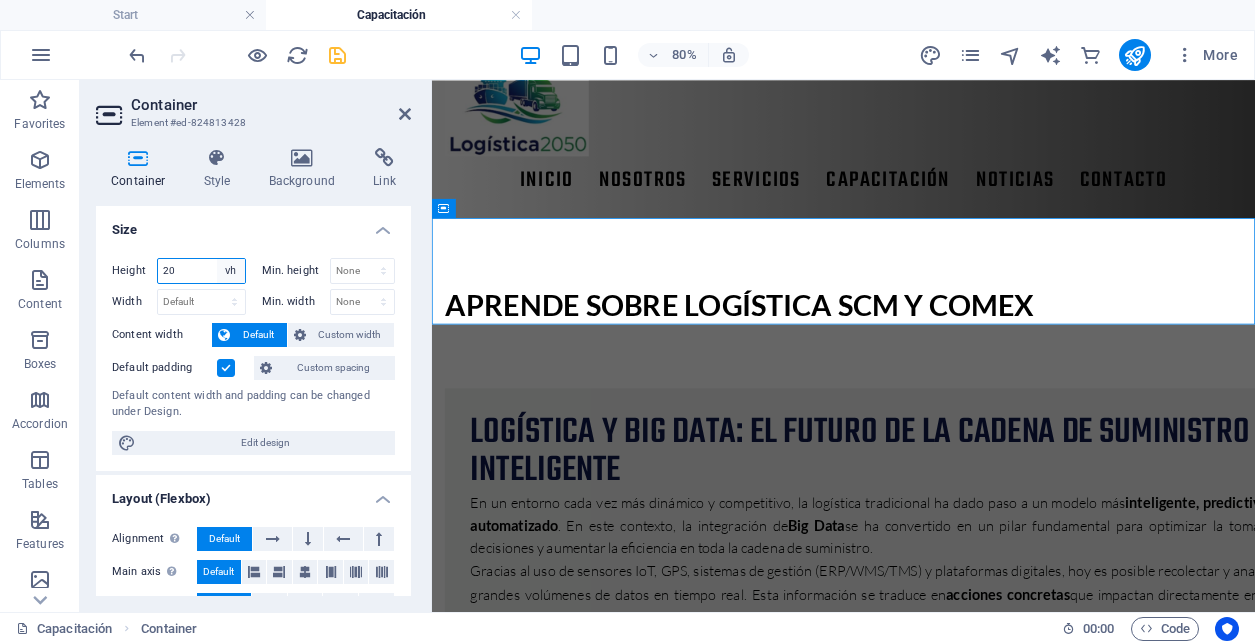 click on "Default px rem % vh vw" at bounding box center (231, 271) 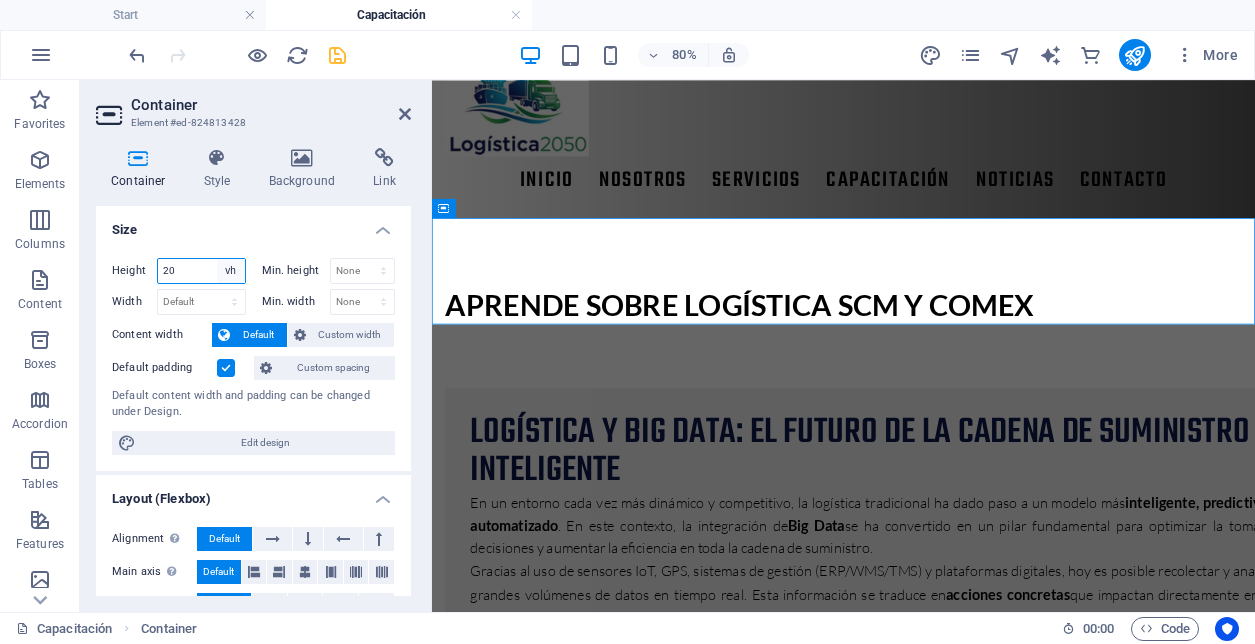 select on "vw" 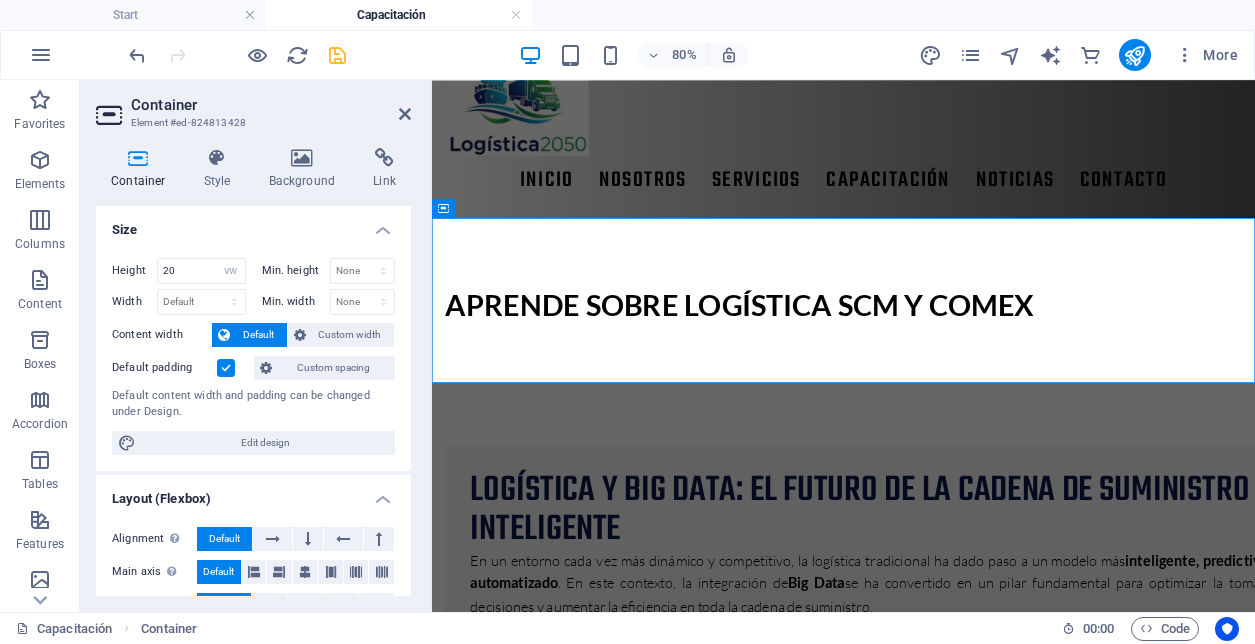 click on "Size" at bounding box center (253, 224) 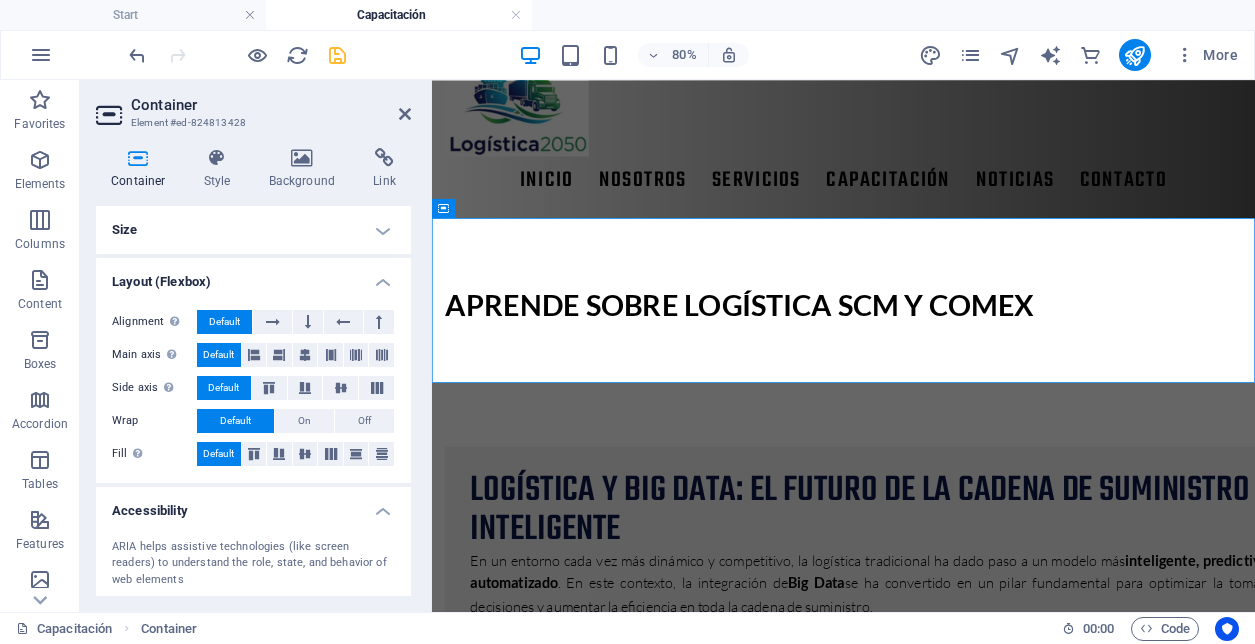 click on "Size" at bounding box center [253, 230] 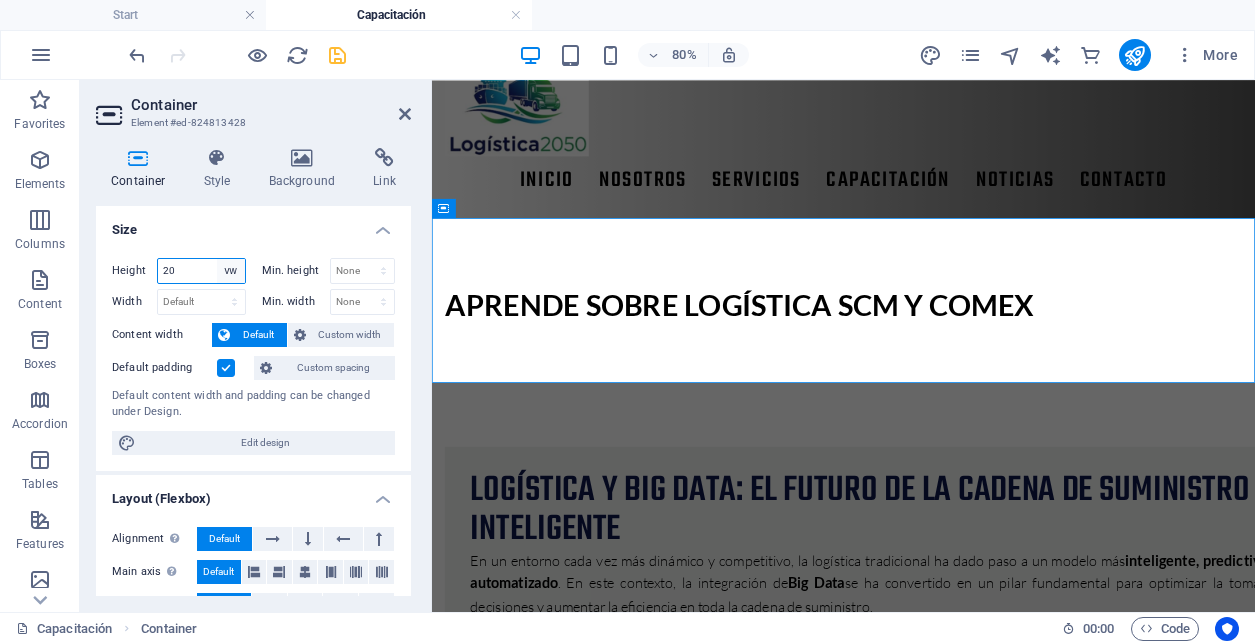 click on "Default px rem % vh vw" at bounding box center (231, 271) 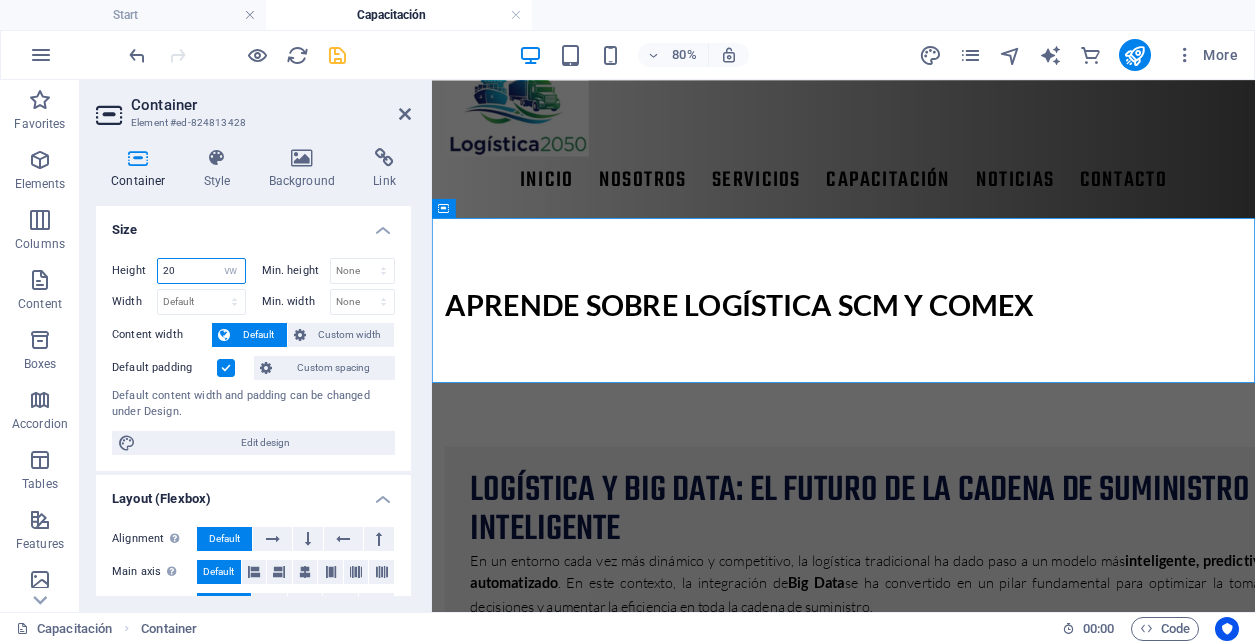 click on "20" at bounding box center [201, 271] 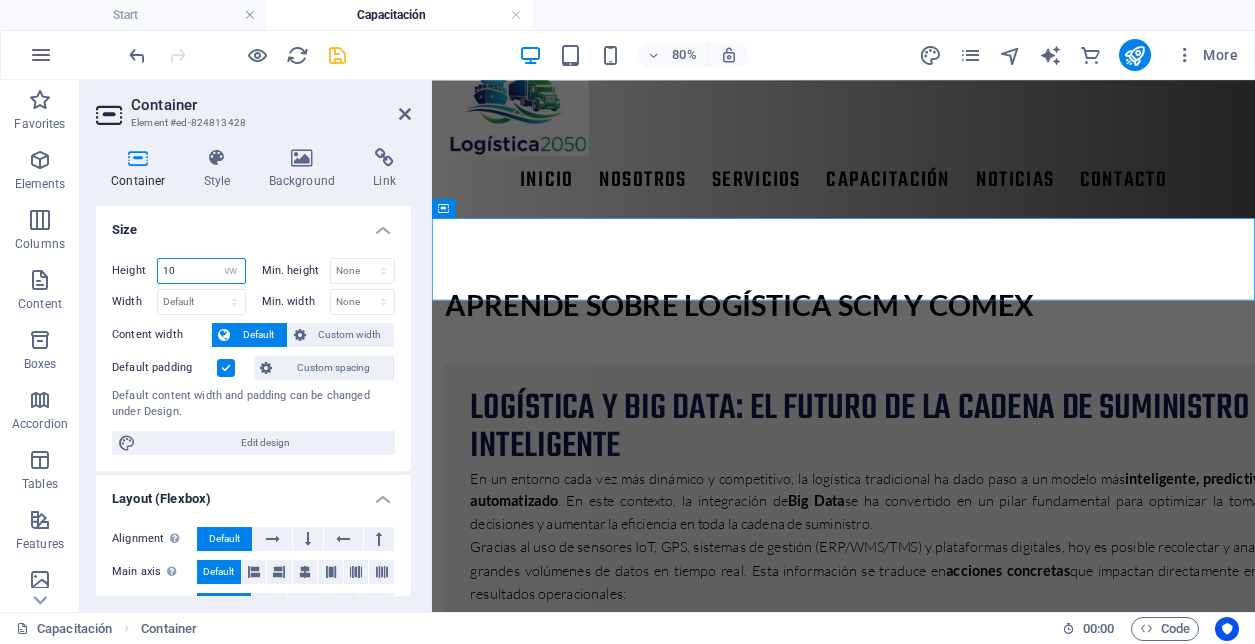 type on "1" 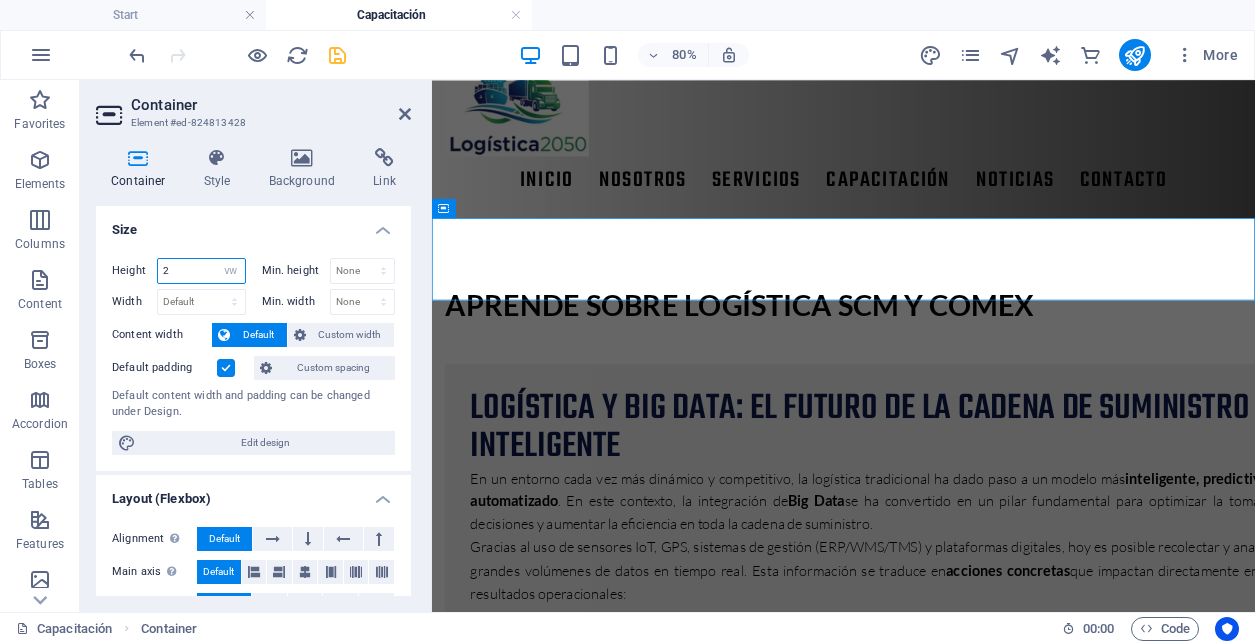 type on "20" 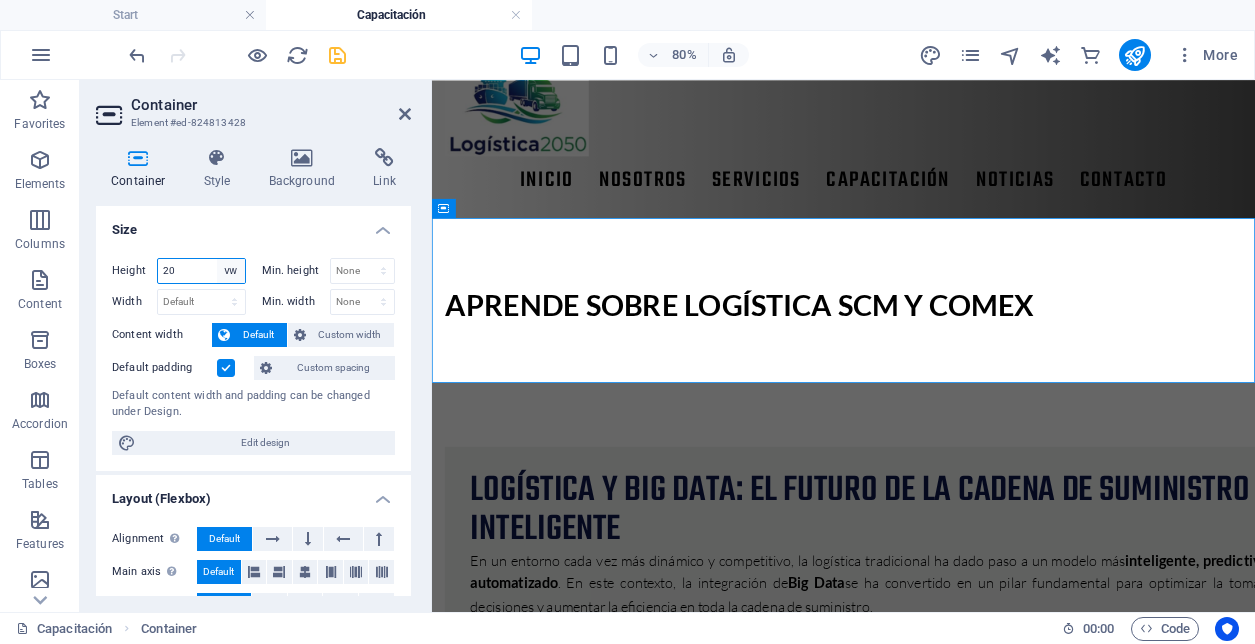 click on "Default px rem % vh vw" at bounding box center [231, 271] 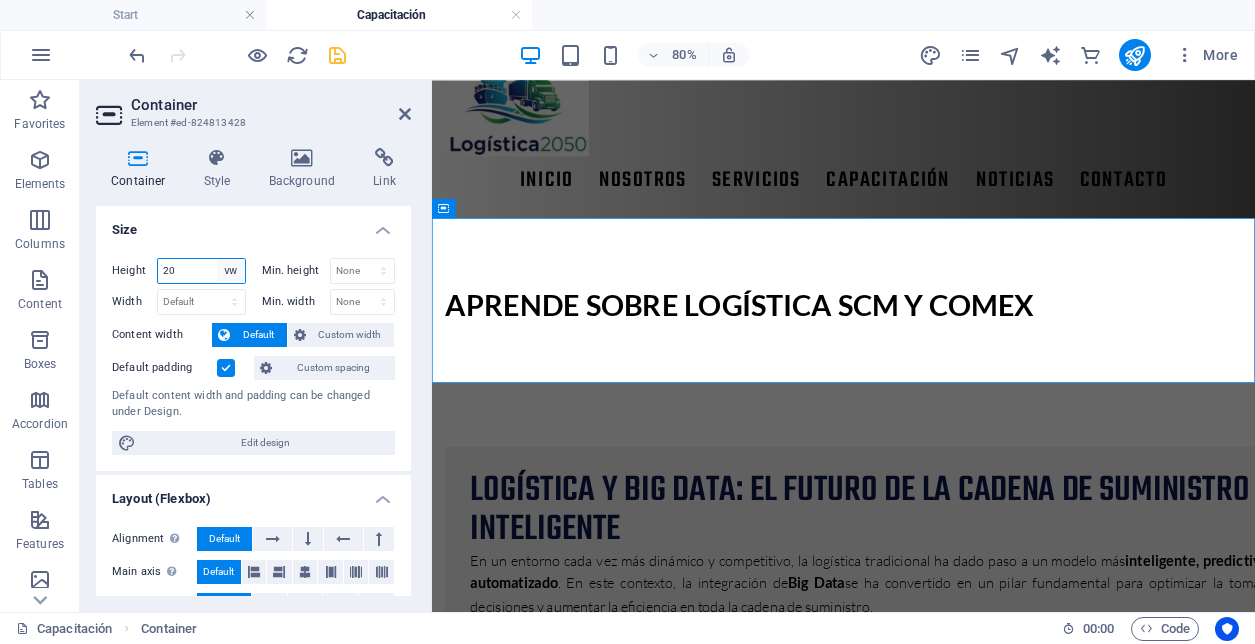 select on "vh" 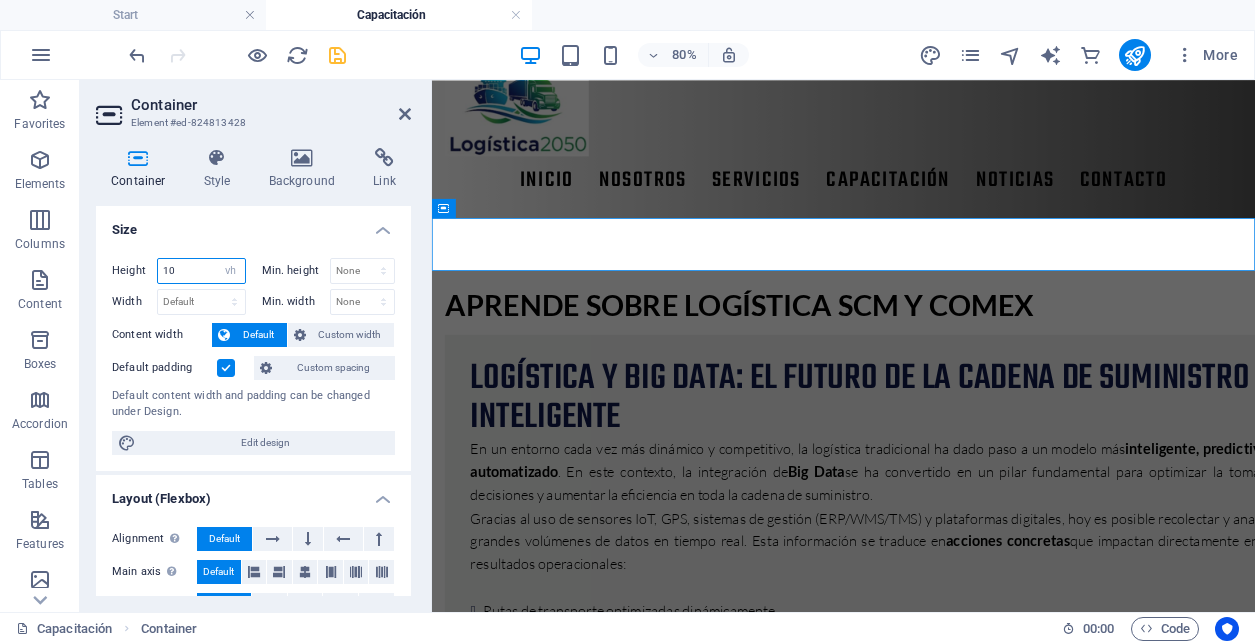 type on "1" 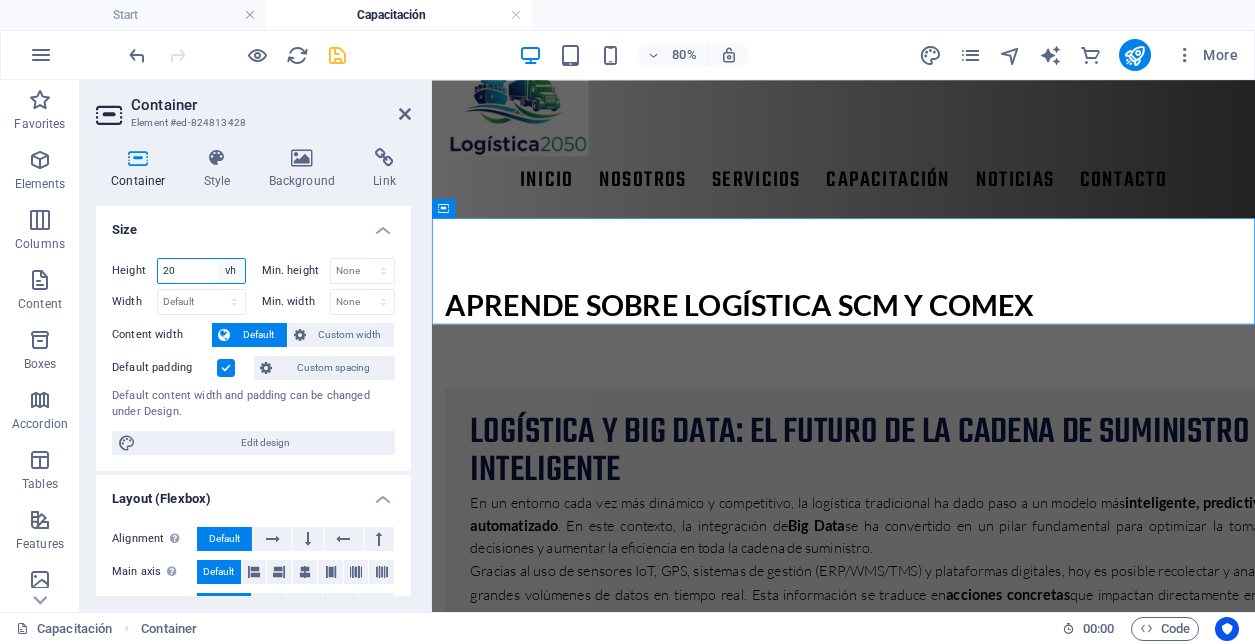 type on "20" 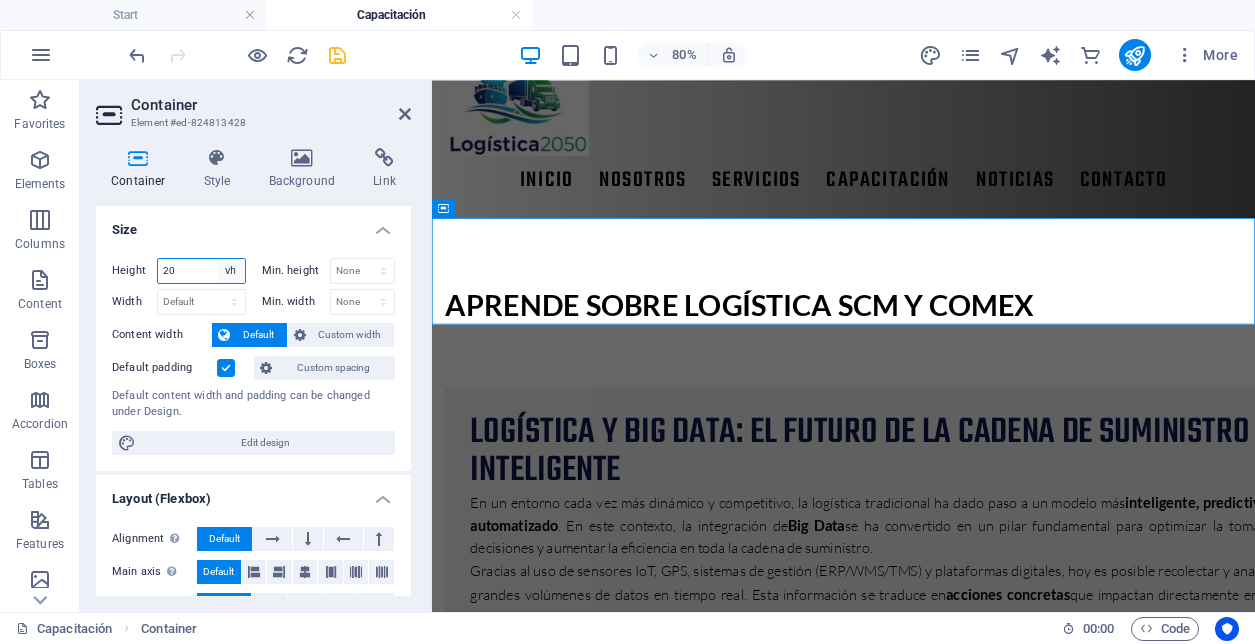 click on "Default px rem % vh vw" at bounding box center (231, 271) 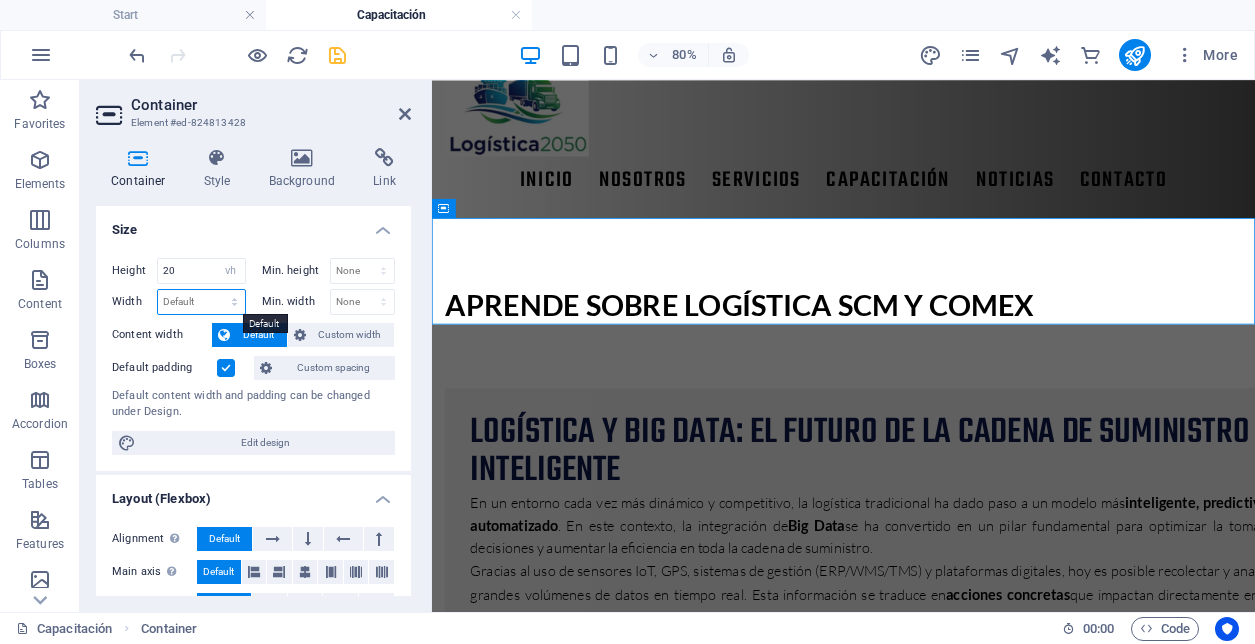 click on "Default px rem % em vh vw" at bounding box center [201, 302] 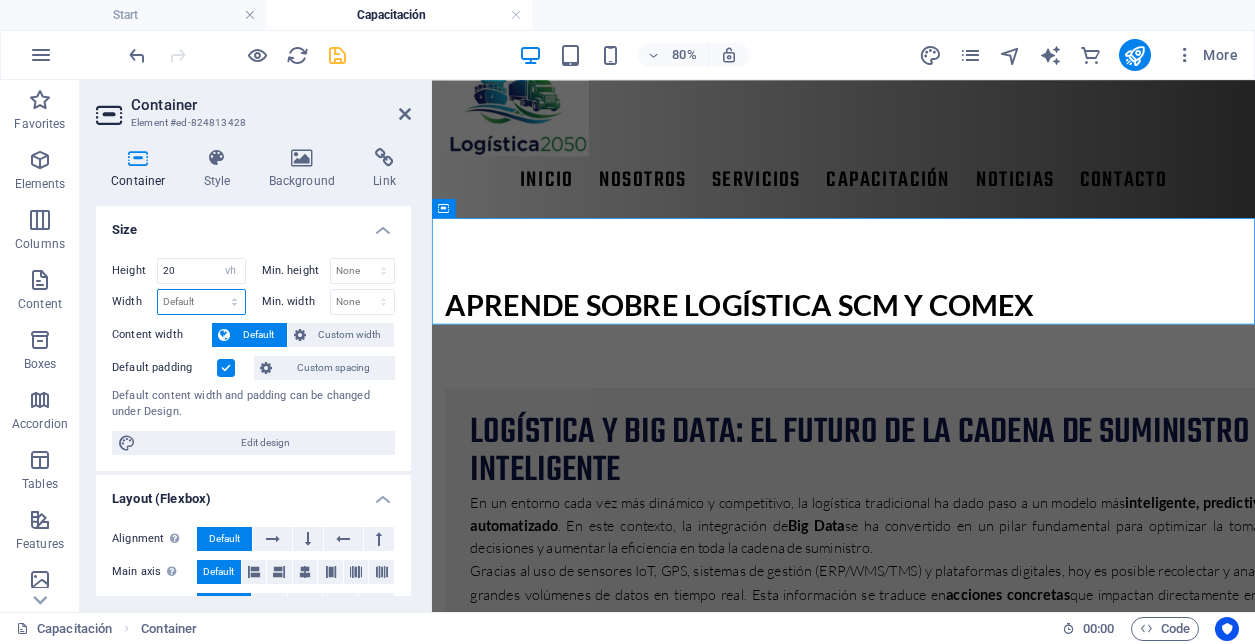 select on "vh" 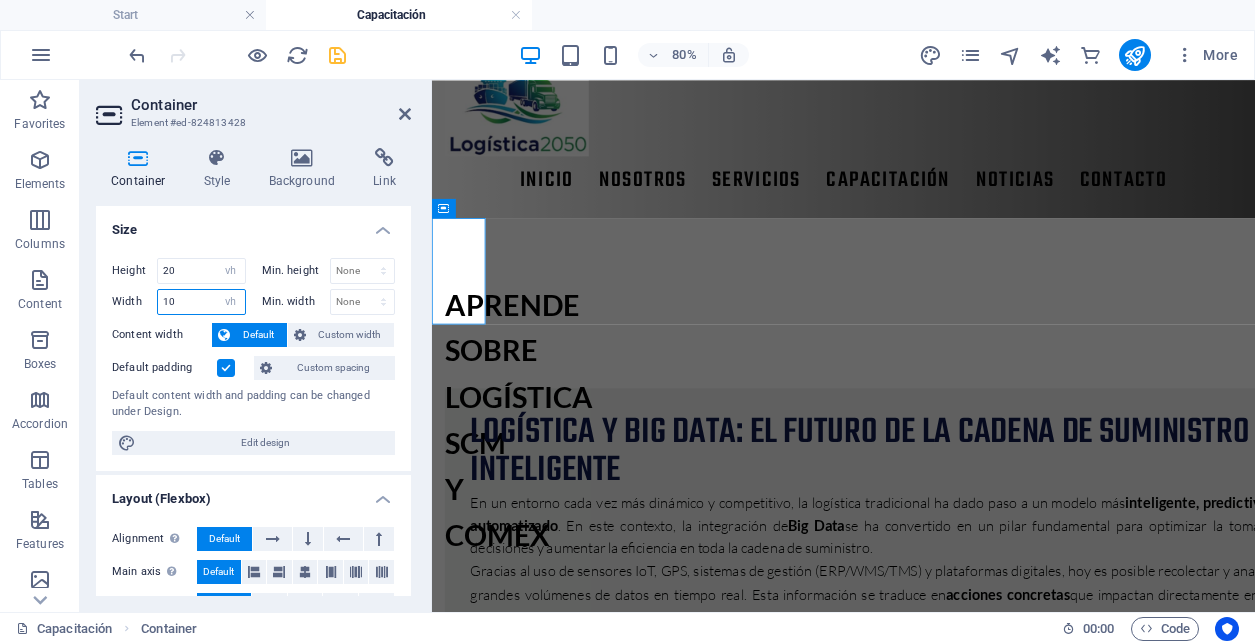 type on "1" 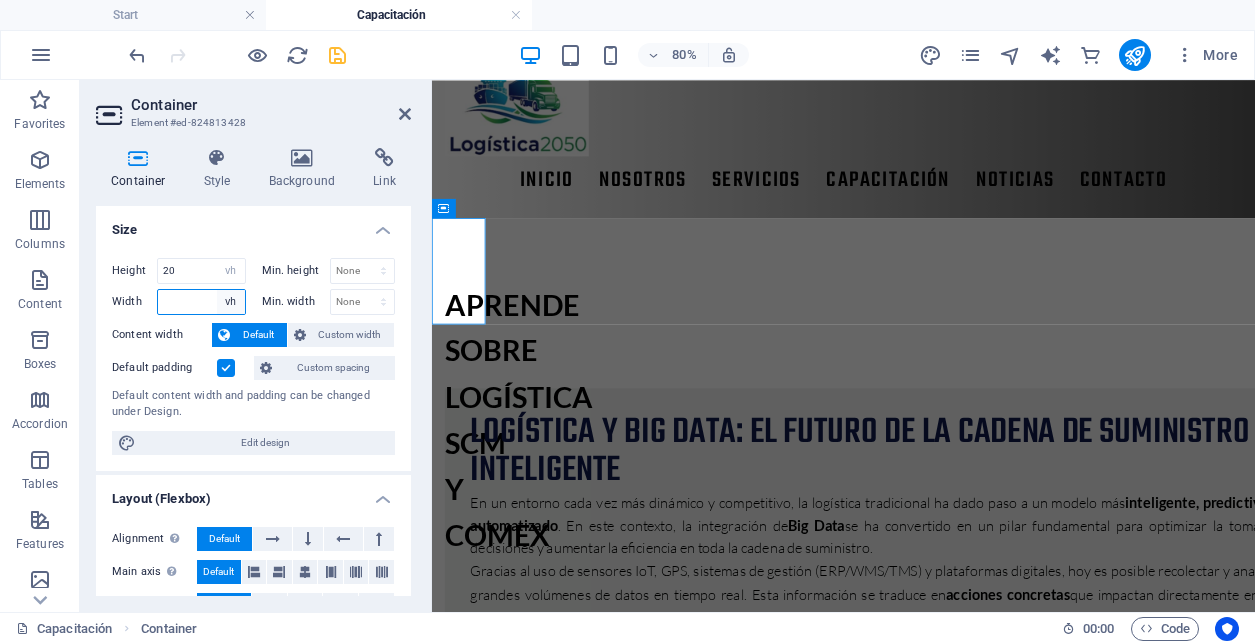 type 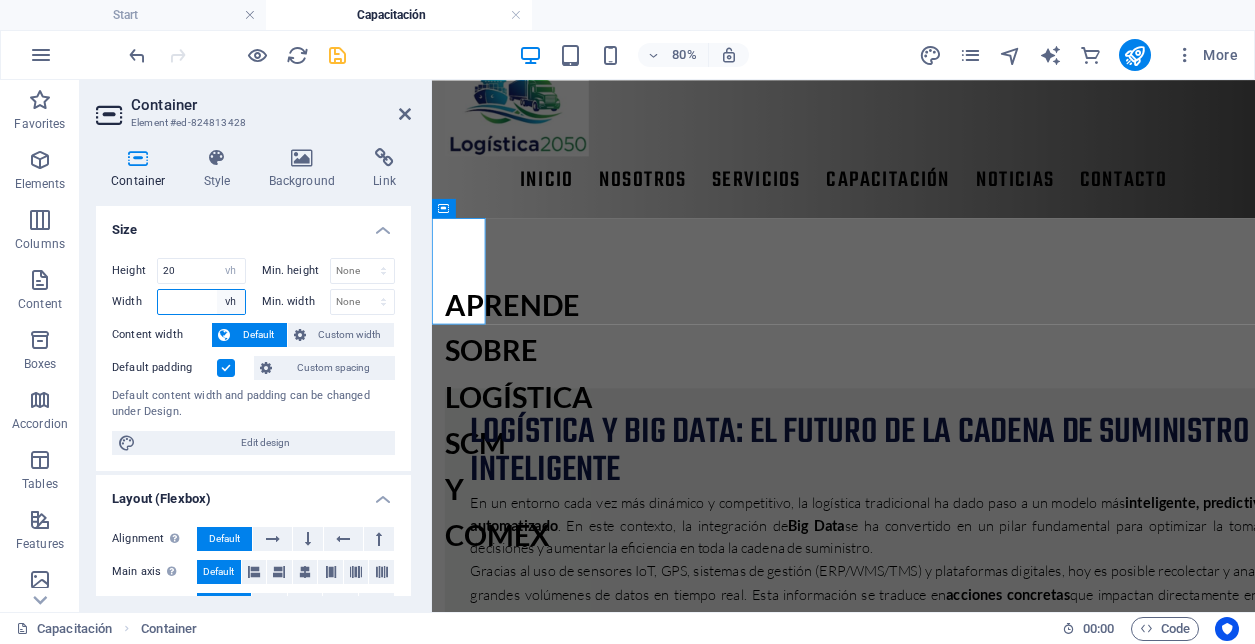 click on "Default px rem % em vh vw" at bounding box center [231, 302] 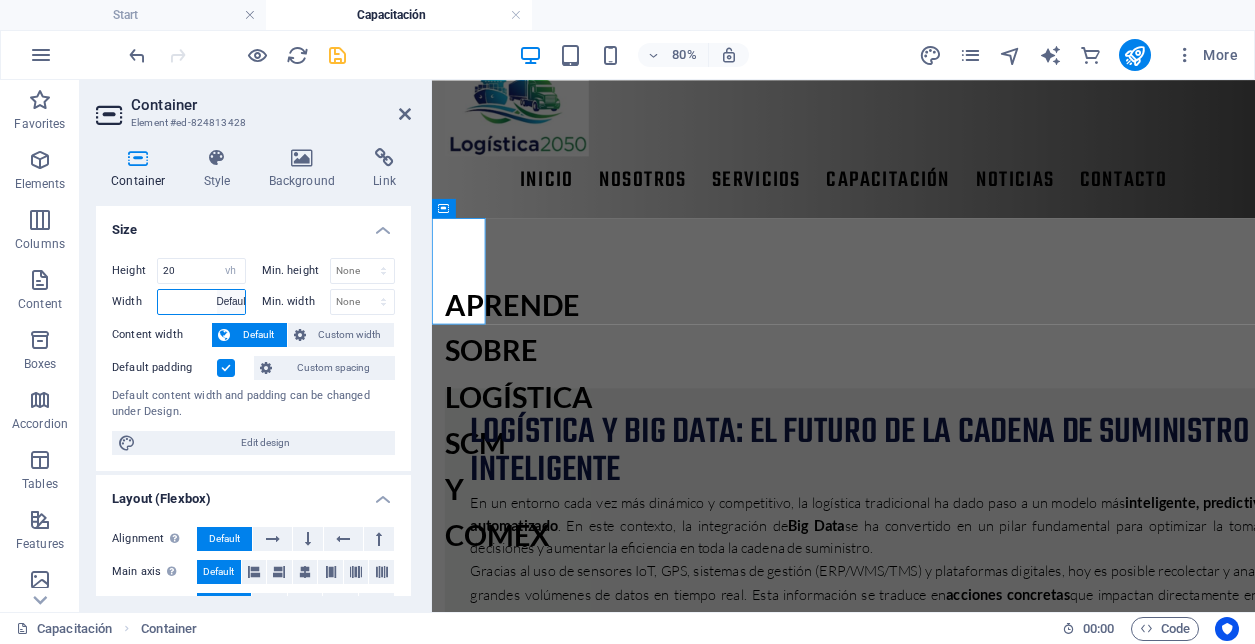select on "DISABLED_OPTION_VALUE" 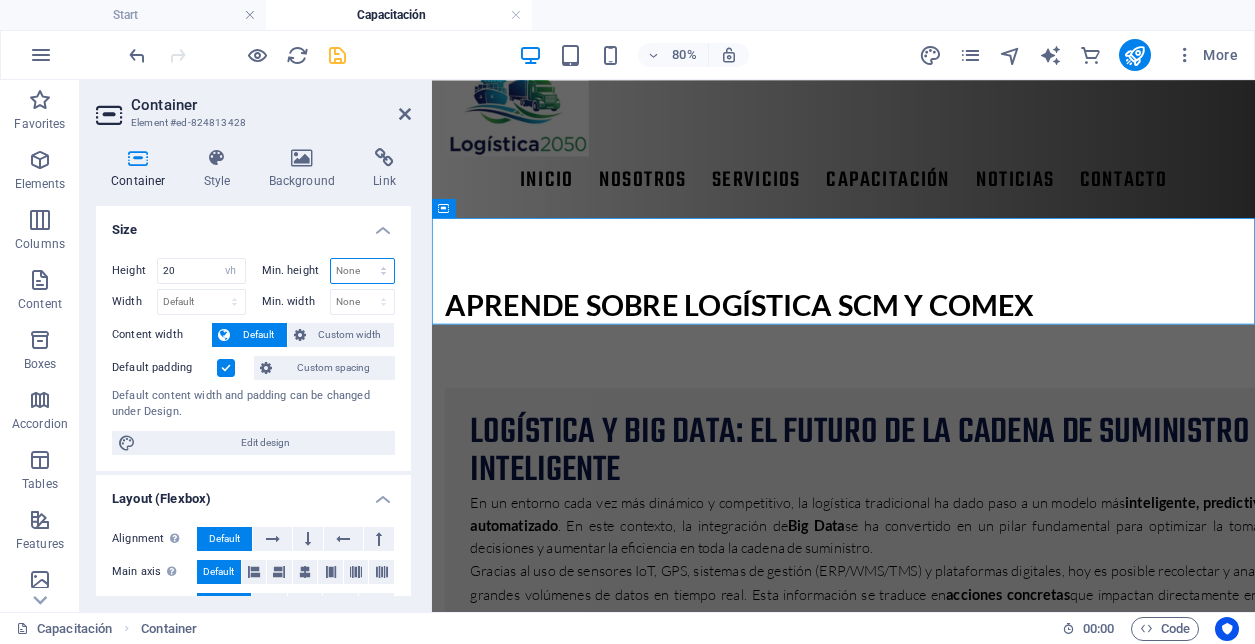 click on "None px rem % vh vw" at bounding box center (363, 271) 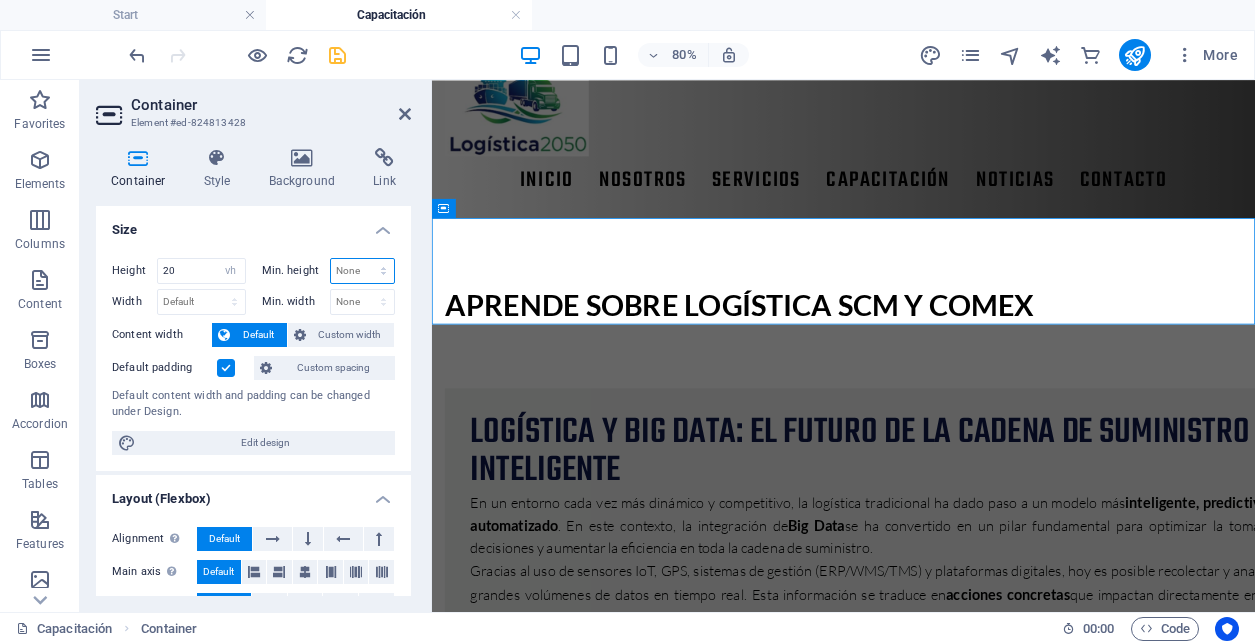 select on "vh" 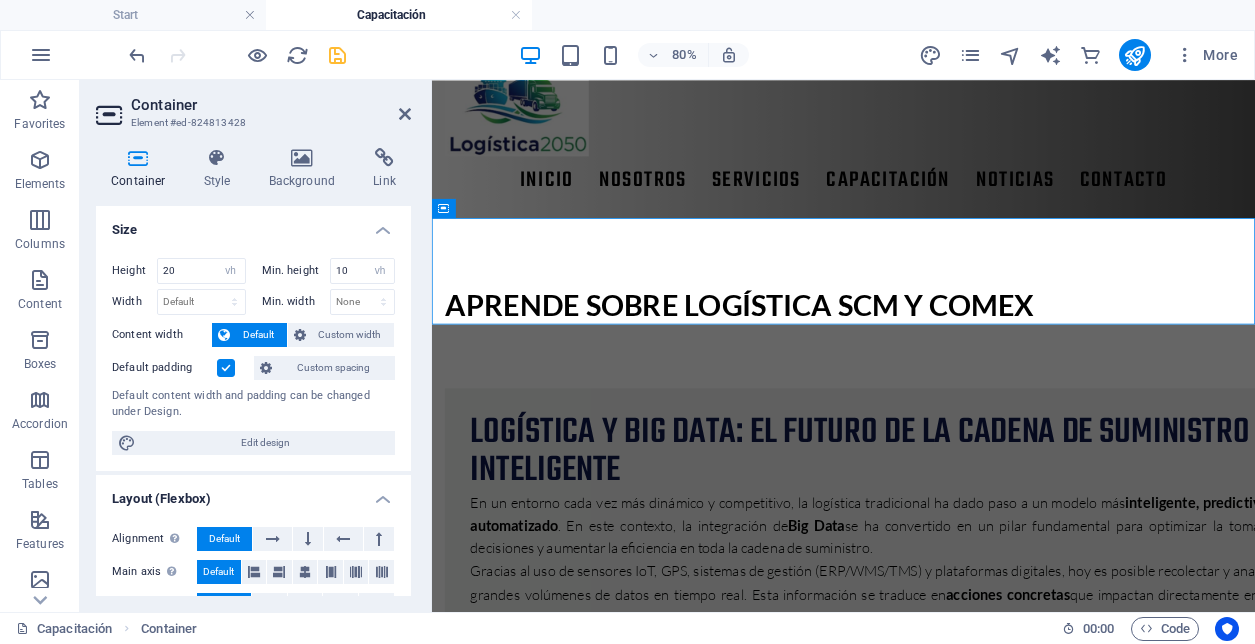 click on "Size" at bounding box center (253, 224) 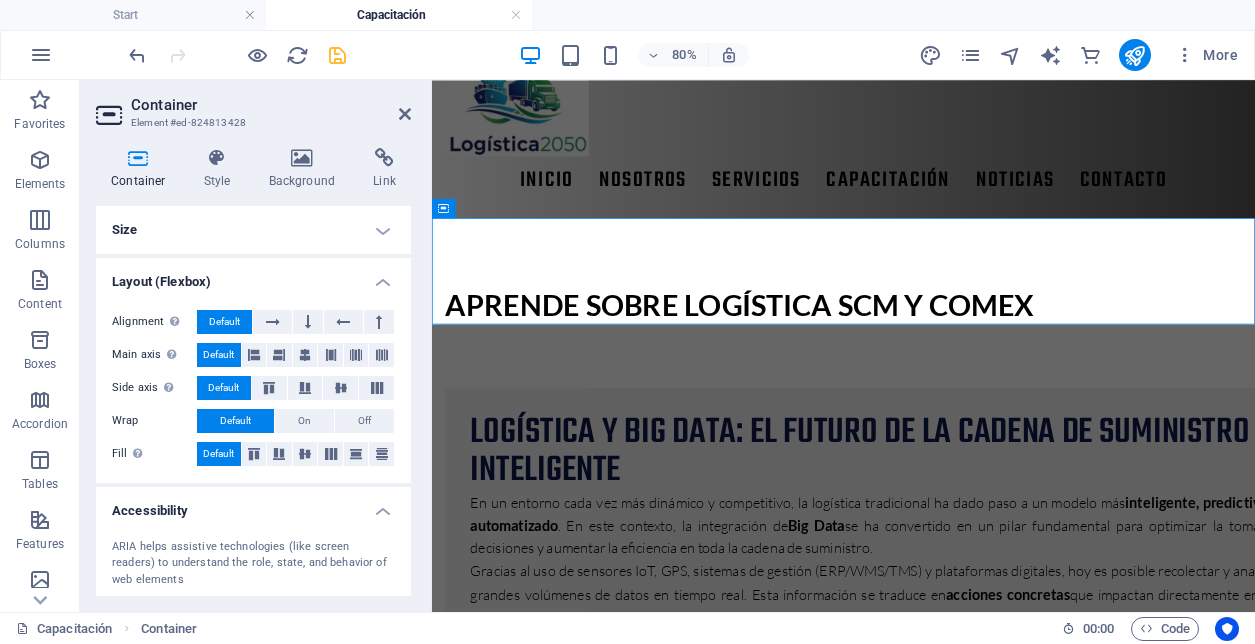 click on "Size" at bounding box center [253, 230] 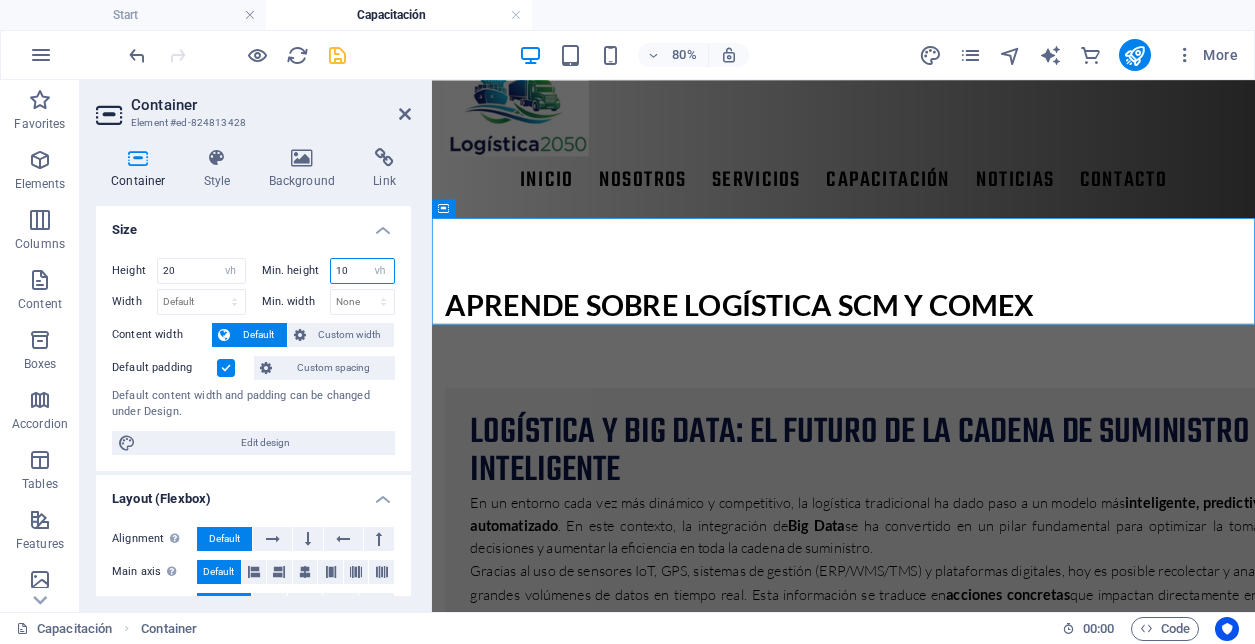 click on "10" at bounding box center (363, 271) 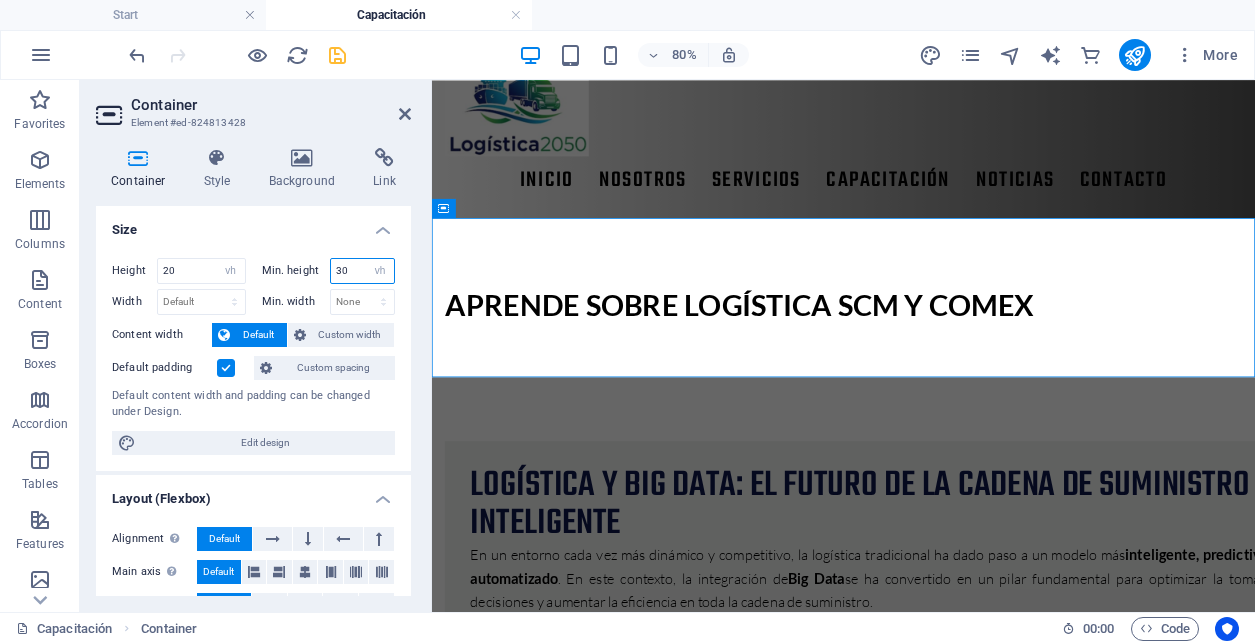 type on "3" 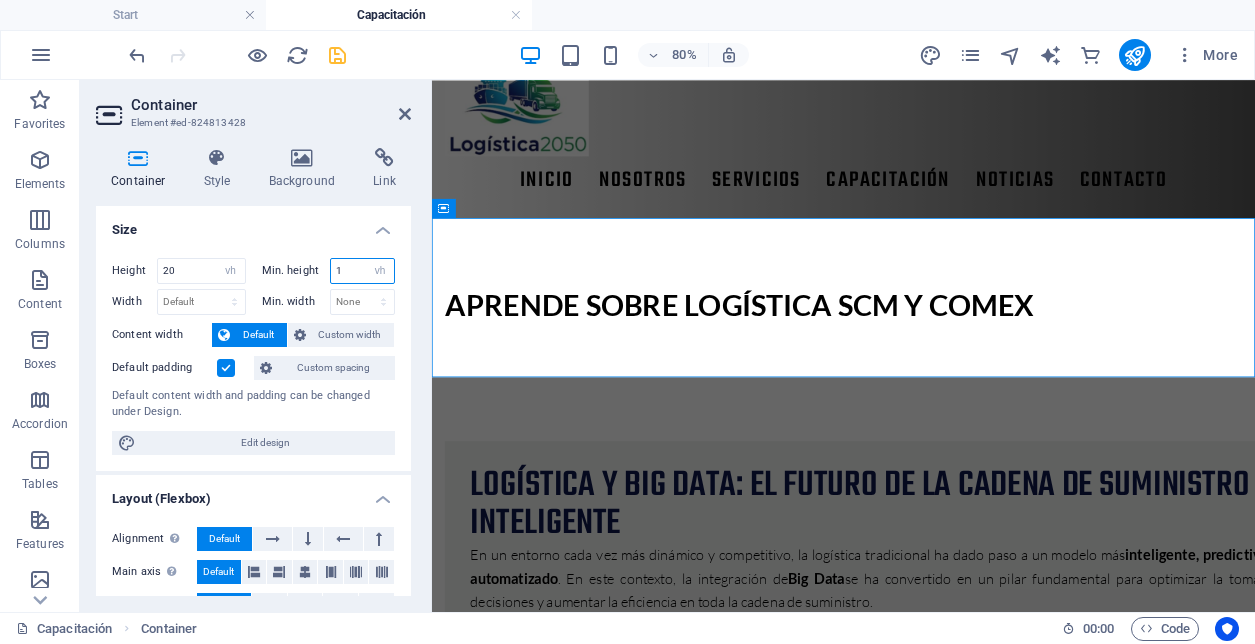 type on "10" 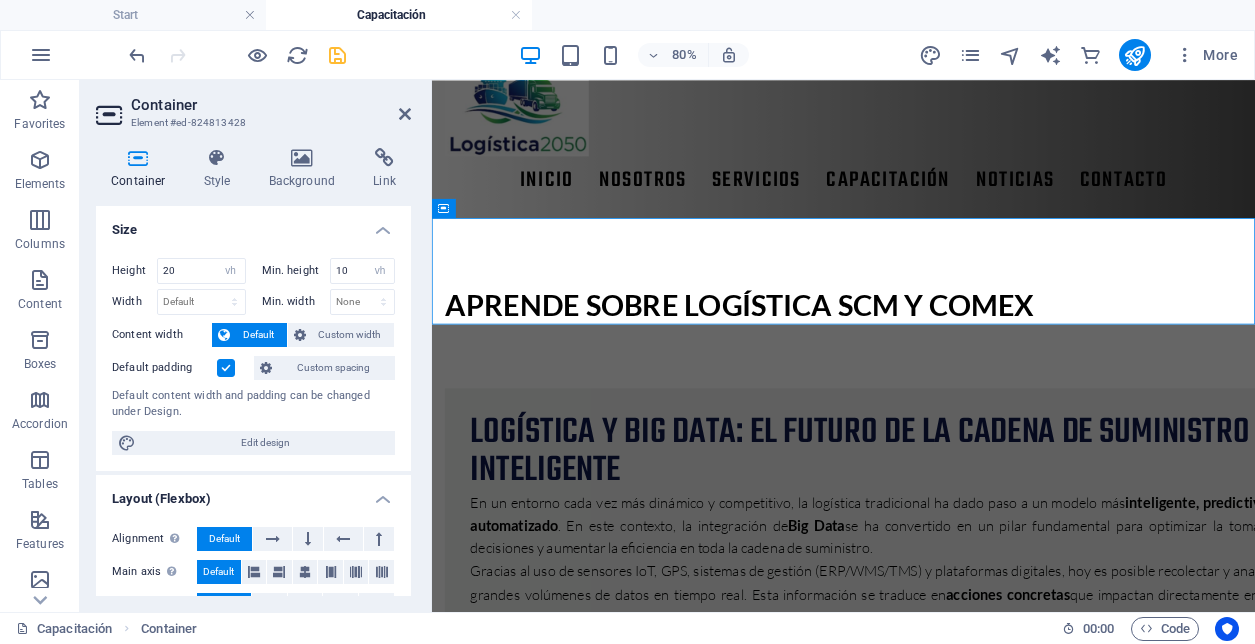 click on "Size" at bounding box center (253, 224) 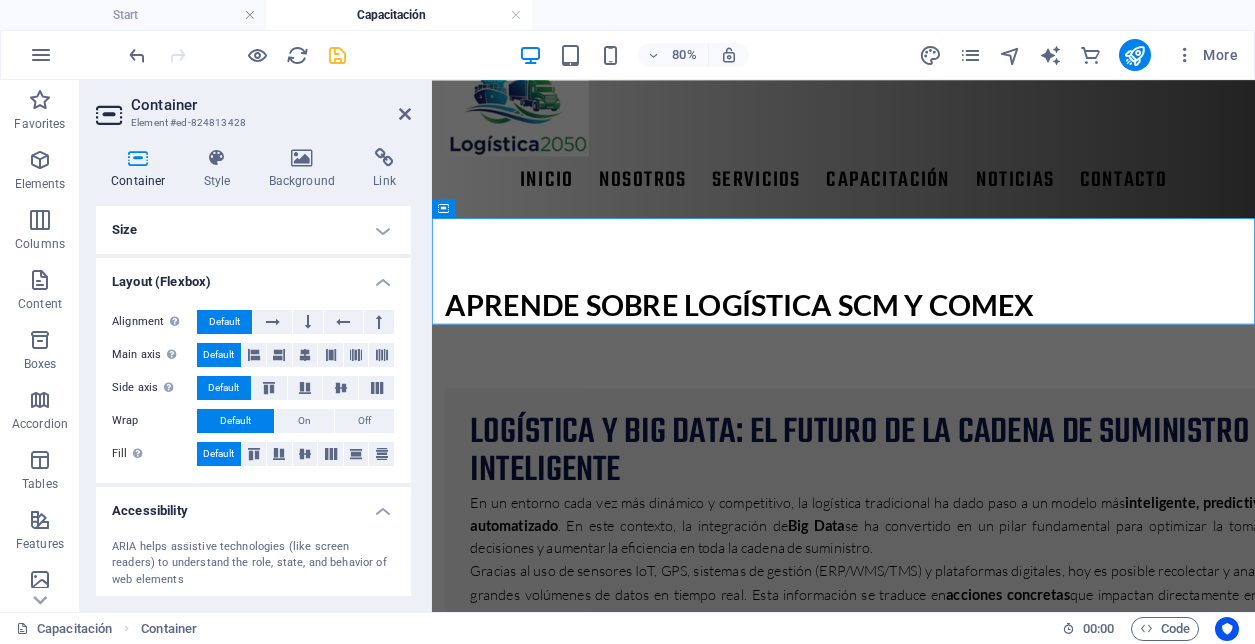 click on "Size" at bounding box center [253, 230] 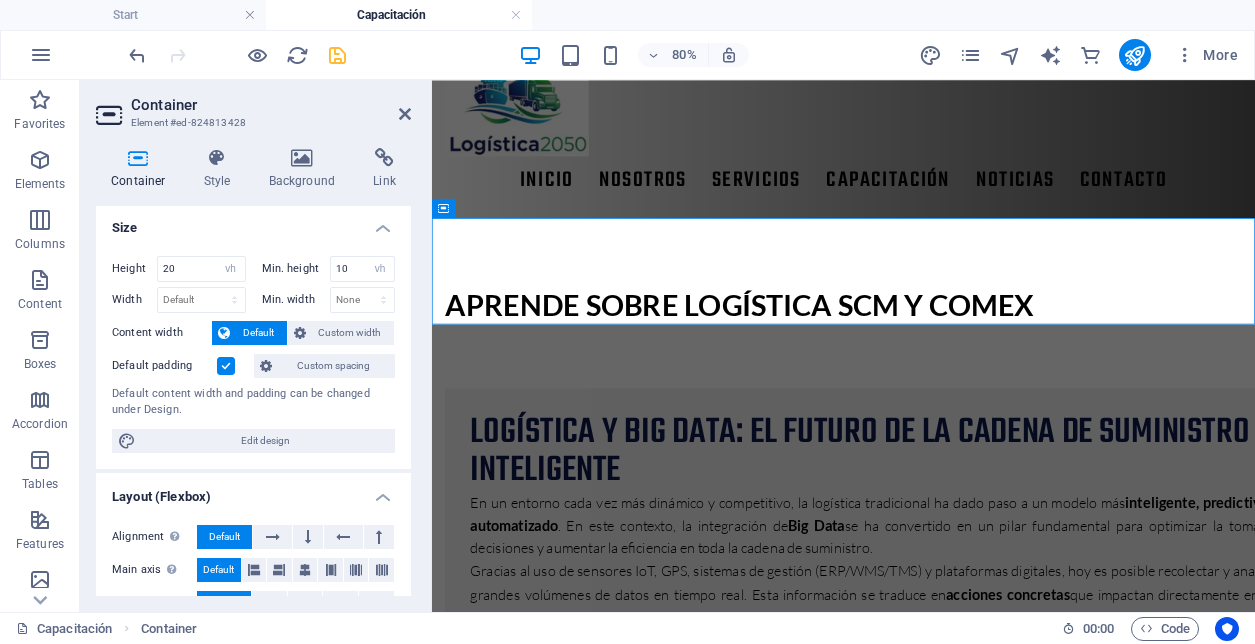 scroll, scrollTop: 0, scrollLeft: 0, axis: both 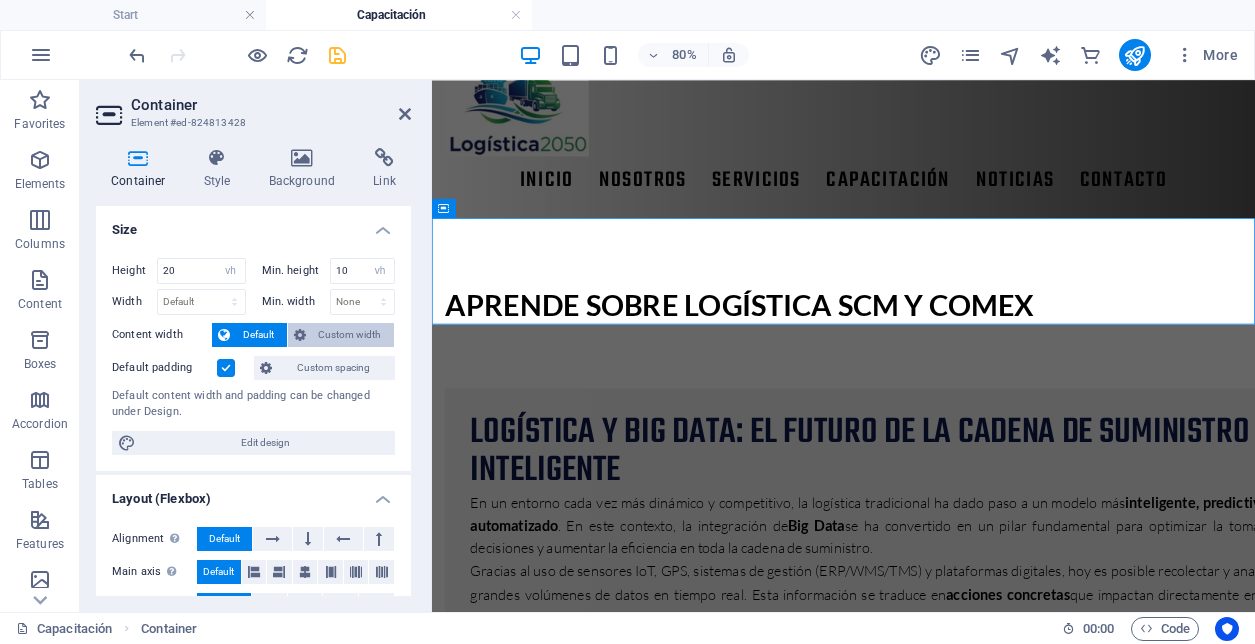 click on "Custom width" at bounding box center (350, 335) 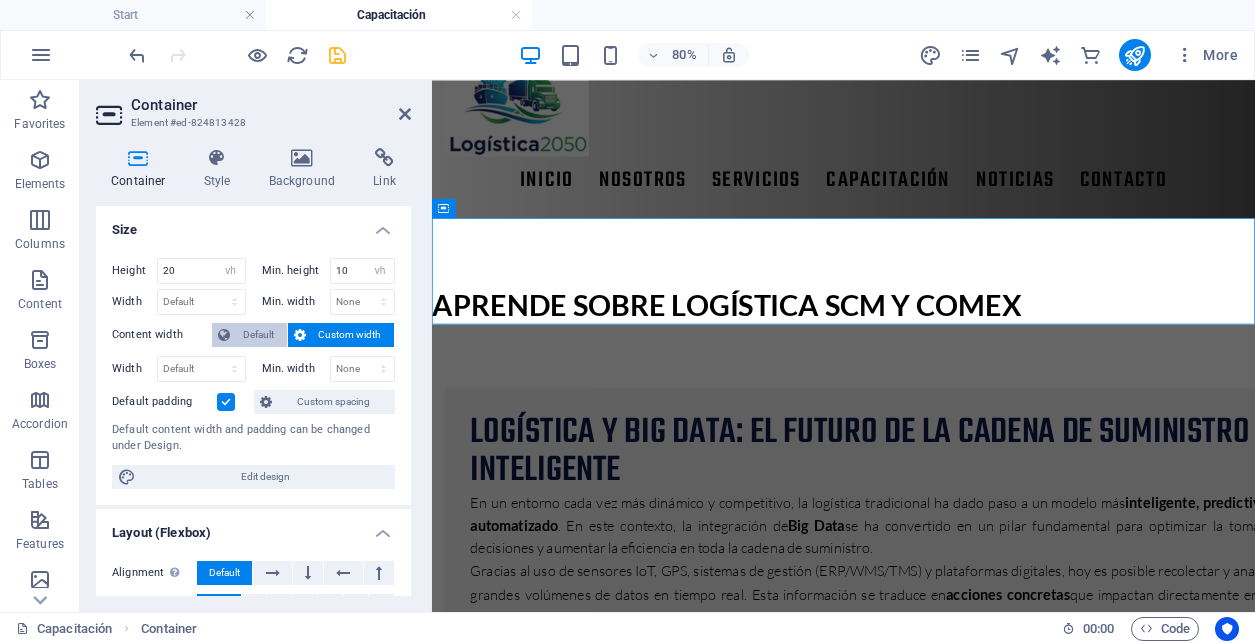 click on "Default" at bounding box center (258, 335) 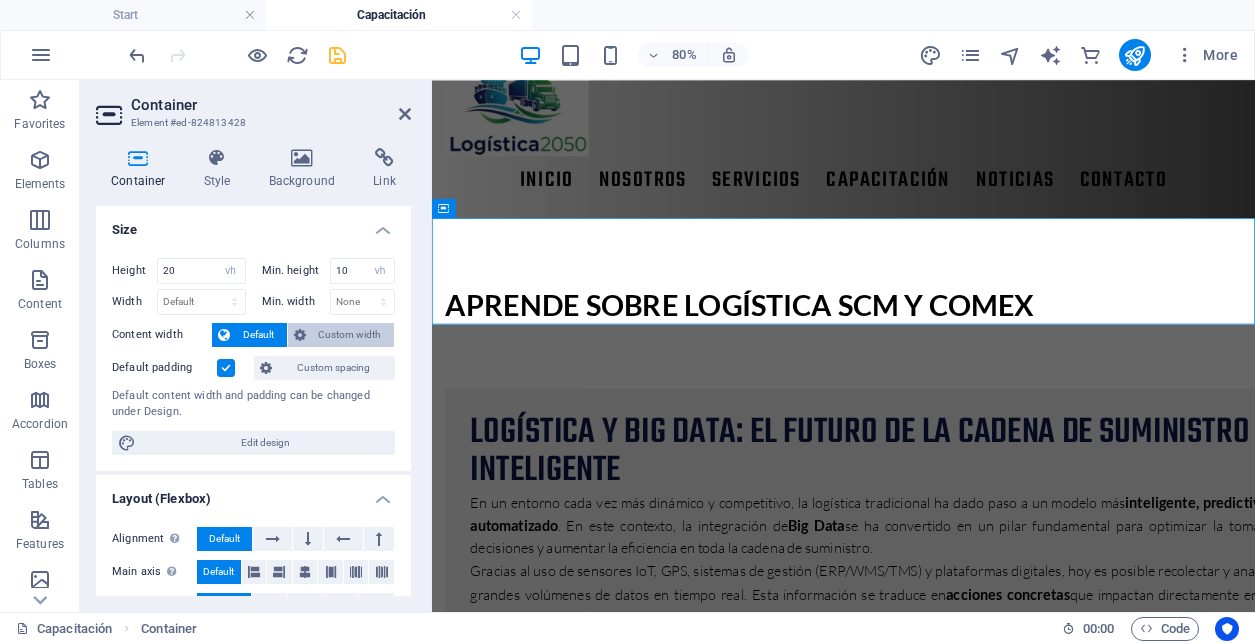 click on "Custom width" at bounding box center [350, 335] 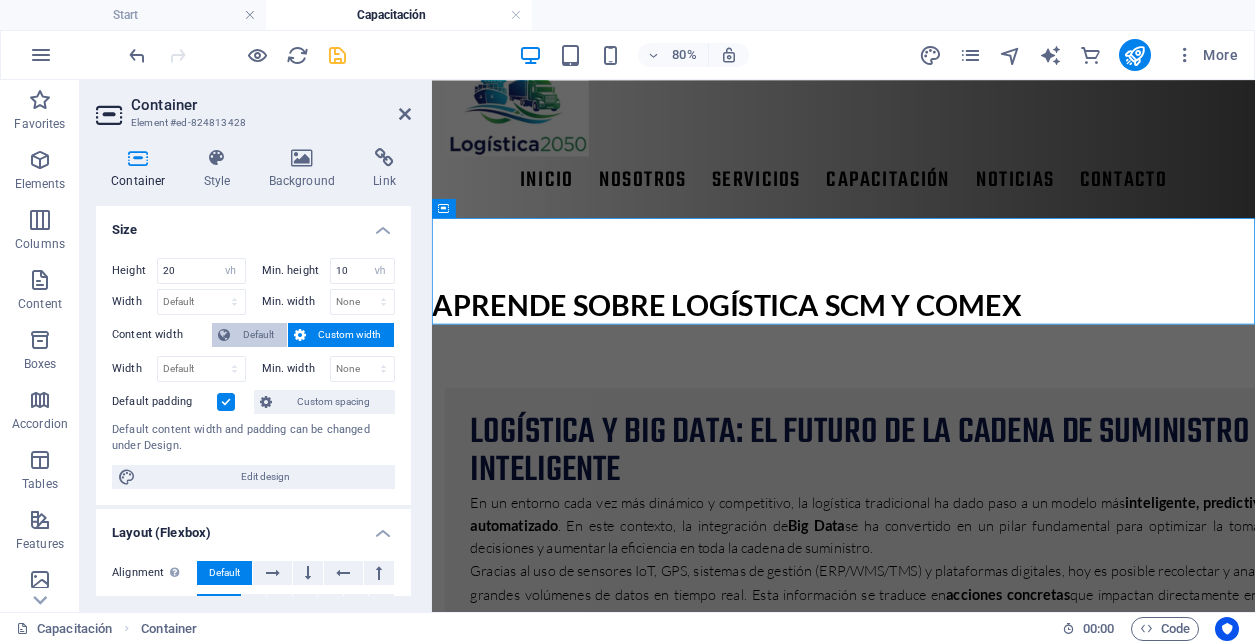 click on "Default" at bounding box center [258, 335] 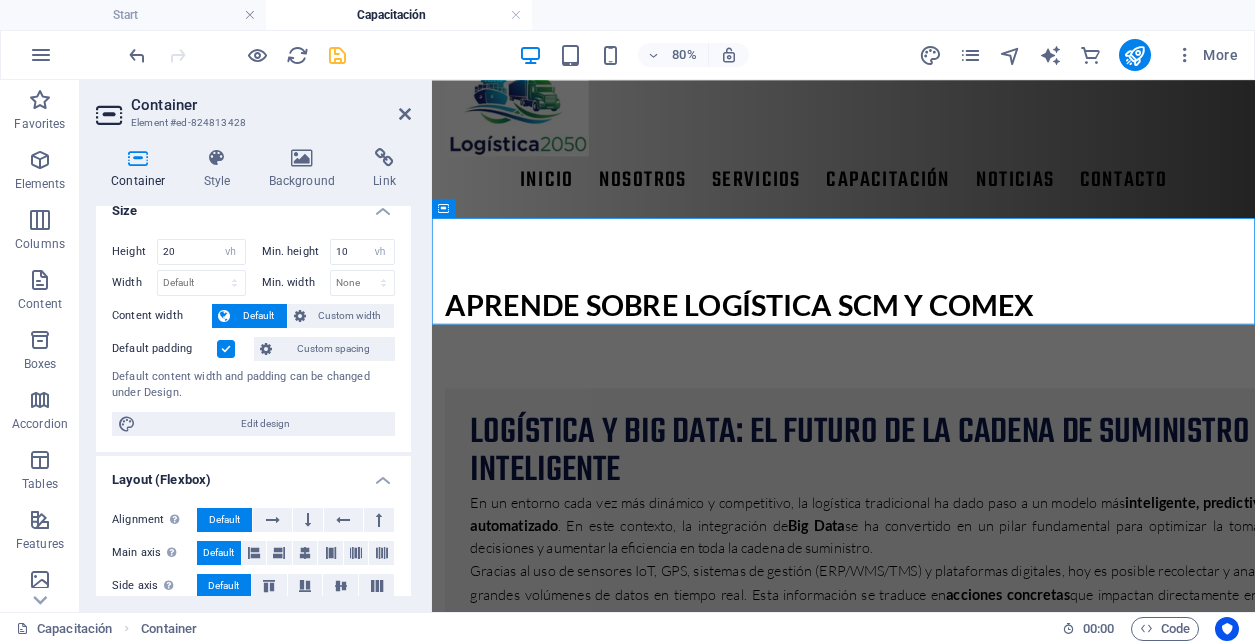 scroll, scrollTop: 0, scrollLeft: 0, axis: both 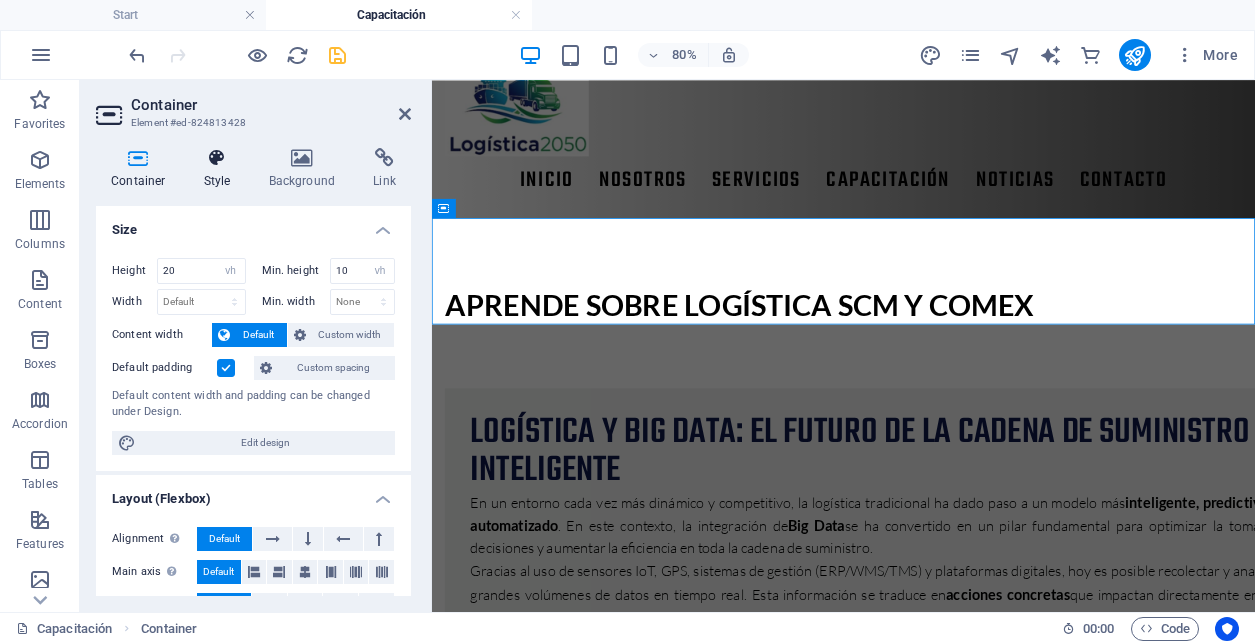 click at bounding box center (217, 158) 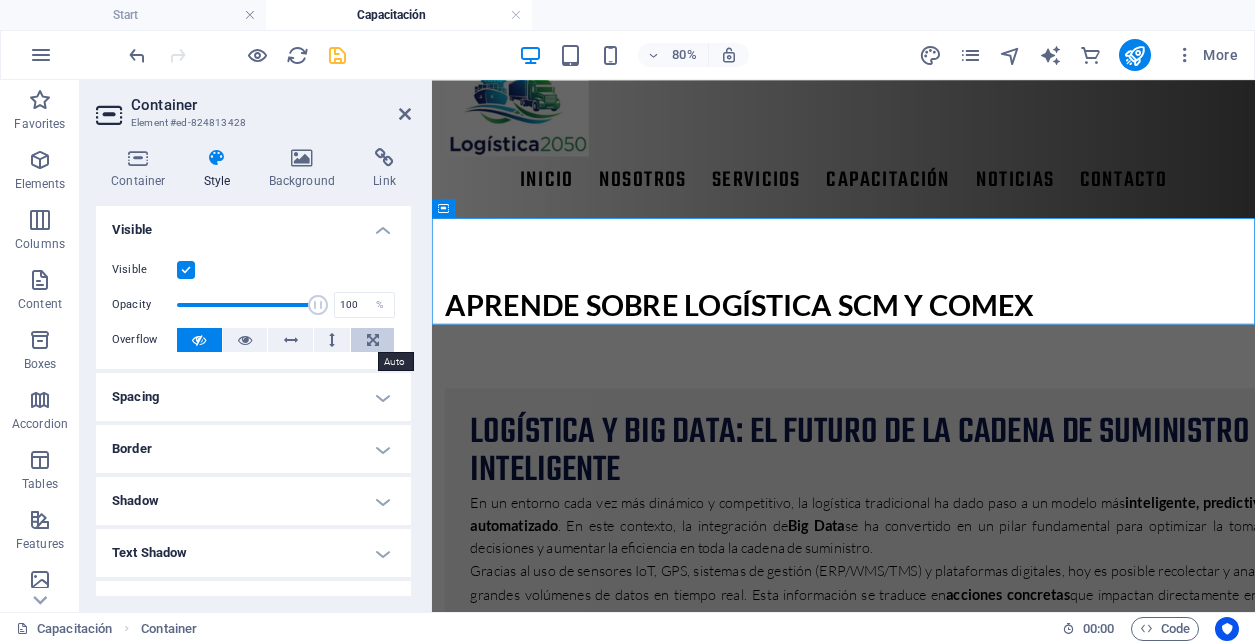 click at bounding box center [373, 340] 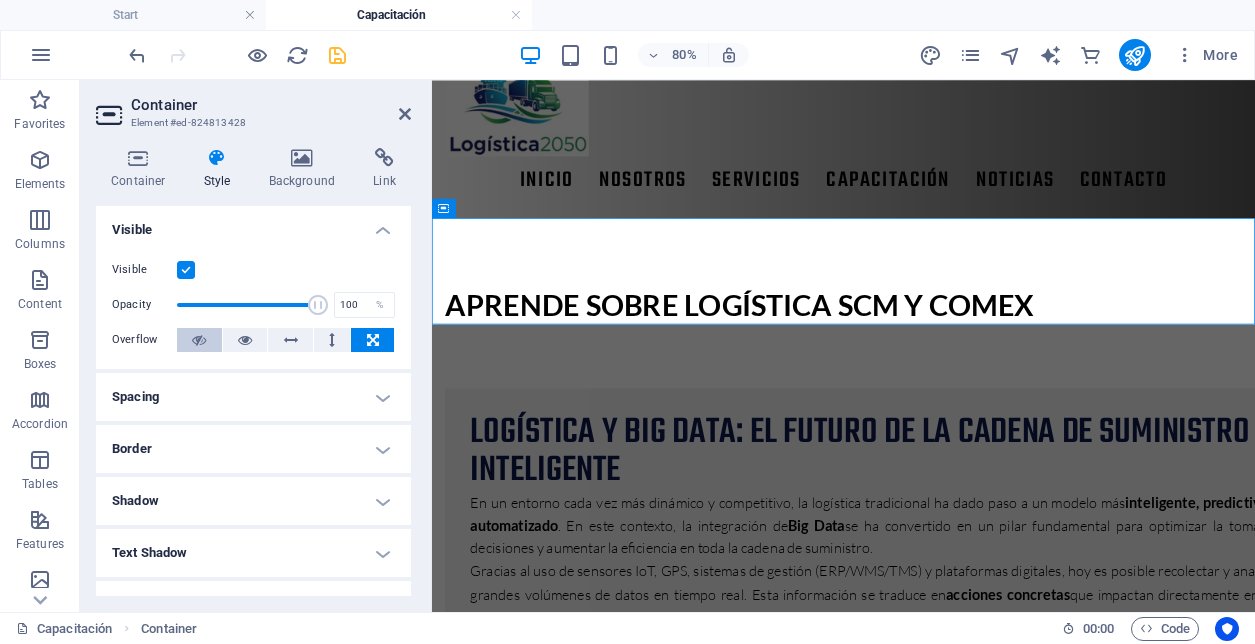 click at bounding box center [199, 340] 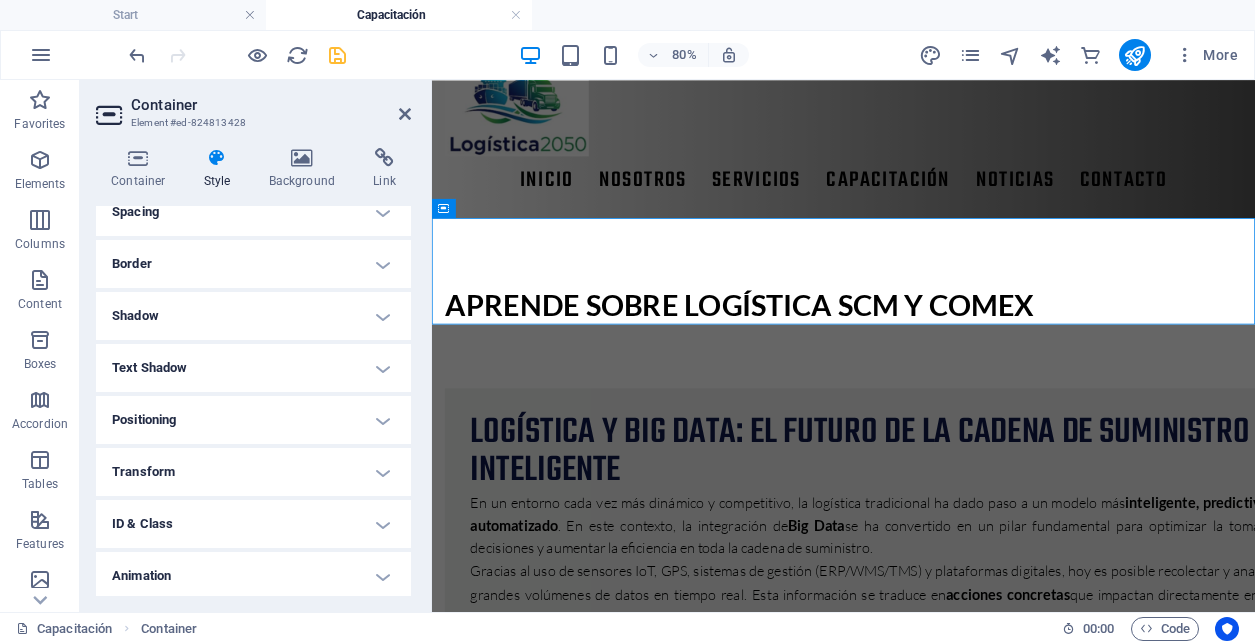 scroll, scrollTop: 189, scrollLeft: 0, axis: vertical 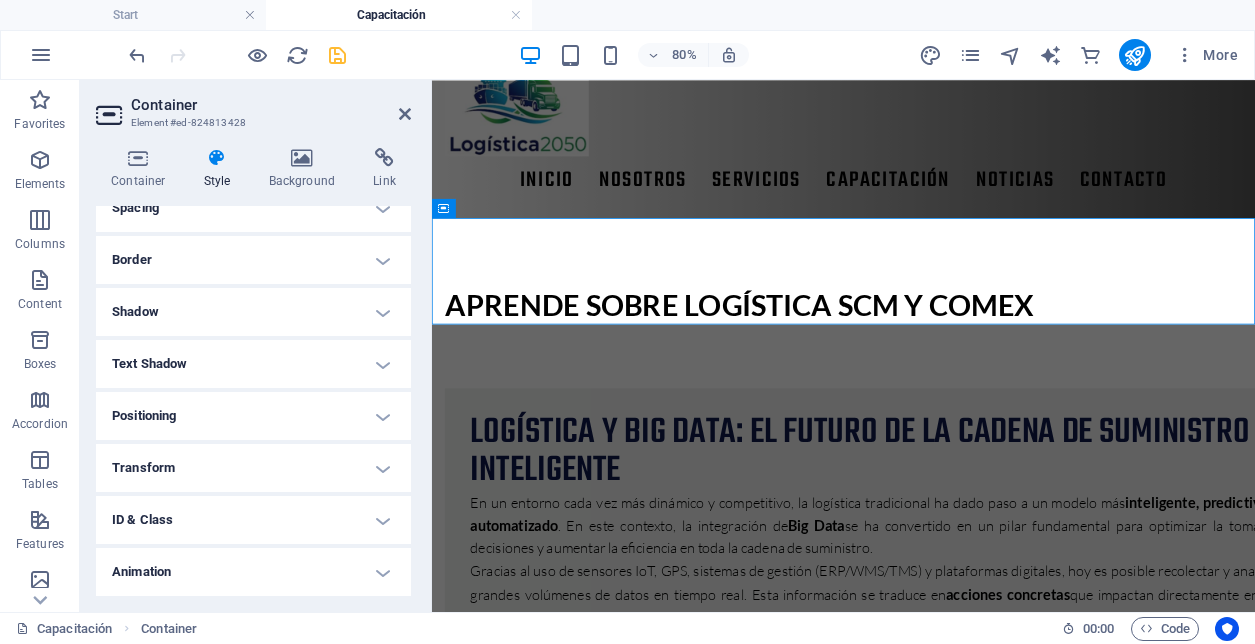 click on "Positioning" at bounding box center [253, 416] 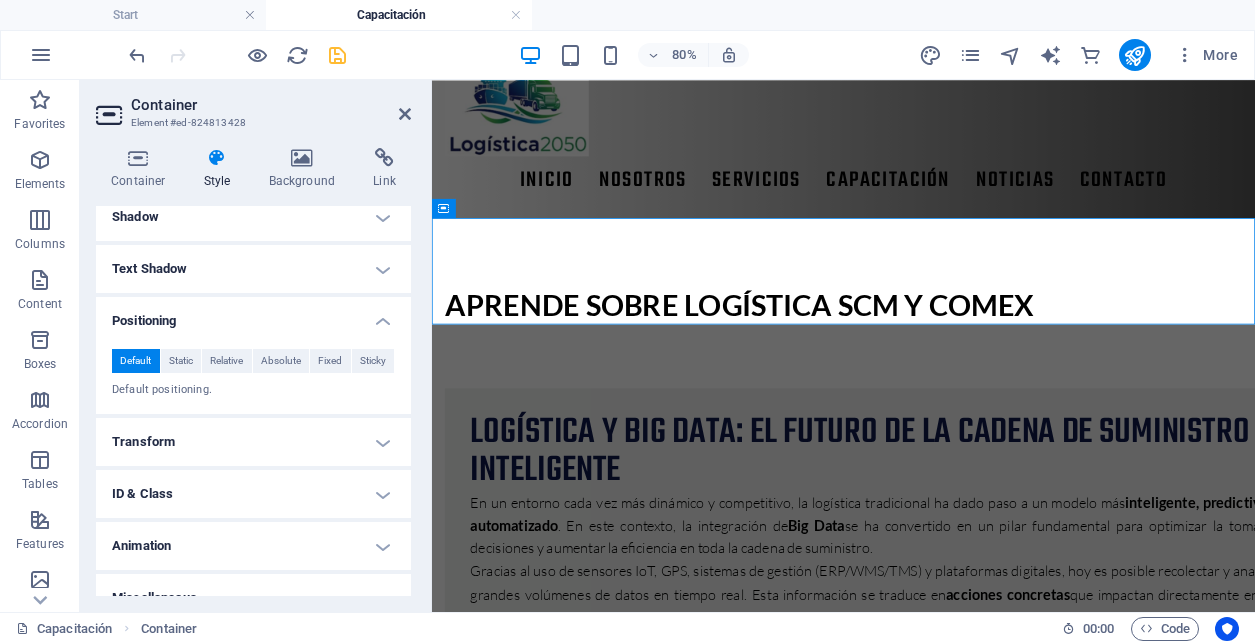 scroll, scrollTop: 285, scrollLeft: 0, axis: vertical 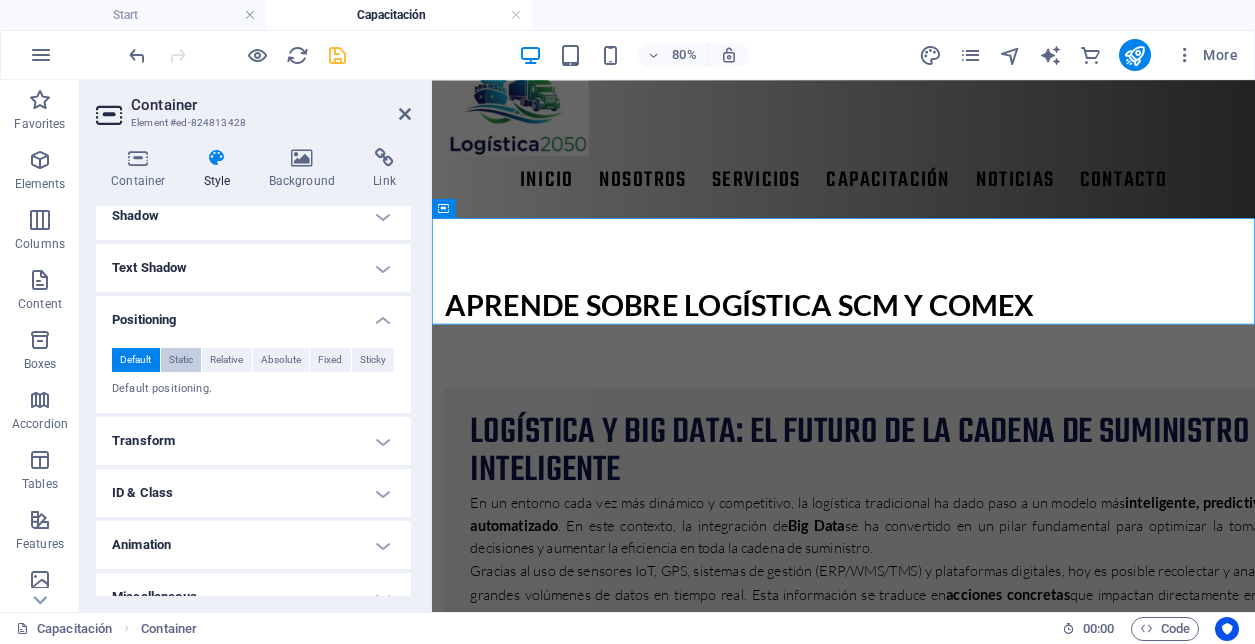 click on "Static" at bounding box center [181, 360] 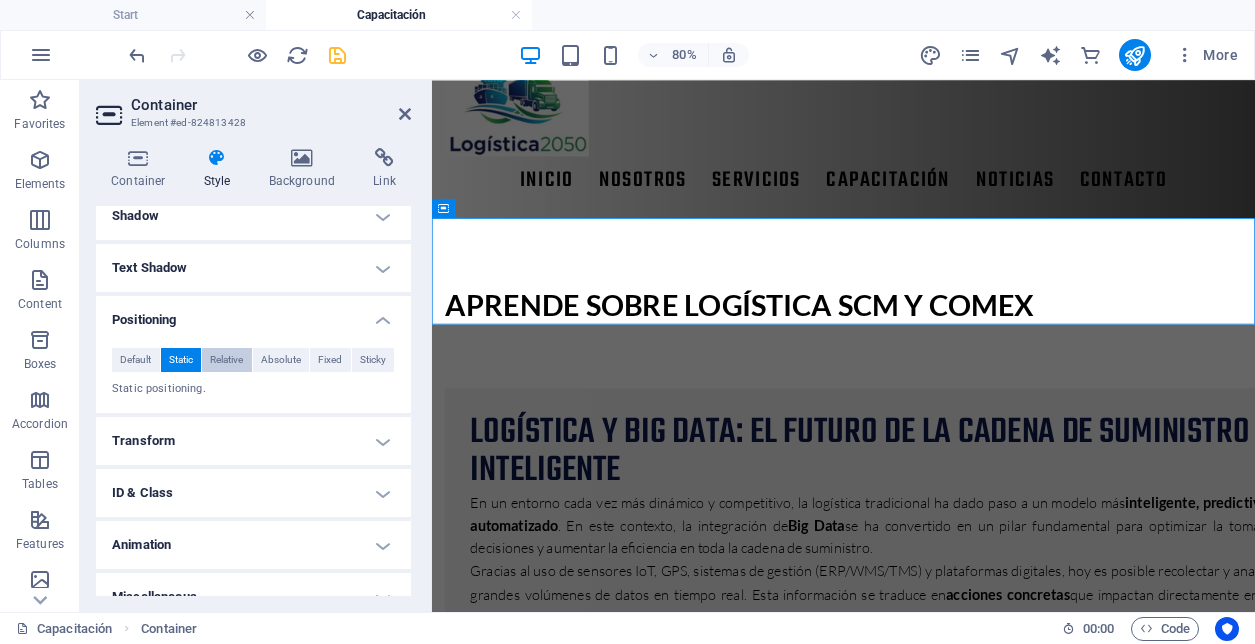 click on "Relative" at bounding box center (226, 360) 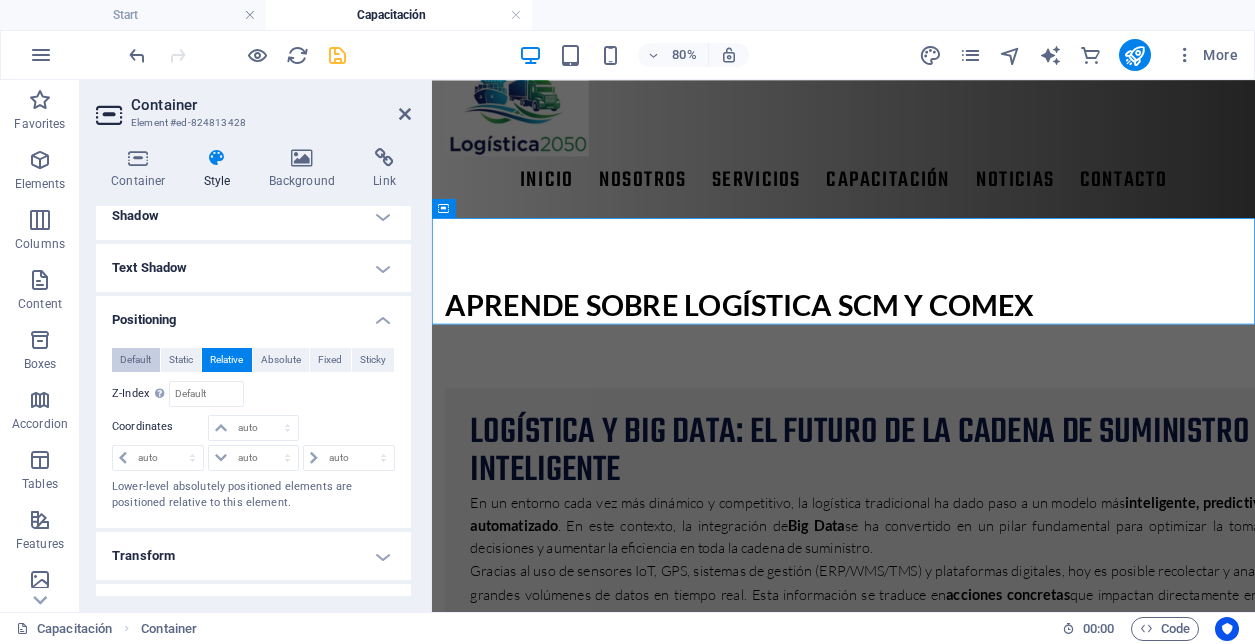 click on "Default" at bounding box center [135, 360] 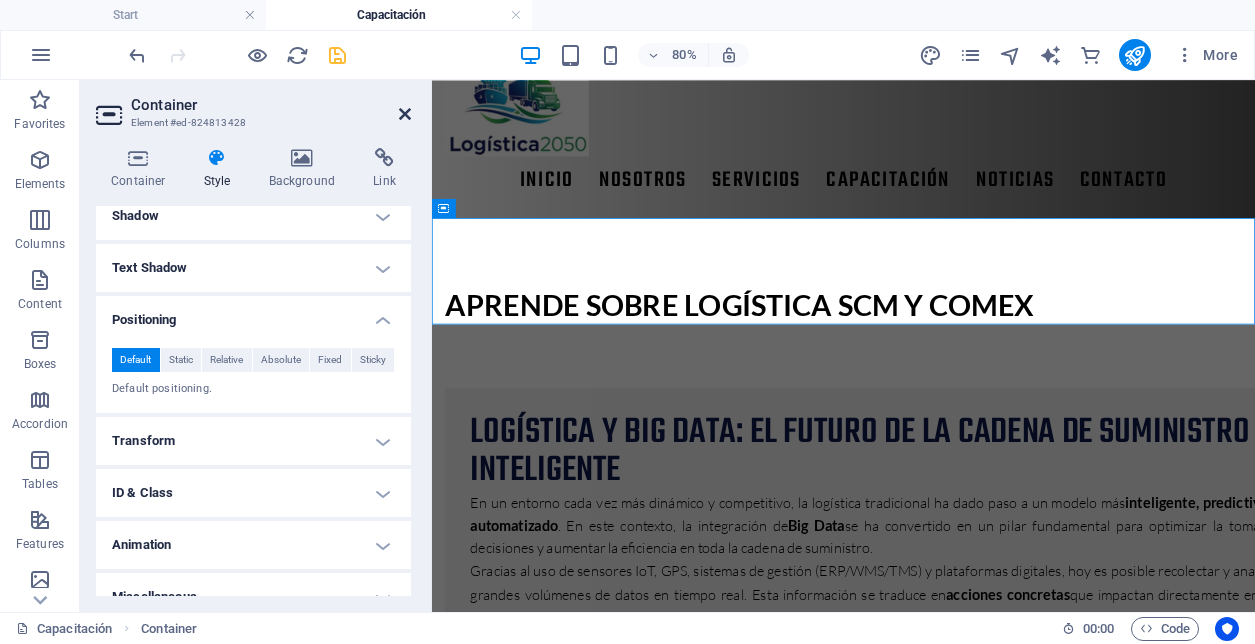 click at bounding box center (405, 114) 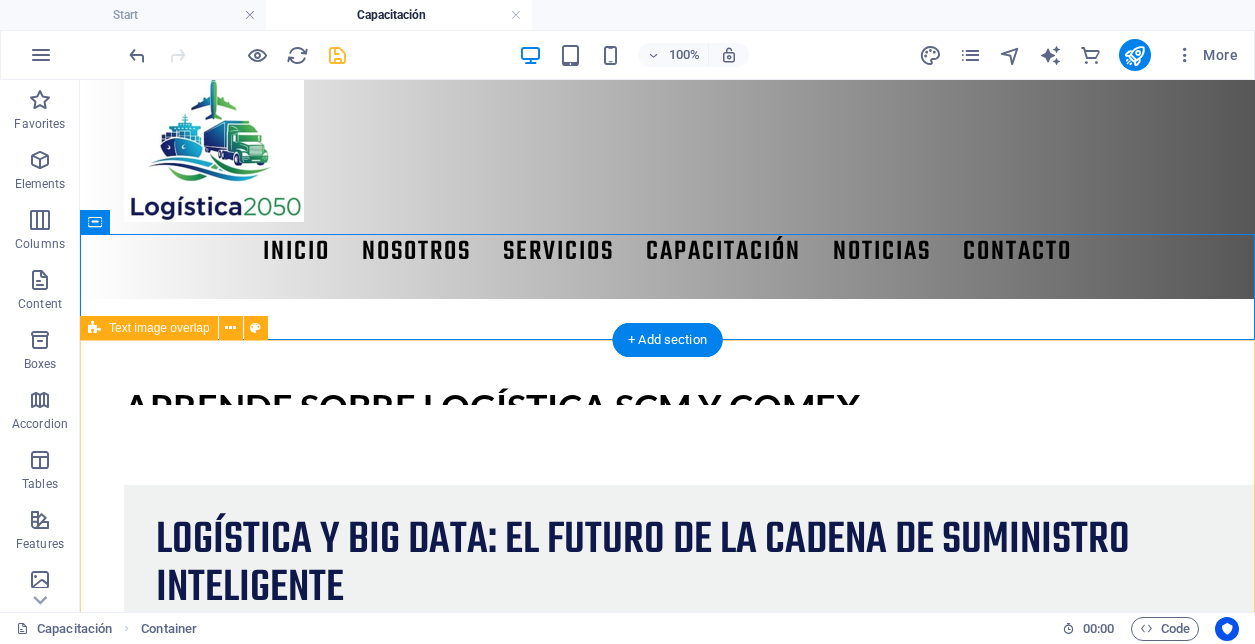 scroll, scrollTop: 0, scrollLeft: 0, axis: both 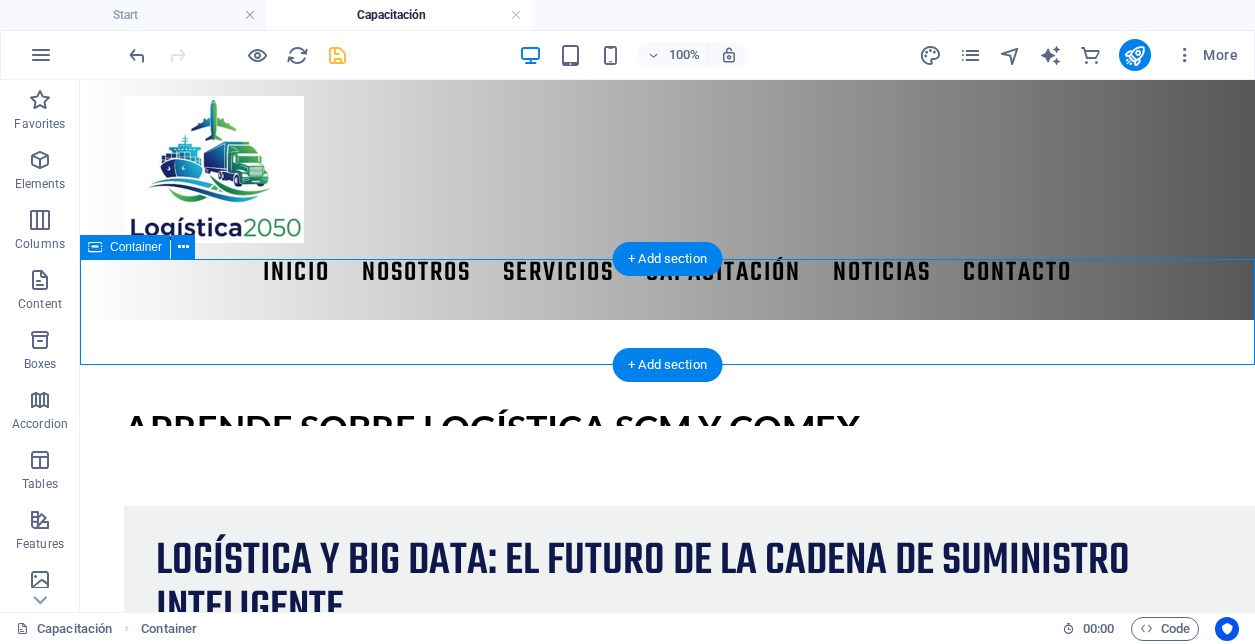 click on "APRENDE SOBRE LOGÍSTICA SCM Y COMEX" at bounding box center [667, 373] 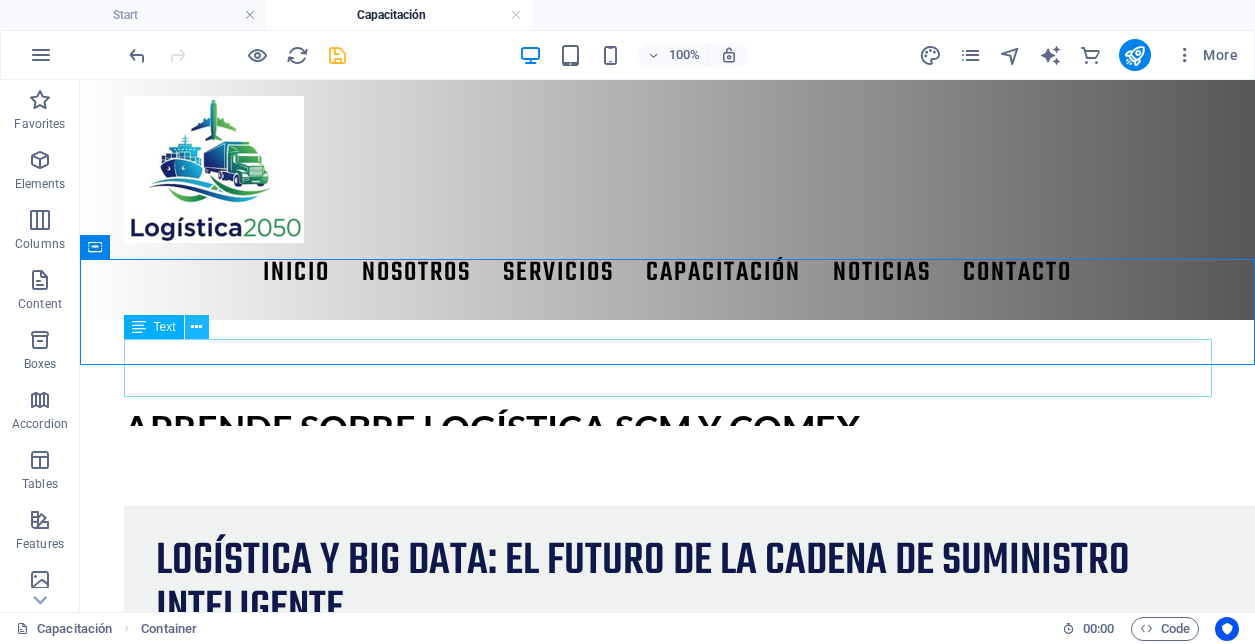click at bounding box center (196, 327) 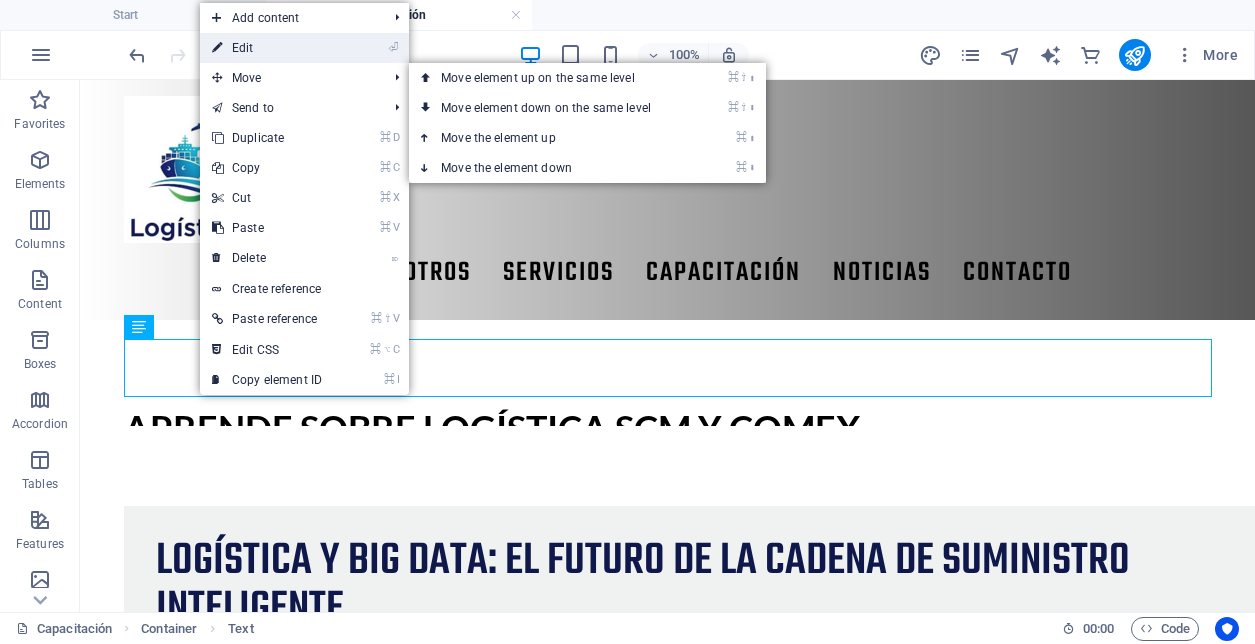 click on "⏎  Edit" at bounding box center [267, 48] 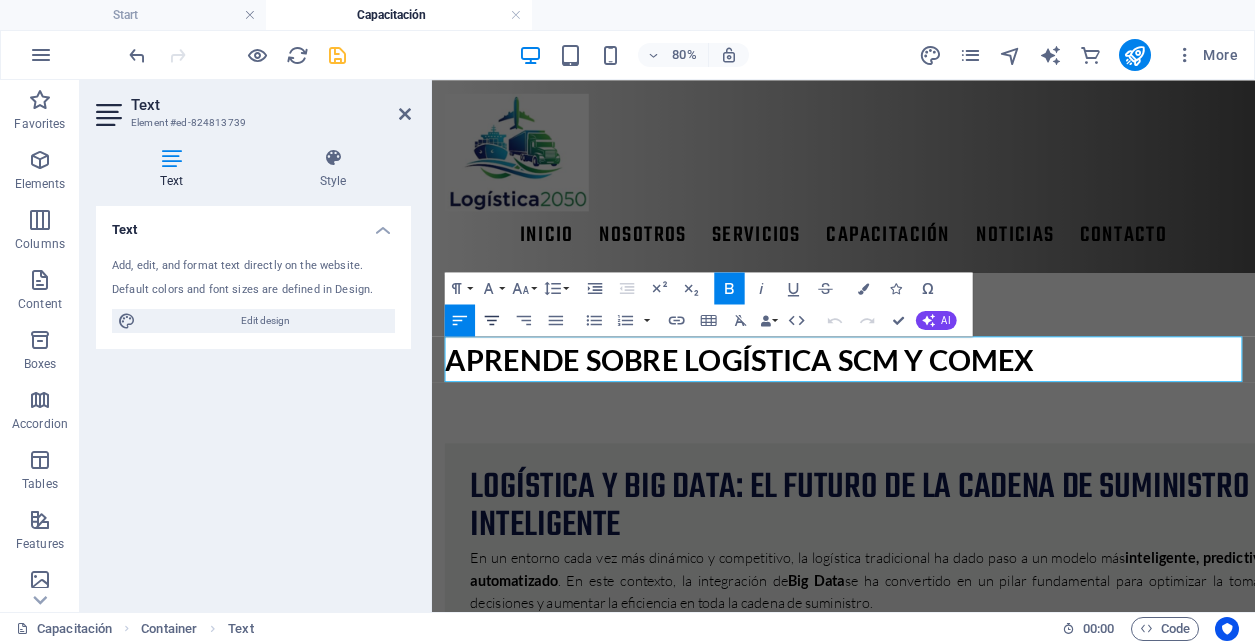 click 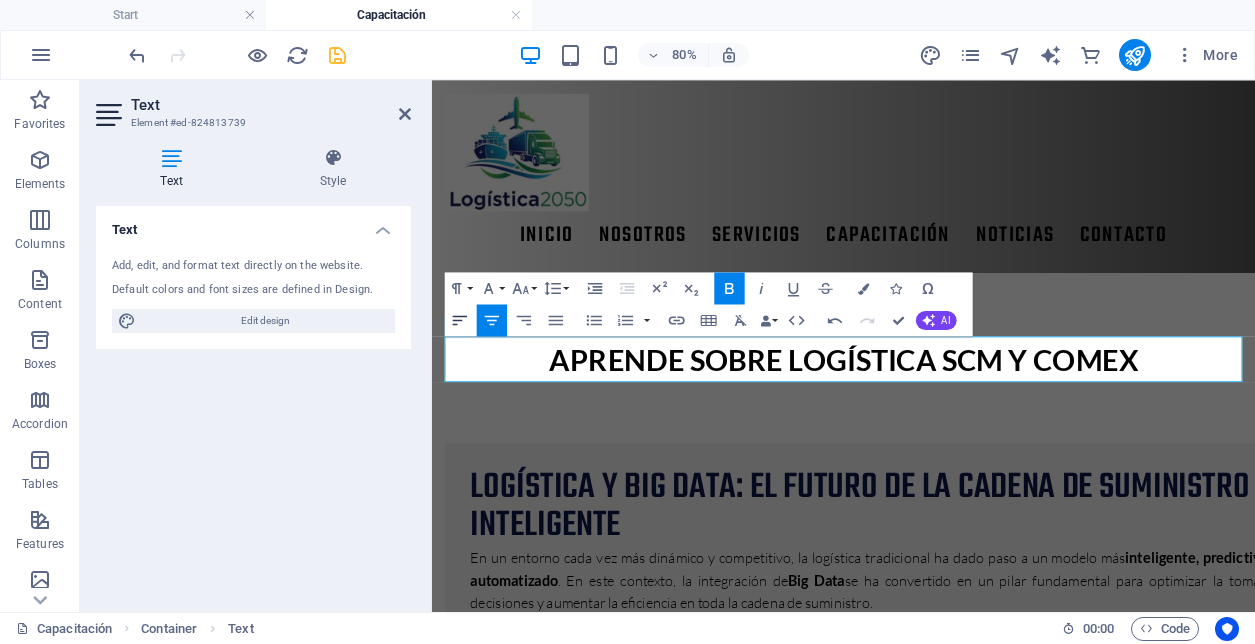 click 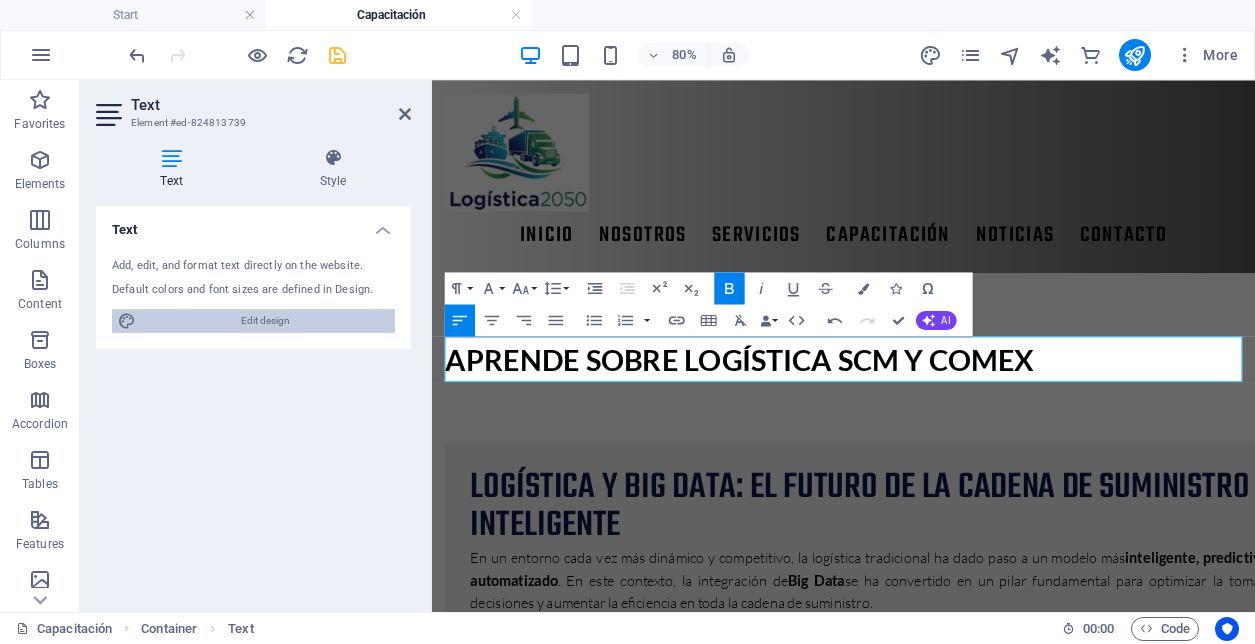 click on "Edit design" at bounding box center [265, 321] 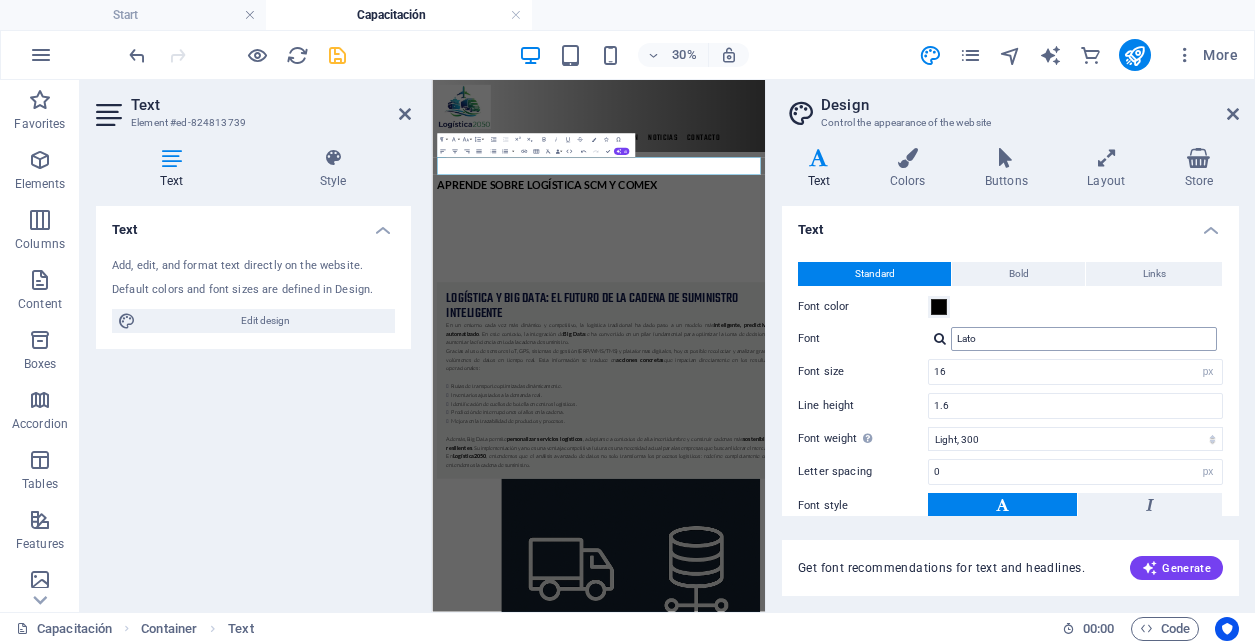 scroll, scrollTop: 145, scrollLeft: 0, axis: vertical 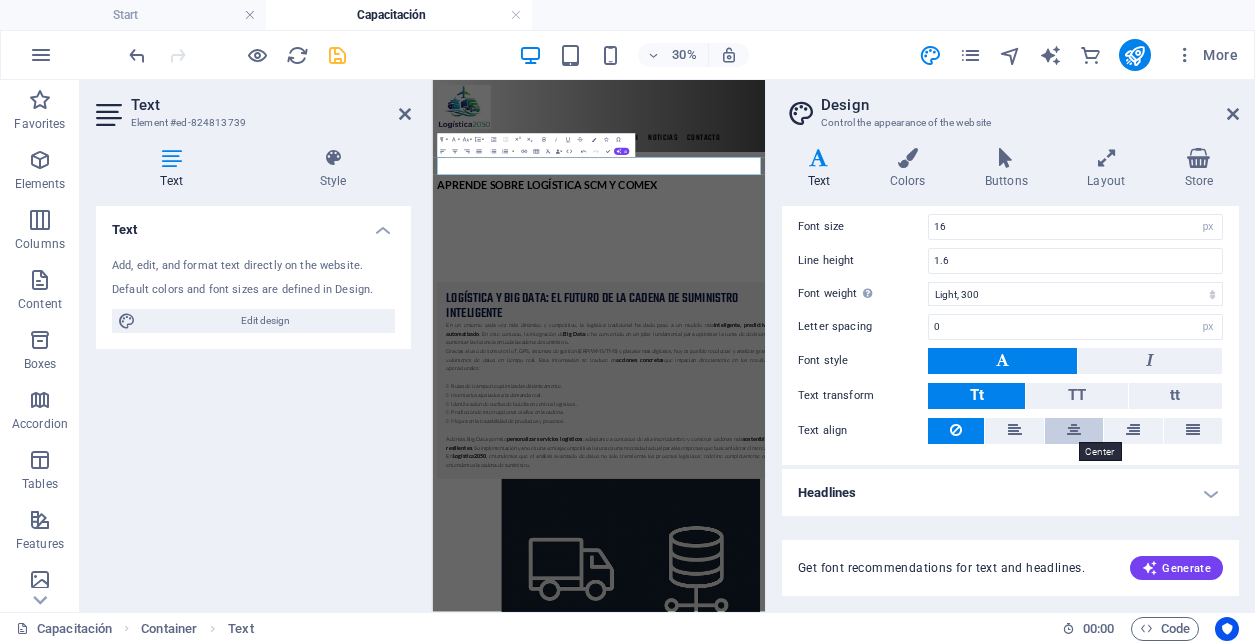 click at bounding box center (1074, 430) 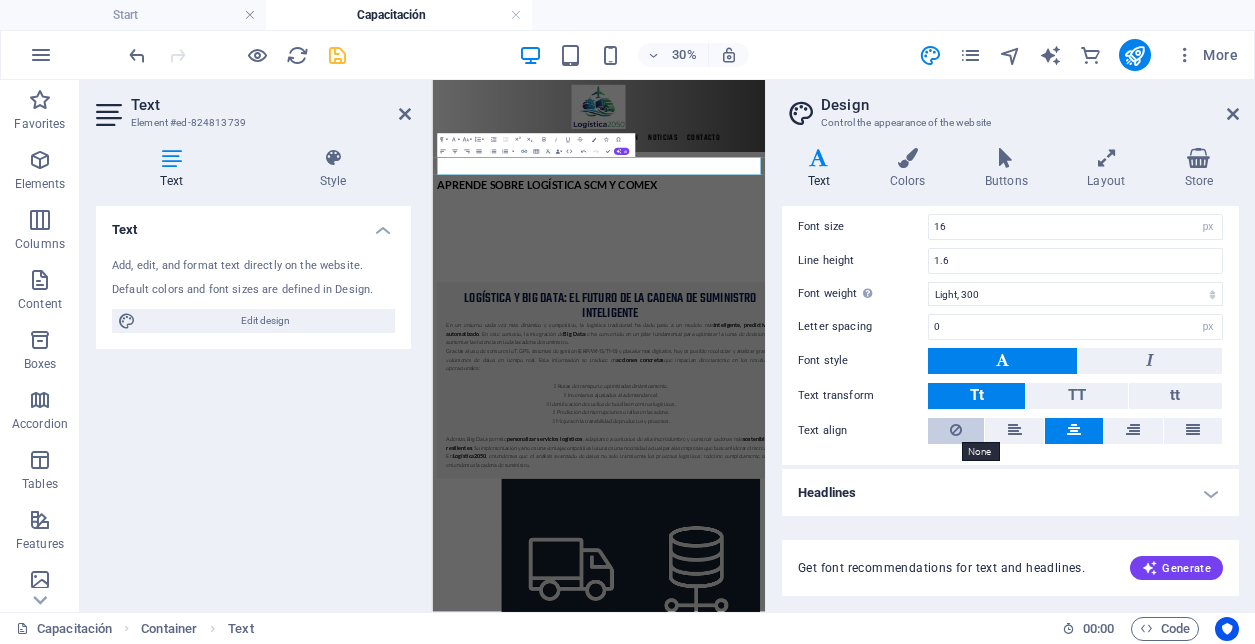 click at bounding box center (956, 430) 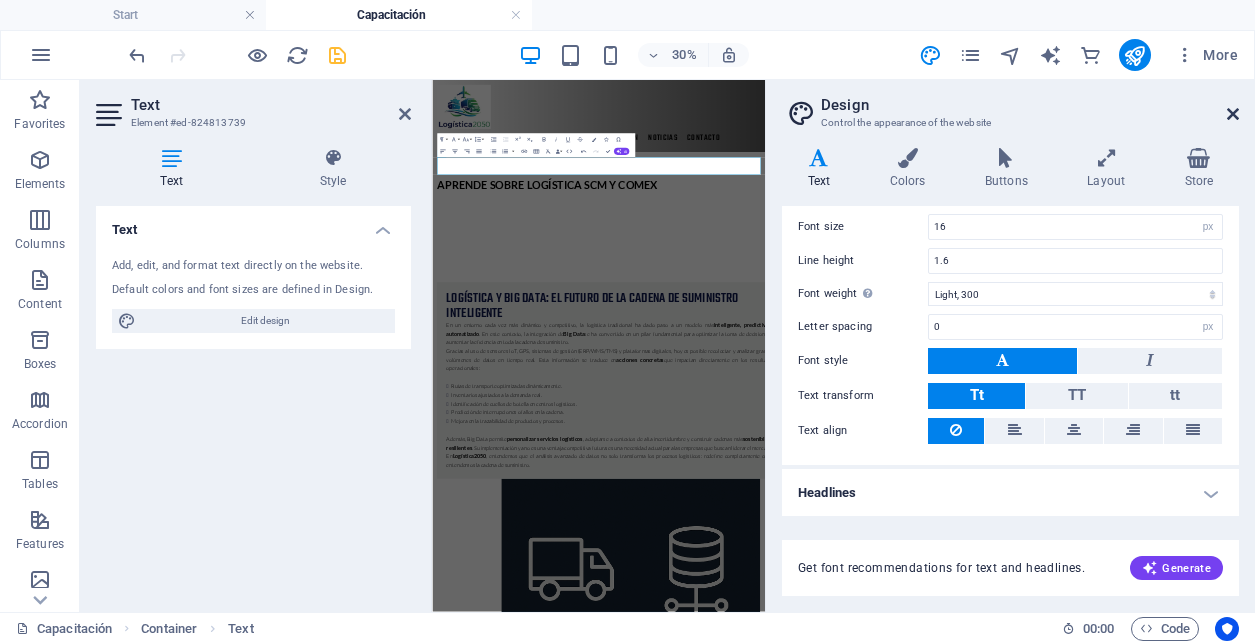 click at bounding box center (1233, 114) 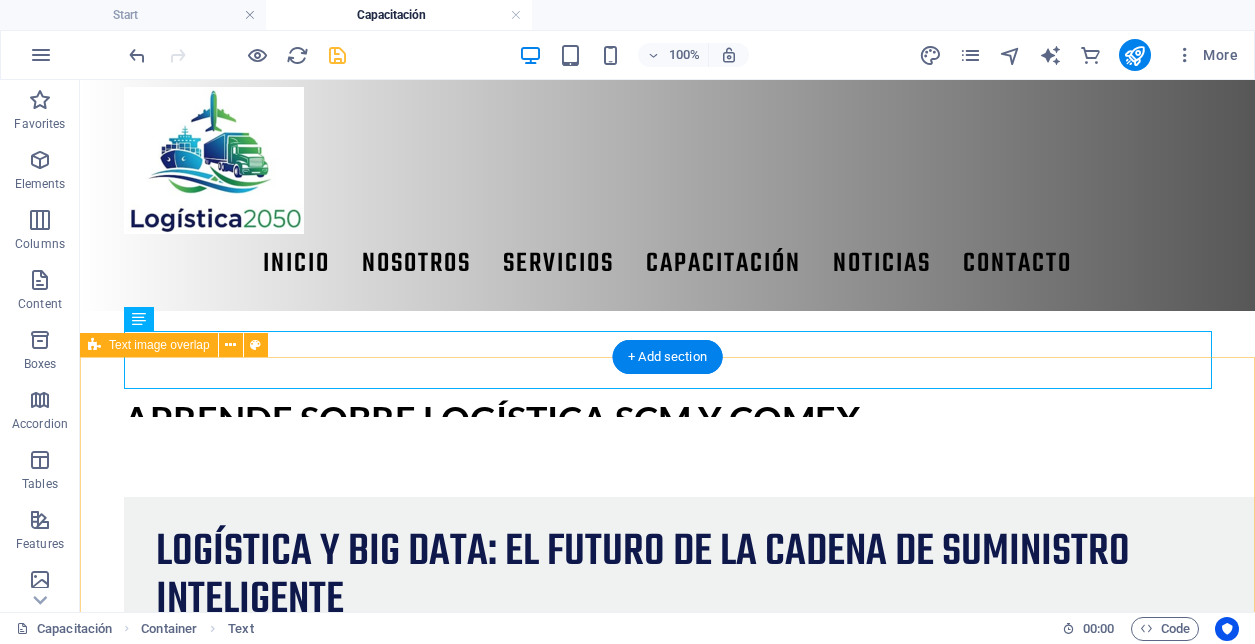 scroll, scrollTop: 8, scrollLeft: 0, axis: vertical 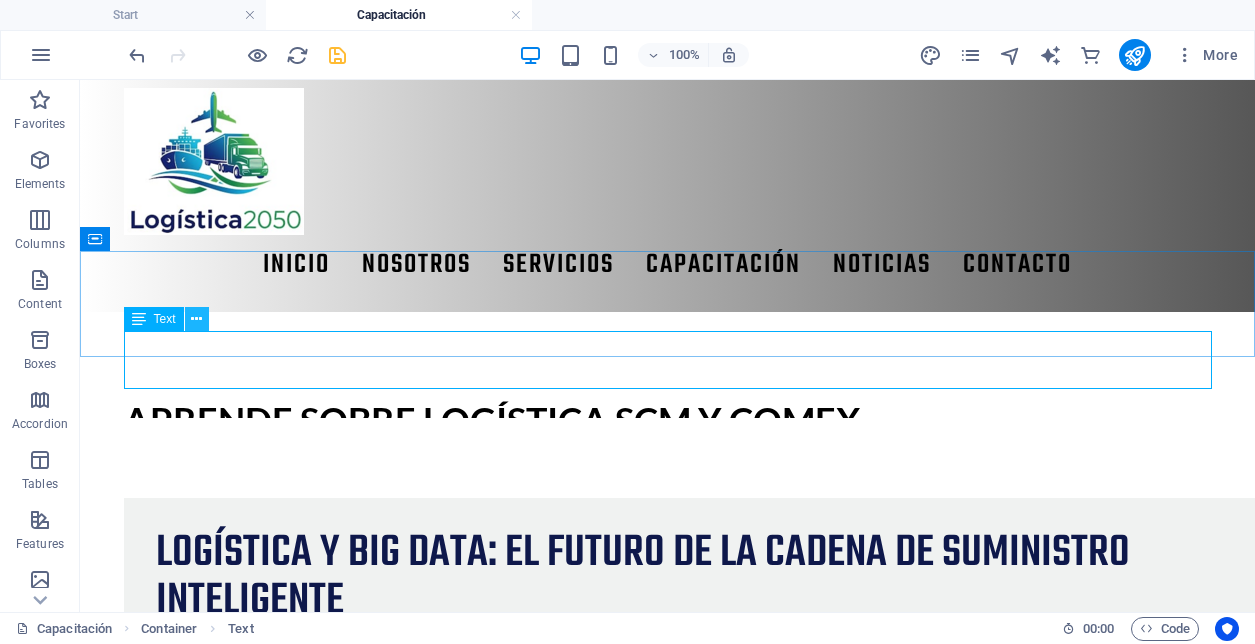 click at bounding box center [196, 319] 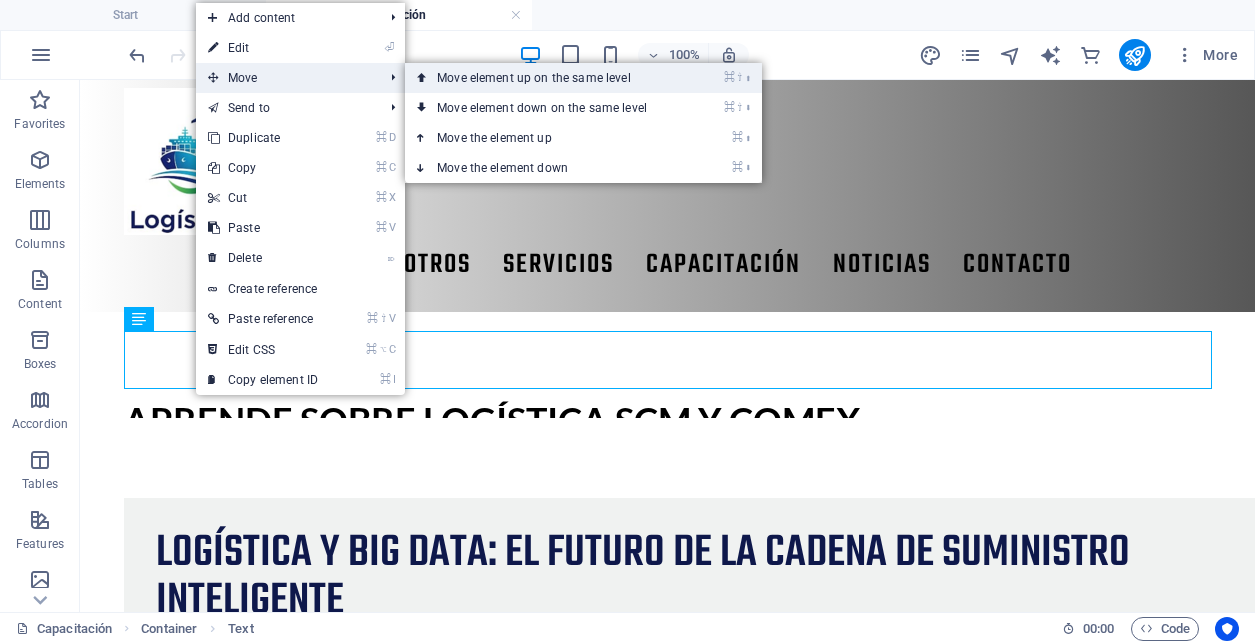 click on "⌘ ⇧ ⬆  Move element up on the same level" at bounding box center (546, 78) 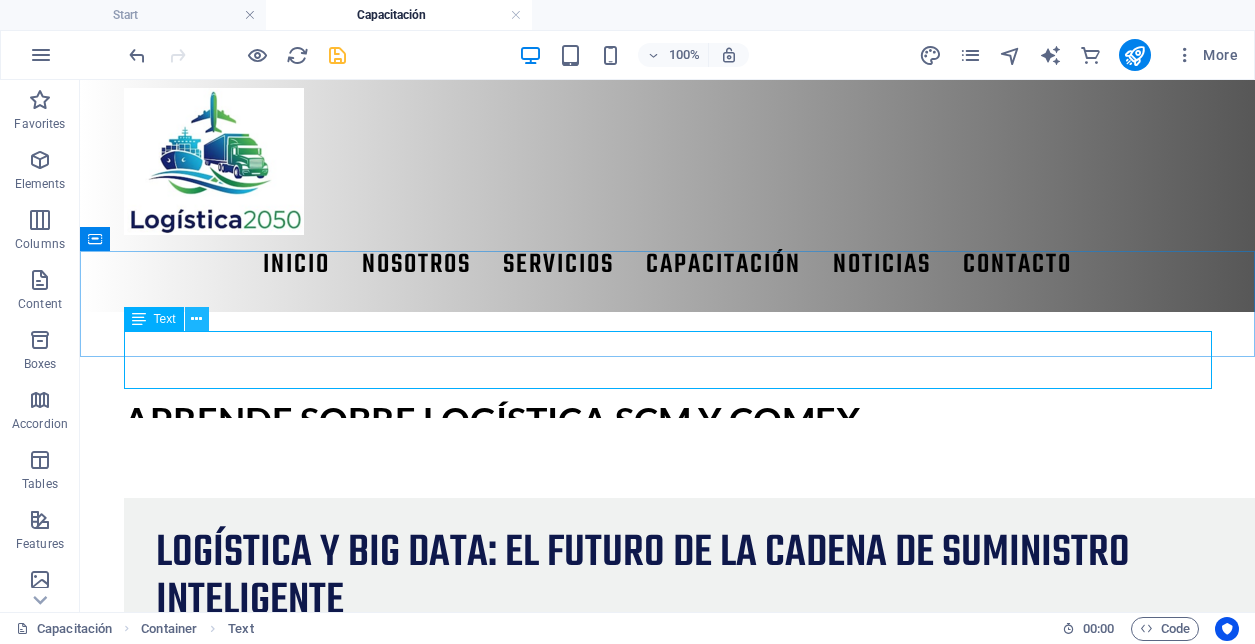 click at bounding box center (196, 319) 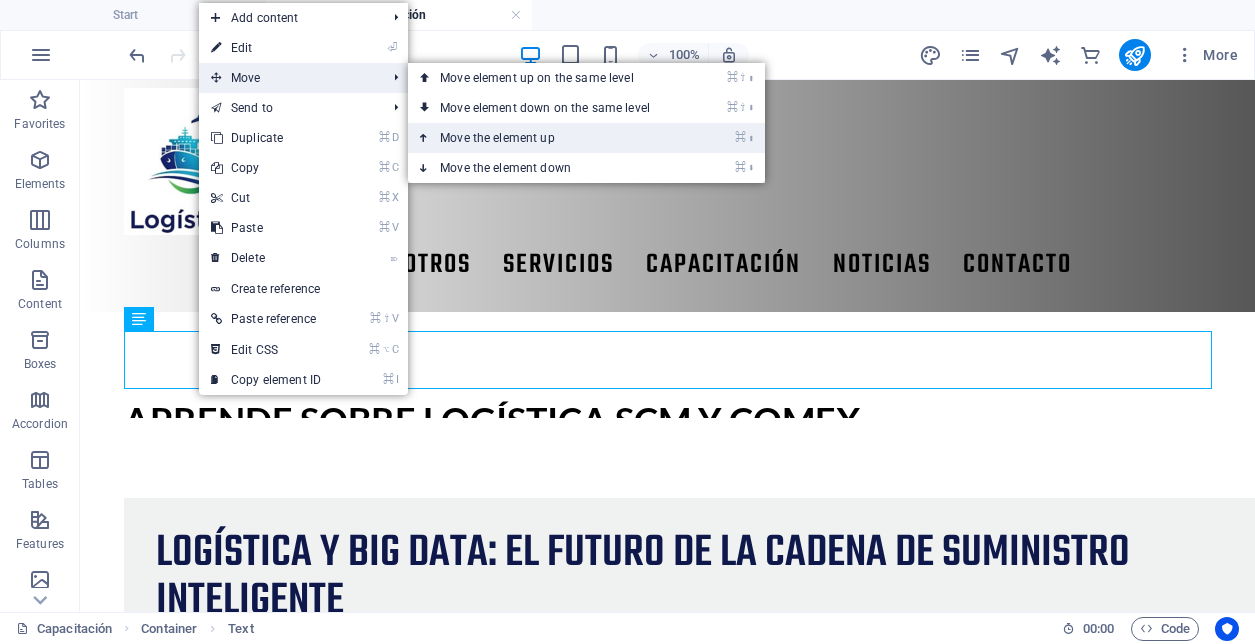 click on "⌘ ⬆  Move the element up" at bounding box center (549, 138) 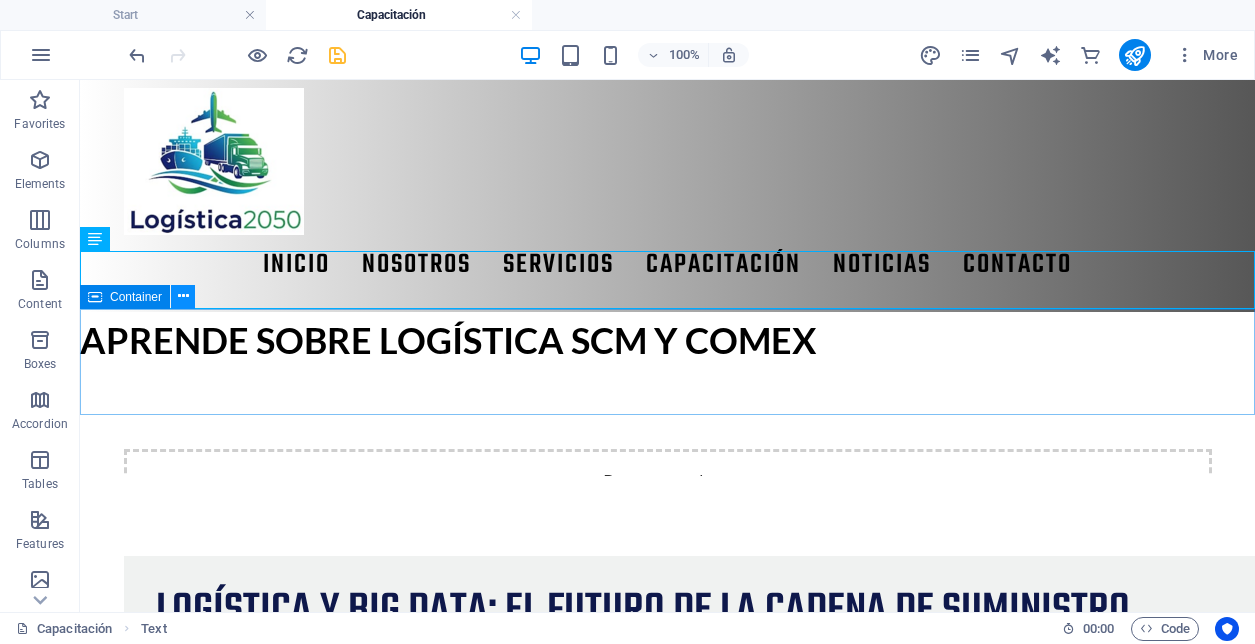 click at bounding box center (183, 296) 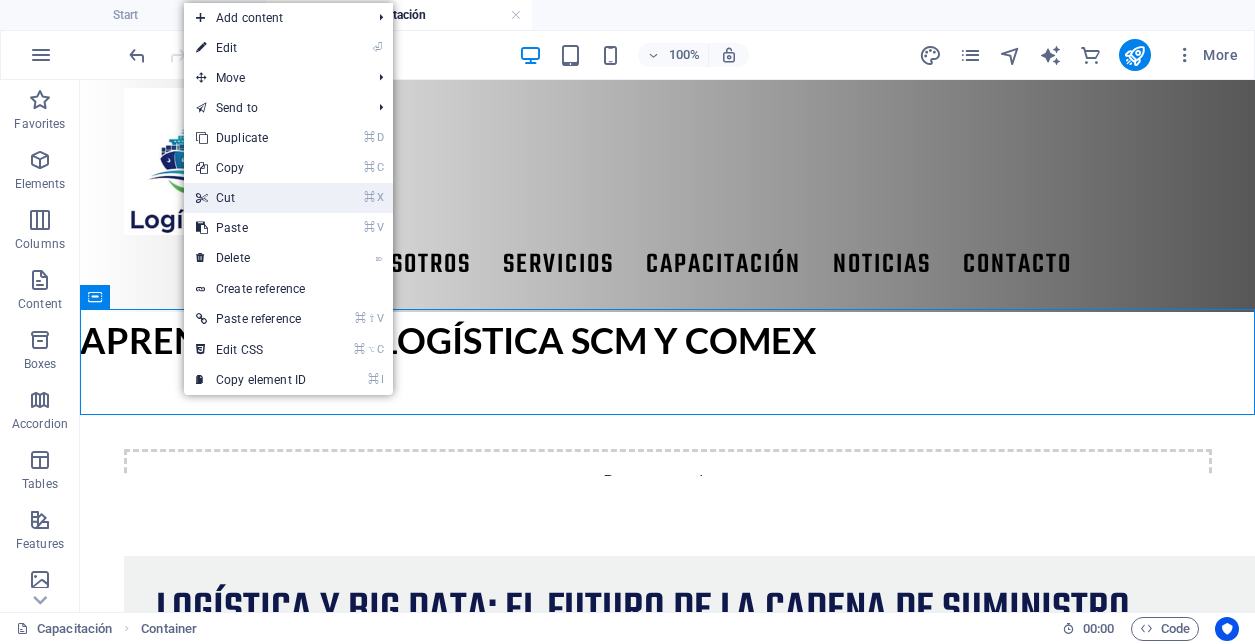 click on "⌘ X  Cut" at bounding box center (251, 198) 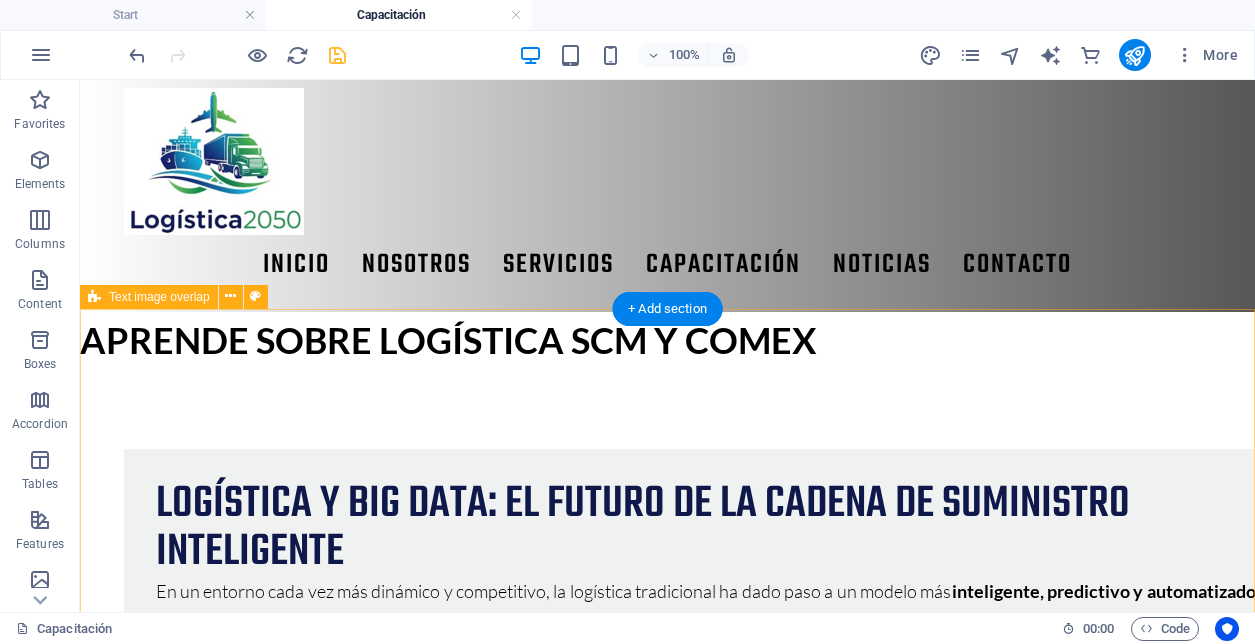 click on "Logística y Big Data: el futuro de la cadena de suministro inteligente En un entorno cada vez más dinámico y competitivo, la logística tradicional ha dado paso a un modelo más inteligente, predictivo y automatizado . En este contexto, la integración de Big Data se ha convertido en un pilar fundamental para optimizar la toma de decisiones y aumentar la eficiencia en toda la cadena de suministro. Gracias al uso de sensores IoT, GPS, sistemas de gestión (ERP/WMS/TMS) y plataformas digitales, hoy es posible recolectar y analizar grandes volúmenes de datos en tiempo real. Esta información se traduce en acciones concretas que impactan directamente en los resultados operacionales: Rutas de transporte optimizadas dinámicamente. Inventarios ajustados a la demanda real. Identificación de cuellos de botella en centros logísticos. Predicción de interrupciones o fallos en la cadena. Mejora en la trazabilidad de productos y procesos. Además, Big Data permite personalizar servicios logísticos En" at bounding box center (667, 1197) 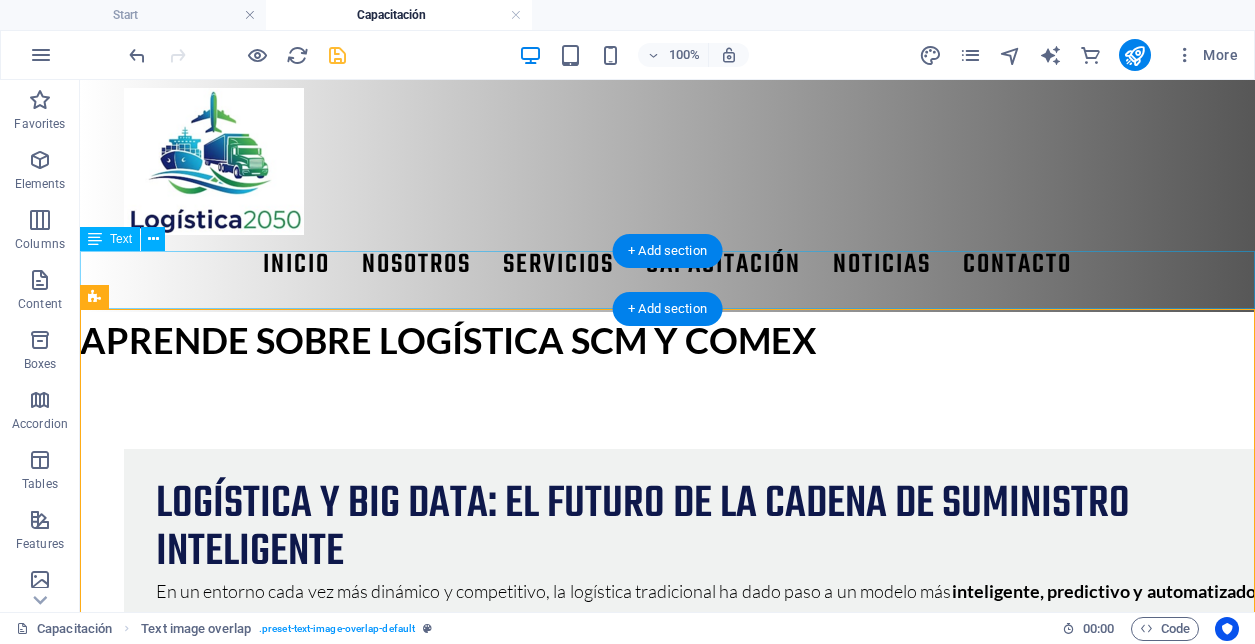 click on "APRENDE SOBRE LOGÍSTICA SCM Y COMEX" at bounding box center (667, 341) 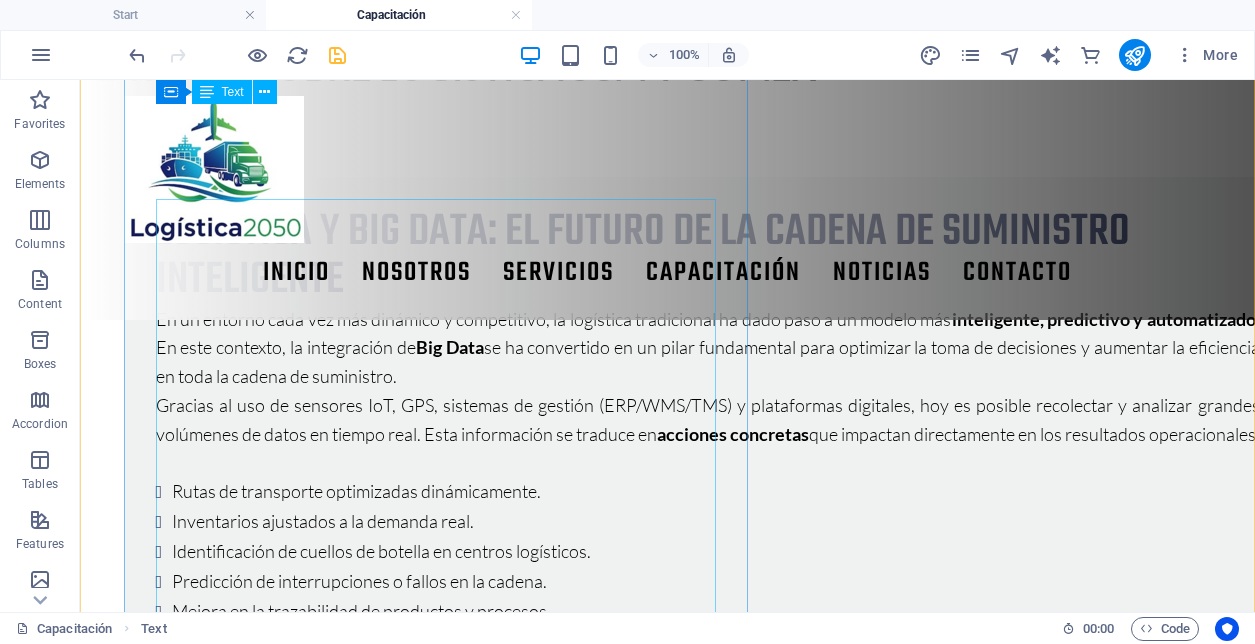scroll, scrollTop: 0, scrollLeft: 0, axis: both 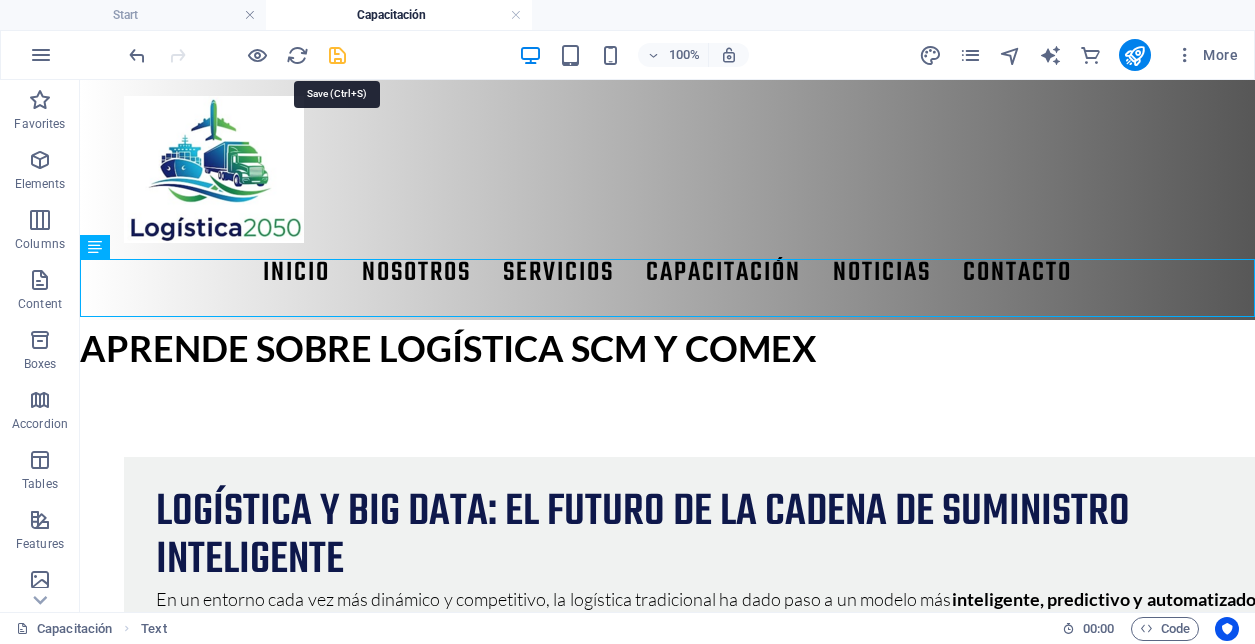 click at bounding box center (337, 55) 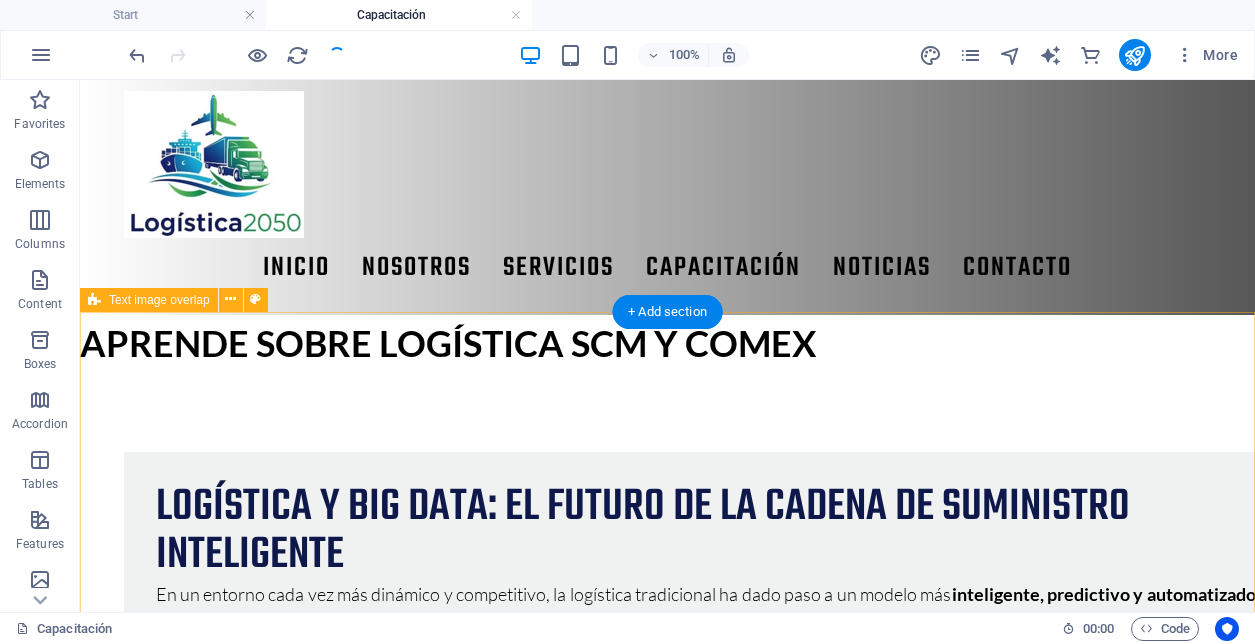 scroll, scrollTop: 0, scrollLeft: 0, axis: both 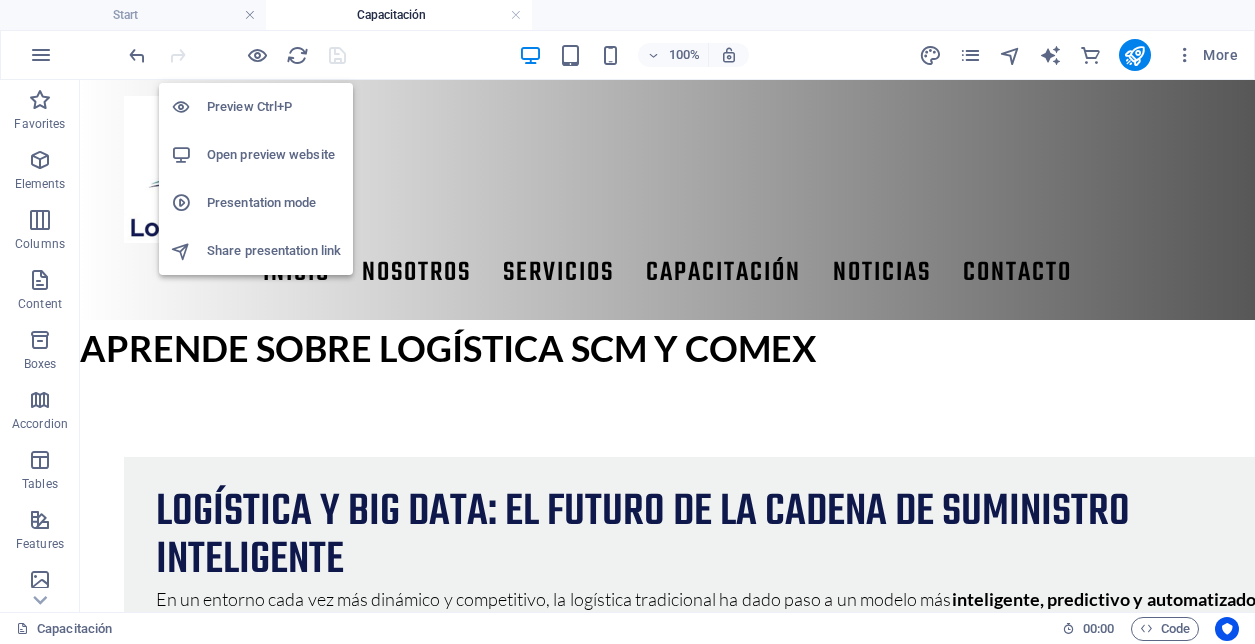 click on "Open preview website" at bounding box center [274, 155] 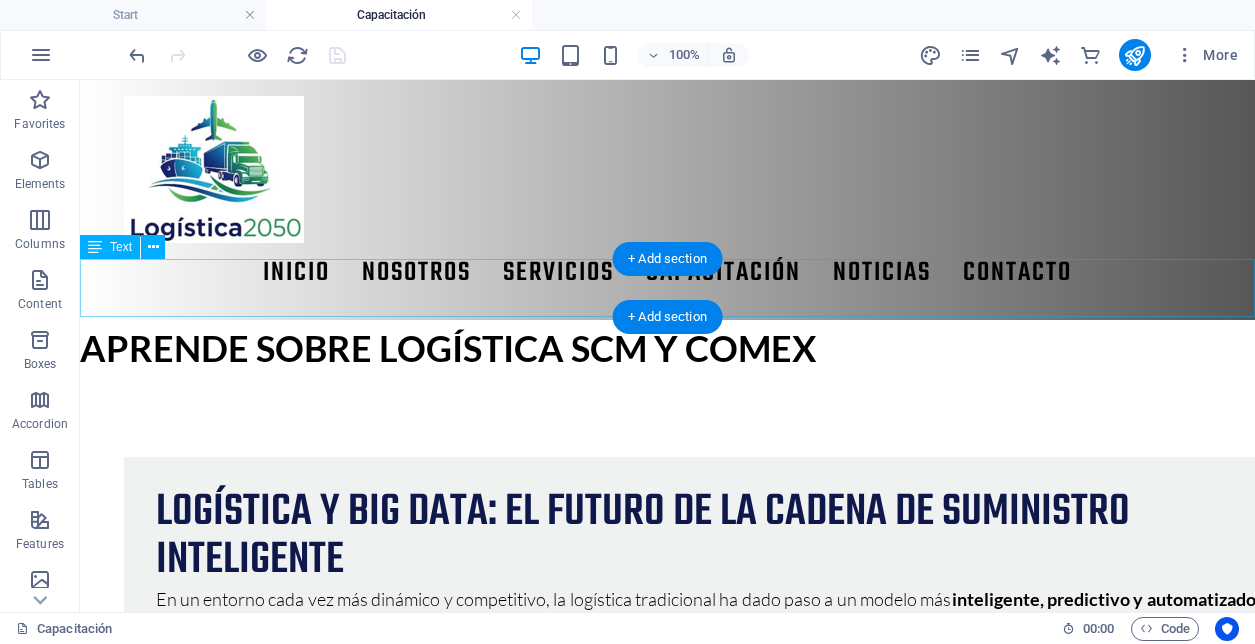 scroll, scrollTop: 22, scrollLeft: 0, axis: vertical 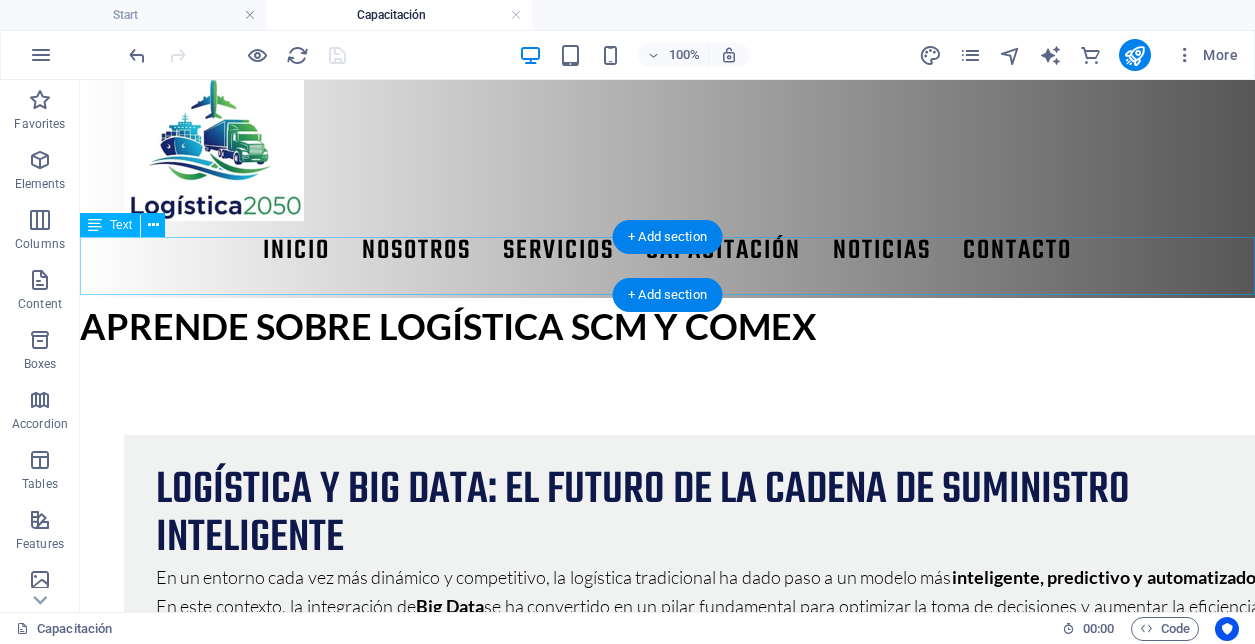 click on "APRENDE SOBRE LOGÍSTICA SCM Y COMEX" at bounding box center [667, 327] 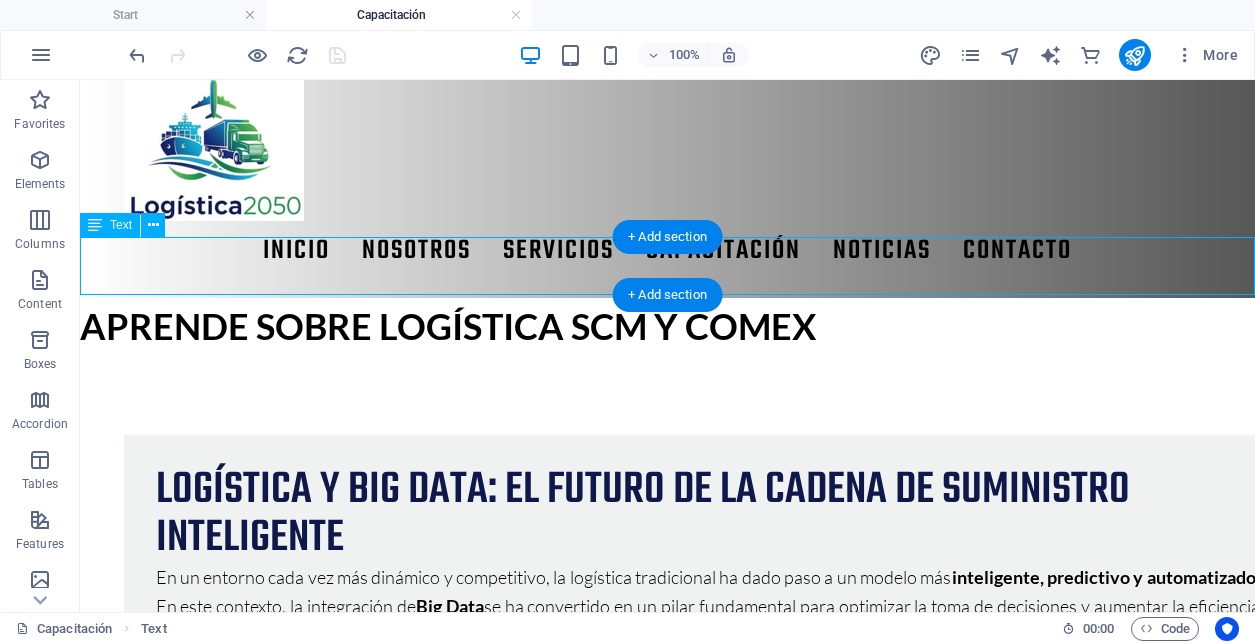 click on "APRENDE SOBRE LOGÍSTICA SCM Y COMEX" at bounding box center [667, 327] 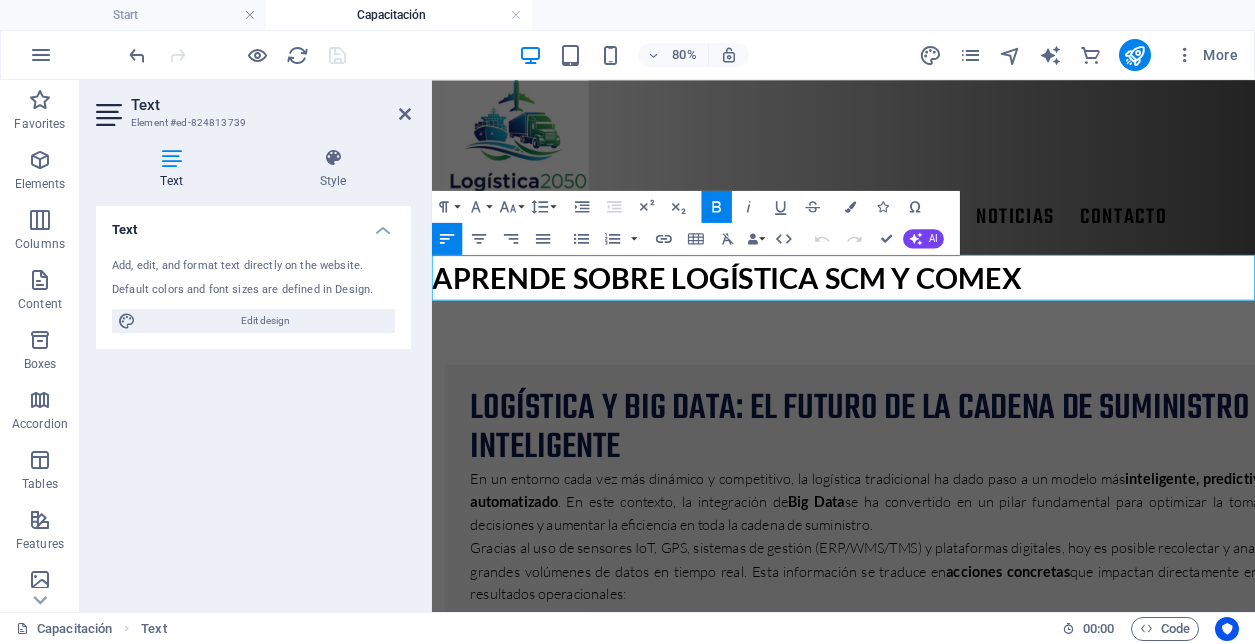 click on "APRENDE SOBRE LOGÍSTICA SCM Y COMEX" at bounding box center (946, 327) 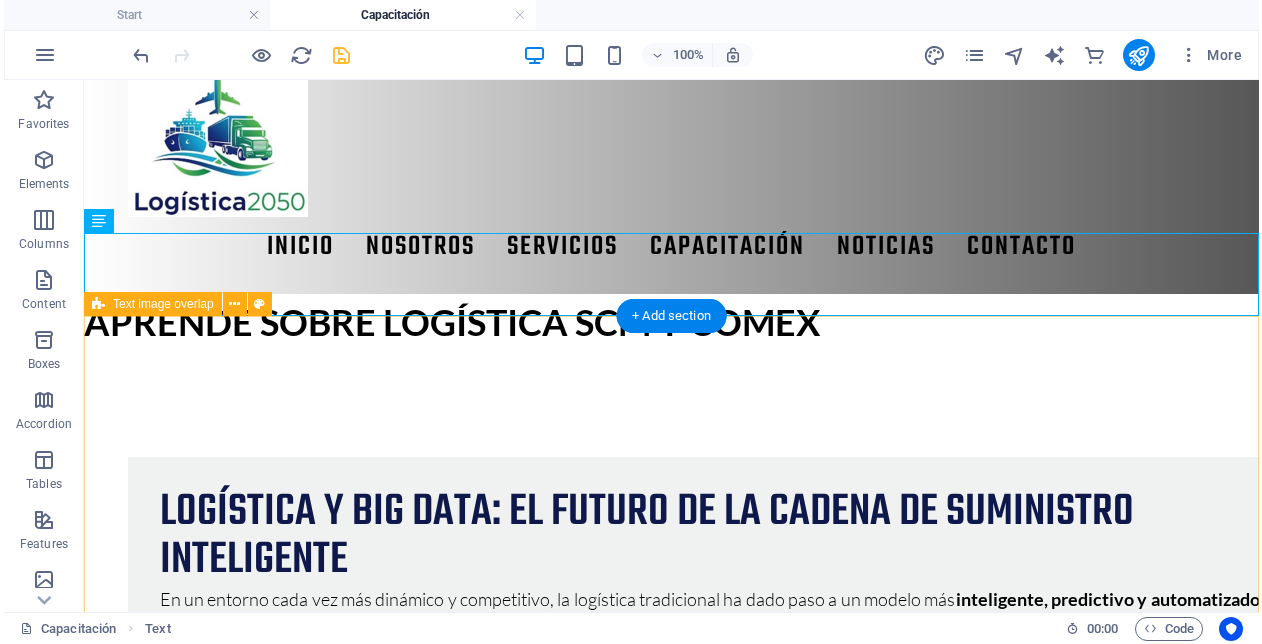 scroll, scrollTop: 21, scrollLeft: 0, axis: vertical 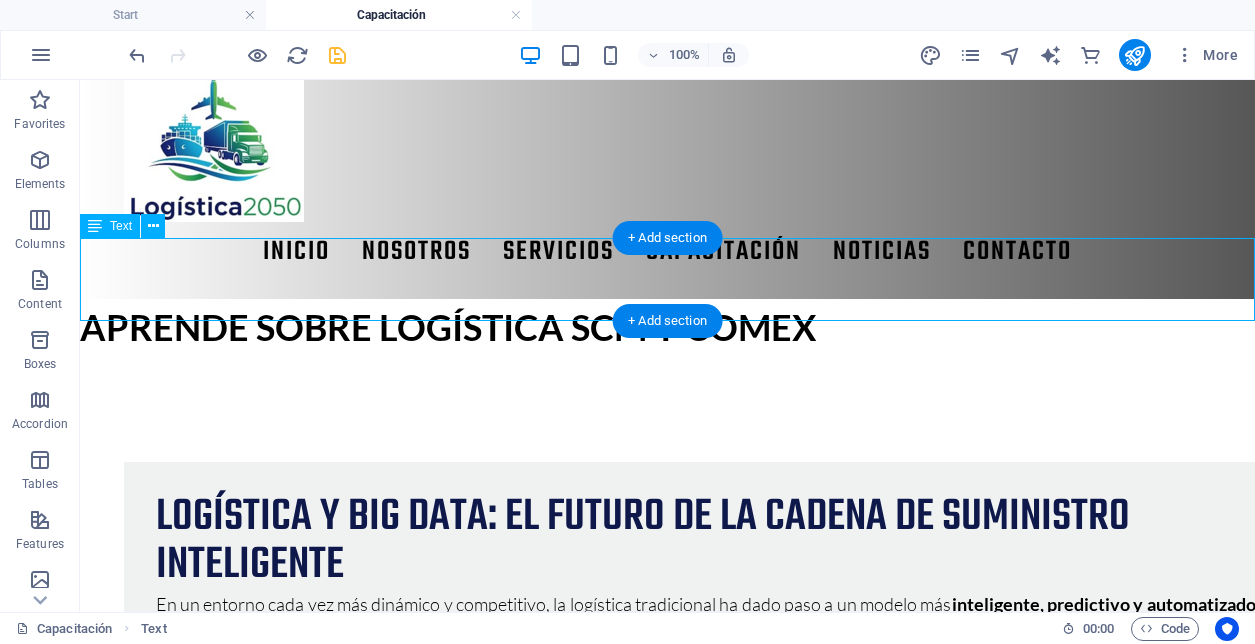 click on "APRENDE SOBRE LOGÍSTICA SCM Y COMEX" at bounding box center [667, 340] 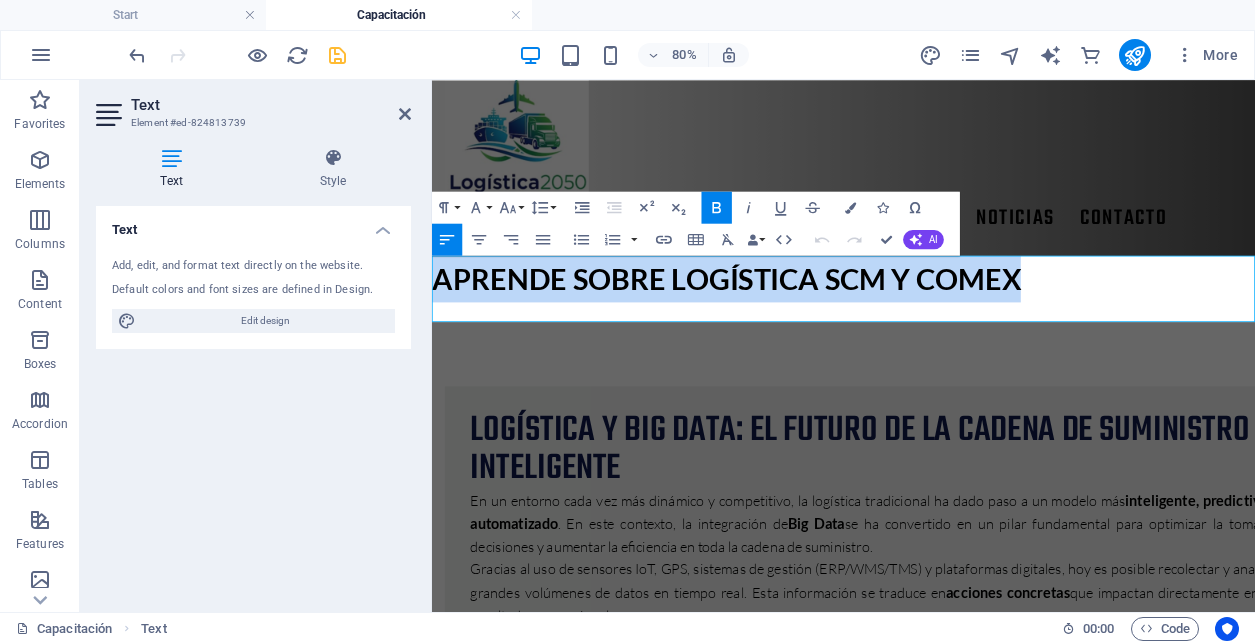 drag, startPoint x: 1180, startPoint y: 329, endPoint x: 442, endPoint y: 332, distance: 738.0061 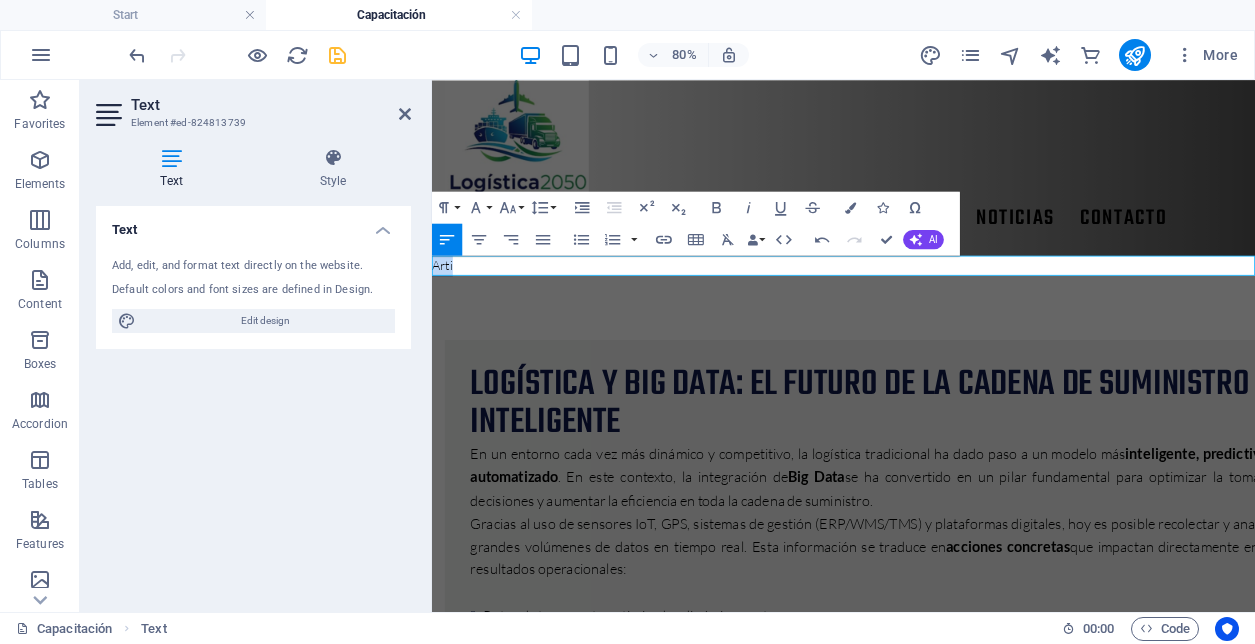 drag, startPoint x: 513, startPoint y: 318, endPoint x: 419, endPoint y: 317, distance: 94.00532 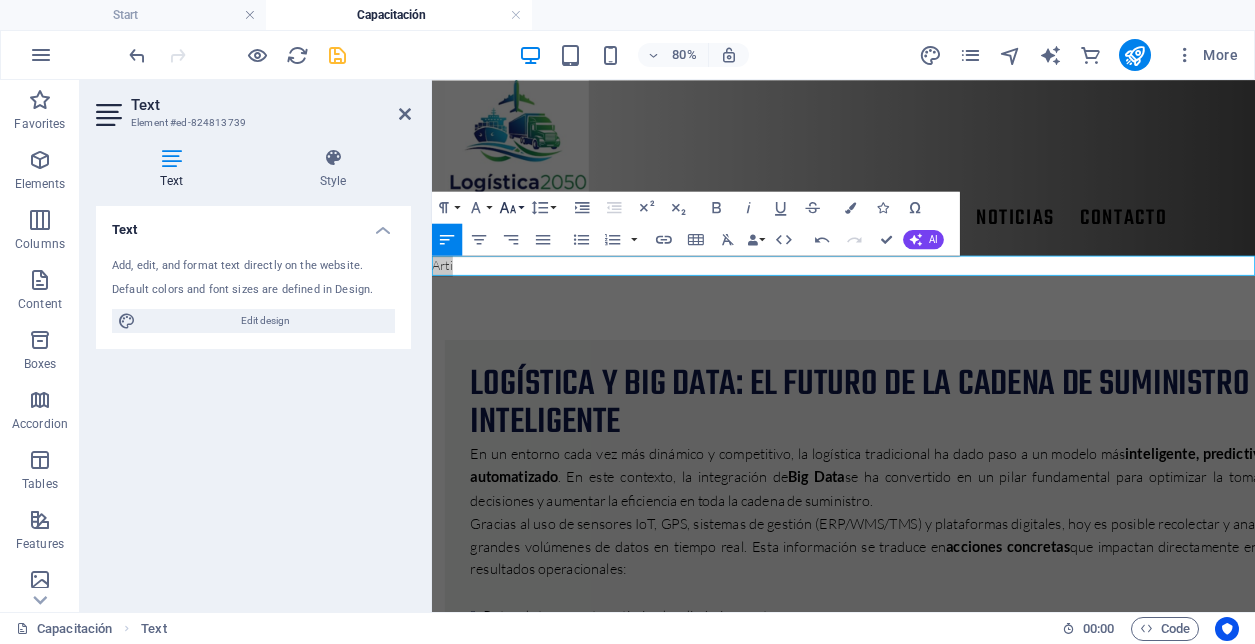 click 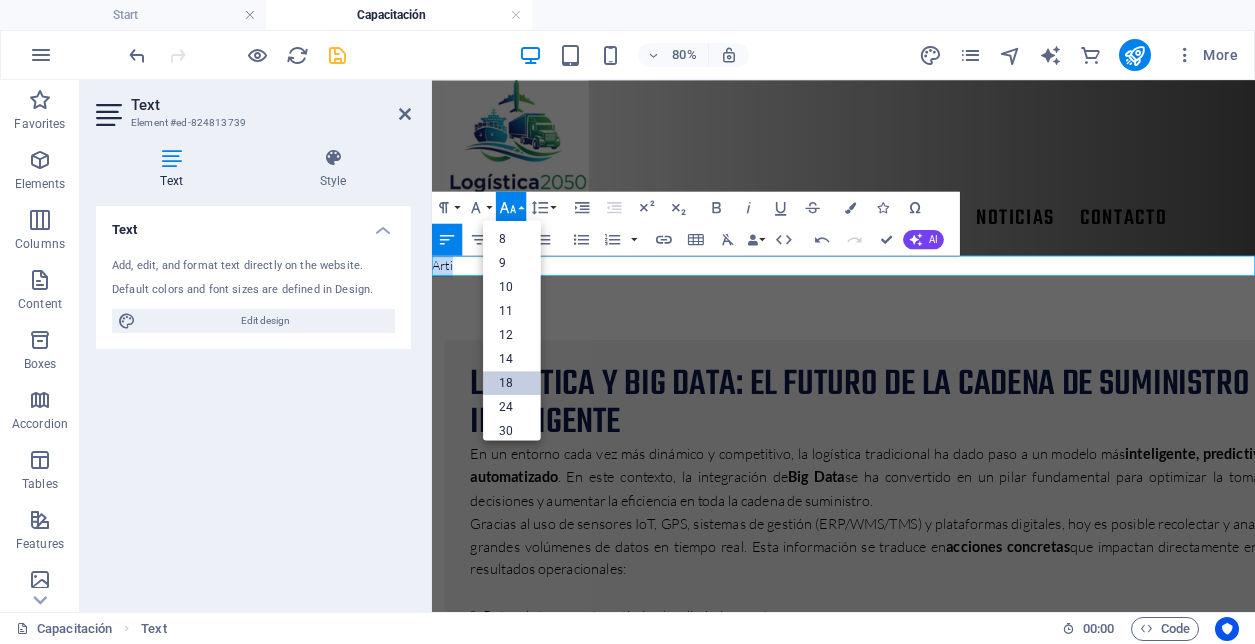 click on "18" at bounding box center (512, 382) 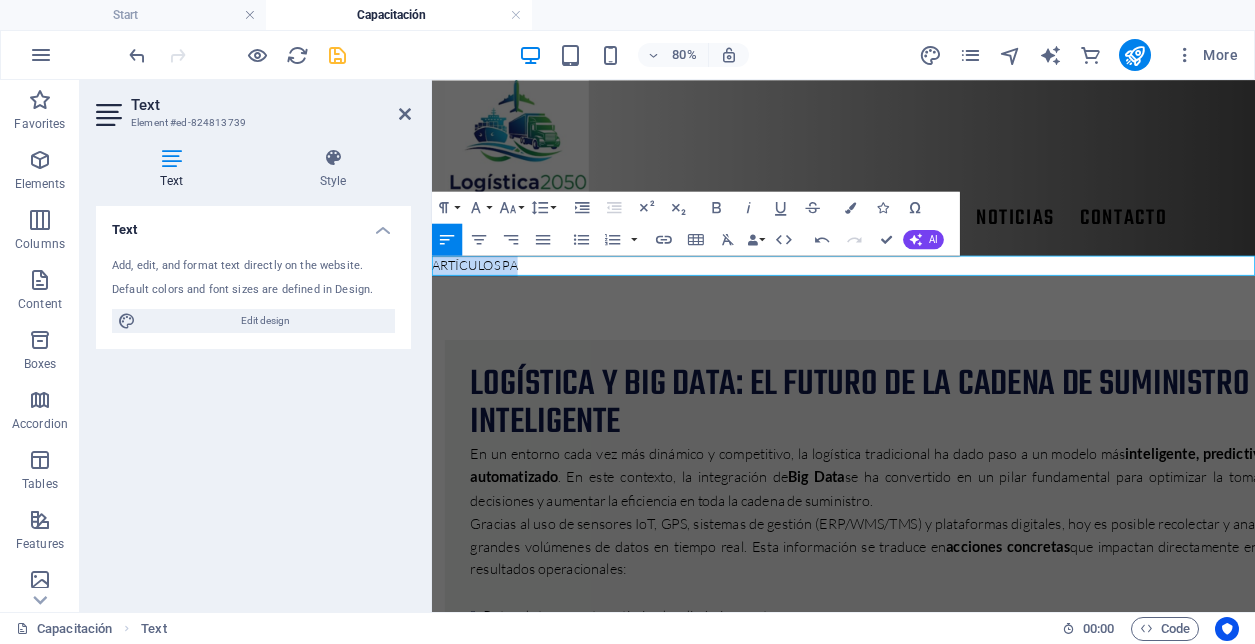 drag, startPoint x: 654, startPoint y: 309, endPoint x: 427, endPoint y: 303, distance: 227.07928 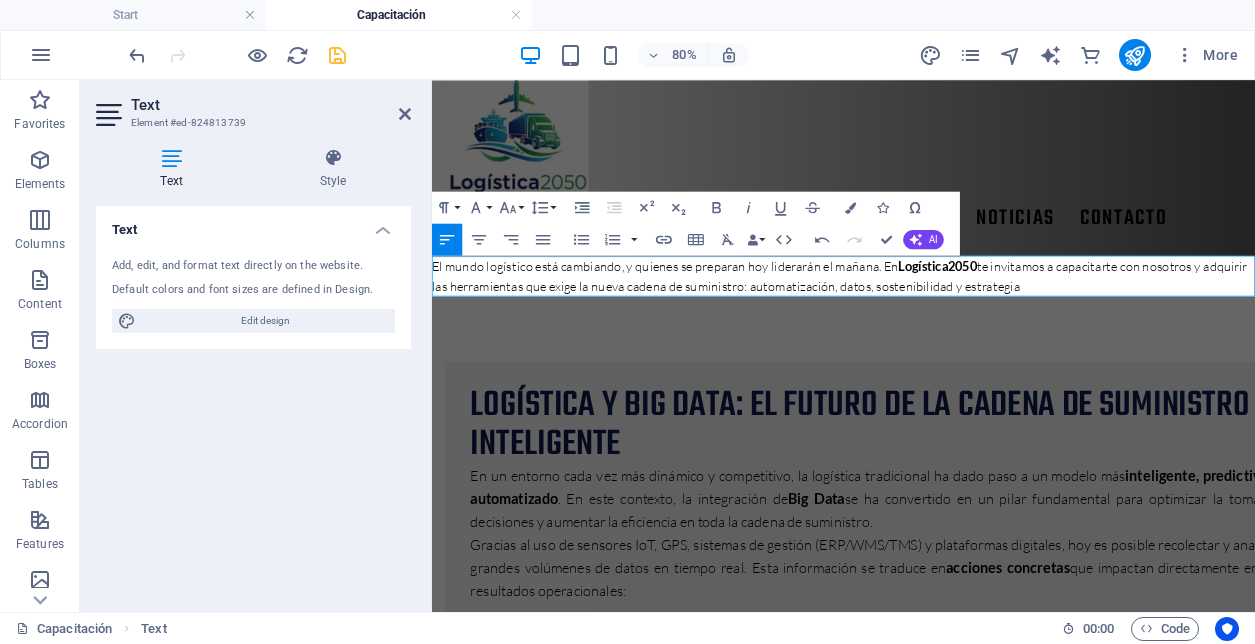drag, startPoint x: 1178, startPoint y: 332, endPoint x: 429, endPoint y: 322, distance: 749.0668 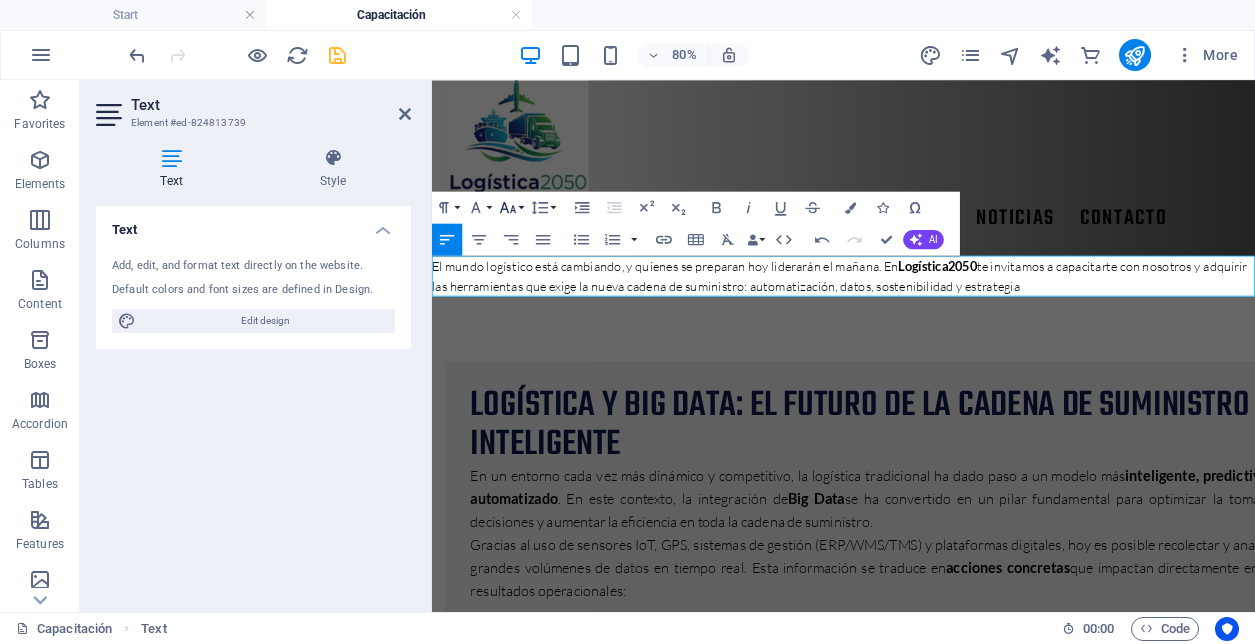 click 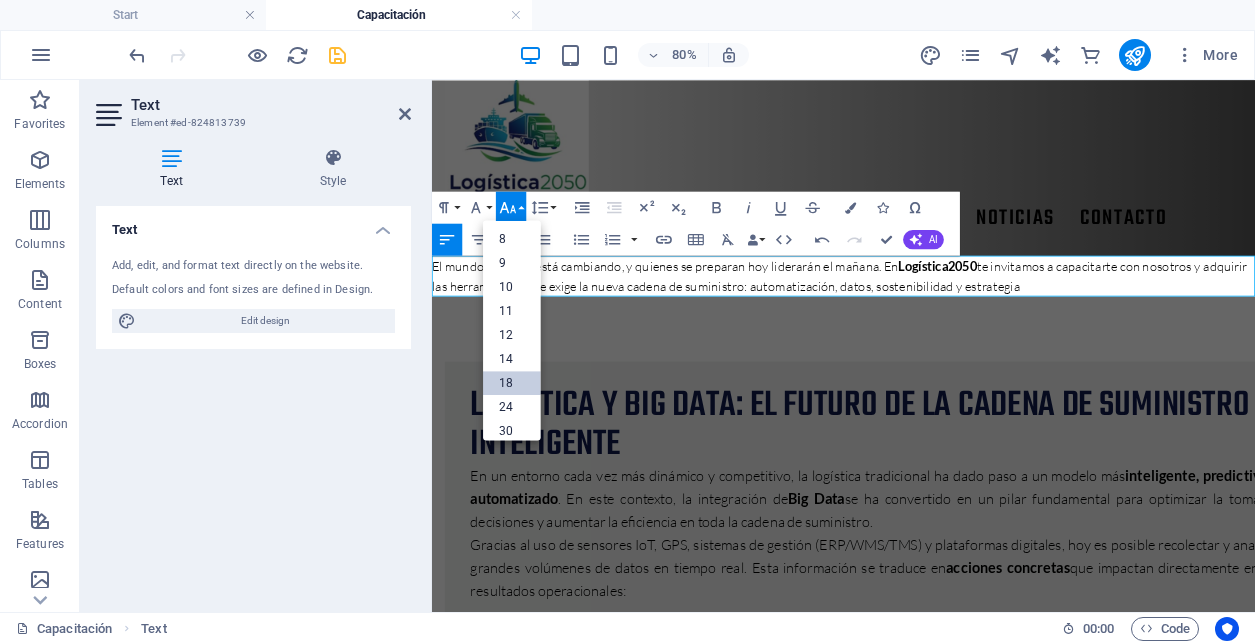 click on "18" at bounding box center (512, 382) 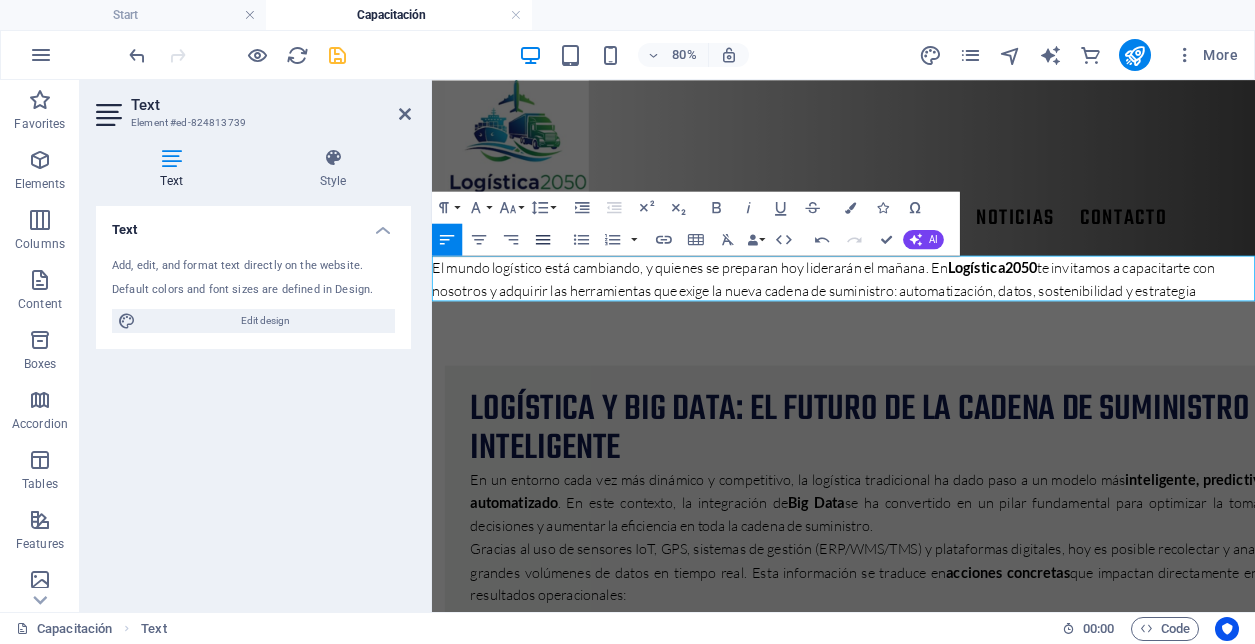 click 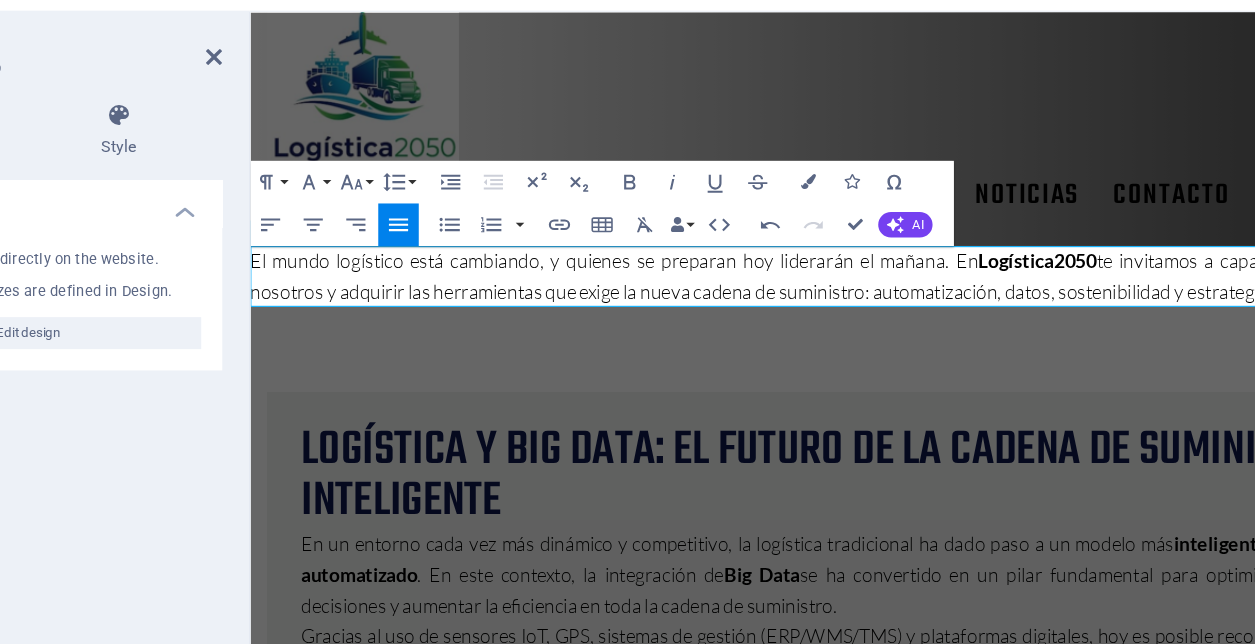 click on "El mundo logístico está cambiando, y quienes se preparan hoy liderarán el mañana. En  Logística2050  te invitamos a capacitarte con nosotros y adquirir las herramientas que exige la nueva cadena de suministro: automatización, datos, sostenibilidad y estrategia" at bounding box center (764, 259) 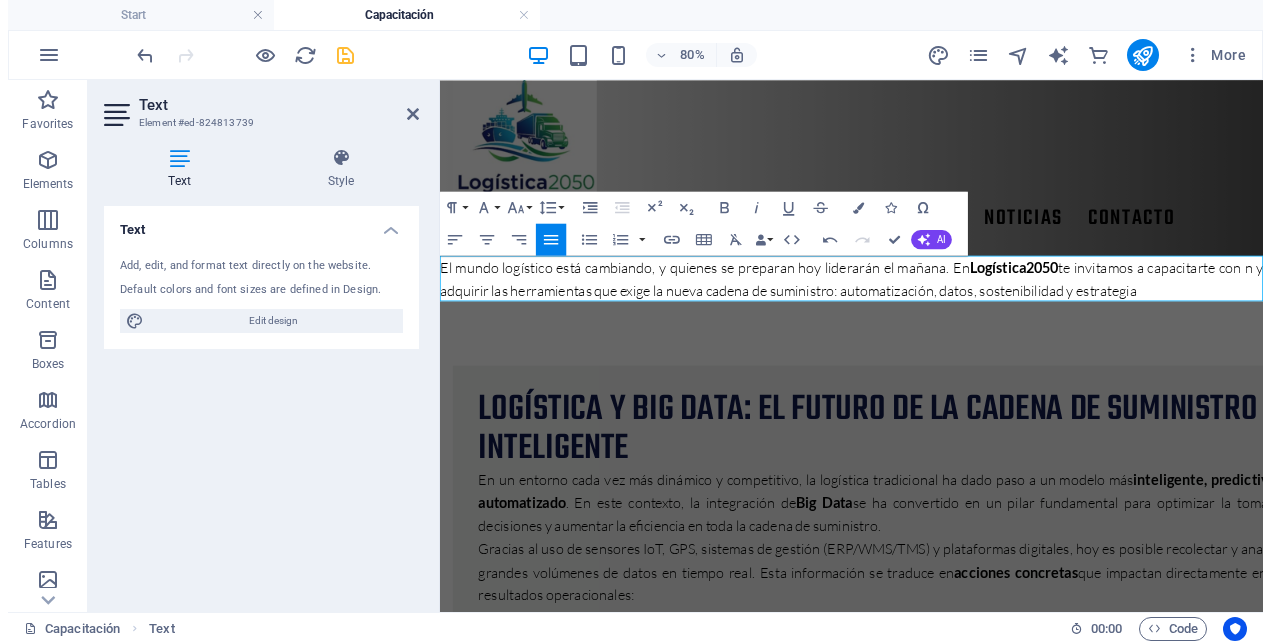 scroll, scrollTop: 0, scrollLeft: 0, axis: both 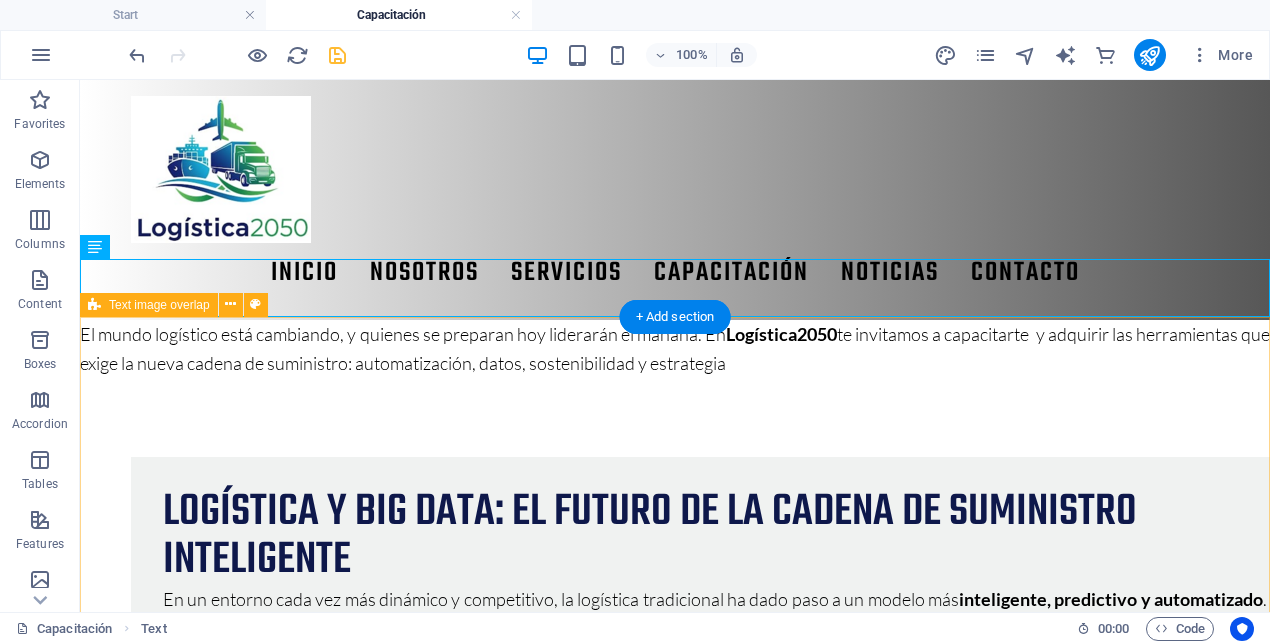 click on "Logística y Big Data: el futuro de la cadena de suministro inteligente En un entorno cada vez más dinámico y competitivo, la logística tradicional ha dado paso a un modelo más inteligente, predictivo y automatizado . En este contexto, la integración de Big Data se ha convertido en un pilar fundamental para optimizar la toma de decisiones y aumentar la eficiencia en toda la cadena de suministro. Gracias al uso de sensores IoT, GPS, sistemas de gestión (ERP/WMS/TMS) y plataformas digitales, hoy es posible recolectar y analizar grandes volúmenes de datos en tiempo real. Esta información se traduce en acciones concretas que impactan directamente en los resultados operacionales: Rutas de transporte optimizadas dinámicamente. Inventarios ajustados a la demanda real. Identificación de cuellos de botella en centros logísticos. Predicción de interrupciones o fallos en la cadena. Mejora en la trazabilidad de productos y procesos. Además, Big Data permite personalizar servicios logísticos En" at bounding box center (675, 1205) 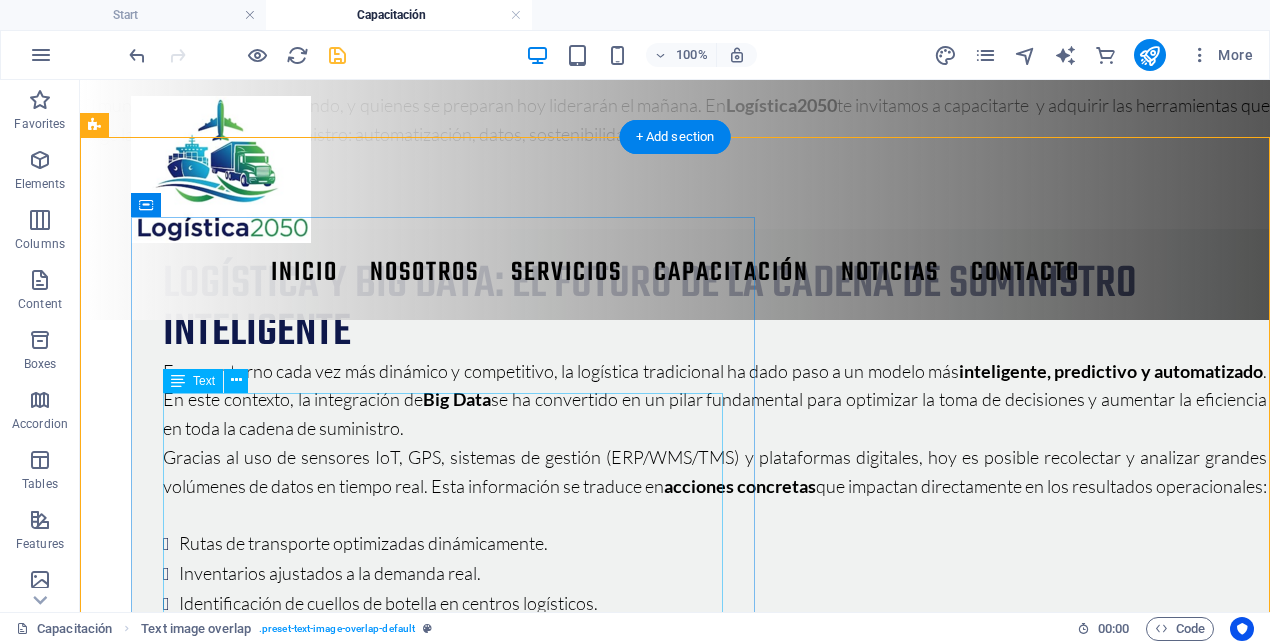 scroll, scrollTop: 186, scrollLeft: 0, axis: vertical 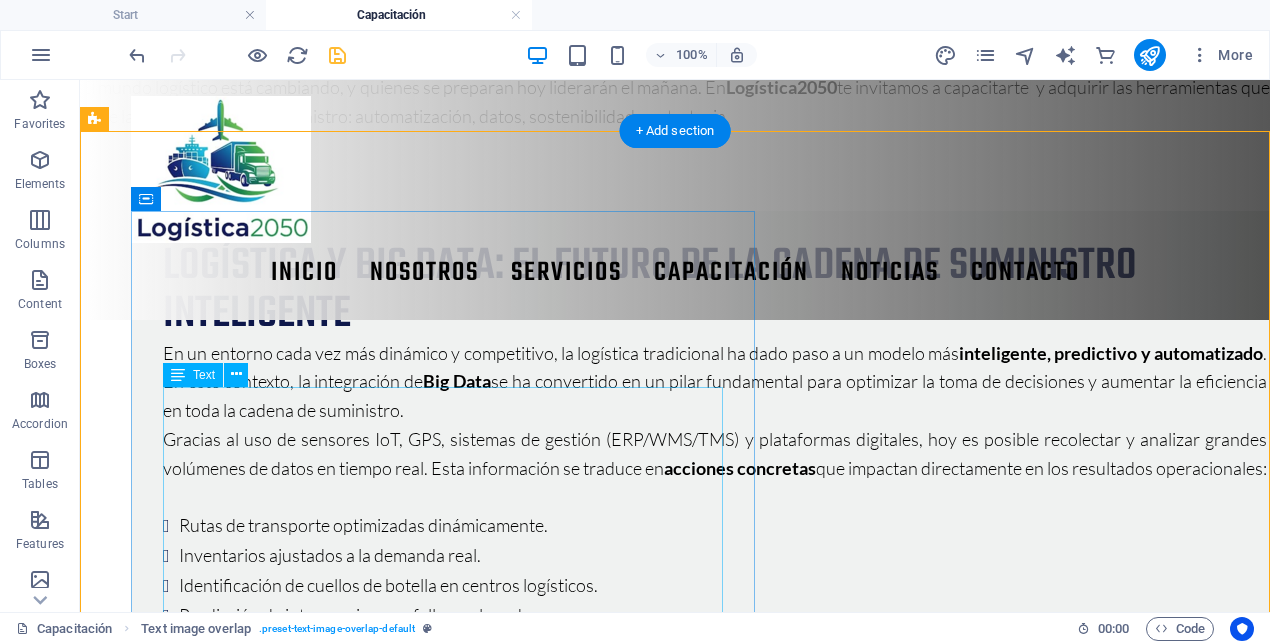 click on "En un entorno cada vez más dinámico y competitivo, la logística tradicional ha dado paso a un modelo más inteligente, predictivo y automatizado . En este contexto, la integración de Big Data se ha convertido en un pilar fundamental para optimizar la toma de decisiones y aumentar la eficiencia en toda la cadena de suministro. Gracias al uso de sensores IoT, GPS, sistemas de gestión (ERP/WMS/TMS) y plataformas digitales, hoy es posible recolectar y analizar grandes volúmenes de datos en tiempo real. Esta información se traduce en acciones concretas que impactan directamente en los resultados operacionales: Rutas de transporte optimizadas dinámicamente. Inventarios ajustados a la demanda real. Identificación de cuellos de botella en centros logísticos. Predicción de interrupciones o fallos en la cadena. Mejora en la trazabilidad de productos y procesos. Además, Big Data permite personalizar servicios logísticos , adaptarse a contextos de alta incertidumbre y construir cadenas más En" at bounding box center [715, 572] 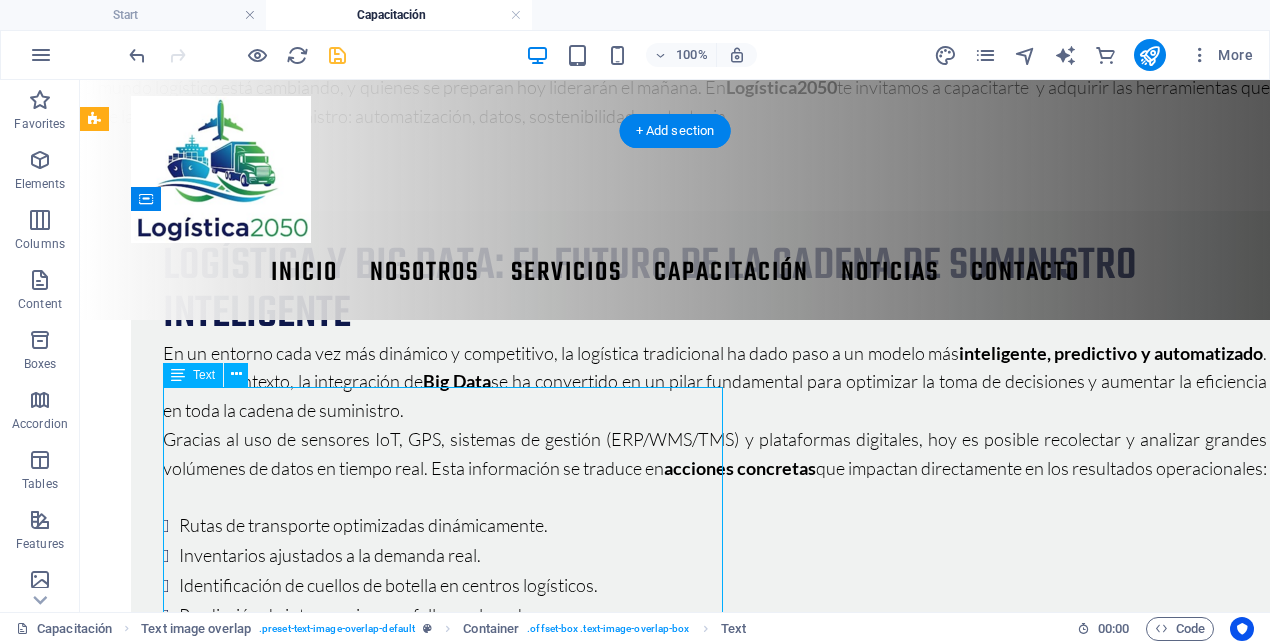 click on "En un entorno cada vez más dinámico y competitivo, la logística tradicional ha dado paso a un modelo más inteligente, predictivo y automatizado . En este contexto, la integración de Big Data se ha convertido en un pilar fundamental para optimizar la toma de decisiones y aumentar la eficiencia en toda la cadena de suministro. Gracias al uso de sensores IoT, GPS, sistemas de gestión (ERP/WMS/TMS) y plataformas digitales, hoy es posible recolectar y analizar grandes volúmenes de datos en tiempo real. Esta información se traduce en acciones concretas que impactan directamente en los resultados operacionales: Rutas de transporte optimizadas dinámicamente. Inventarios ajustados a la demanda real. Identificación de cuellos de botella en centros logísticos. Predicción de interrupciones o fallos en la cadena. Mejora en la trazabilidad de productos y procesos. Además, Big Data permite personalizar servicios logísticos , adaptarse a contextos de alta incertidumbre y construir cadenas más En" at bounding box center [715, 572] 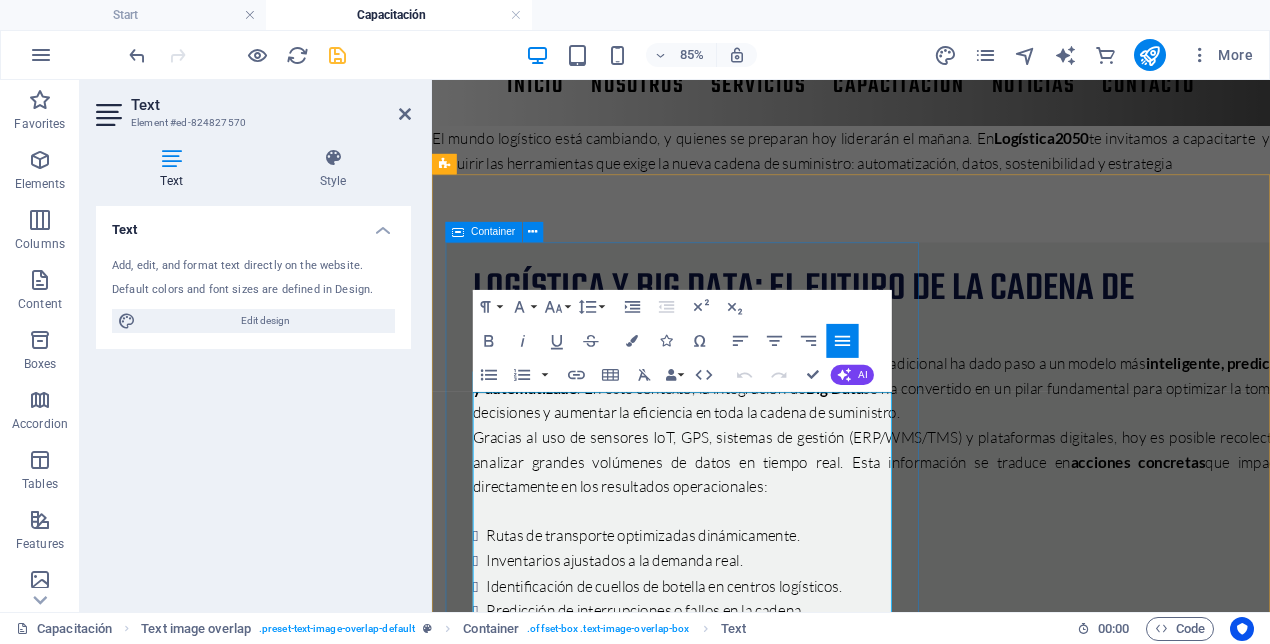 click on "En un entorno cada vez más dinámico y competitivo, la logística tradicional ha dado paso a un modelo más inteligente, predictivo y automatizado . En este contexto, la integración de Big Data se ha convertido en un pilar fundamental para optimizar la toma de decisiones y aumentar la eficiencia en toda la cadena de suministro." at bounding box center [965, 442] 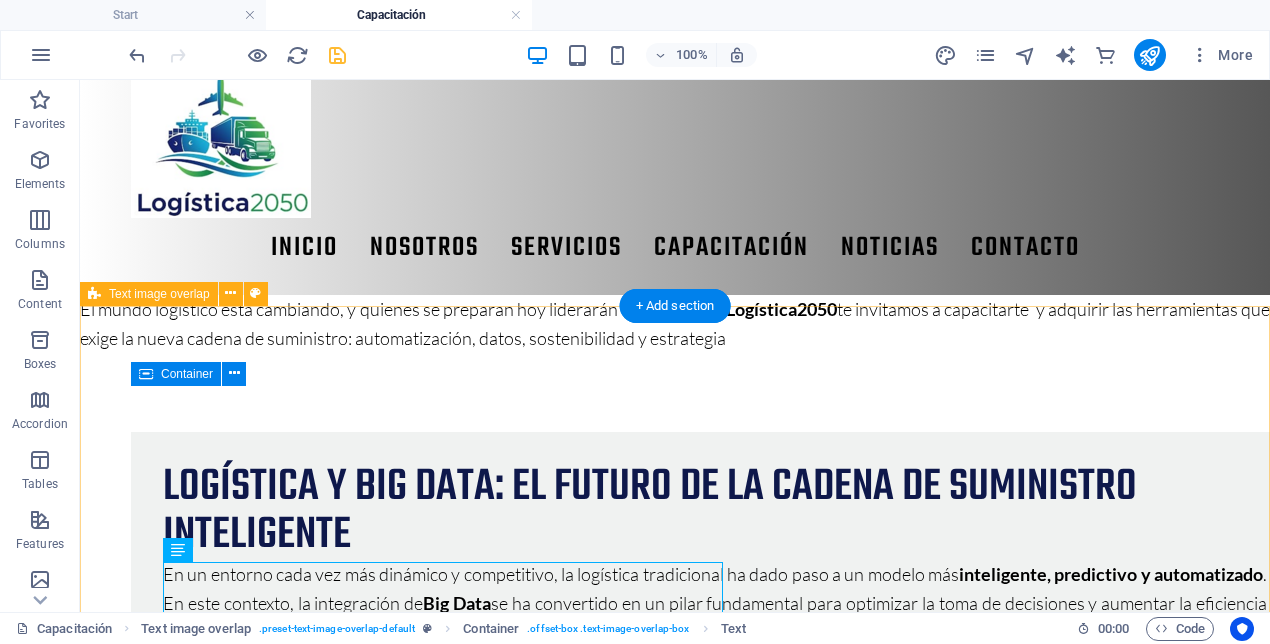 scroll, scrollTop: 0, scrollLeft: 0, axis: both 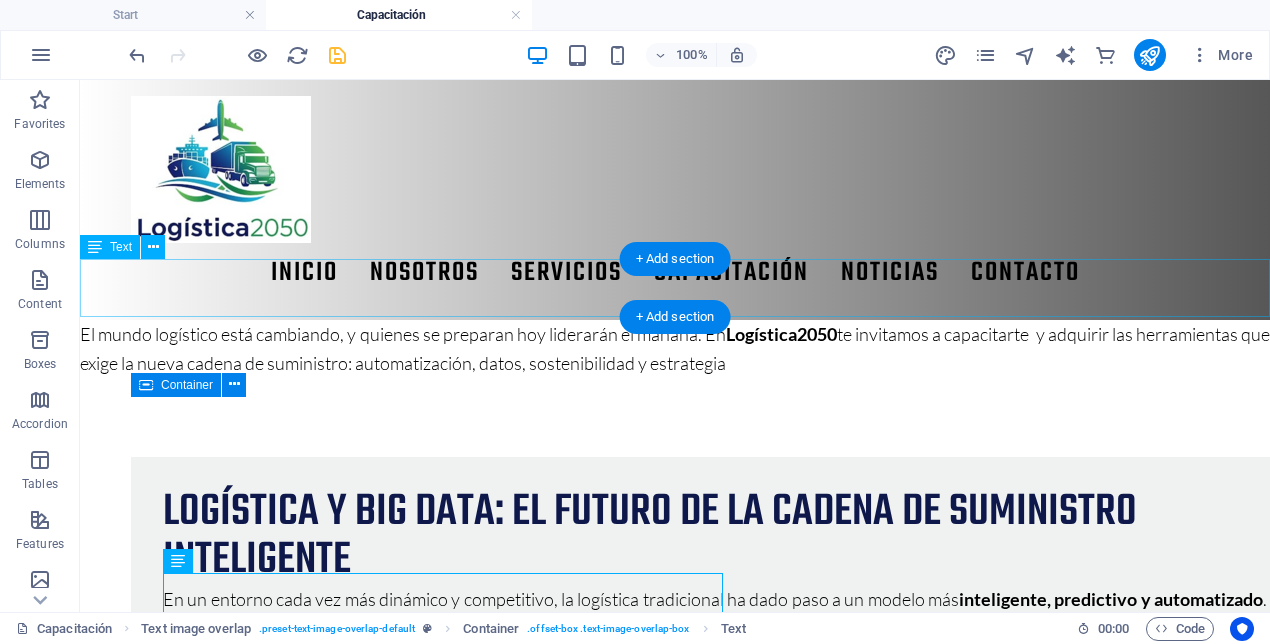 click on "El mundo logístico está cambiando, y quienes se preparan hoy liderarán el mañana. En Logística2050 te invitamos a capacitarte y adquirir las herramientas que exige la nueva cadena de suministro: automatización, datos, sostenibilidad y estrategia" at bounding box center (675, 349) 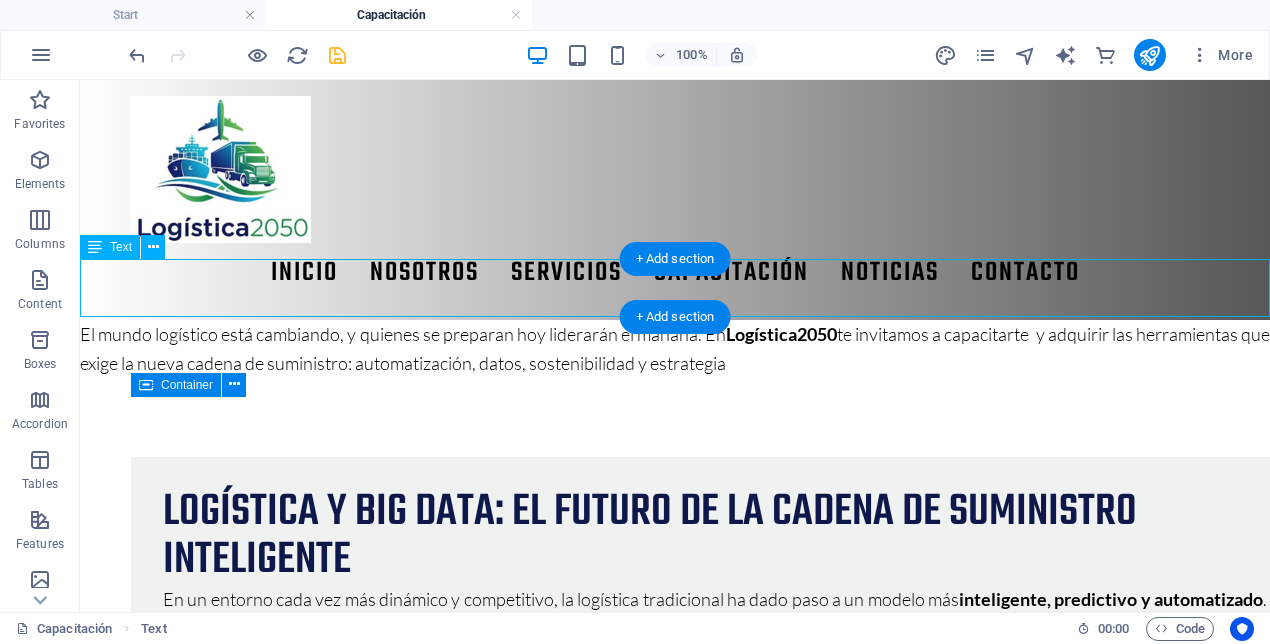 click on "El mundo logístico está cambiando, y quienes se preparan hoy liderarán el mañana. En Logística2050 te invitamos a capacitarte y adquirir las herramientas que exige la nueva cadena de suministro: automatización, datos, sostenibilidad y estrategia" at bounding box center (675, 349) 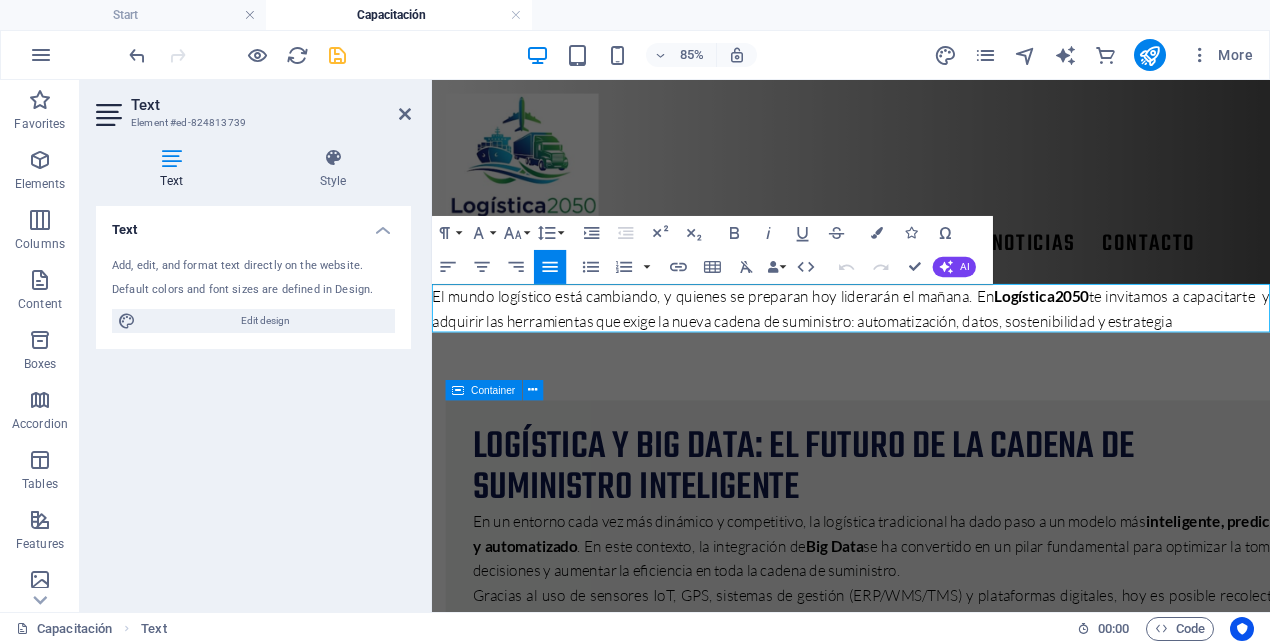 drag, startPoint x: 1324, startPoint y: 365, endPoint x: 501, endPoint y: 364, distance: 823.0006 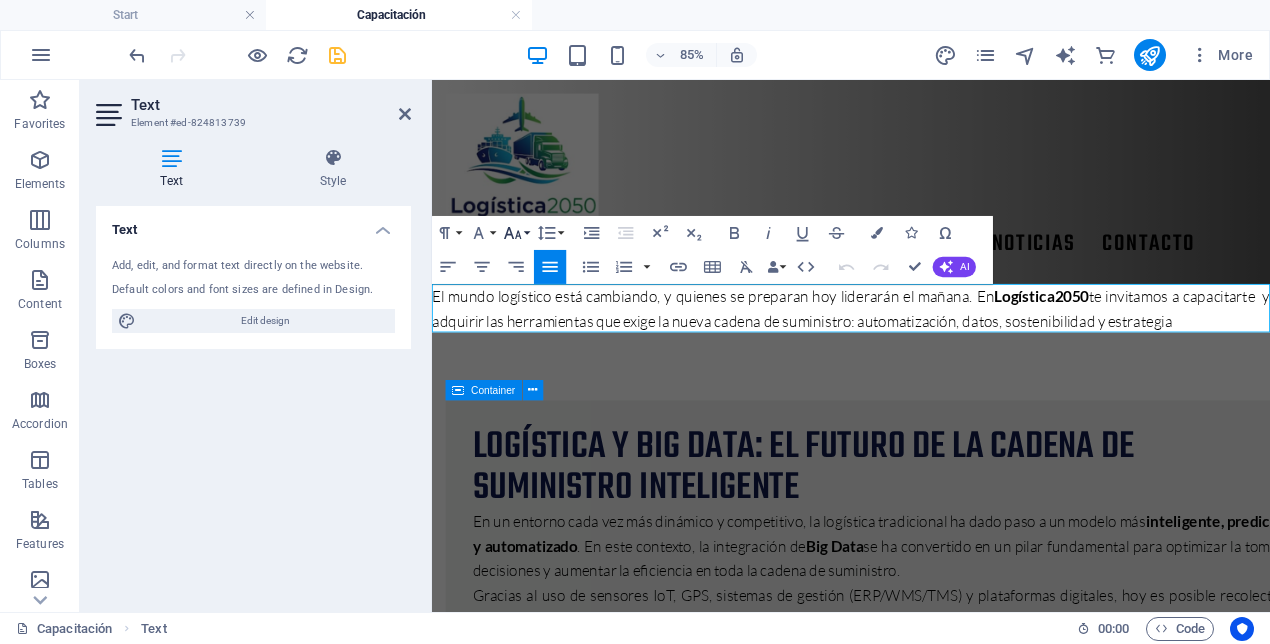 click 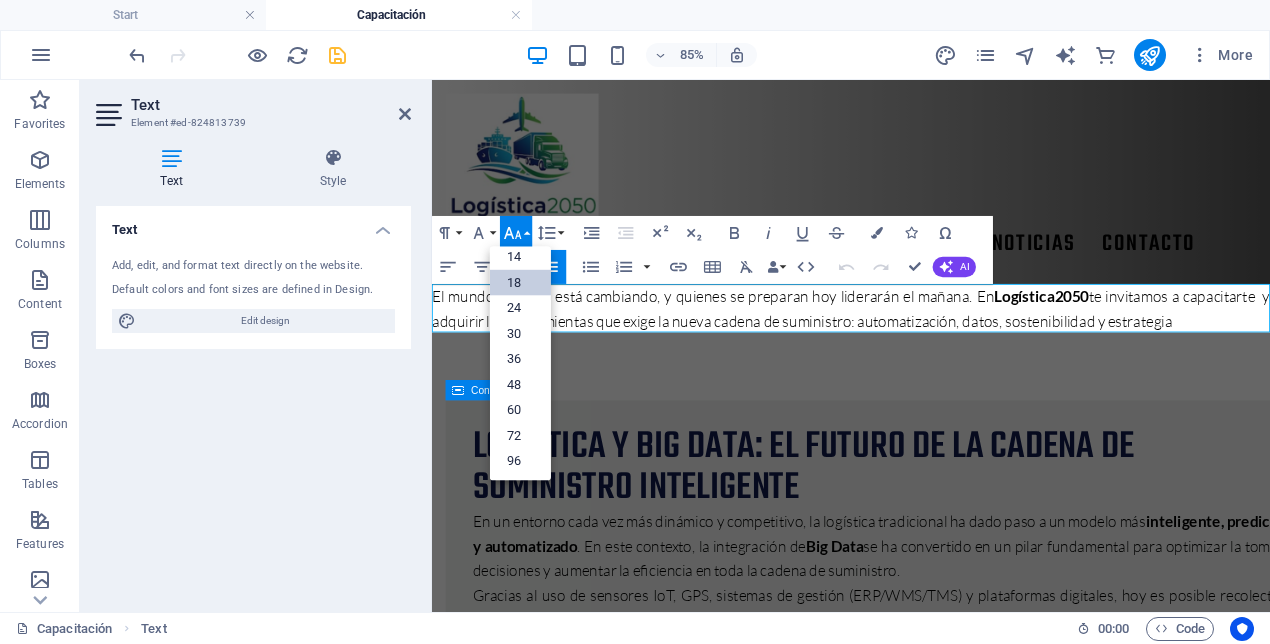 scroll, scrollTop: 161, scrollLeft: 0, axis: vertical 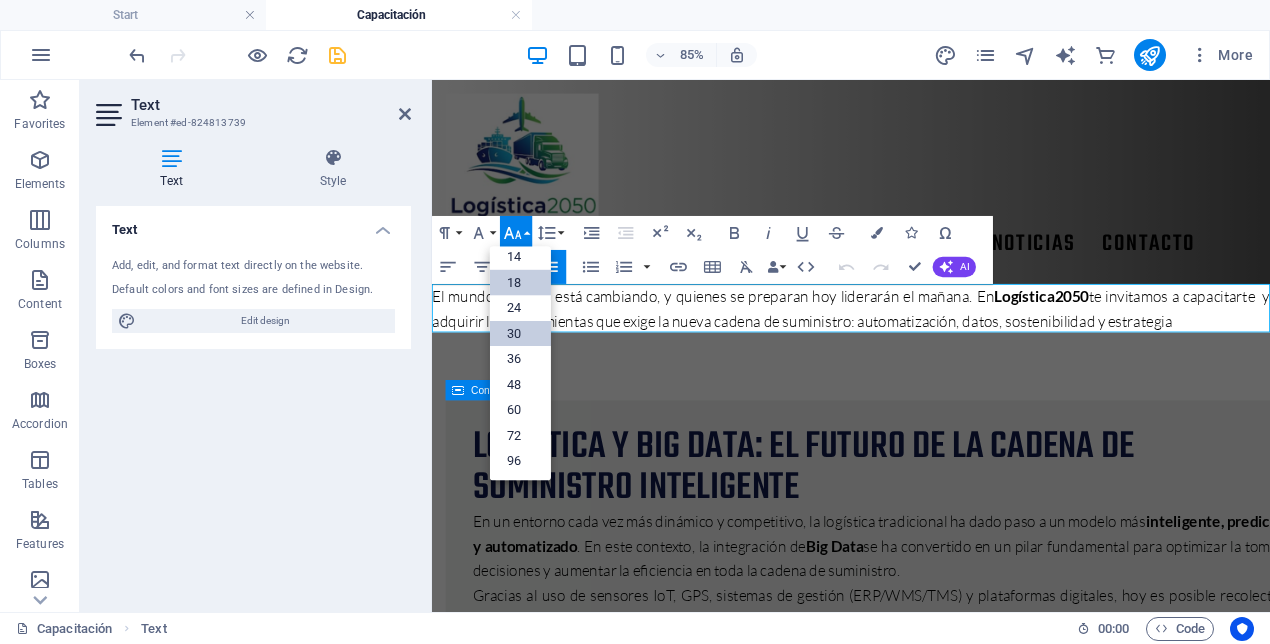 click on "30" at bounding box center (520, 333) 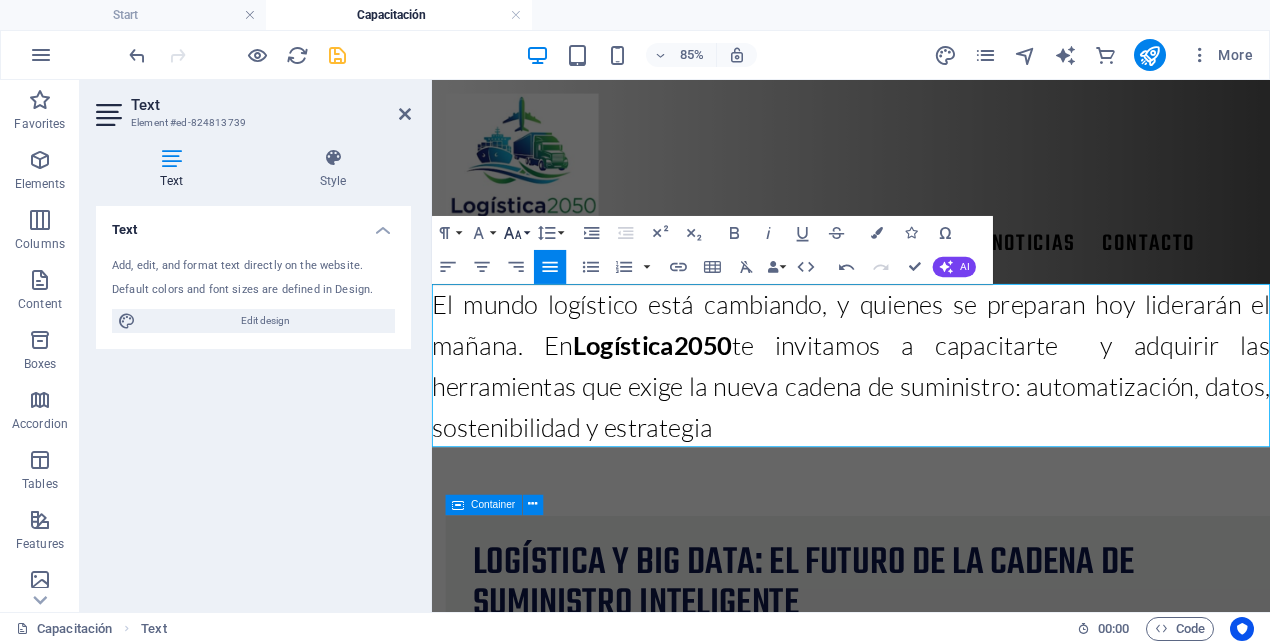 click 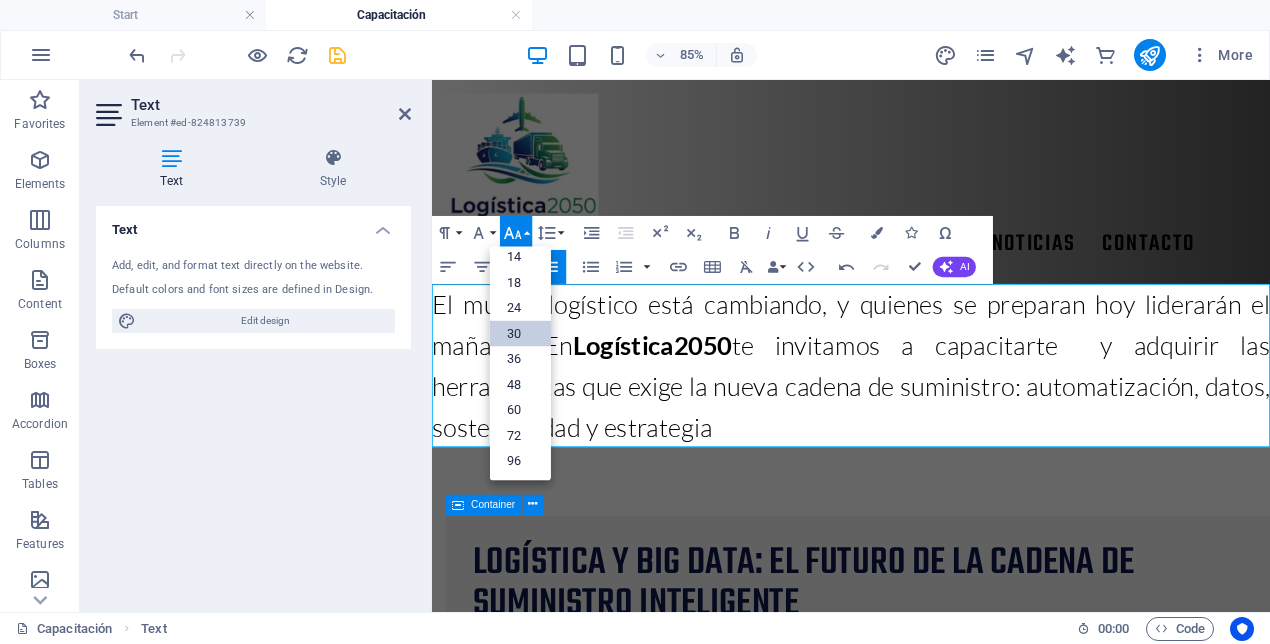 scroll, scrollTop: 161, scrollLeft: 0, axis: vertical 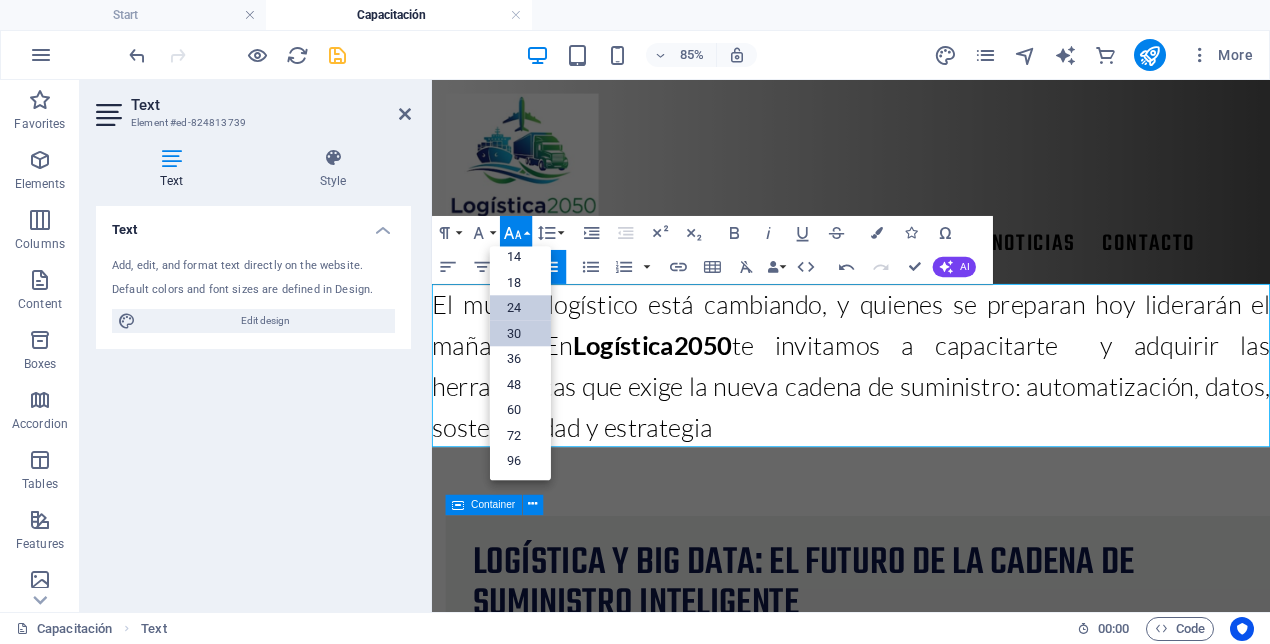 click on "24" at bounding box center (520, 308) 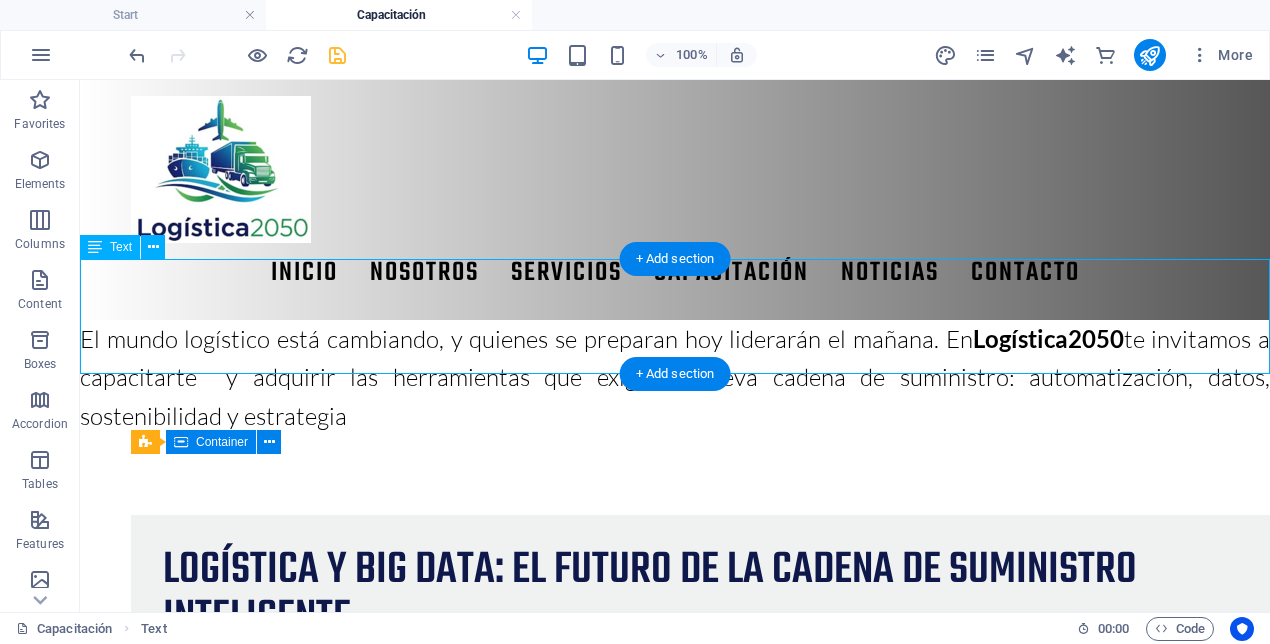 click on "El mundo logístico está cambiando, y quienes se preparan hoy liderarán el mañana. En Logística2050 te invitamos a capacitarte y adquirir las herramientas que exige la nueva cadena de suministro: automatización, datos, sostenibilidad y estrategia" at bounding box center (675, 377) 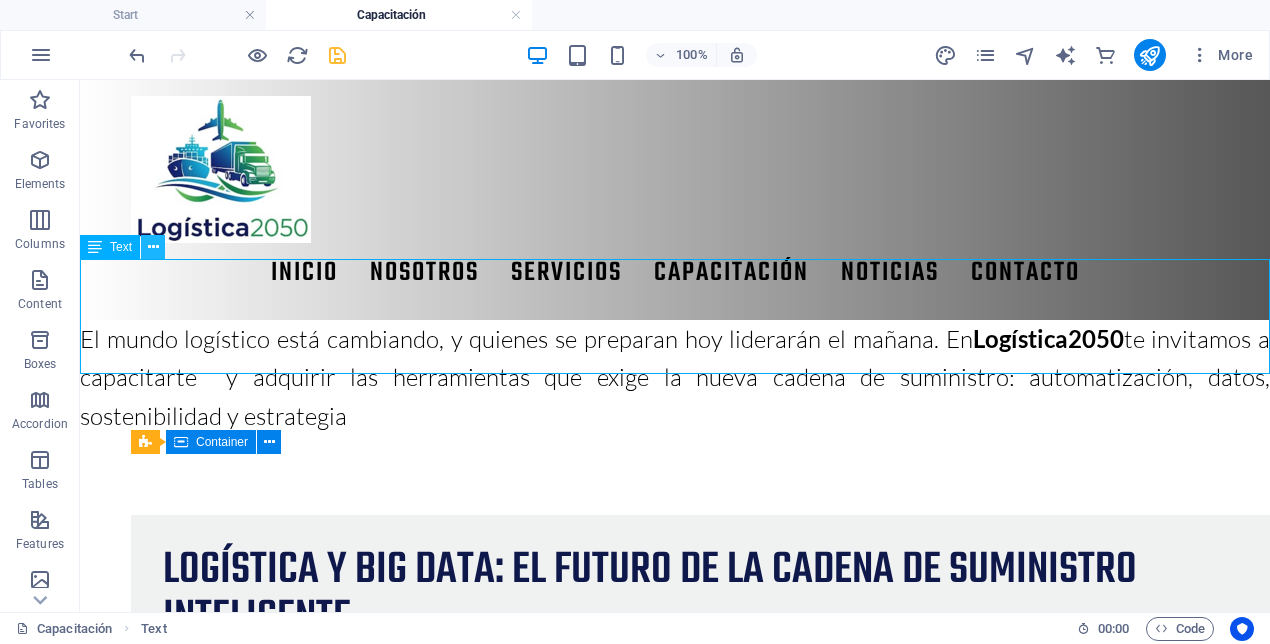 click at bounding box center (153, 247) 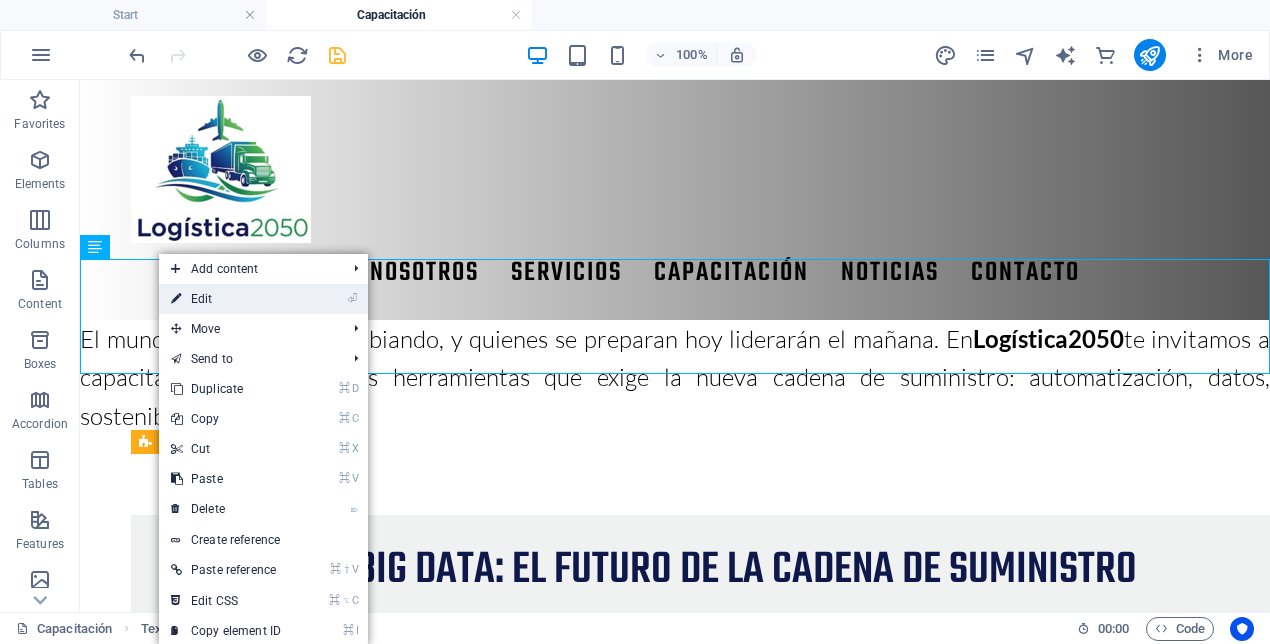 click on "⏎  Edit" at bounding box center [226, 299] 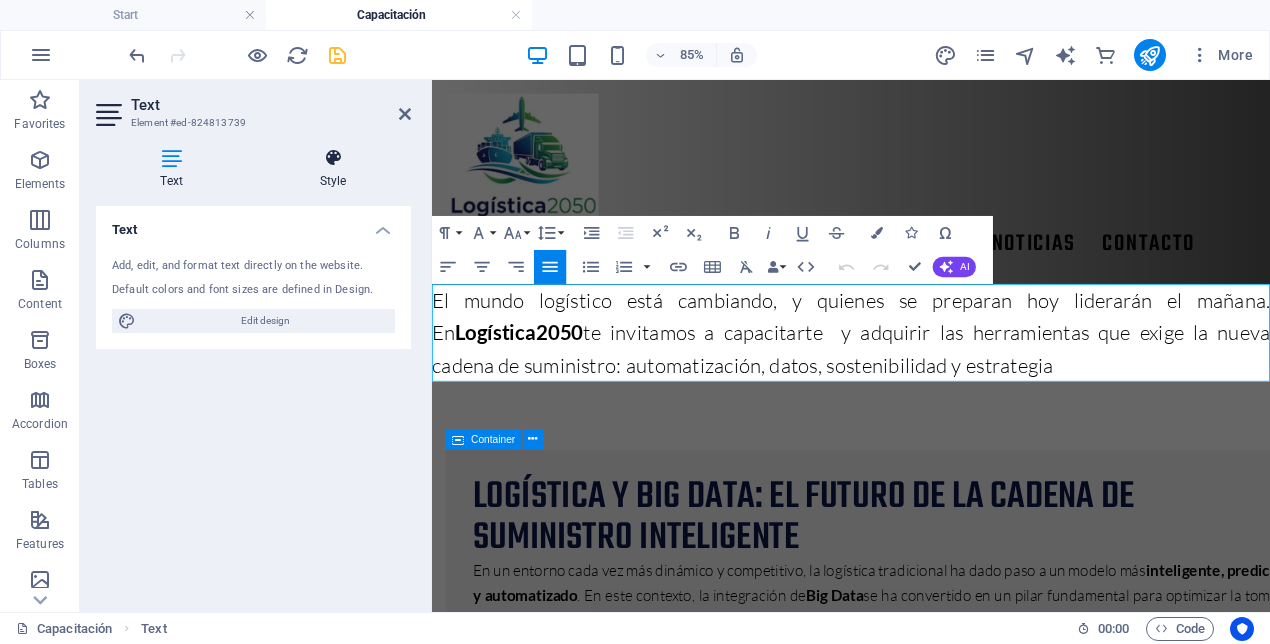 click at bounding box center [333, 158] 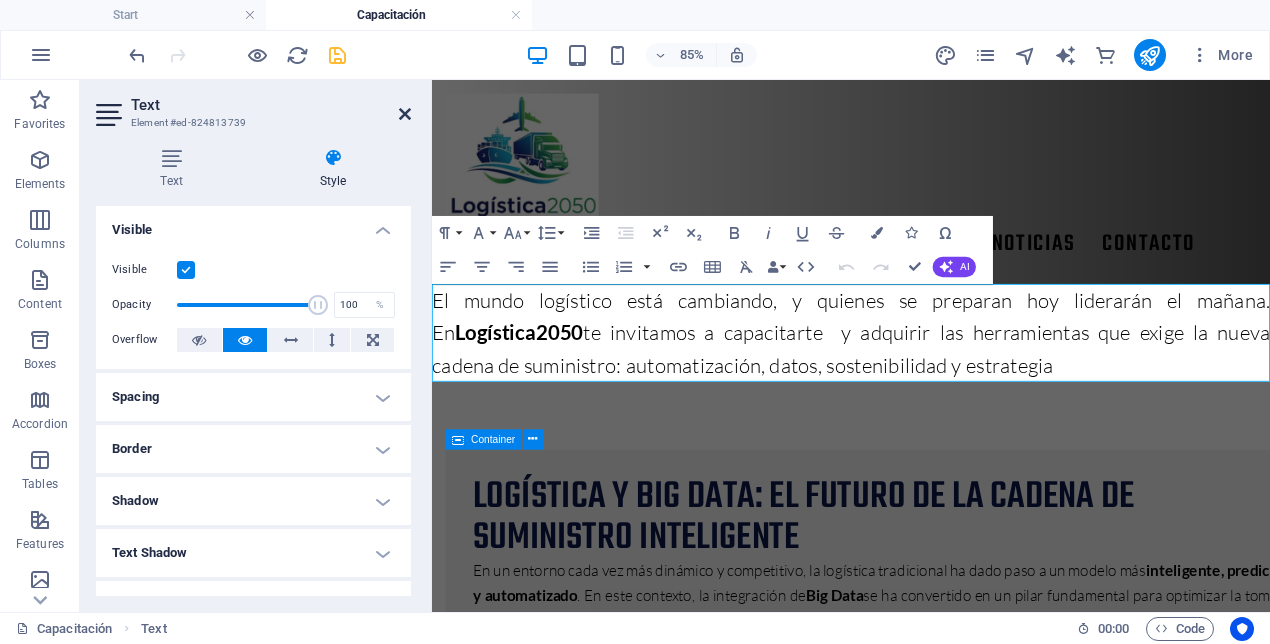 click at bounding box center (405, 114) 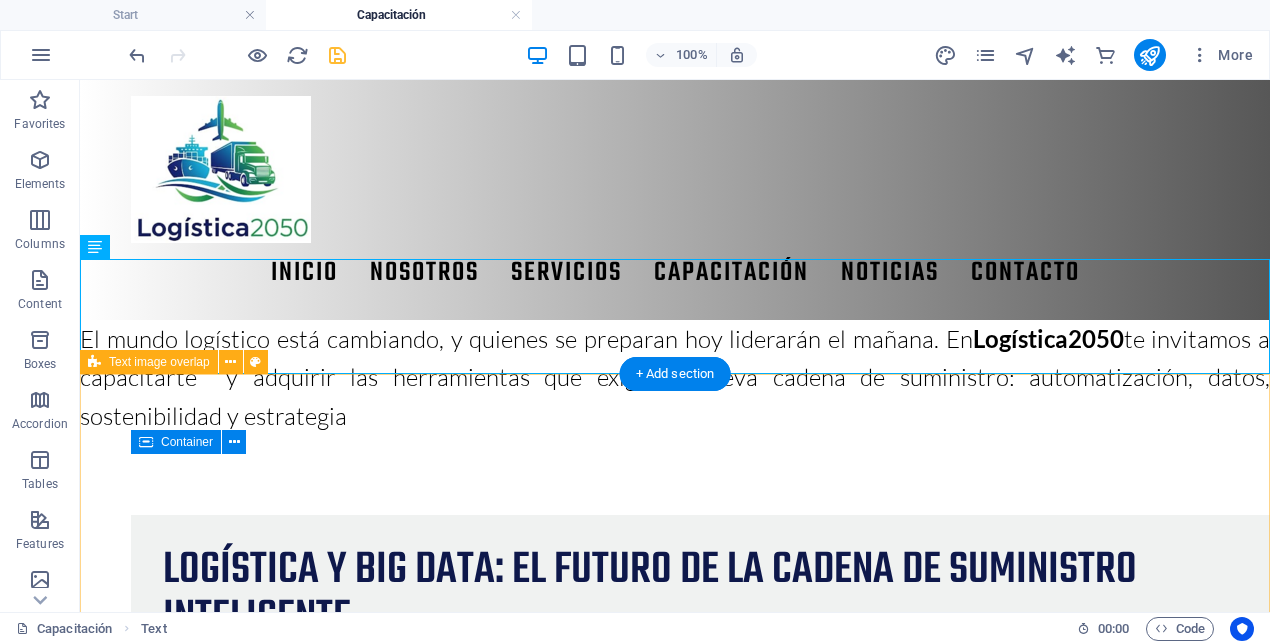 click on "Logística y Big Data: el futuro de la cadena de suministro inteligente En un entorno cada vez más dinámico y competitivo, la logística tradicional ha dado paso a un modelo más inteligente, predictivo y automatizado . En este contexto, la integración de Big Data se ha convertido en un pilar fundamental para optimizar la toma de decisiones y aumentar la eficiencia en toda la cadena de suministro. Gracias al uso de sensores IoT, GPS, sistemas de gestión (ERP/WMS/TMS) y plataformas digitales, hoy es posible recolectar y analizar grandes volúmenes de datos en tiempo real. Esta información se traduce en acciones concretas que impactan directamente en los resultados operacionales: Rutas de transporte optimizadas dinámicamente. Inventarios ajustados a la demanda real. Identificación de cuellos de botella en centros logísticos. Predicción de interrupciones o fallos en la cadena. Mejora en la trazabilidad de productos y procesos. Además, Big Data permite personalizar servicios logísticos En" at bounding box center (675, 1263) 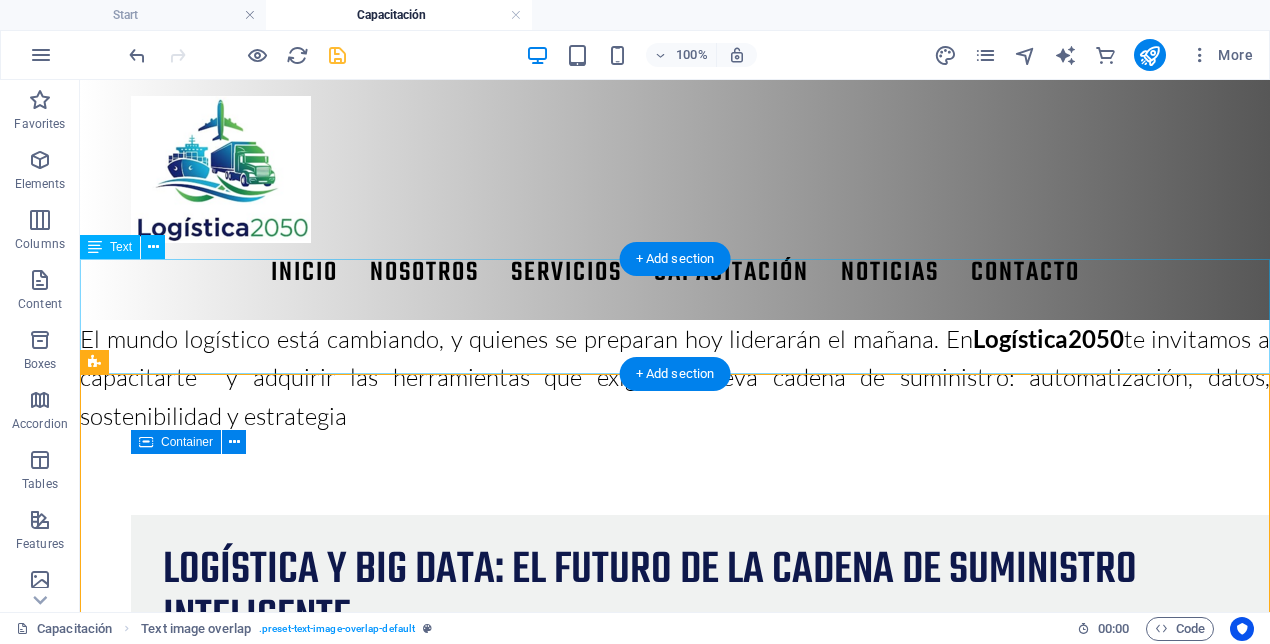 click on "El mundo logístico está cambiando, y quienes se preparan hoy liderarán el mañana. En Logística2050 te invitamos a capacitarte y adquirir las herramientas que exige la nueva cadena de suministro: automatización, datos, sostenibilidad y estrategia" at bounding box center [675, 377] 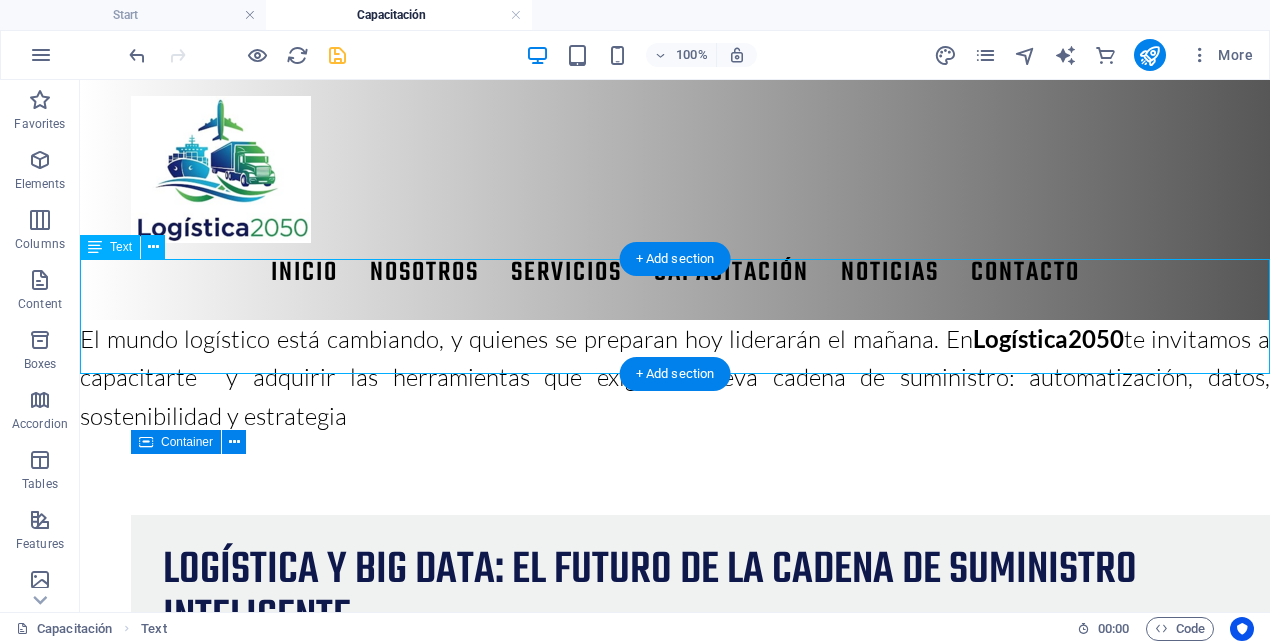 click on "El mundo logístico está cambiando, y quienes se preparan hoy liderarán el mañana. En Logística2050 te invitamos a capacitarte y adquirir las herramientas que exige la nueva cadena de suministro: automatización, datos, sostenibilidad y estrategia" at bounding box center [675, 377] 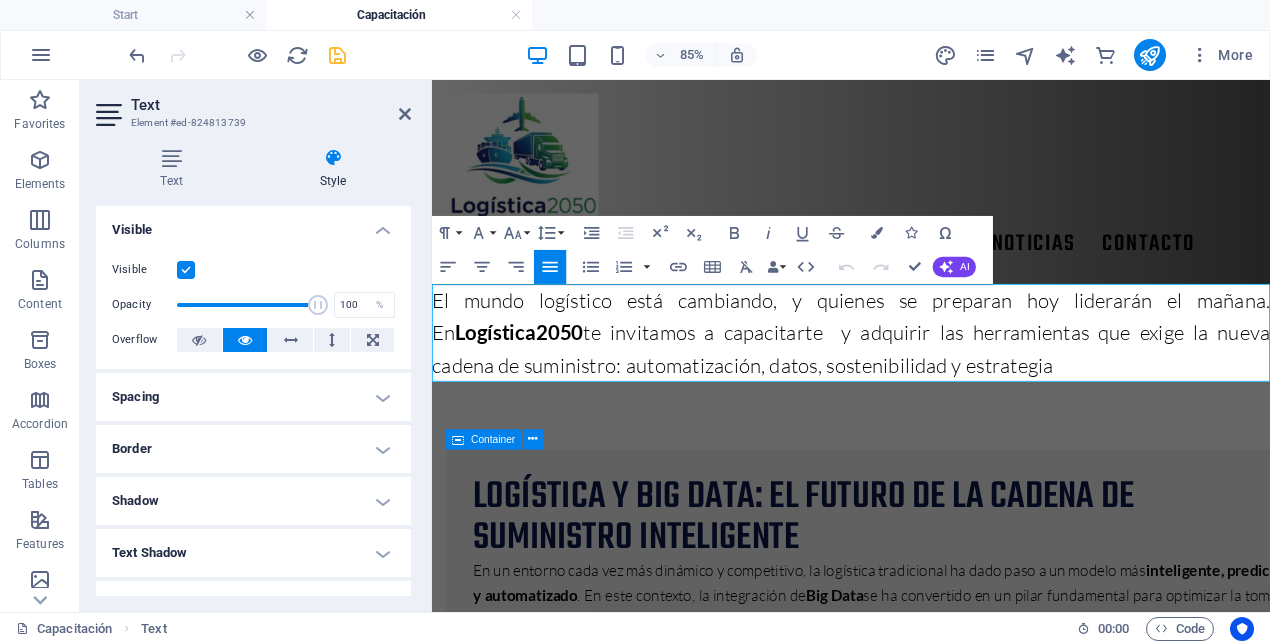 click on "El mundo logístico está cambiando, y quienes se preparan hoy liderarán el mañana. En Logística2050 te invitamos a capacitarte y adquirir las herramientas que exige la nueva cadena de suministro: automatización, datos, sostenibilidad y estrategia" at bounding box center (925, 377) 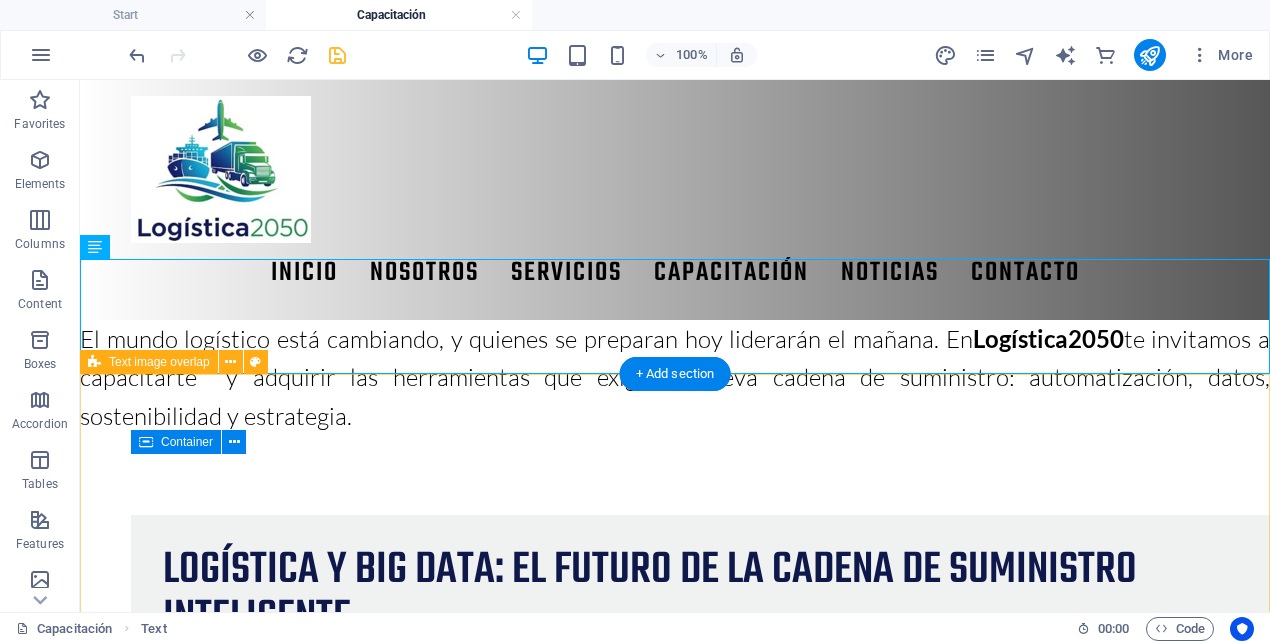 click on "Logística y Big Data: el futuro de la cadena de suministro inteligente En un entorno cada vez más dinámico y competitivo, la logística tradicional ha dado paso a un modelo más inteligente, predictivo y automatizado . En este contexto, la integración de Big Data se ha convertido en un pilar fundamental para optimizar la toma de decisiones y aumentar la eficiencia en toda la cadena de suministro. Gracias al uso de sensores IoT, GPS, sistemas de gestión (ERP/WMS/TMS) y plataformas digitales, hoy es posible recolectar y analizar grandes volúmenes de datos en tiempo real. Esta información se traduce en acciones concretas que impactan directamente en los resultados operacionales: Rutas de transporte optimizadas dinámicamente. Inventarios ajustados a la demanda real. Identificación de cuellos de botella en centros logísticos. Predicción de interrupciones o fallos en la cadena. Mejora en la trazabilidad de productos y procesos. Además, Big Data permite personalizar servicios logísticos En" at bounding box center (675, 1263) 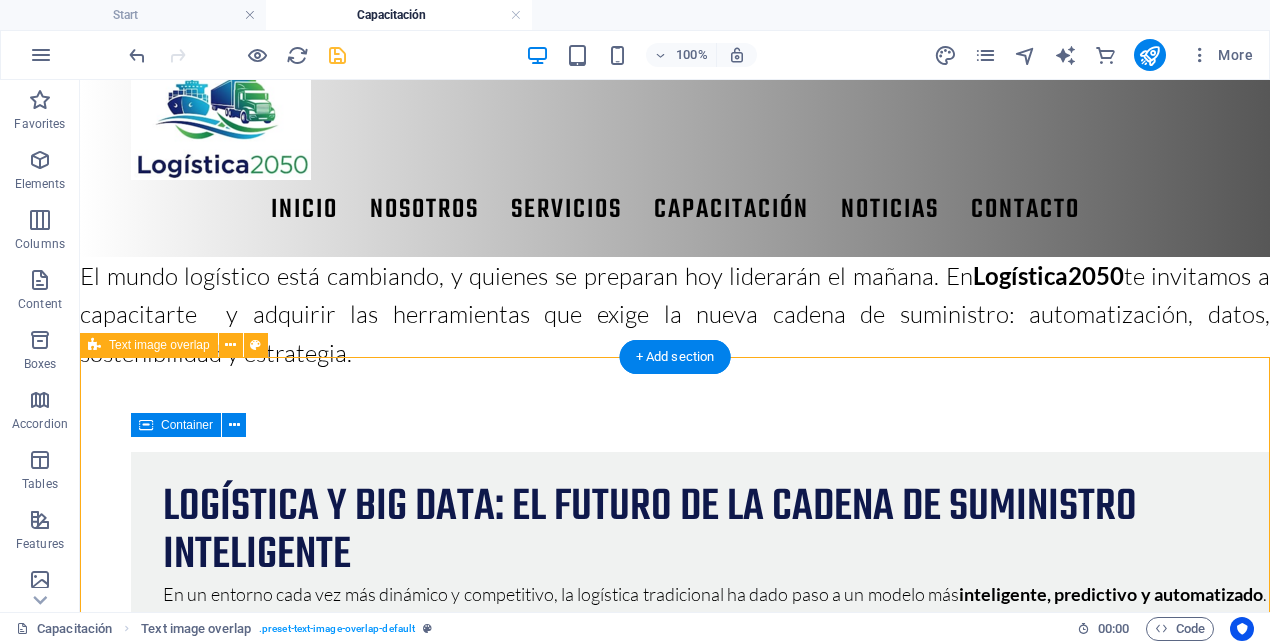 scroll, scrollTop: 0, scrollLeft: 0, axis: both 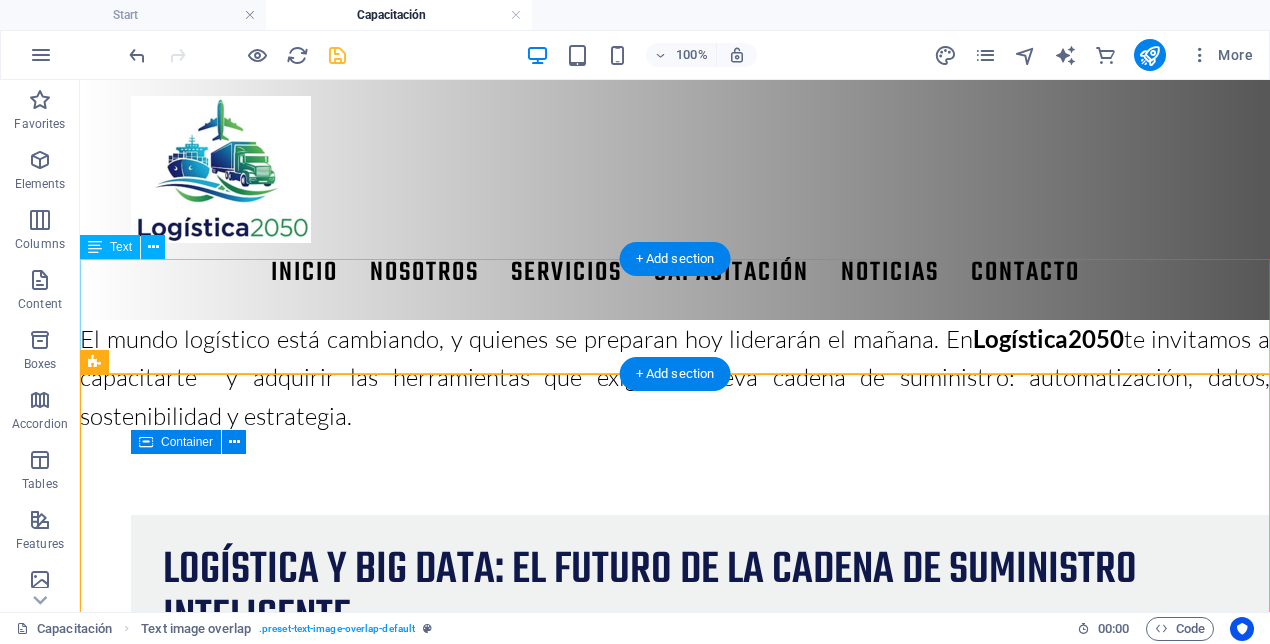 click on "El mundo logístico está cambiando, y quienes se preparan hoy liderarán el mañana. En Logística2050 te invitamos a capacitarte y adquirir las herramientas que exige la nueva cadena de suministro: automatización, datos, sostenibilidad y estrategia." at bounding box center [675, 377] 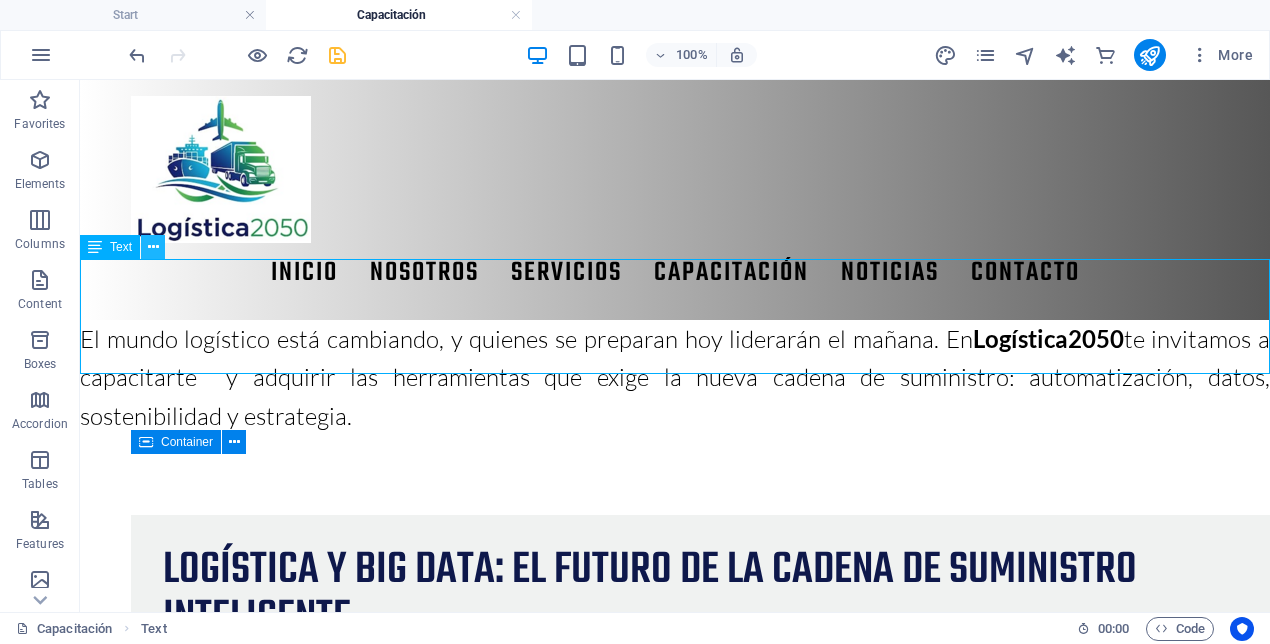 click at bounding box center [153, 247] 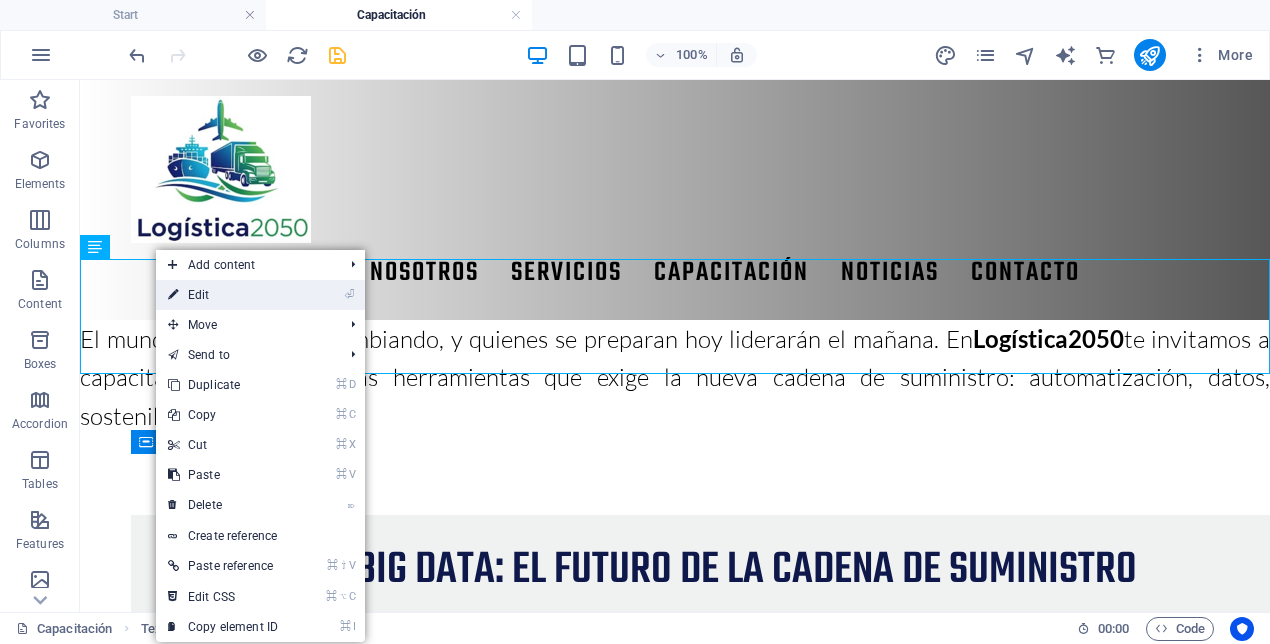 click on "⏎  Edit" at bounding box center (223, 295) 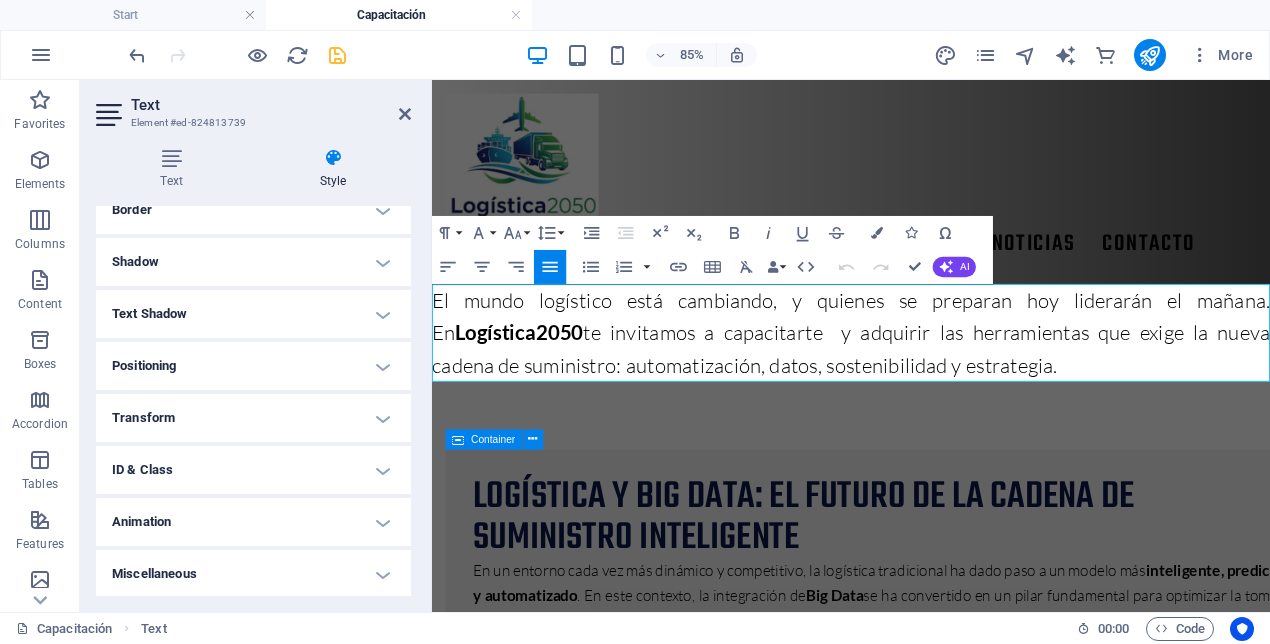 scroll, scrollTop: 241, scrollLeft: 0, axis: vertical 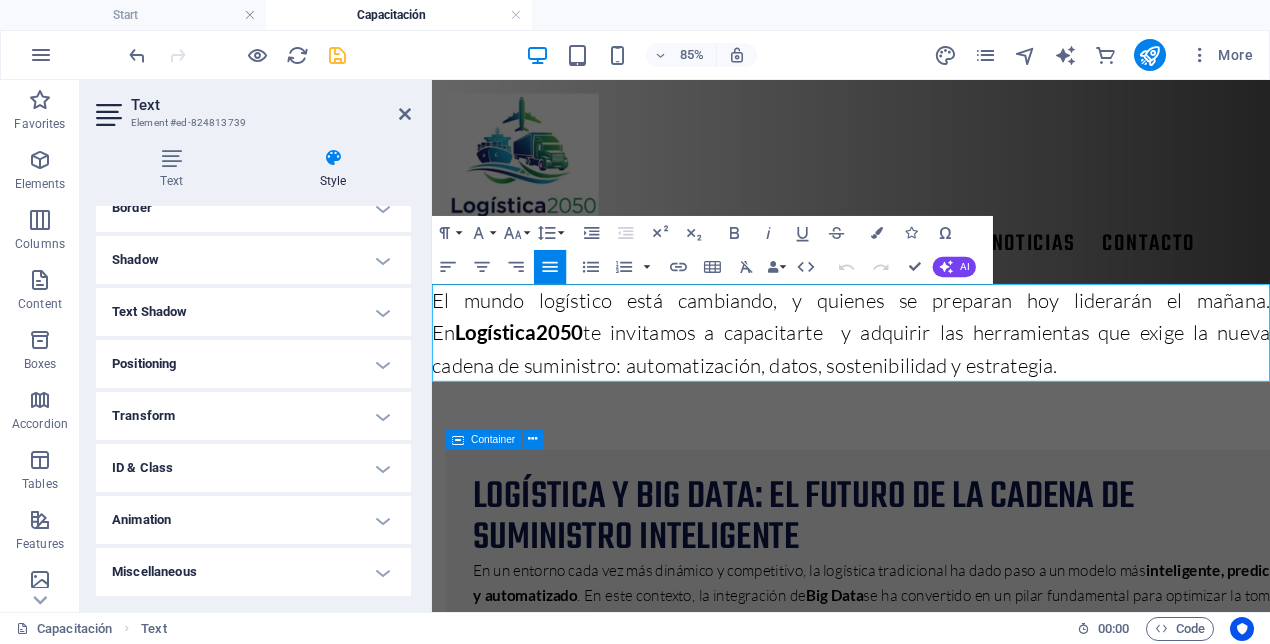 click on "Animation" at bounding box center (253, 520) 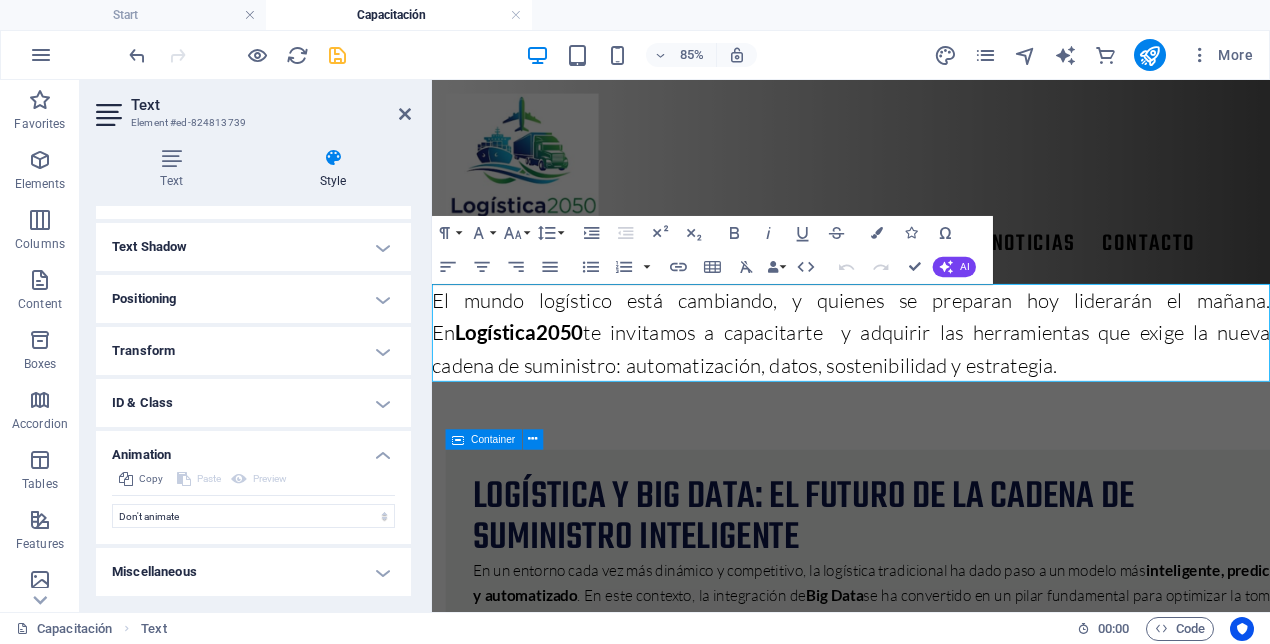 scroll, scrollTop: 0, scrollLeft: 0, axis: both 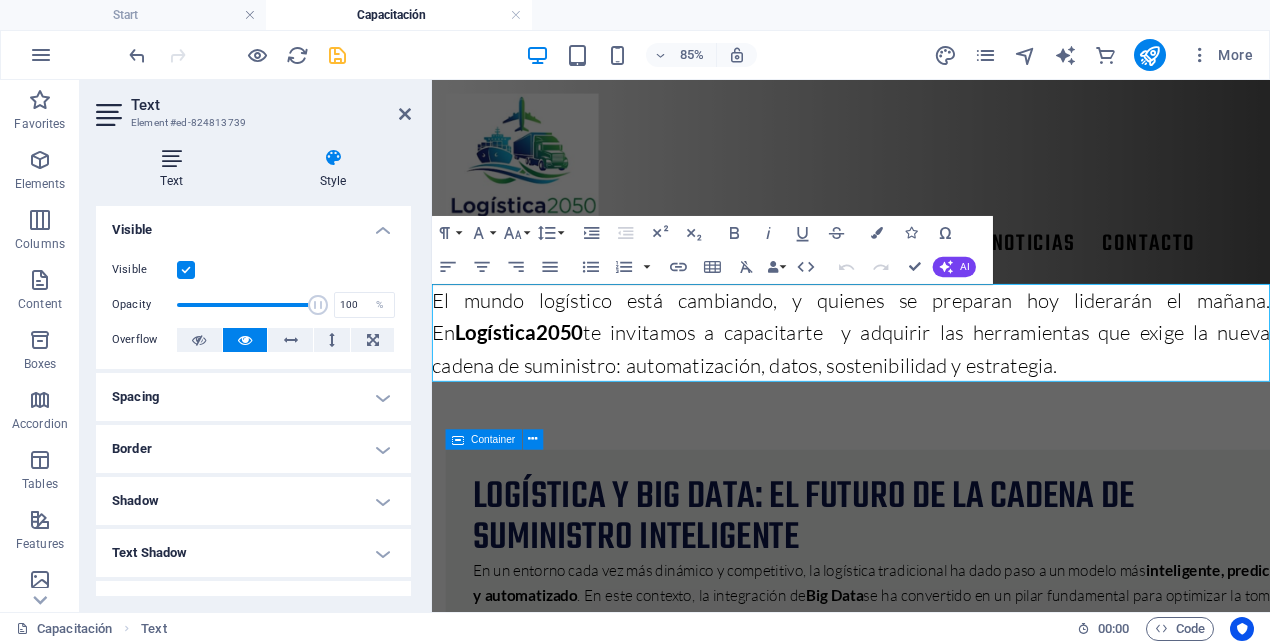 click at bounding box center (171, 158) 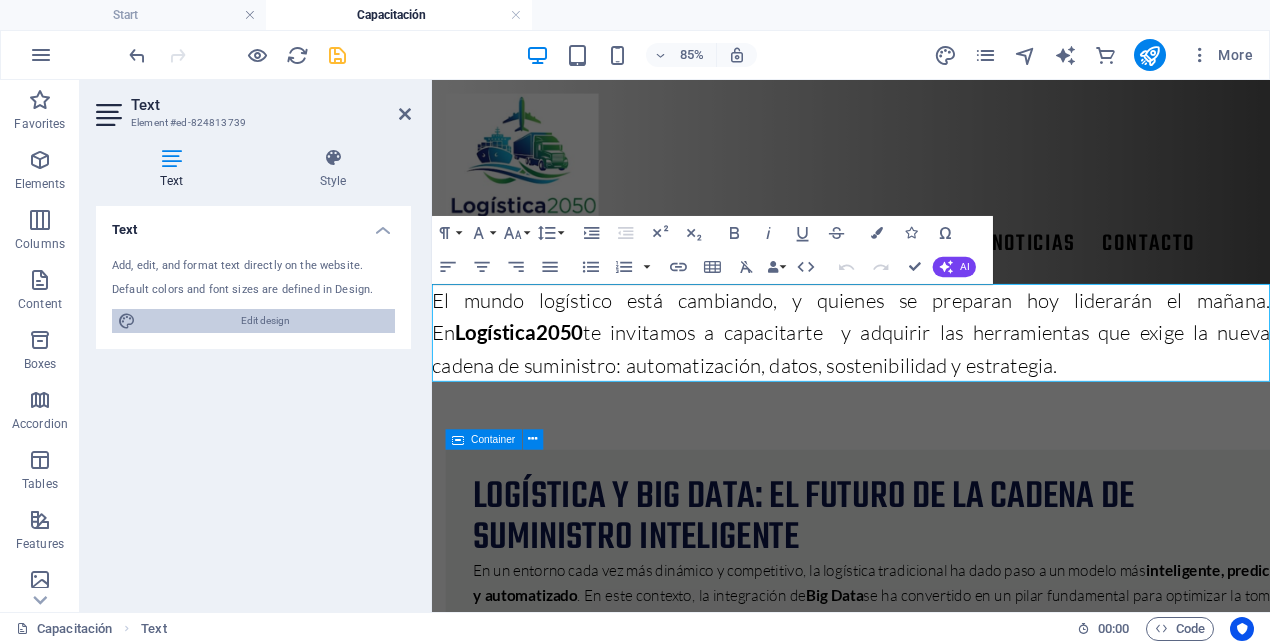 click on "Edit design" at bounding box center [265, 321] 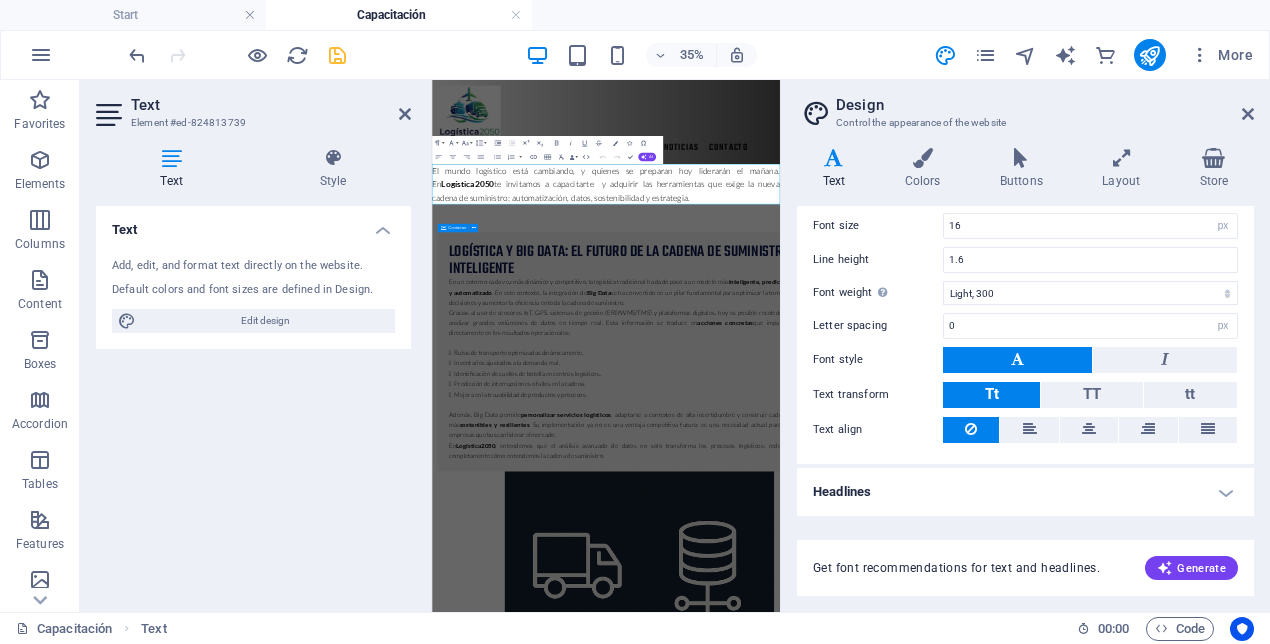 scroll, scrollTop: 0, scrollLeft: 0, axis: both 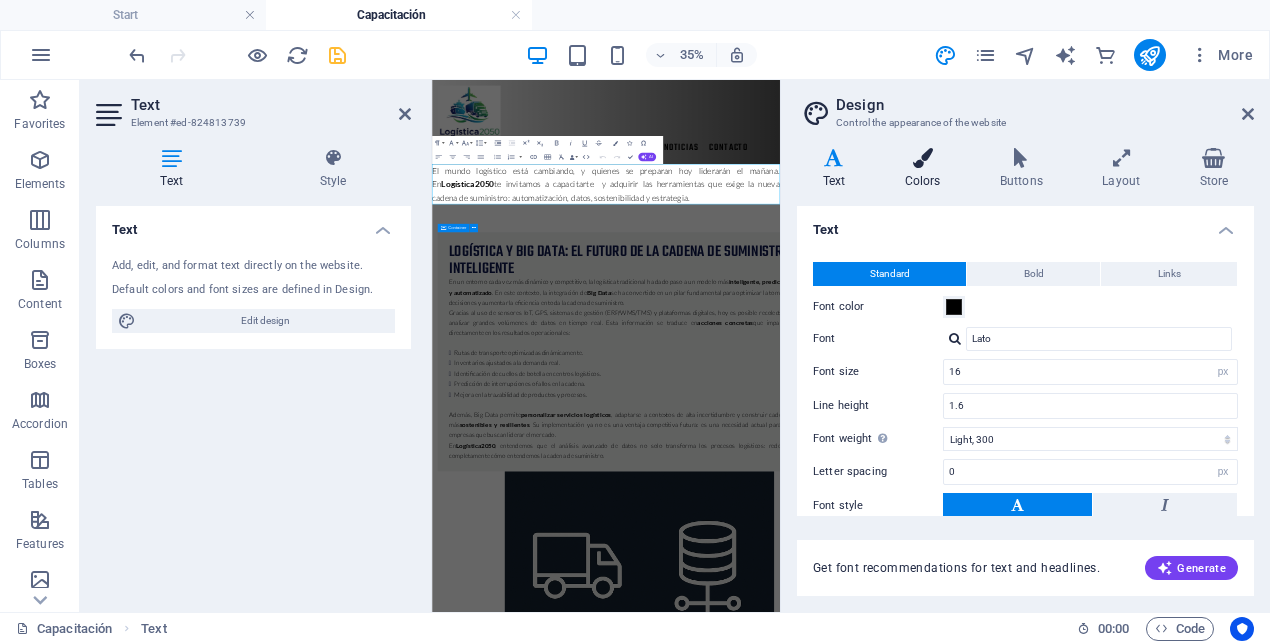click at bounding box center (922, 158) 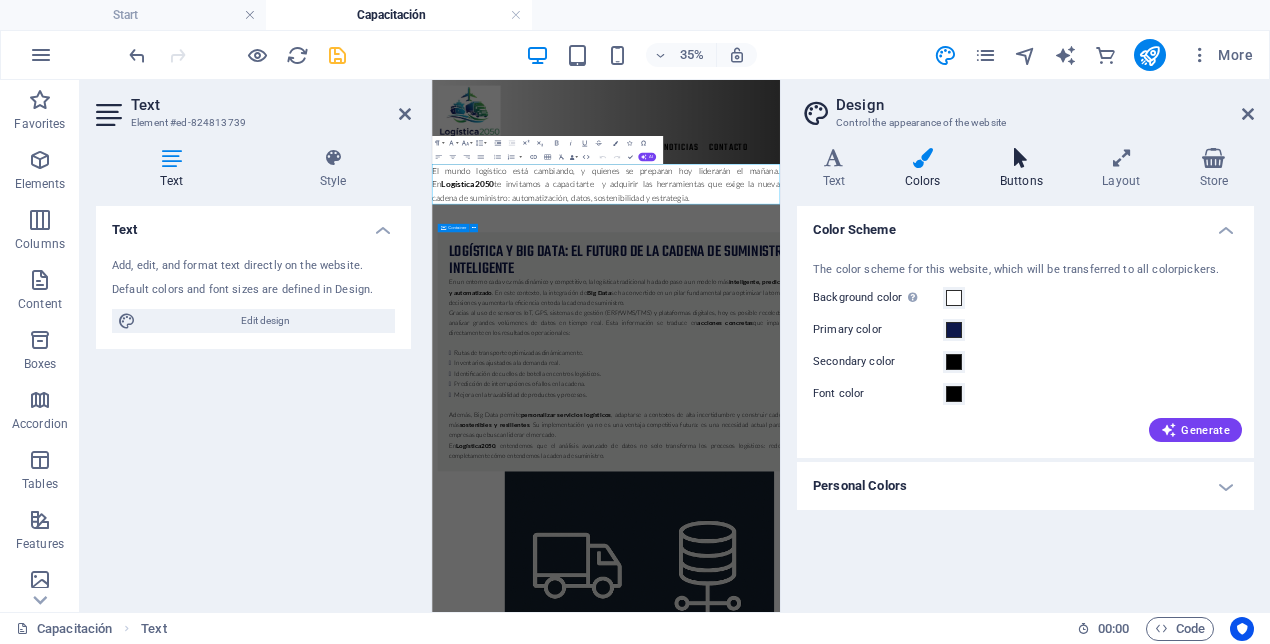 click at bounding box center [1021, 158] 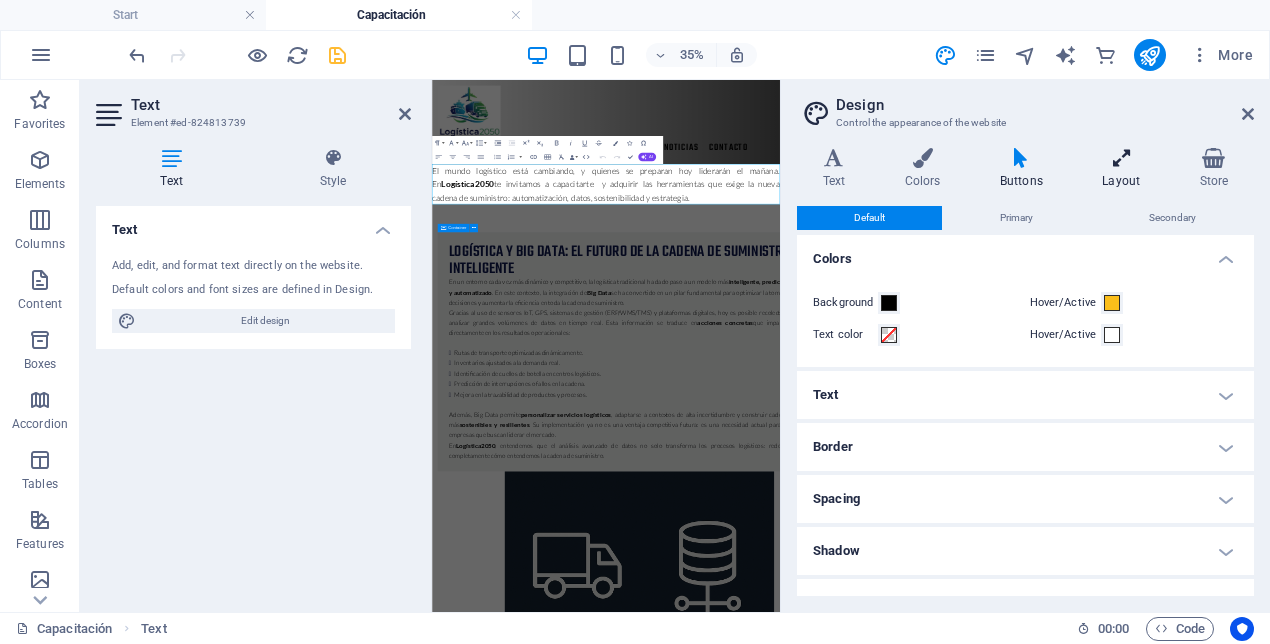 click at bounding box center [1121, 158] 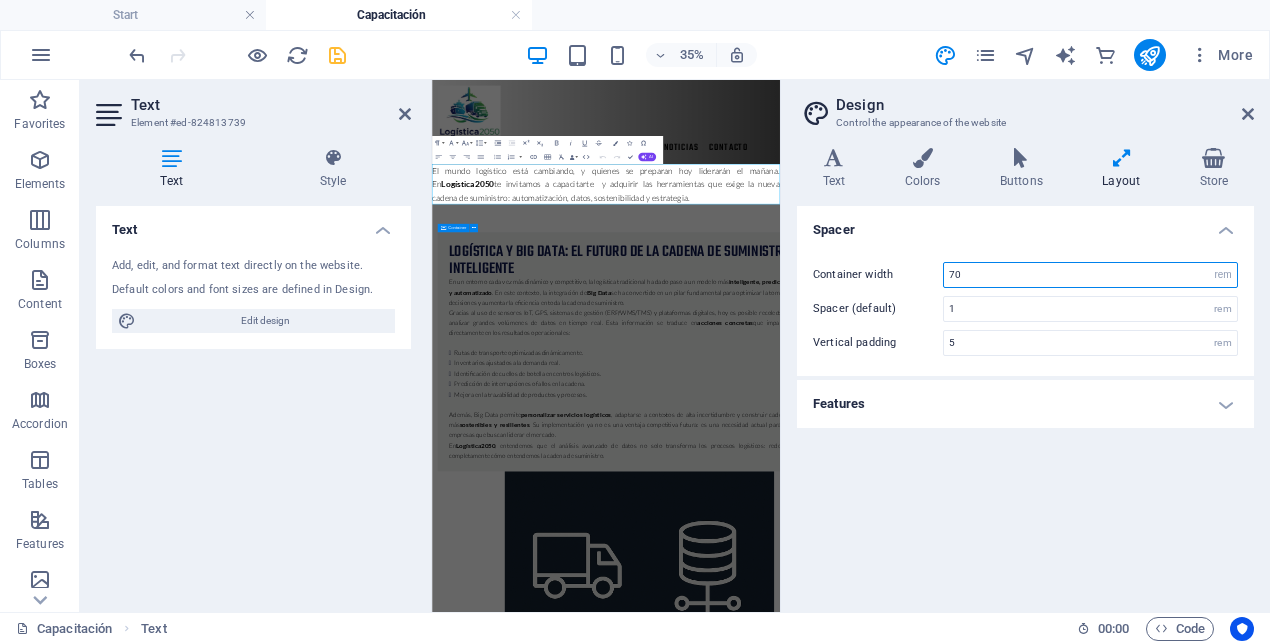 click on "70" at bounding box center (1090, 275) 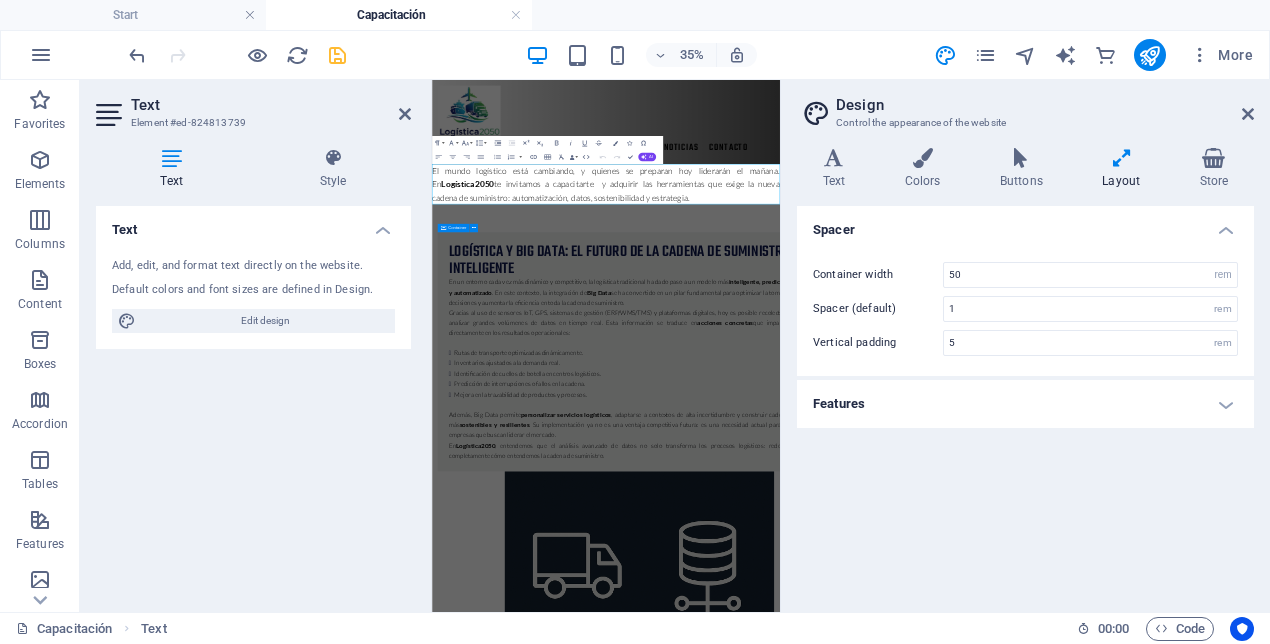 click on "Spacer Container width 50 rem px Spacer (default) 1 rem Vertical padding 5 rem Features Transition duration 0.3 s Transition function Ease Ease In Ease Out Ease In/Ease Out Linear" at bounding box center [1025, 401] 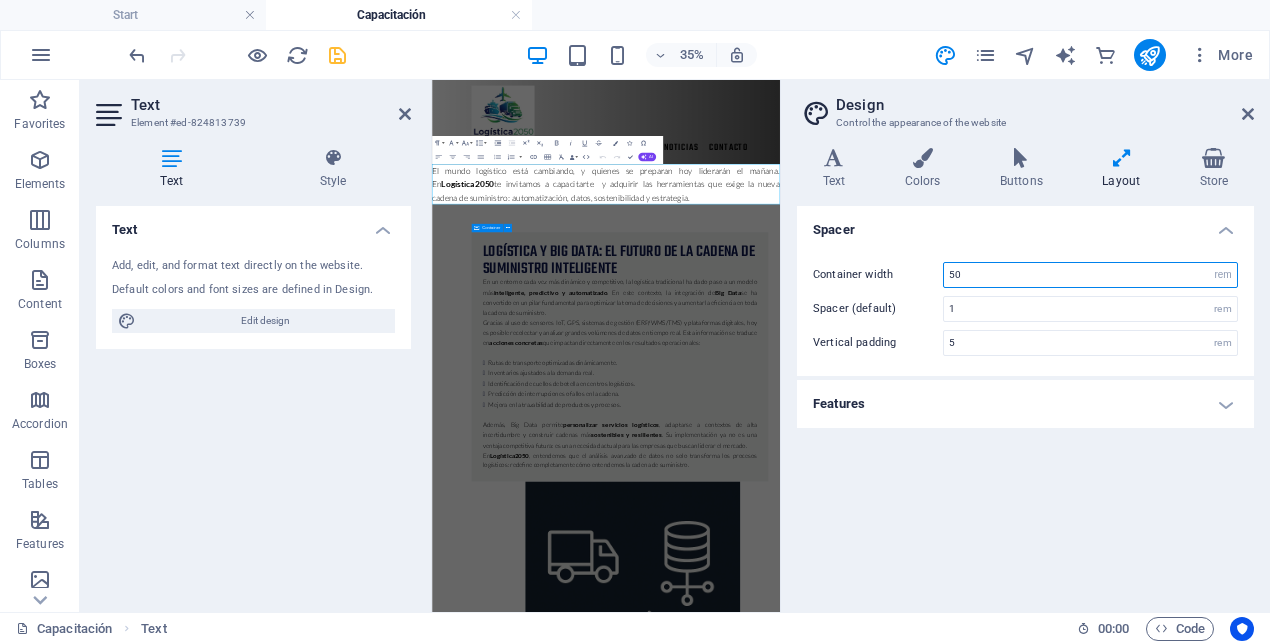 click on "50" at bounding box center [1090, 275] 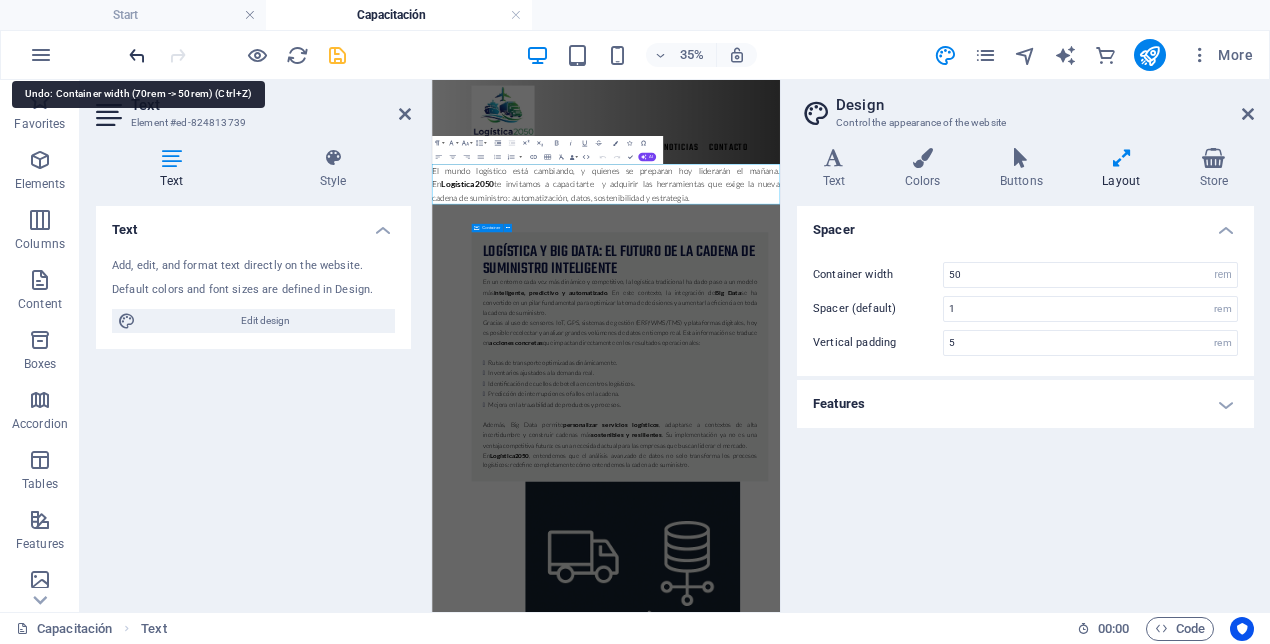 click at bounding box center [137, 55] 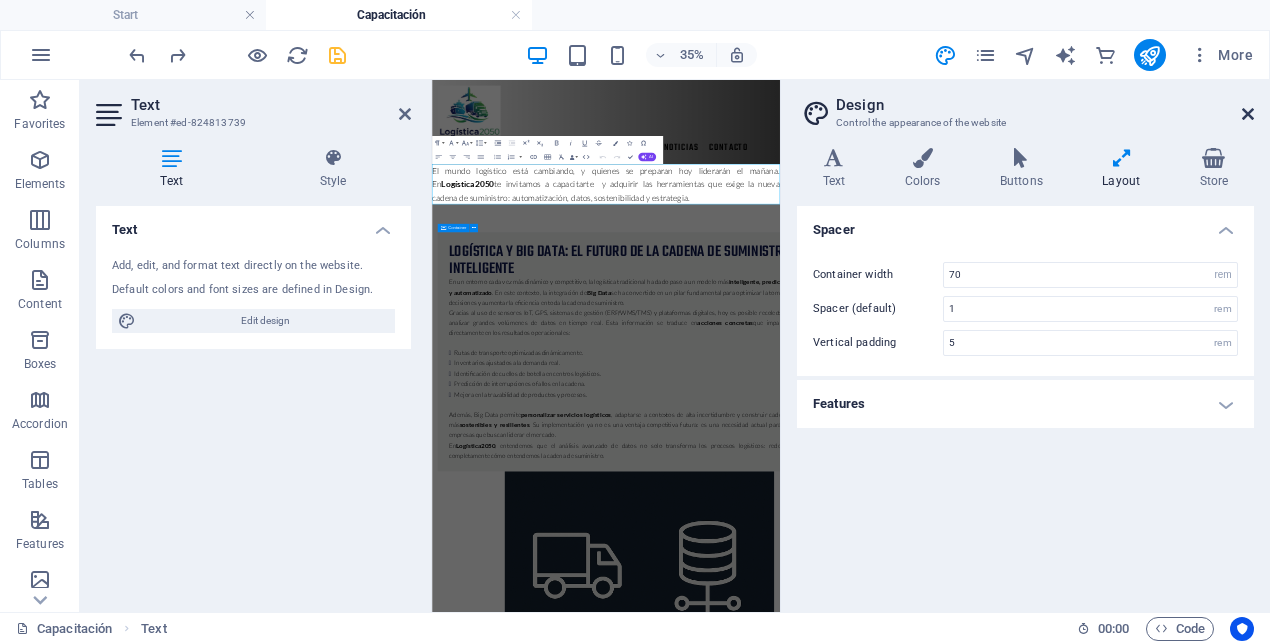 click at bounding box center (1248, 114) 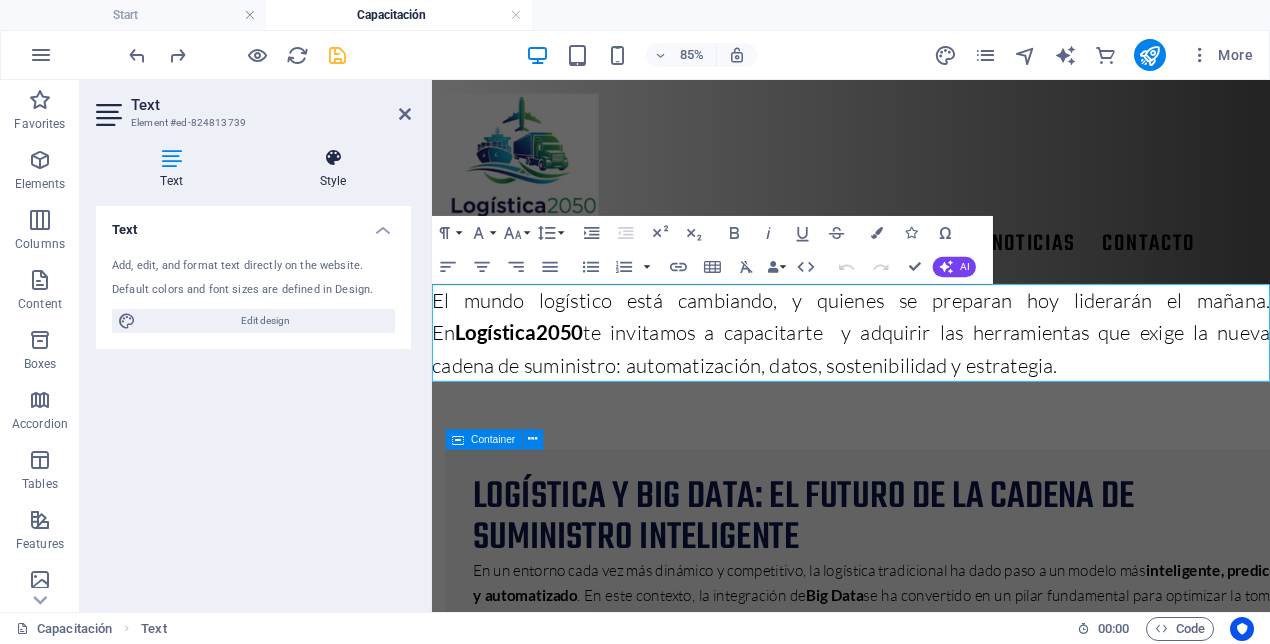 click at bounding box center (333, 158) 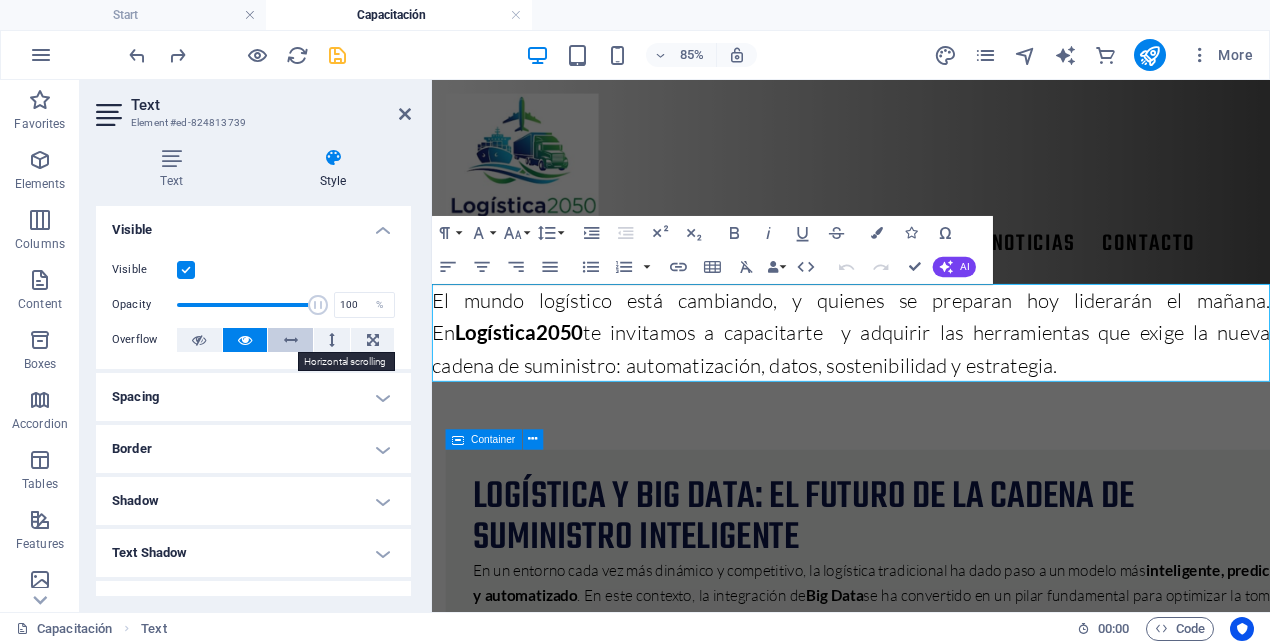 click at bounding box center [291, 340] 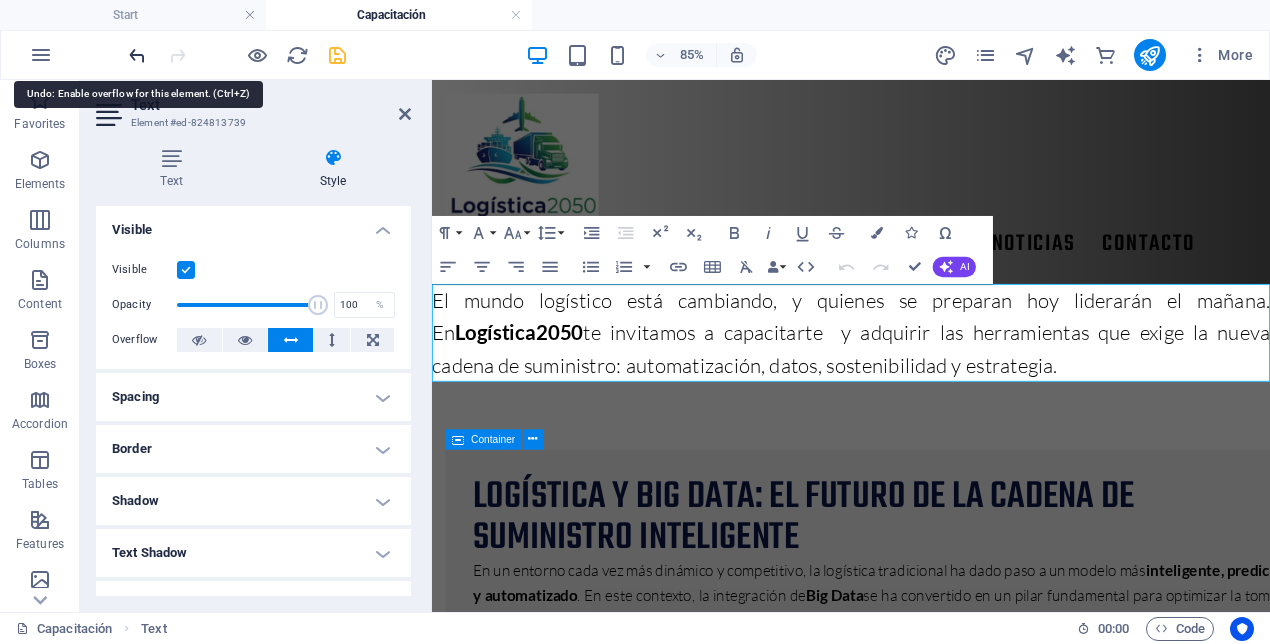 click at bounding box center (137, 55) 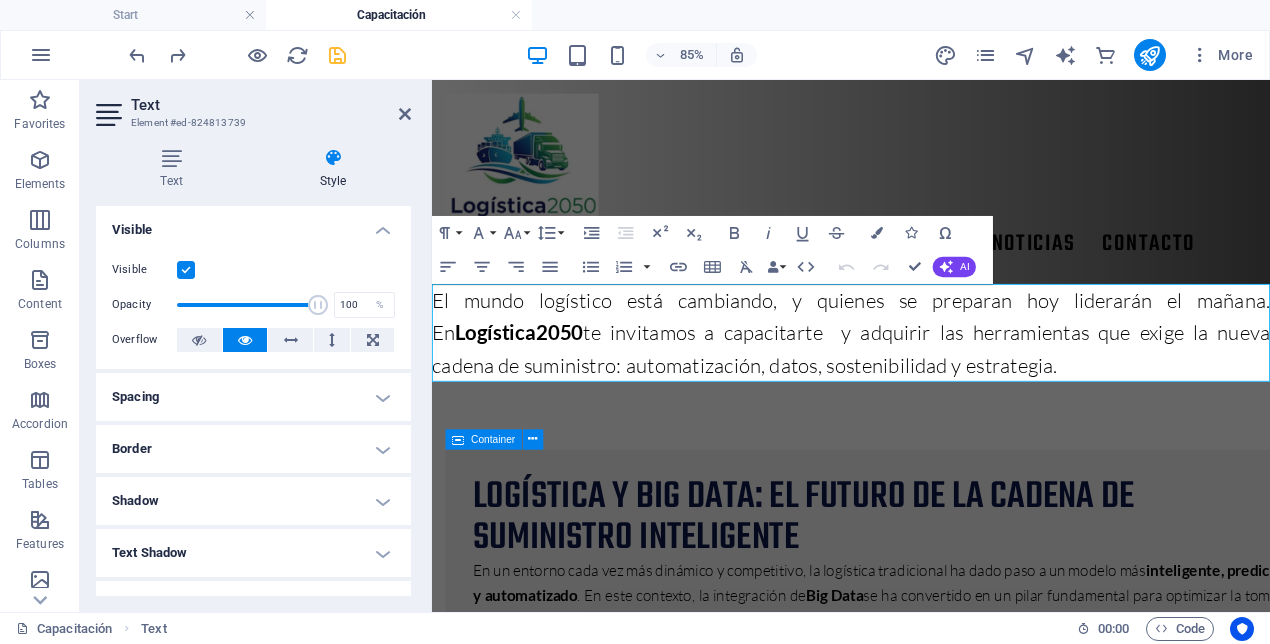 click on "Spacing" at bounding box center [253, 397] 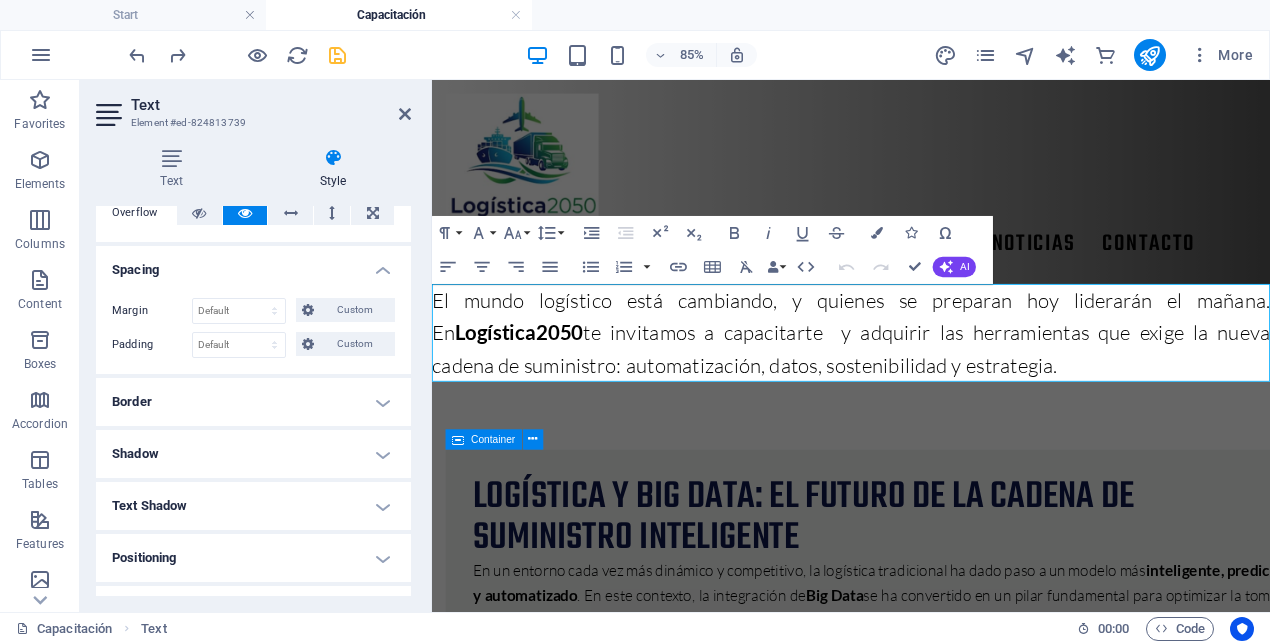 scroll, scrollTop: 128, scrollLeft: 0, axis: vertical 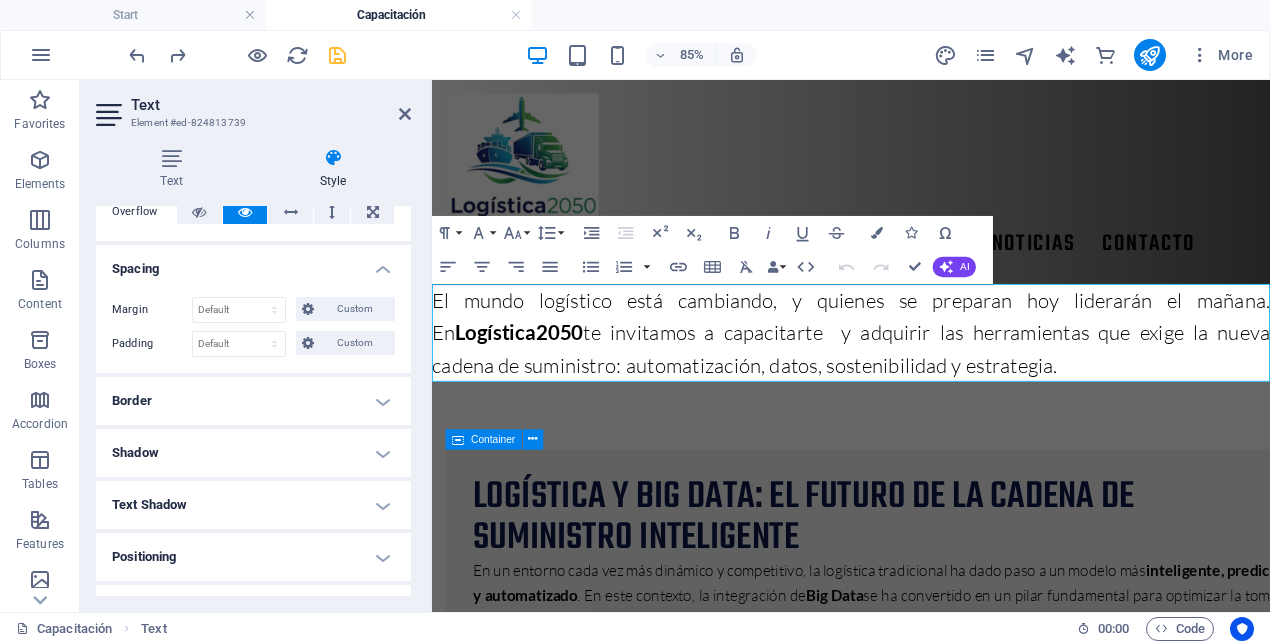 click on "Border" at bounding box center (253, 401) 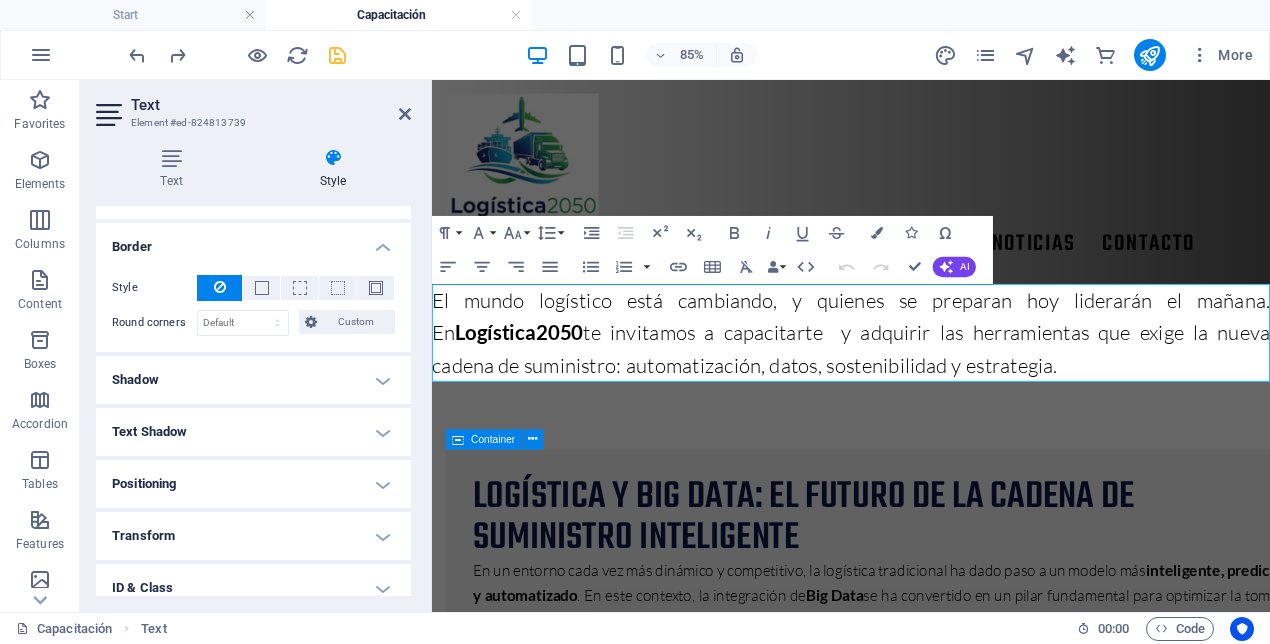 scroll, scrollTop: 284, scrollLeft: 0, axis: vertical 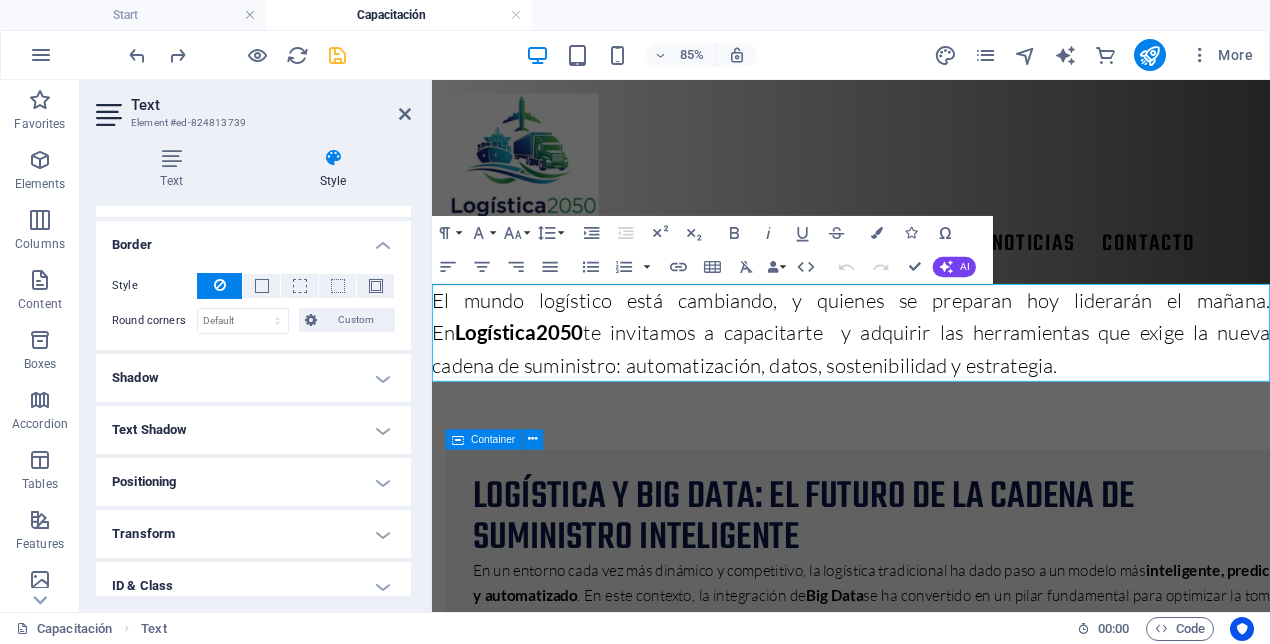 click on "Shadow" at bounding box center [253, 378] 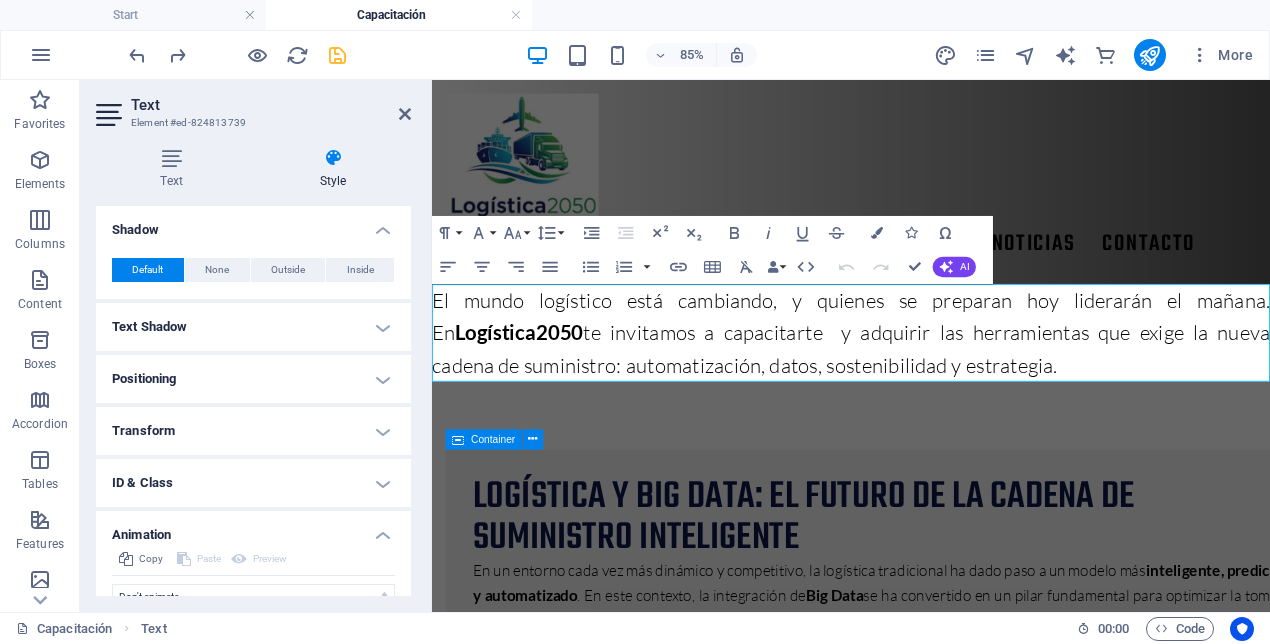 scroll, scrollTop: 431, scrollLeft: 0, axis: vertical 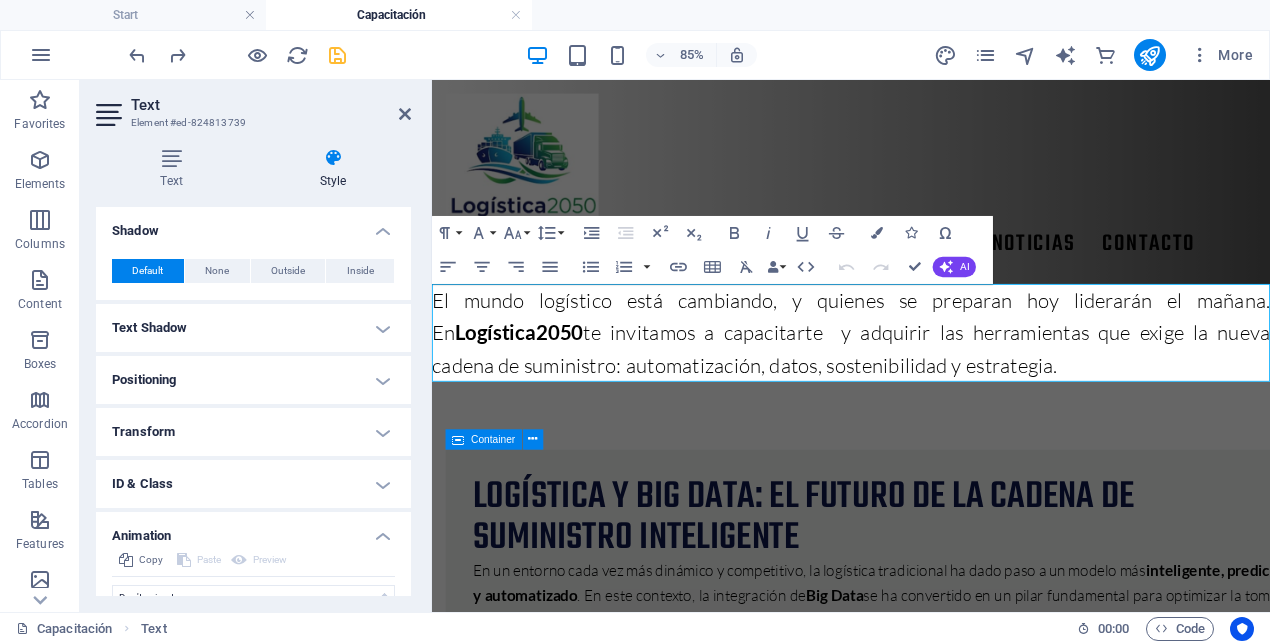 click on "Text Shadow" at bounding box center (253, 328) 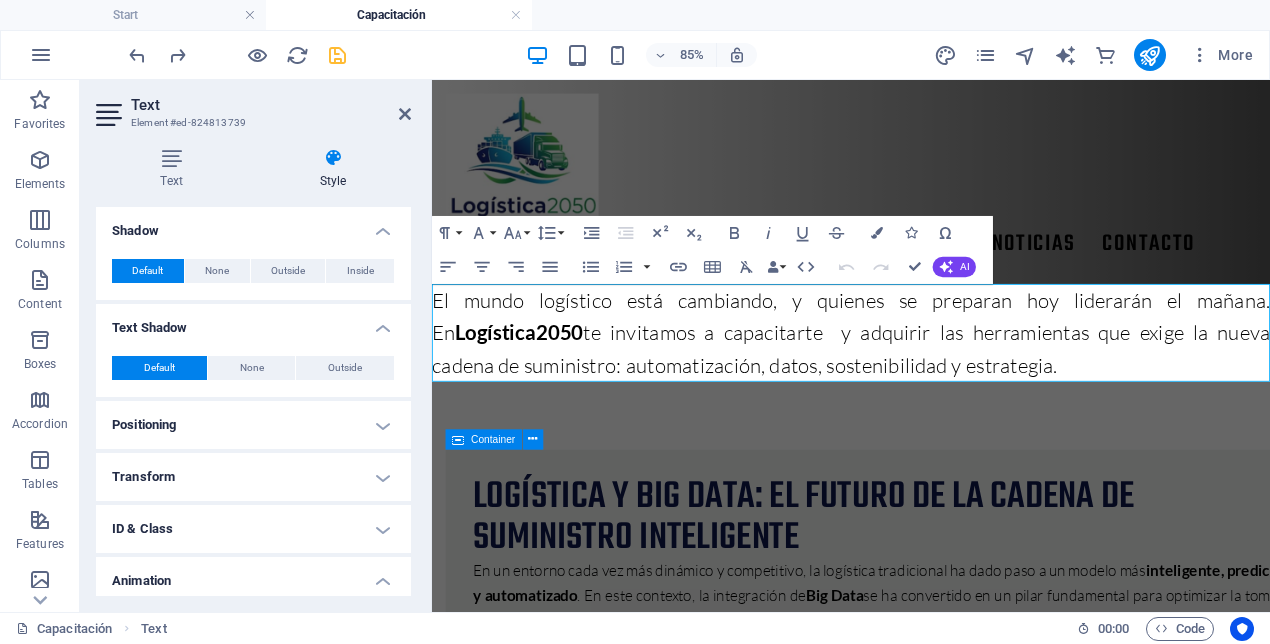 scroll, scrollTop: 557, scrollLeft: 0, axis: vertical 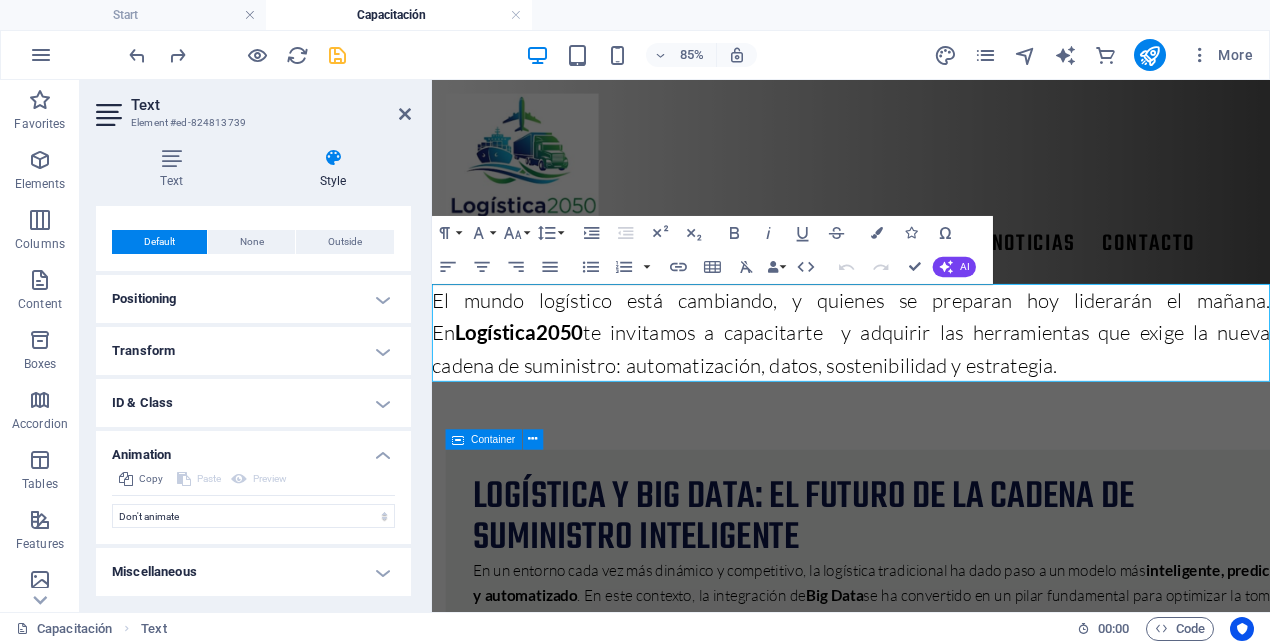 click on "Positioning" at bounding box center (253, 299) 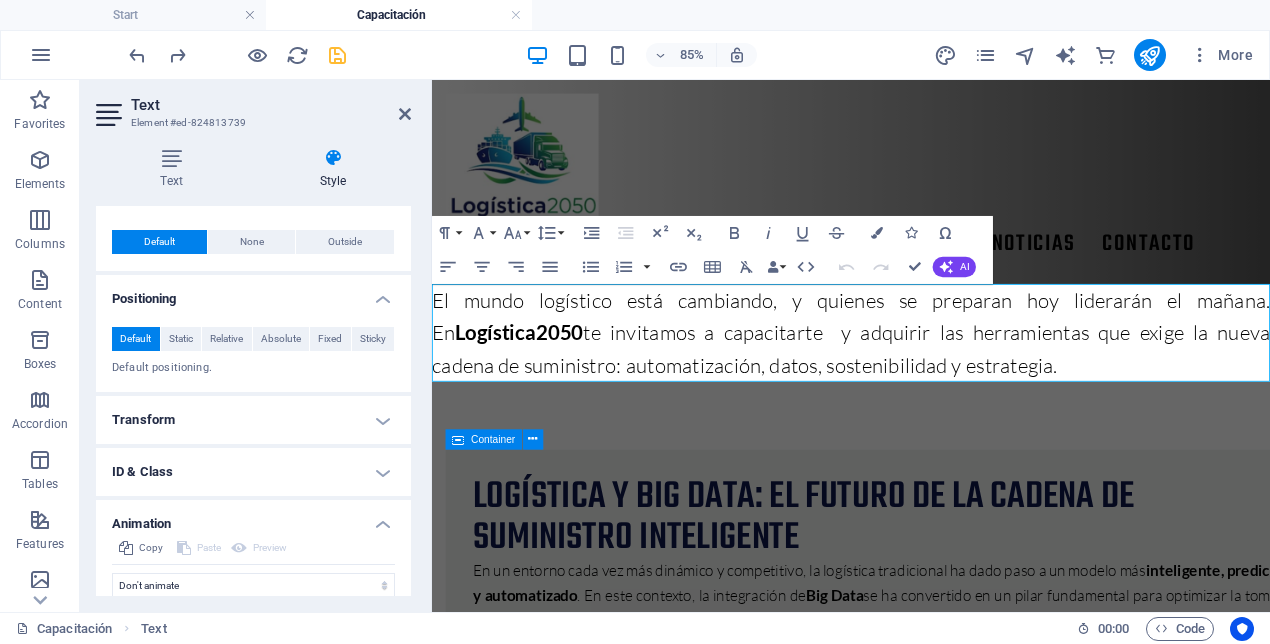 scroll, scrollTop: 626, scrollLeft: 0, axis: vertical 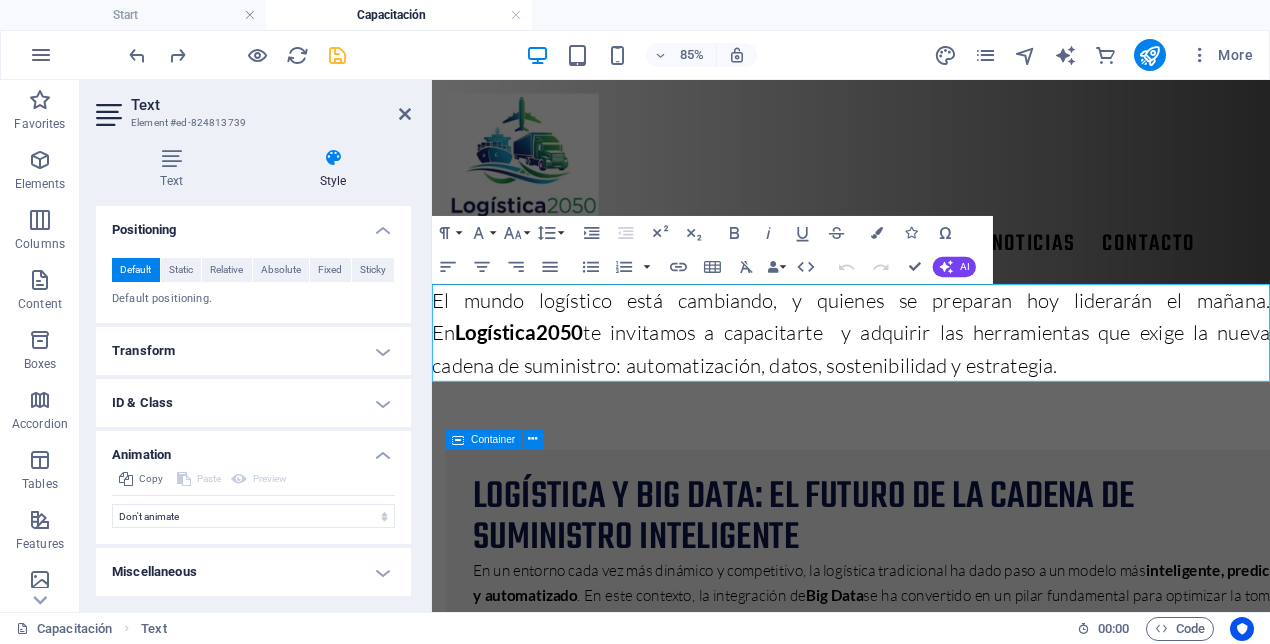 click on "Transform" at bounding box center (253, 351) 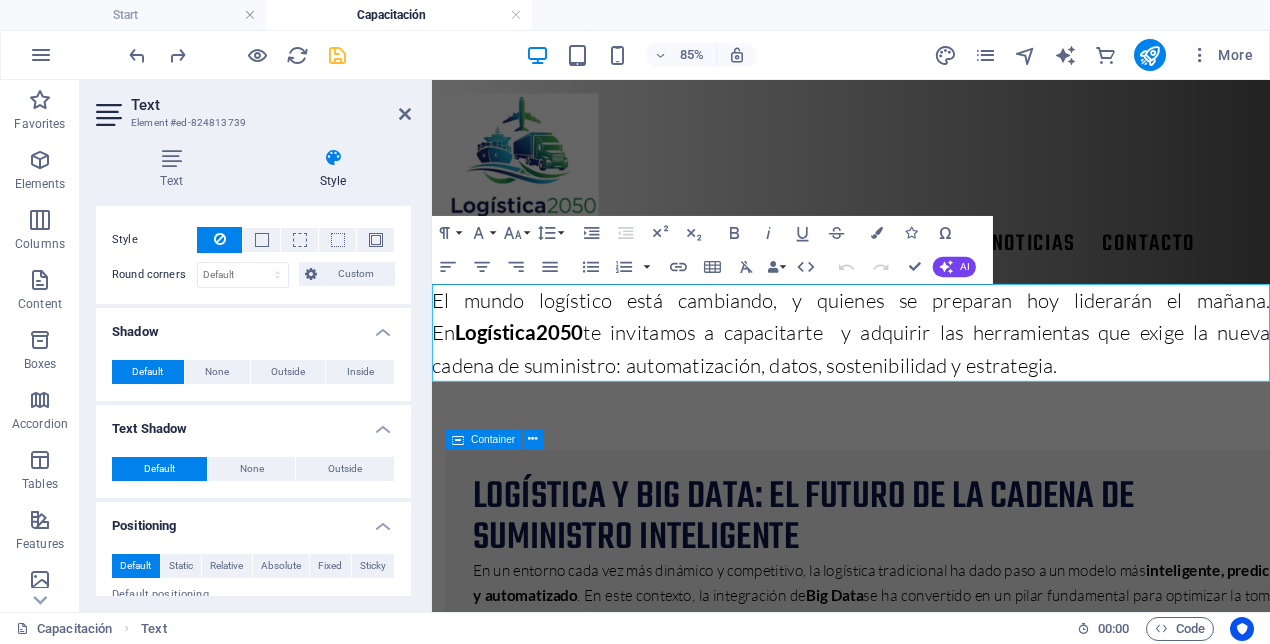 scroll, scrollTop: 0, scrollLeft: 0, axis: both 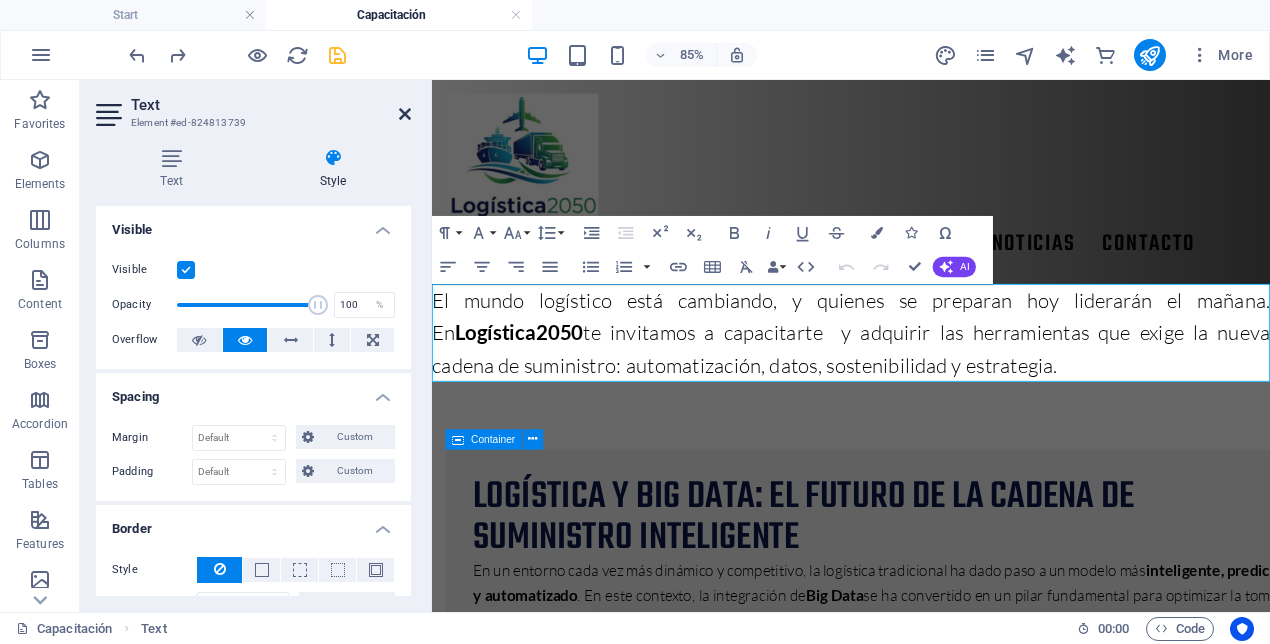click at bounding box center (405, 114) 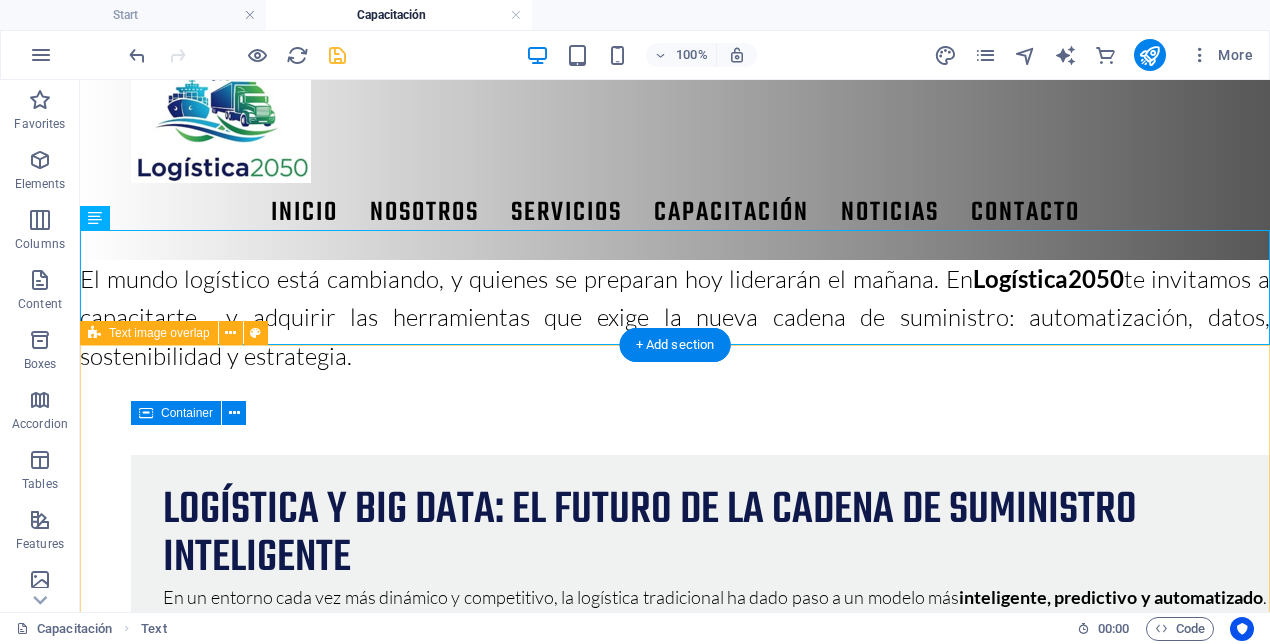 scroll, scrollTop: 0, scrollLeft: 0, axis: both 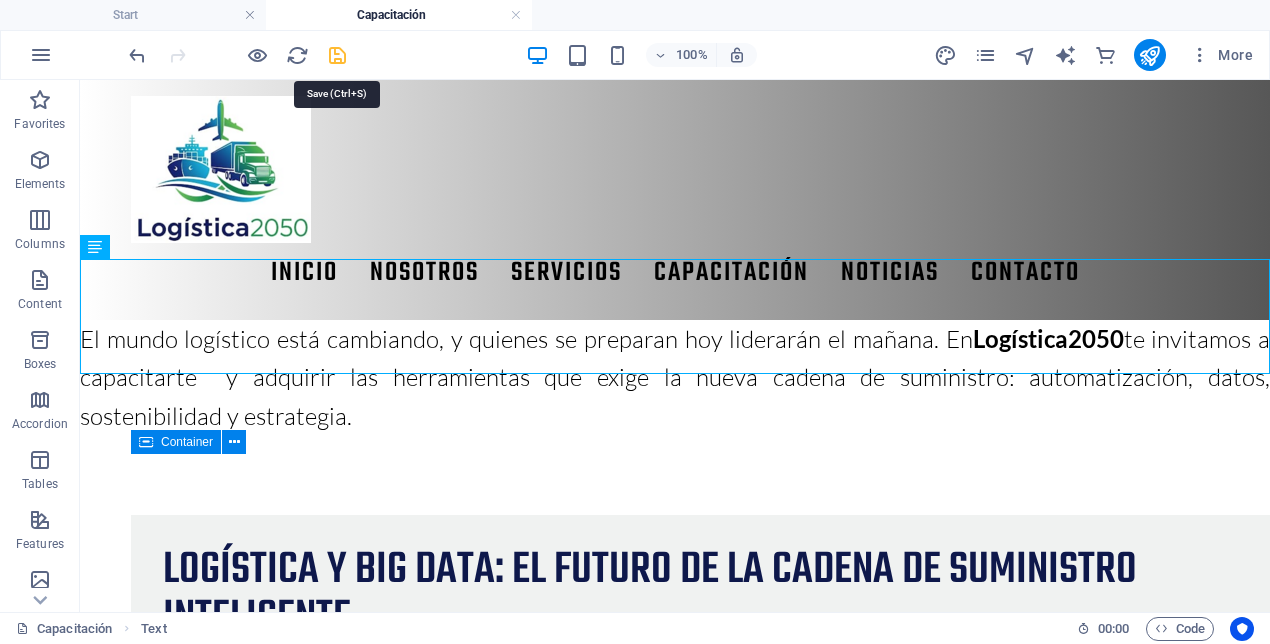 click at bounding box center [337, 55] 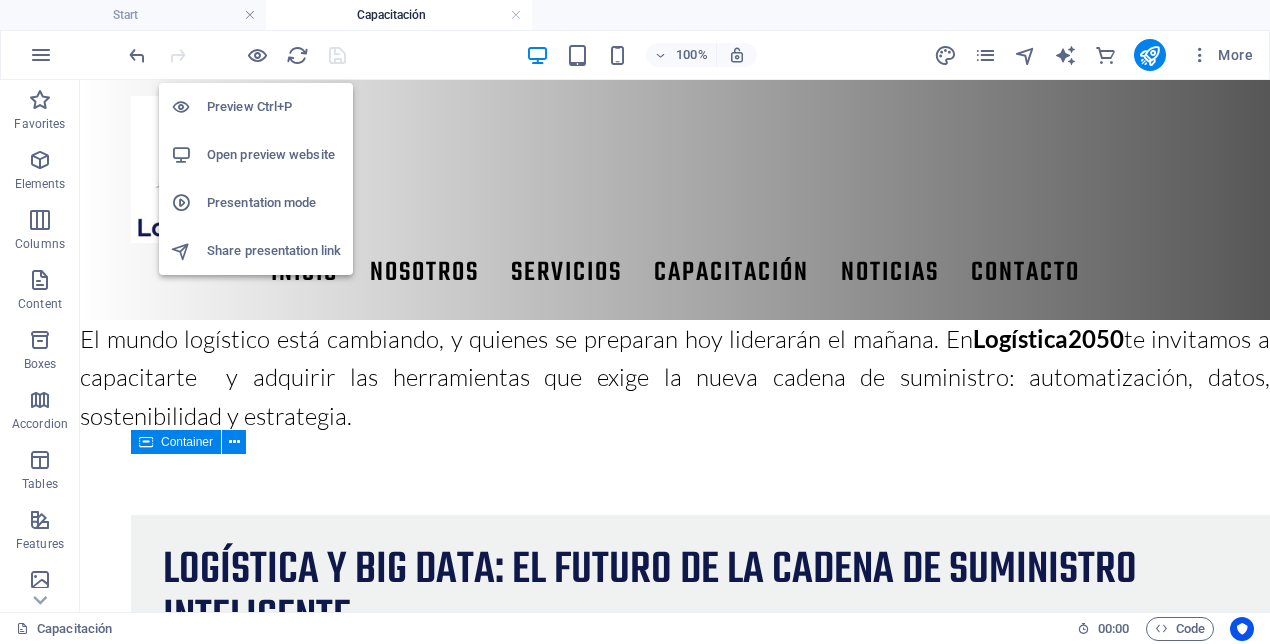 click on "Open preview website" at bounding box center [256, 155] 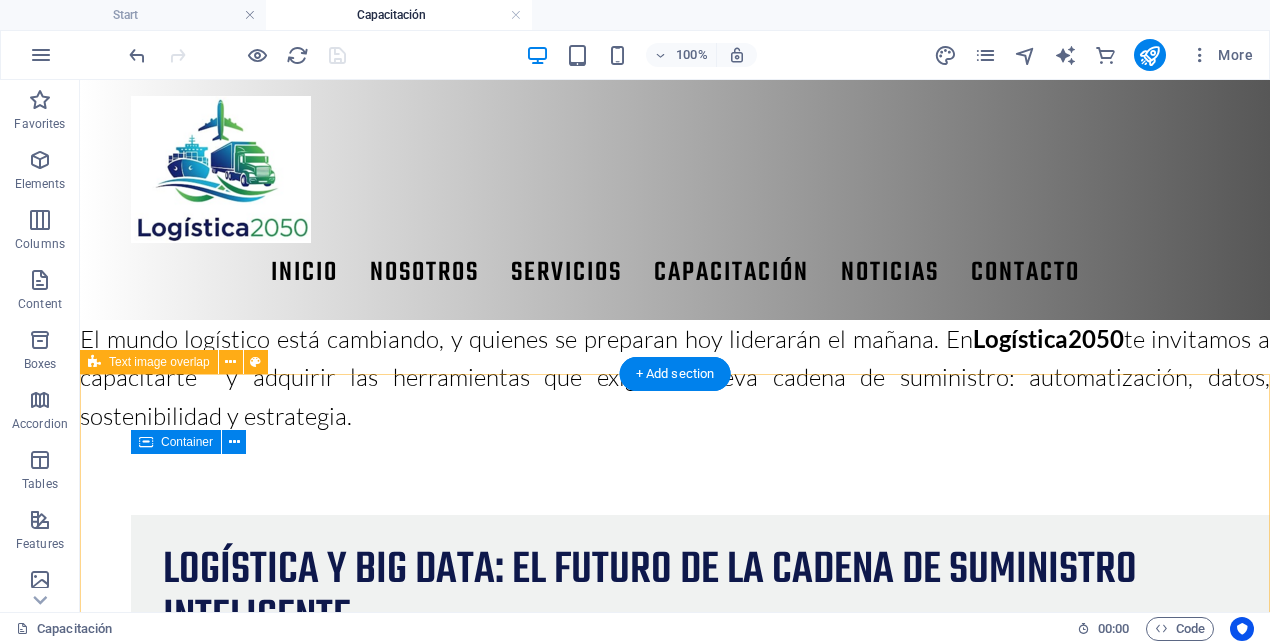 scroll, scrollTop: 51, scrollLeft: 0, axis: vertical 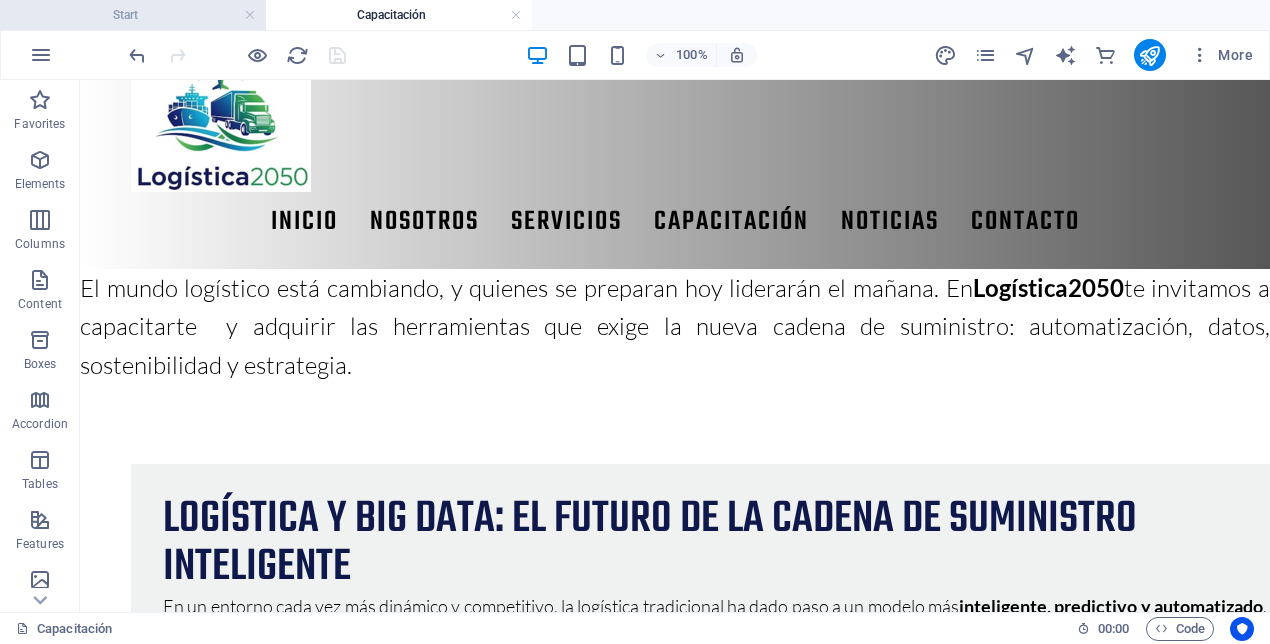 click on "Start" at bounding box center [133, 15] 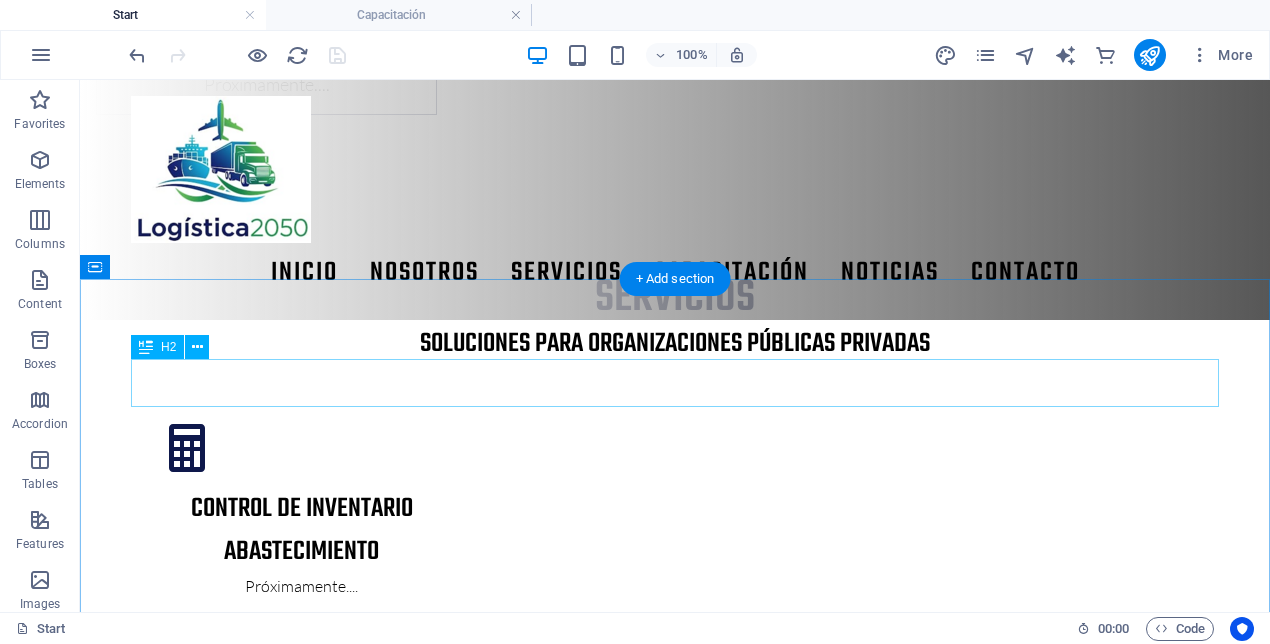 scroll, scrollTop: 2888, scrollLeft: 0, axis: vertical 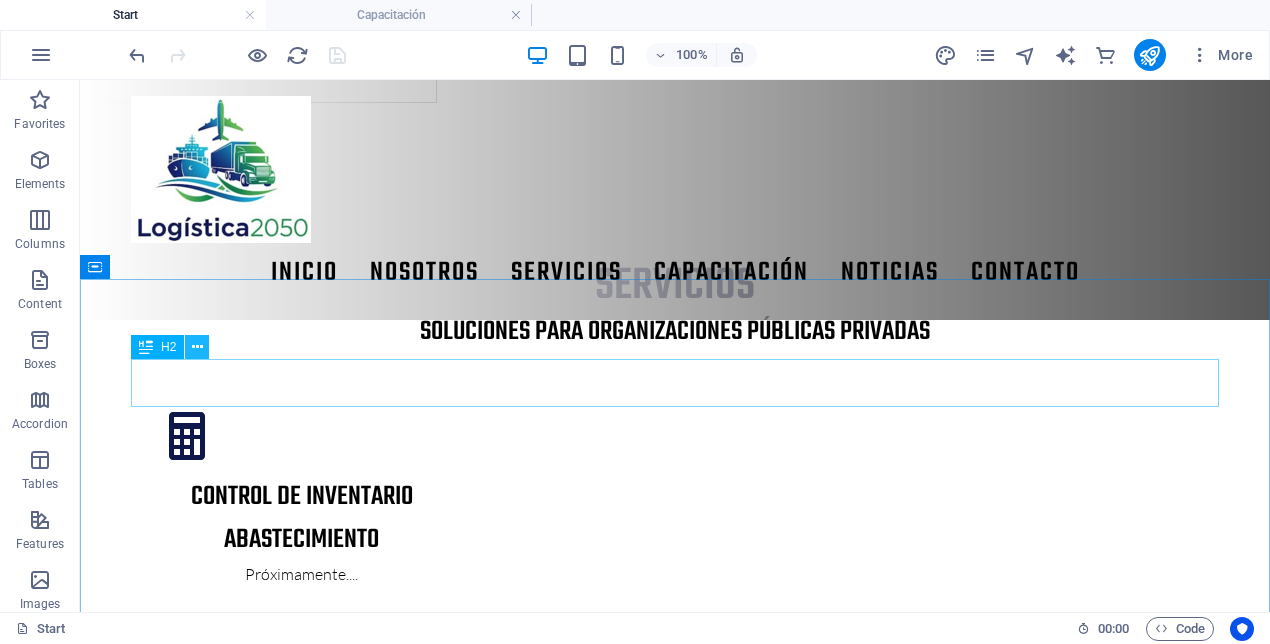 click at bounding box center (197, 347) 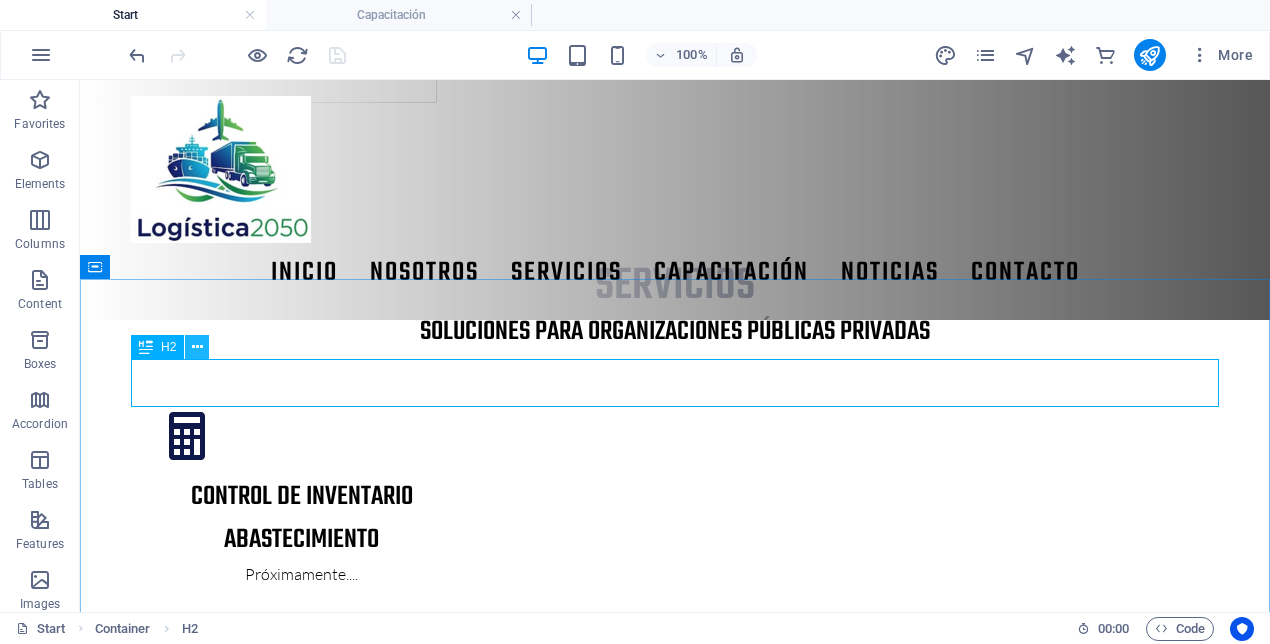 click at bounding box center [197, 347] 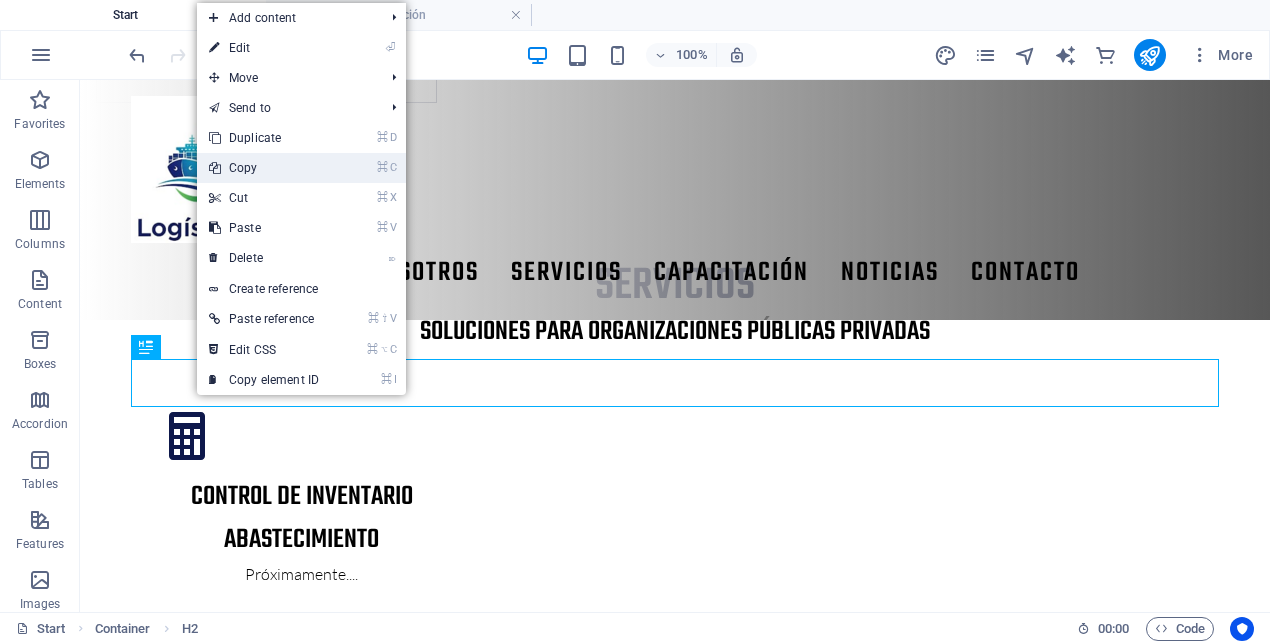 click on "⌘ C  Copy" at bounding box center (264, 168) 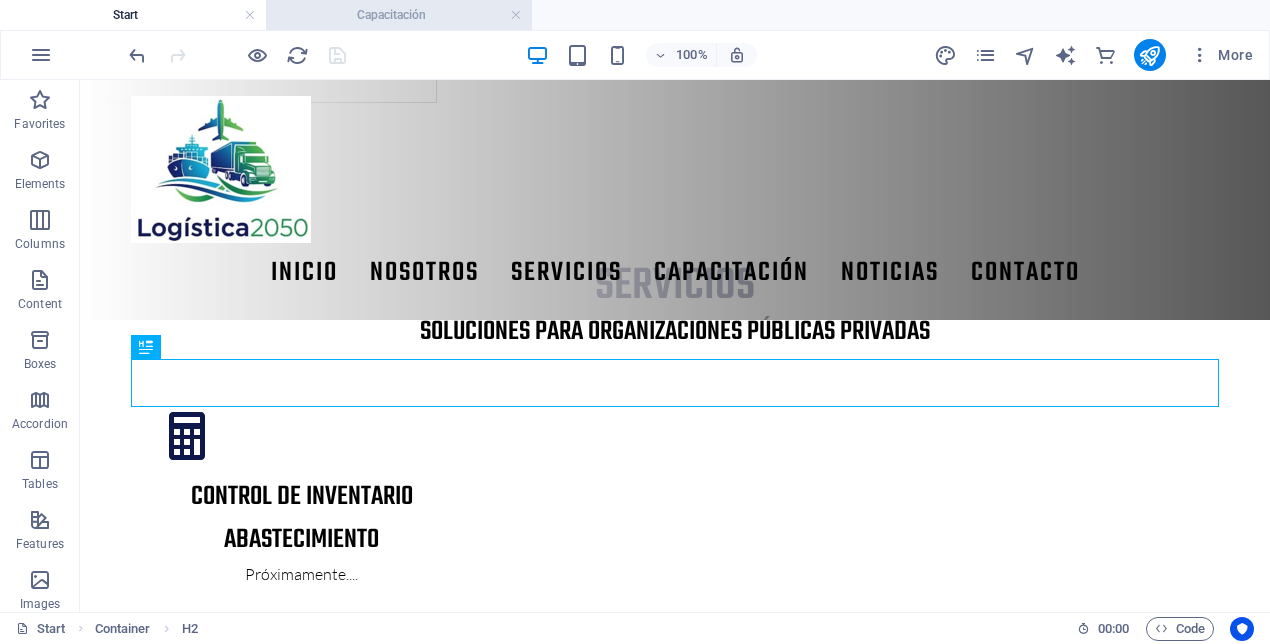 click on "Capacitación" at bounding box center (399, 15) 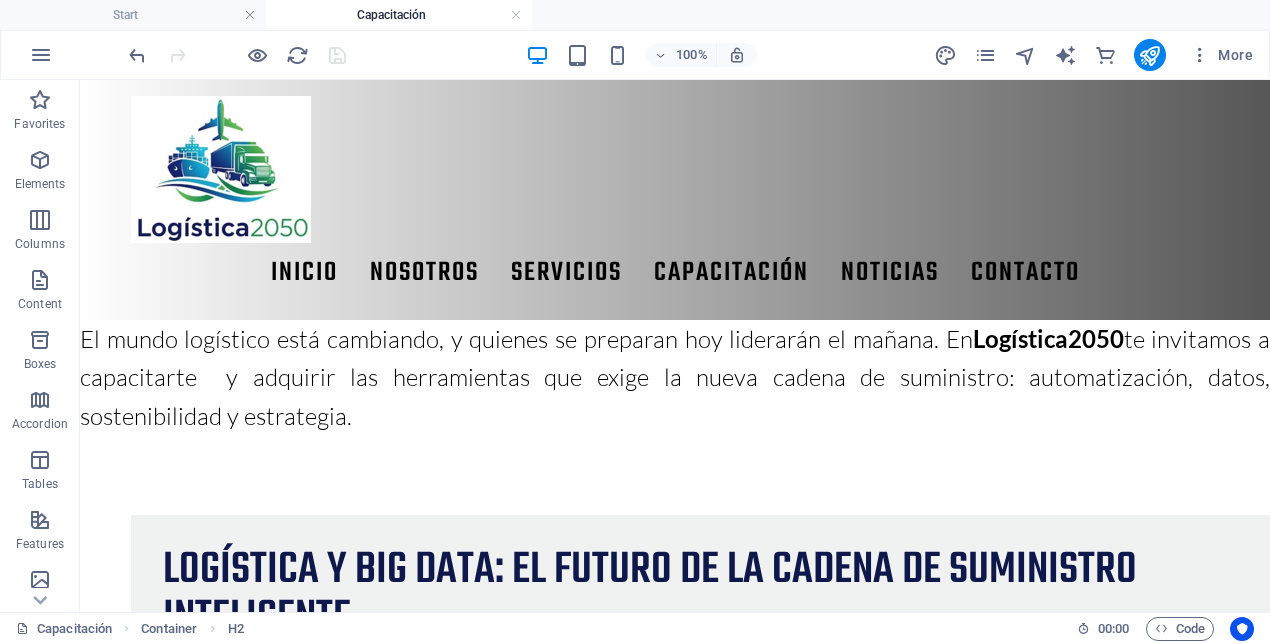 scroll, scrollTop: 51, scrollLeft: 0, axis: vertical 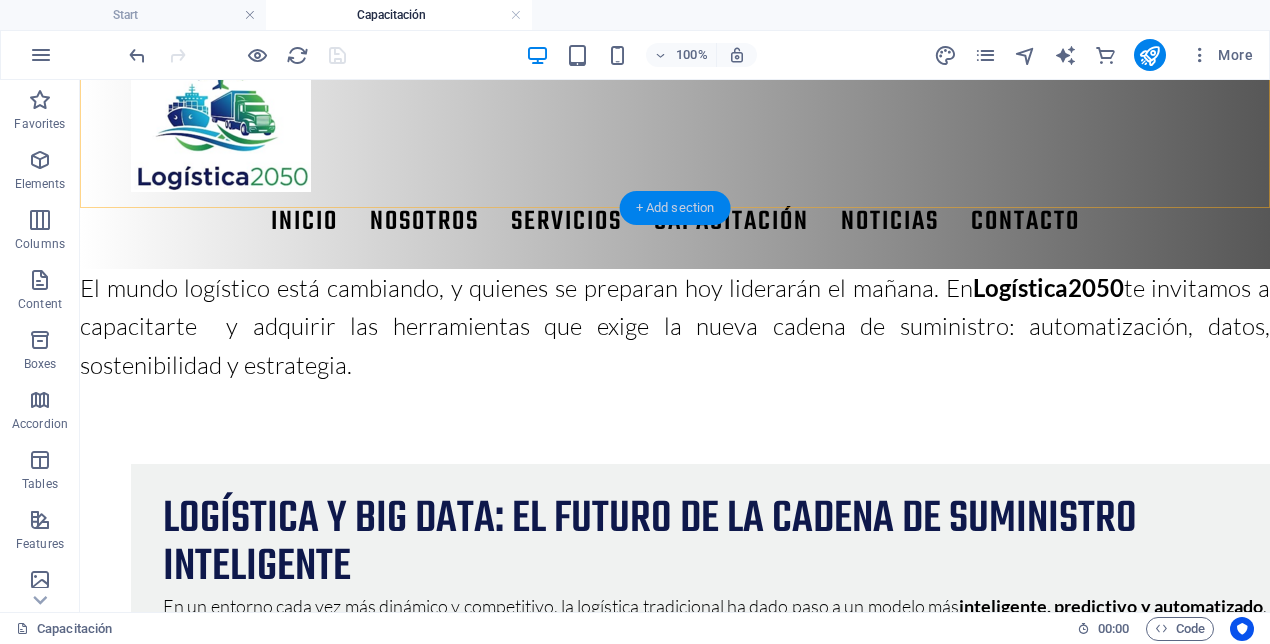 click on "+ Add section" at bounding box center (675, 208) 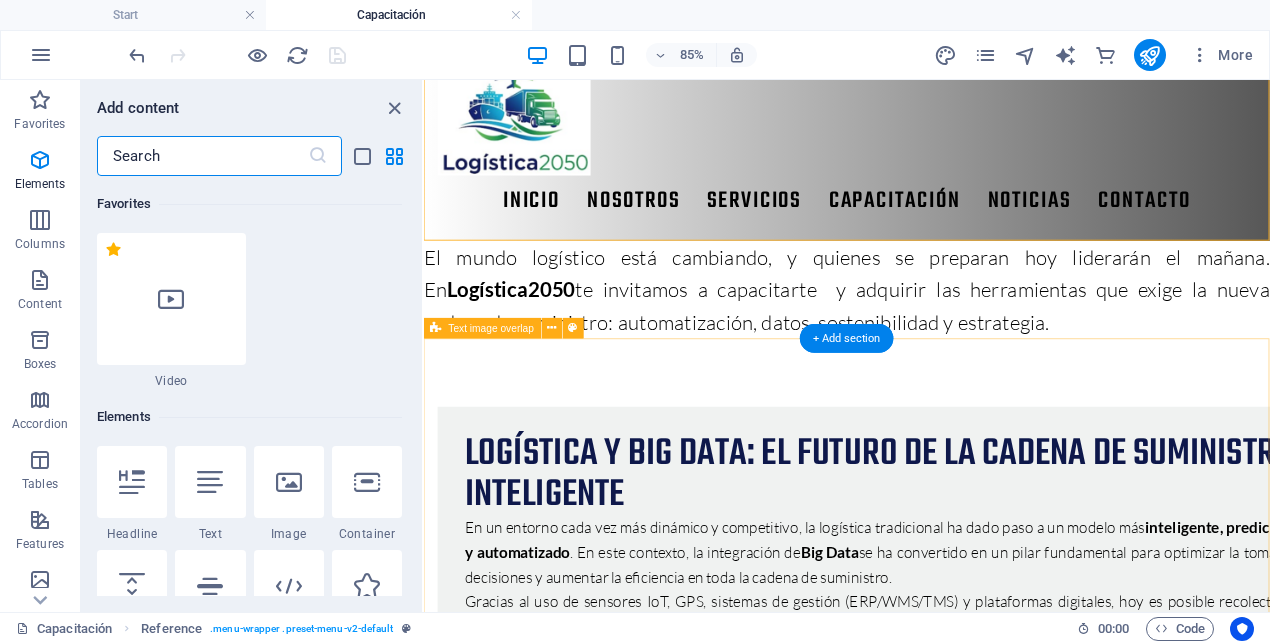 scroll, scrollTop: 3499, scrollLeft: 0, axis: vertical 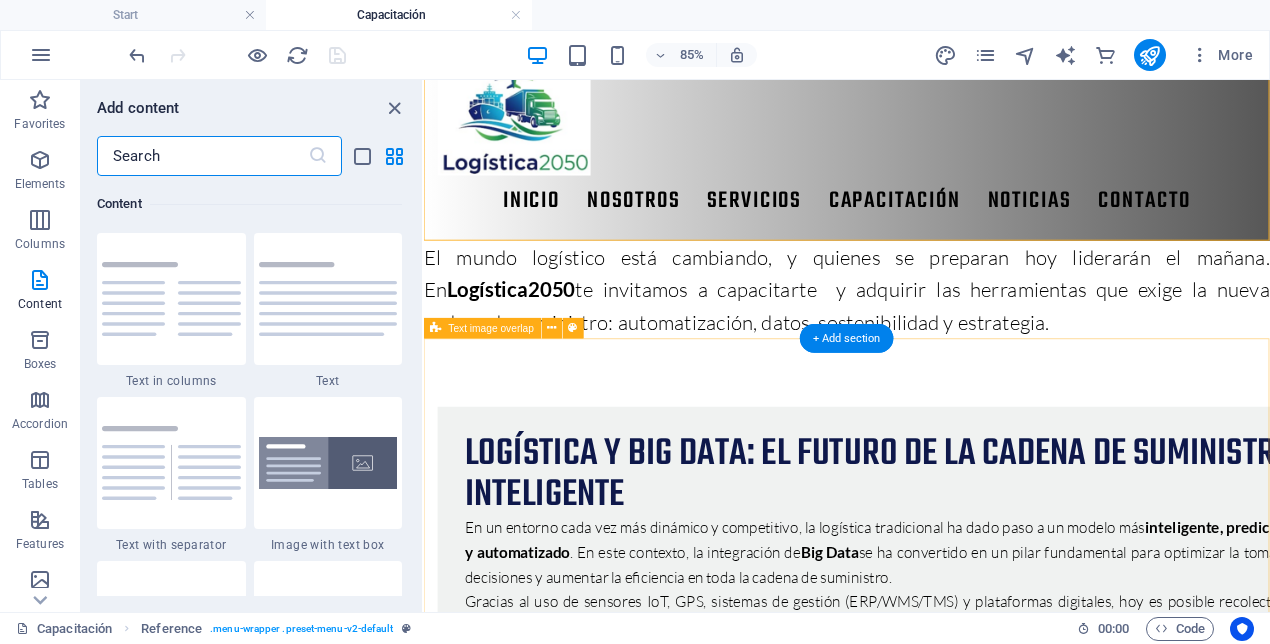 click on "Logística y Big Data: el futuro de la cadena de suministro inteligente En un entorno cada vez más dinámico y competitivo, la logística tradicional ha dado paso a un modelo más inteligente, predictivo y automatizado . En este contexto, la integración de Big Data se ha convertido en un pilar fundamental para optimizar la toma de decisiones y aumentar la eficiencia en toda la cadena de suministro. Gracias al uso de sensores IoT, GPS, sistemas de gestión (ERP/WMS/TMS) y plataformas digitales, hoy es posible recolectar y analizar grandes volúmenes de datos en tiempo real. Esta información se traduce en acciones concretas que impactan directamente en los resultados operacionales: Rutas de transporte optimizadas dinámicamente. Inventarios ajustados a la demanda real. Identificación de cuellos de botella en centros logísticos. Predicción de interrupciones o fallos en la cadena. Mejora en la trazabilidad de productos y procesos. Además, Big Data permite personalizar servicios logísticos En" at bounding box center [921, 1191] 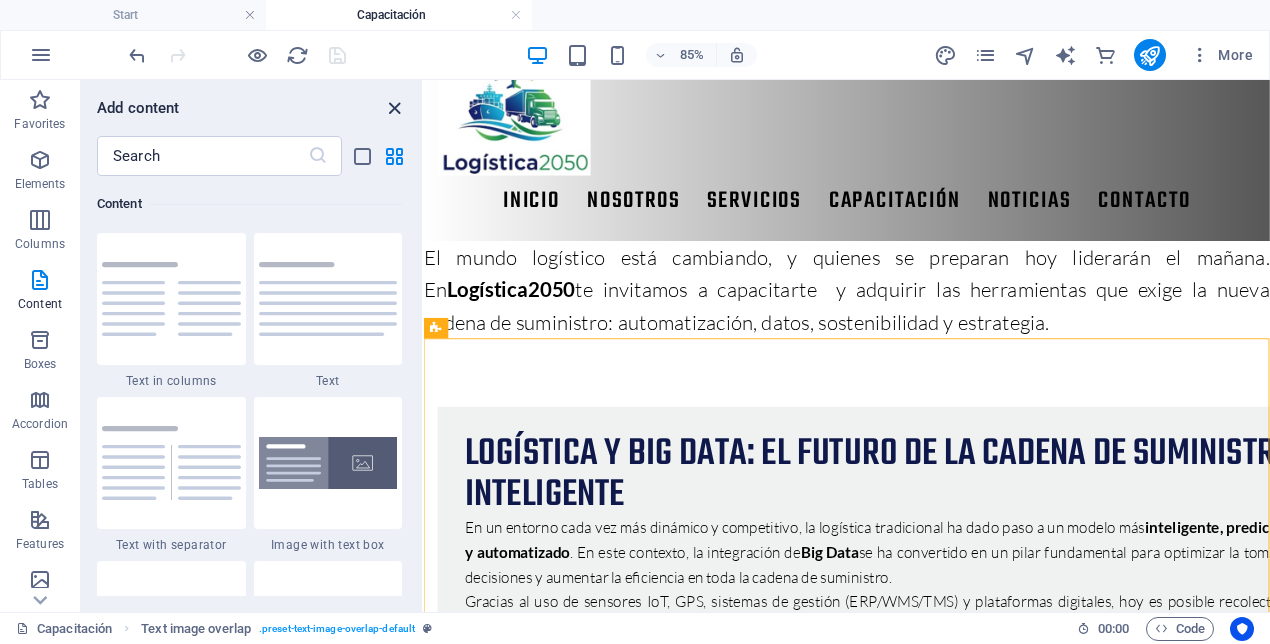 click at bounding box center (394, 108) 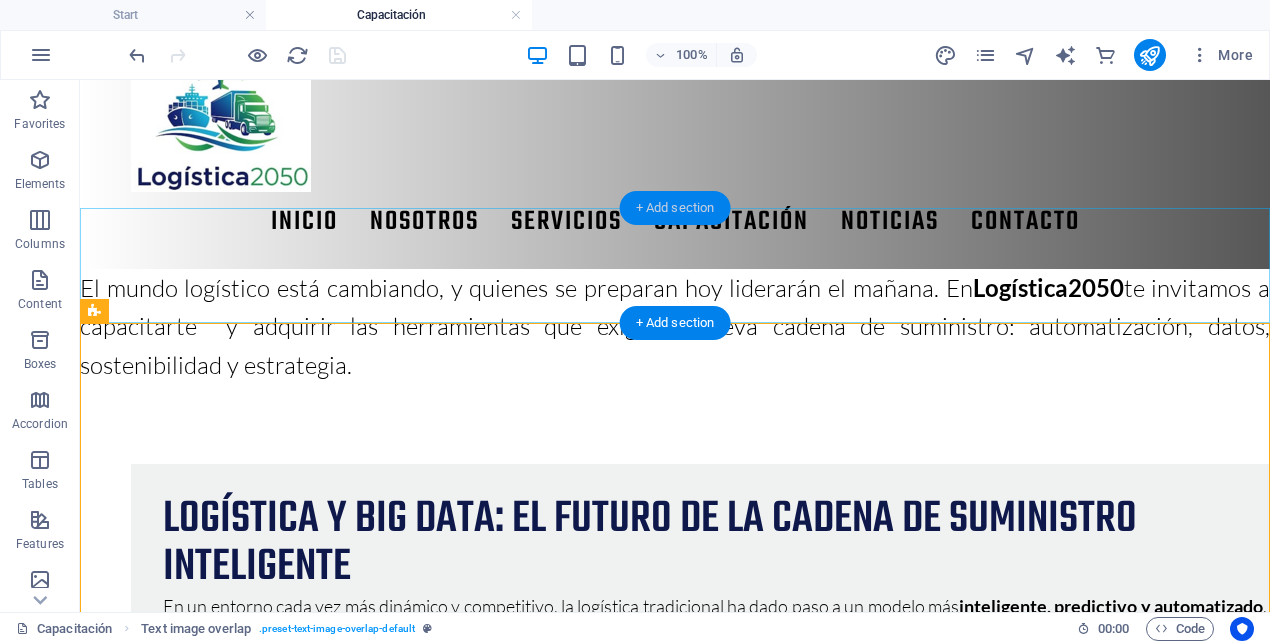click on "+ Add section" at bounding box center [675, 208] 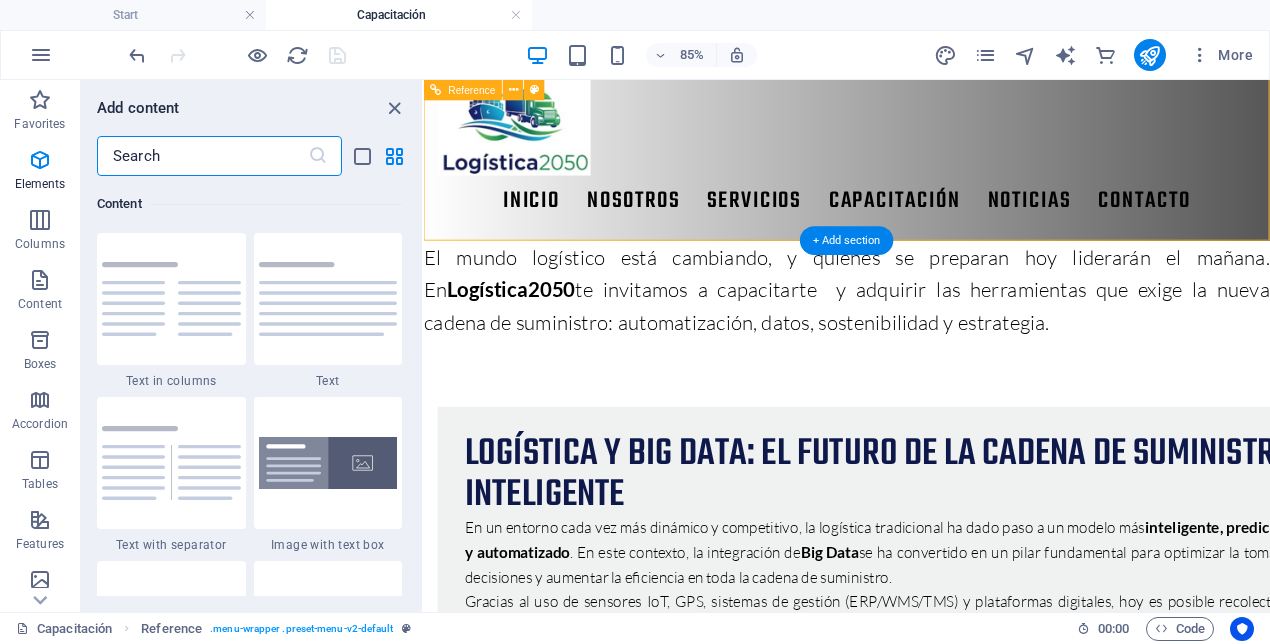 scroll, scrollTop: 3499, scrollLeft: 0, axis: vertical 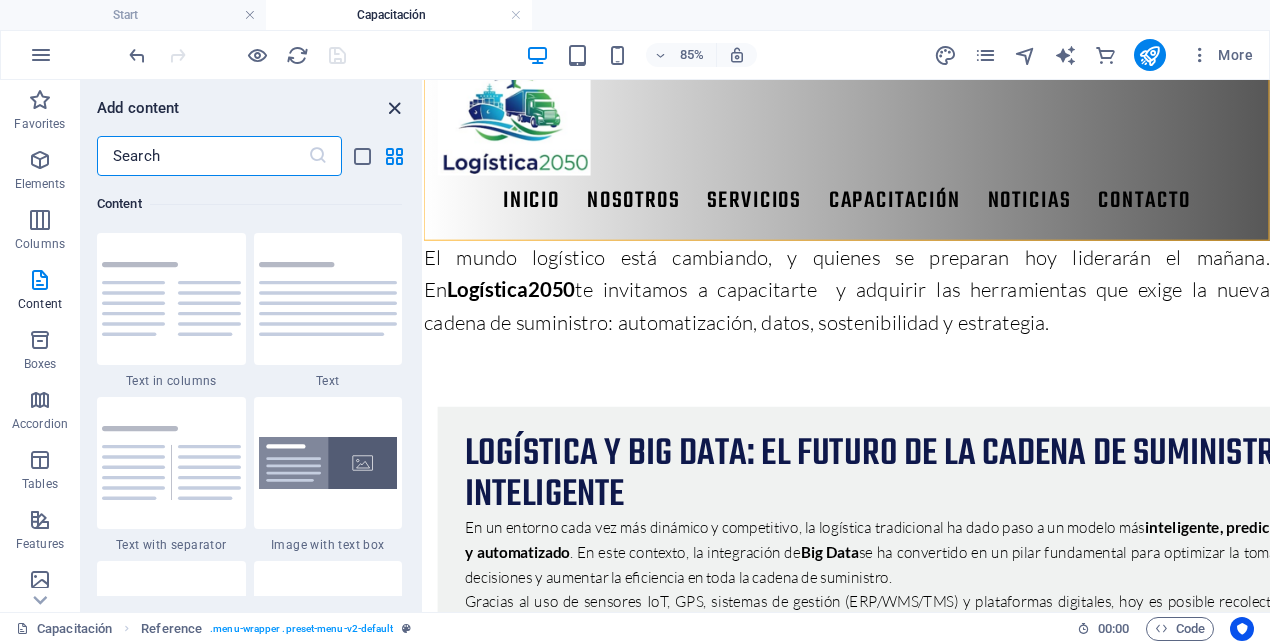click at bounding box center [394, 108] 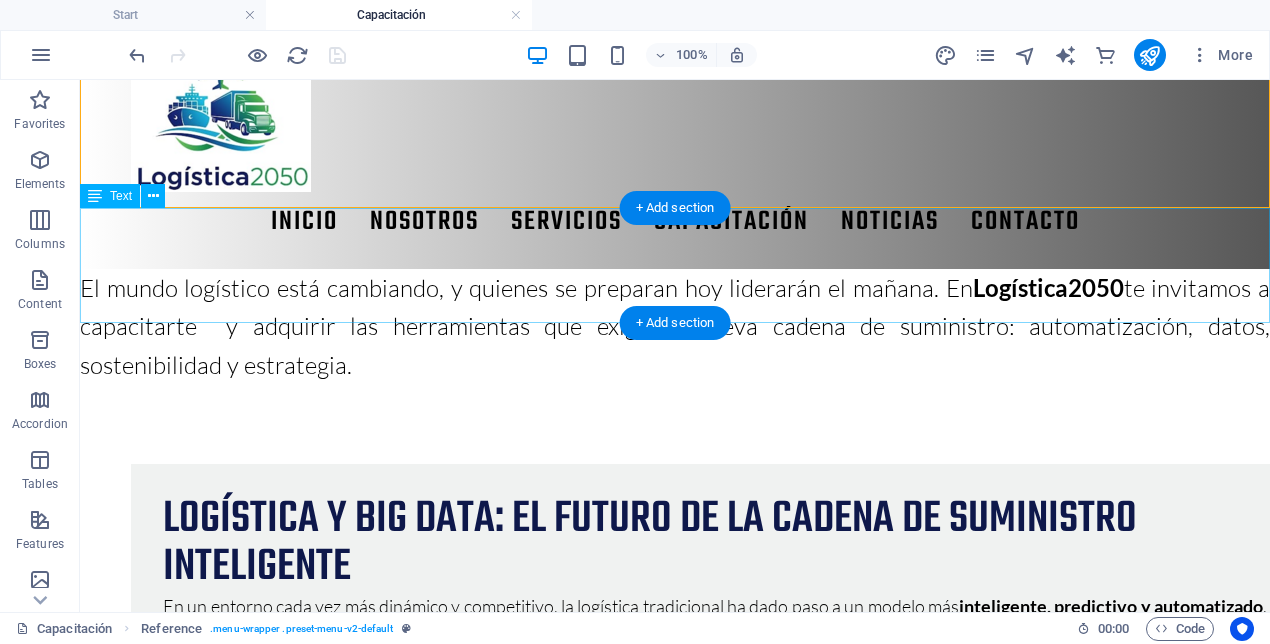 click on "El mundo logístico está cambiando, y quienes se preparan hoy liderarán el mañana. En Logística2050 te invitamos a capacitarte y adquirir las herramientas que exige la nueva cadena de suministro: automatización, datos, sostenibilidad y estrategia." at bounding box center (675, 326) 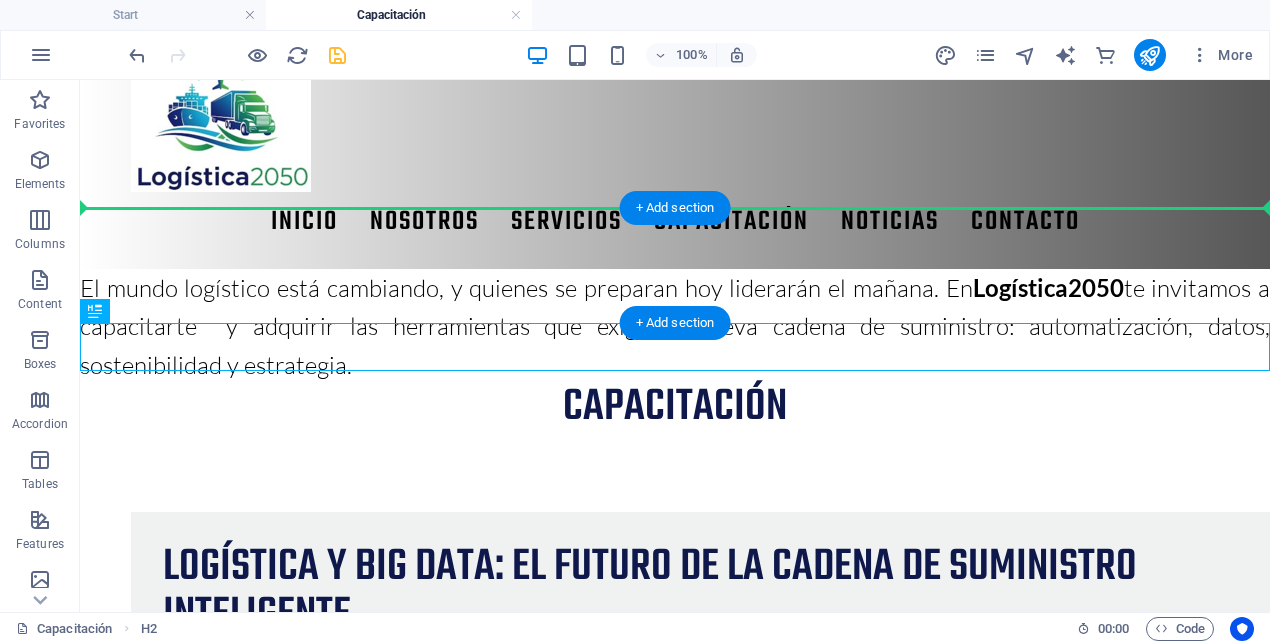 drag, startPoint x: 171, startPoint y: 391, endPoint x: 93, endPoint y: 240, distance: 169.95587 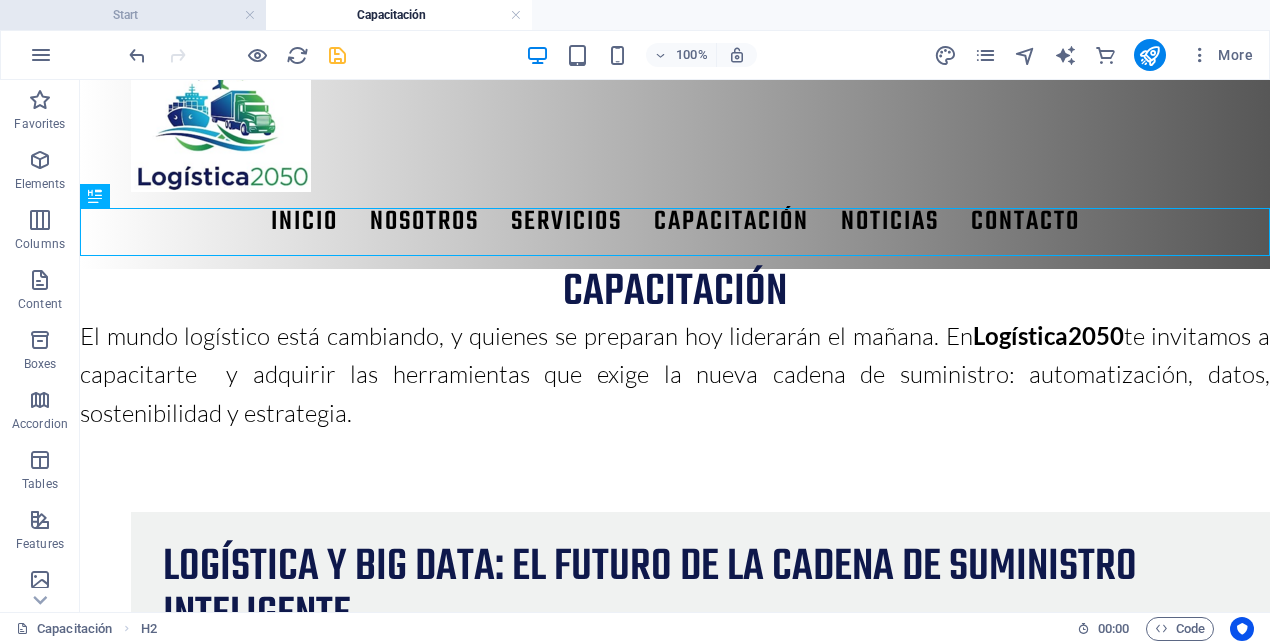click on "Start" at bounding box center (133, 15) 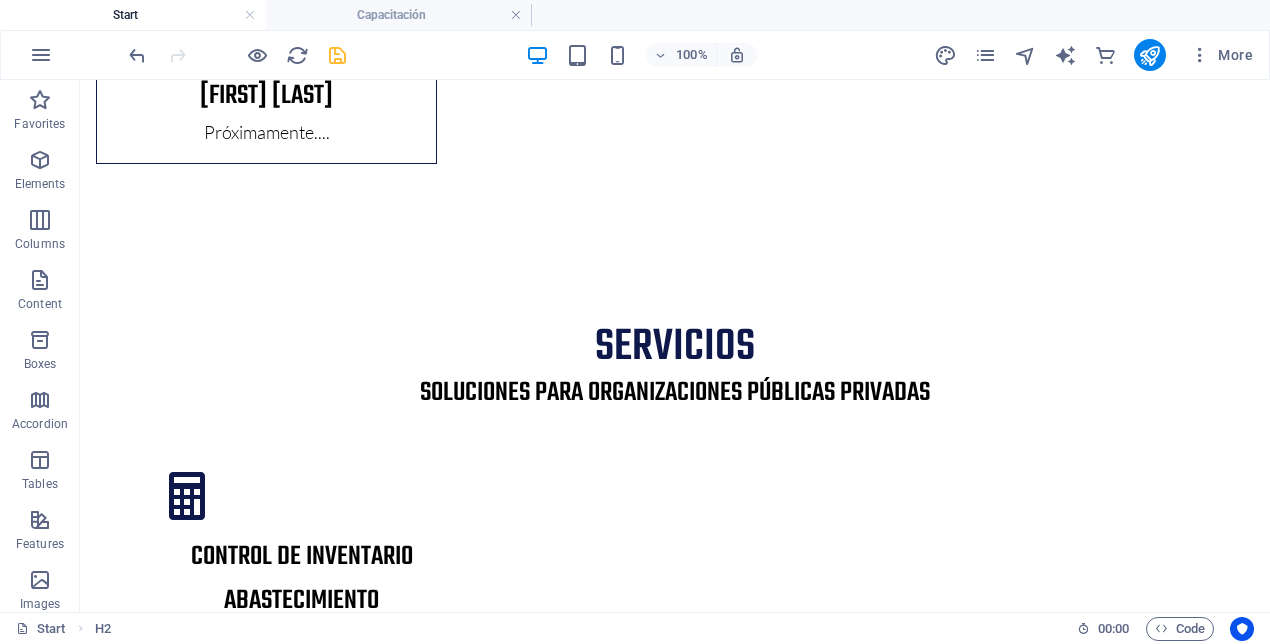 scroll, scrollTop: 0, scrollLeft: 0, axis: both 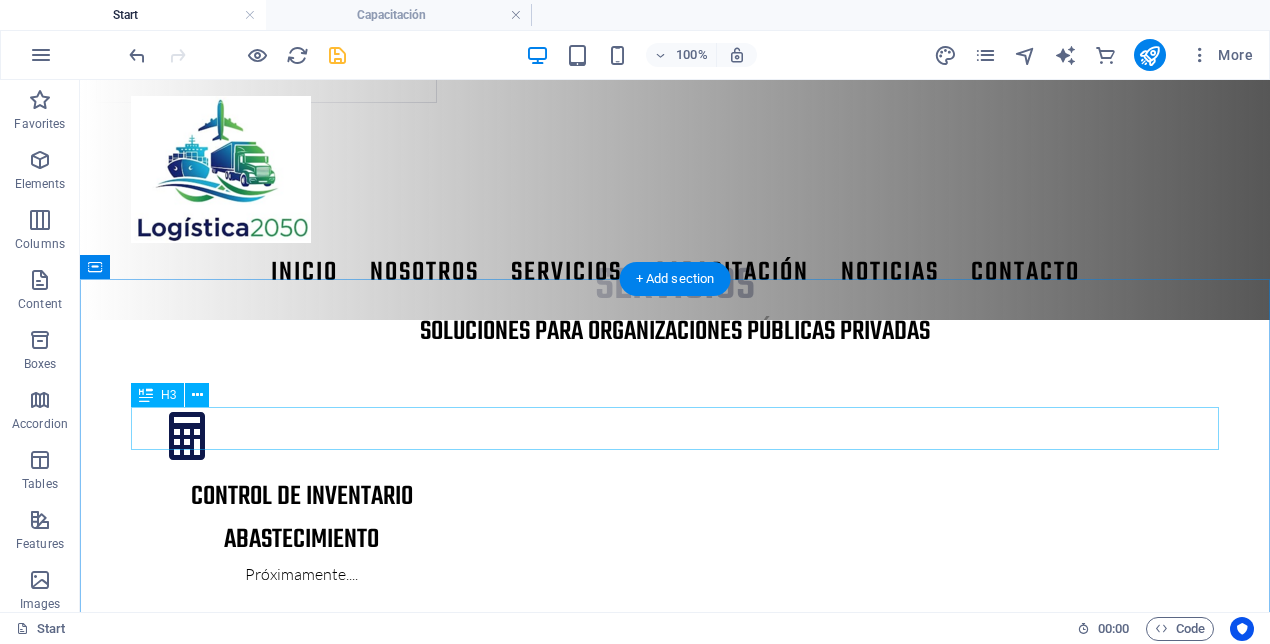click on "logística - supply chain management -comex" at bounding box center [675, 3764] 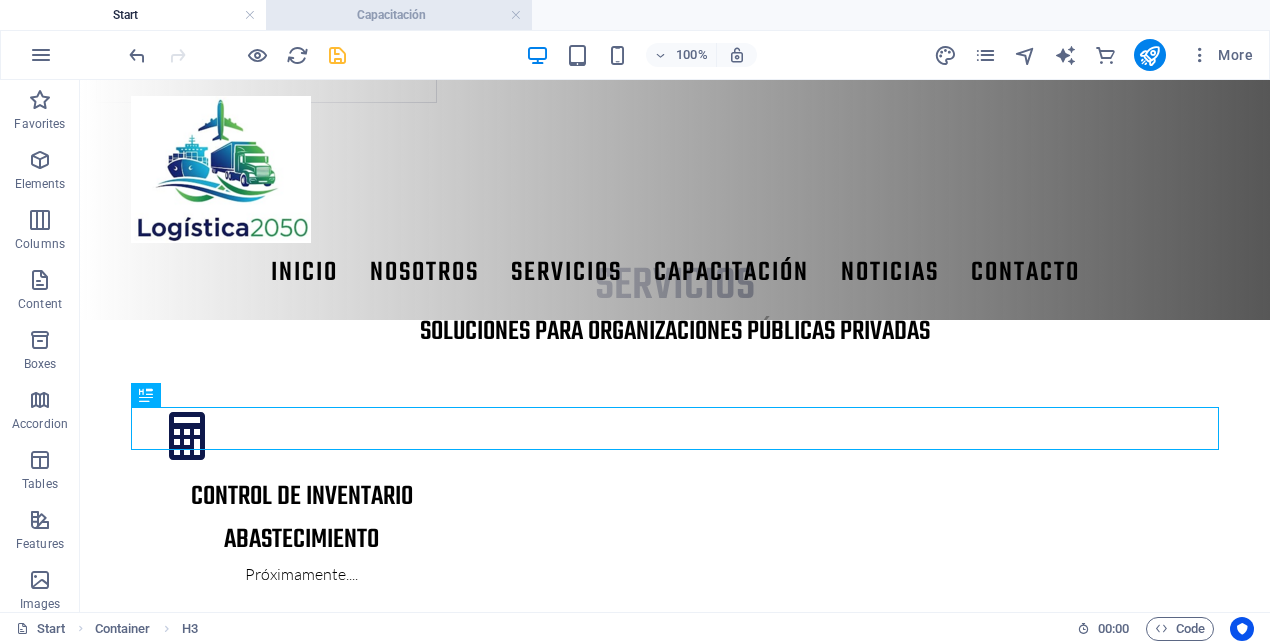 click on "Capacitación" at bounding box center (399, 15) 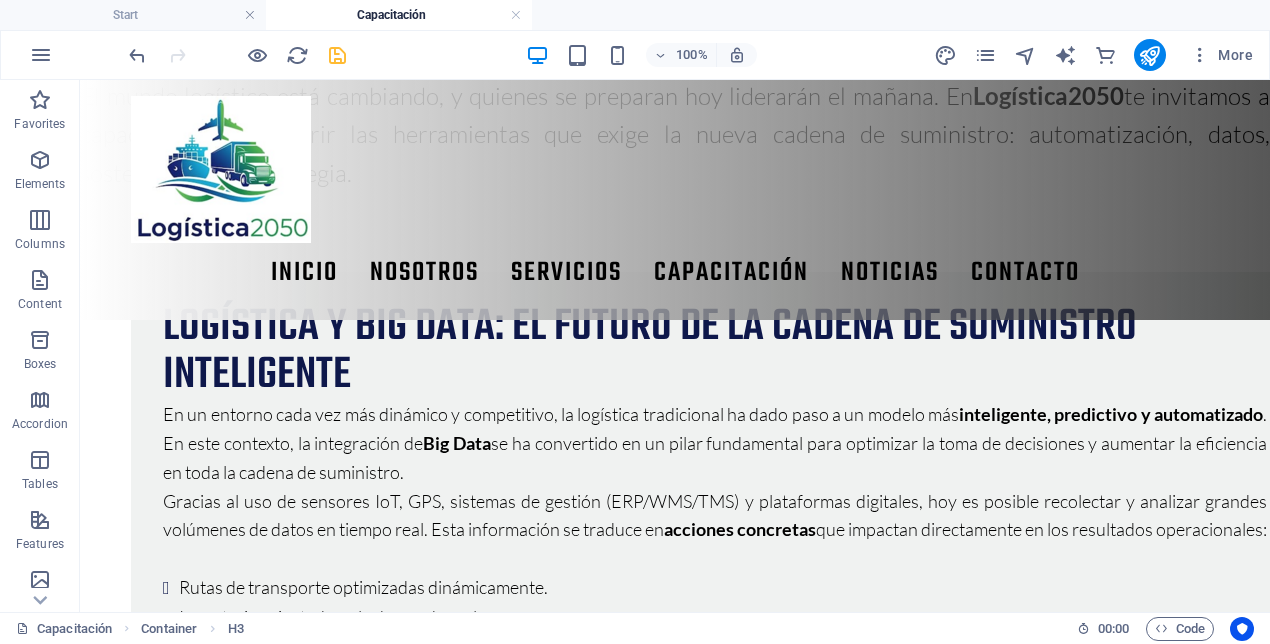 scroll, scrollTop: 0, scrollLeft: 0, axis: both 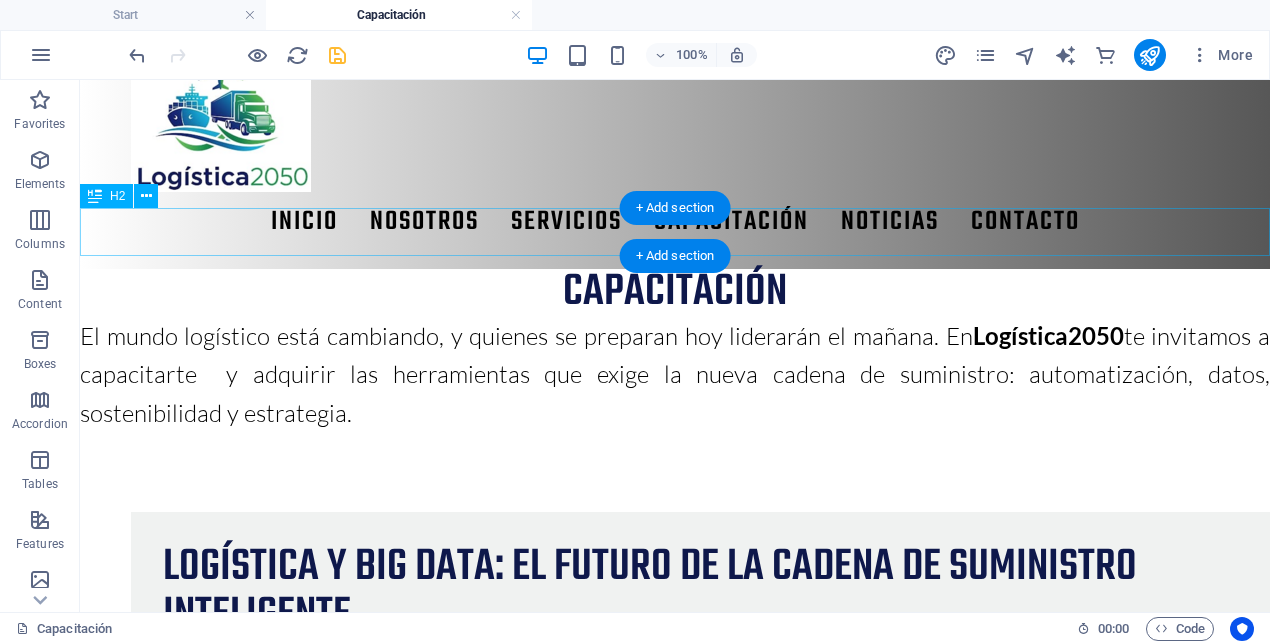 click on "capacitación" at bounding box center (675, 293) 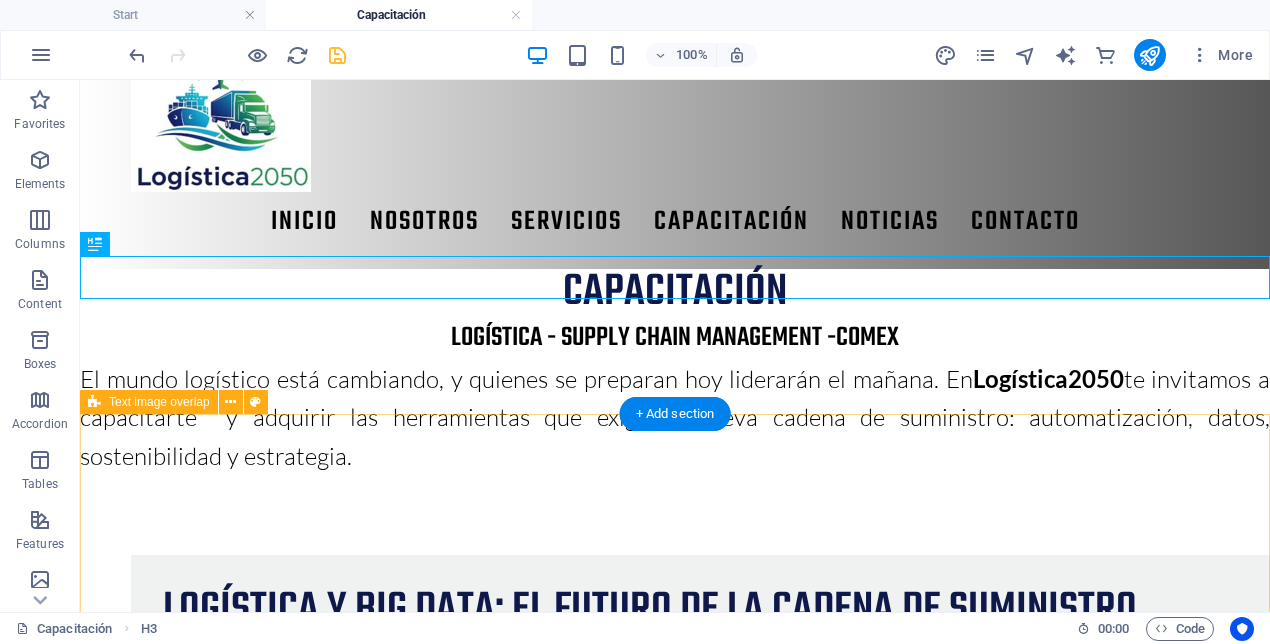 click on "Logística y Big Data: el futuro de la cadena de suministro inteligente En un entorno cada vez más dinámico y competitivo, la logística tradicional ha dado paso a un modelo más inteligente, predictivo y automatizado . En este contexto, la integración de Big Data se ha convertido en un pilar fundamental para optimizar la toma de decisiones y aumentar la eficiencia en toda la cadena de suministro. Gracias al uso de sensores IoT, GPS, sistemas de gestión (ERP/WMS/TMS) y plataformas digitales, hoy es posible recolectar y analizar grandes volúmenes de datos en tiempo real. Esta información se traduce en acciones concretas que impactan directamente en los resultados operacionales: Rutas de transporte optimizadas dinámicamente. Inventarios ajustados a la demanda real. Identificación de cuellos de botella en centros logísticos. Predicción de interrupciones o fallos en la cadena. Mejora en la trazabilidad de productos y procesos. Además, Big Data permite personalizar servicios logísticos En" at bounding box center [675, 1303] 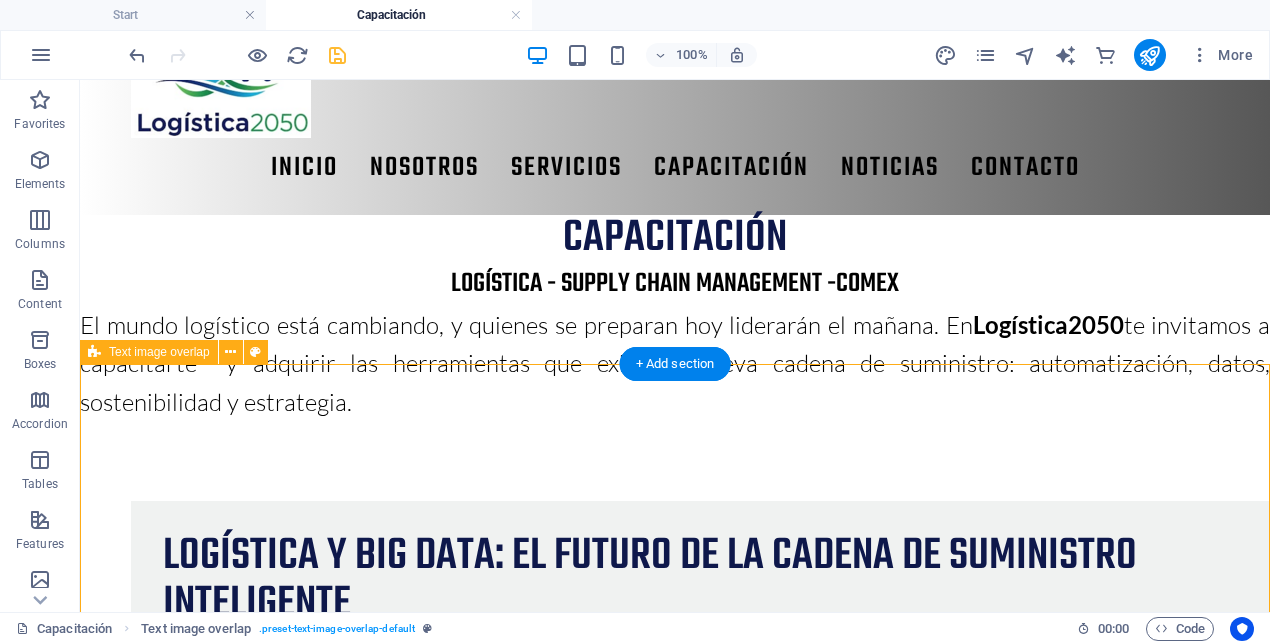 scroll, scrollTop: 75, scrollLeft: 0, axis: vertical 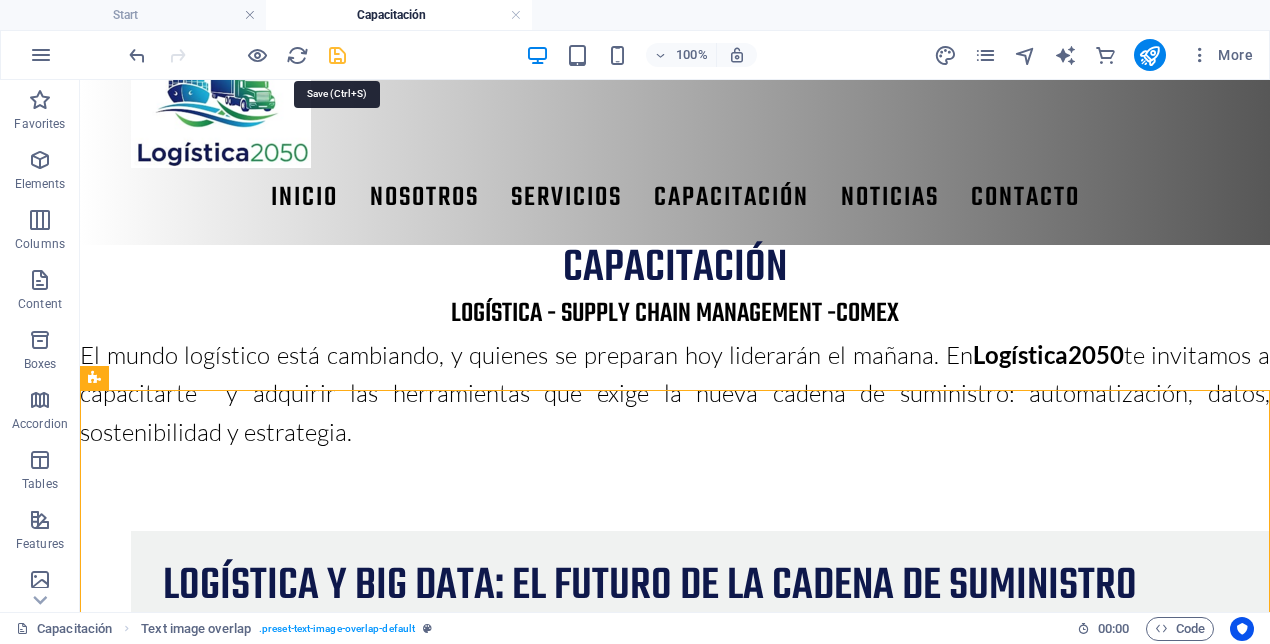 click at bounding box center [337, 55] 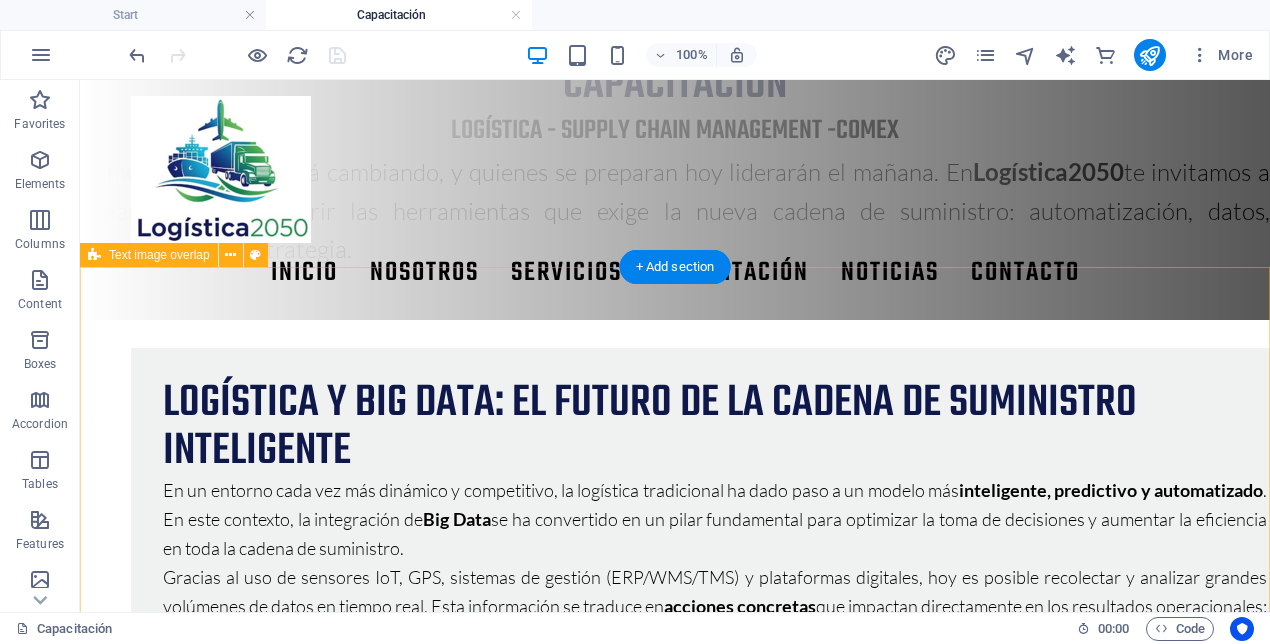 scroll, scrollTop: 198, scrollLeft: 0, axis: vertical 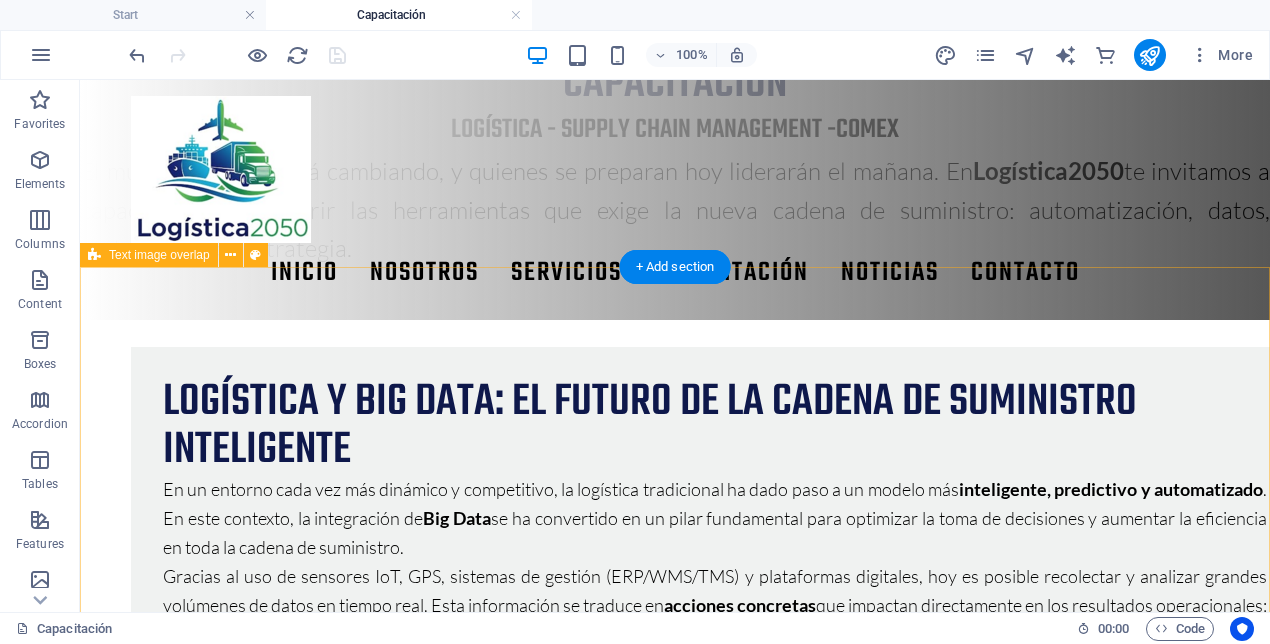 click on "Logística y Big Data: el futuro de la cadena de suministro inteligente En un entorno cada vez más dinámico y competitivo, la logística tradicional ha dado paso a un modelo más inteligente, predictivo y automatizado . En este contexto, la integración de Big Data se ha convertido en un pilar fundamental para optimizar la toma de decisiones y aumentar la eficiencia en toda la cadena de suministro. Gracias al uso de sensores IoT, GPS, sistemas de gestión (ERP/WMS/TMS) y plataformas digitales, hoy es posible recolectar y analizar grandes volúmenes de datos en tiempo real. Esta información se traduce en acciones concretas que impactan directamente en los resultados operacionales: Rutas de transporte optimizadas dinámicamente. Inventarios ajustados a la demanda real. Identificación de cuellos de botella en centros logísticos. Predicción de interrupciones o fallos en la cadena. Mejora en la trazabilidad de productos y procesos. Además, Big Data permite personalizar servicios logísticos En" at bounding box center (675, 1095) 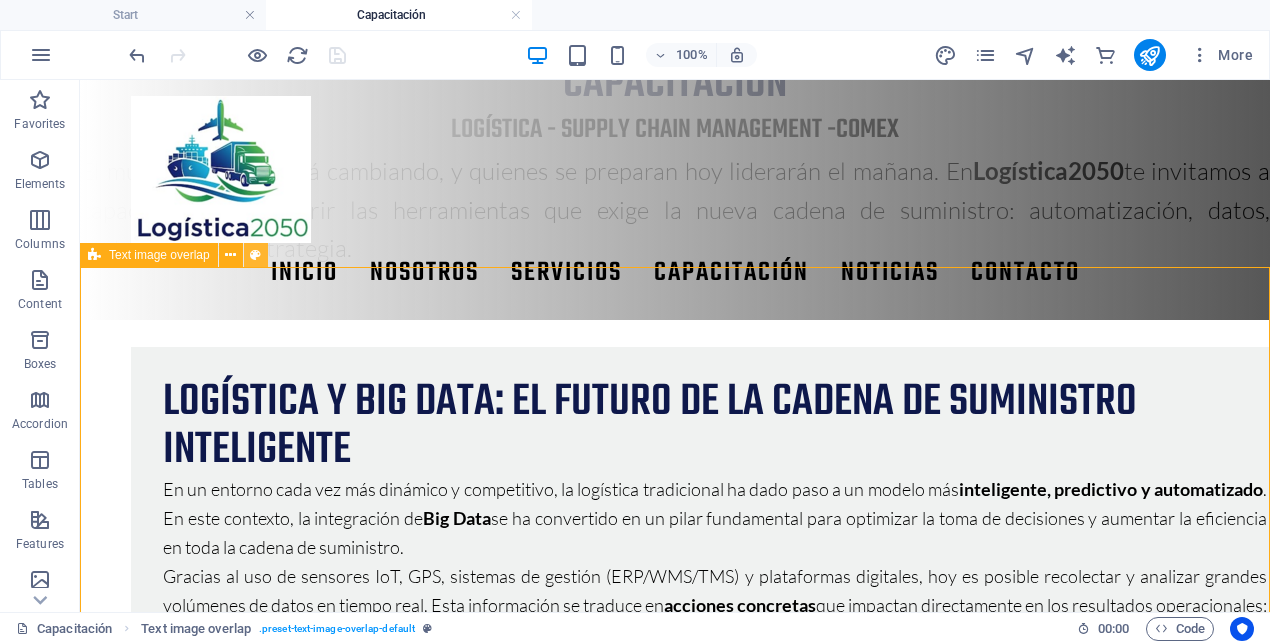 click at bounding box center (255, 255) 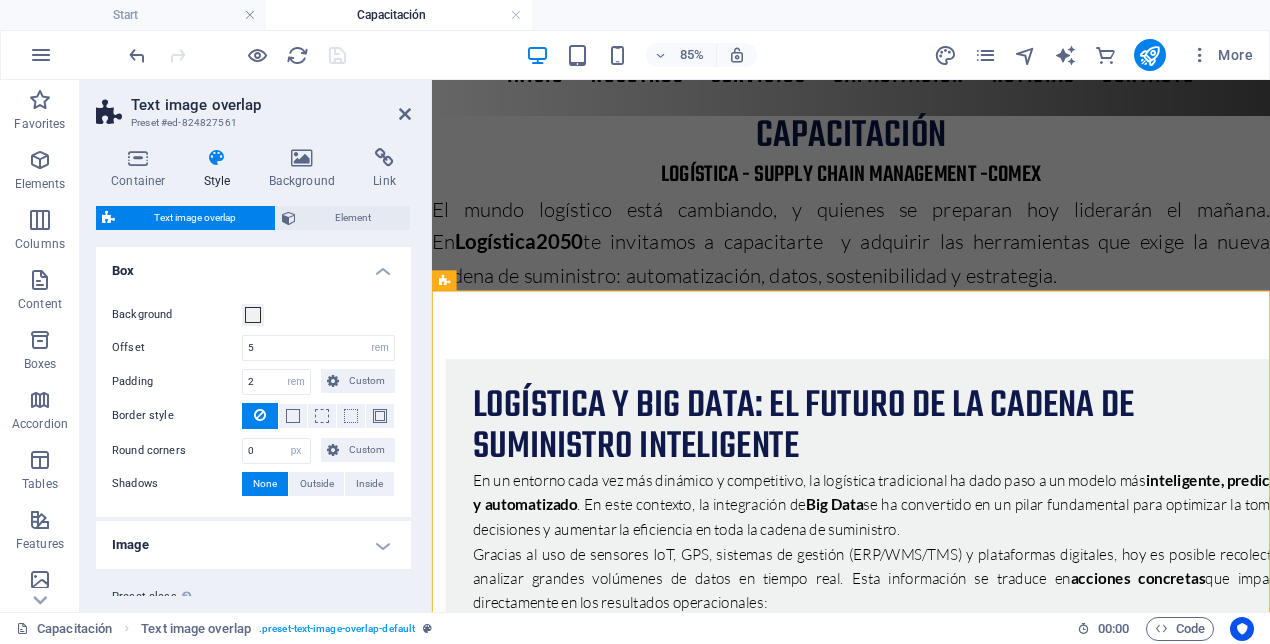 scroll, scrollTop: 53, scrollLeft: 0, axis: vertical 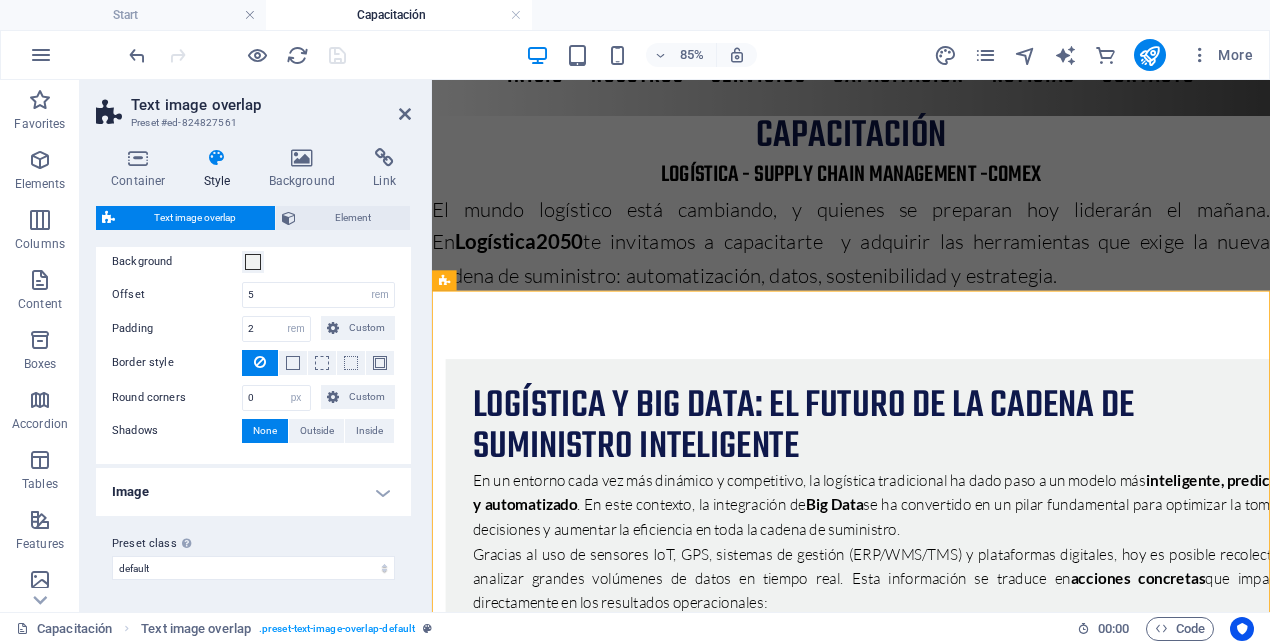 click on "Image" at bounding box center [253, 492] 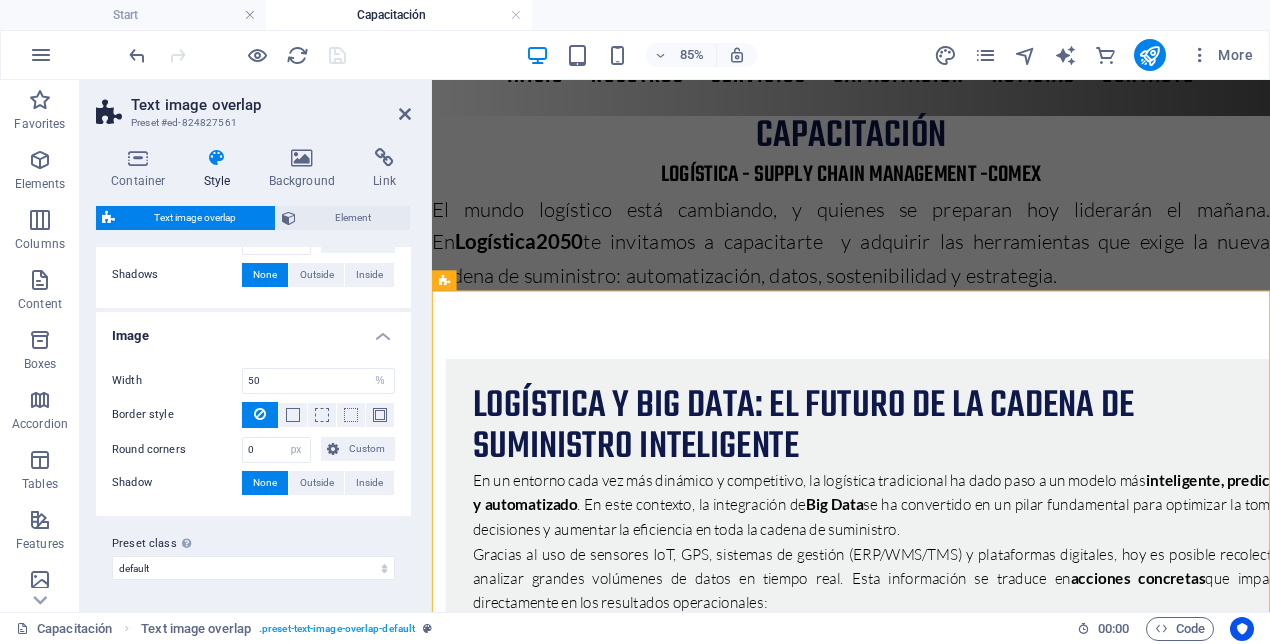 scroll, scrollTop: 0, scrollLeft: 0, axis: both 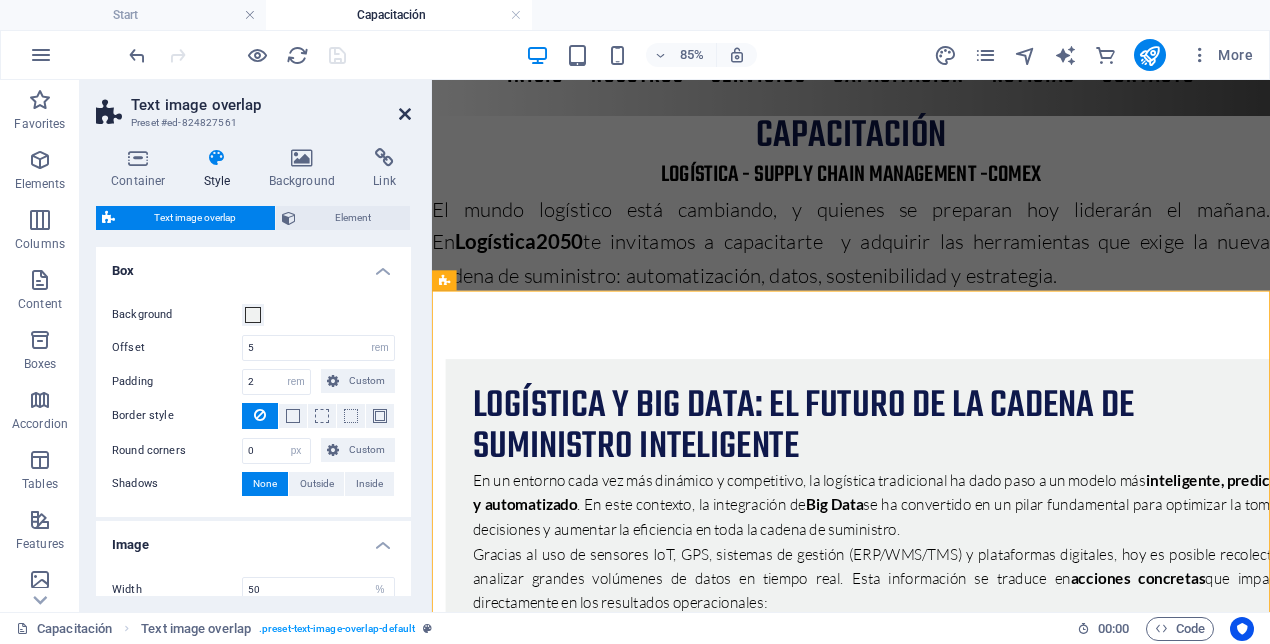 click at bounding box center (405, 114) 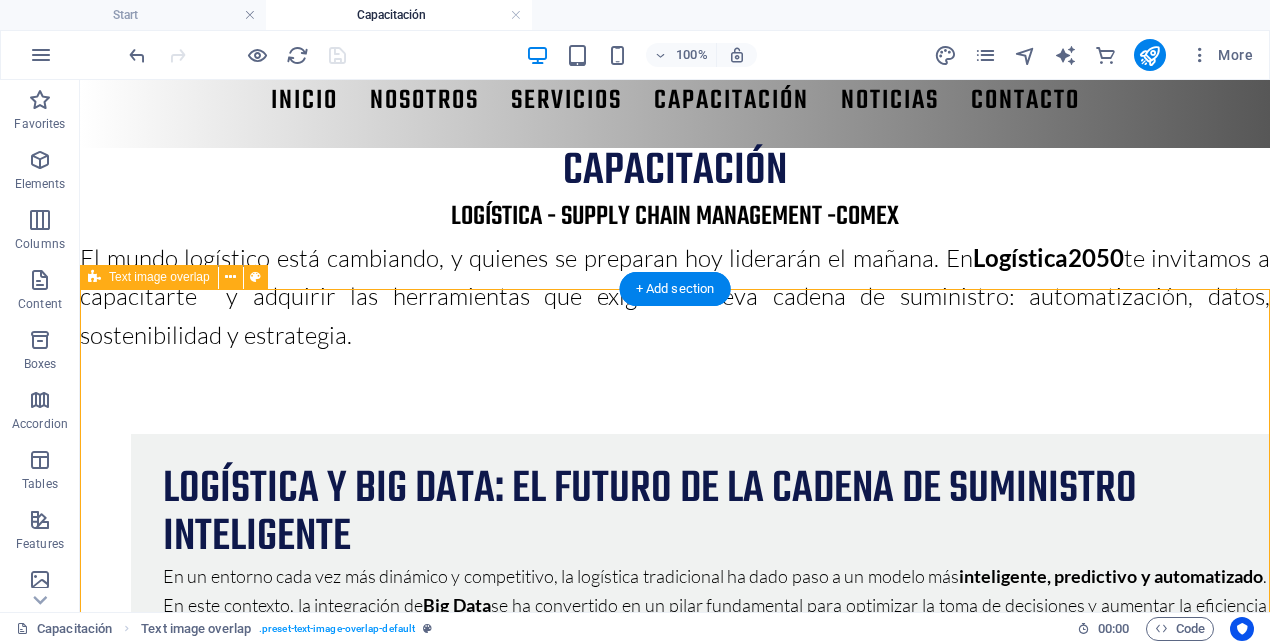 scroll, scrollTop: 179, scrollLeft: 0, axis: vertical 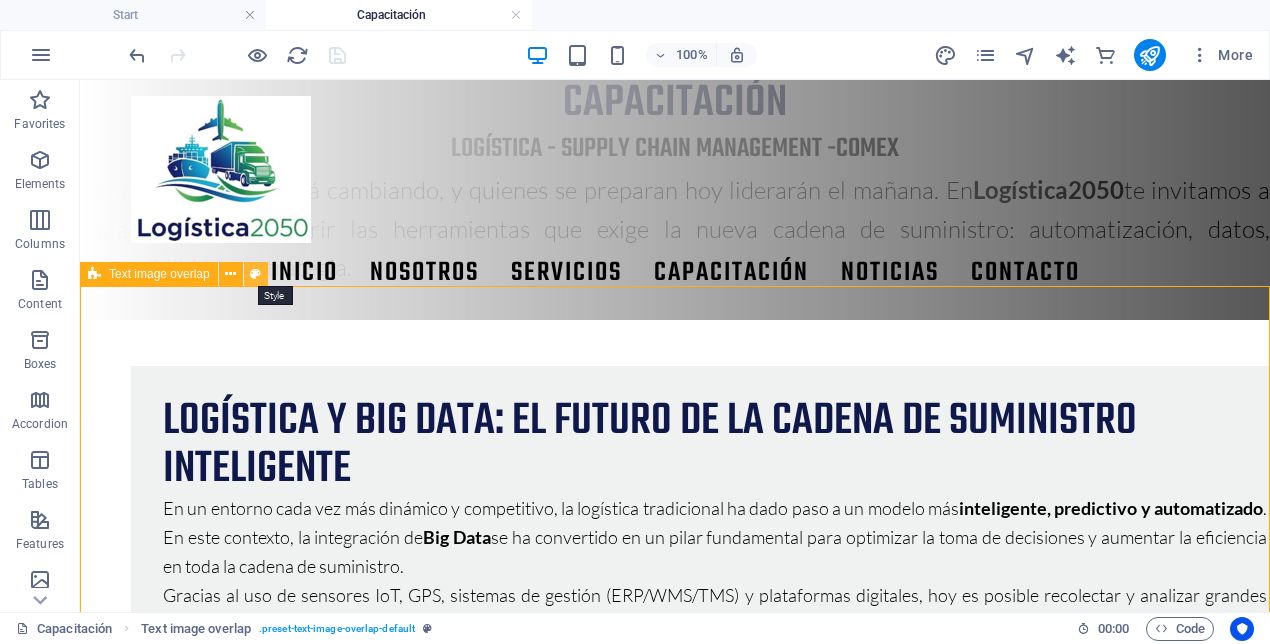 click at bounding box center [255, 274] 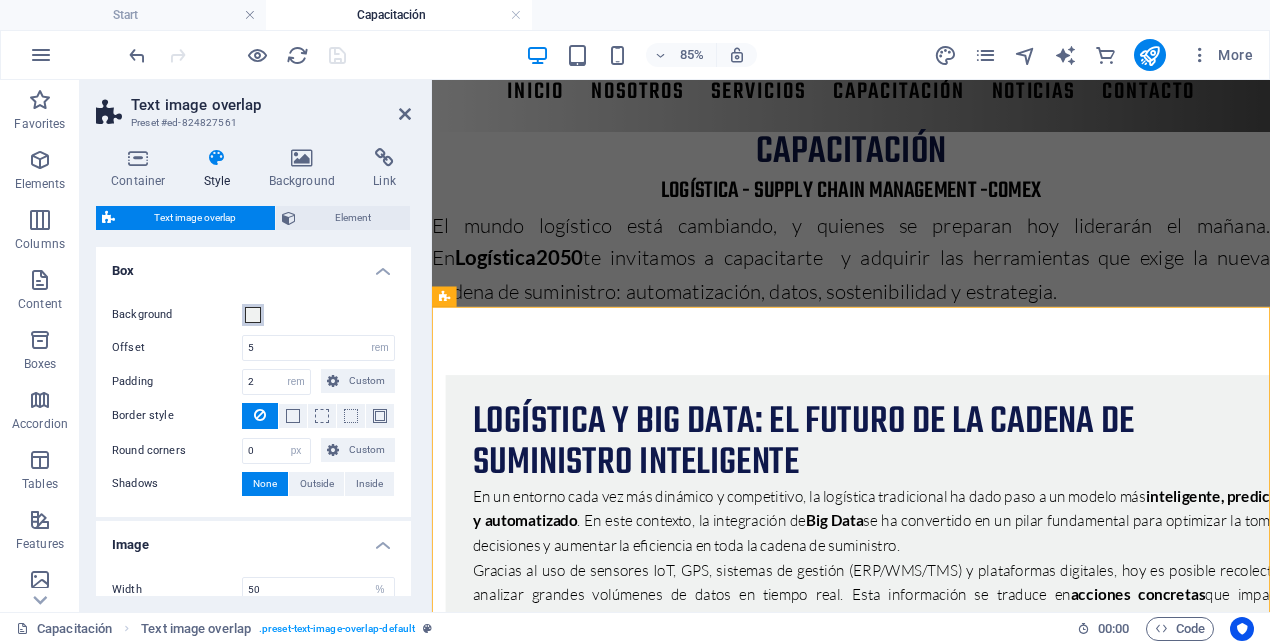 click at bounding box center [253, 315] 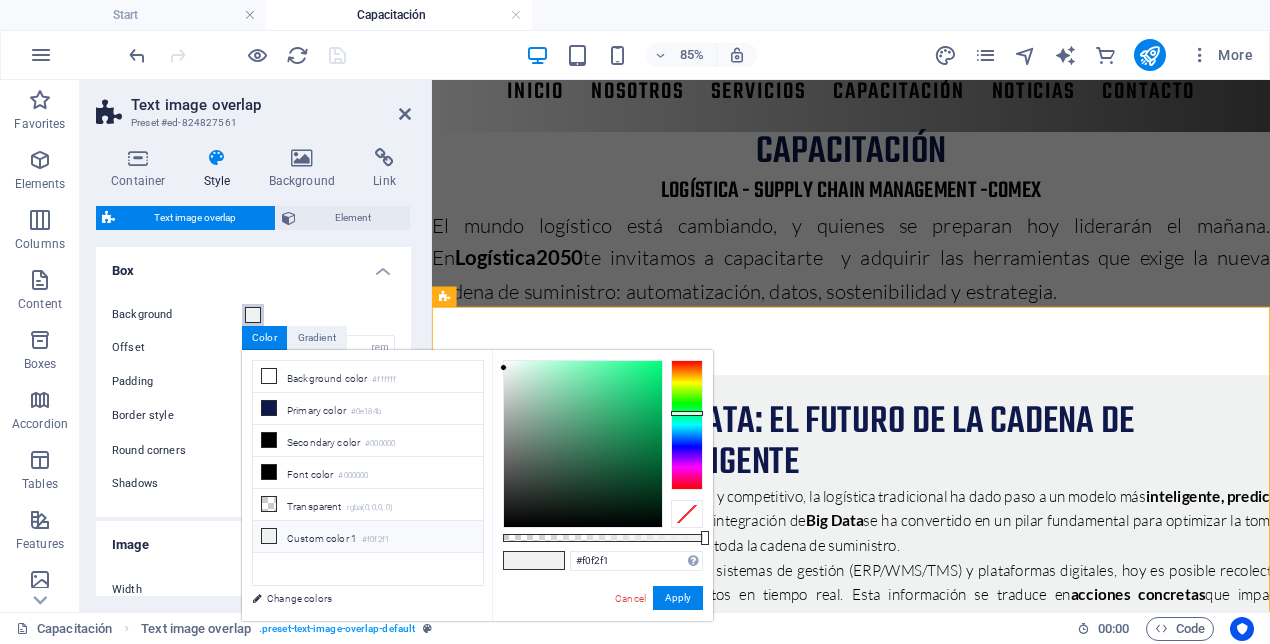 type on "#95bfaa" 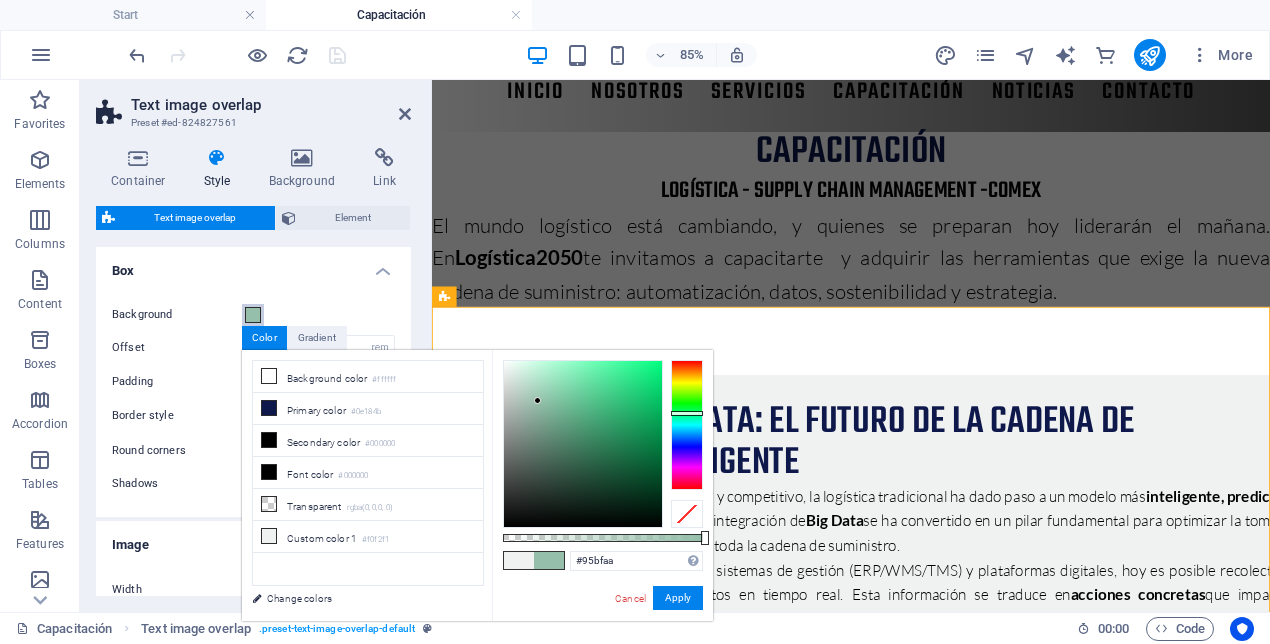 click at bounding box center (583, 444) 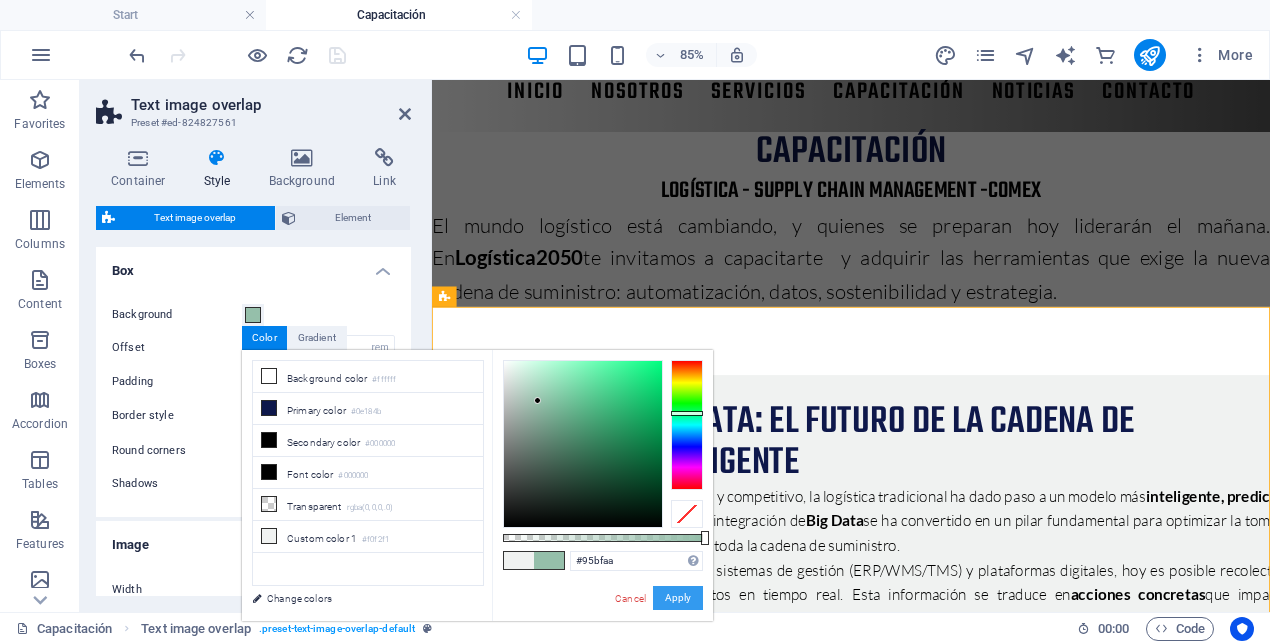 click on "Apply" at bounding box center (678, 598) 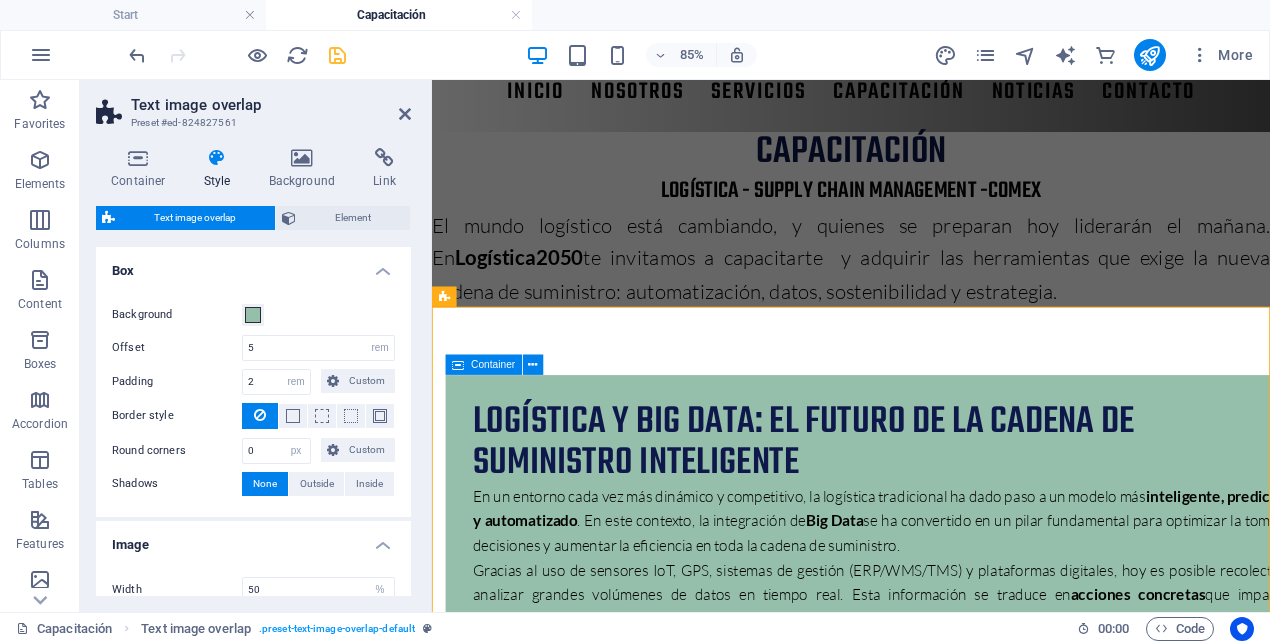 click on "Text image overlap" at bounding box center (271, 105) 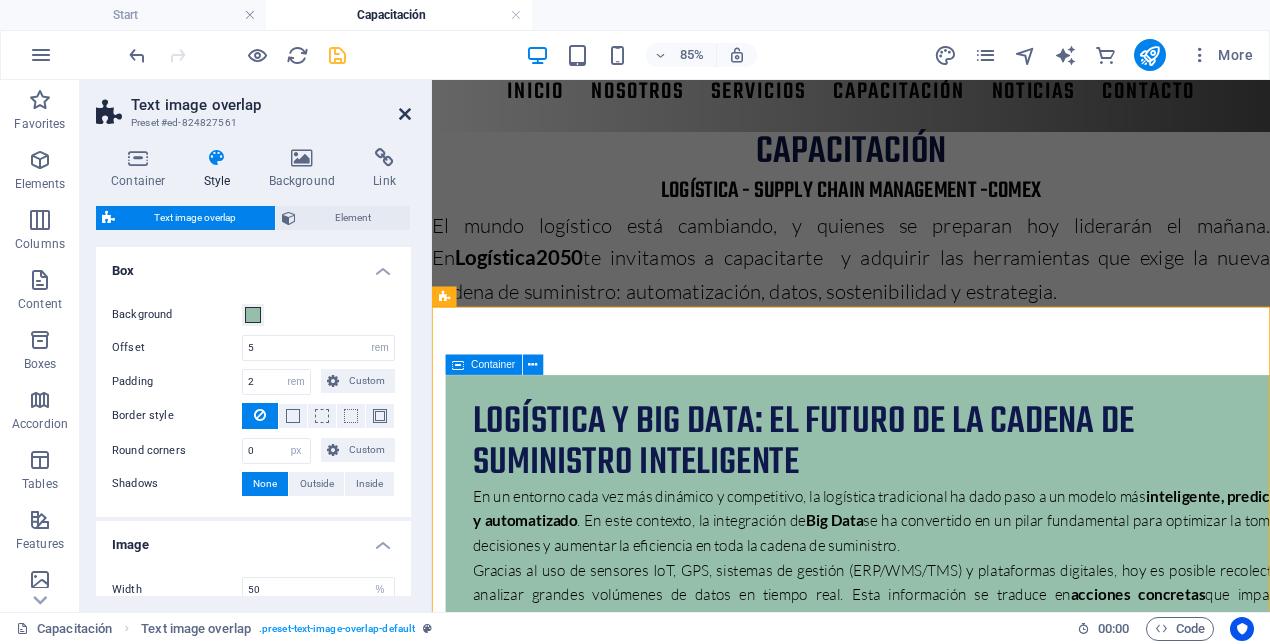 click at bounding box center (405, 114) 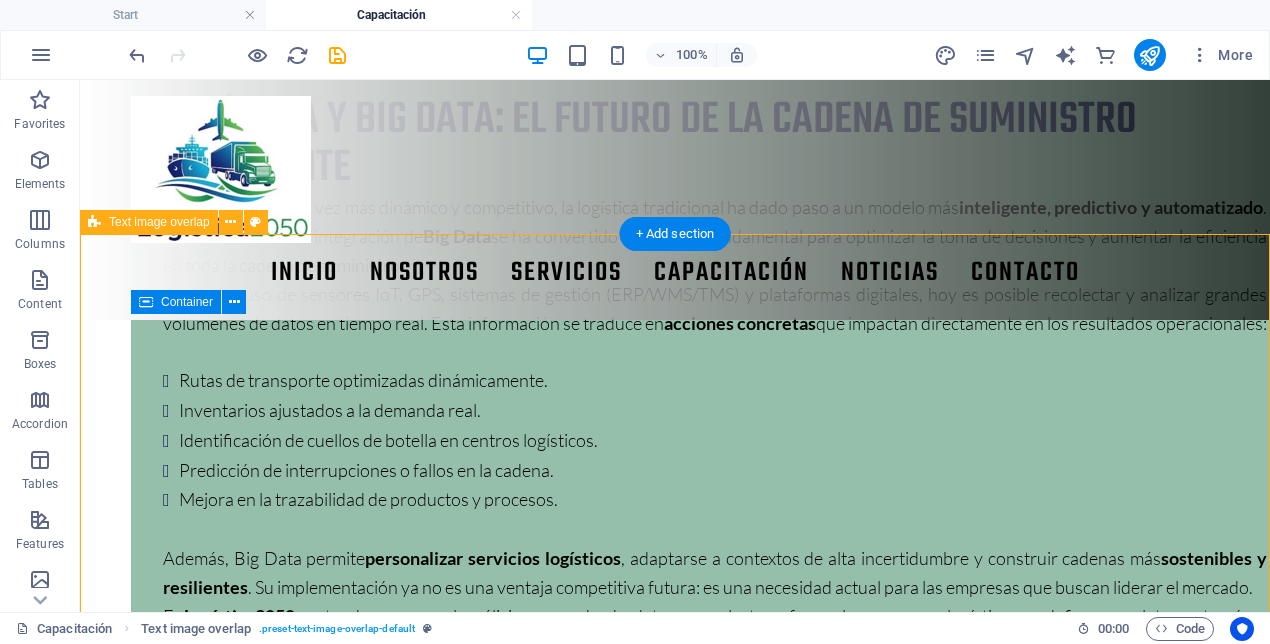 scroll, scrollTop: 0, scrollLeft: 0, axis: both 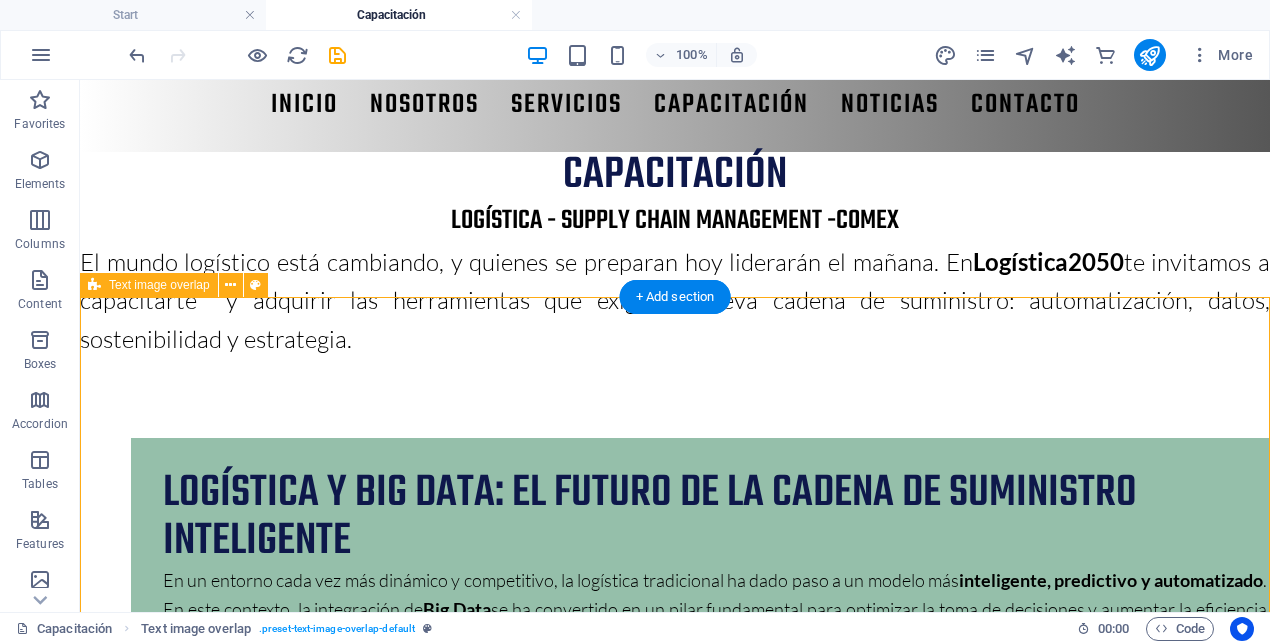 click on "Logística y Big Data: el futuro de la cadena de suministro inteligente En un entorno cada vez más dinámico y competitivo, la logística tradicional ha dado paso a un modelo más  inteligente, predictivo y automatizado . En este contexto, la integración de  Big Data  se ha convertido en un pilar fundamental para optimizar la toma de decisiones y aumentar la eficiencia en toda la cadena de suministro. Gracias al uso de sensores IoT, GPS, sistemas de gestión (ERP/WMS/TMS) y plataformas digitales, hoy es posible recolectar y analizar grandes volúmenes de datos en tiempo real. Esta información se traduce en  acciones concretas  que impactan directamente en los resultados operacionales: Rutas de transporte optimizadas dinámicamente. Inventarios ajustados a la demanda real. Identificación de cuellos de botella en centros logísticos. Predicción de interrupciones o fallos en la cadena. Mejora en la trazabilidad de productos y procesos. Además, Big Data permite  personalizar servicios logísticos En" at bounding box center (675, 1186) 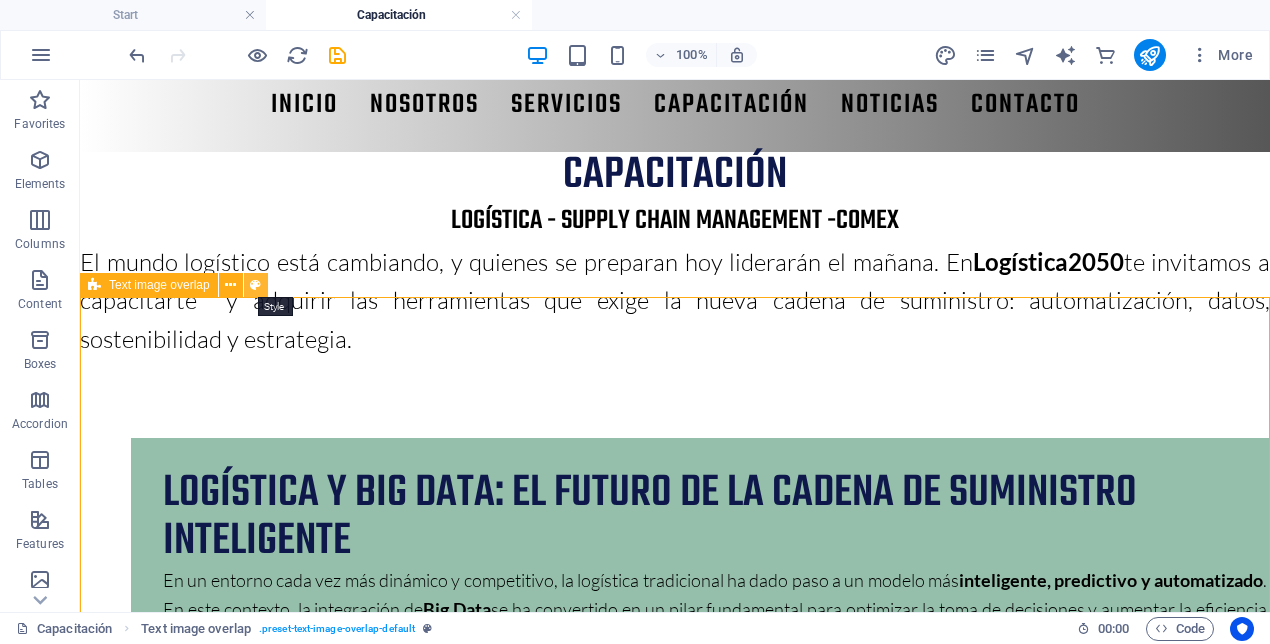 click at bounding box center [255, 285] 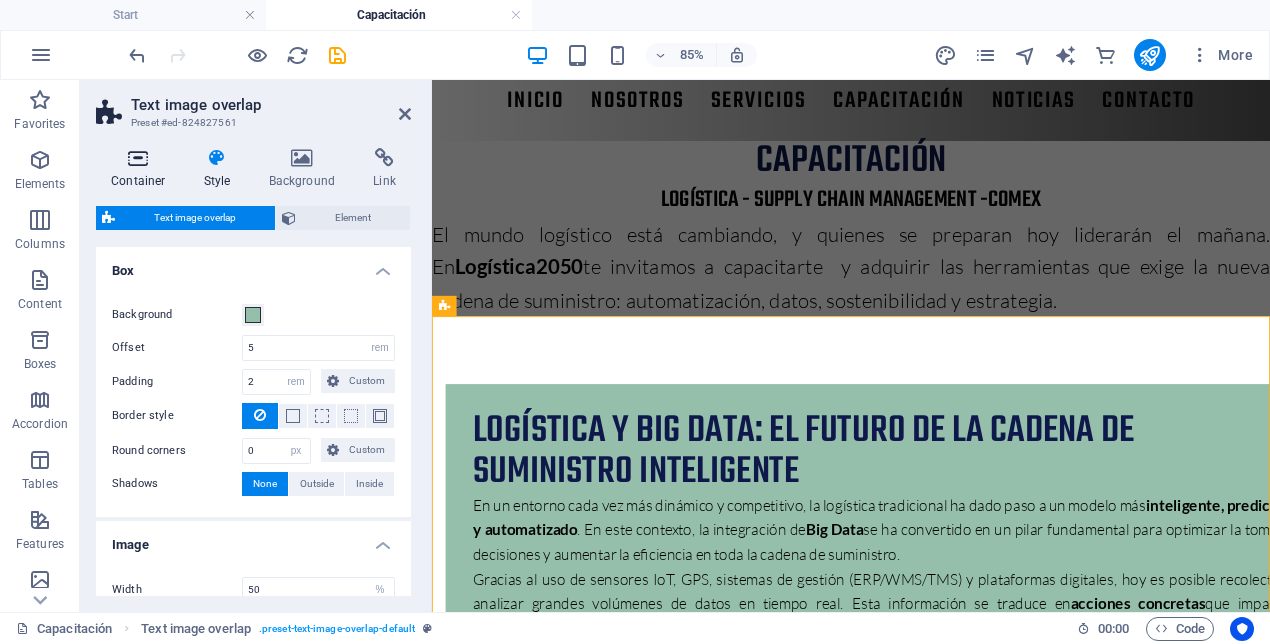 click on "Container" at bounding box center (142, 169) 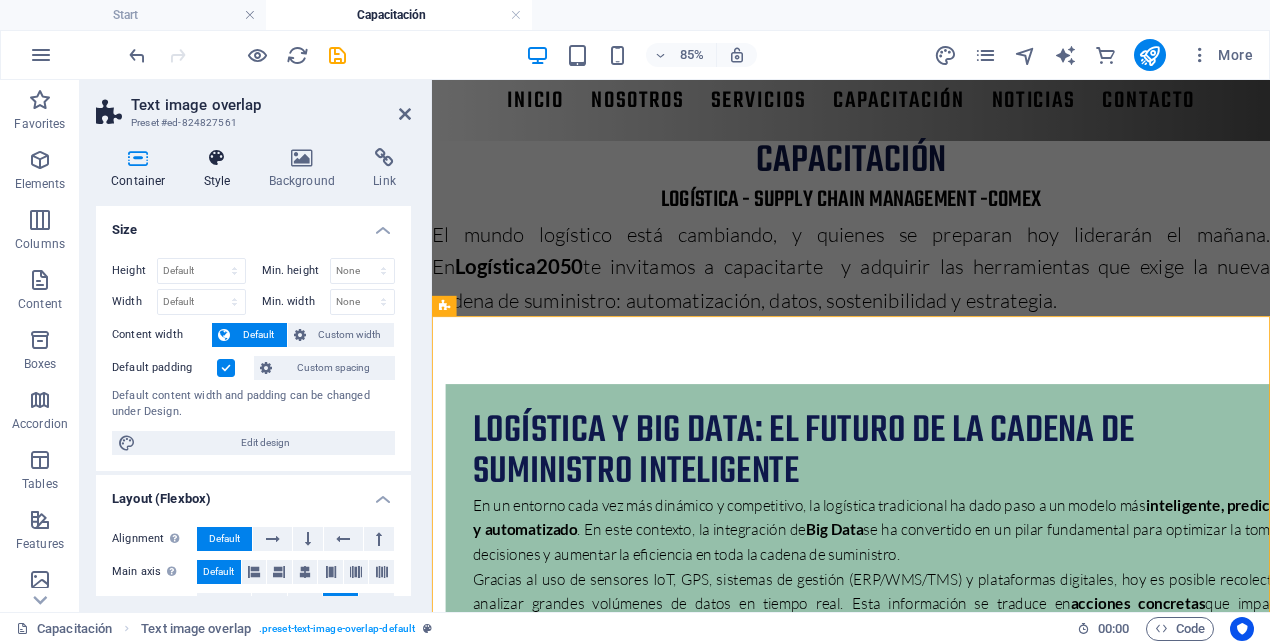 click on "Style" at bounding box center (221, 169) 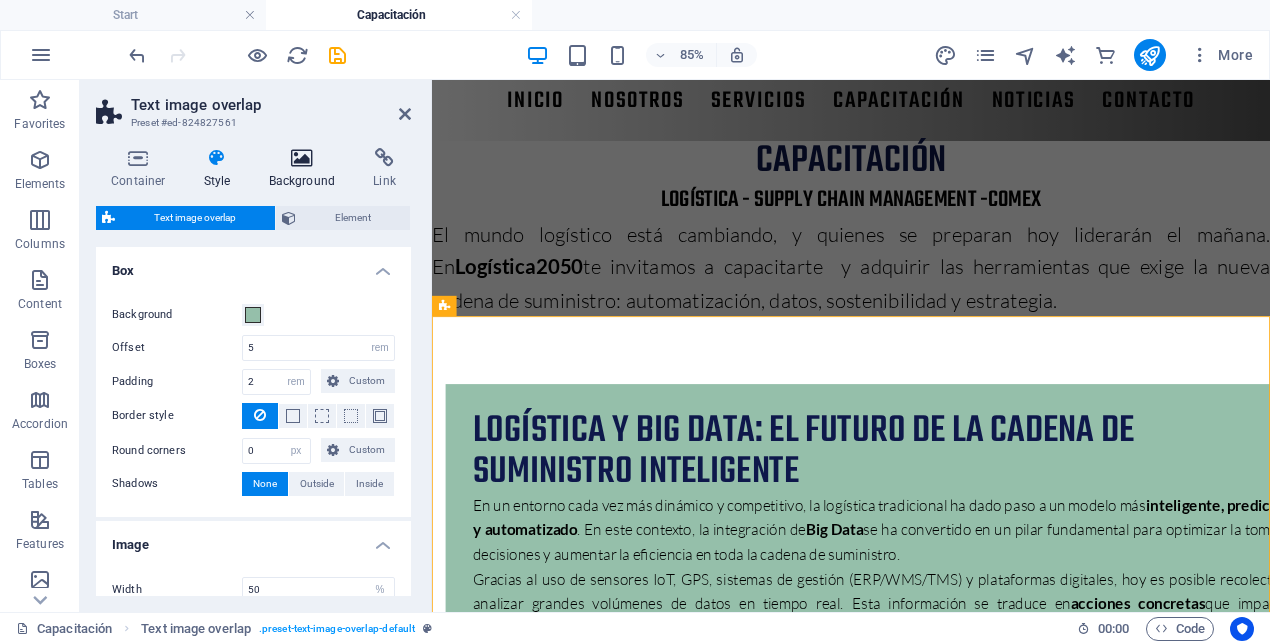 click at bounding box center (302, 158) 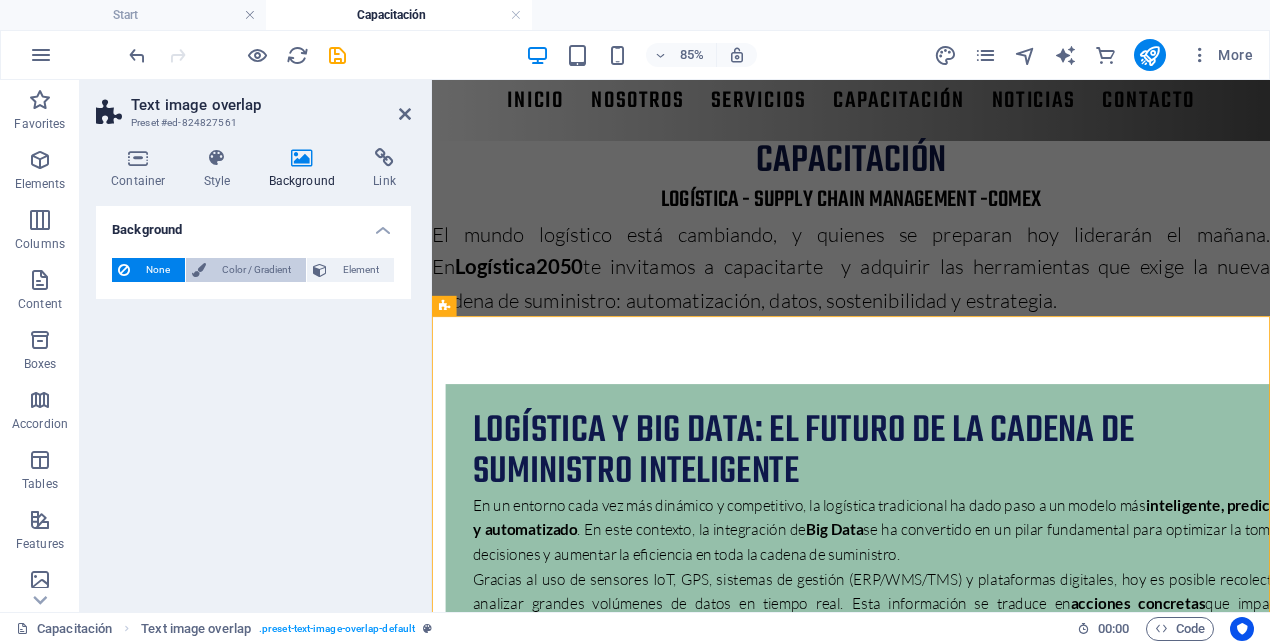 click on "Color / Gradient" at bounding box center [256, 270] 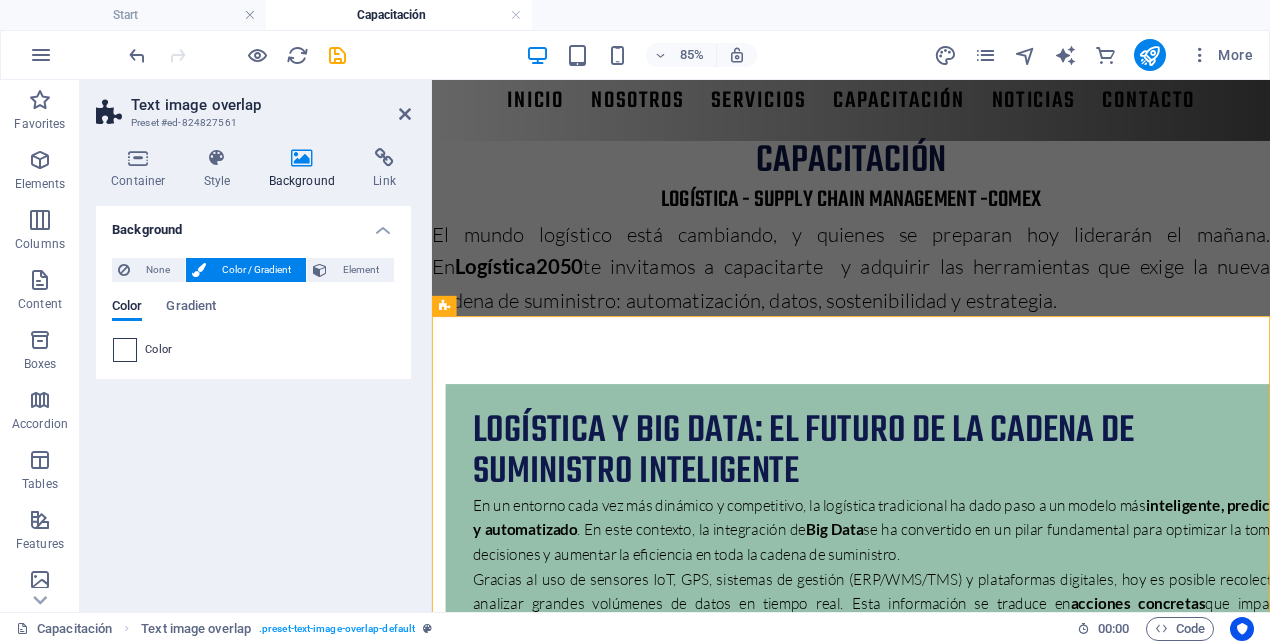 click at bounding box center (125, 350) 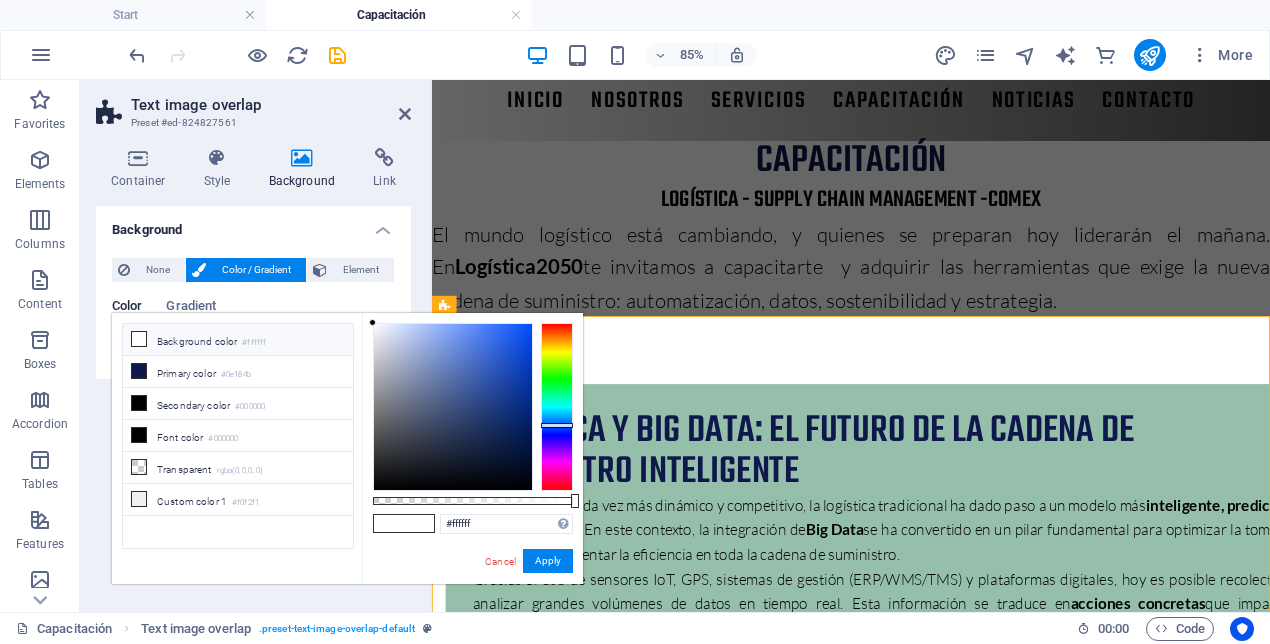 click at bounding box center (557, 407) 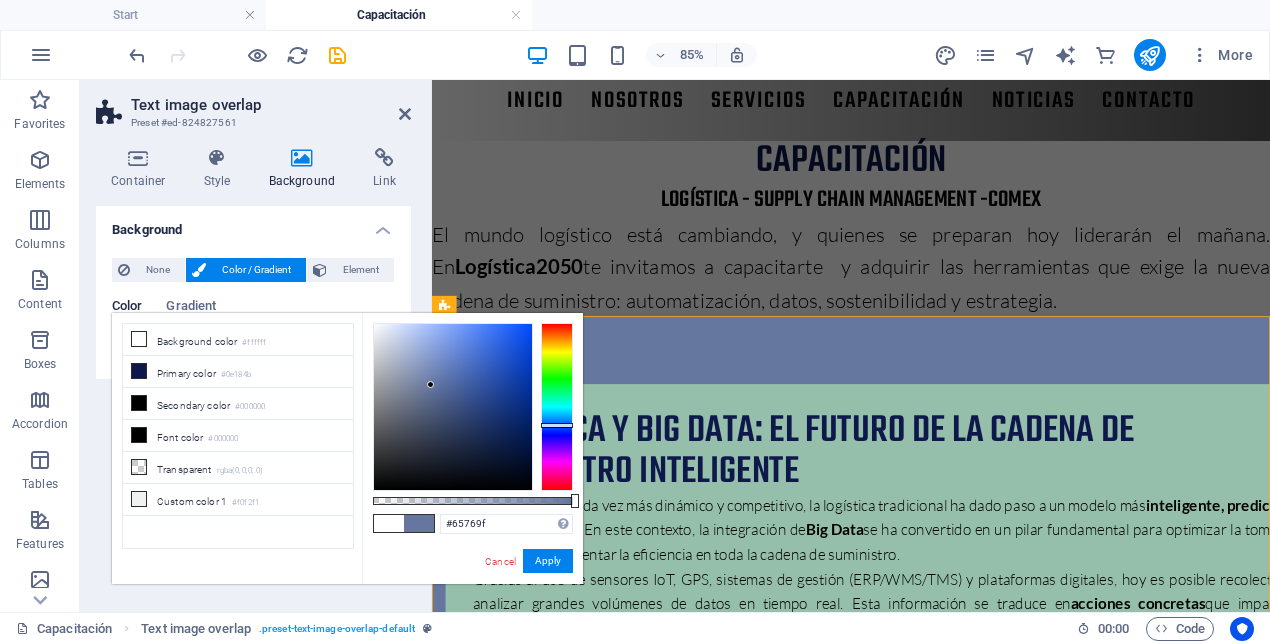 click at bounding box center [453, 407] 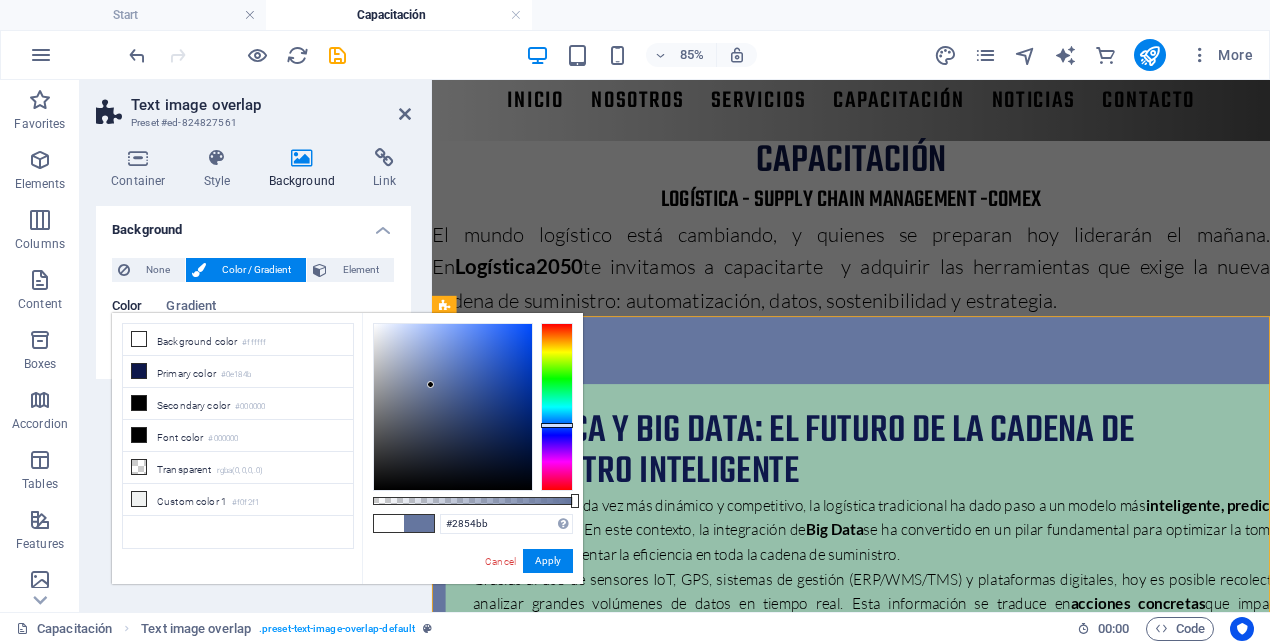 click at bounding box center [453, 407] 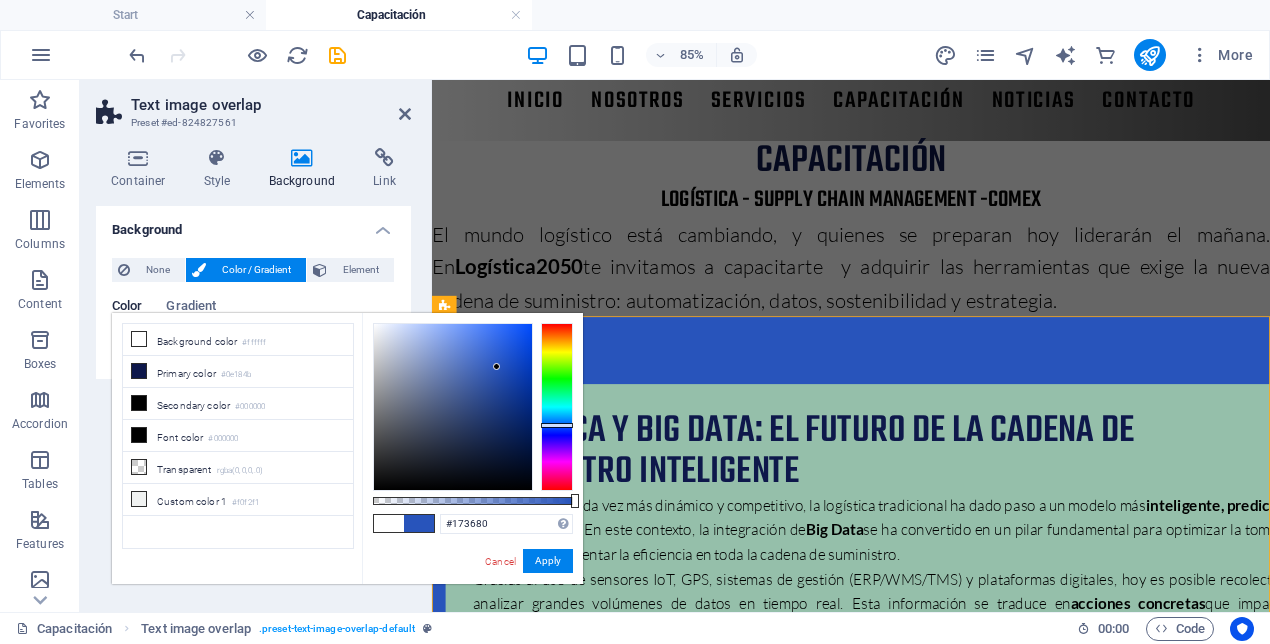 click at bounding box center [453, 407] 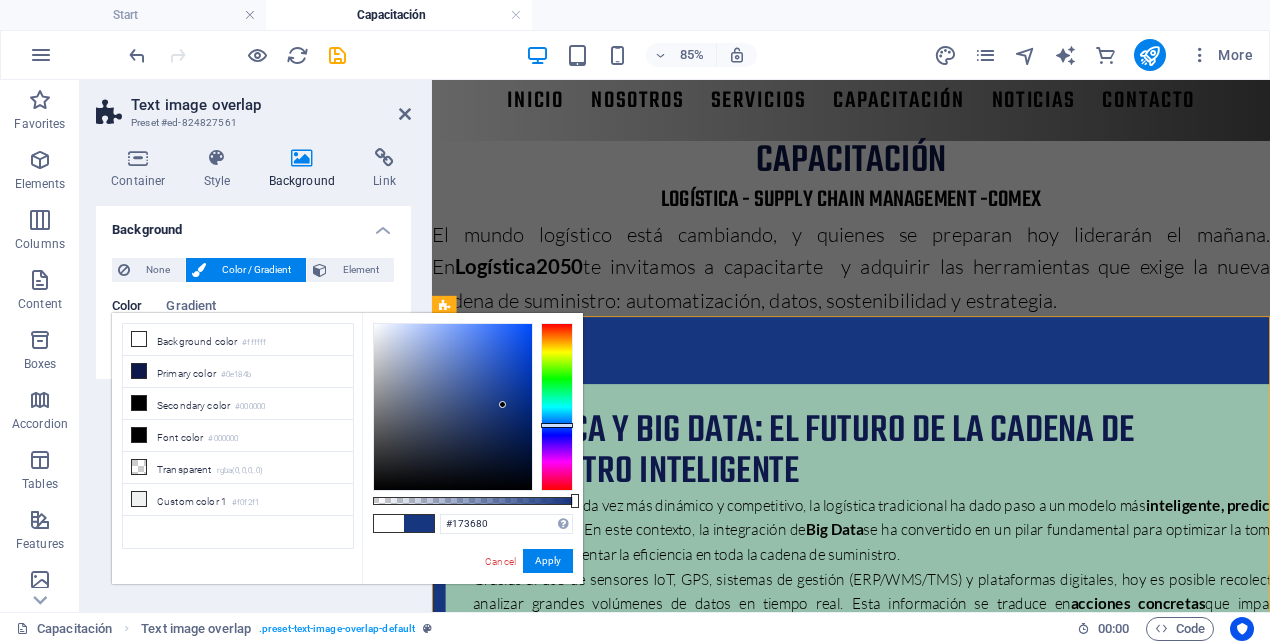 type on "#0d1d44" 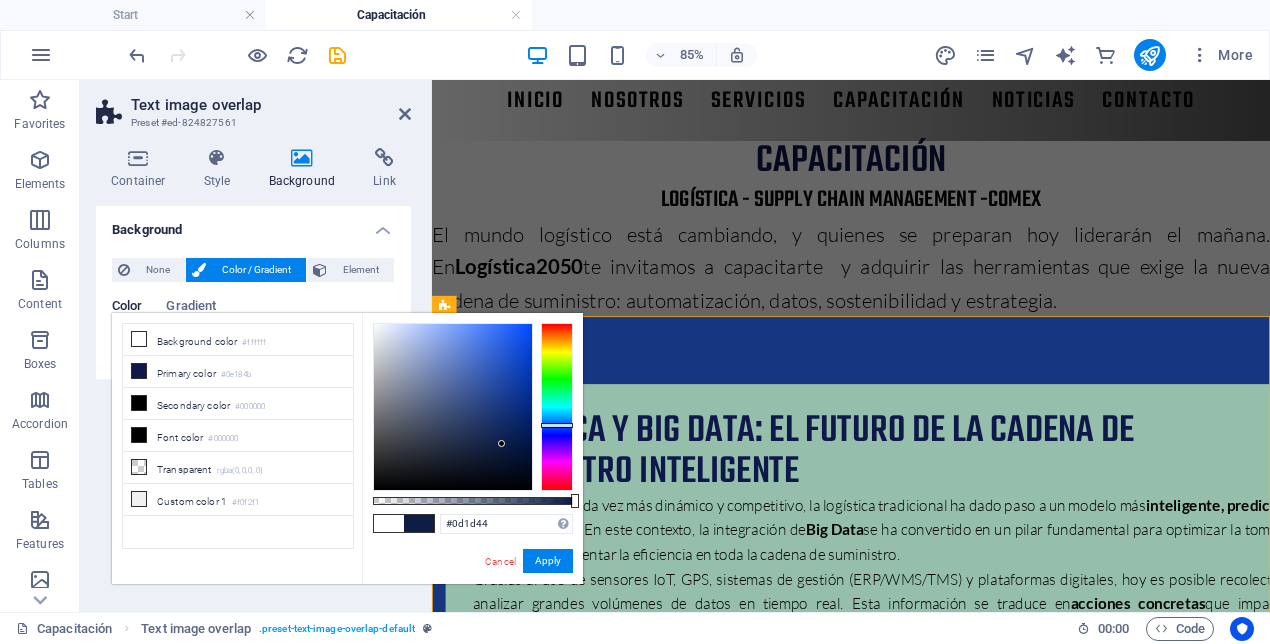 click at bounding box center [453, 407] 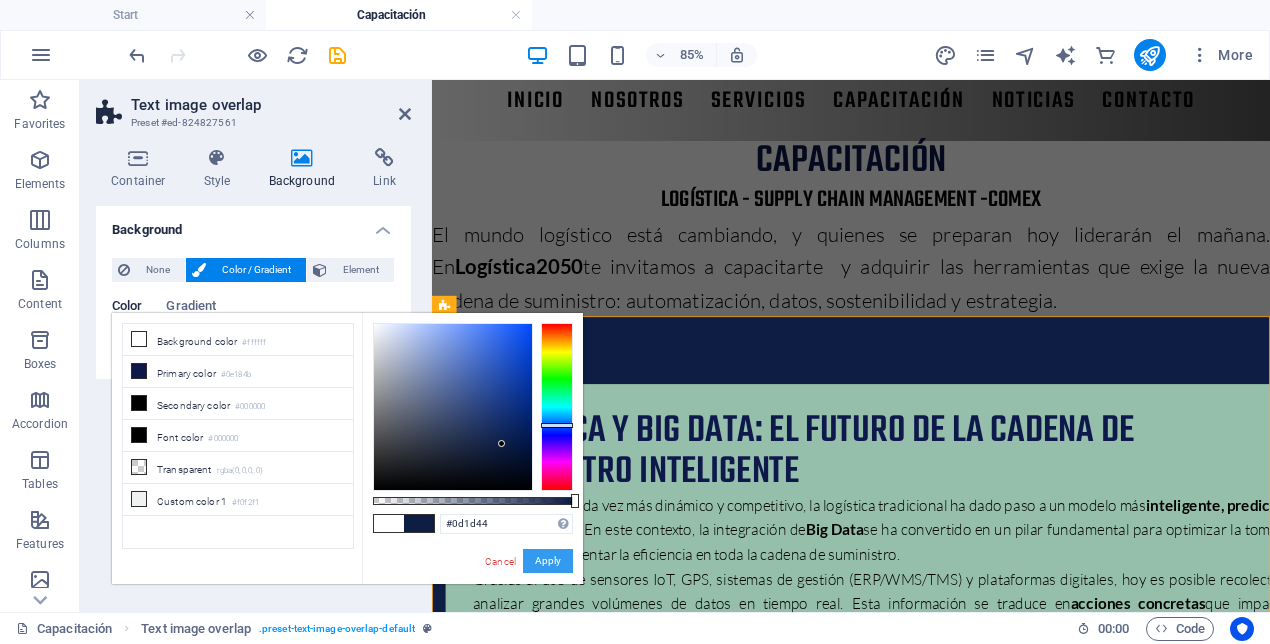 click on "Apply" at bounding box center [548, 561] 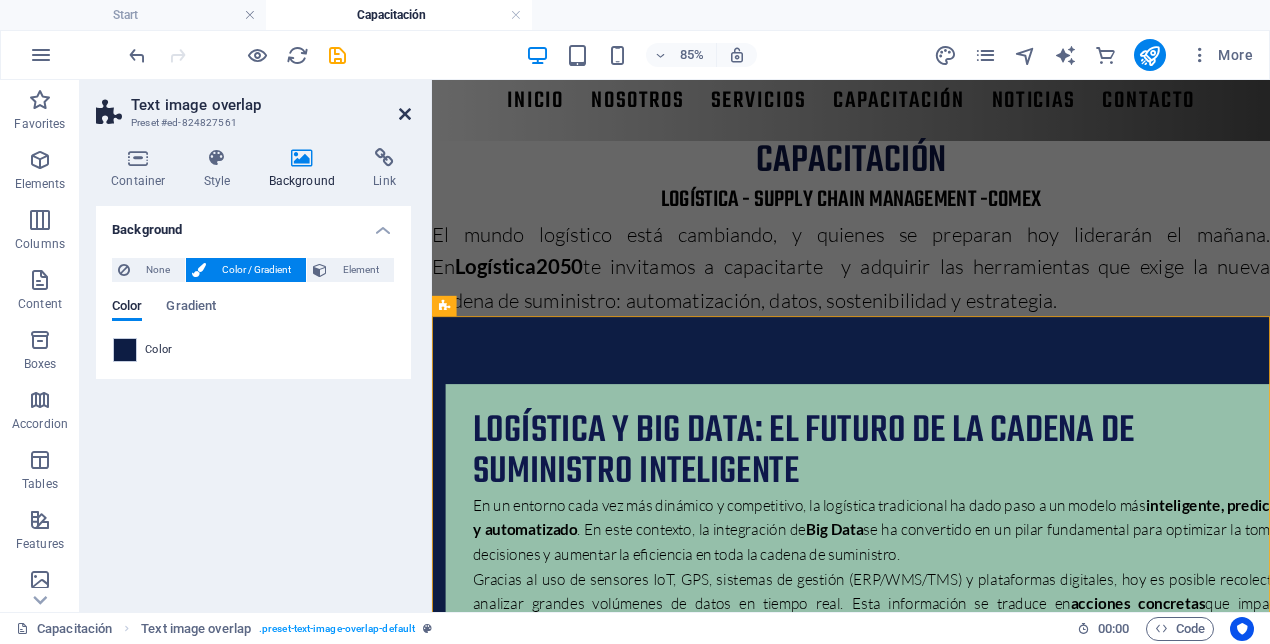click at bounding box center [405, 114] 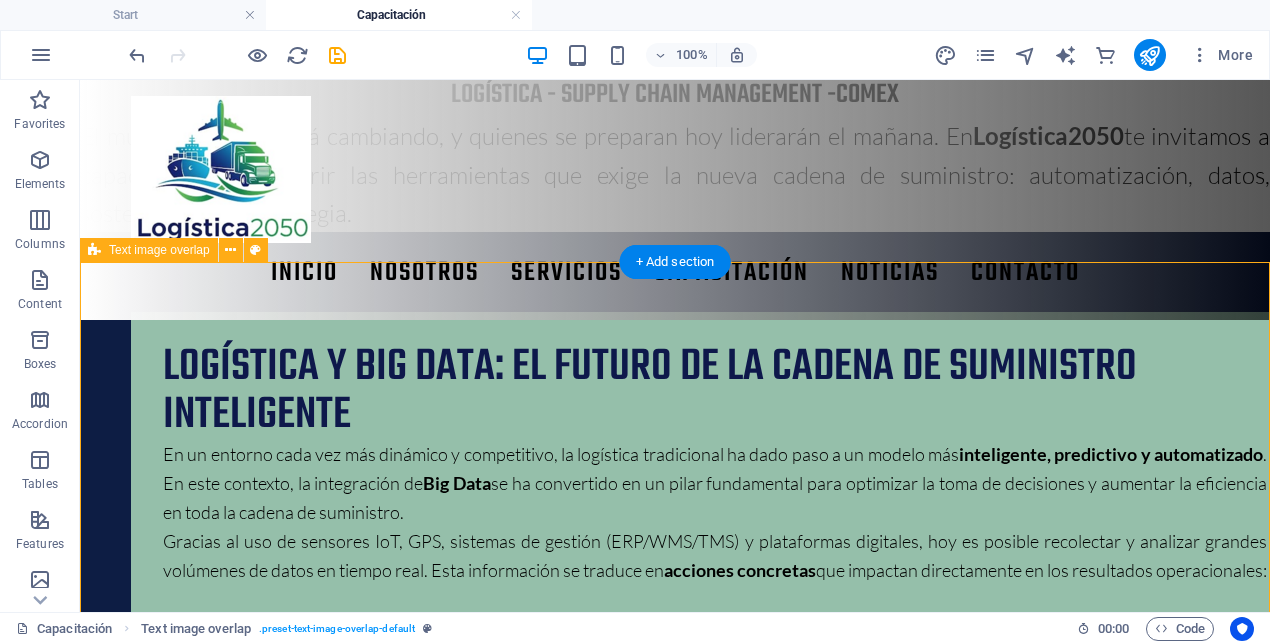 scroll, scrollTop: 156, scrollLeft: 0, axis: vertical 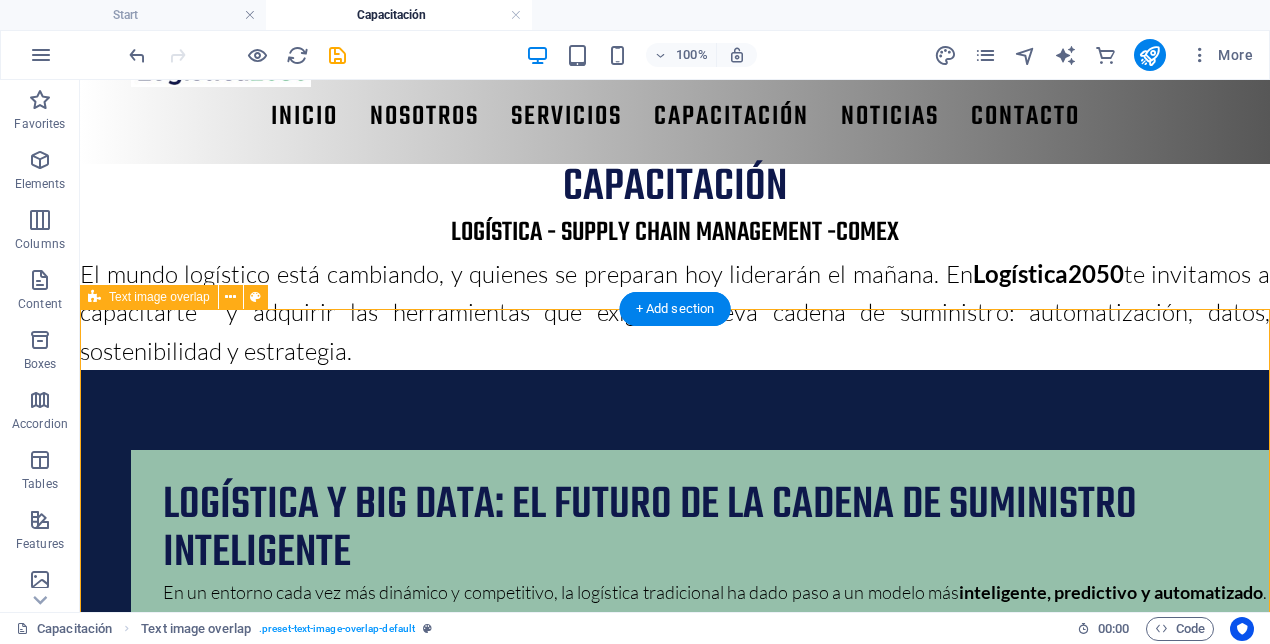 click on "Logística y Big Data: el futuro de la cadena de suministro inteligente En un entorno cada vez más dinámico y competitivo, la logística tradicional ha dado paso a un modelo más inteligente, predictivo y automatizado . En este contexto, la integración de Big Data se ha convertido en un pilar fundamental para optimizar la toma de decisiones y aumentar la eficiencia en toda la cadena de suministro. Gracias al uso de sensores IoT, GPS, sistemas de gestión (ERP/WMS/TMS) y plataformas digitales, hoy es posible recolectar y analizar grandes volúmenes de datos en tiempo real. Esta información se traduce en acciones concretas que impactan directamente en los resultados operacionales: Rutas de transporte optimizadas dinámicamente. Inventarios ajustados a la demanda real. Identificación de cuellos de botella en centros logísticos. Predicción de interrupciones o fallos en la cadena. Mejora en la trazabilidad de productos y procesos. Además, Big Data permite personalizar servicios logísticos En" at bounding box center (675, 1198) 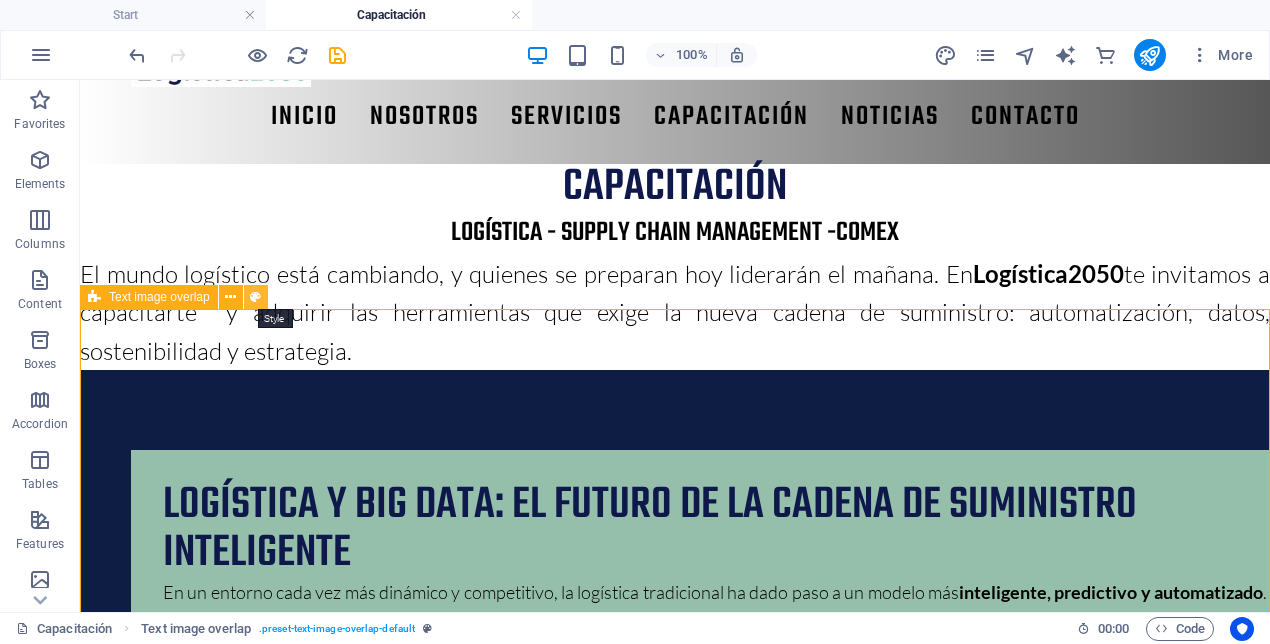 click at bounding box center (256, 297) 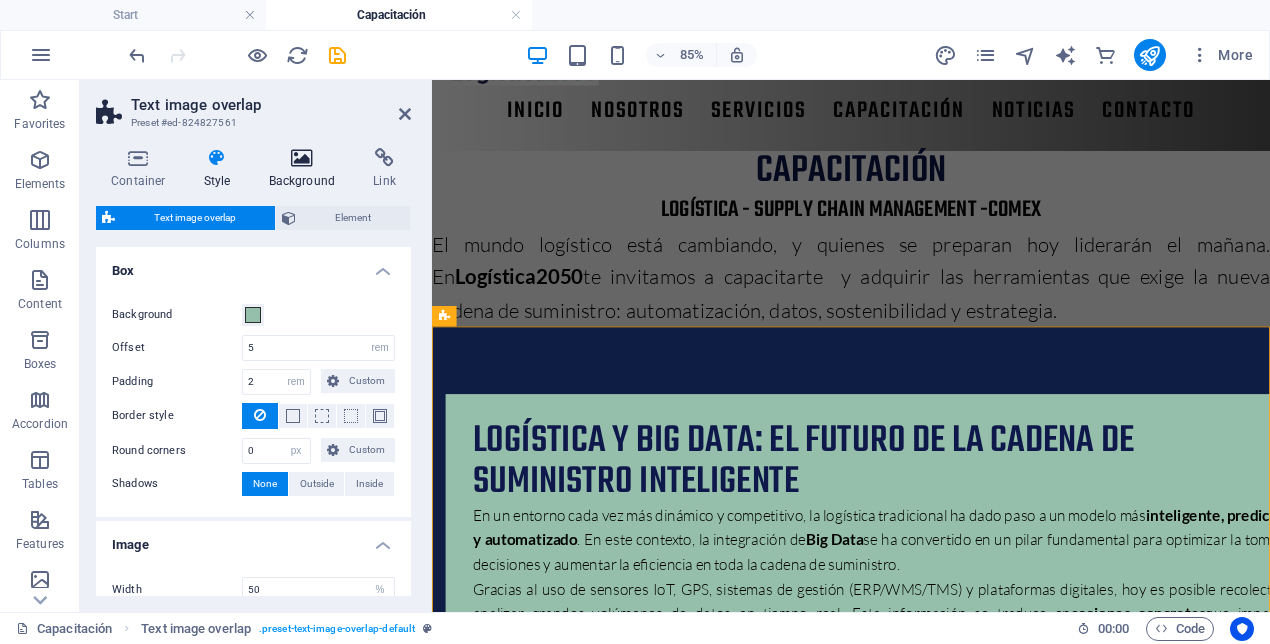 click on "Background" at bounding box center [306, 169] 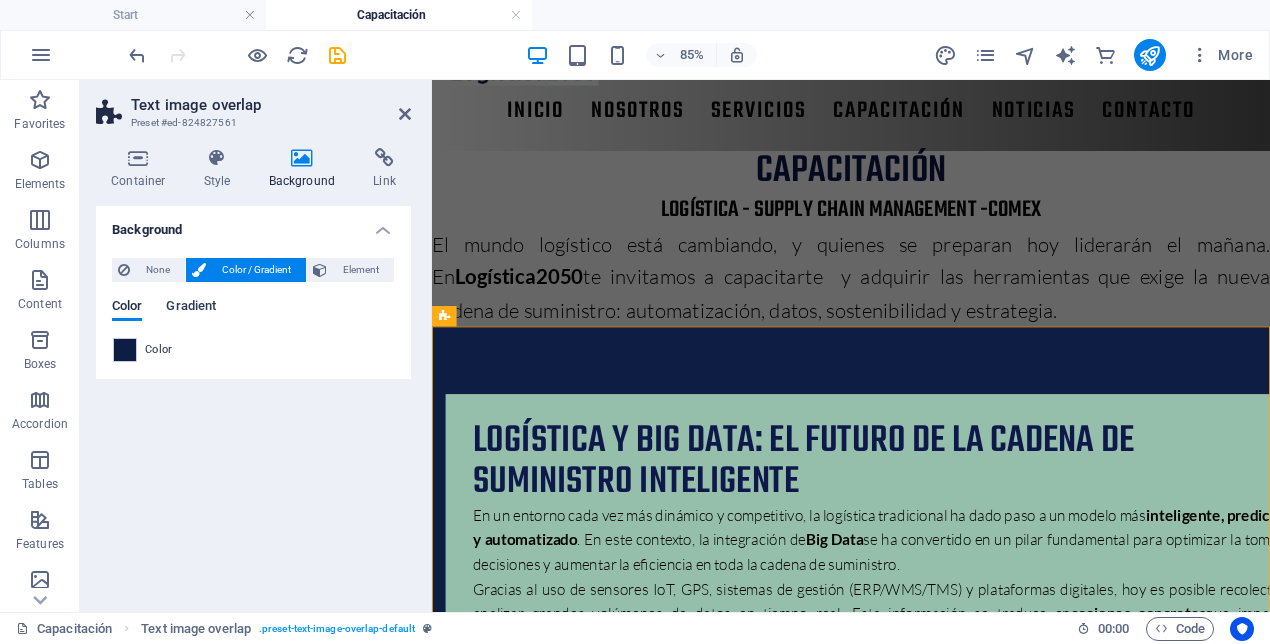 click on "Gradient" at bounding box center (191, 308) 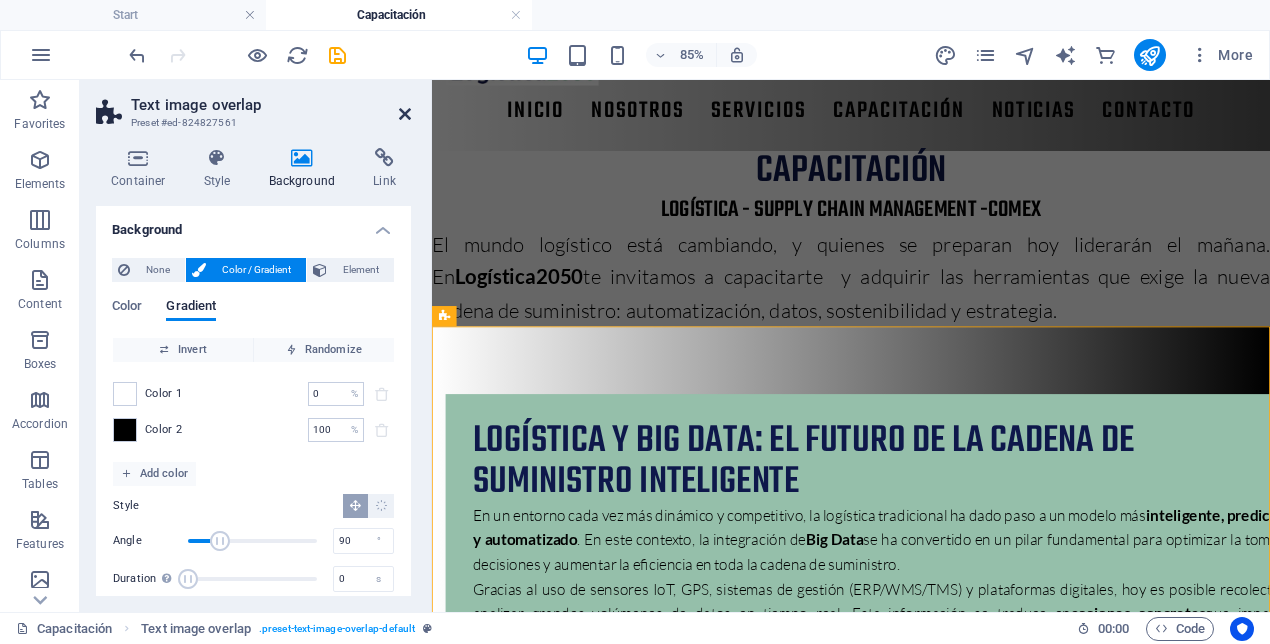 click at bounding box center [405, 114] 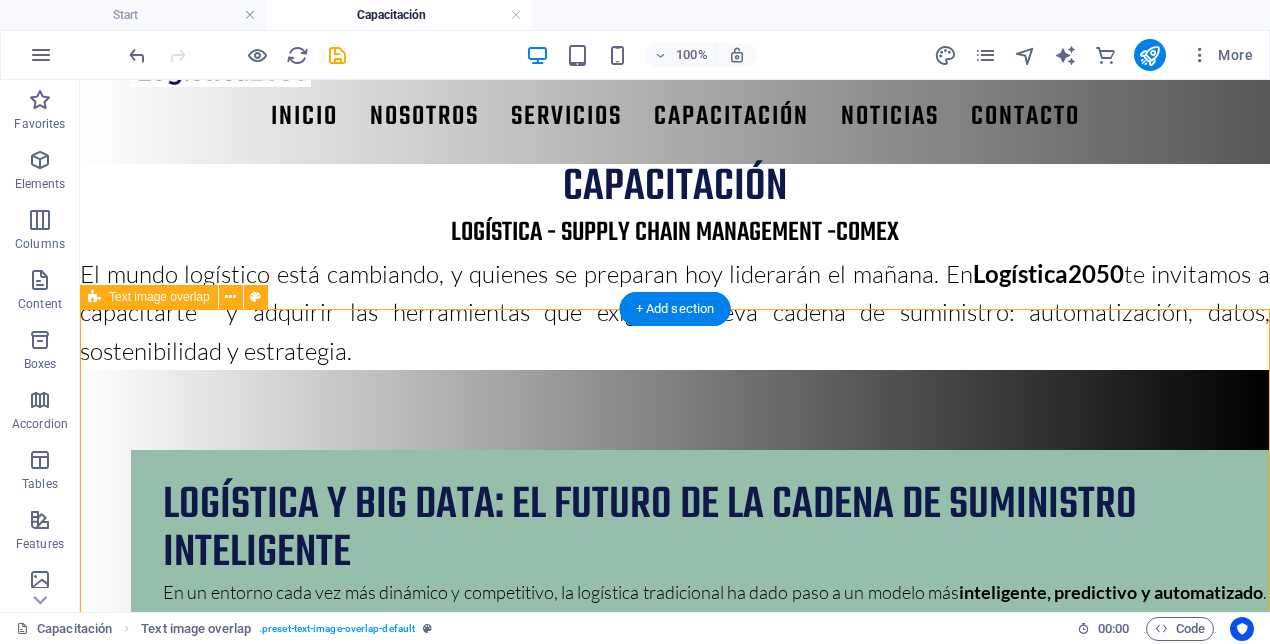 click on "Logística y Big Data: el futuro de la cadena de suministro inteligente En un entorno cada vez más dinámico y competitivo, la logística tradicional ha dado paso a un modelo más inteligente, predictivo y automatizado . En este contexto, la integración de Big Data se ha convertido en un pilar fundamental para optimizar la toma de decisiones y aumentar la eficiencia en toda la cadena de suministro. Gracias al uso de sensores IoT, GPS, sistemas de gestión (ERP/WMS/TMS) y plataformas digitales, hoy es posible recolectar y analizar grandes volúmenes de datos en tiempo real. Esta información se traduce en acciones concretas que impactan directamente en los resultados operacionales: Rutas de transporte optimizadas dinámicamente. Inventarios ajustados a la demanda real. Identificación de cuellos de botella en centros logísticos. Predicción de interrupciones o fallos en la cadena. Mejora en la trazabilidad de productos y procesos. Además, Big Data permite personalizar servicios logísticos En" at bounding box center (675, 1198) 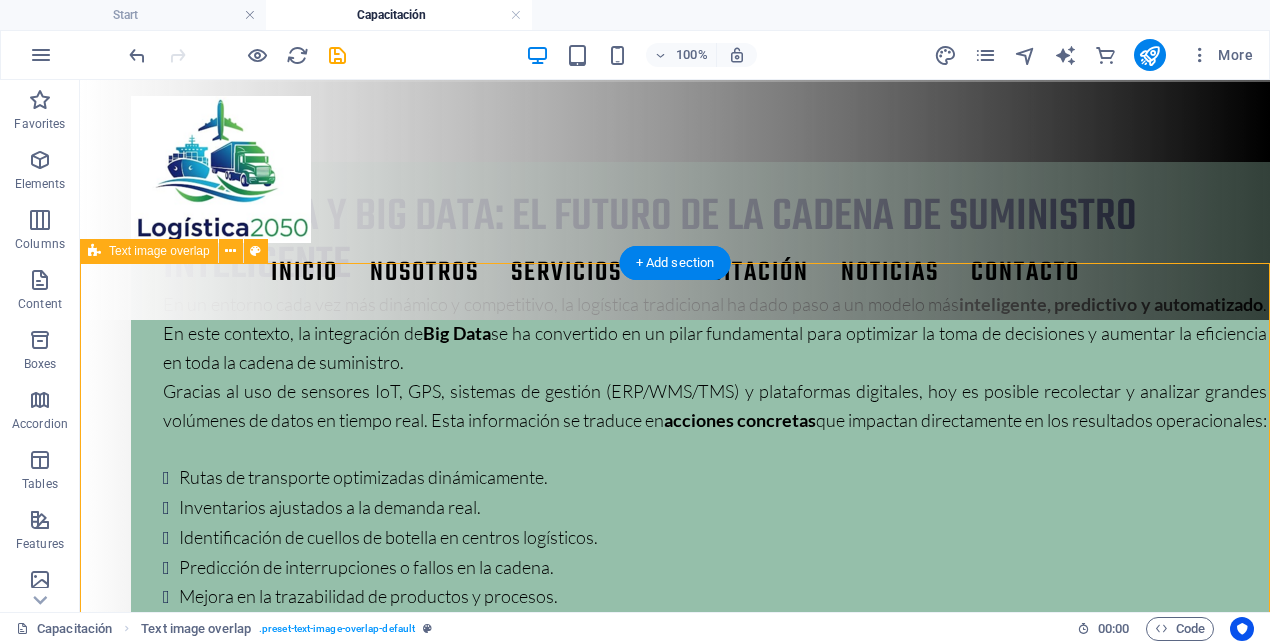 scroll, scrollTop: 131, scrollLeft: 0, axis: vertical 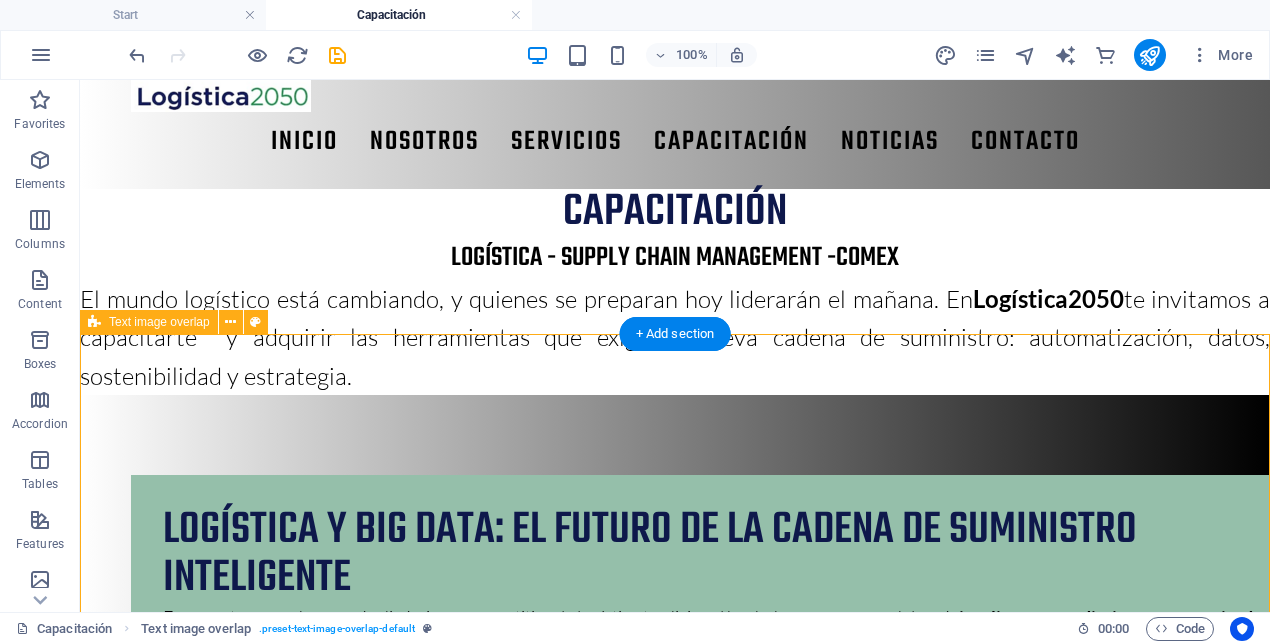 click on "Logística y Big Data: el futuro de la cadena de suministro inteligente En un entorno cada vez más dinámico y competitivo, la logística tradicional ha dado paso a un modelo más inteligente, predictivo y automatizado . En este contexto, la integración de Big Data se ha convertido en un pilar fundamental para optimizar la toma de decisiones y aumentar la eficiencia en toda la cadena de suministro. Gracias al uso de sensores IoT, GPS, sistemas de gestión (ERP/WMS/TMS) y plataformas digitales, hoy es posible recolectar y analizar grandes volúmenes de datos en tiempo real. Esta información se traduce en acciones concretas que impactan directamente en los resultados operacionales: Rutas de transporte optimizadas dinámicamente. Inventarios ajustados a la demanda real. Identificación de cuellos de botella en centros logísticos. Predicción de interrupciones o fallos en la cadena. Mejora en la trazabilidad de productos y procesos. Además, Big Data permite personalizar servicios logísticos En" at bounding box center (675, 1223) 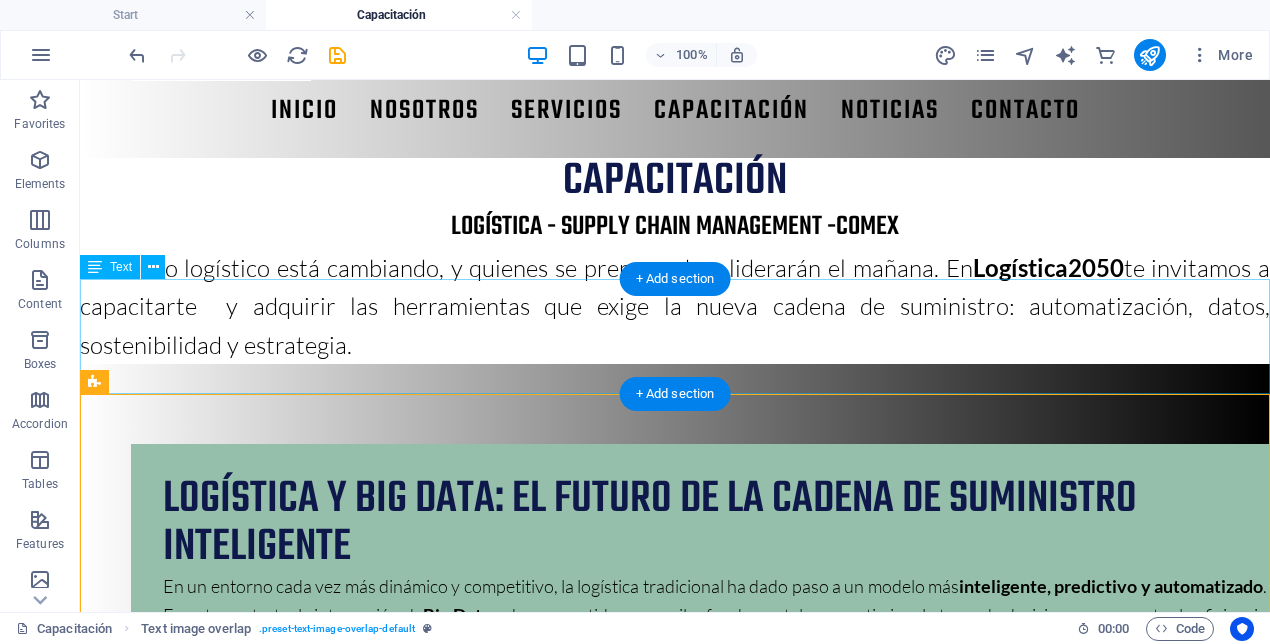 scroll, scrollTop: 172, scrollLeft: 0, axis: vertical 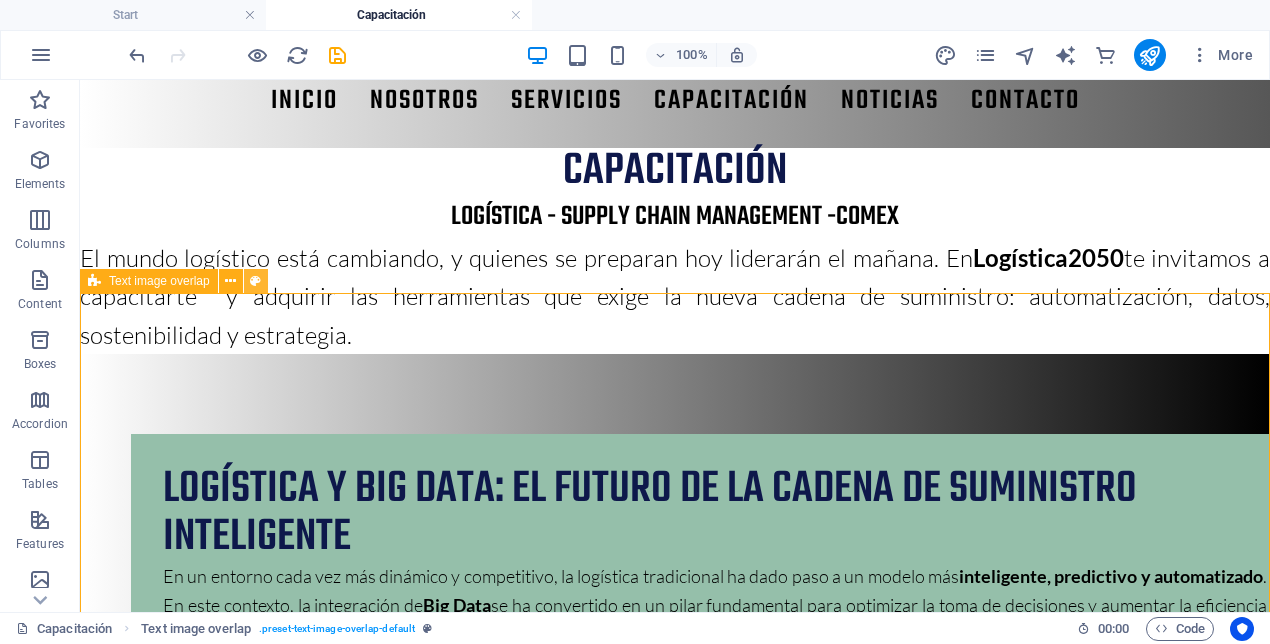 click at bounding box center [255, 281] 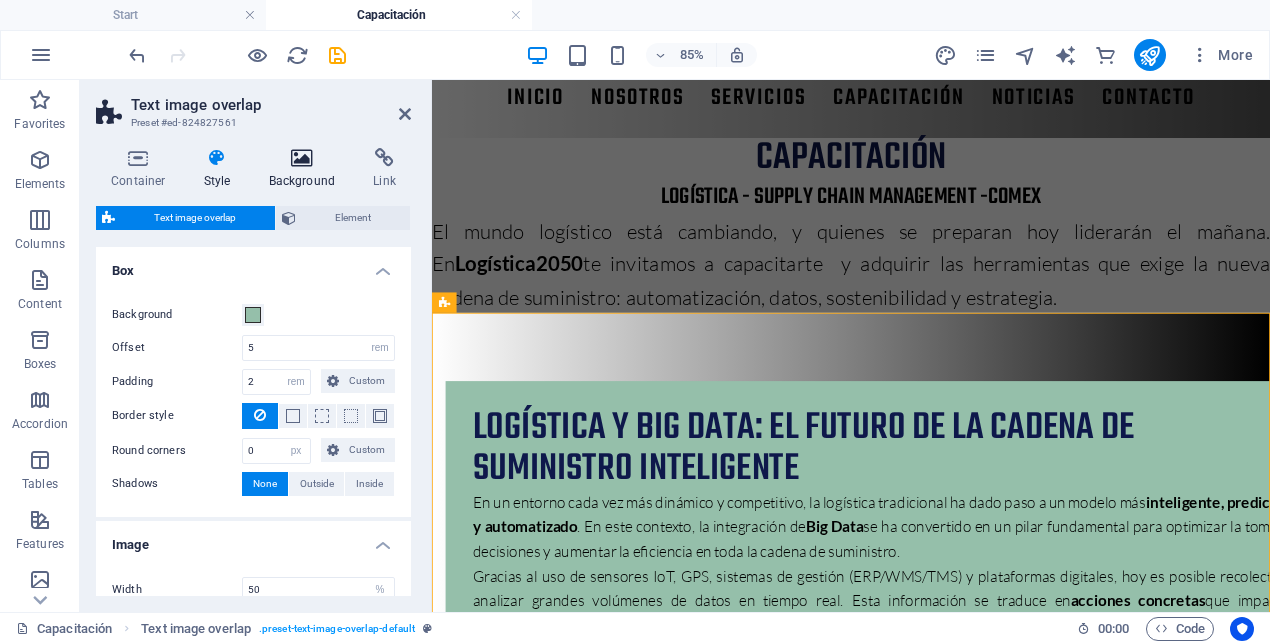click at bounding box center (302, 158) 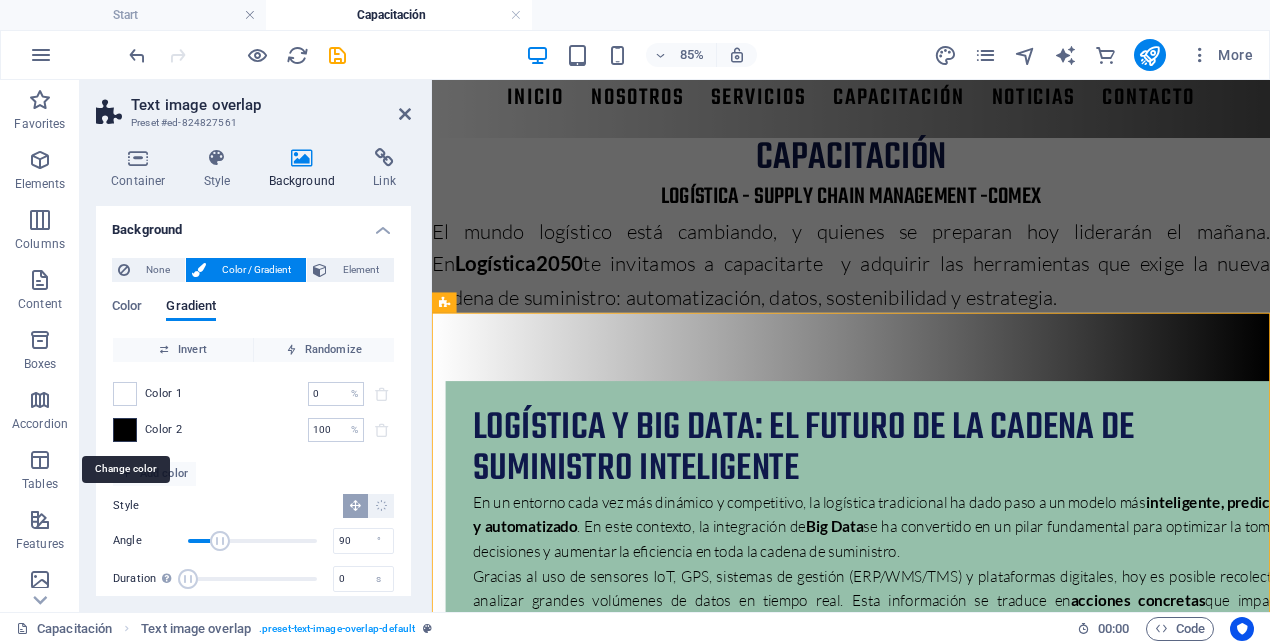 click at bounding box center (125, 430) 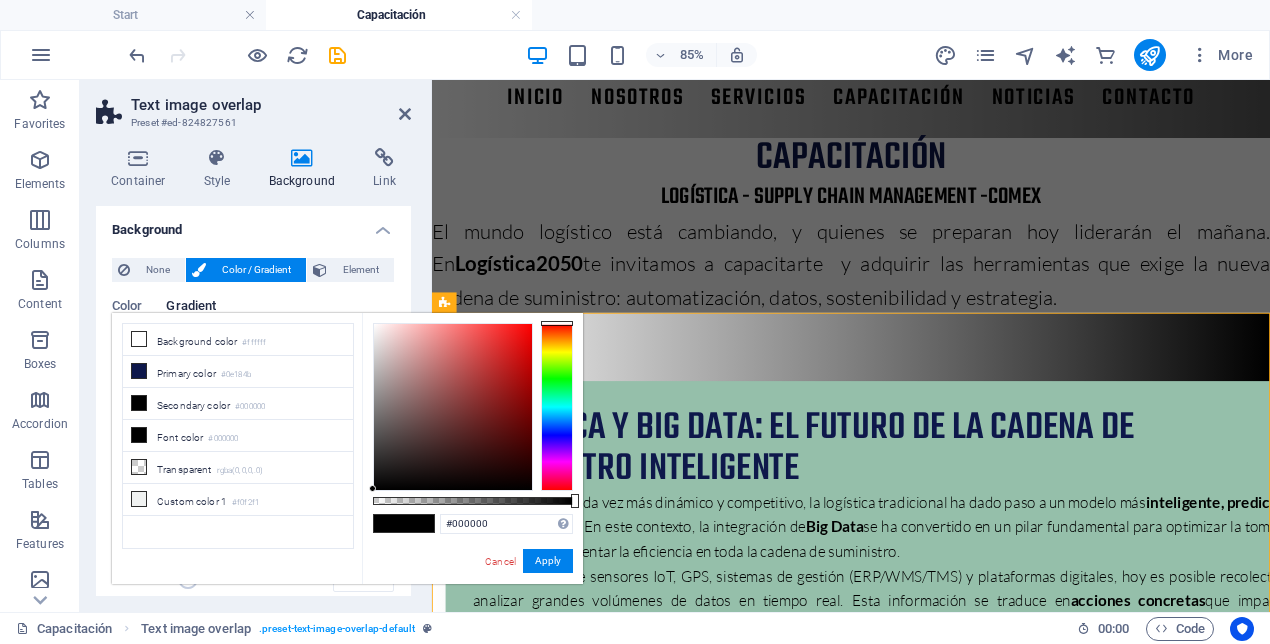 click at bounding box center (557, 407) 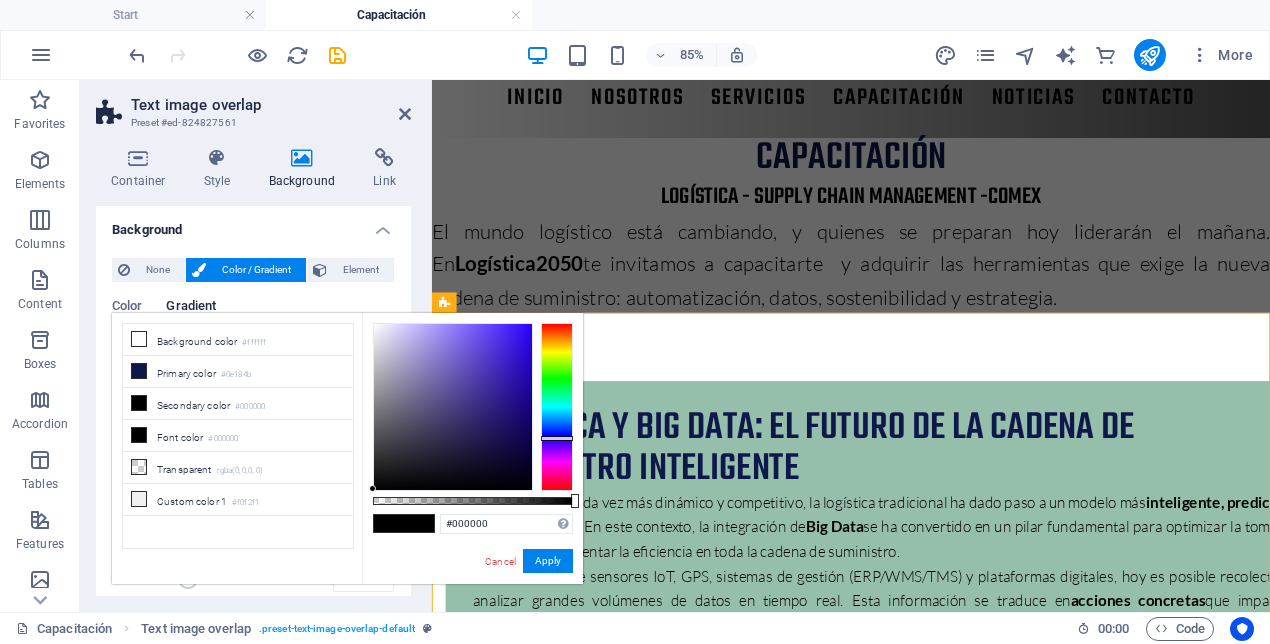 click at bounding box center (557, 407) 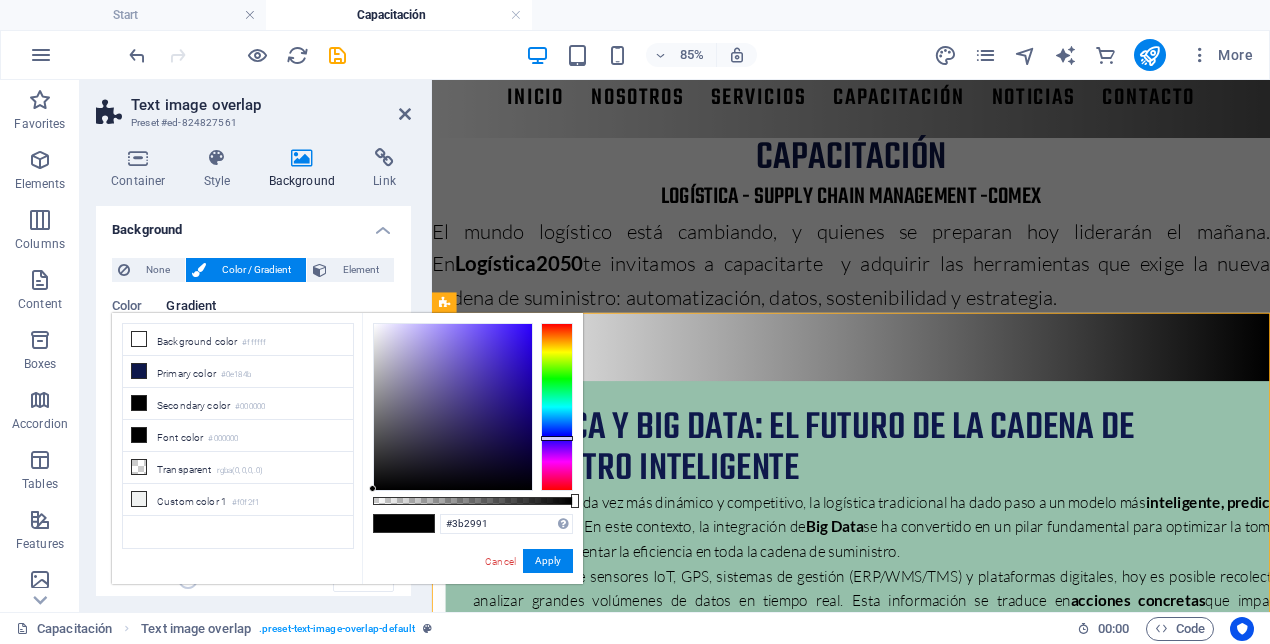 click at bounding box center (453, 407) 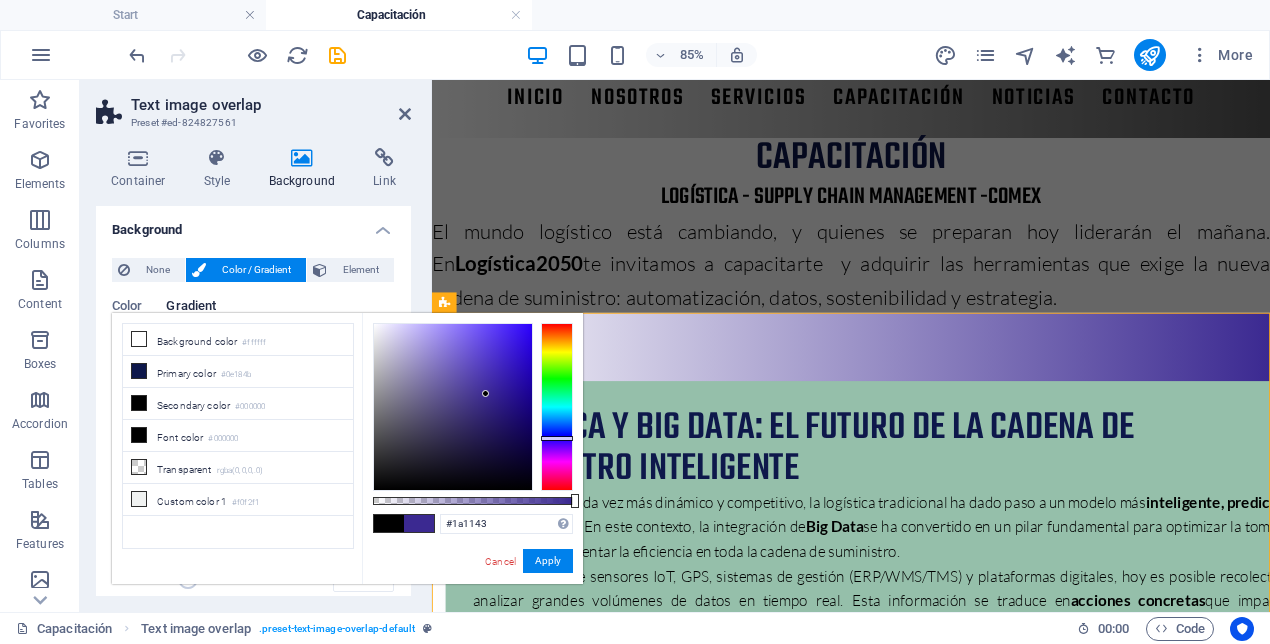 click at bounding box center (453, 407) 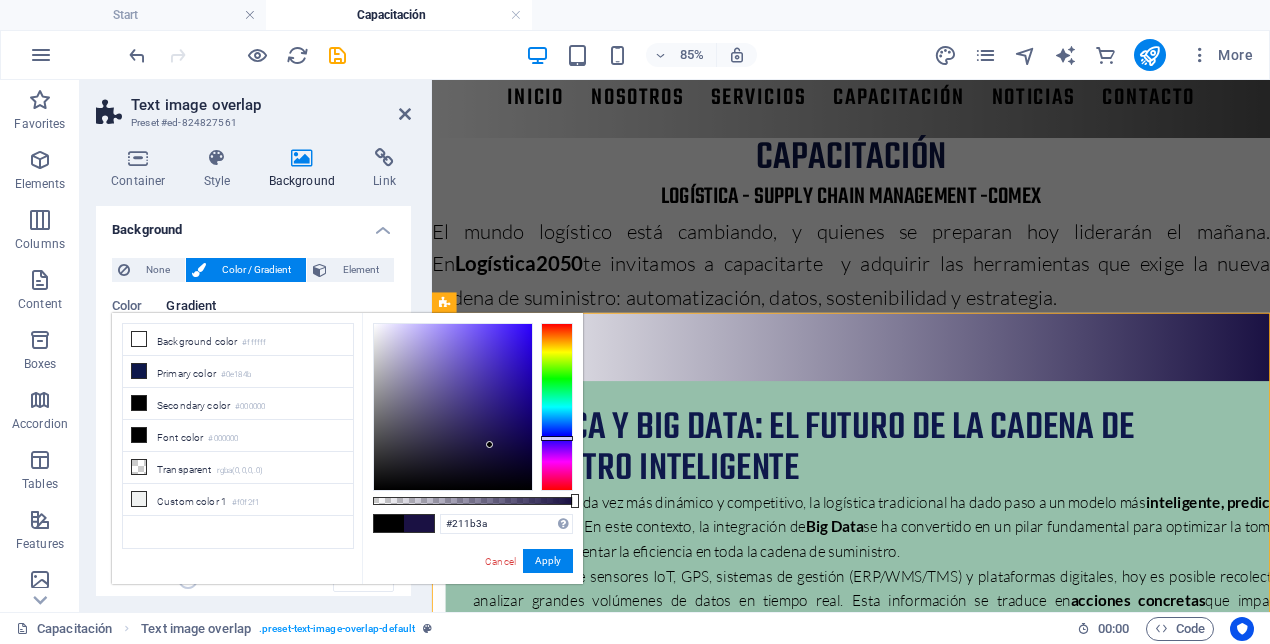 click at bounding box center [453, 407] 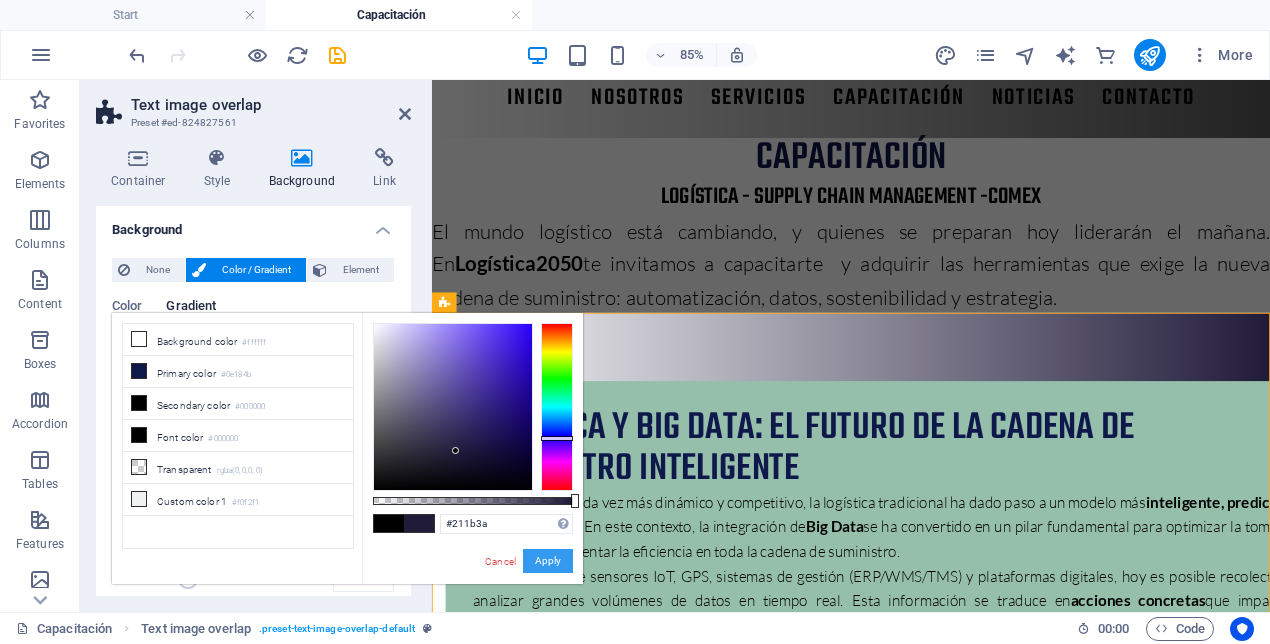 click on "Apply" at bounding box center [548, 561] 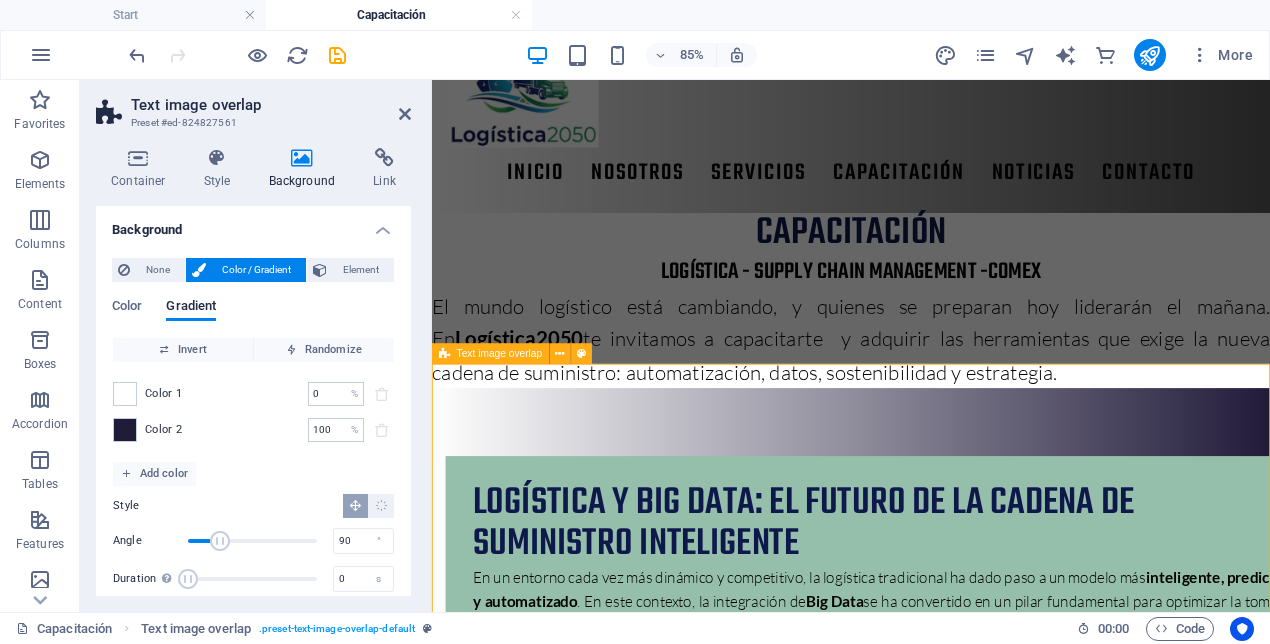 scroll, scrollTop: 83, scrollLeft: 0, axis: vertical 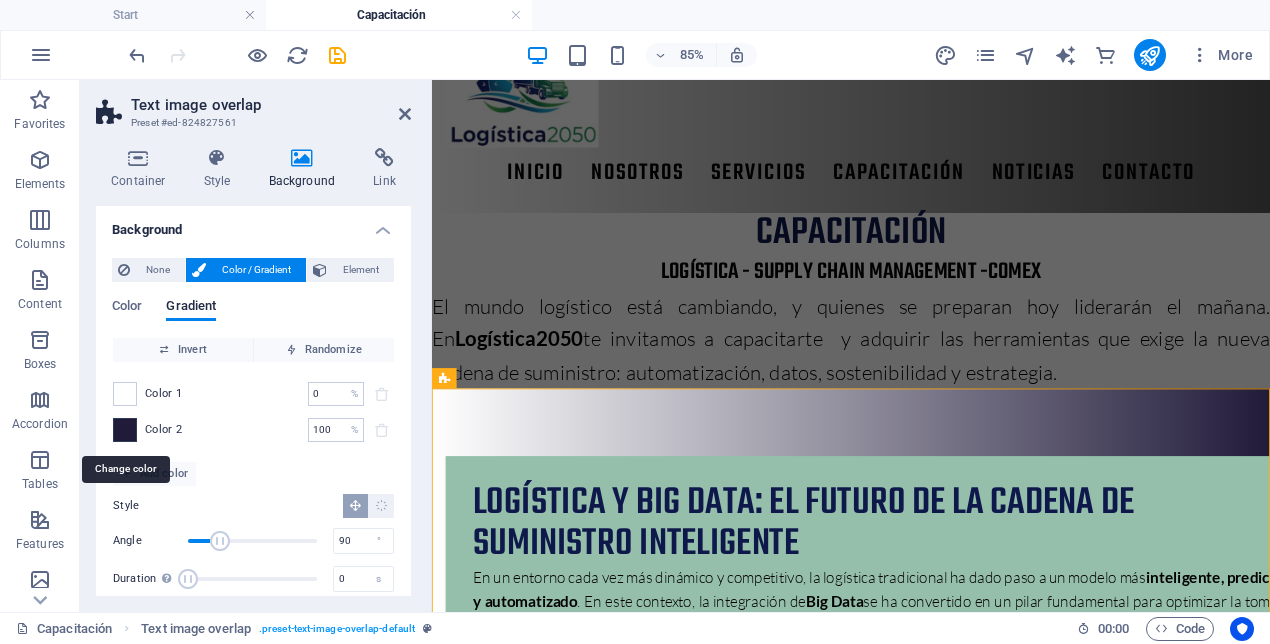 click at bounding box center [125, 430] 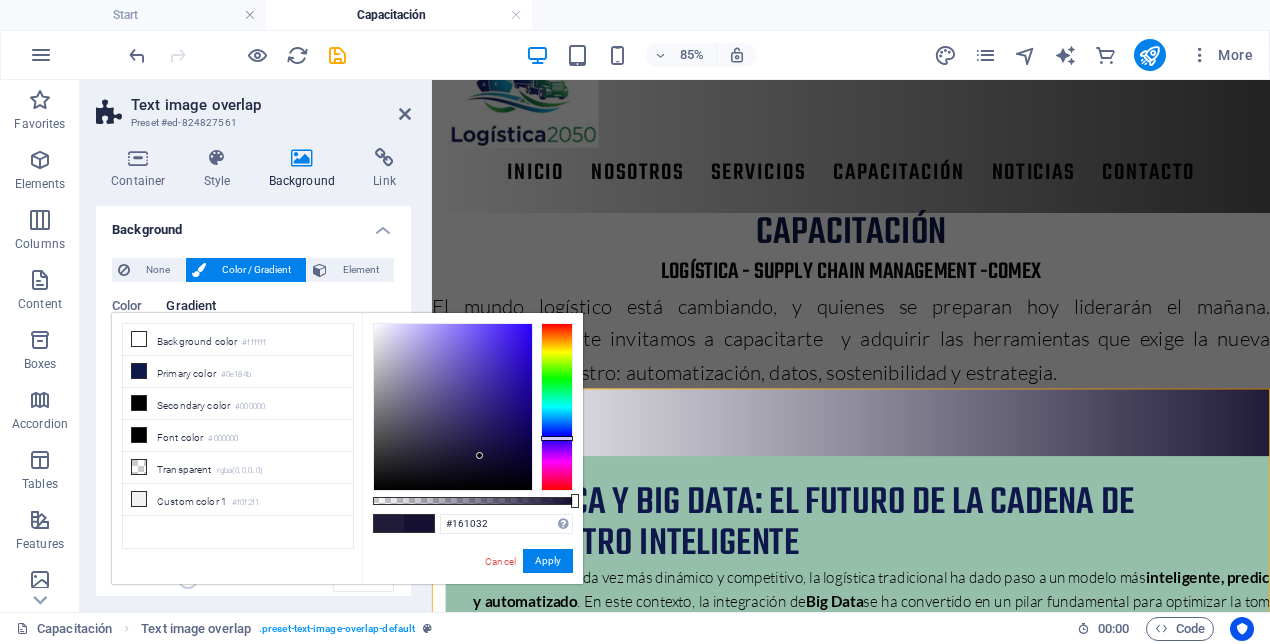 click at bounding box center (453, 407) 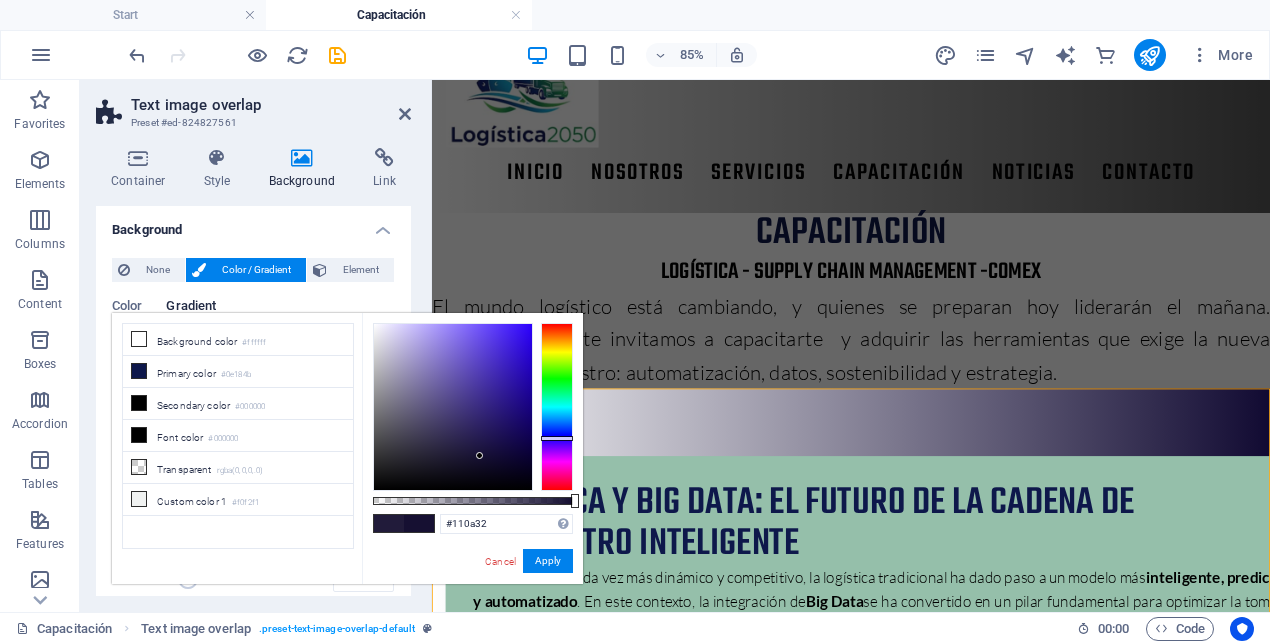 click at bounding box center (453, 407) 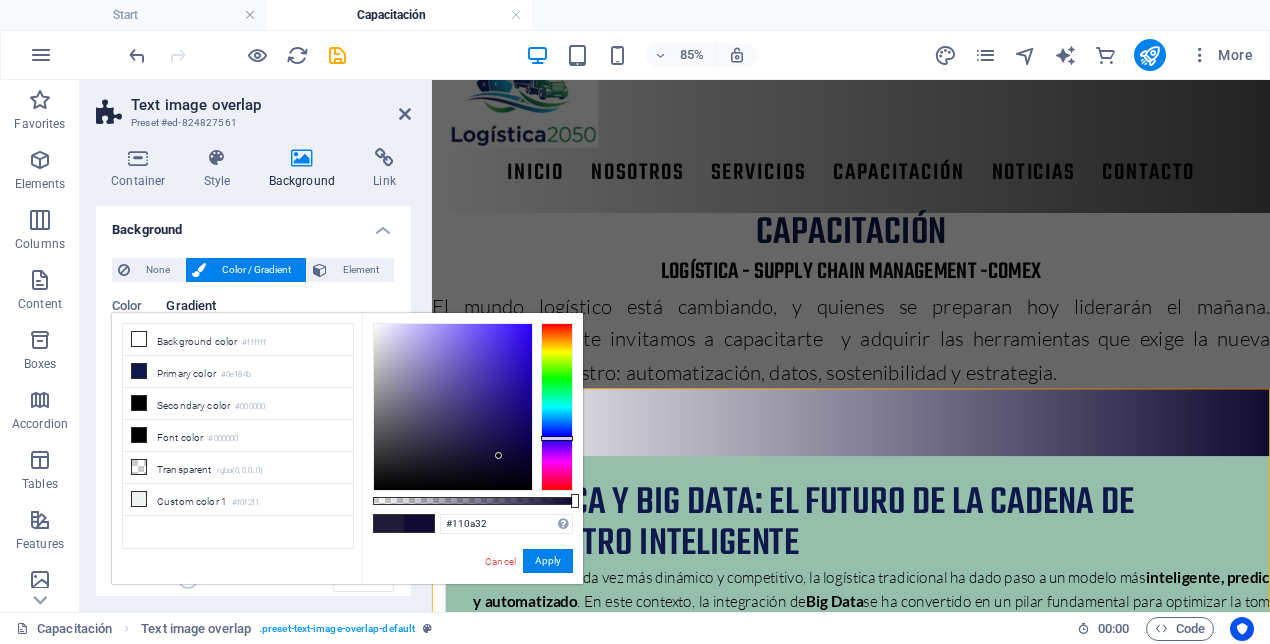 type on "#0d0631" 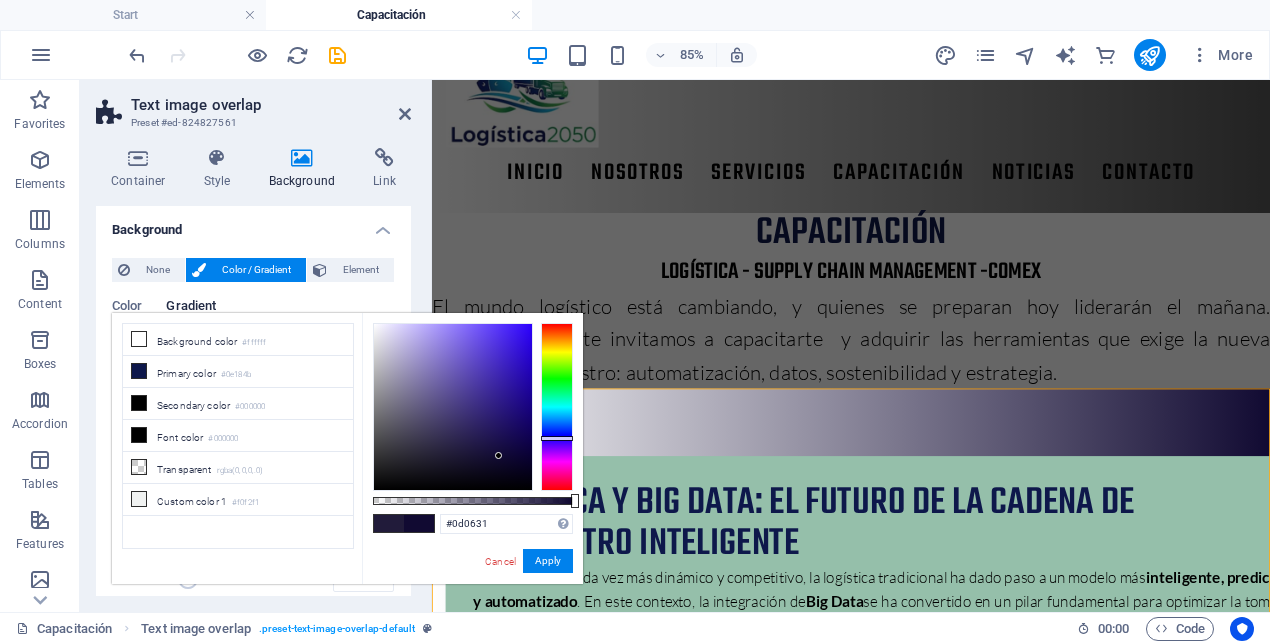 click at bounding box center (453, 407) 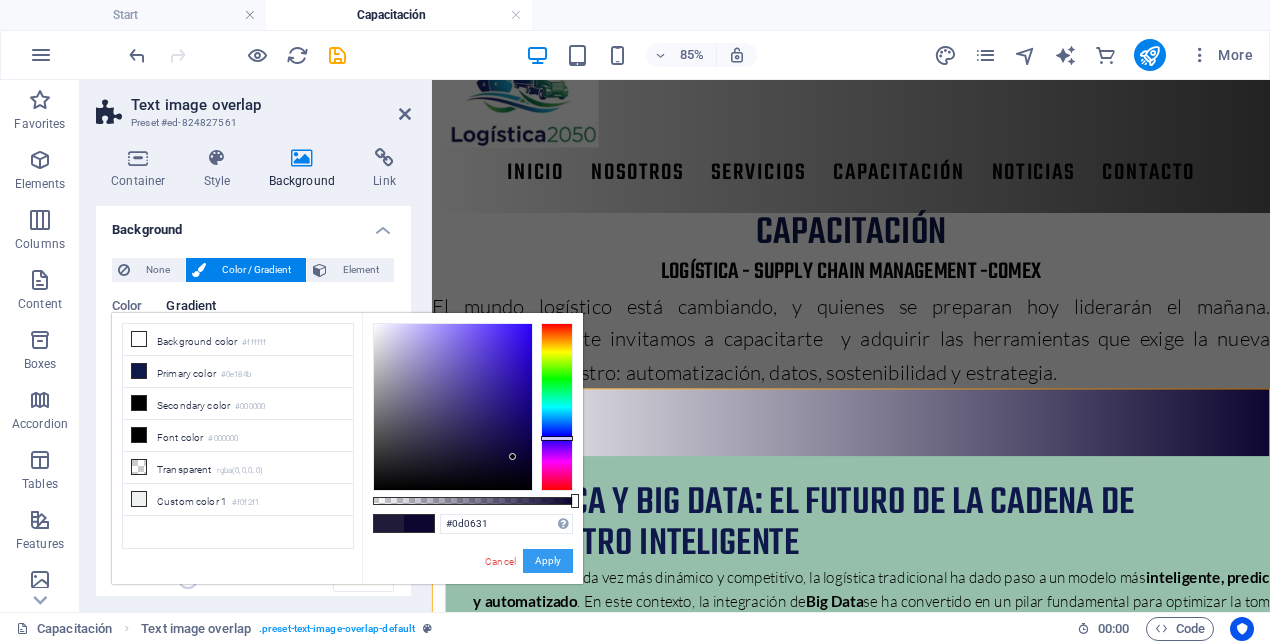 click on "Apply" at bounding box center (548, 561) 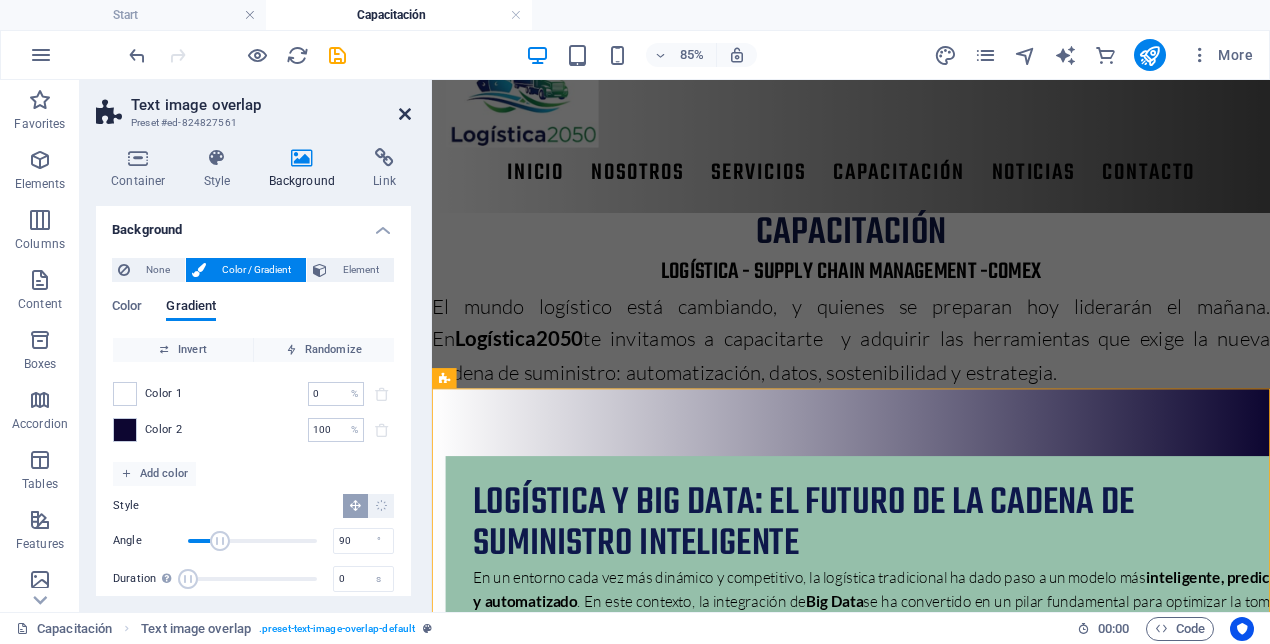 click at bounding box center (405, 114) 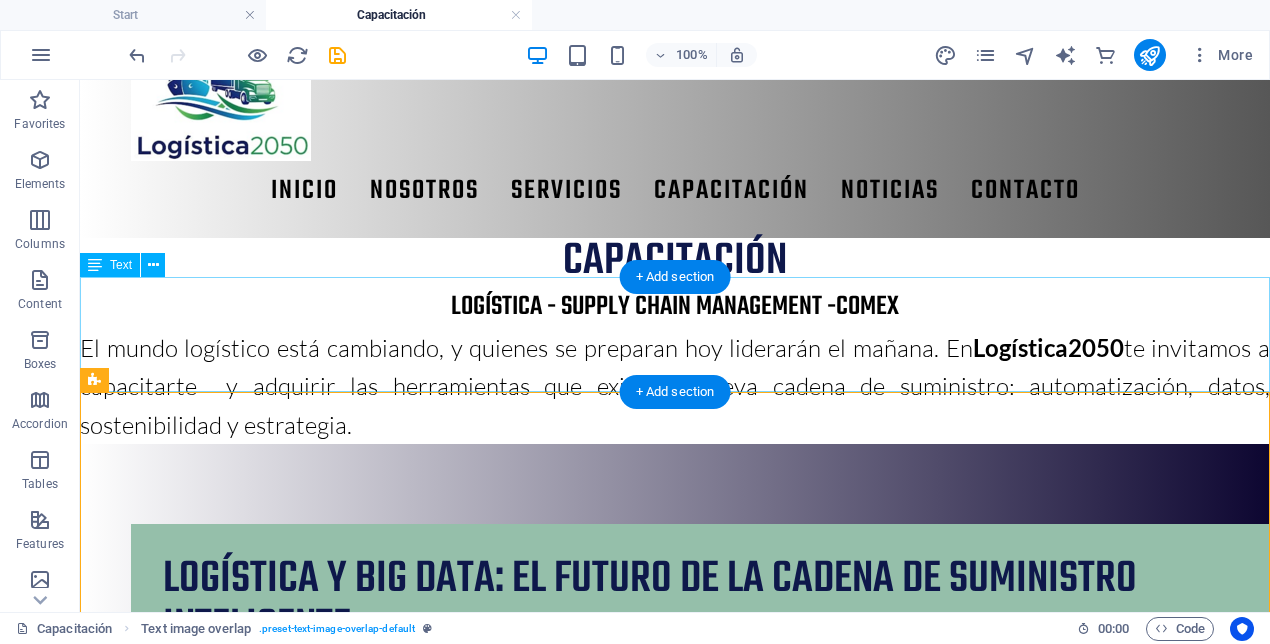 scroll, scrollTop: 73, scrollLeft: 0, axis: vertical 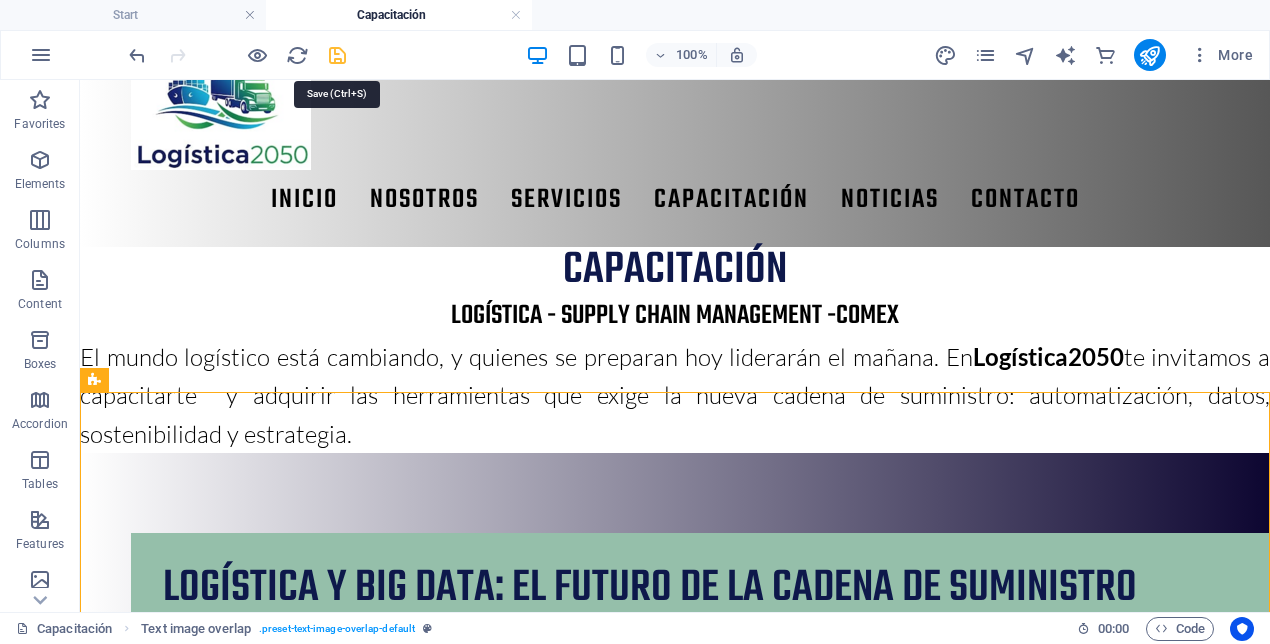 click at bounding box center (337, 55) 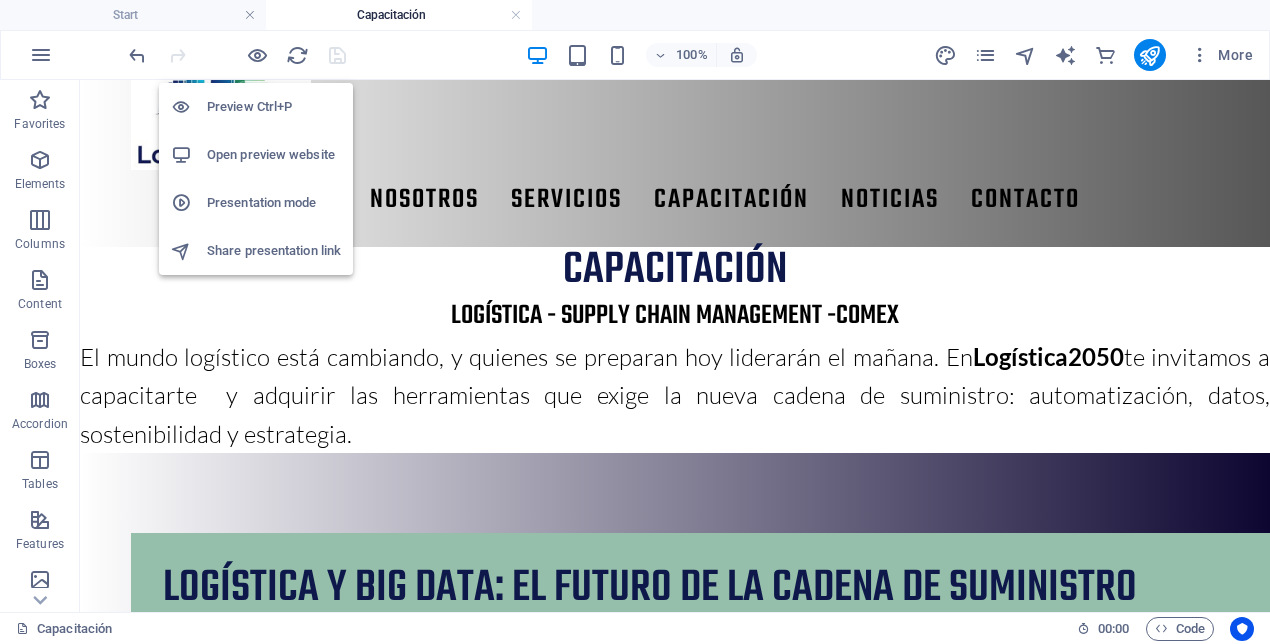 click on "Open preview website" at bounding box center (274, 155) 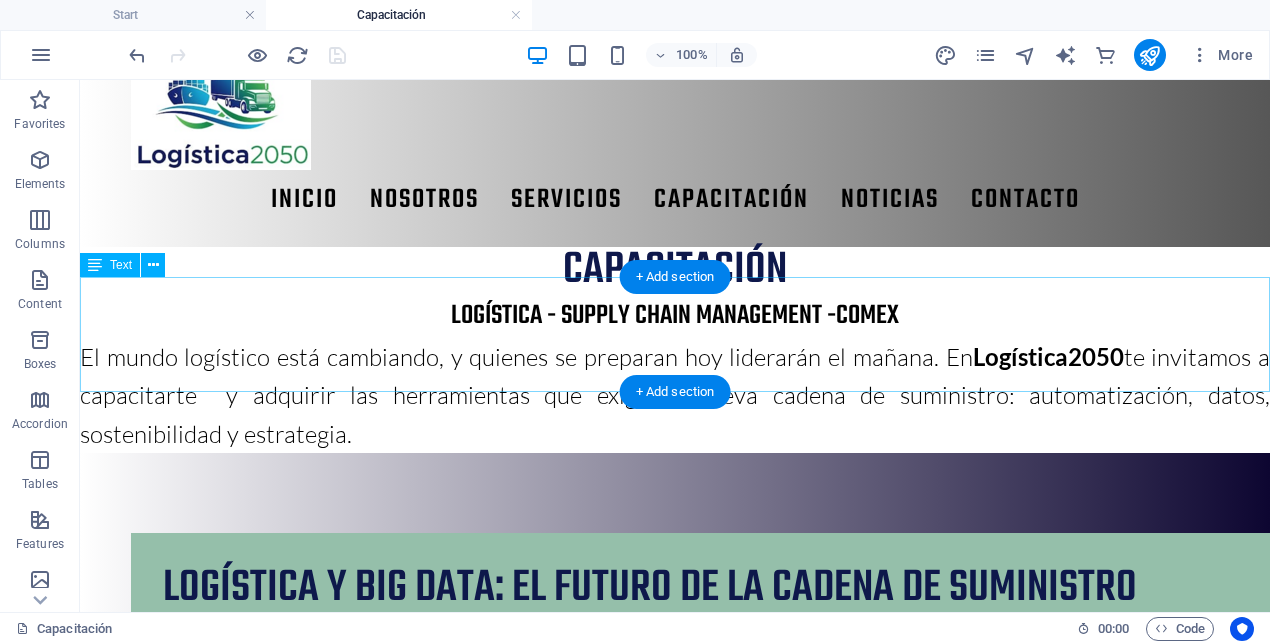 scroll, scrollTop: 0, scrollLeft: 0, axis: both 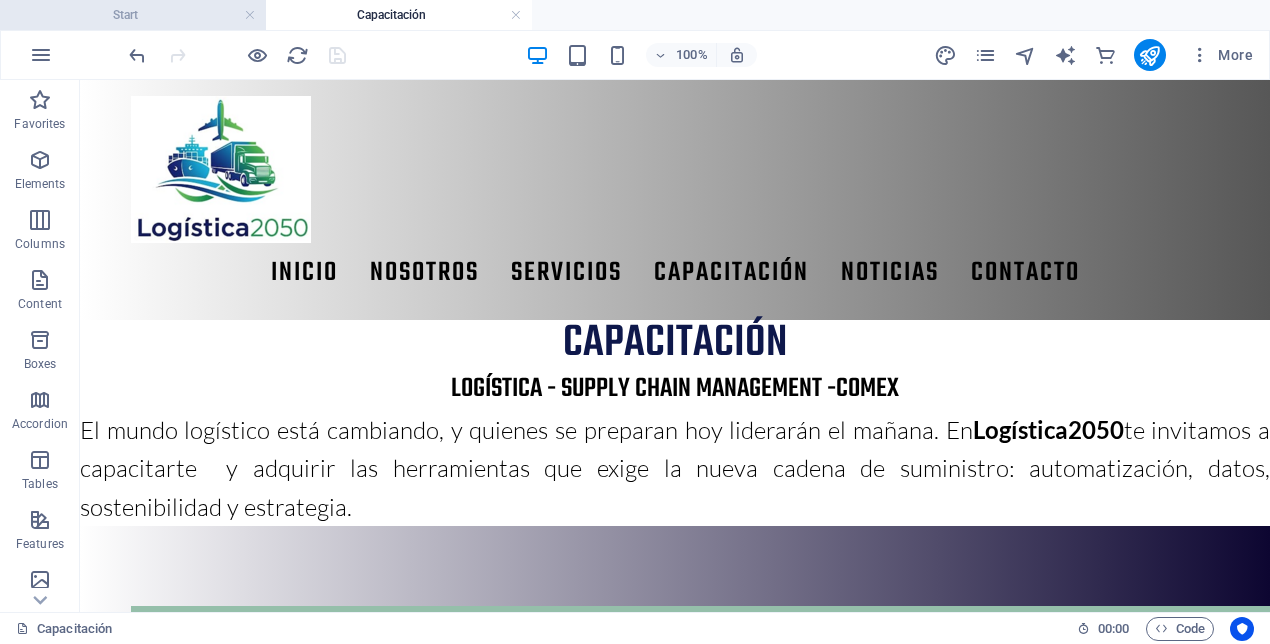 click on "Start" at bounding box center (133, 15) 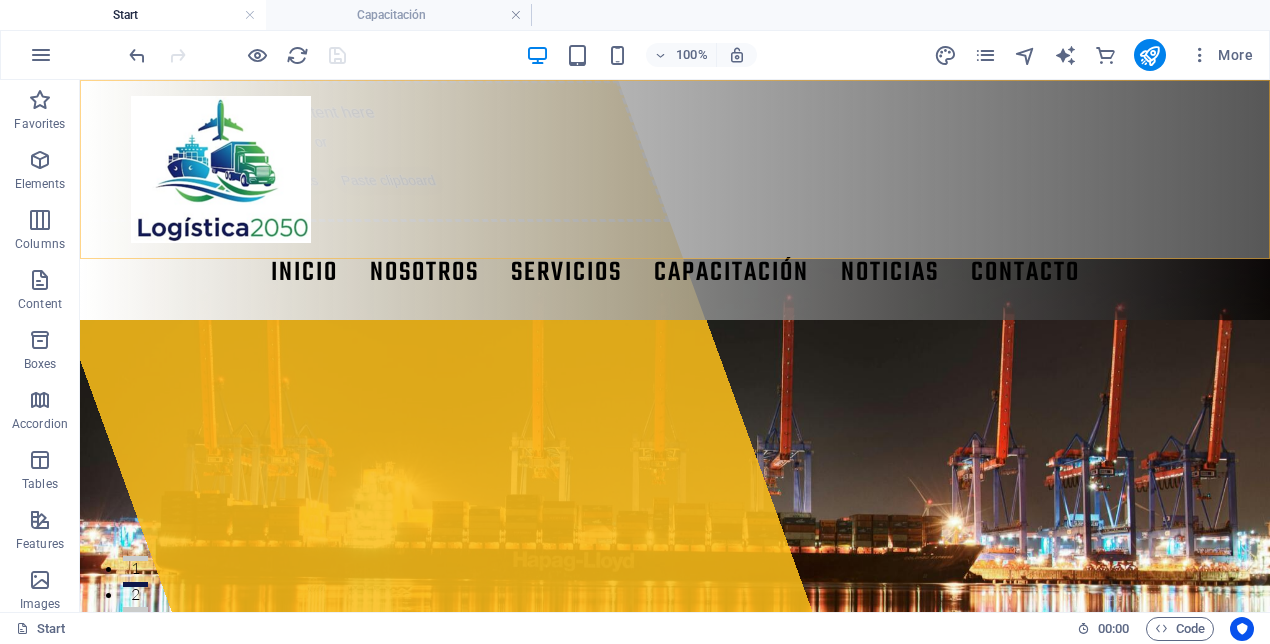 scroll, scrollTop: 2888, scrollLeft: 0, axis: vertical 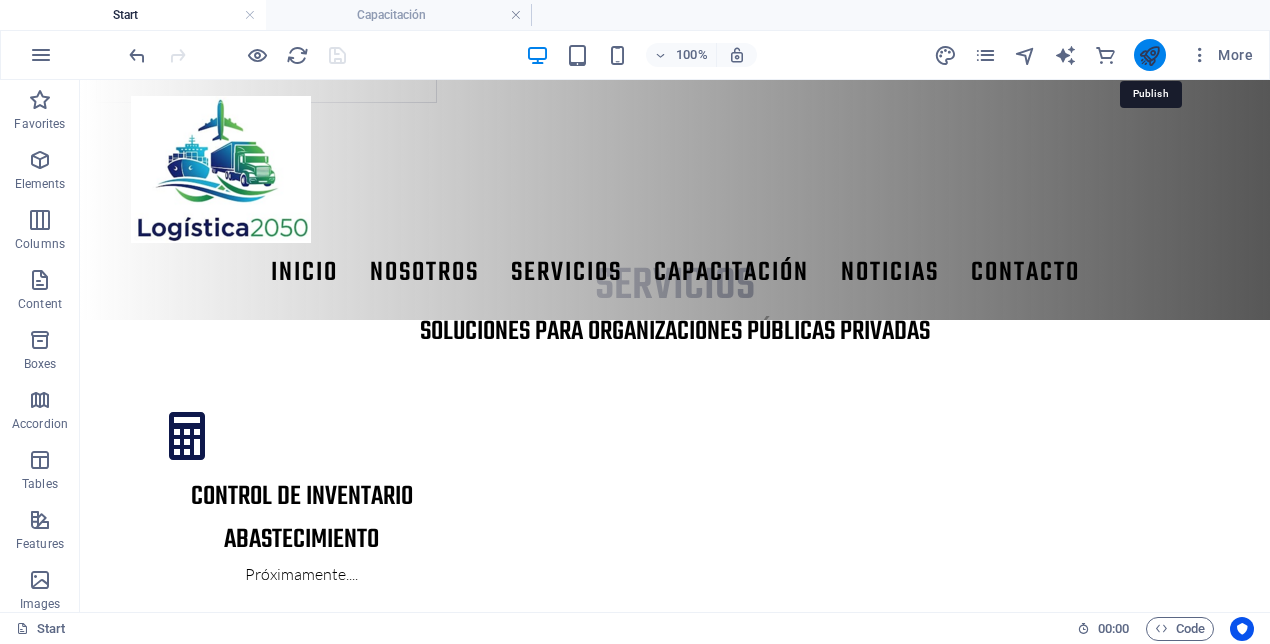 click at bounding box center [1149, 55] 